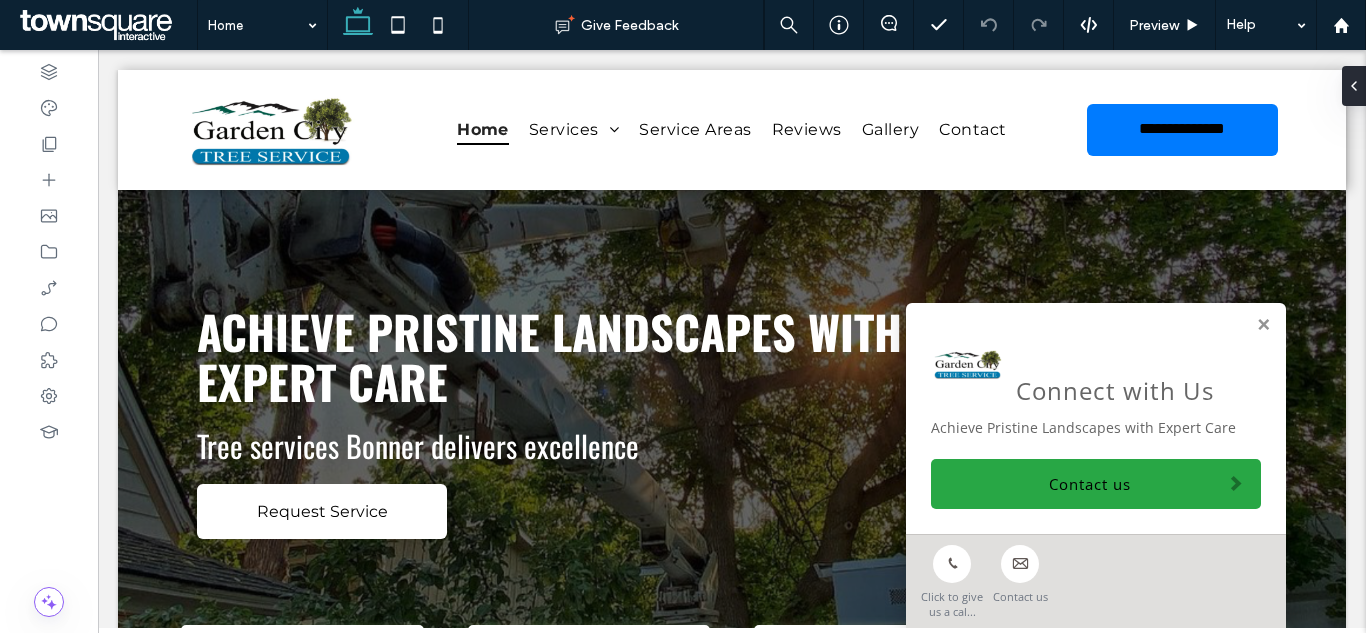scroll, scrollTop: 0, scrollLeft: 0, axis: both 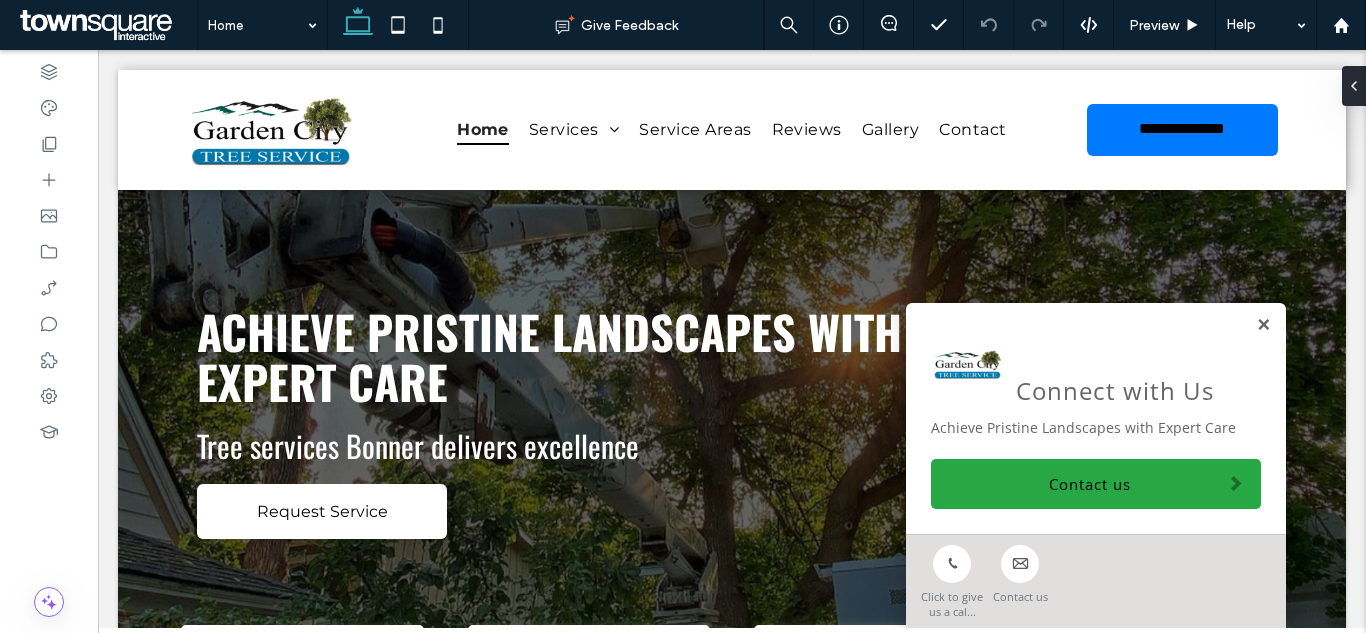 click at bounding box center (1263, 325) 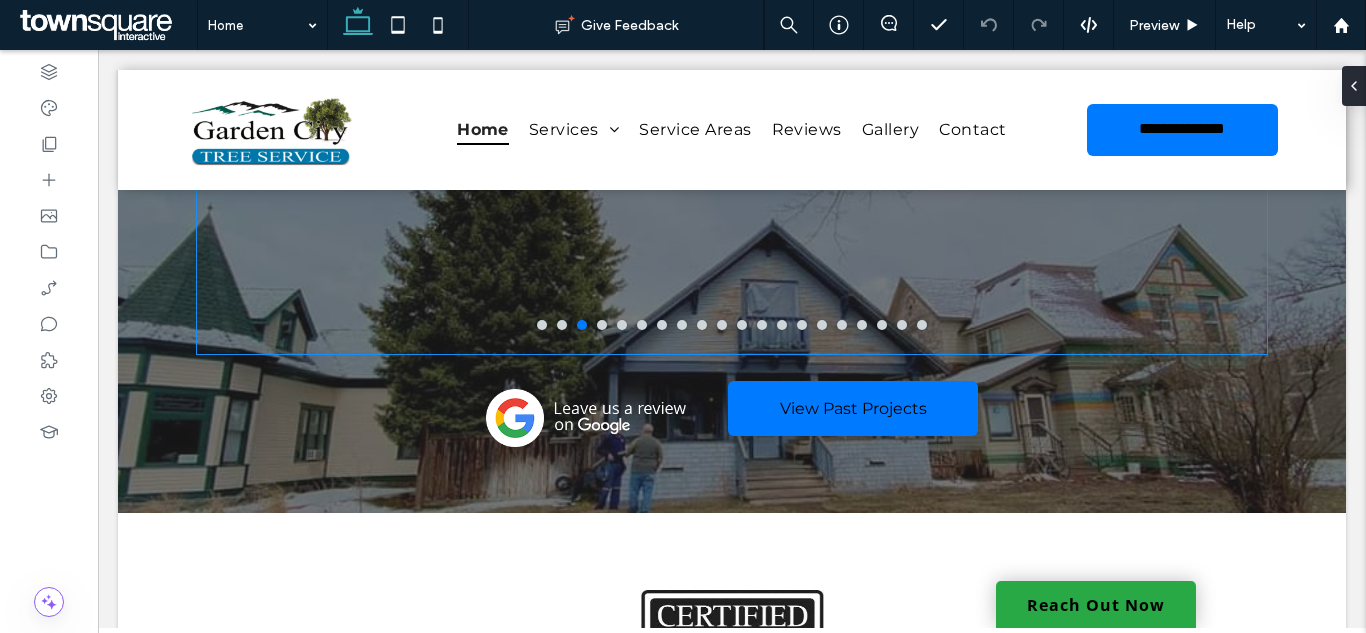 scroll, scrollTop: 2912, scrollLeft: 0, axis: vertical 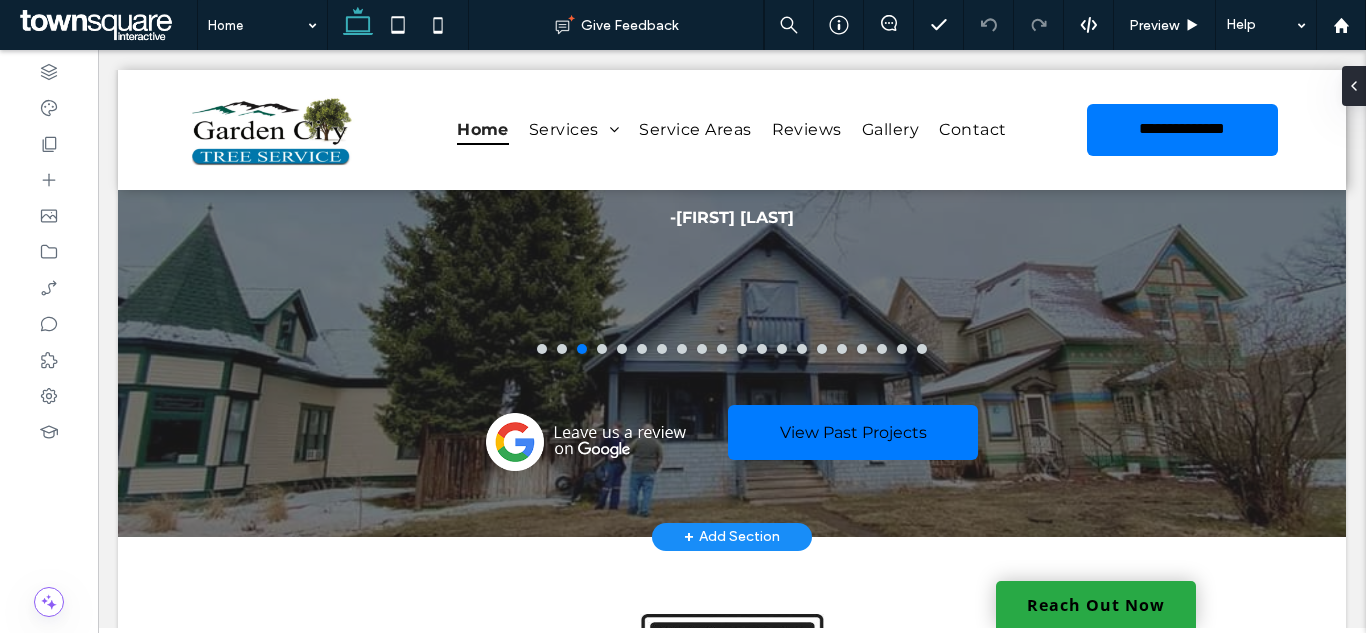 click on "+ Add Section" at bounding box center (732, 537) 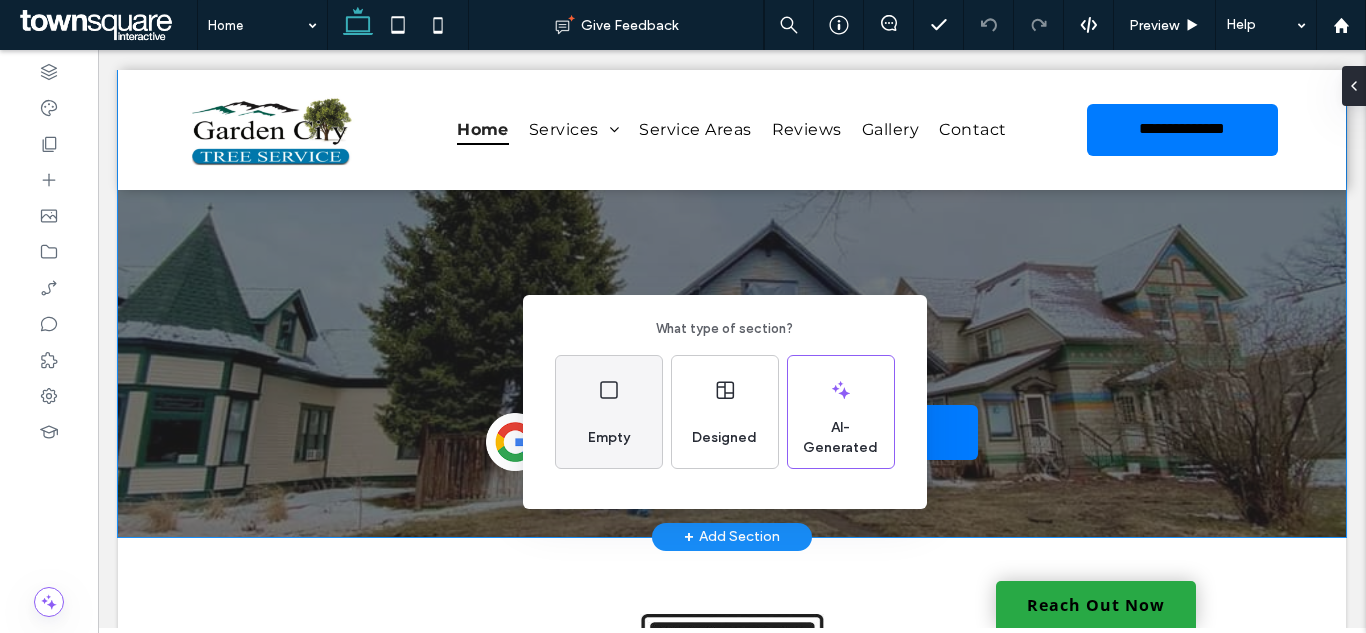 click on "Empty" at bounding box center [609, 412] 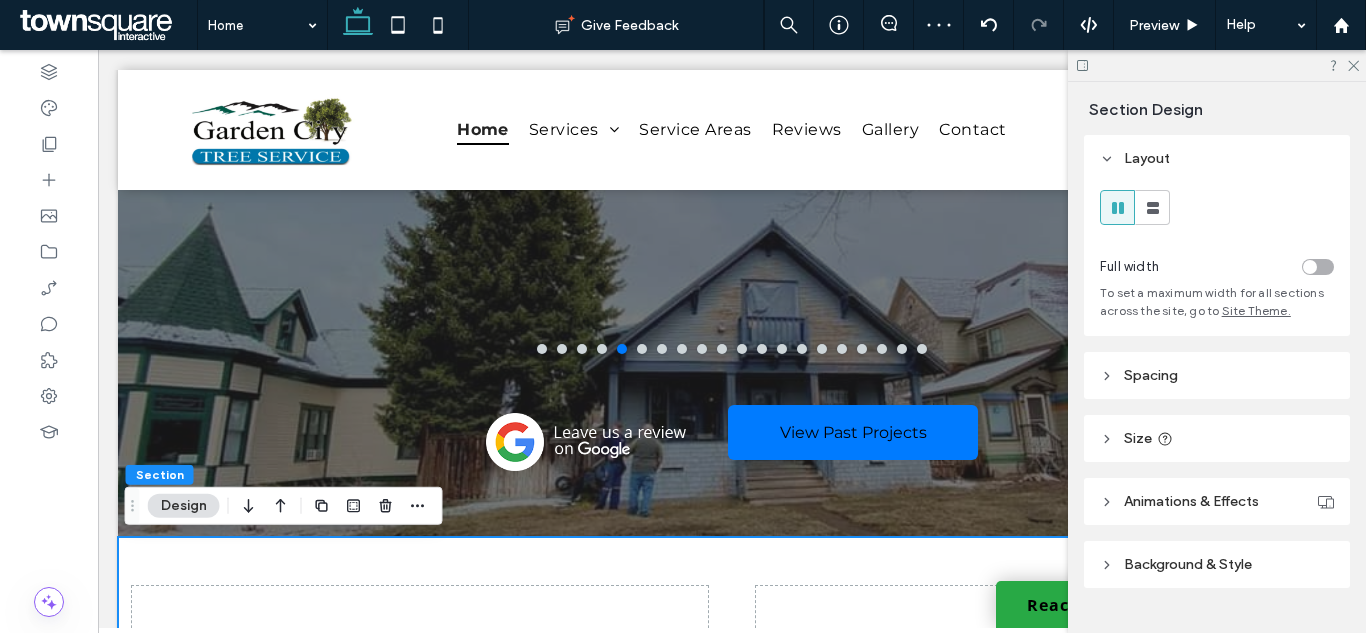 click on "Spacing" at bounding box center [1217, 375] 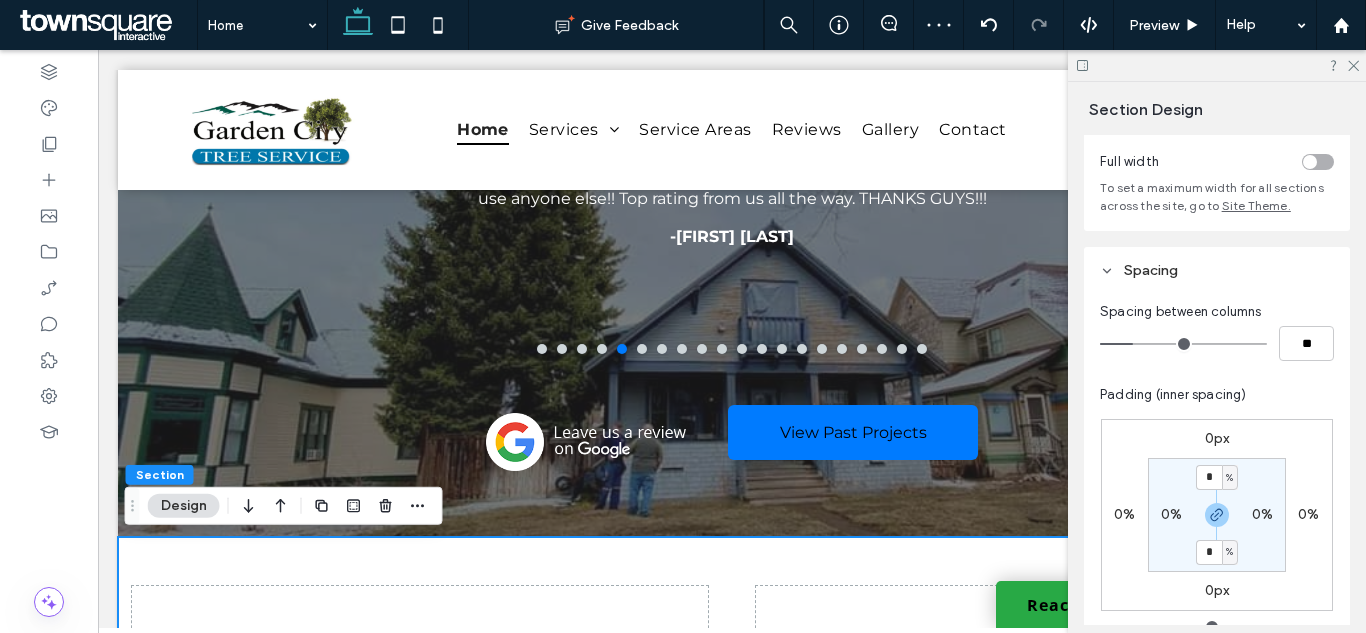 scroll, scrollTop: 200, scrollLeft: 0, axis: vertical 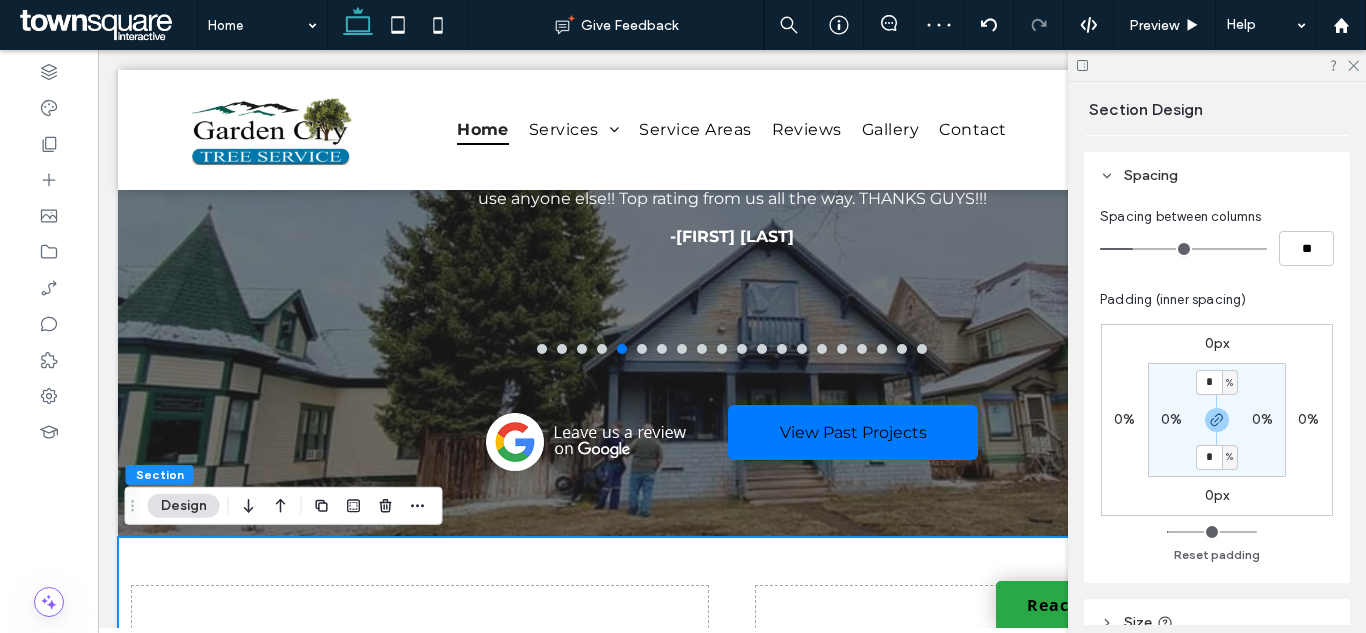 click on "0%" at bounding box center [1171, 419] 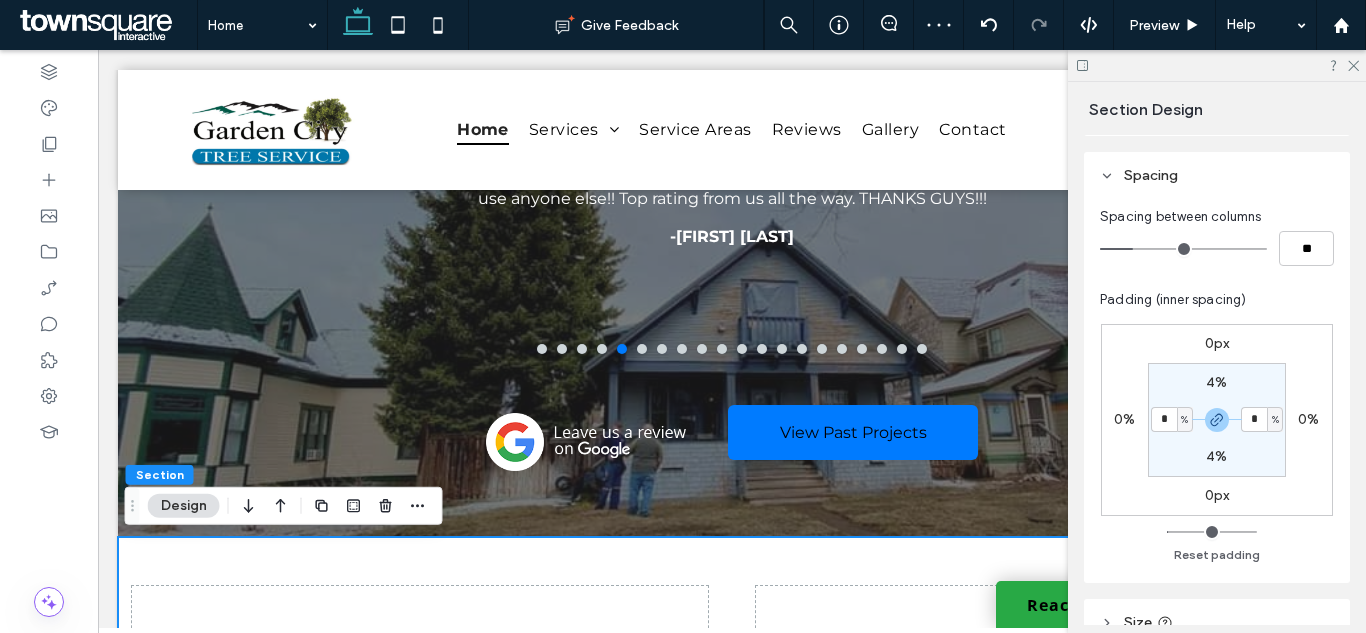 type on "*" 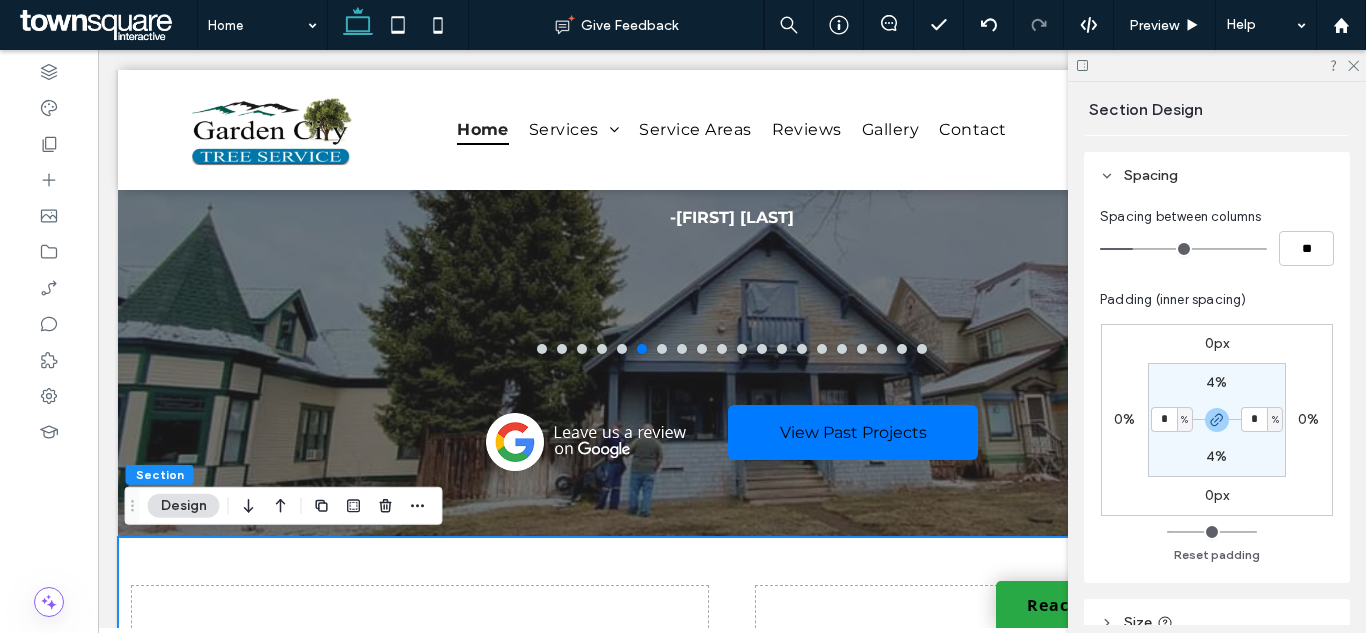 type on "*" 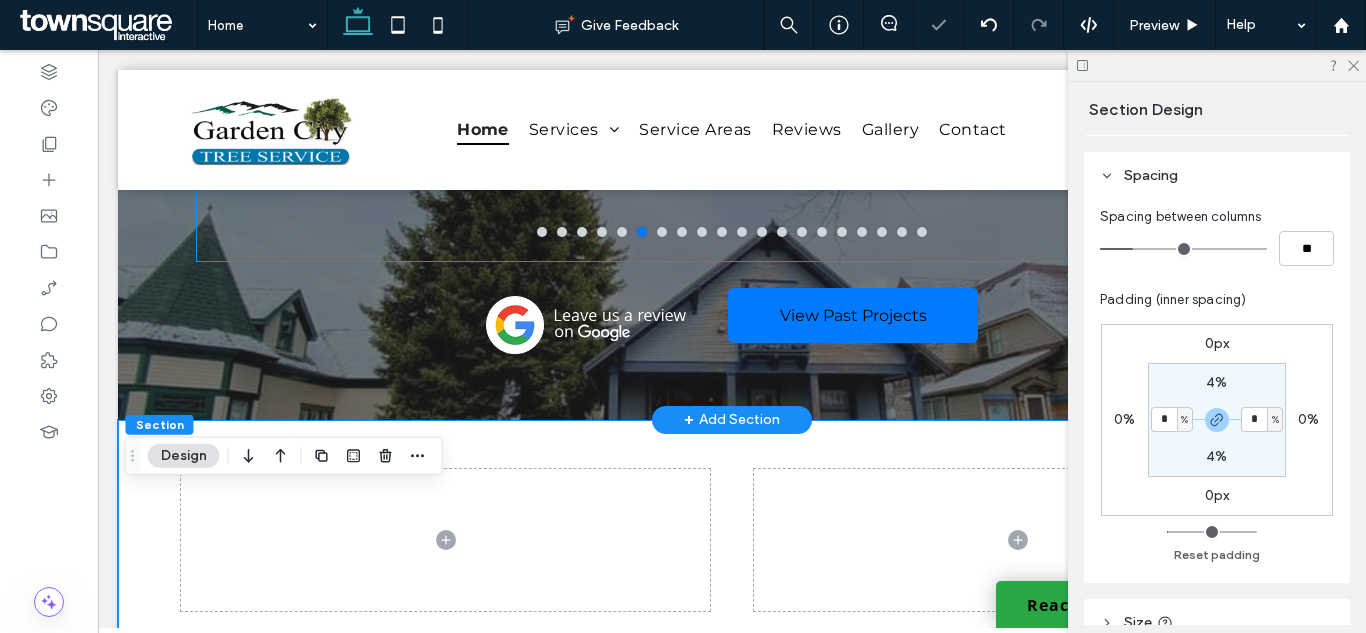 scroll, scrollTop: 3212, scrollLeft: 0, axis: vertical 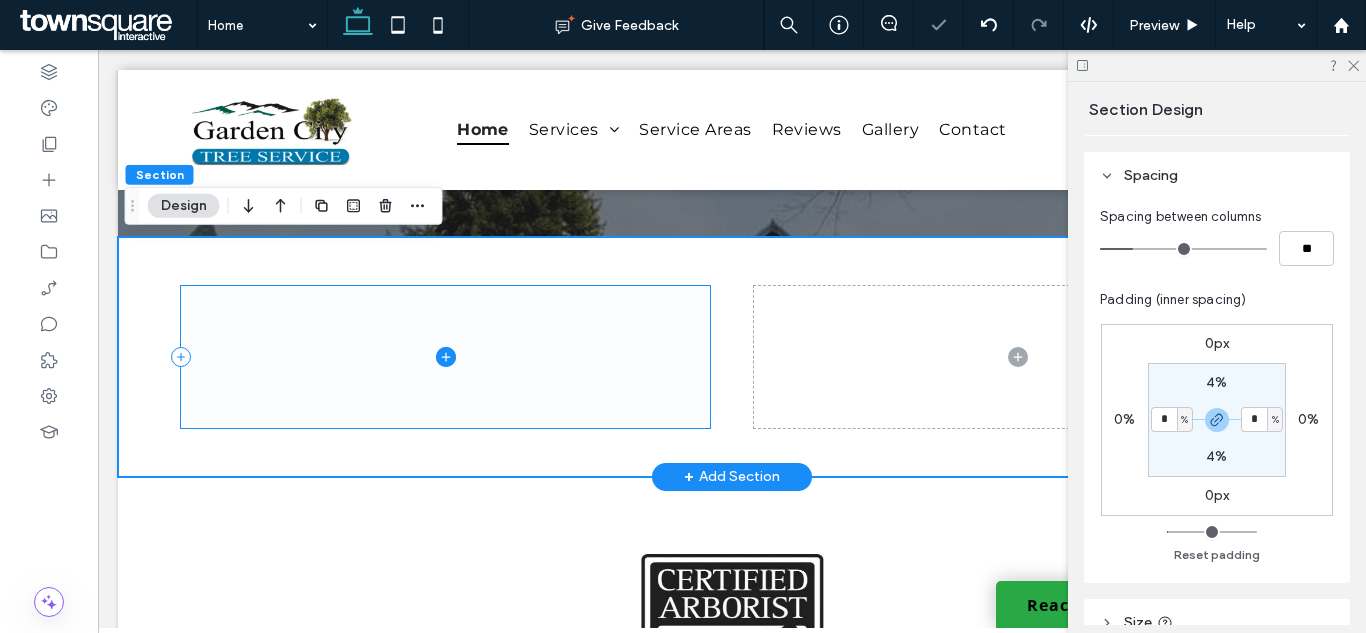 click at bounding box center (445, 357) 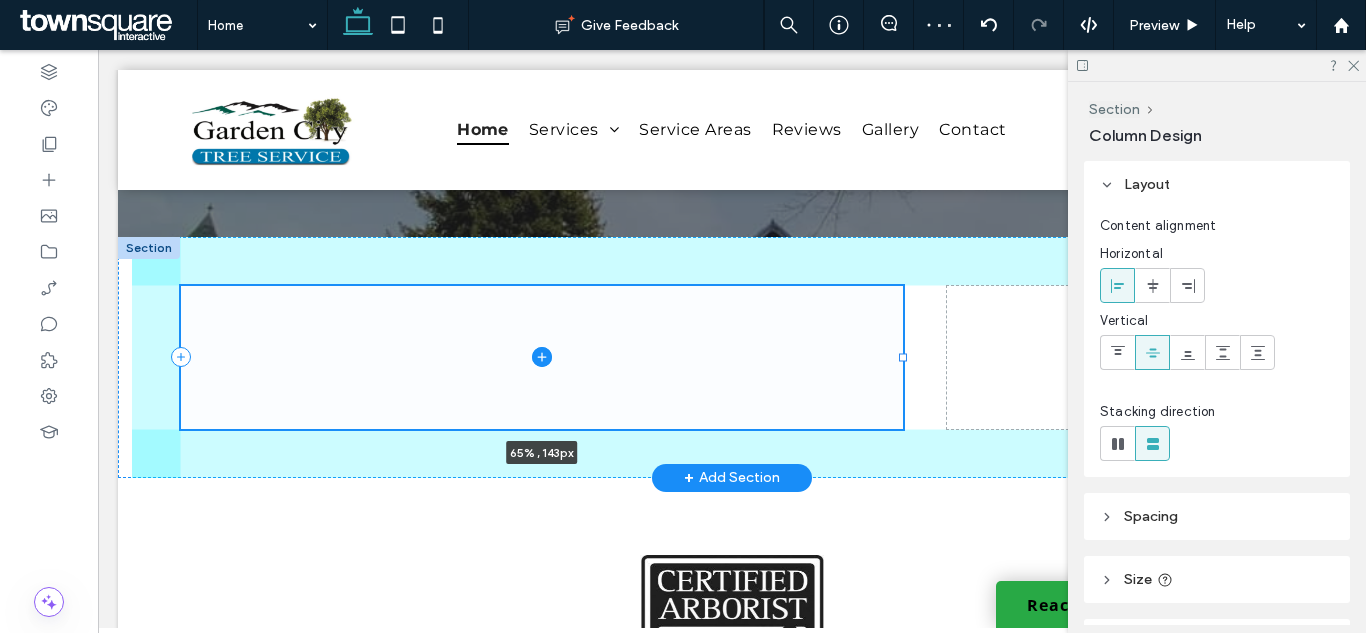 drag, startPoint x: 700, startPoint y: 357, endPoint x: 892, endPoint y: 355, distance: 192.01042 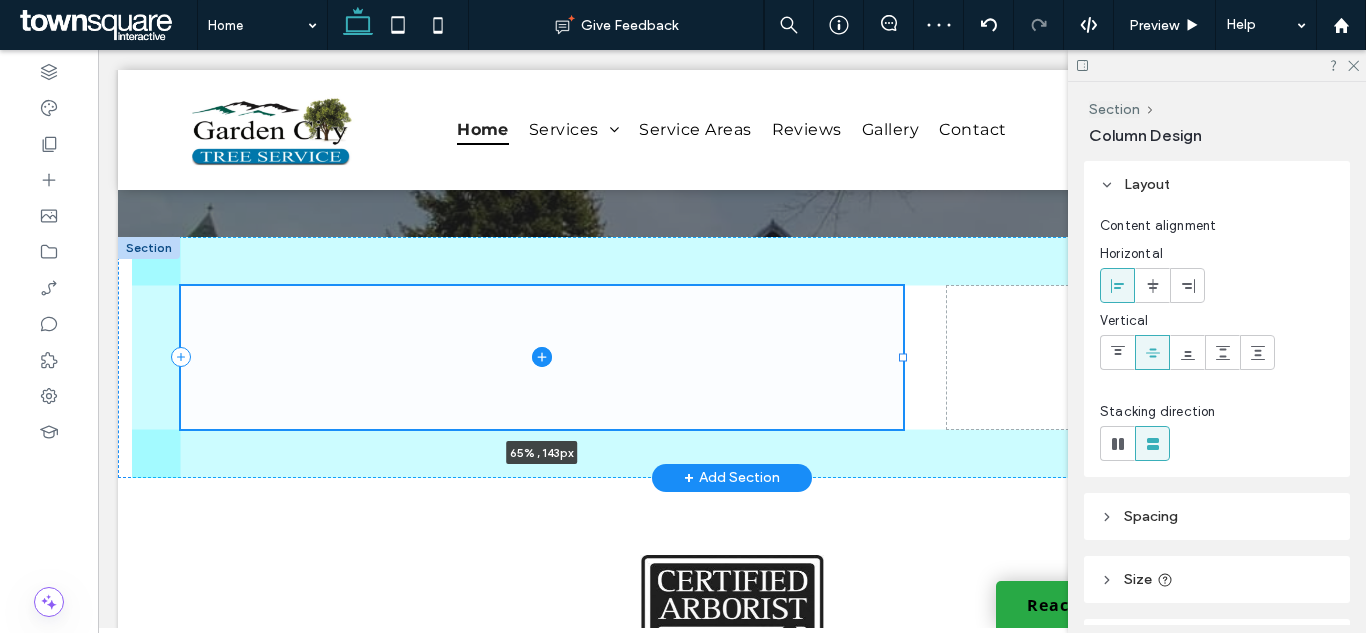 click at bounding box center [903, 357] 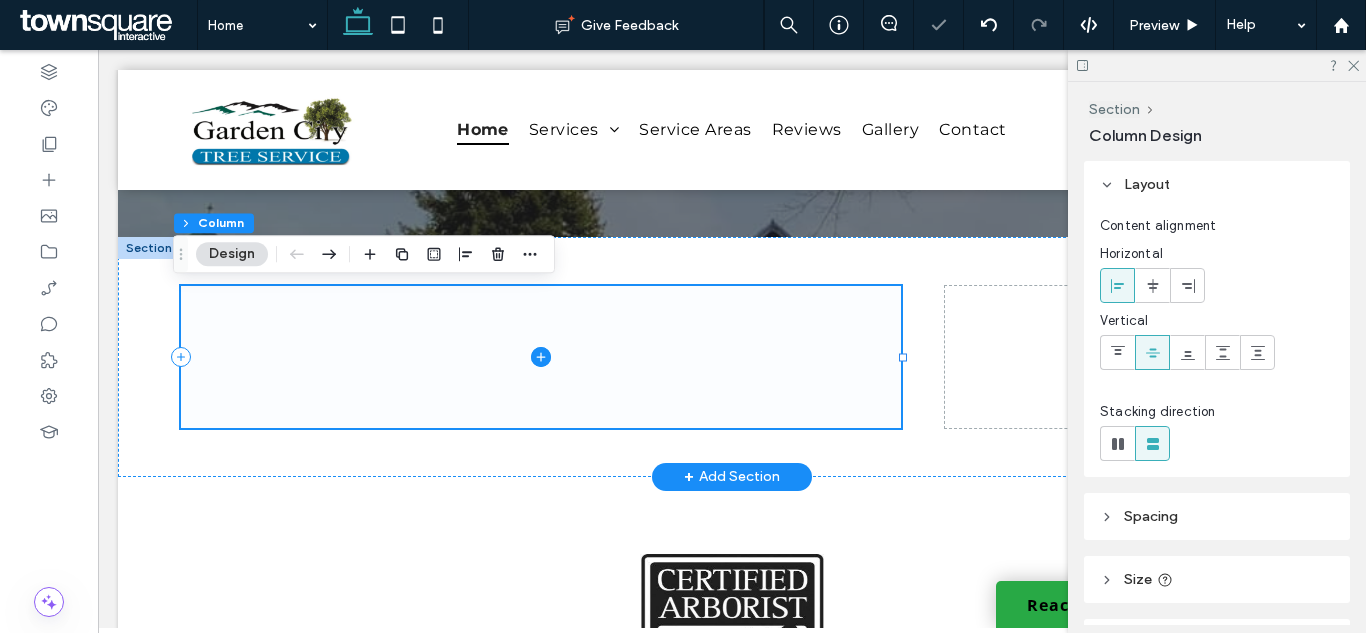 click at bounding box center (541, 357) 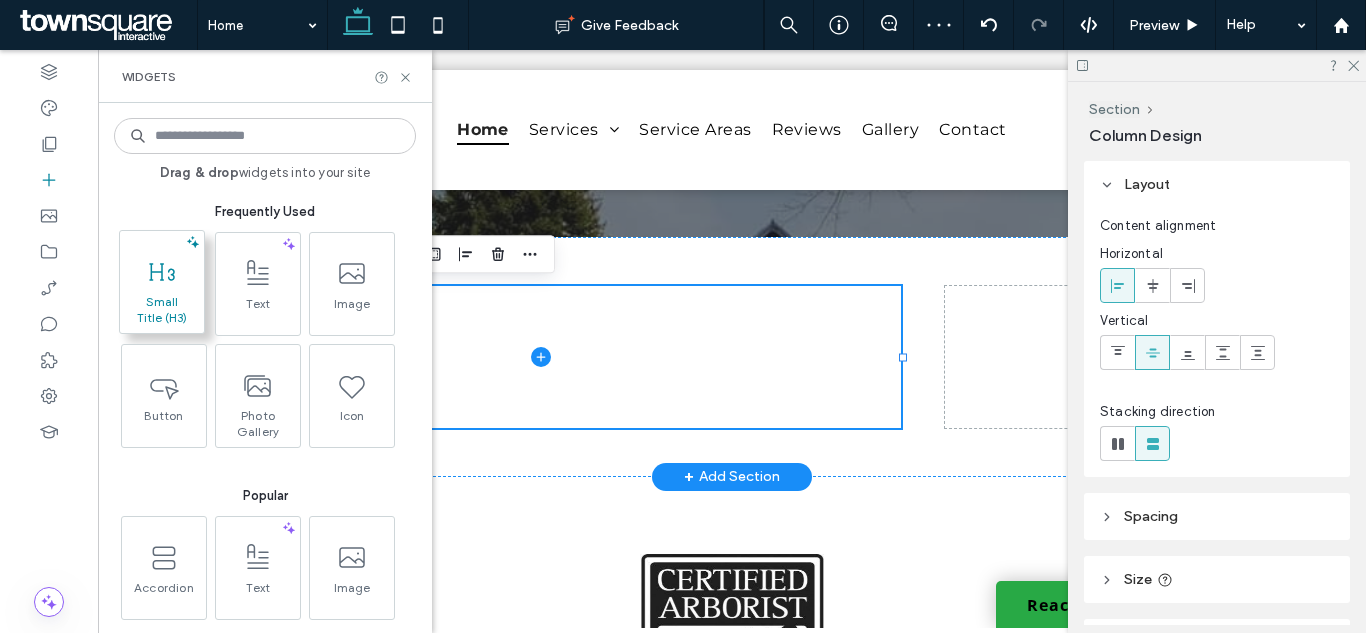 click 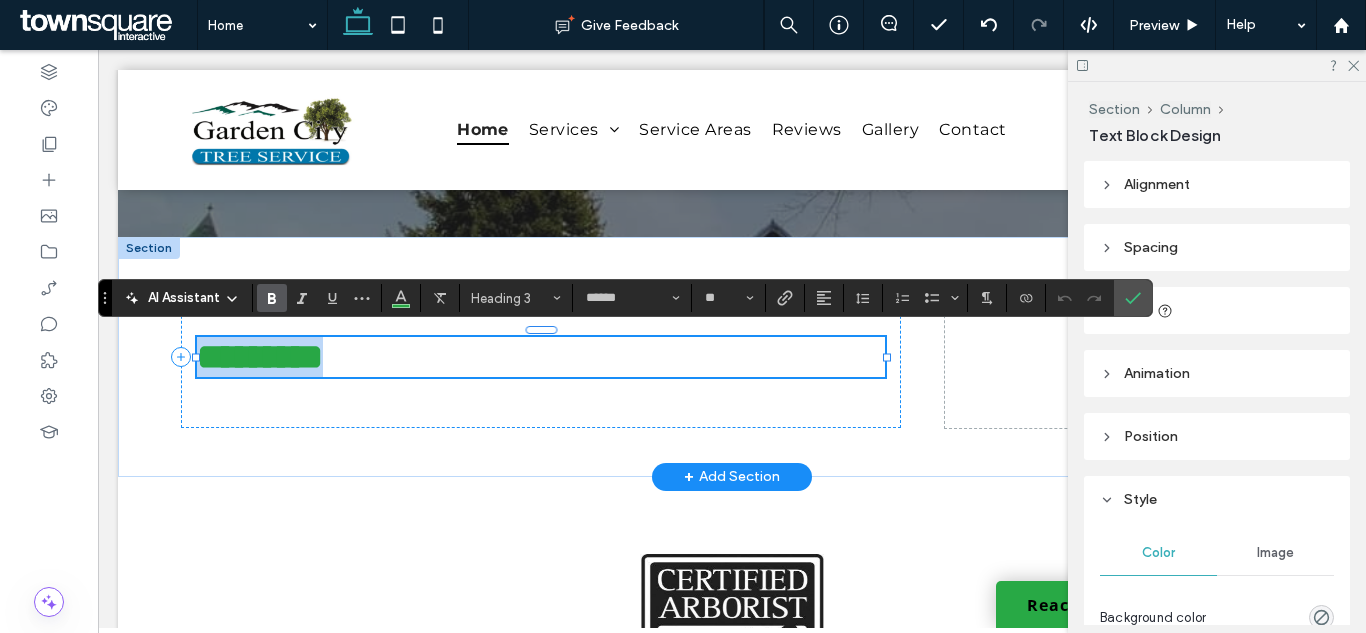 paste 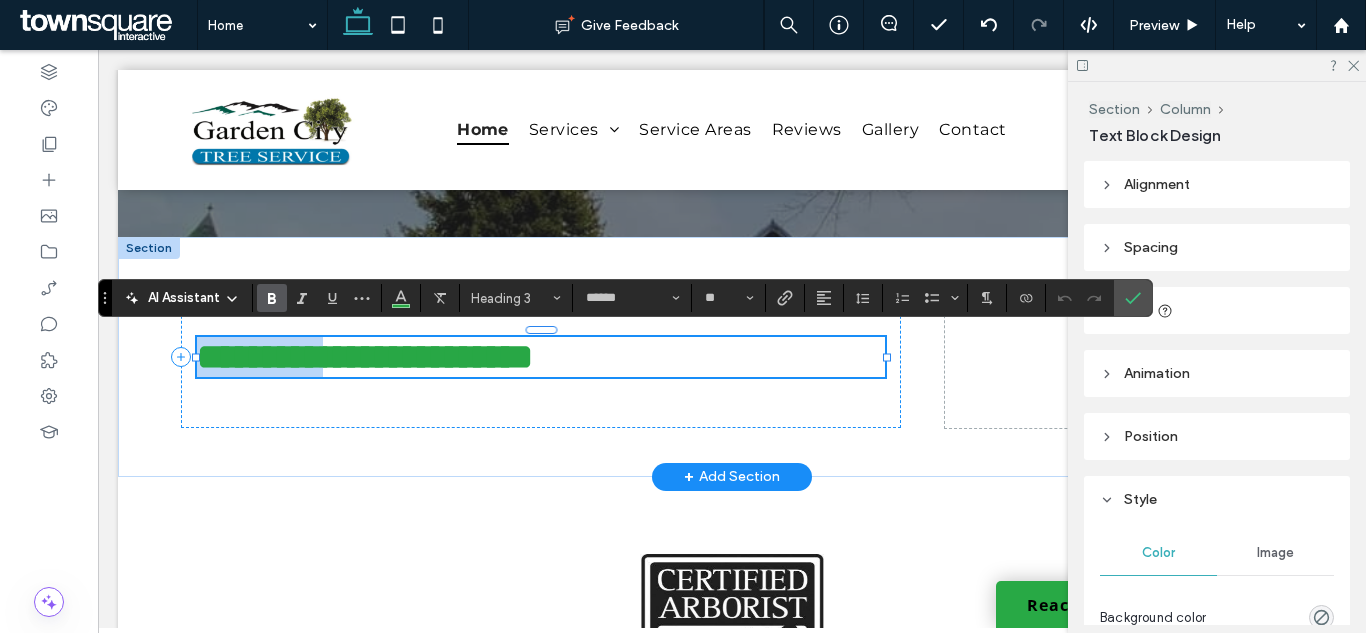 type 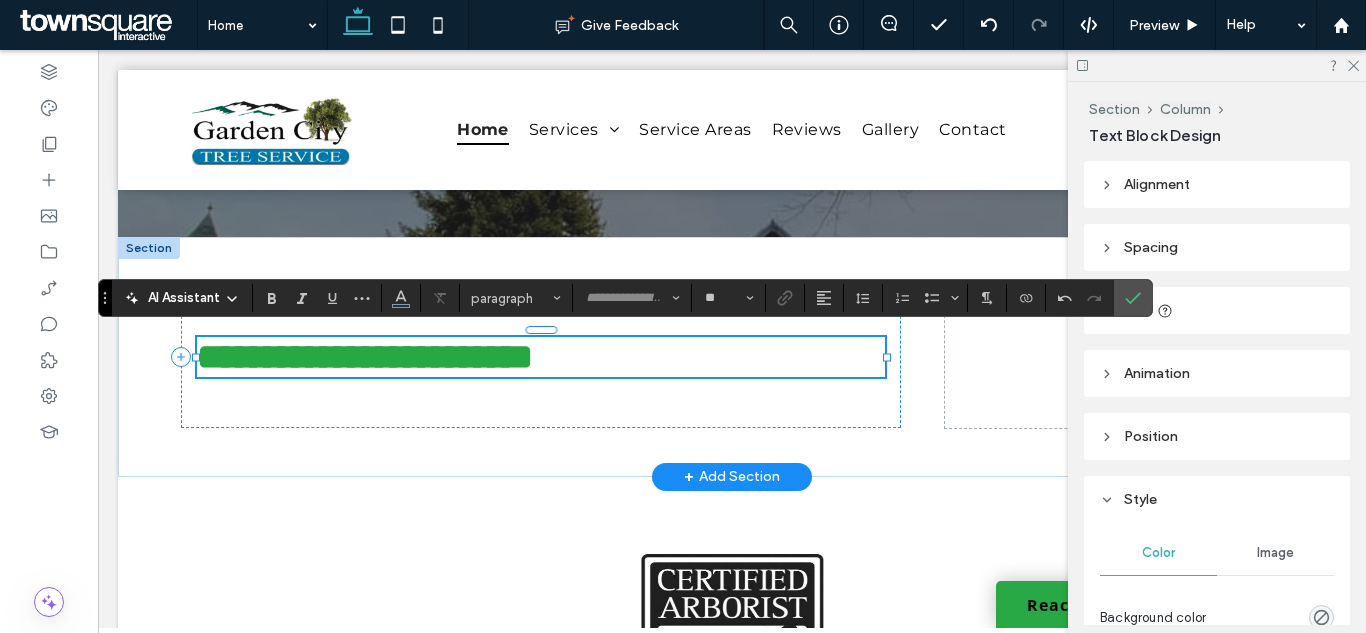 type on "******" 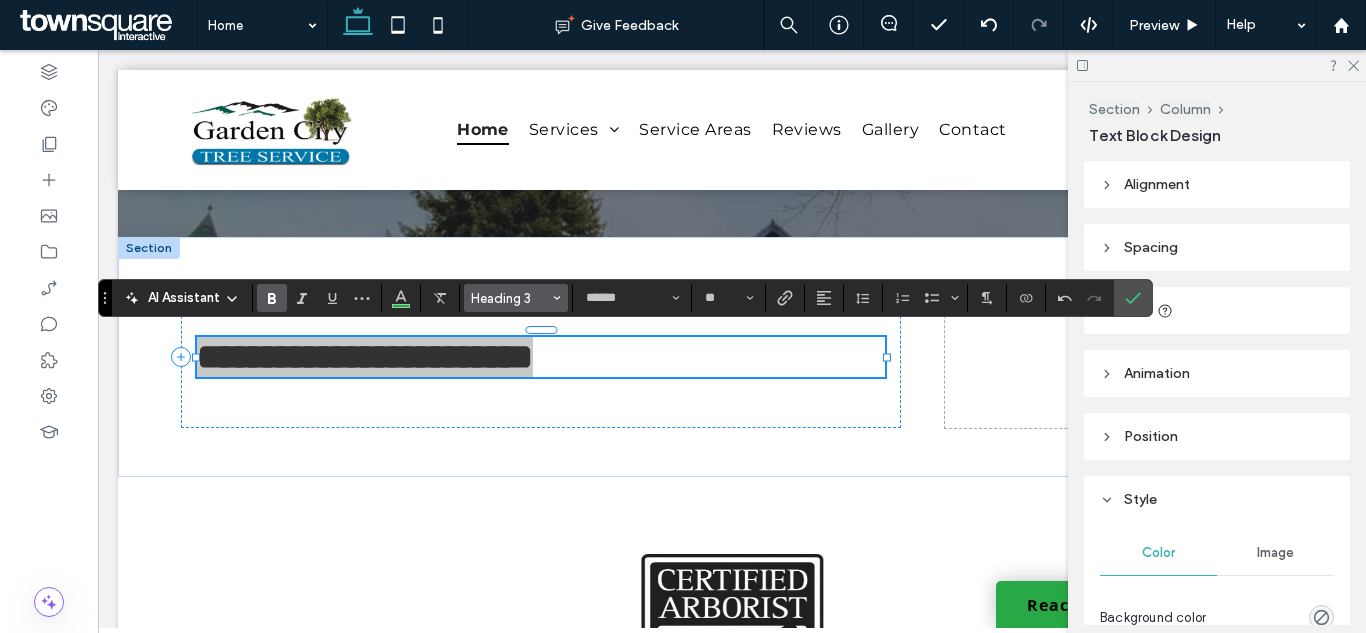 click on "Heading 3" at bounding box center [510, 298] 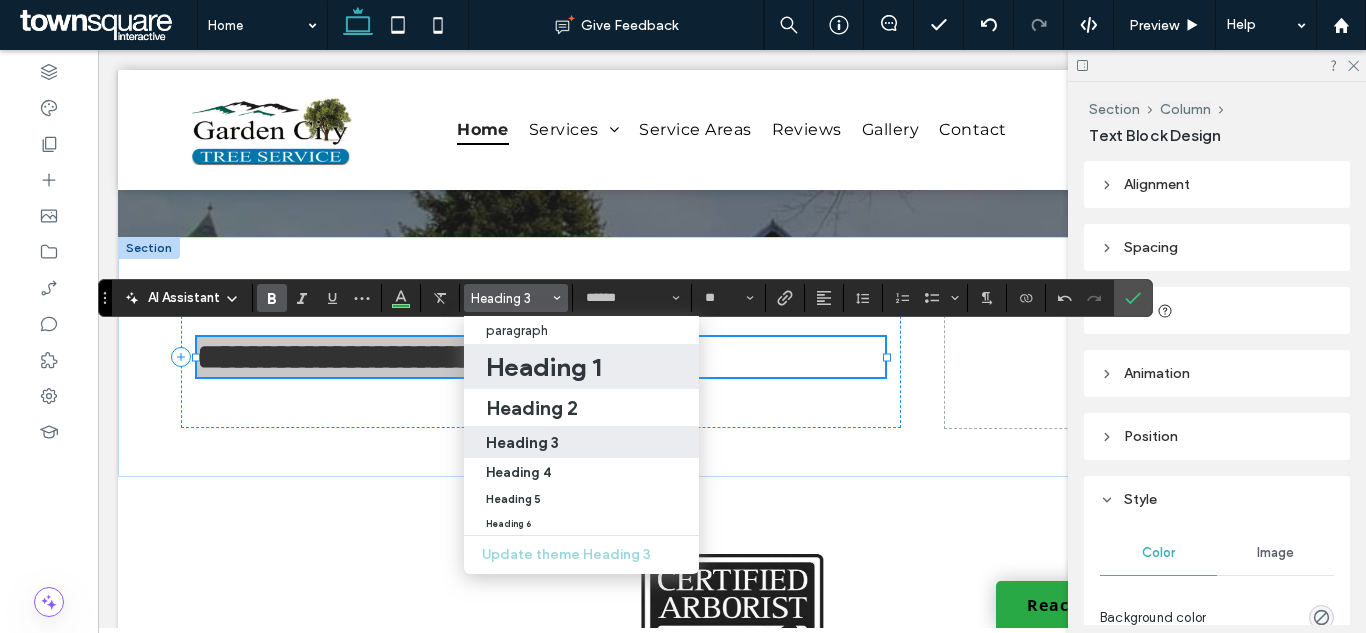 click on "Heading 1" at bounding box center (543, 367) 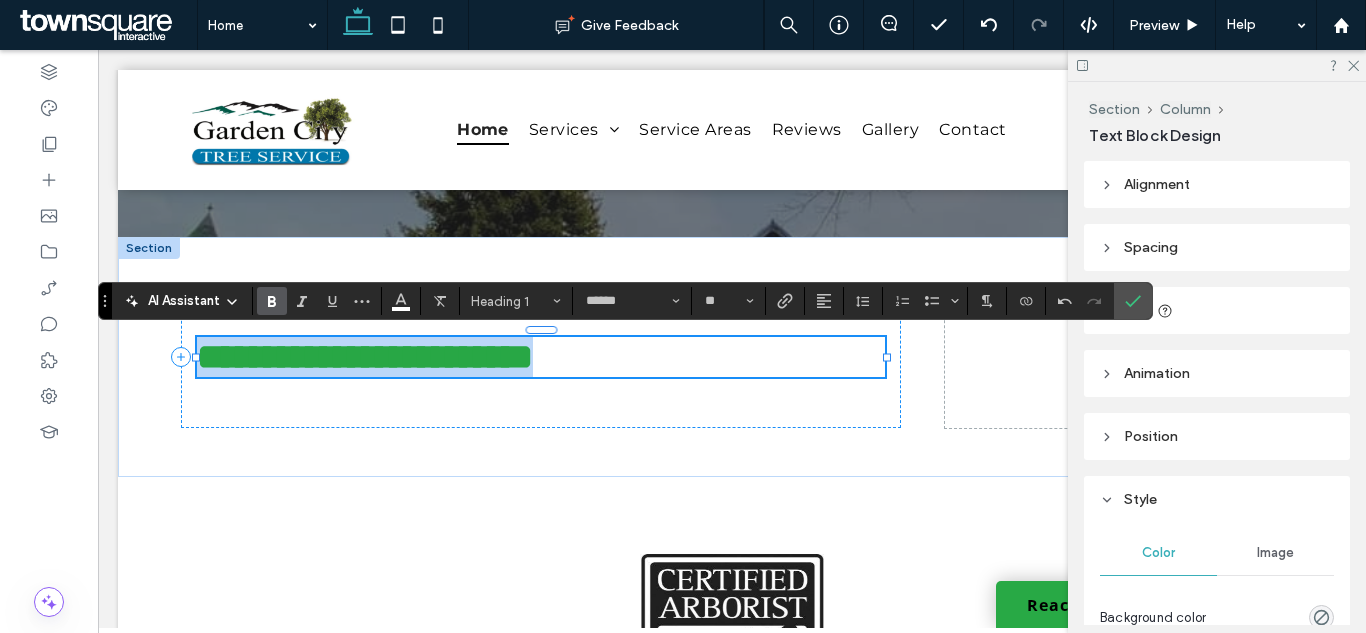 scroll, scrollTop: 3209, scrollLeft: 0, axis: vertical 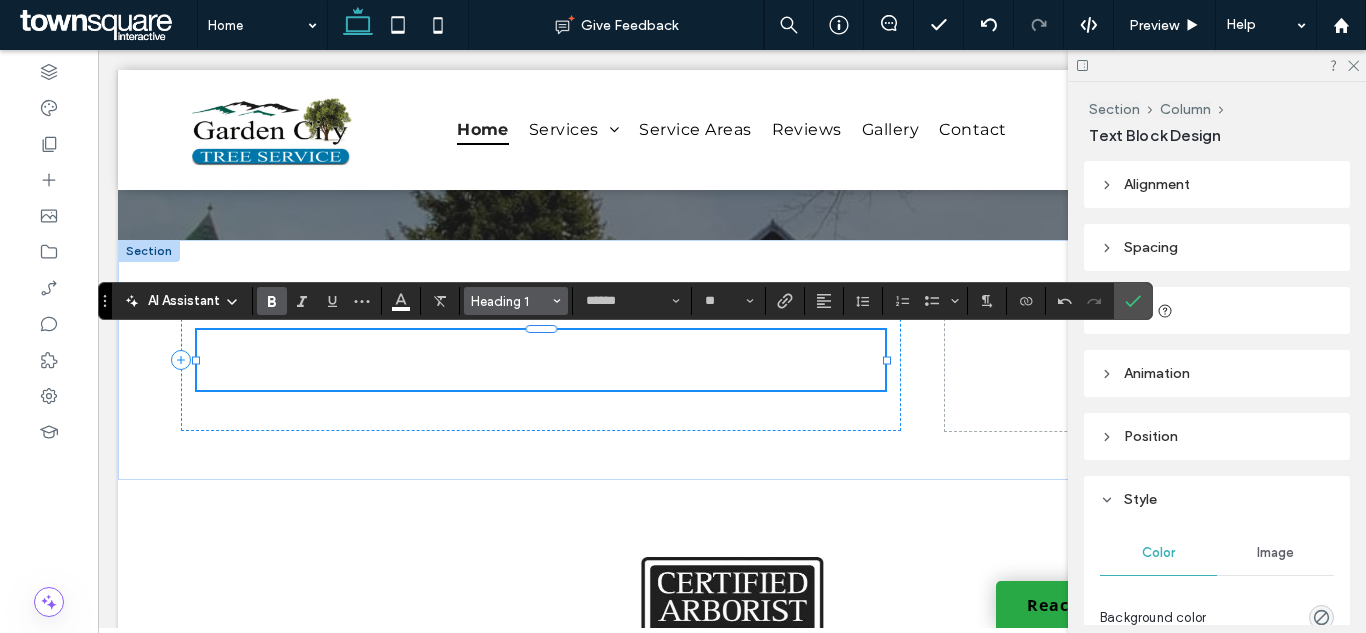 click on "Heading 1" at bounding box center (516, 301) 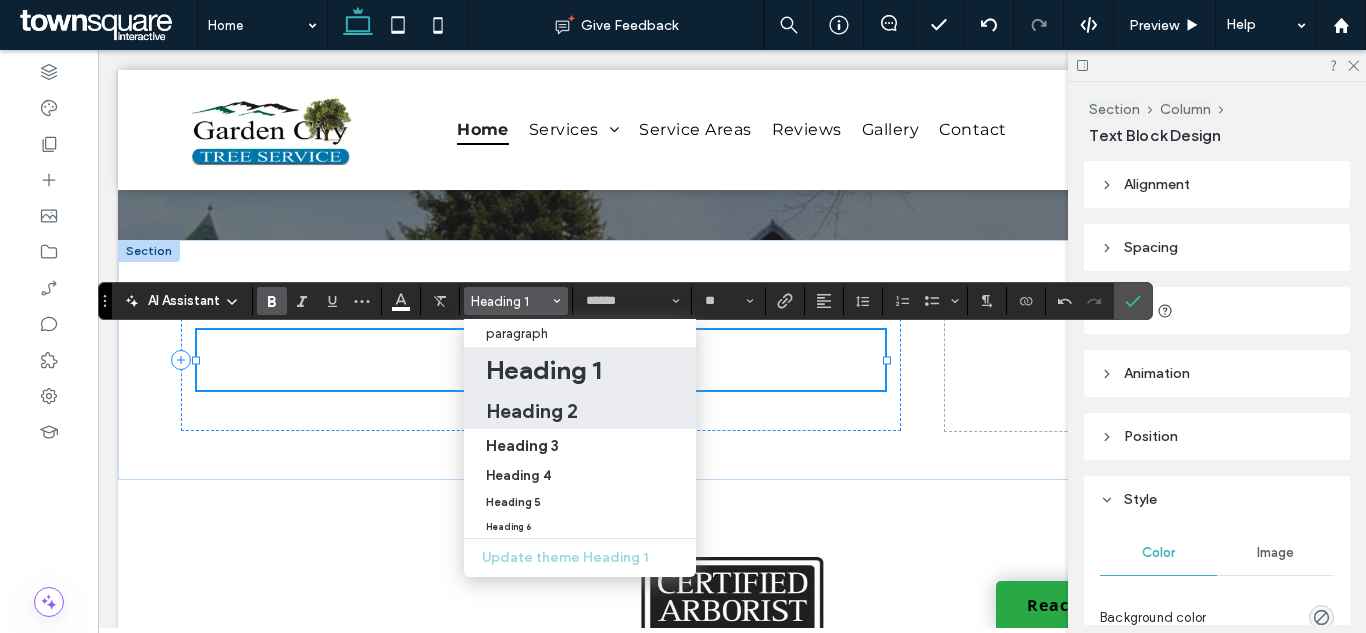click on "Heading 2" at bounding box center [532, 411] 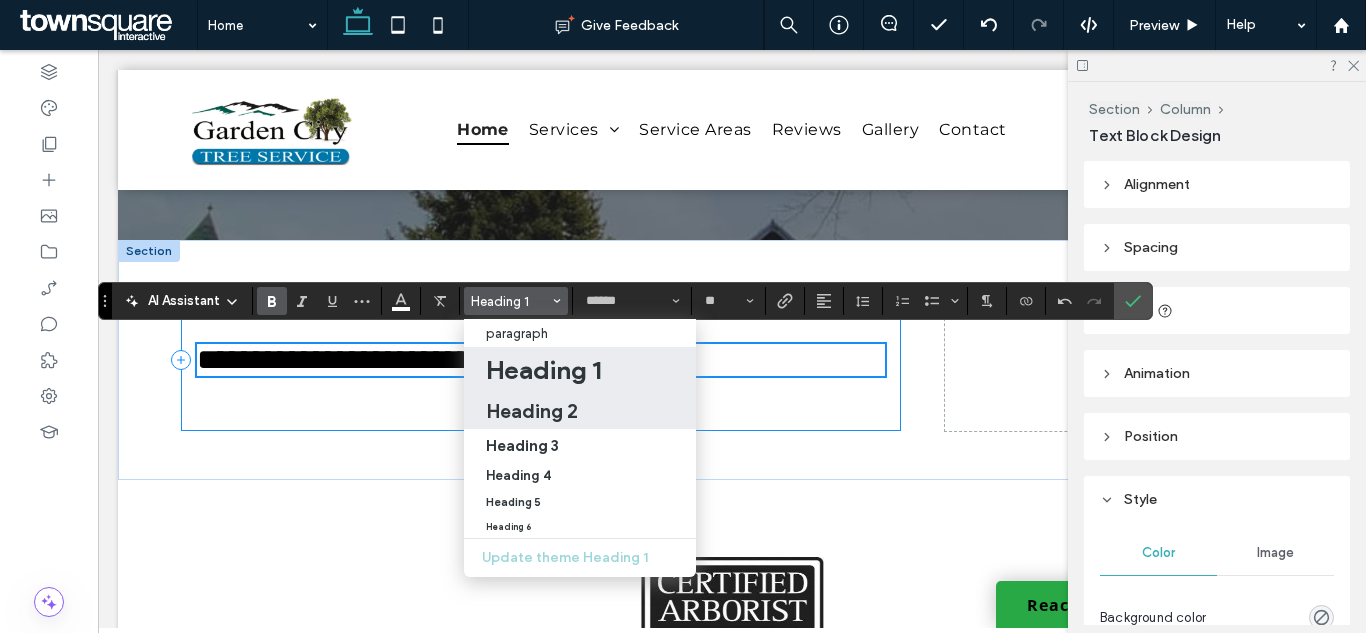 scroll, scrollTop: 3216, scrollLeft: 0, axis: vertical 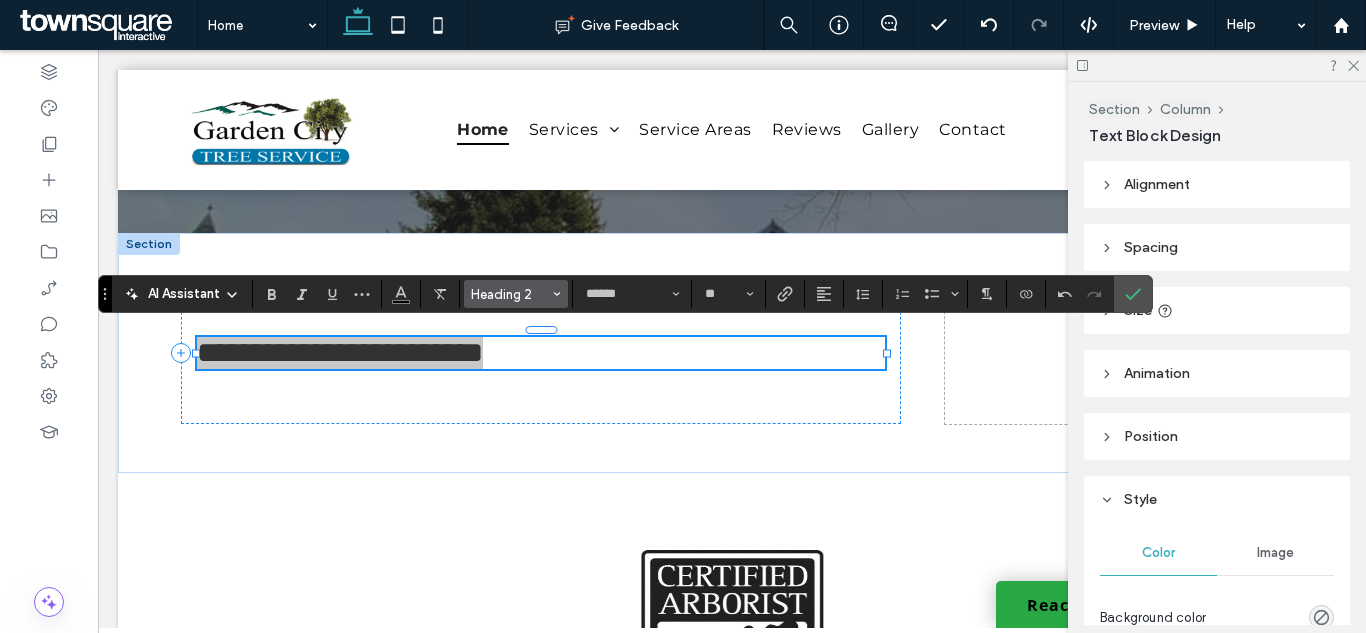 click on "Heading 2" at bounding box center [510, 294] 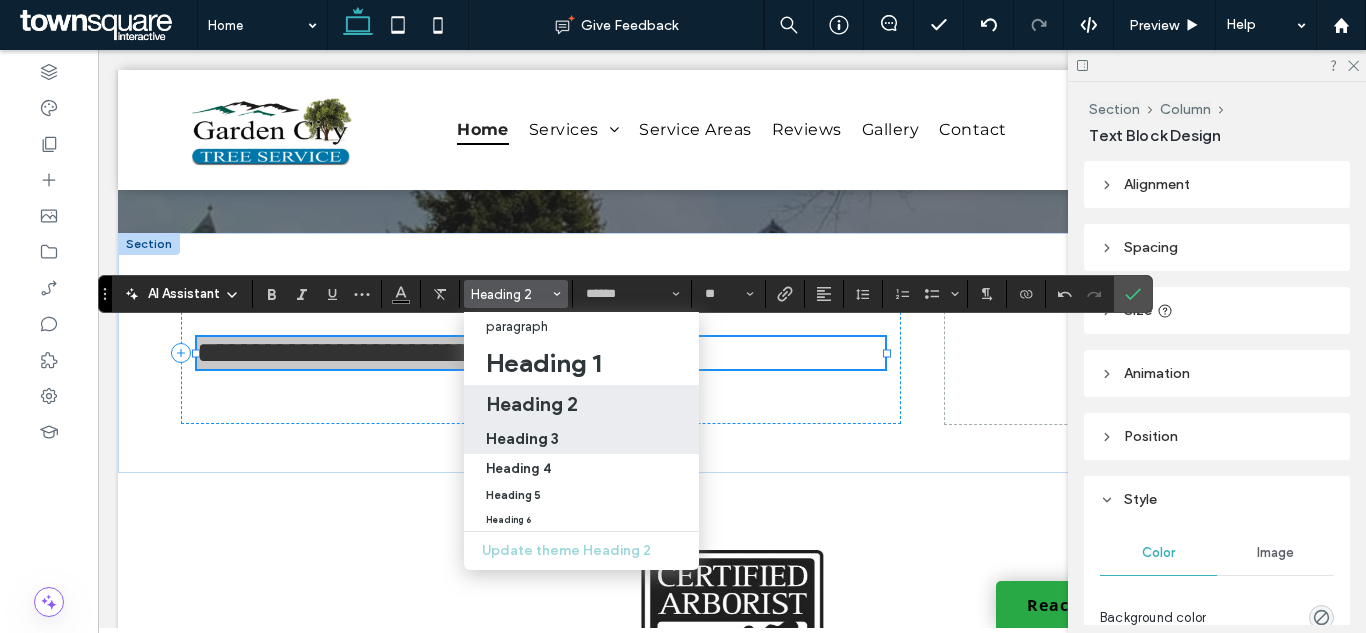 click on "Heading 3" at bounding box center [522, 438] 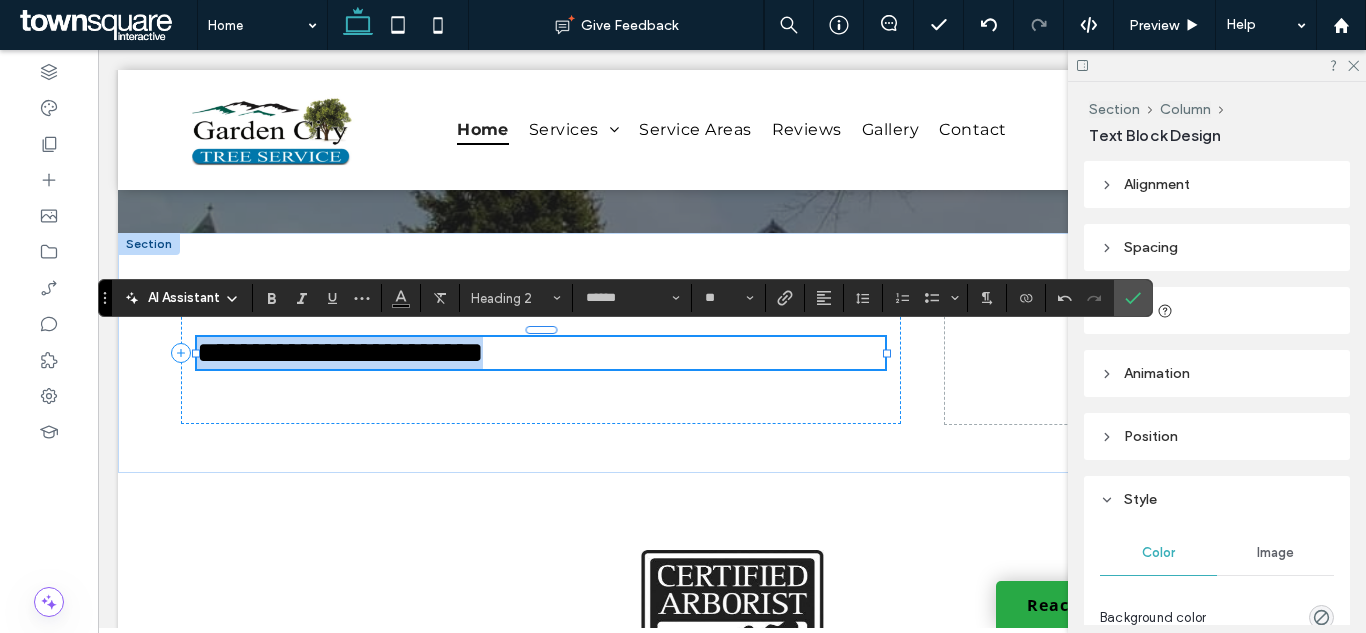 type on "**" 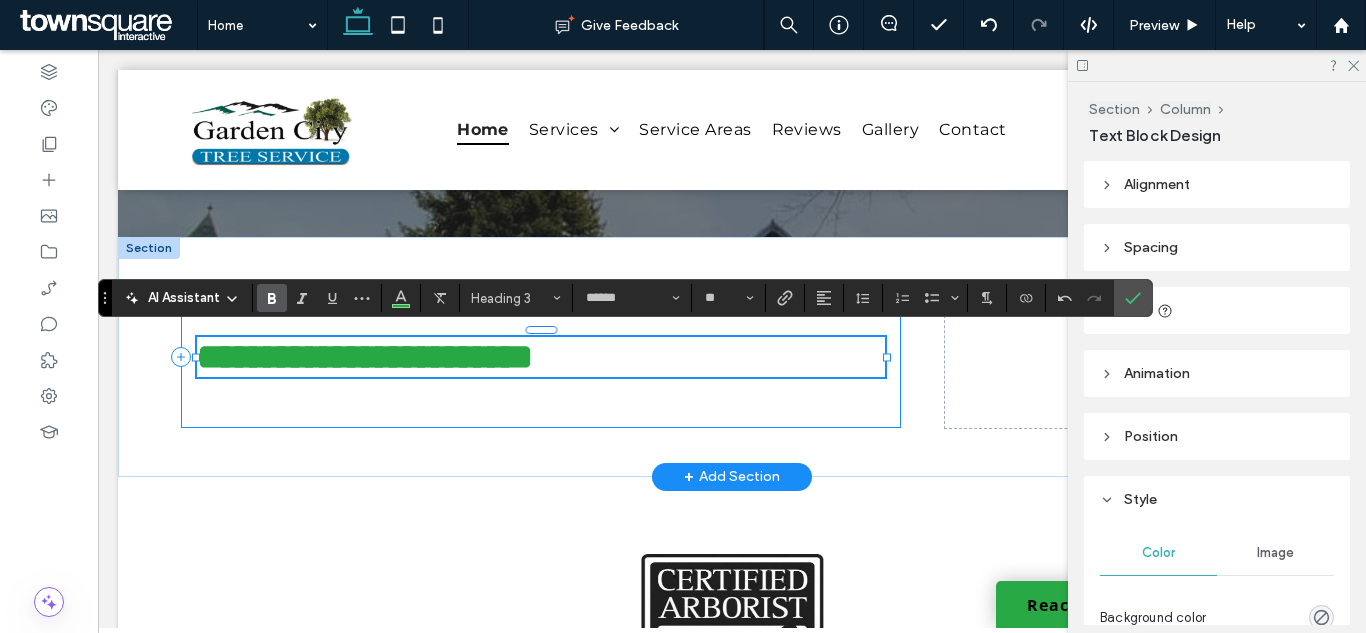 click on "**********" at bounding box center [541, 357] 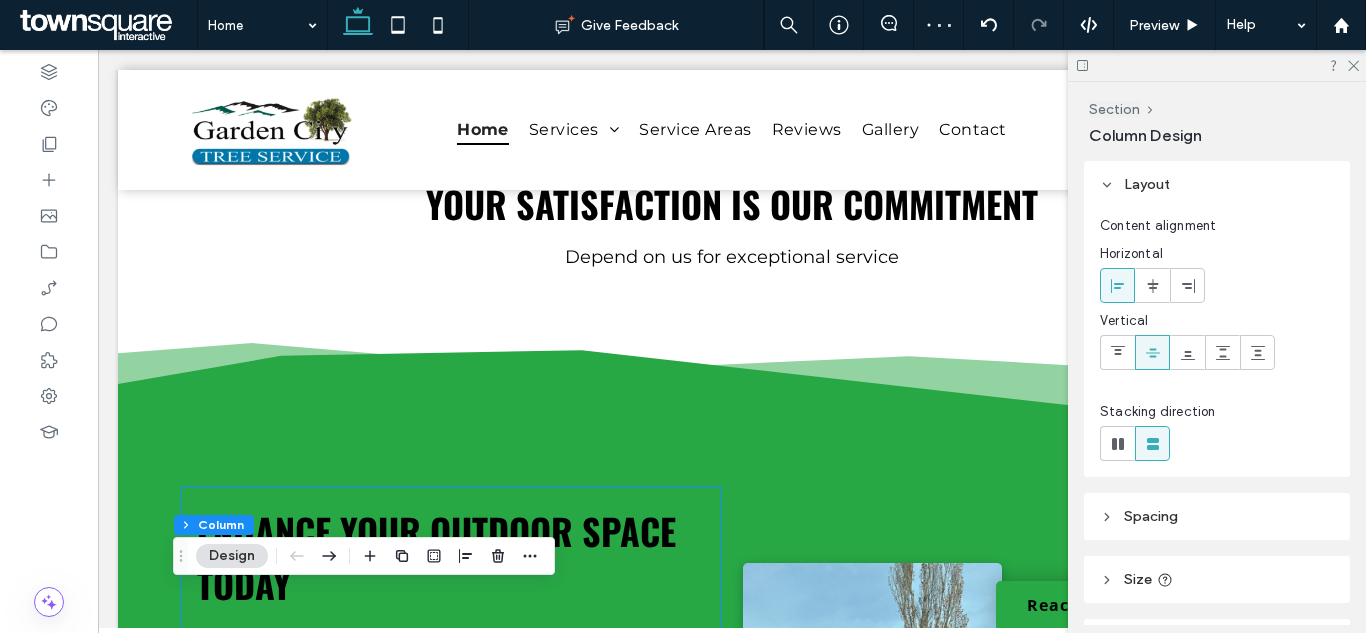 scroll, scrollTop: 512, scrollLeft: 0, axis: vertical 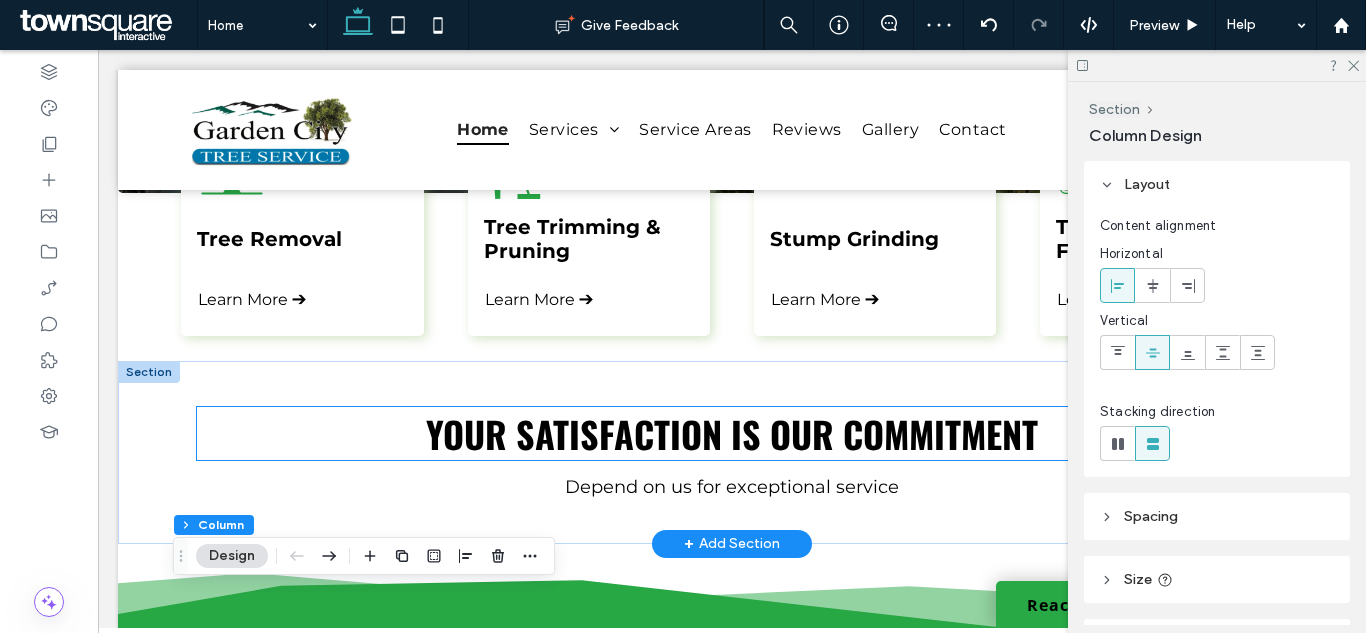 click on "Your Satisfaction is Our Commitment" at bounding box center [732, 433] 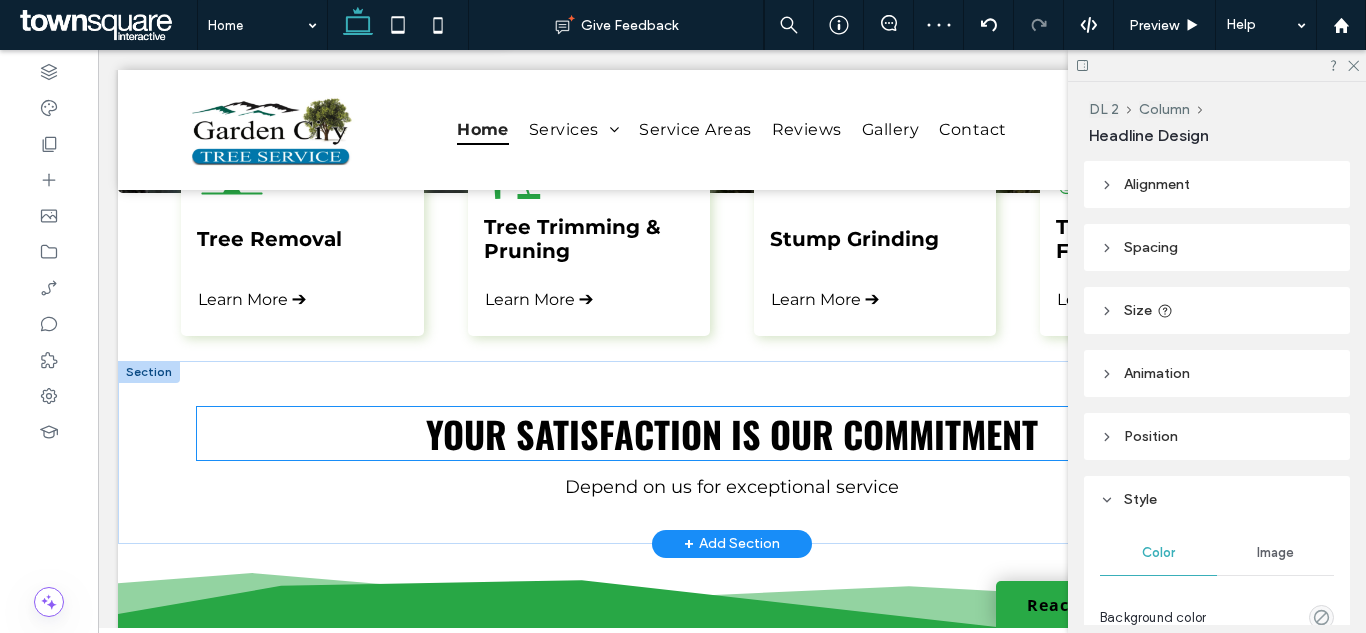 click on "Your Satisfaction is Our Commitment" at bounding box center (732, 433) 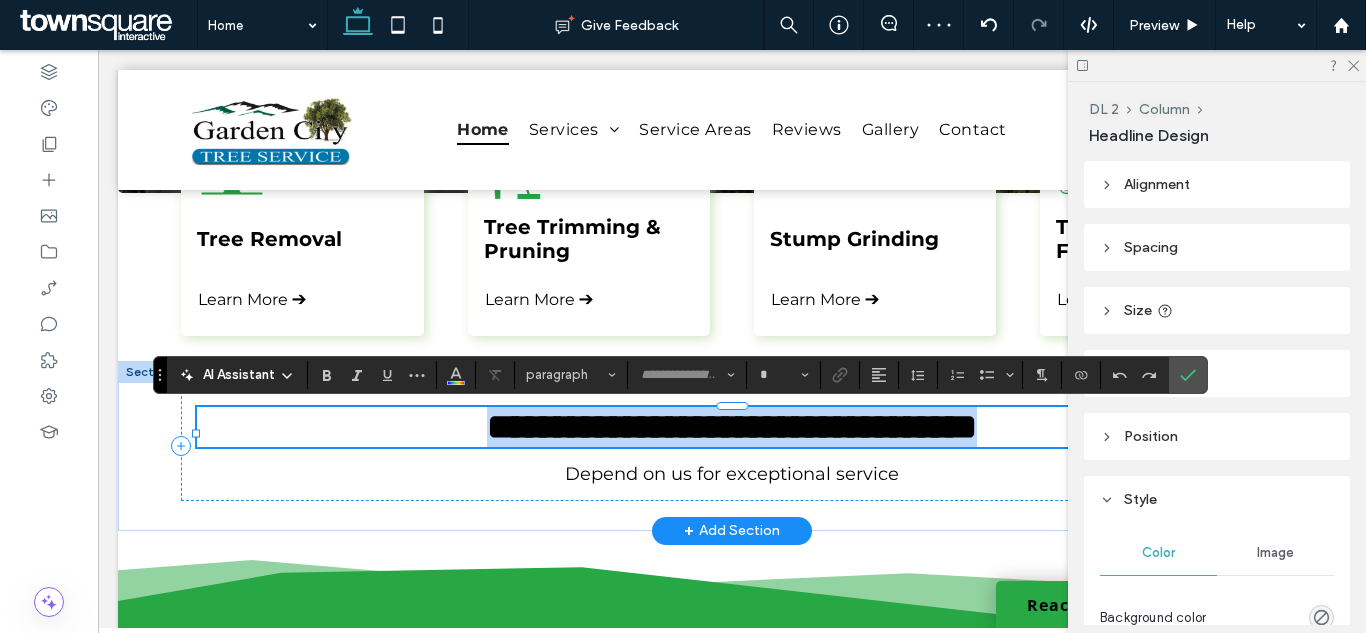 type on "******" 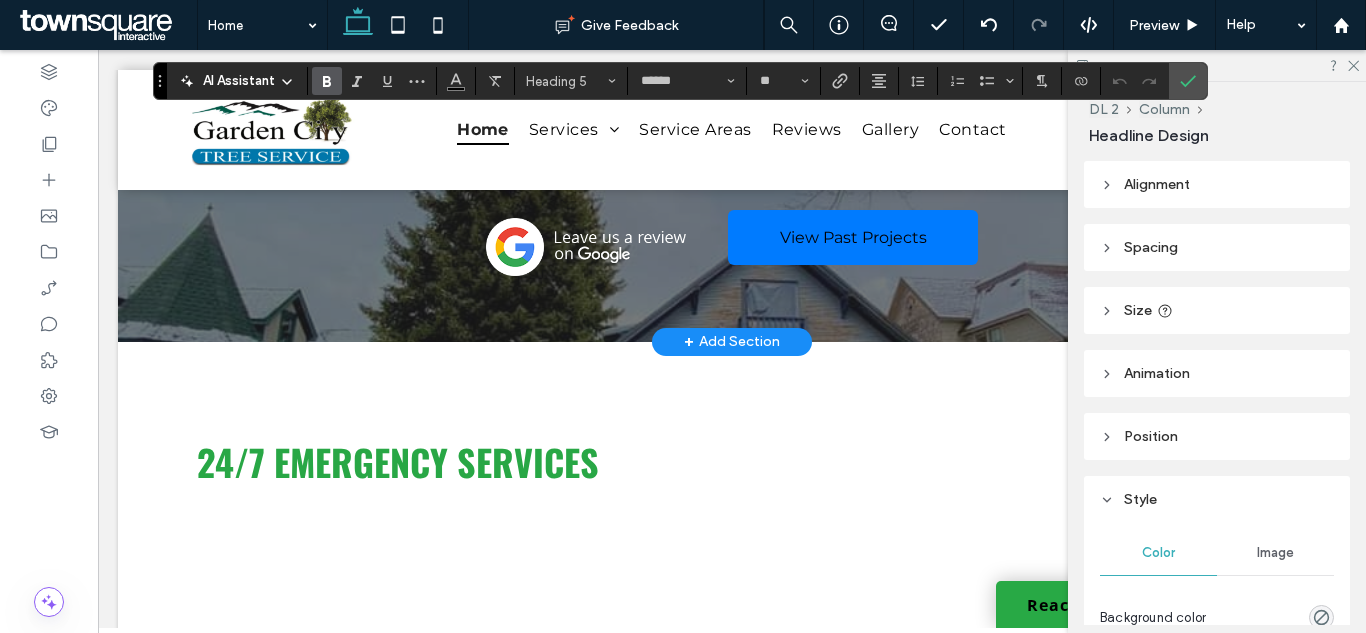 scroll, scrollTop: 3112, scrollLeft: 0, axis: vertical 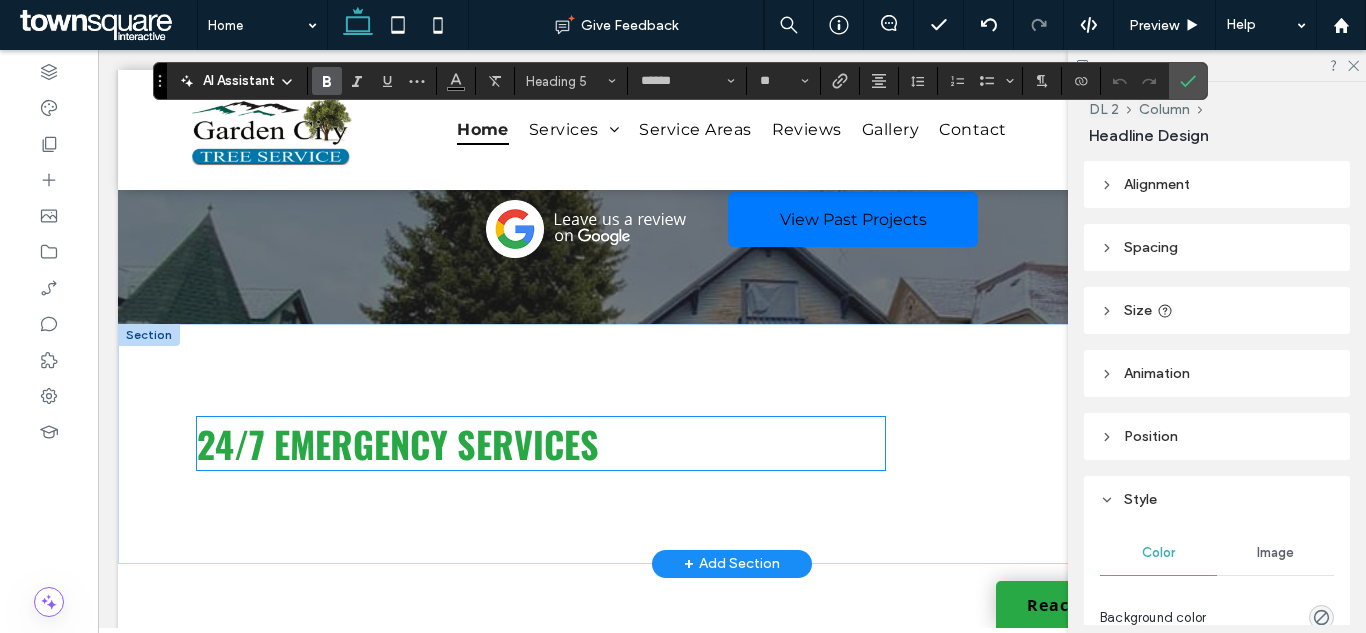 click on "24/7 emergency services" at bounding box center (398, 443) 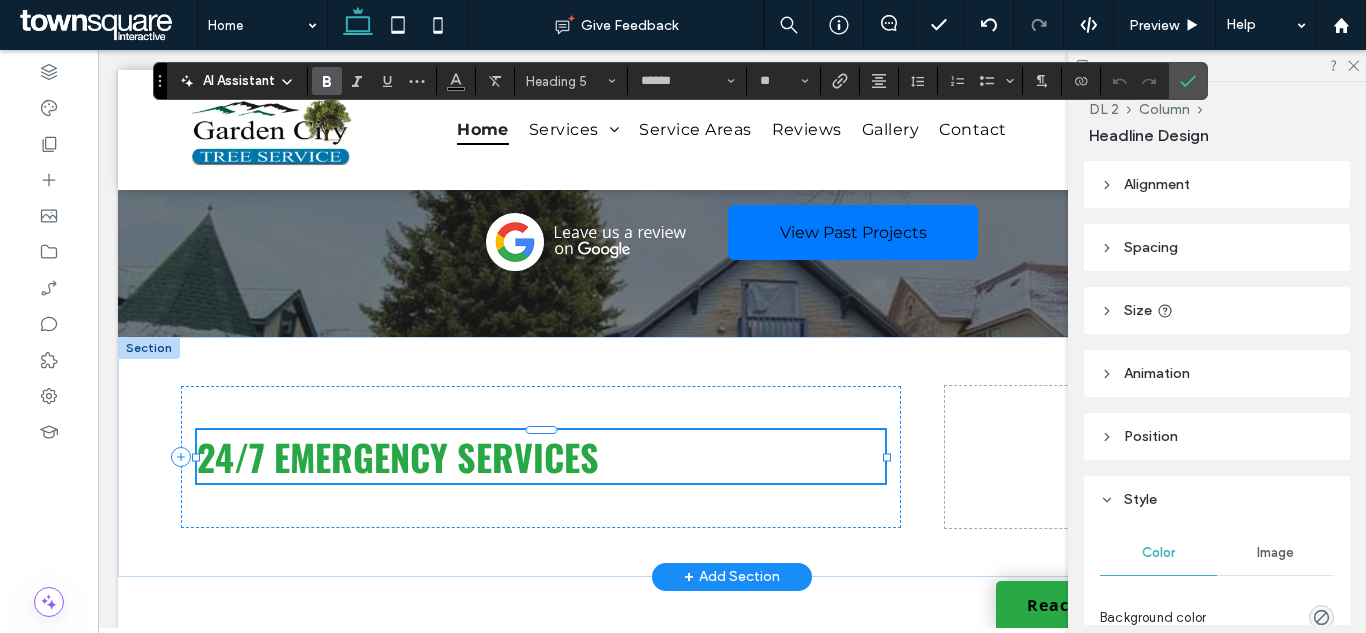 click on "24/7 emergency services" at bounding box center (541, 456) 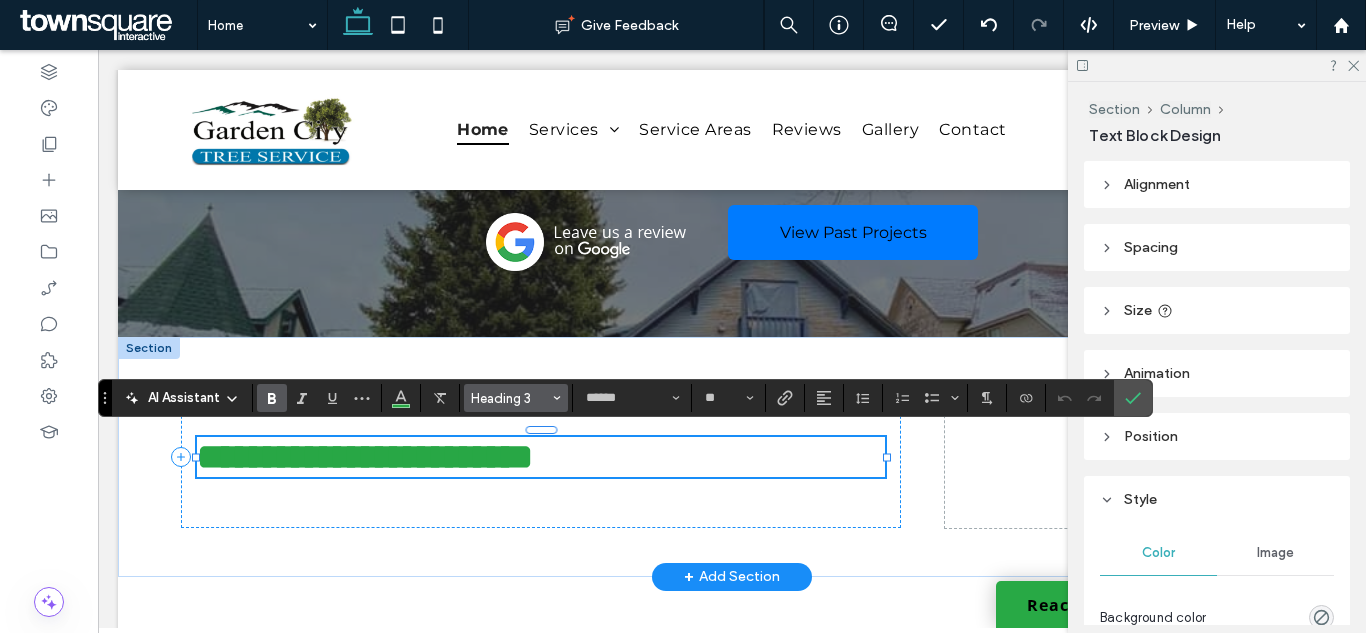 click on "Heading 3" at bounding box center [510, 398] 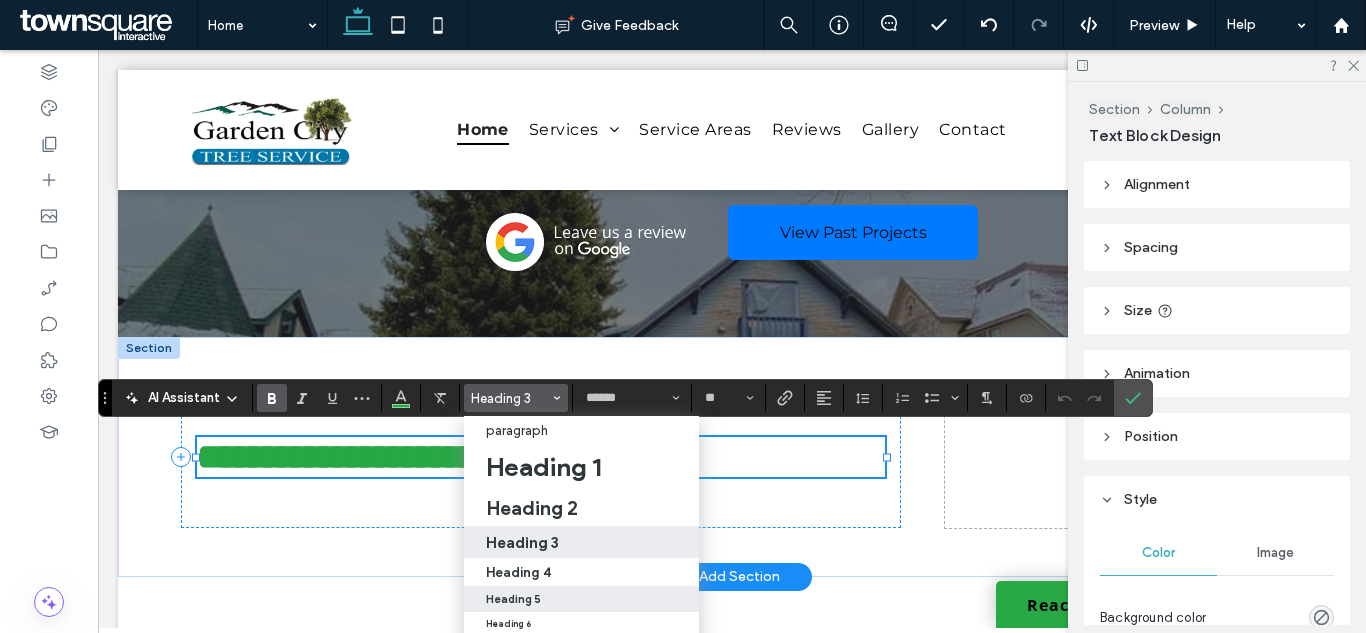click on "Heading 5" at bounding box center [581, 599] 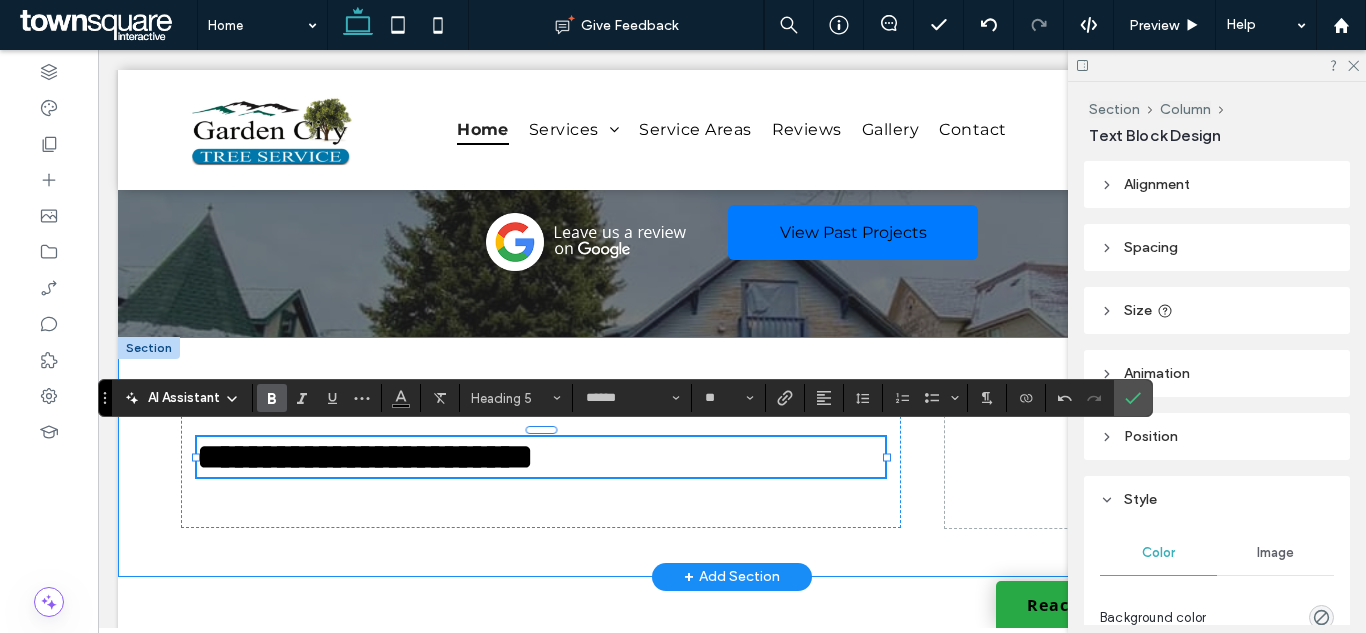 click on "**********" at bounding box center (732, 457) 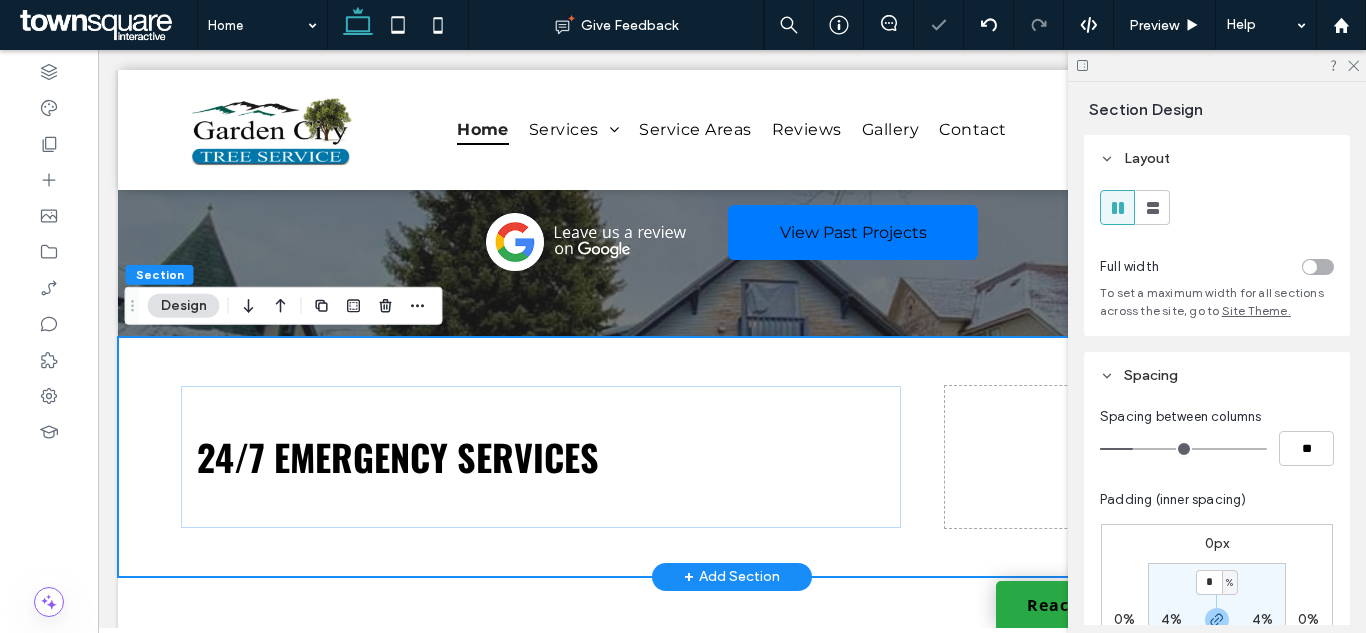 click on "24/7 emergency services" at bounding box center (732, 457) 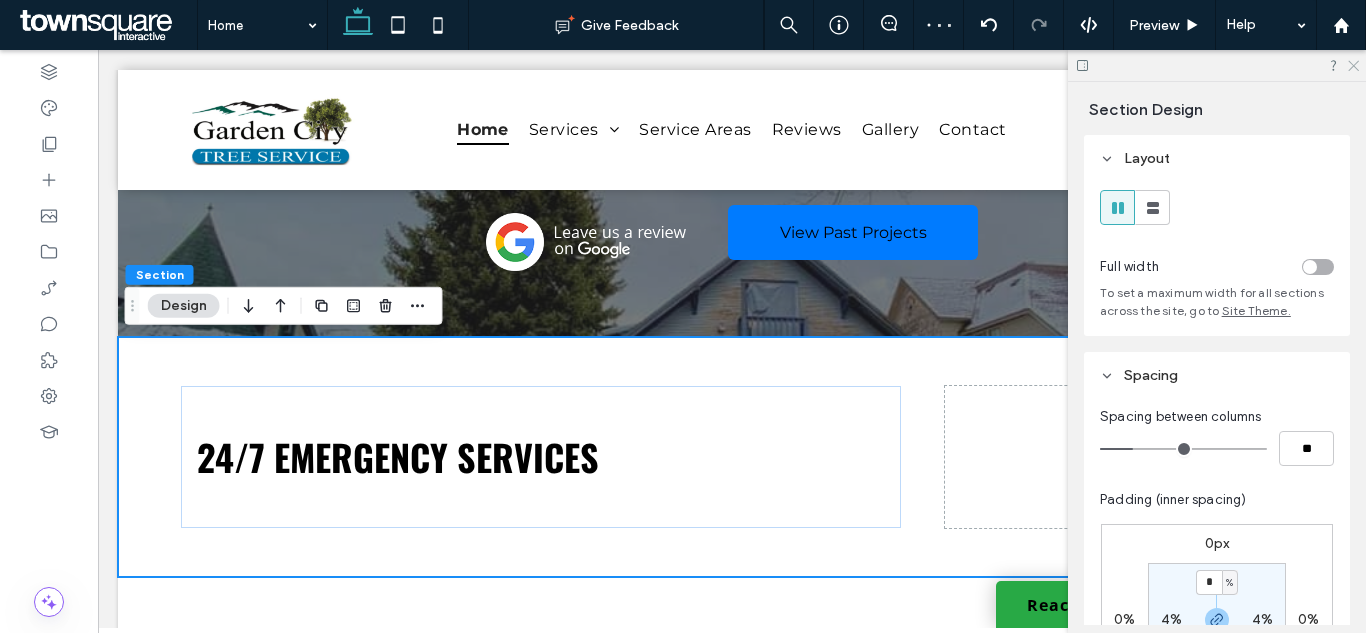 click 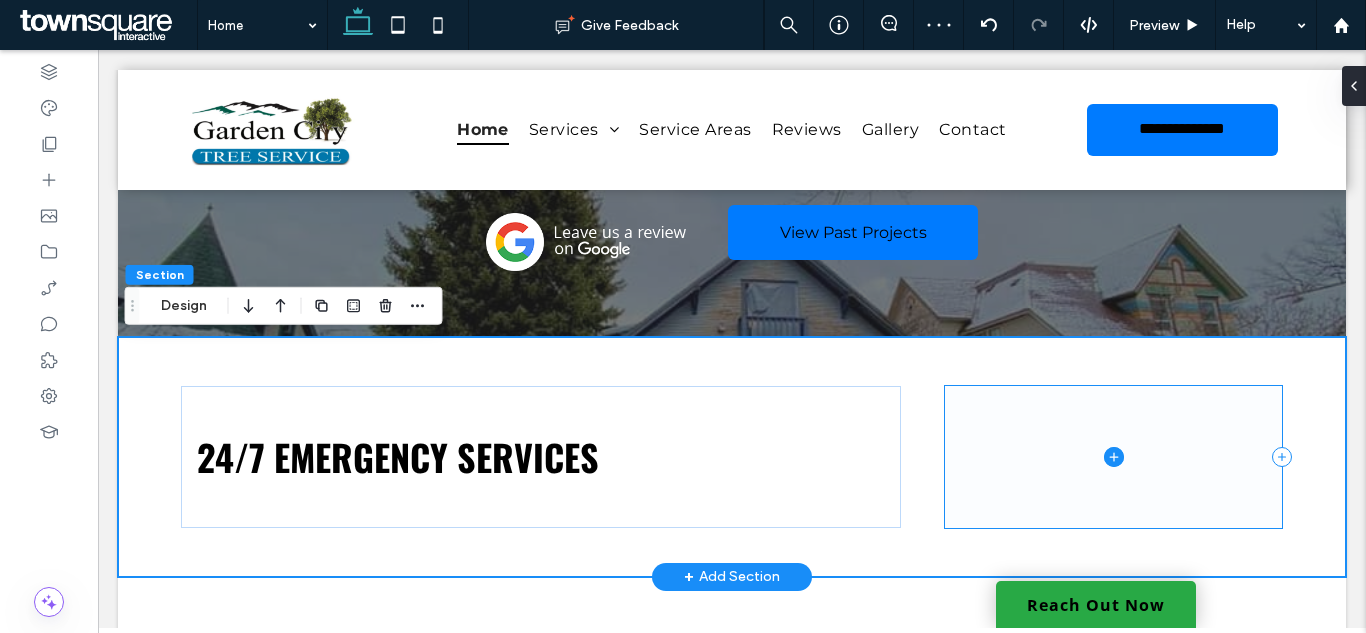 click 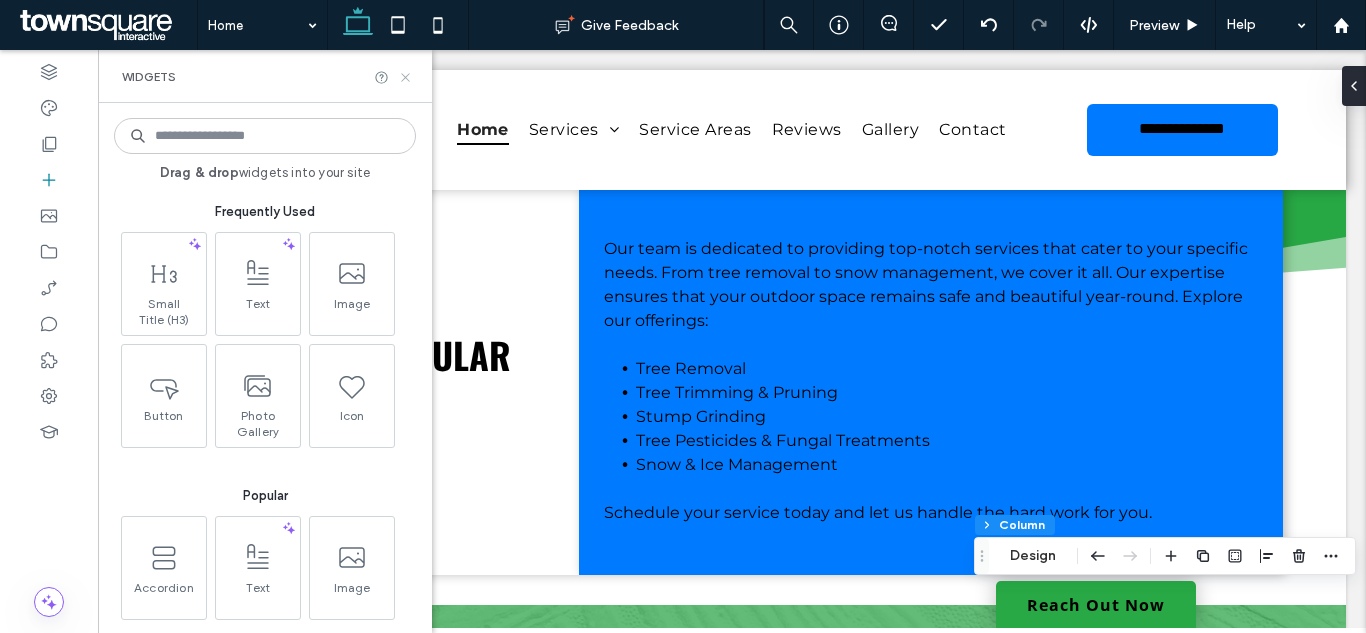 drag, startPoint x: 307, startPoint y: 40, endPoint x: 401, endPoint y: 79, distance: 101.76935 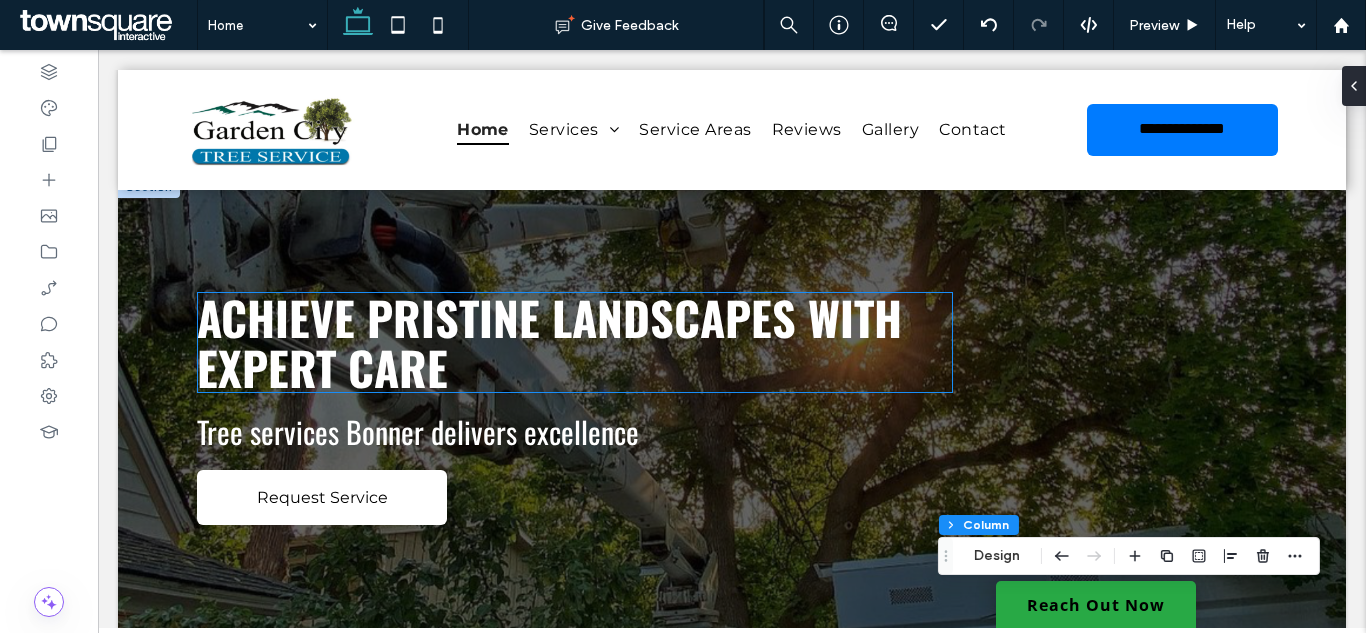 scroll, scrollTop: 12, scrollLeft: 0, axis: vertical 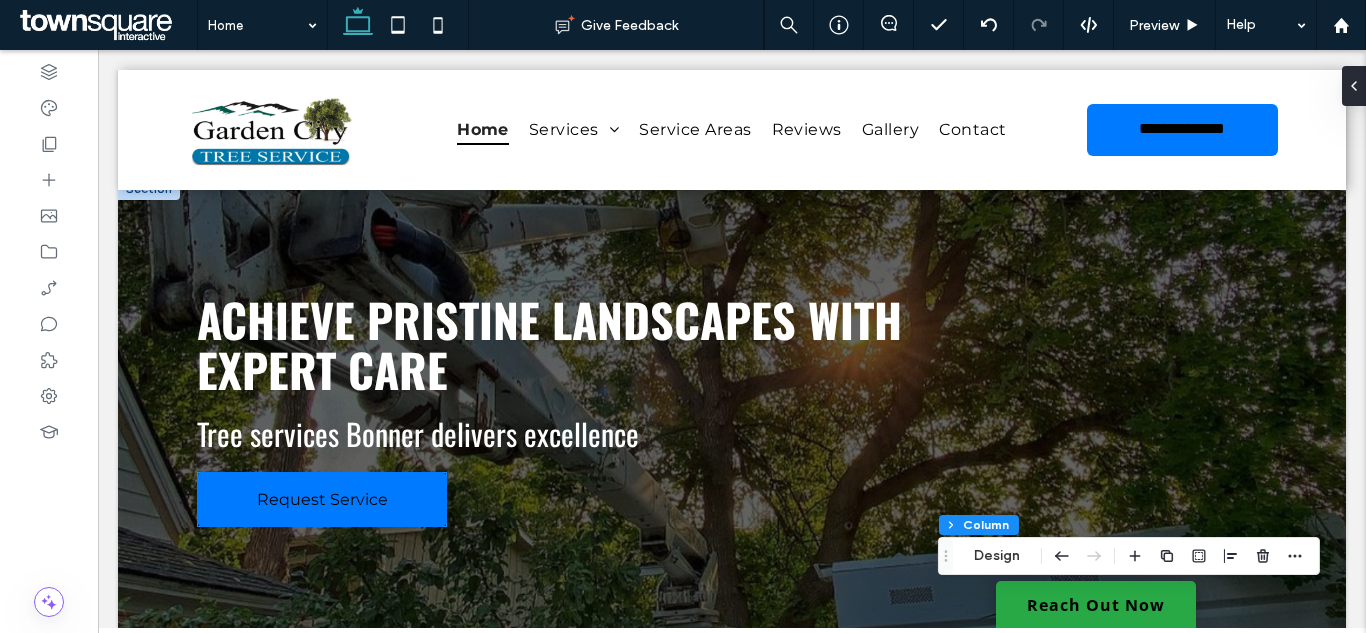 click on "Request Service" at bounding box center [322, 499] 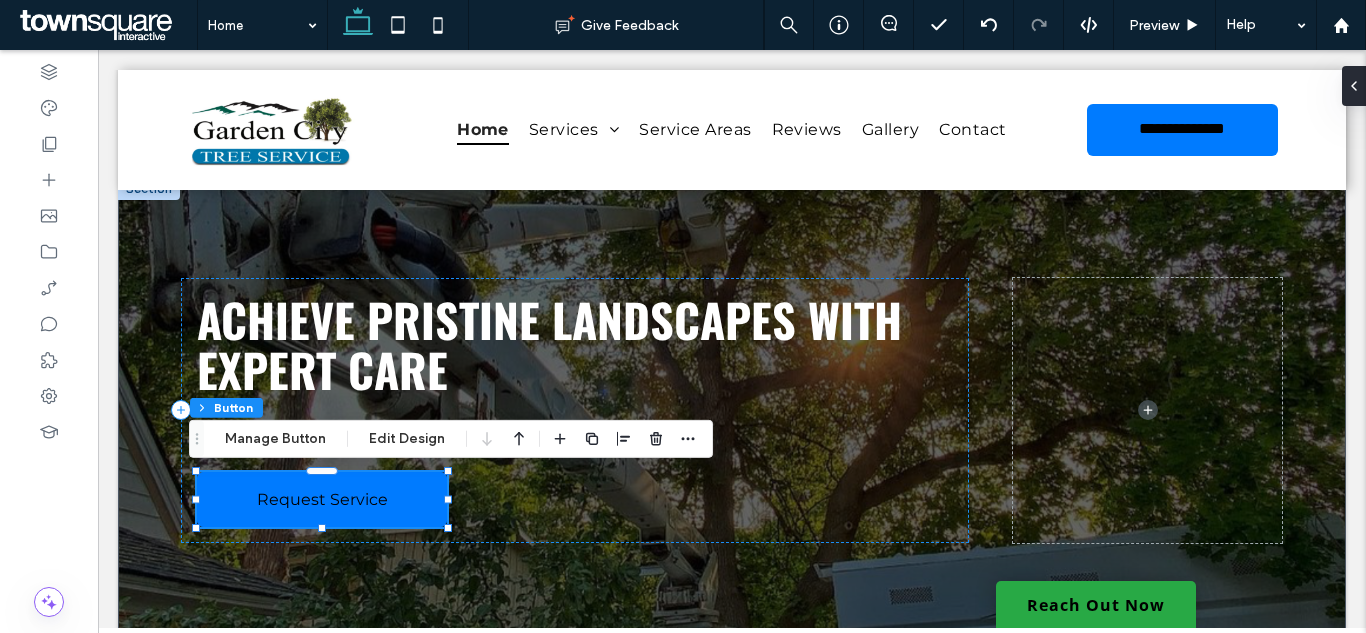 type on "**" 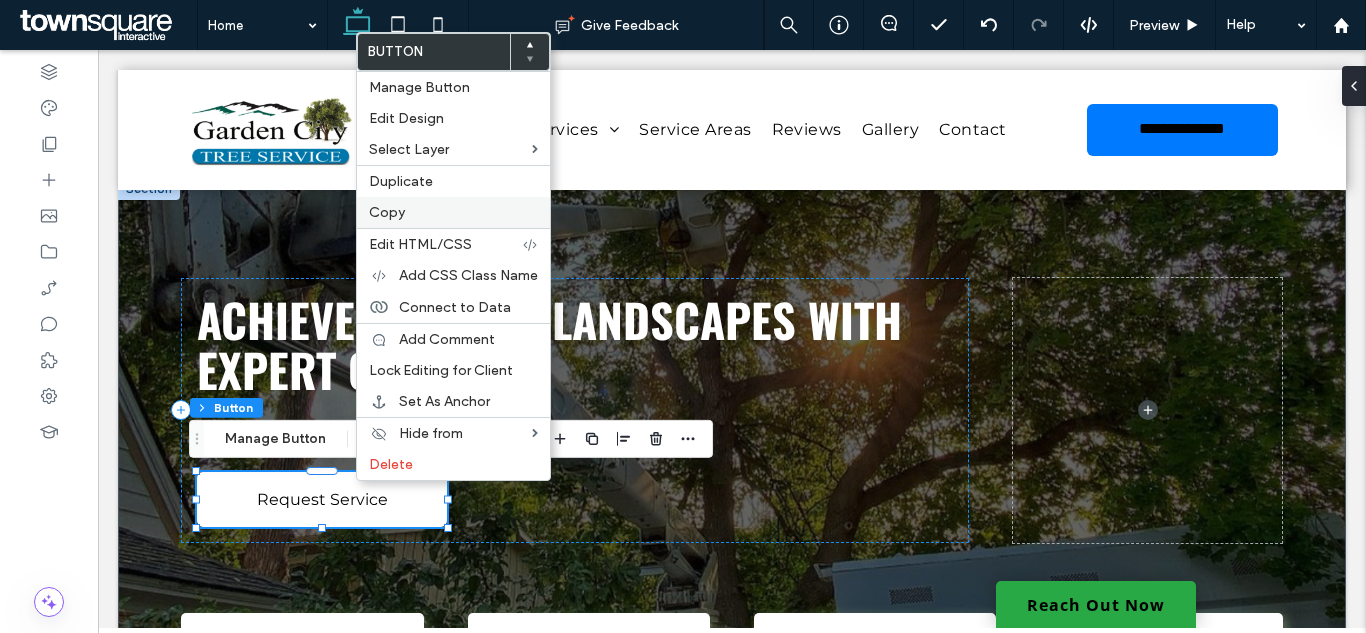 click on "Copy" at bounding box center [387, 212] 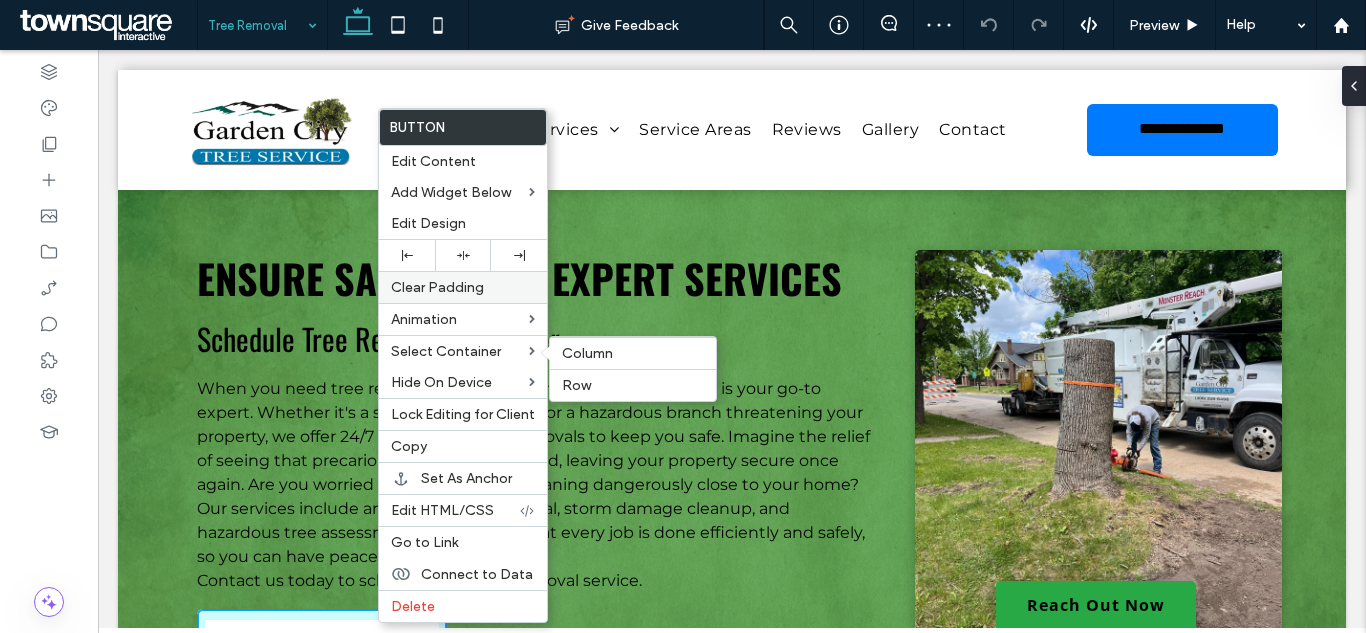 scroll, scrollTop: 200, scrollLeft: 0, axis: vertical 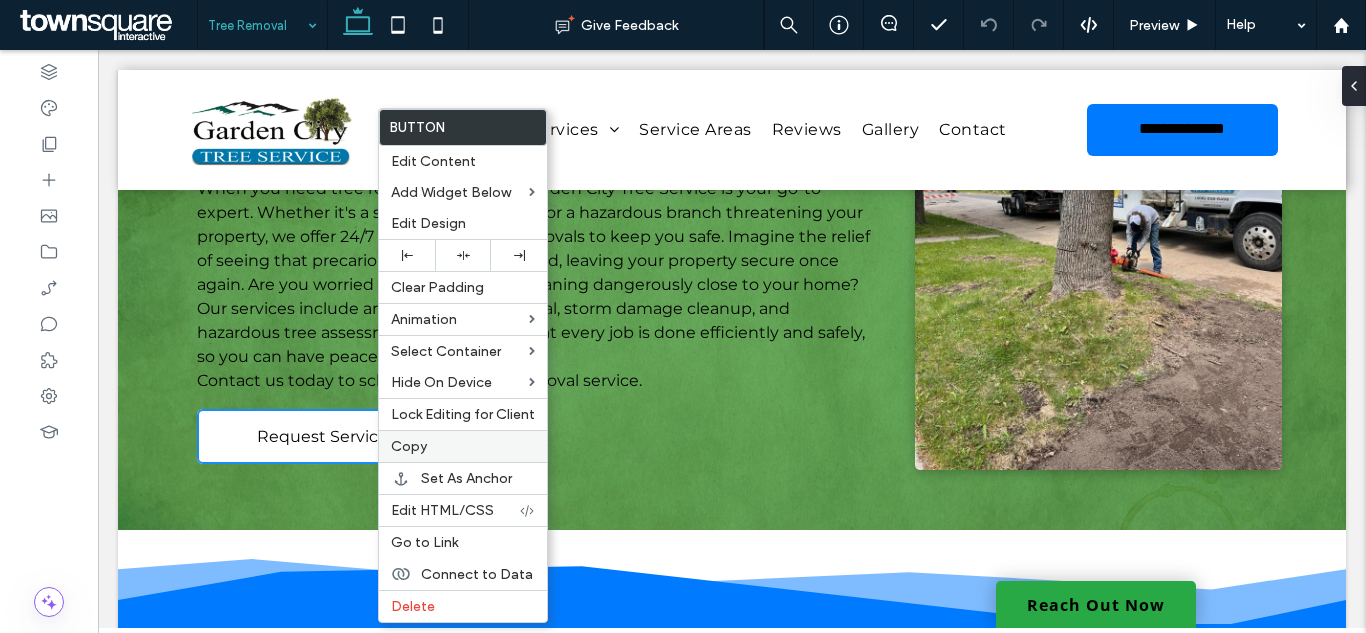 click on "Copy" at bounding box center (463, 446) 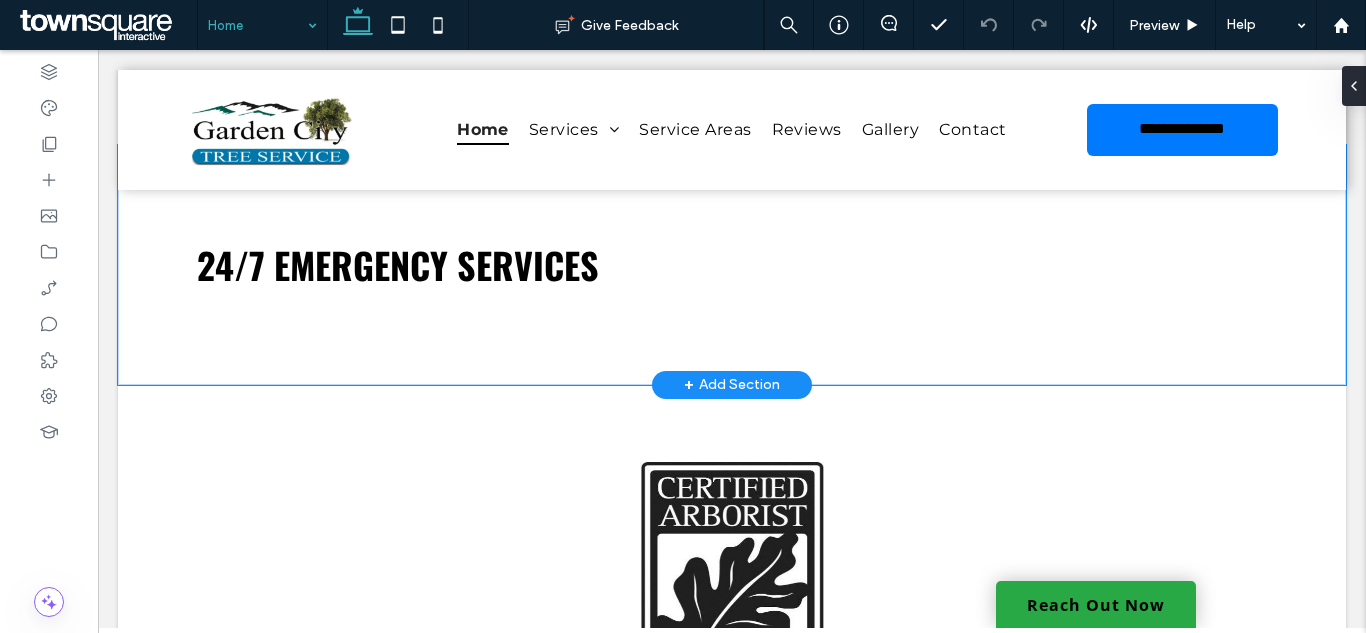 scroll, scrollTop: 3200, scrollLeft: 0, axis: vertical 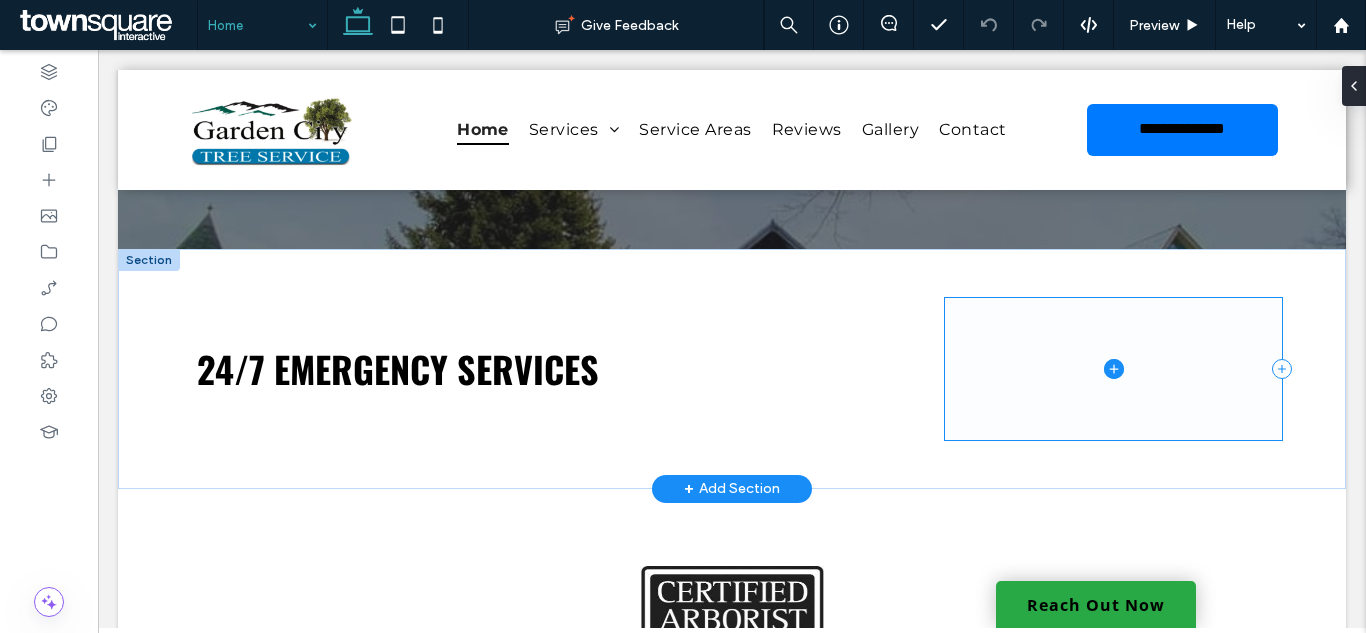 click at bounding box center [1113, 369] 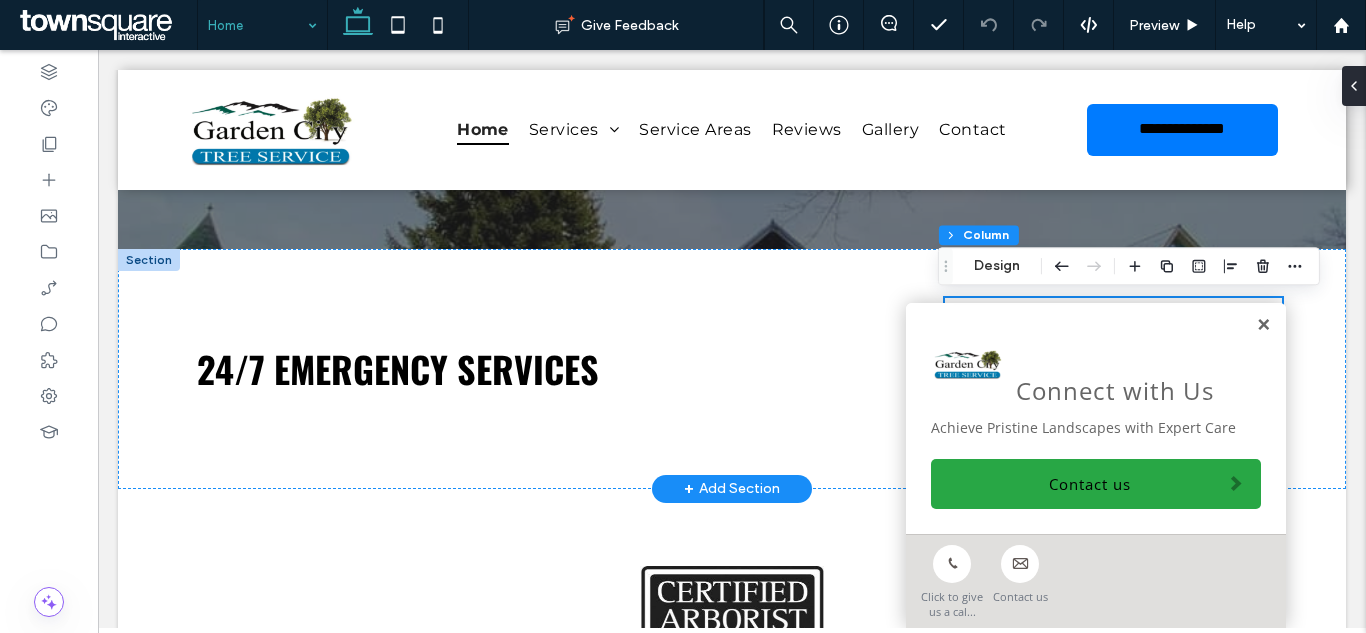 drag, startPoint x: 1096, startPoint y: 370, endPoint x: 1254, endPoint y: 331, distance: 162.74213 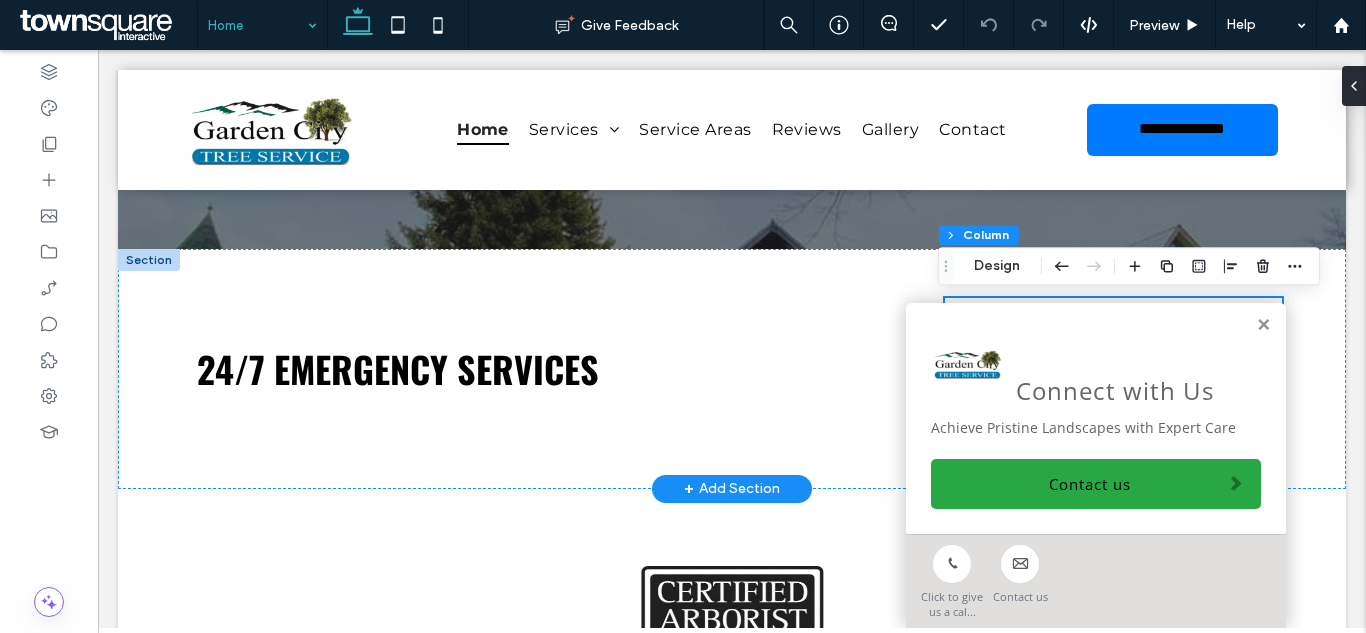 click at bounding box center (1263, 325) 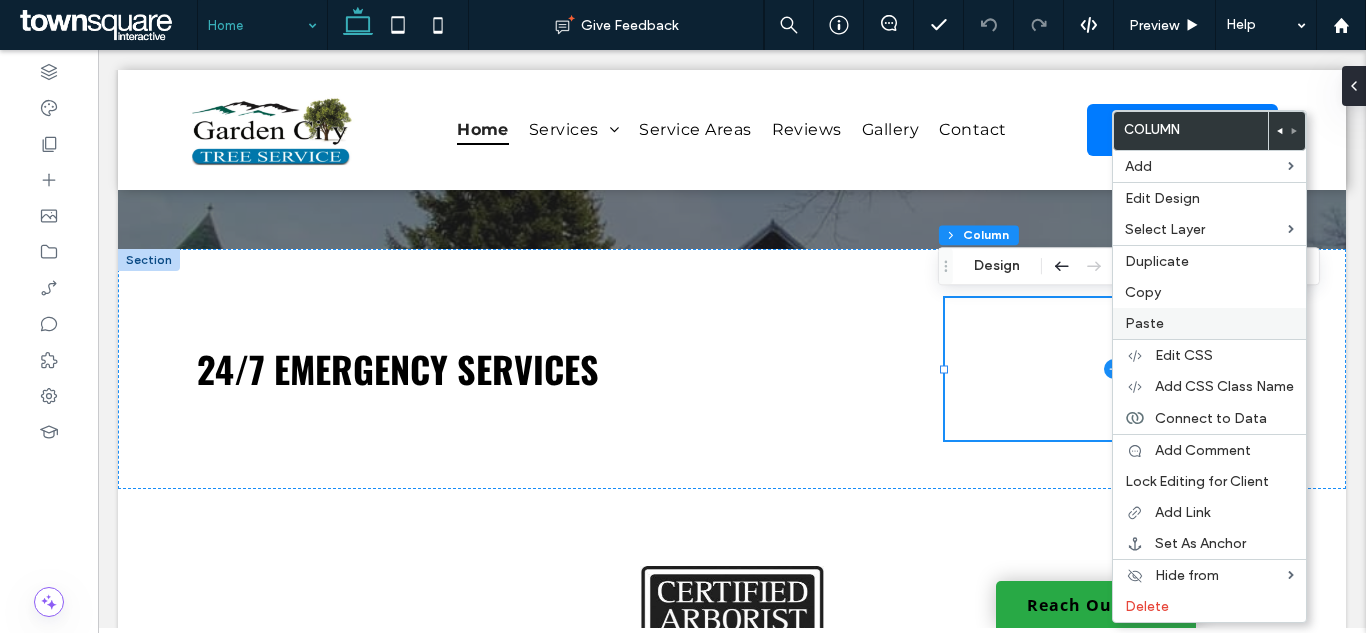 click on "Paste" at bounding box center [1209, 323] 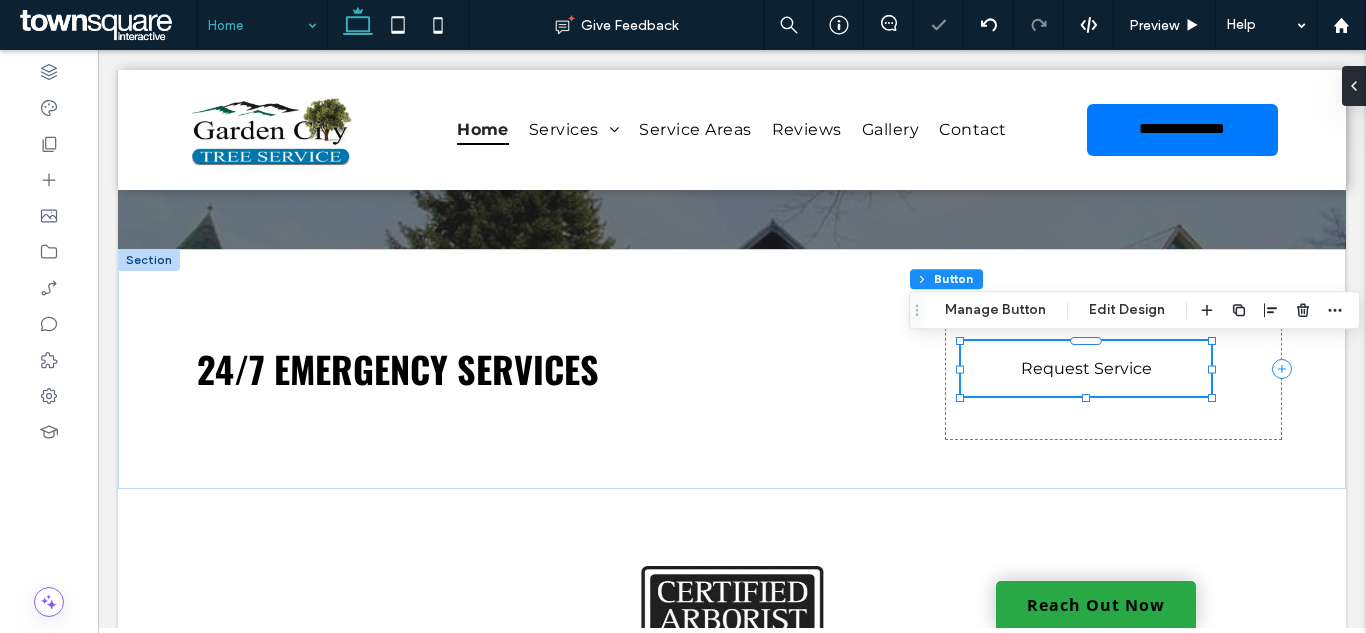 click on "Section Column Button Manage Button Edit Design" at bounding box center (1134, 310) 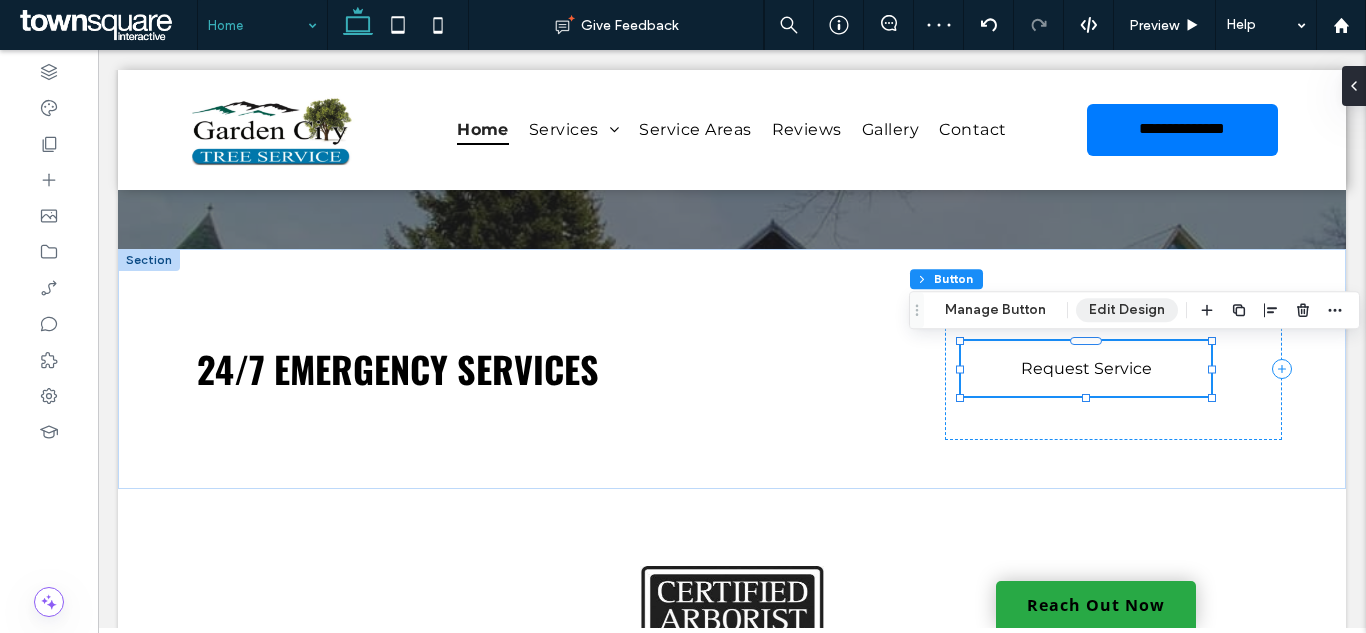 click on "Edit Design" at bounding box center [1127, 310] 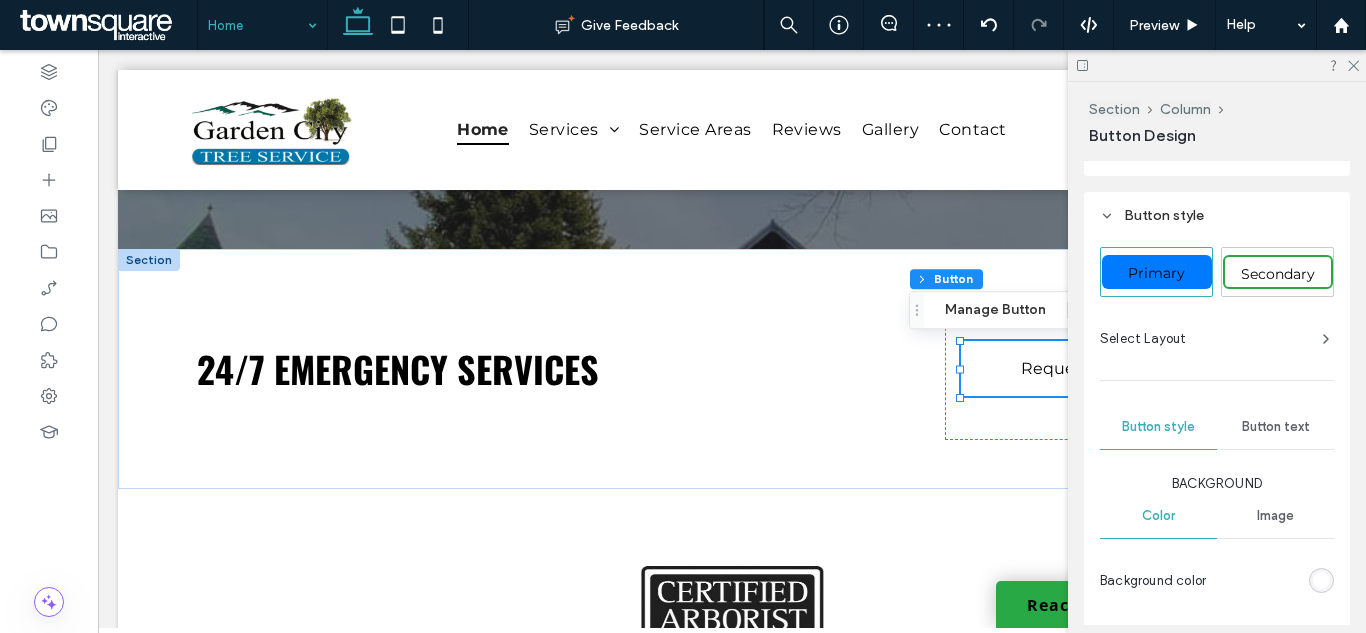 scroll, scrollTop: 300, scrollLeft: 0, axis: vertical 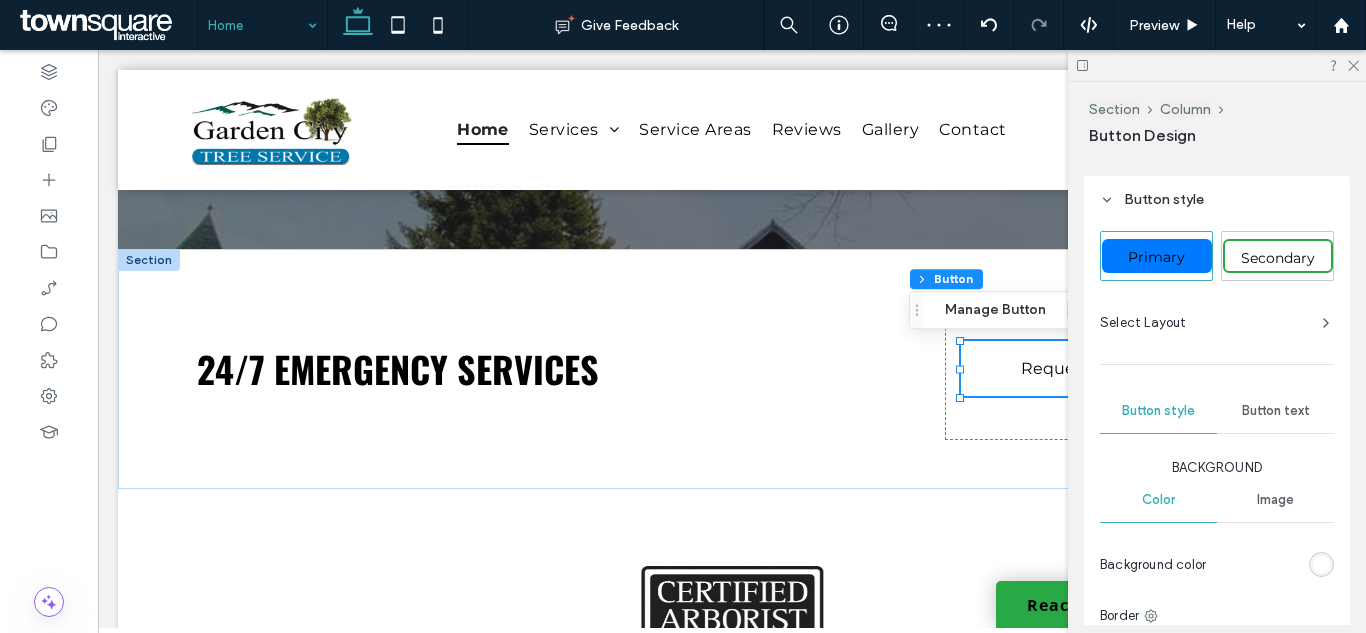 click on "Primary" at bounding box center (1156, 257) 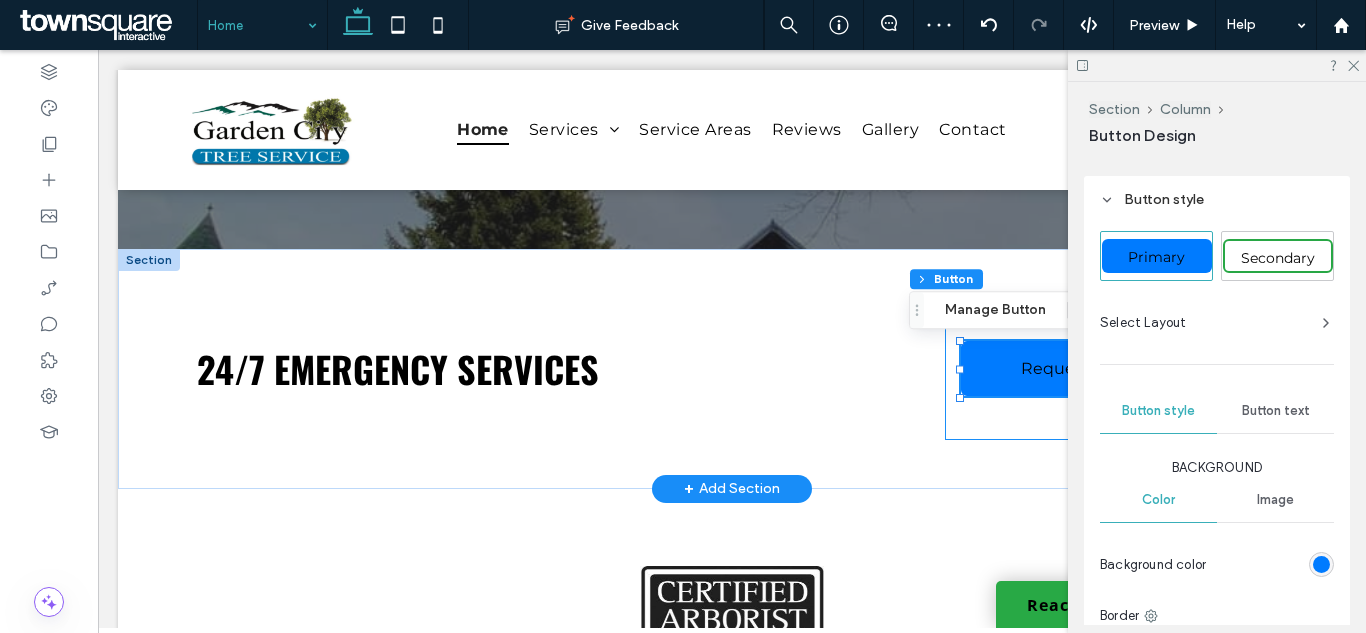 click on "Request Service" at bounding box center (1113, 369) 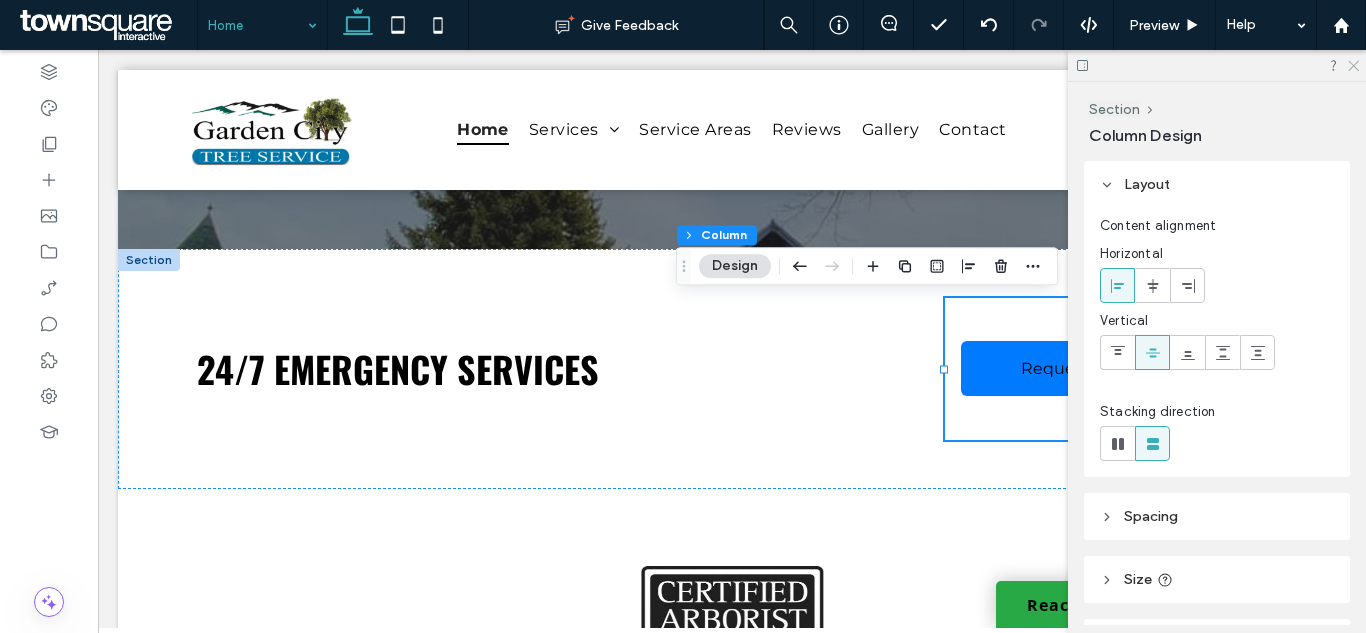 click 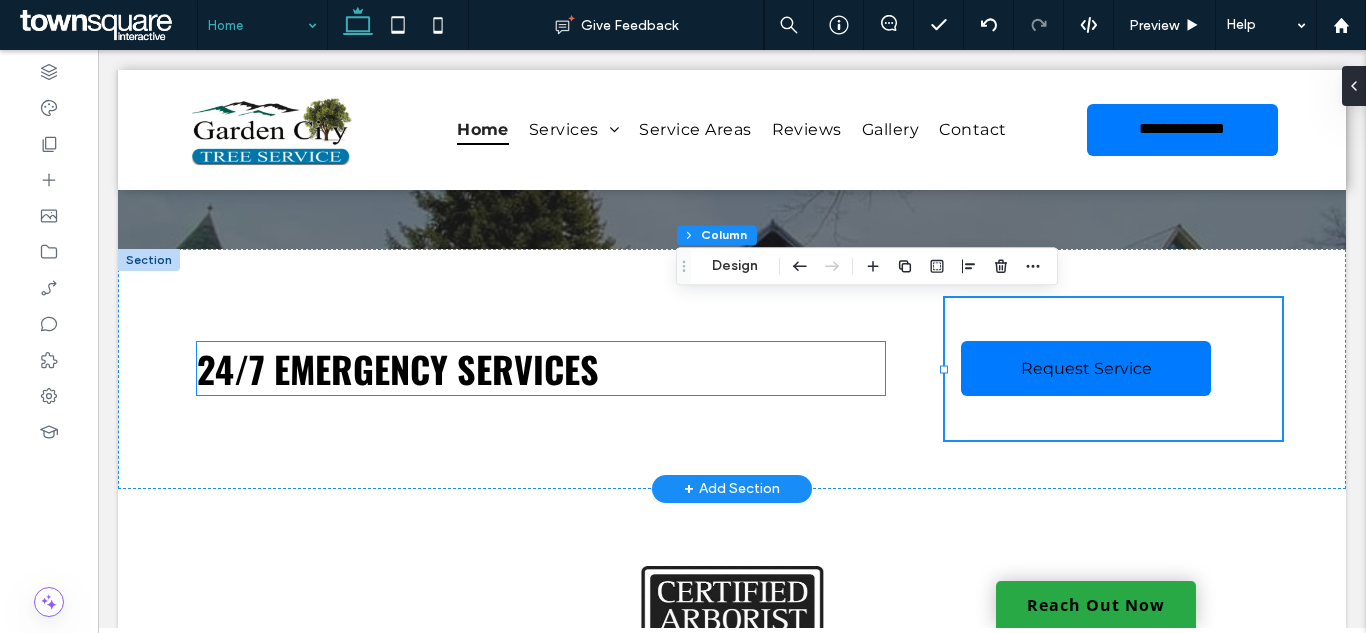 click on "24/7 emergency services" at bounding box center [541, 368] 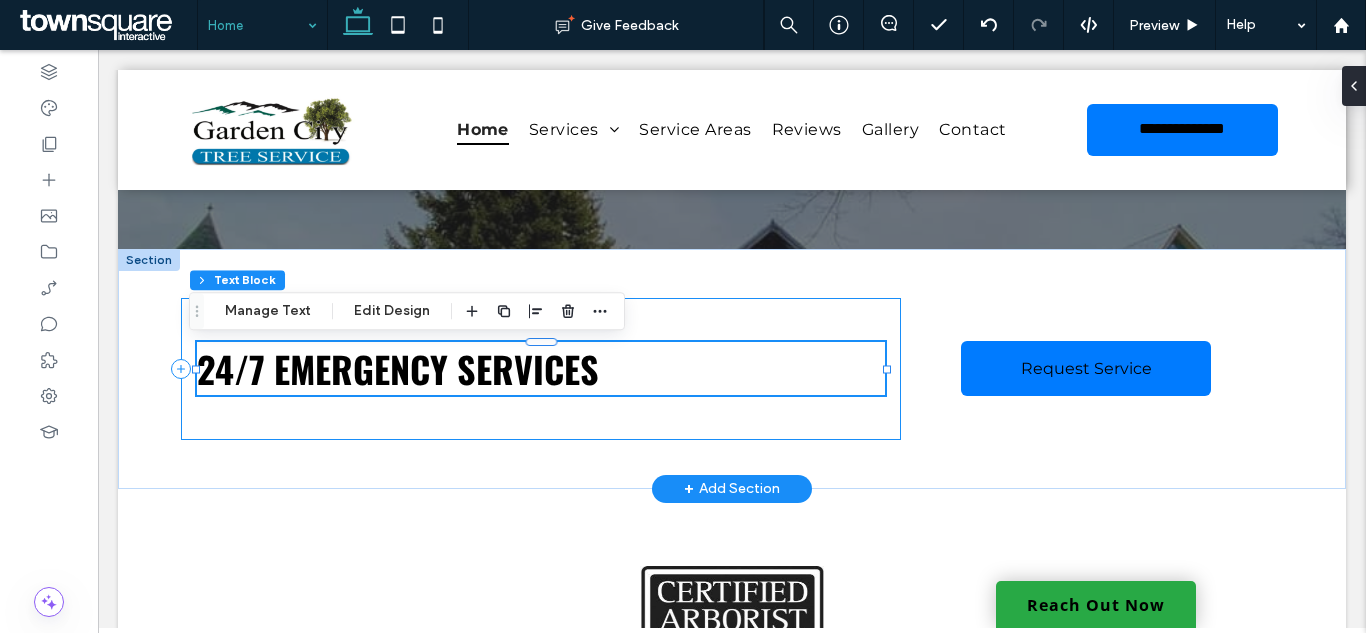 click on "24/7 emergency services" at bounding box center (541, 369) 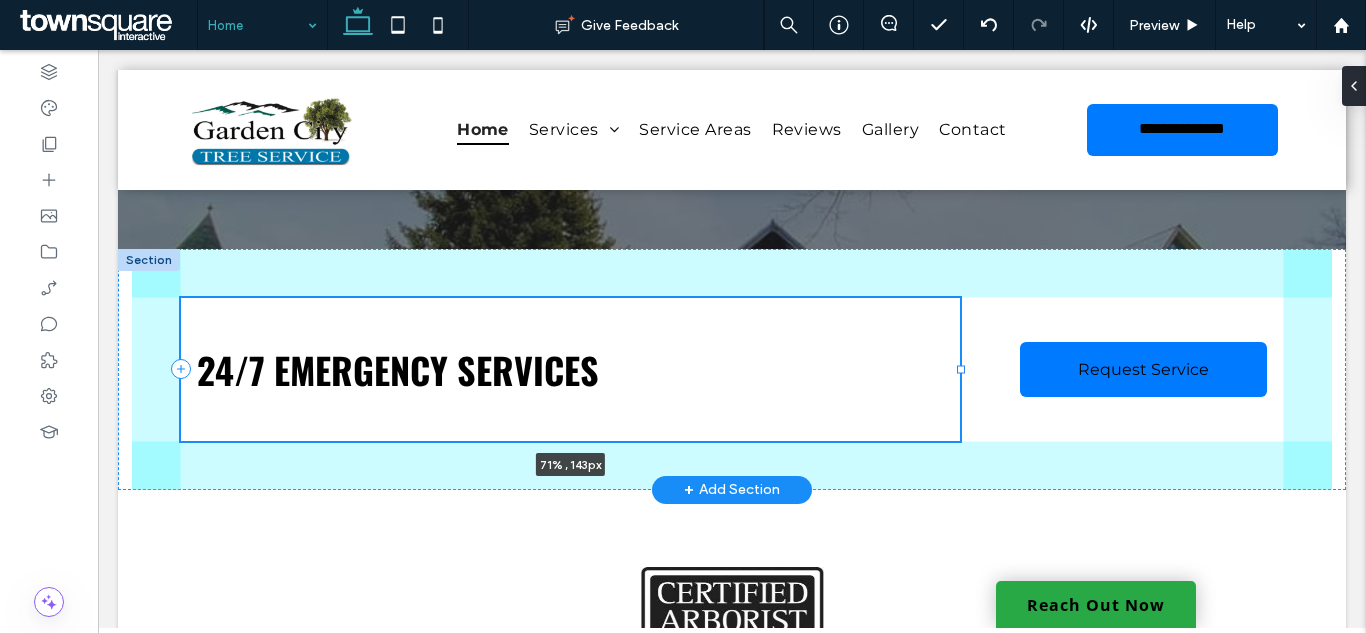 drag, startPoint x: 898, startPoint y: 371, endPoint x: 959, endPoint y: 378, distance: 61.400326 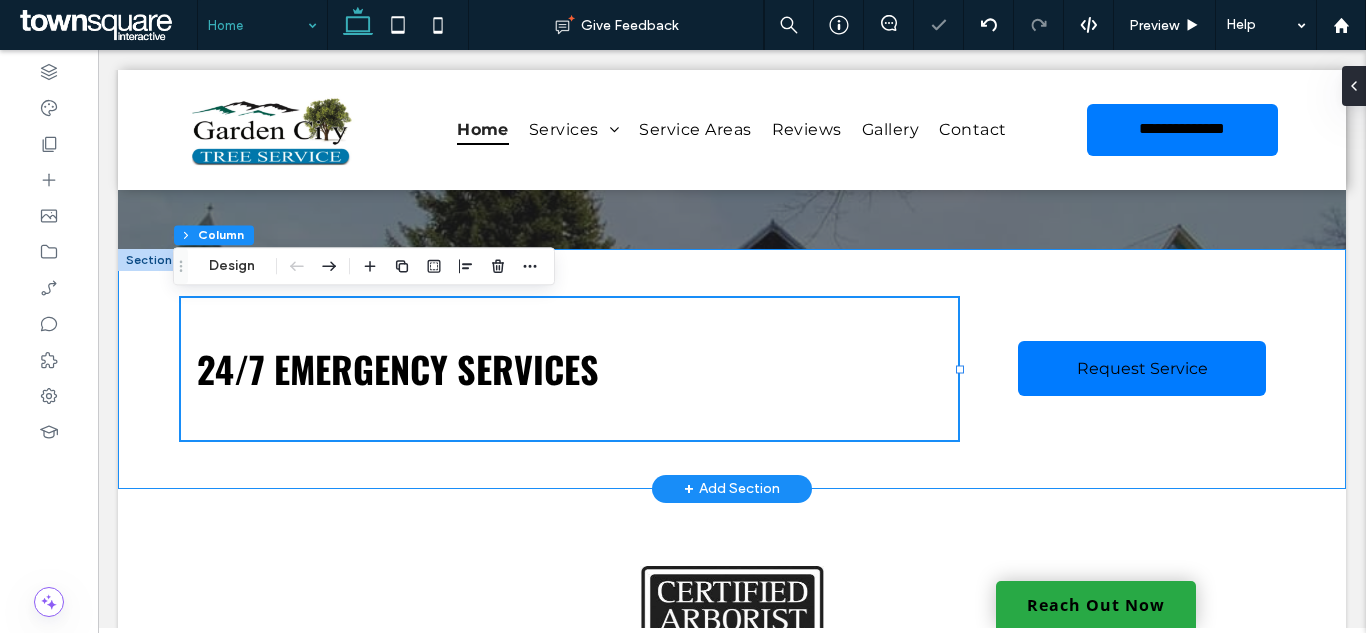 click on "24/7 emergency services
71% , 143px
Request Service" at bounding box center [732, 369] 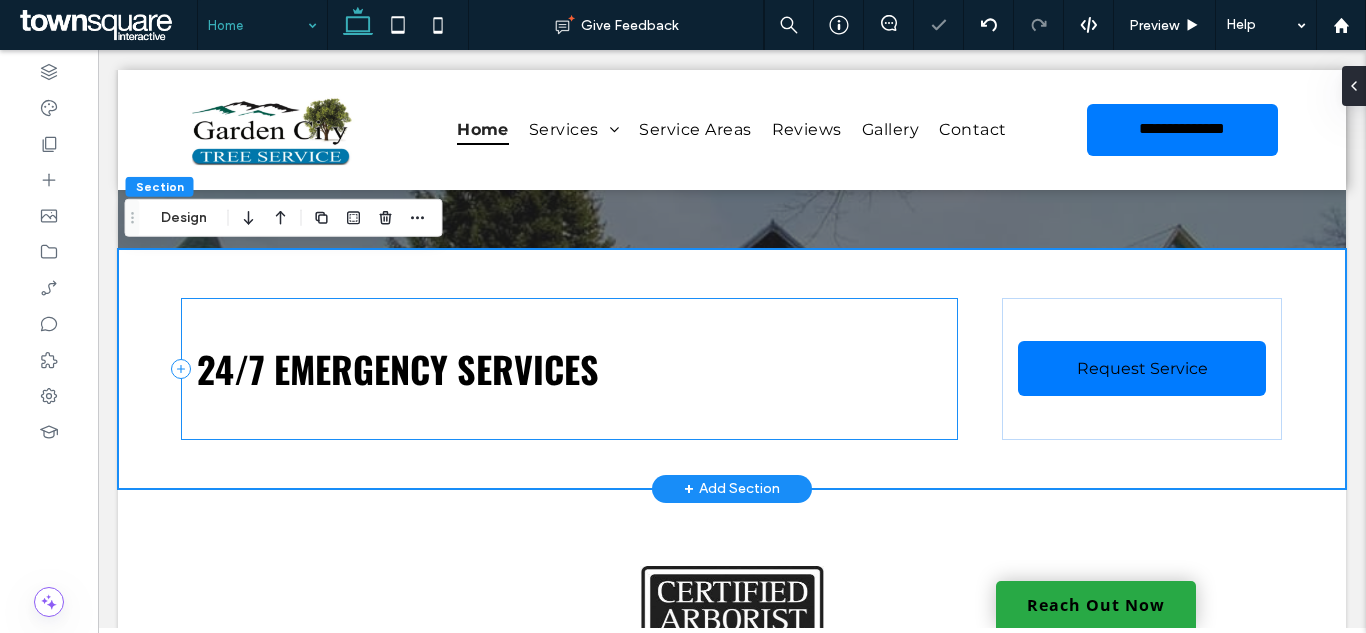 click on "24/7 emergency services" at bounding box center (569, 369) 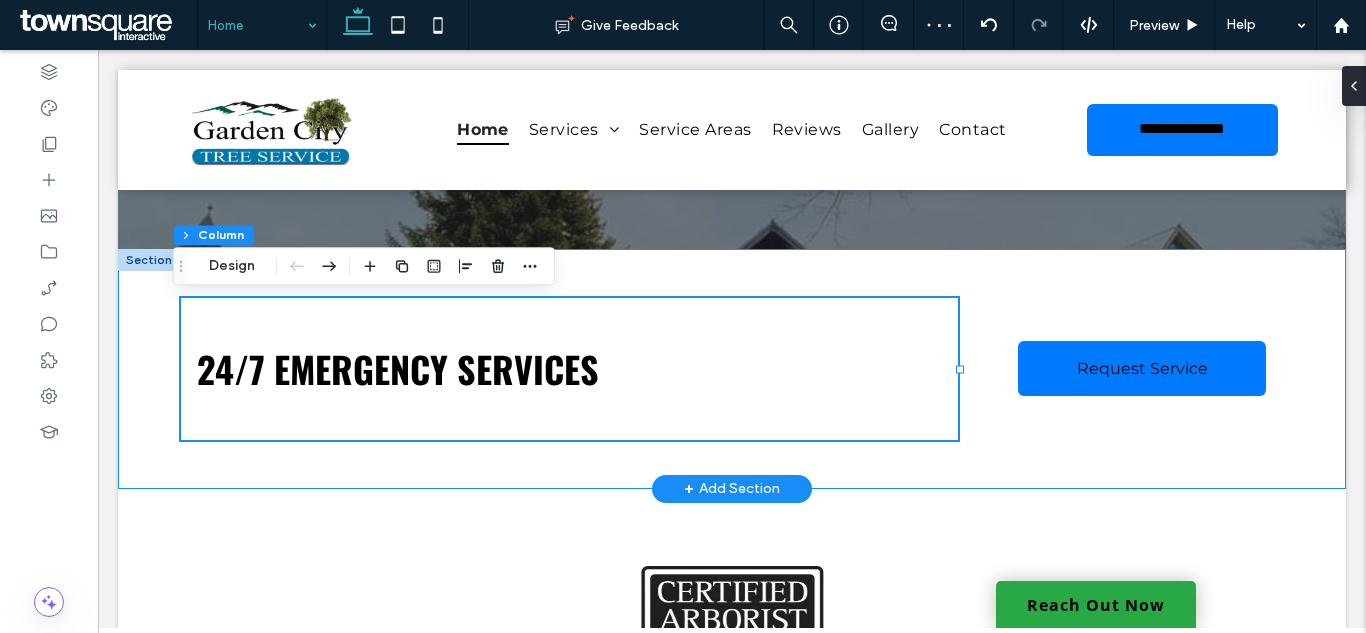 click on "24/7 emergency services
Request Service" at bounding box center [732, 369] 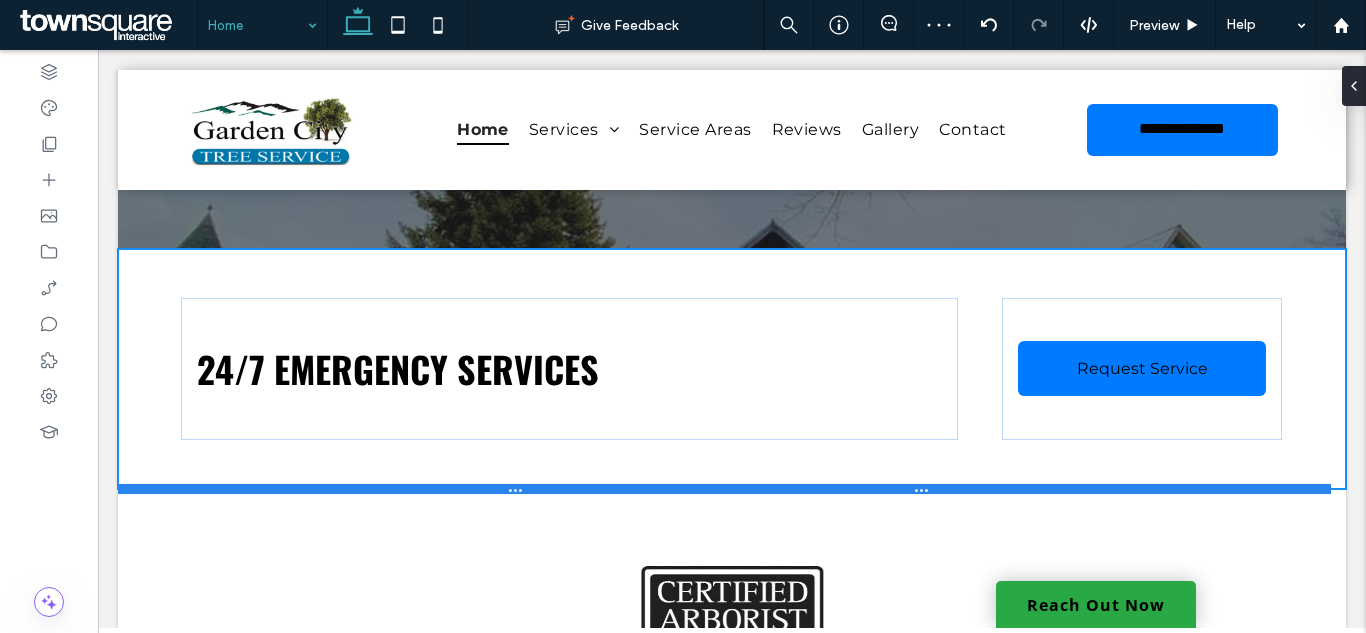 drag, startPoint x: 992, startPoint y: 488, endPoint x: 988, endPoint y: 457, distance: 31.257 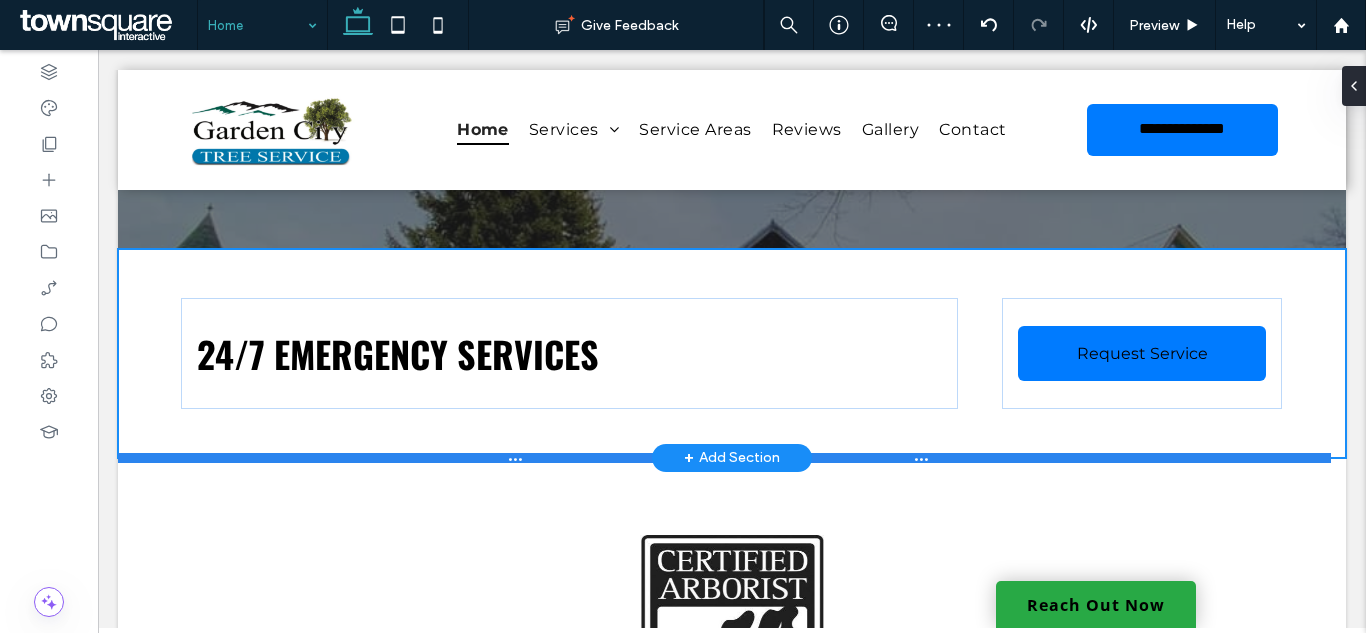 type on "***" 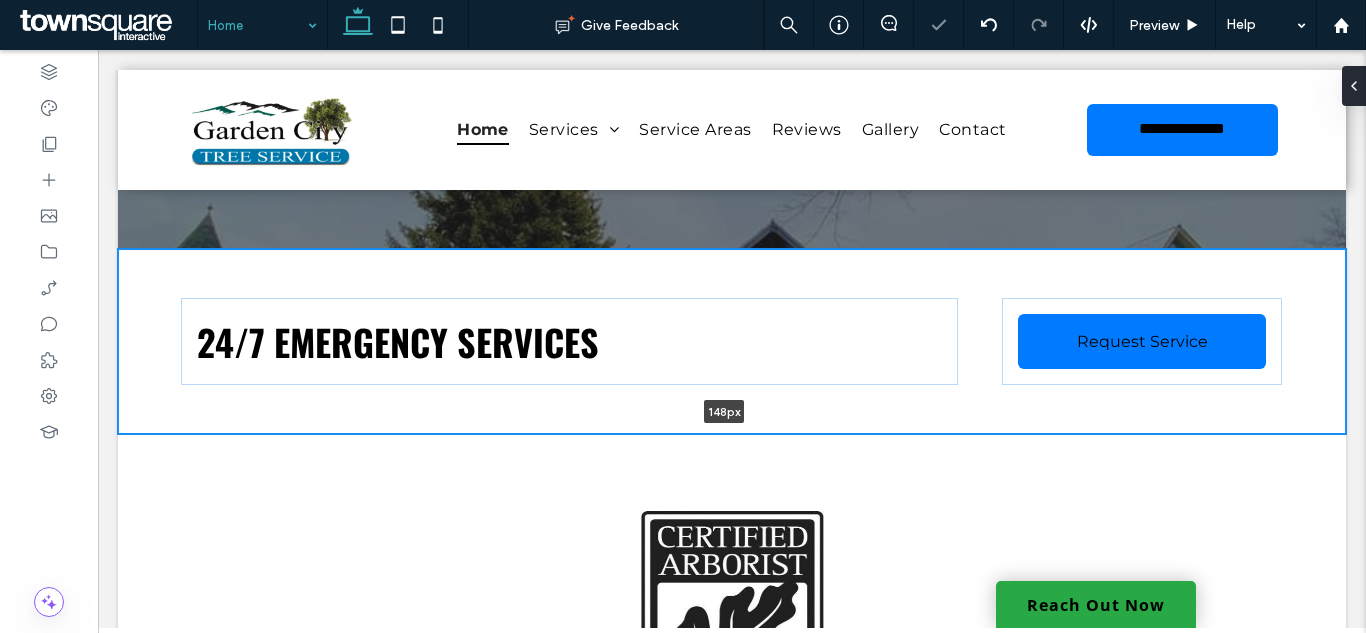 drag, startPoint x: 988, startPoint y: 456, endPoint x: 988, endPoint y: 386, distance: 70 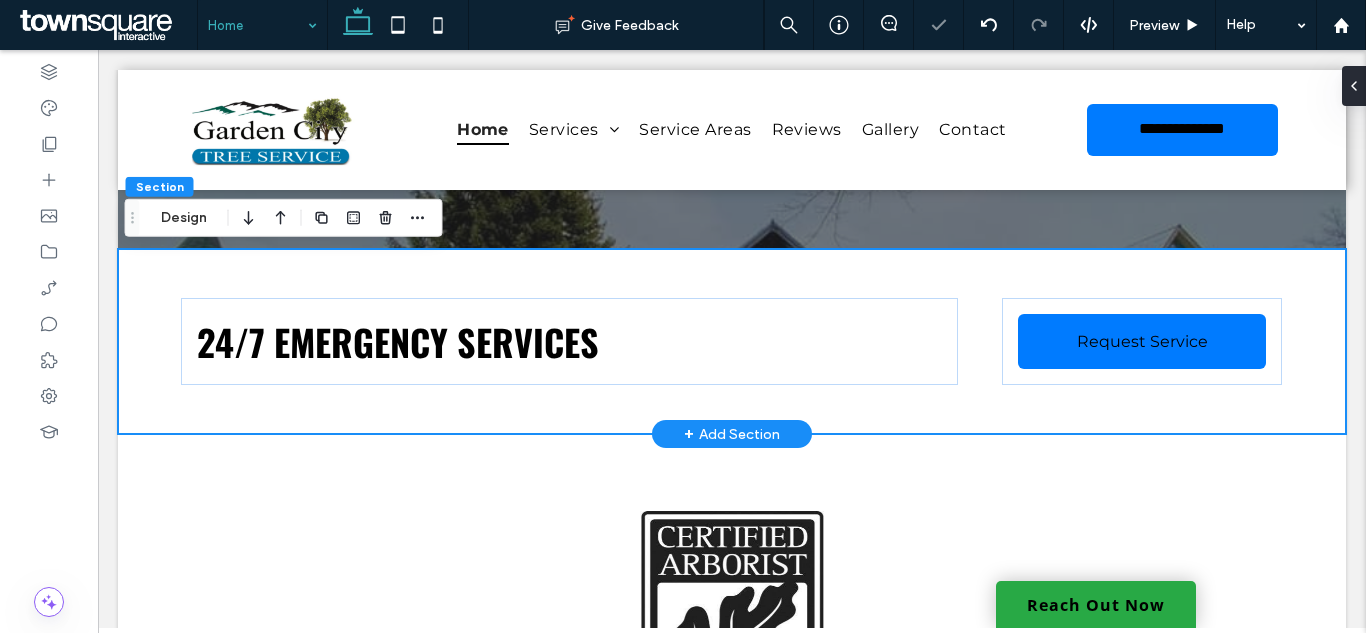 click on "24/7 emergency services
Request Service" at bounding box center (732, 341) 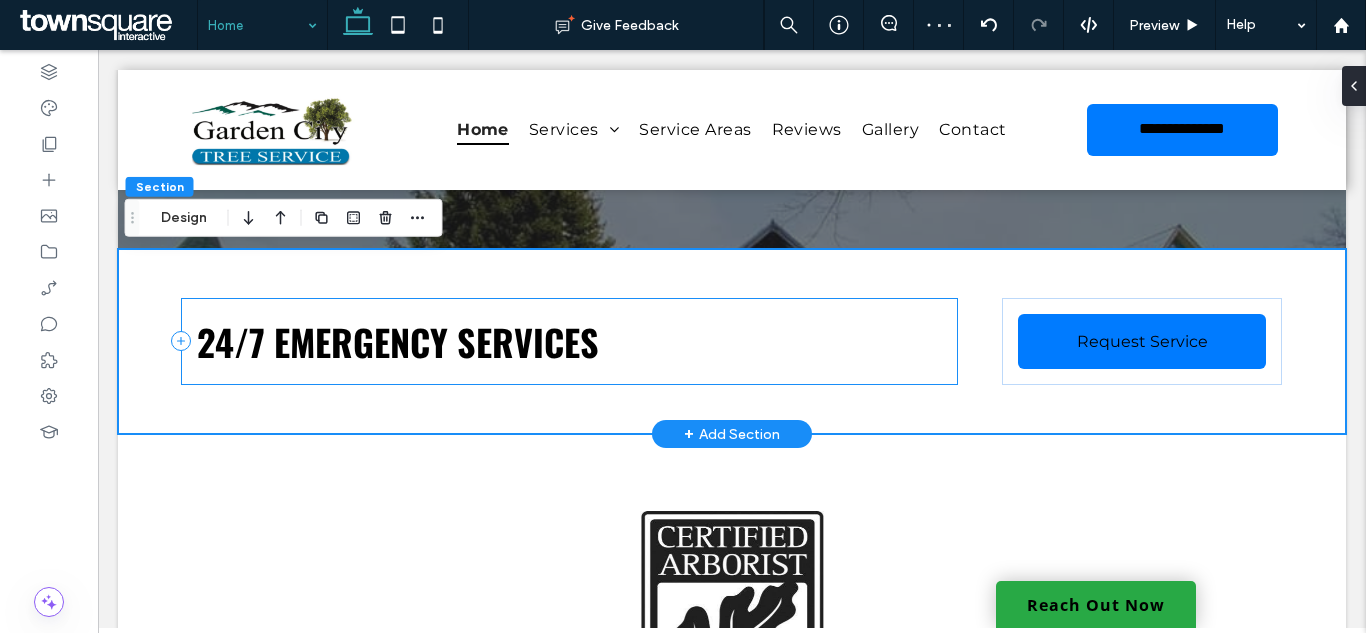 click on "24/7 emergency services" at bounding box center [569, 341] 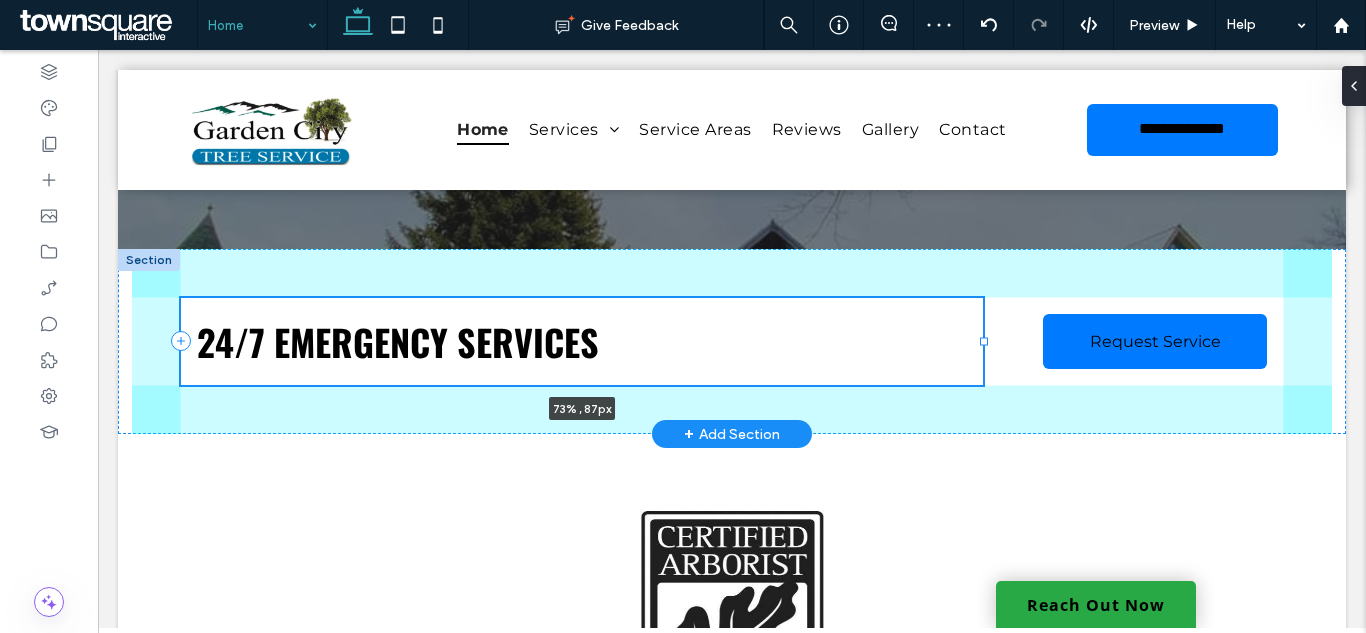 drag, startPoint x: 953, startPoint y: 344, endPoint x: 977, endPoint y: 341, distance: 24.186773 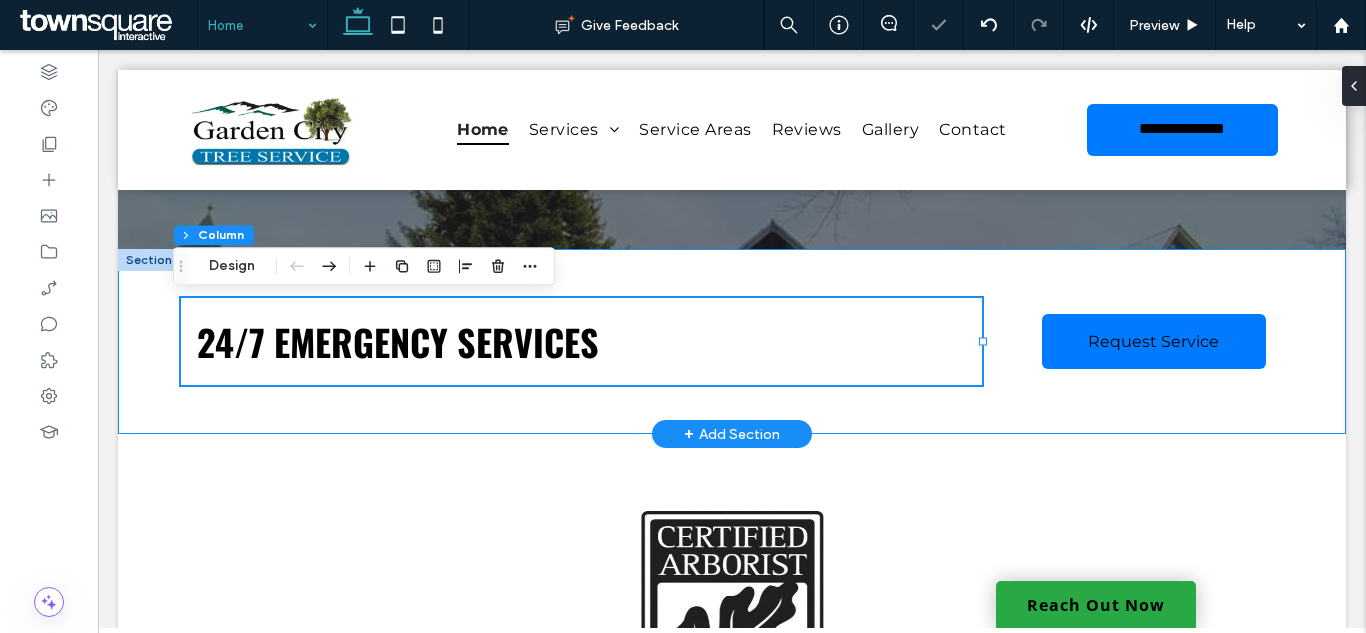 click on "24/7 emergency services
73% , 87px
Request Service" at bounding box center [732, 341] 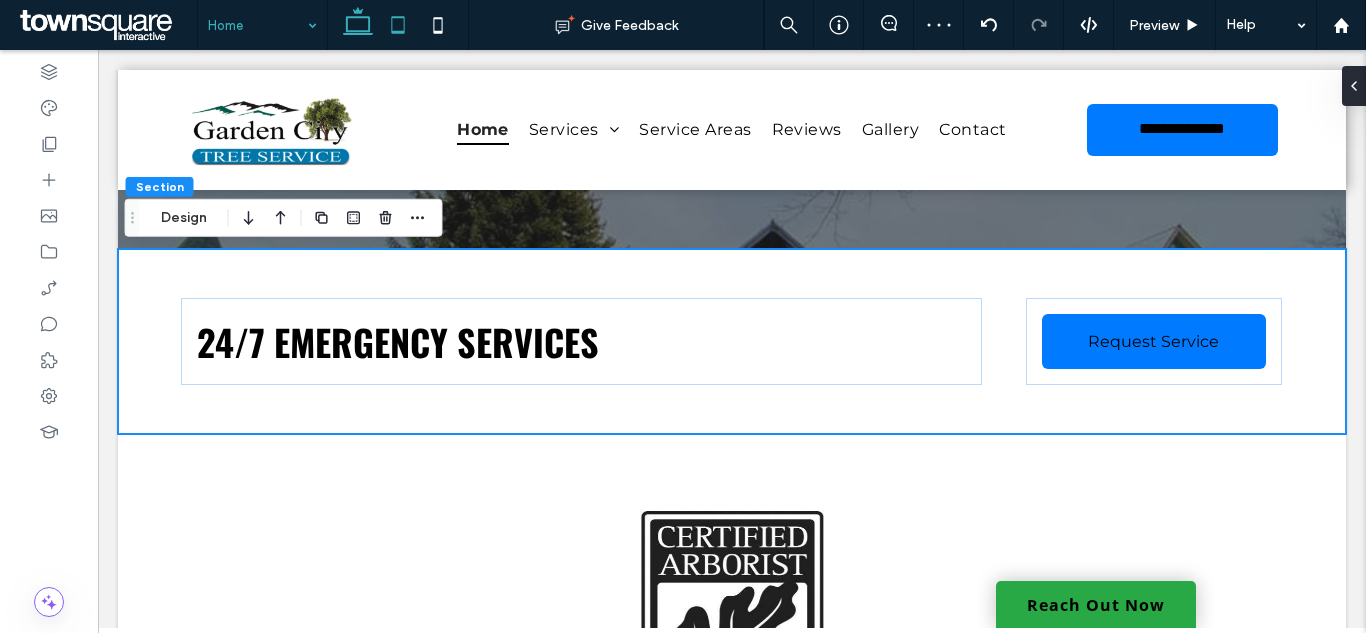click 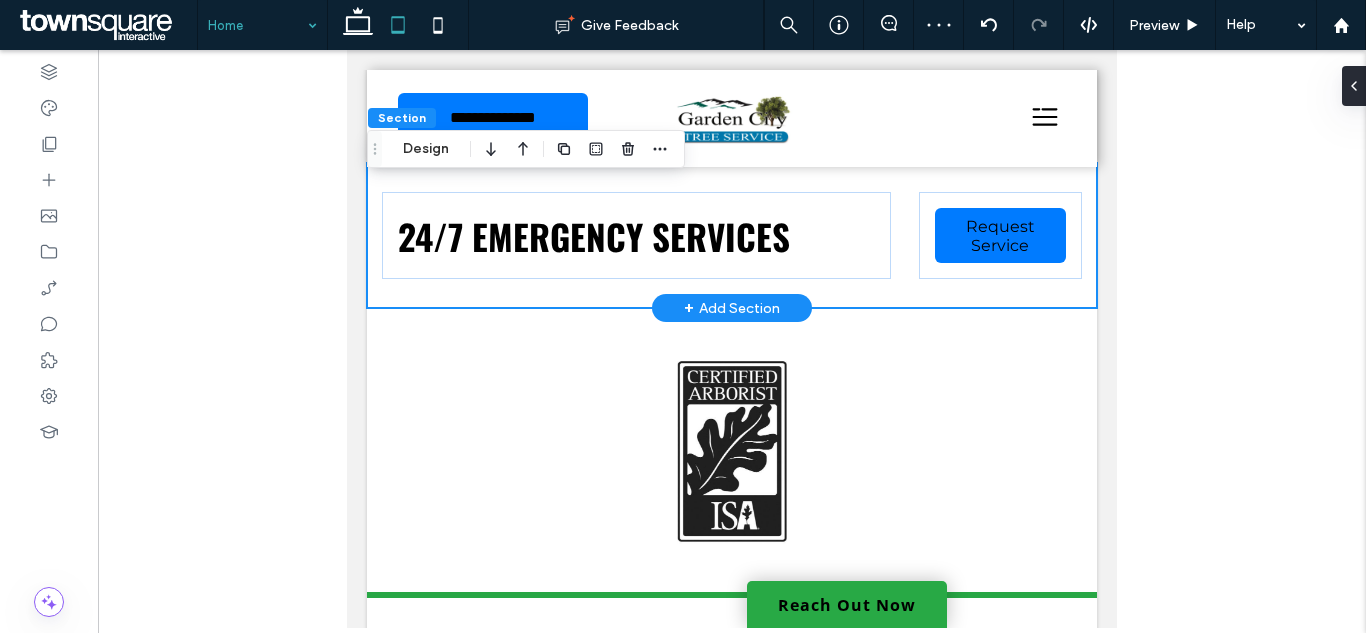 click on "24/7 emergency services
Request Service" at bounding box center [732, 235] 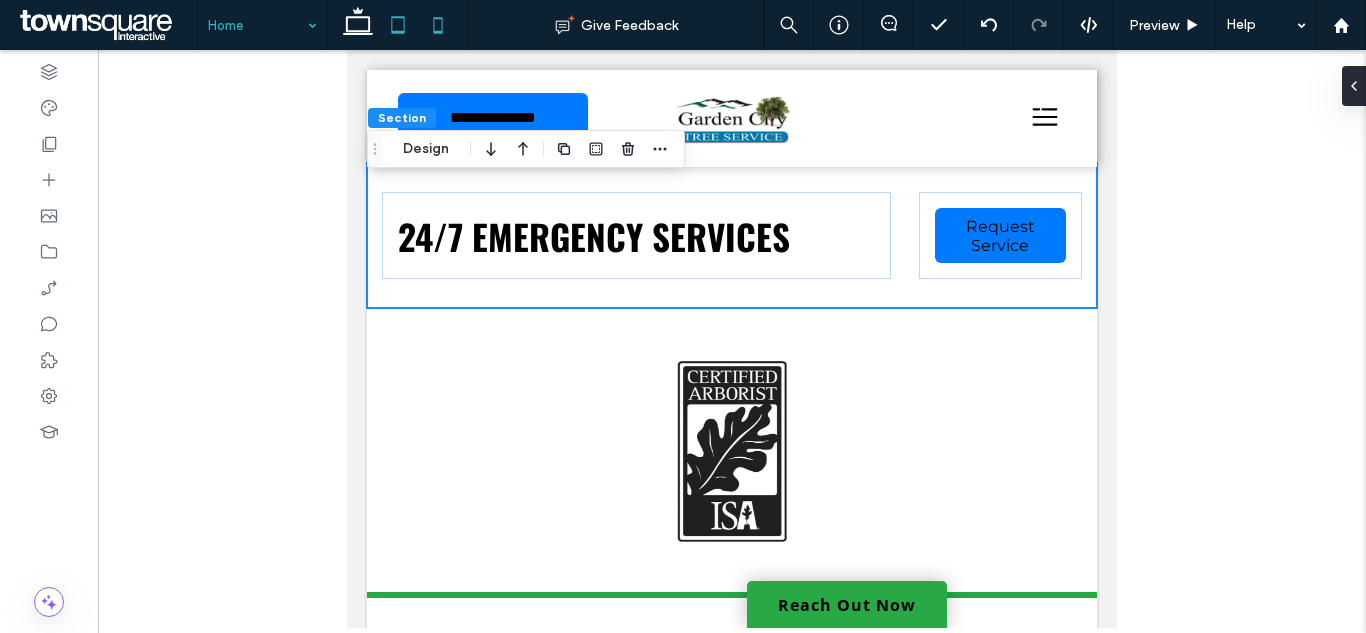 click 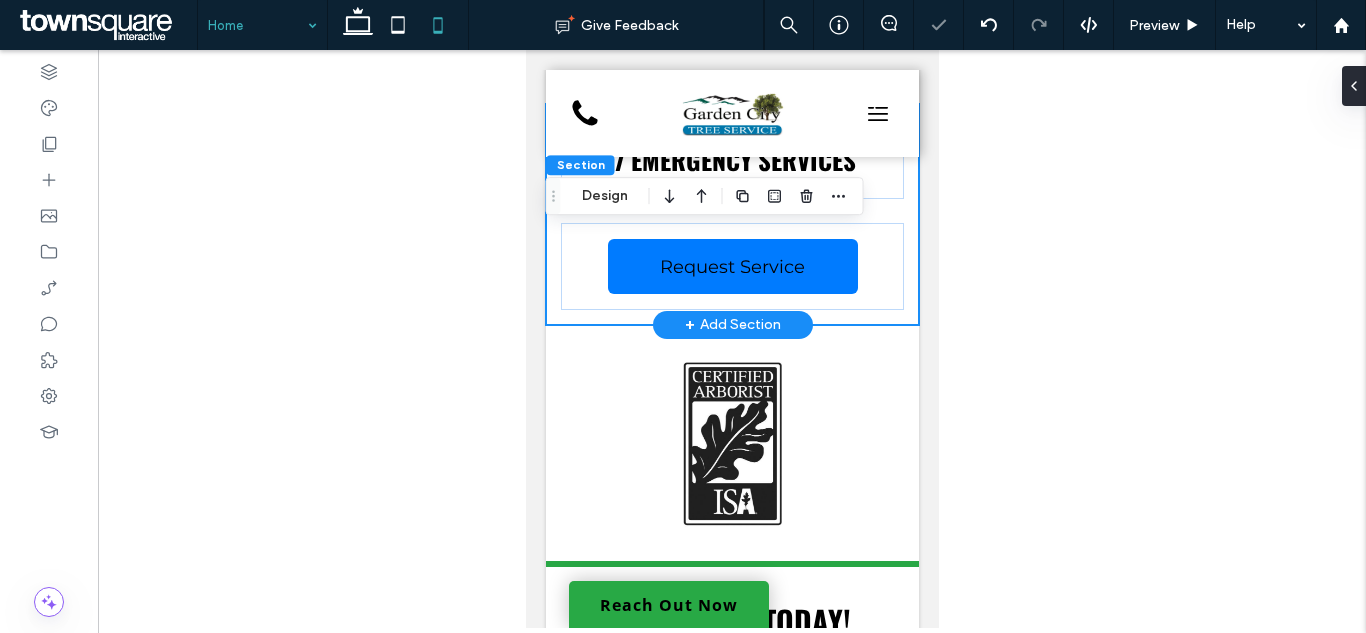click on "24/7 emergency services
Request Service" at bounding box center [731, 214] 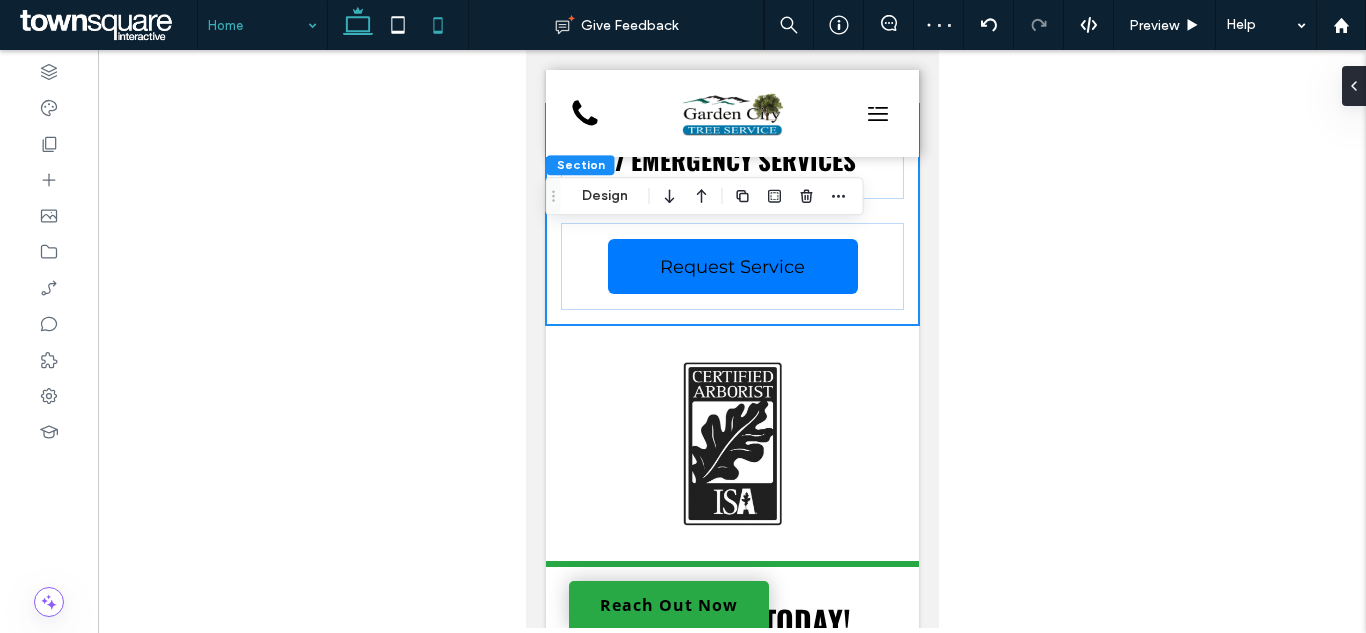 click 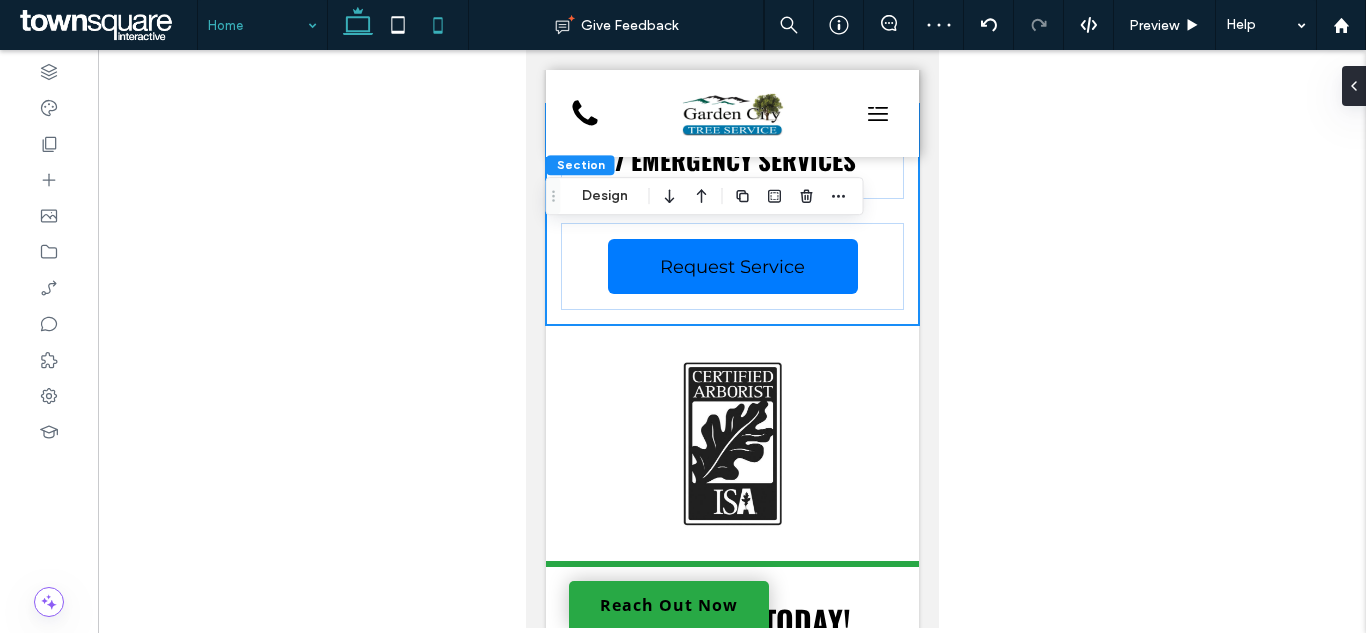 scroll, scrollTop: 3204, scrollLeft: 0, axis: vertical 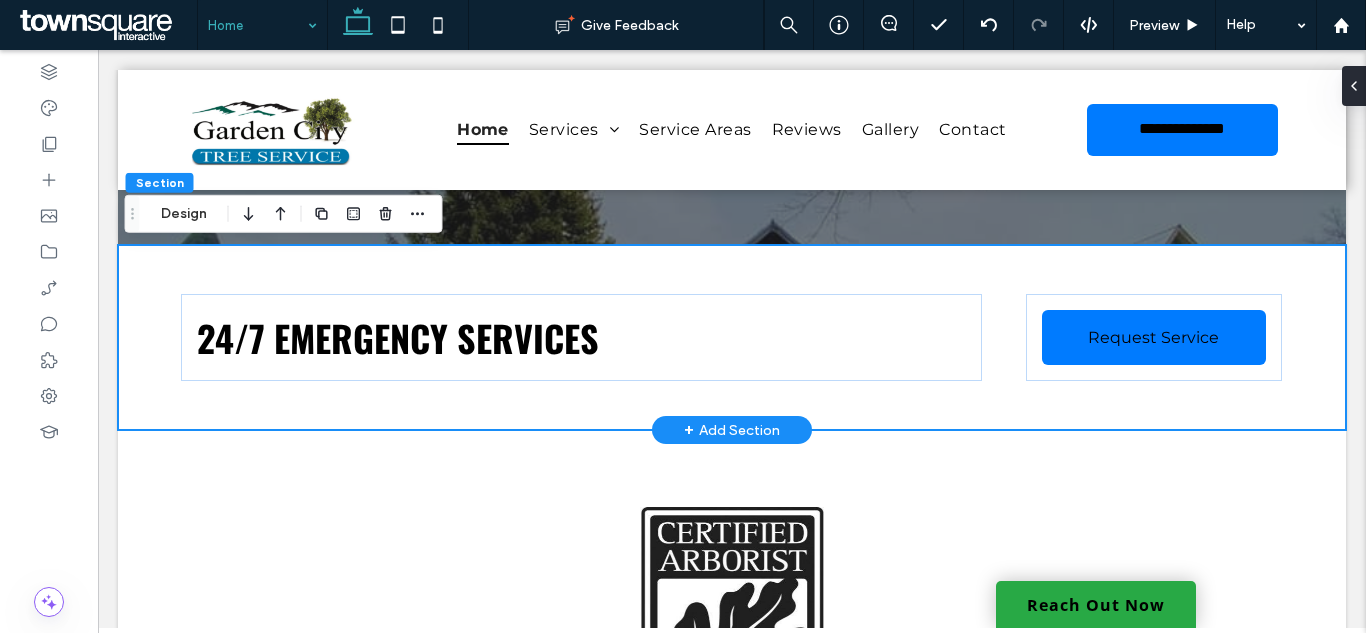 click on "24/7 emergency services
Request Service" at bounding box center [732, 337] 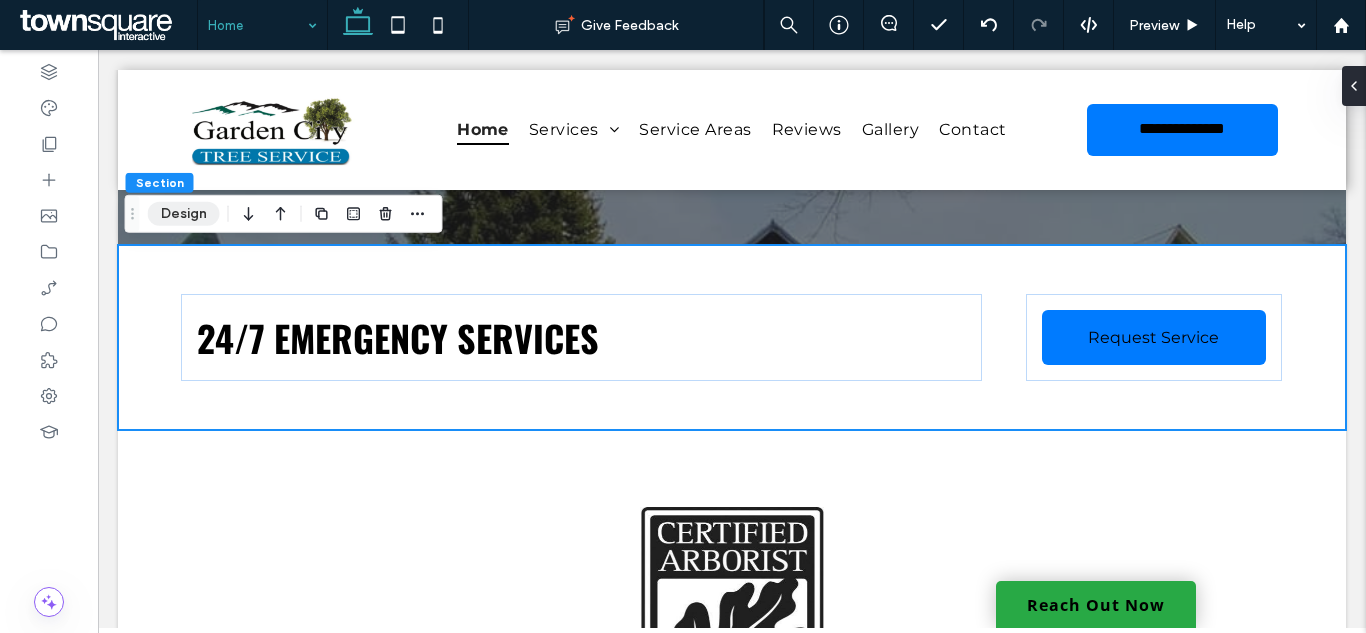 click on "Design" at bounding box center (184, 214) 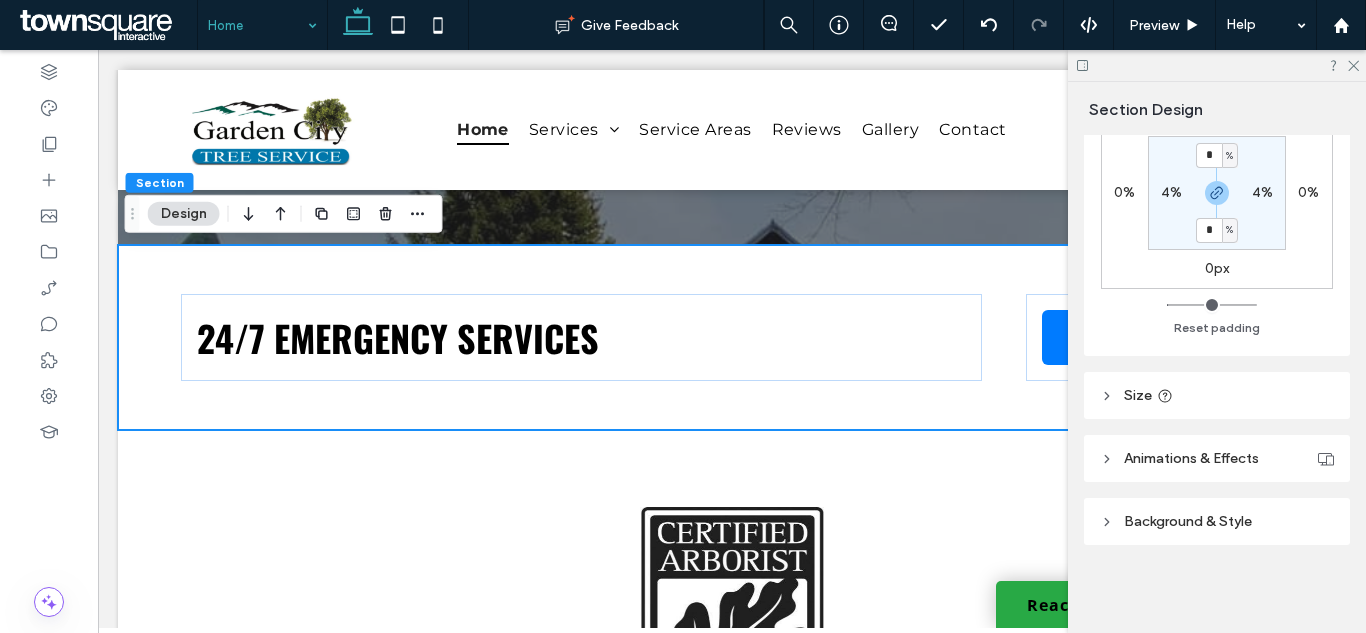 click on "Background & Style" at bounding box center (1188, 521) 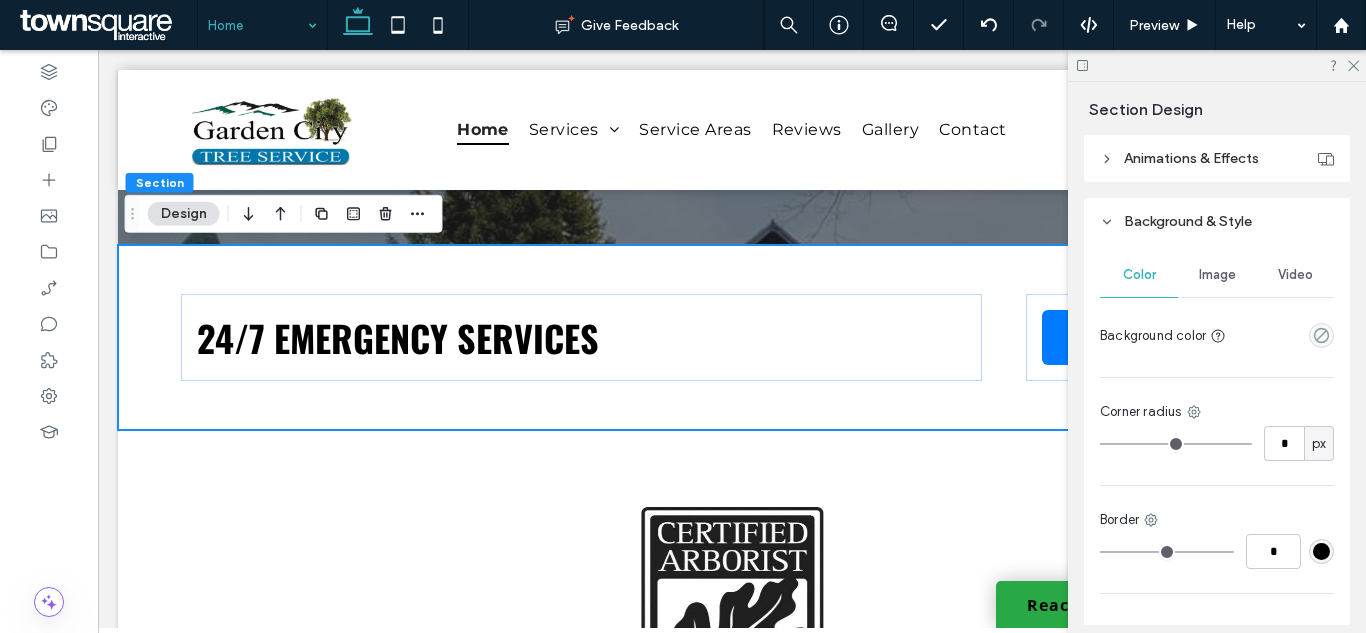 scroll, scrollTop: 851, scrollLeft: 0, axis: vertical 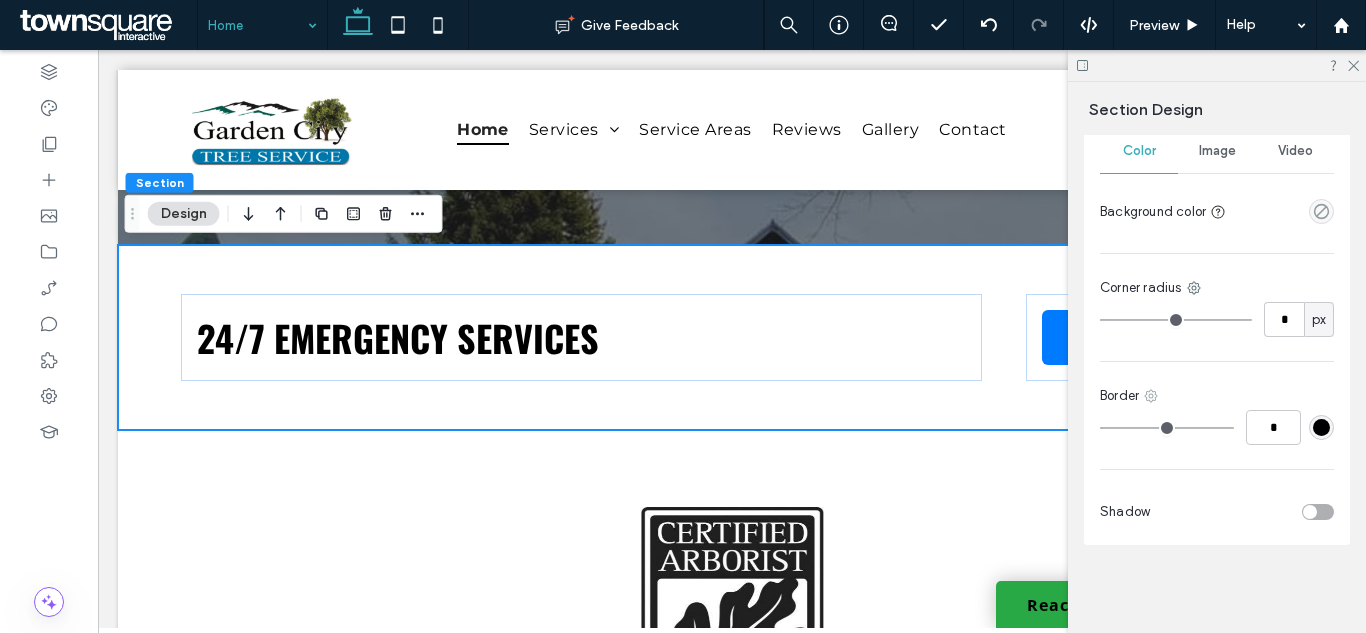 click 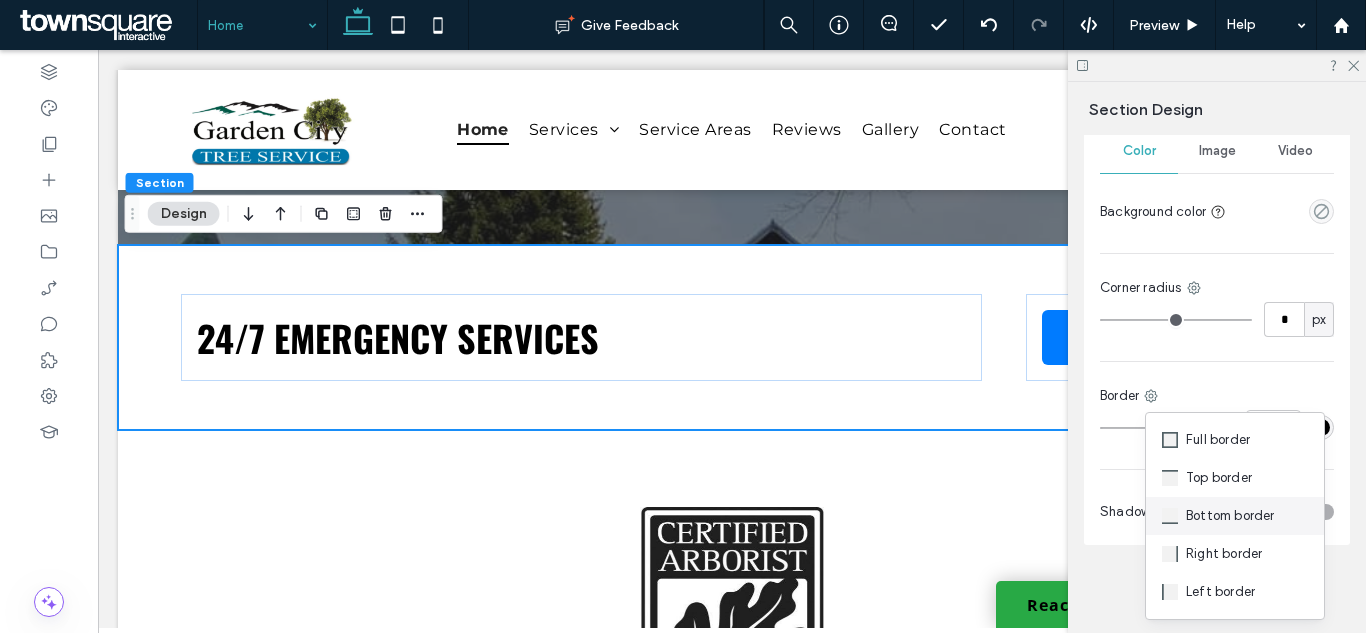 click on "Bottom border" at bounding box center (1230, 516) 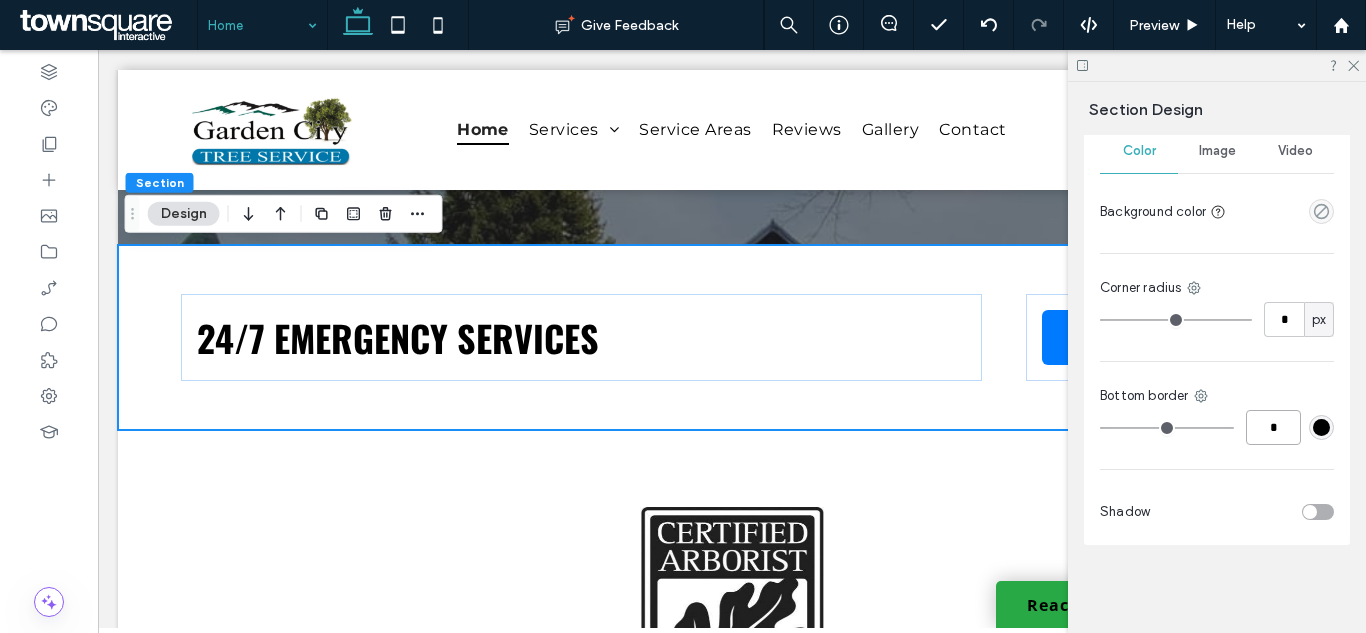 click on "*" at bounding box center (1273, 427) 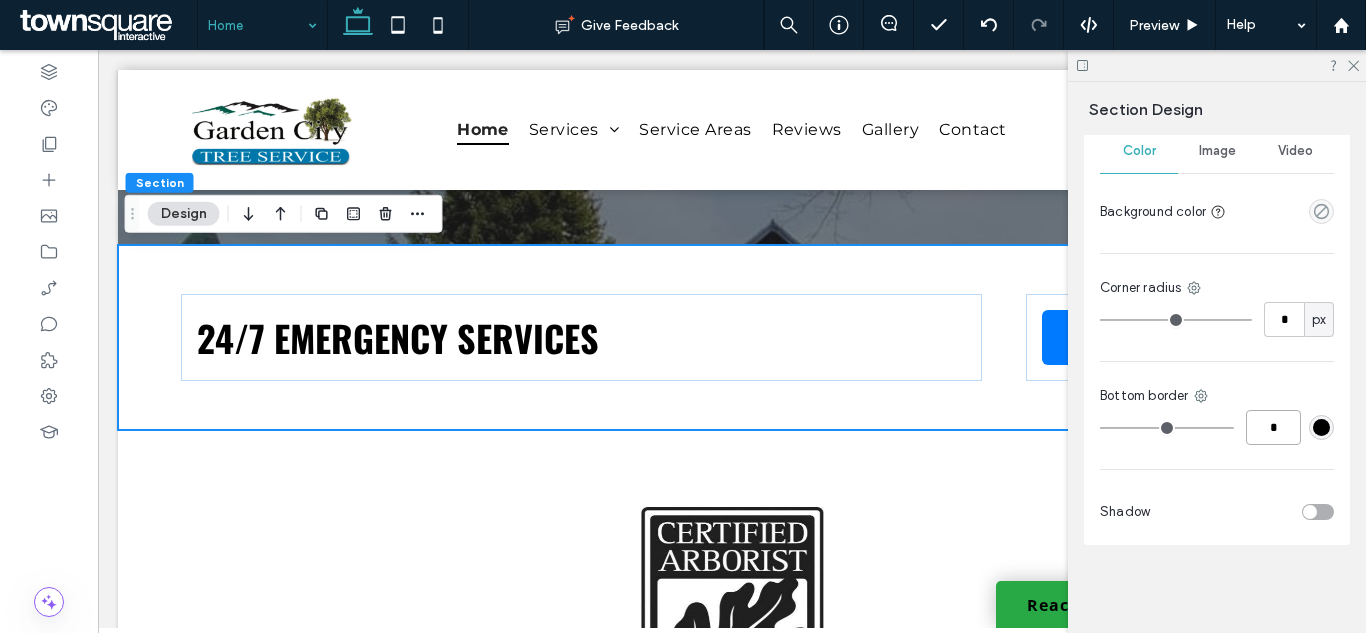 type on "*" 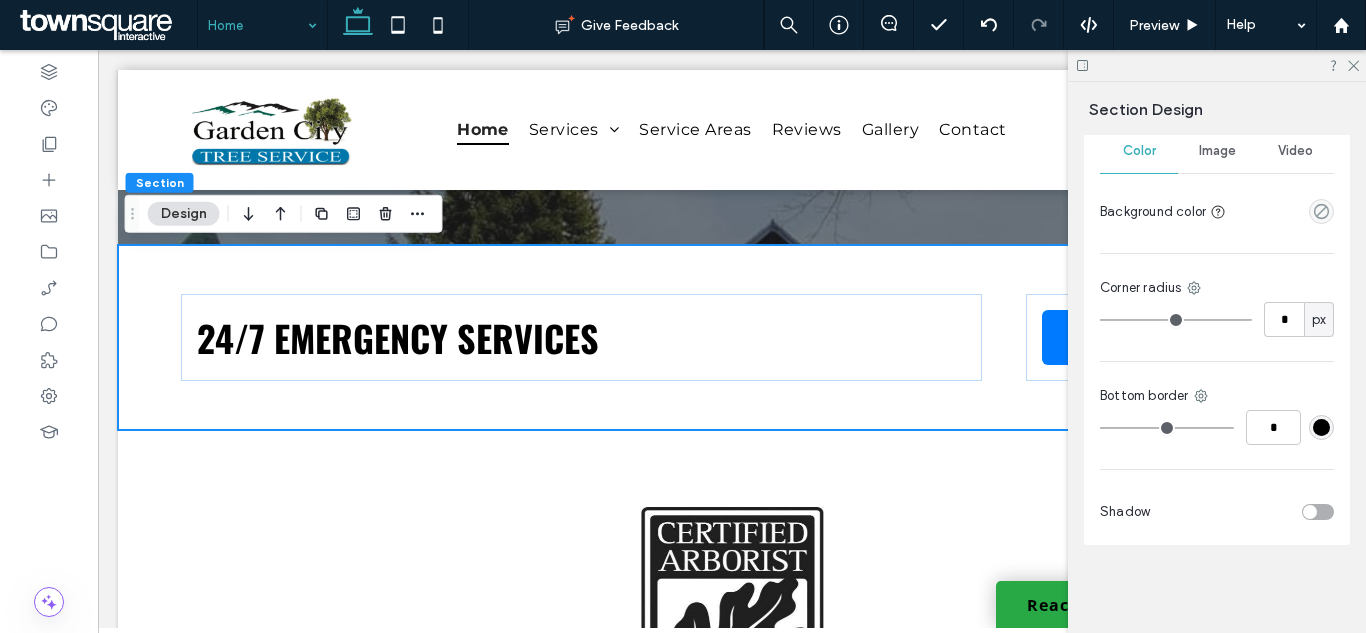 type on "*" 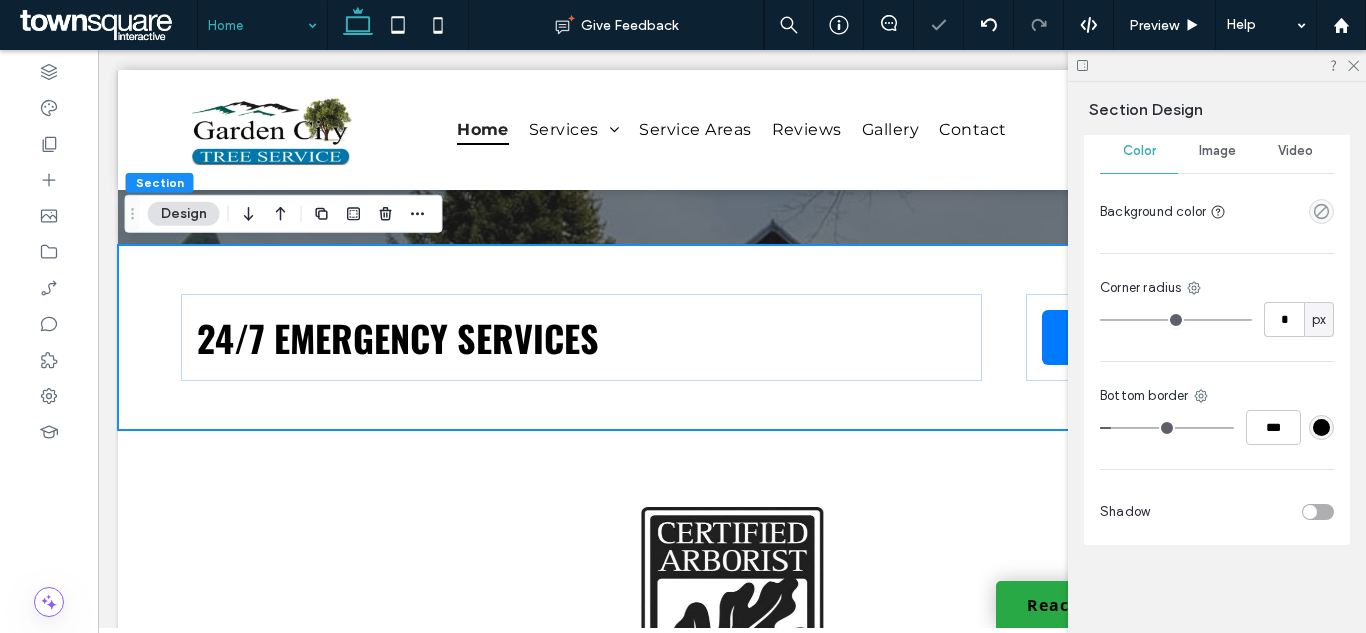 click at bounding box center [1321, 427] 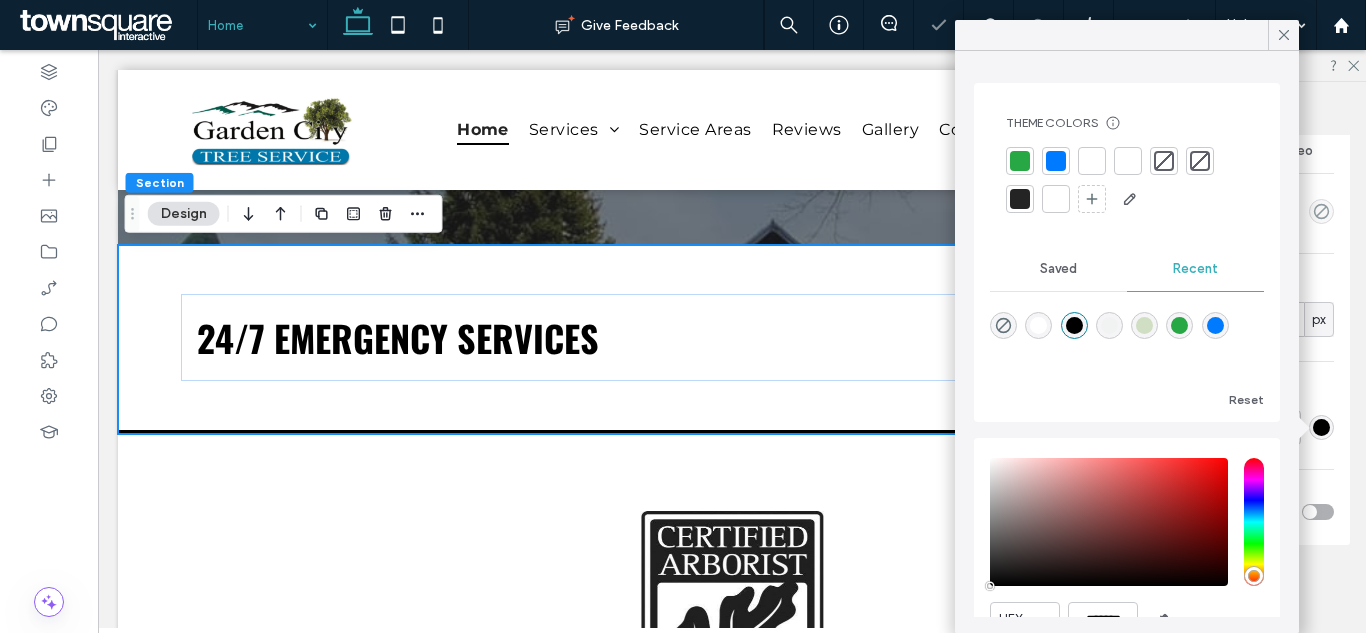 click at bounding box center [1020, 161] 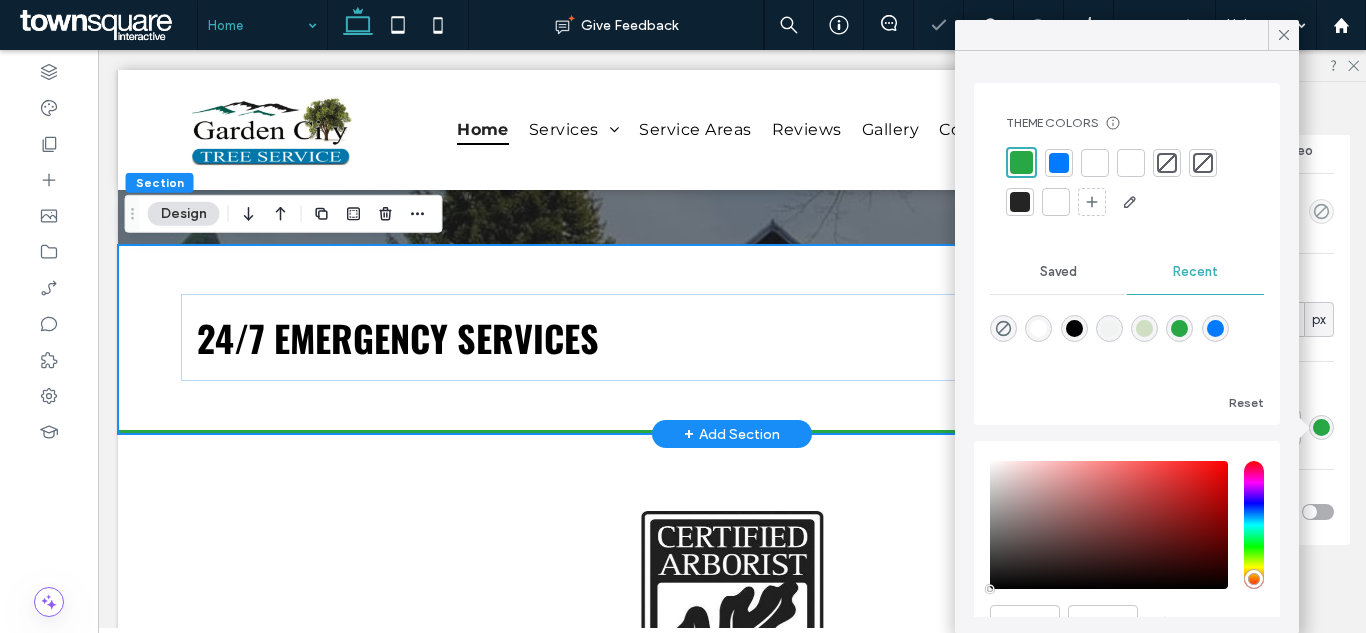 click on "24/7 emergency services
Request Service" at bounding box center (732, 337) 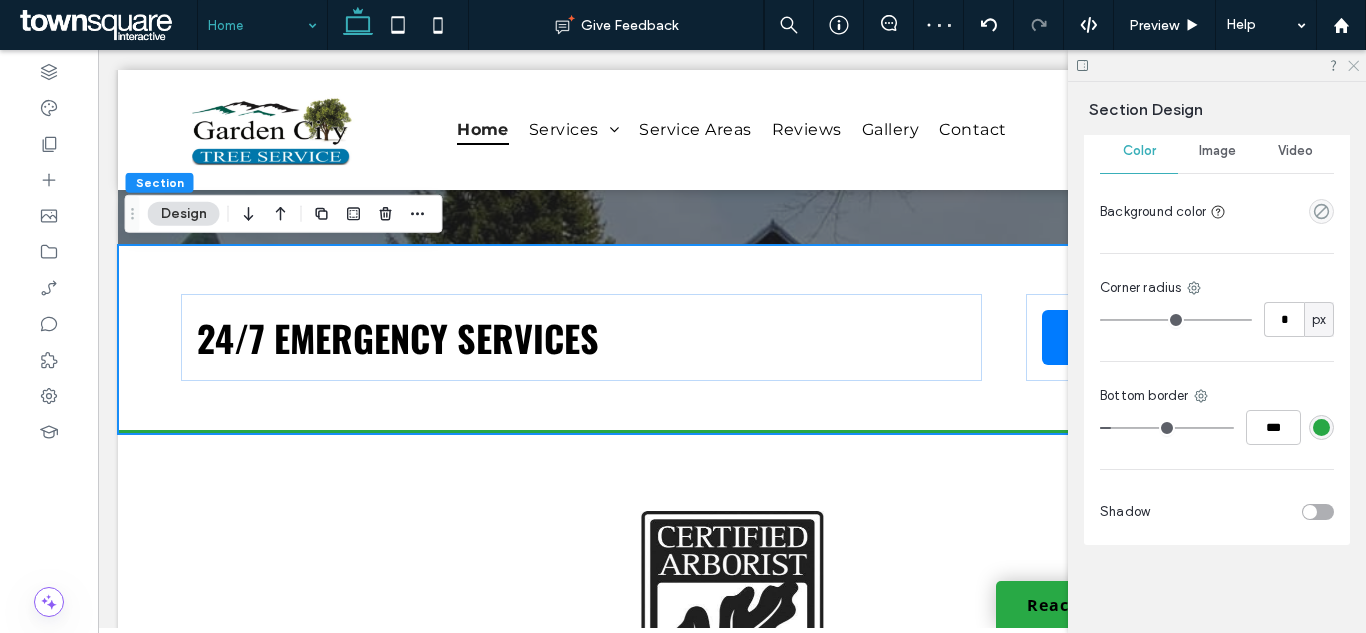 click 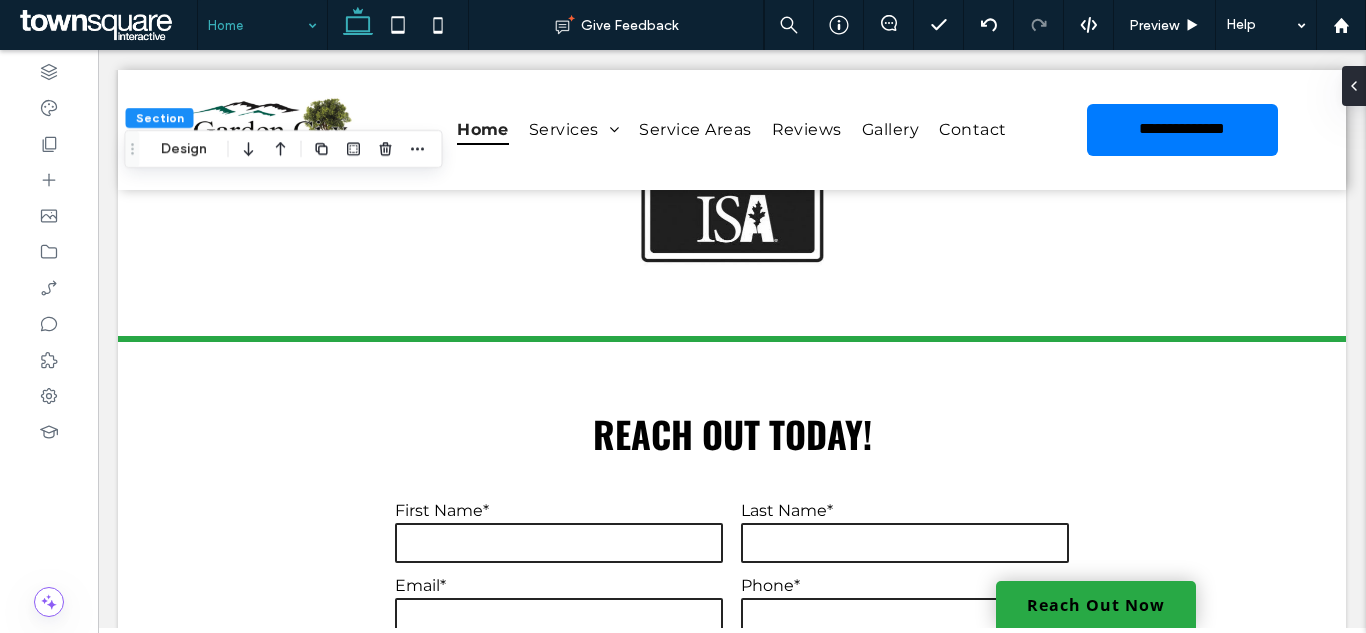 scroll, scrollTop: 3604, scrollLeft: 0, axis: vertical 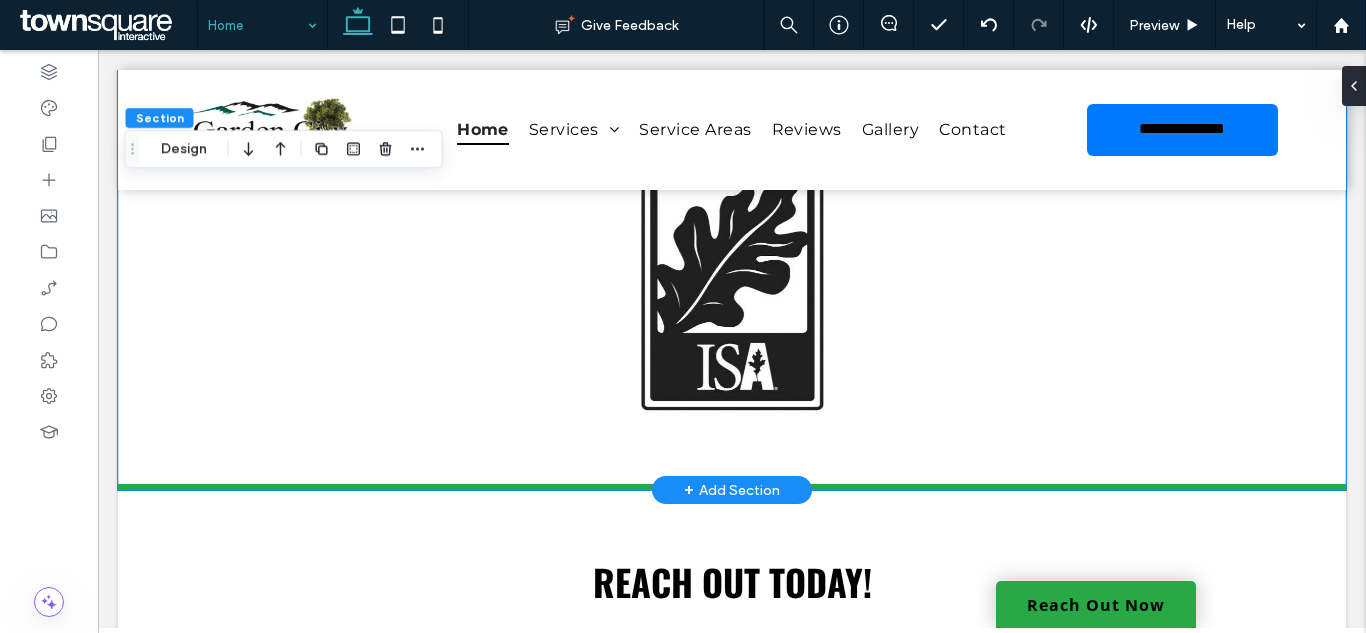 click at bounding box center [732, 259] 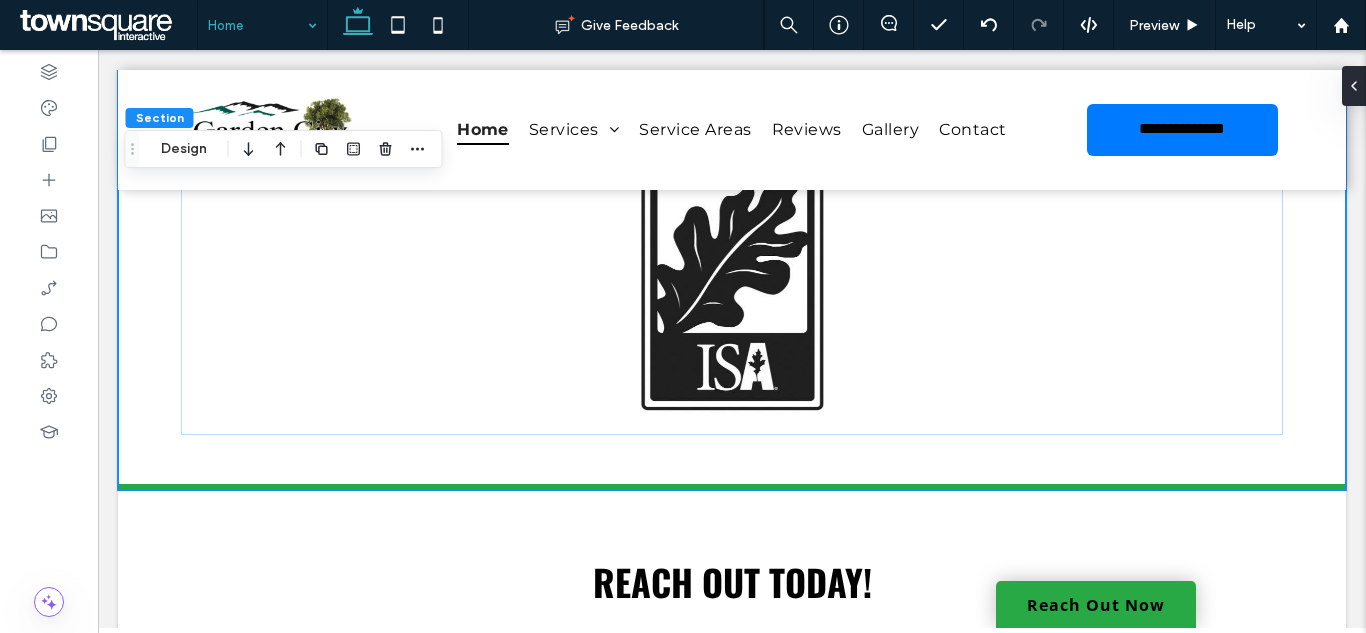 click on "Section Design" at bounding box center [284, 149] 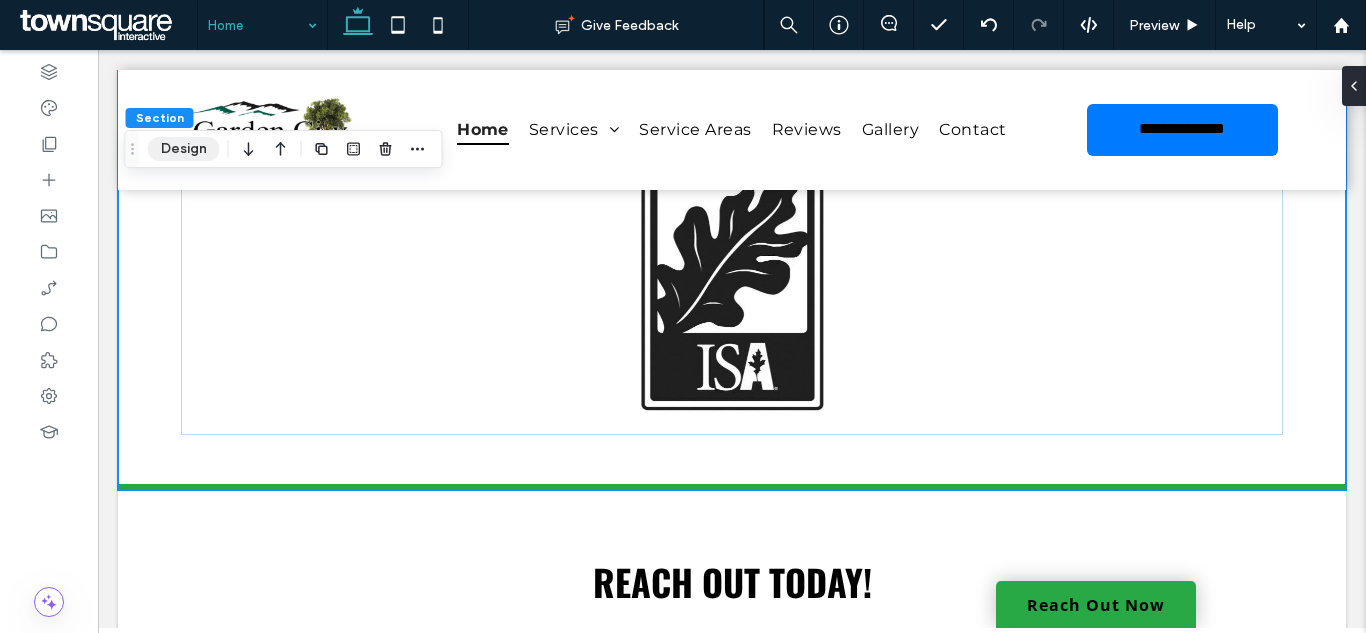 click on "Design" at bounding box center (184, 149) 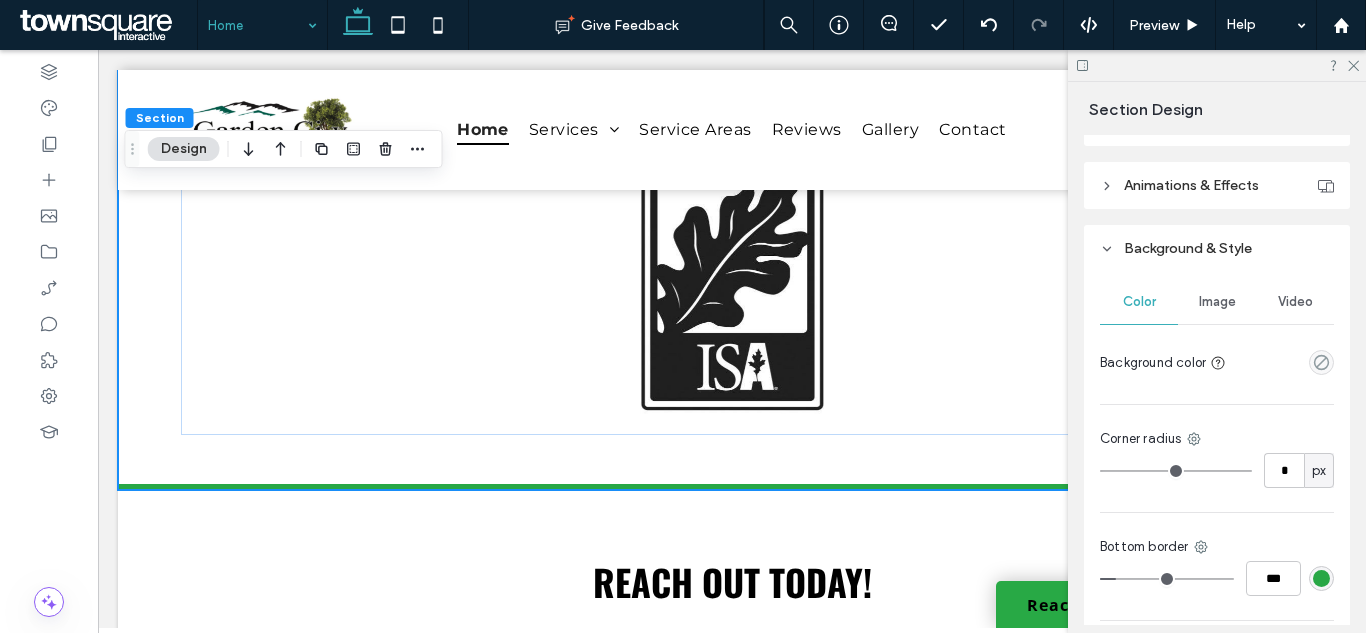 scroll, scrollTop: 851, scrollLeft: 0, axis: vertical 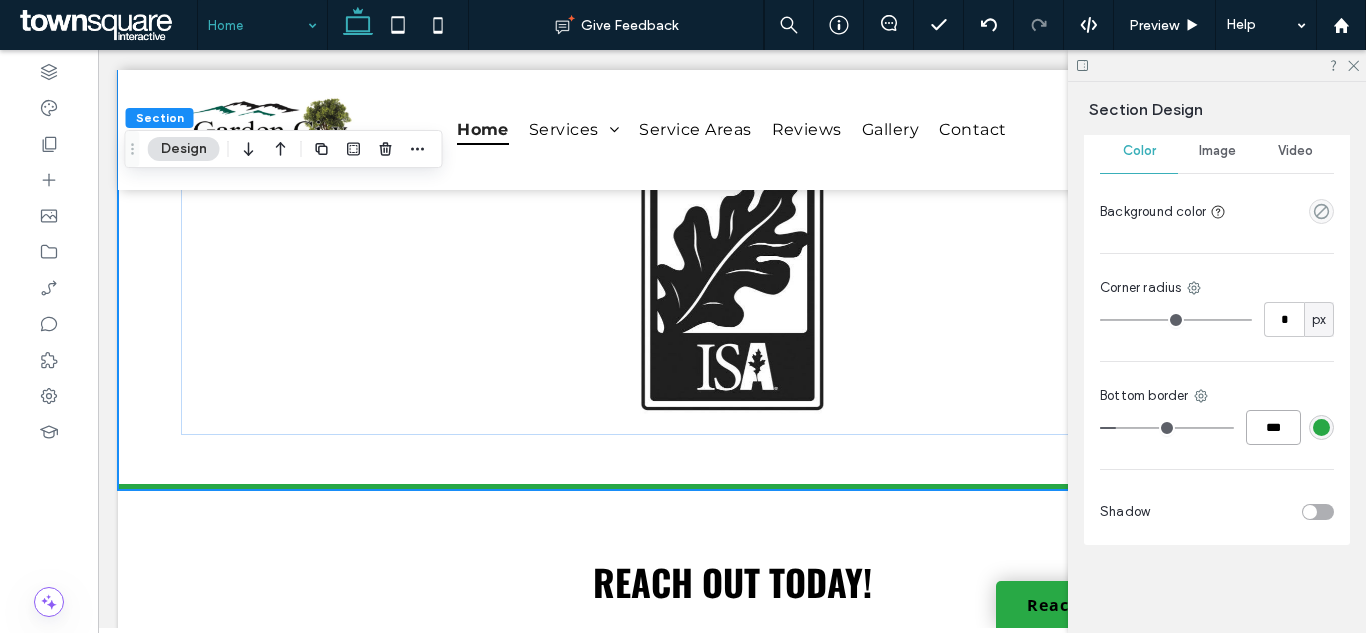 click on "***" at bounding box center [1273, 427] 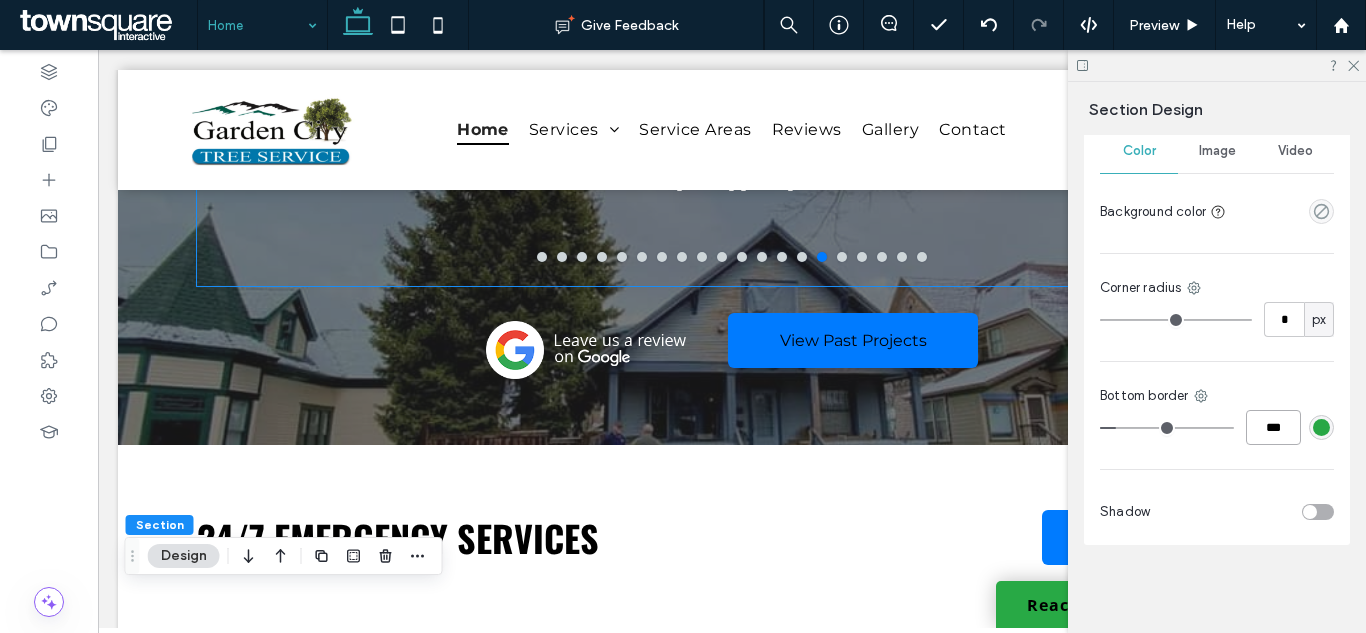 scroll, scrollTop: 3204, scrollLeft: 0, axis: vertical 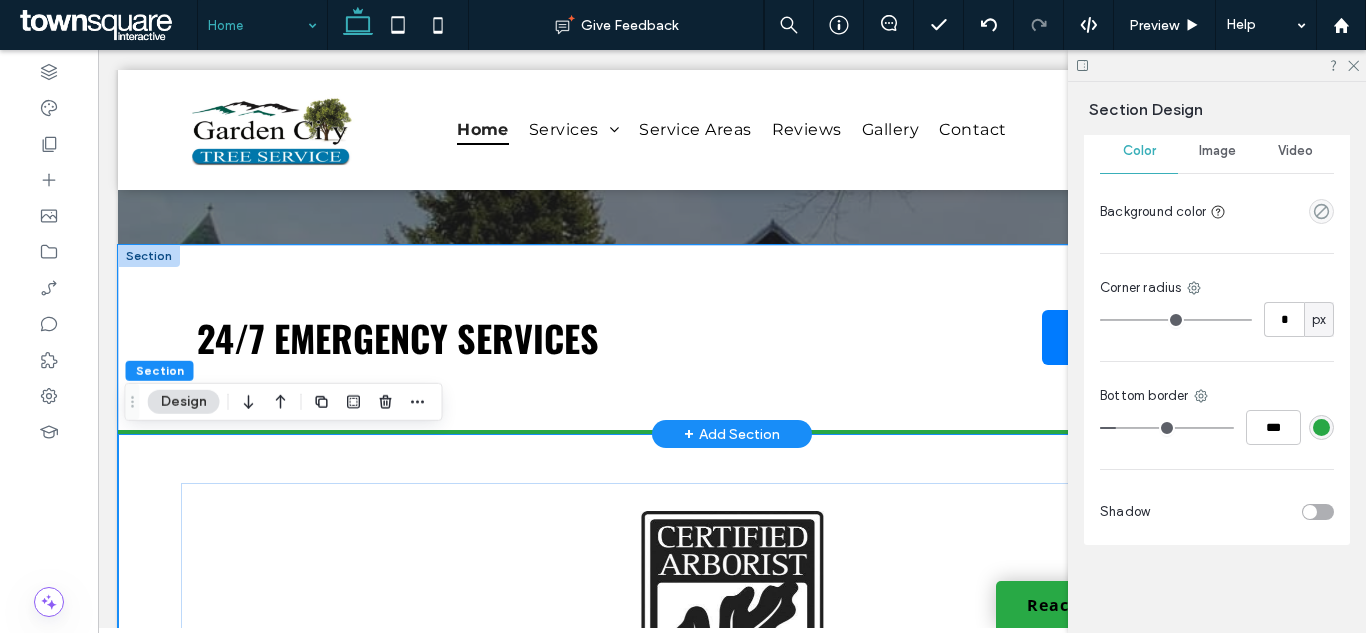 click on "24/7 emergency services
Request Service" at bounding box center (732, 337) 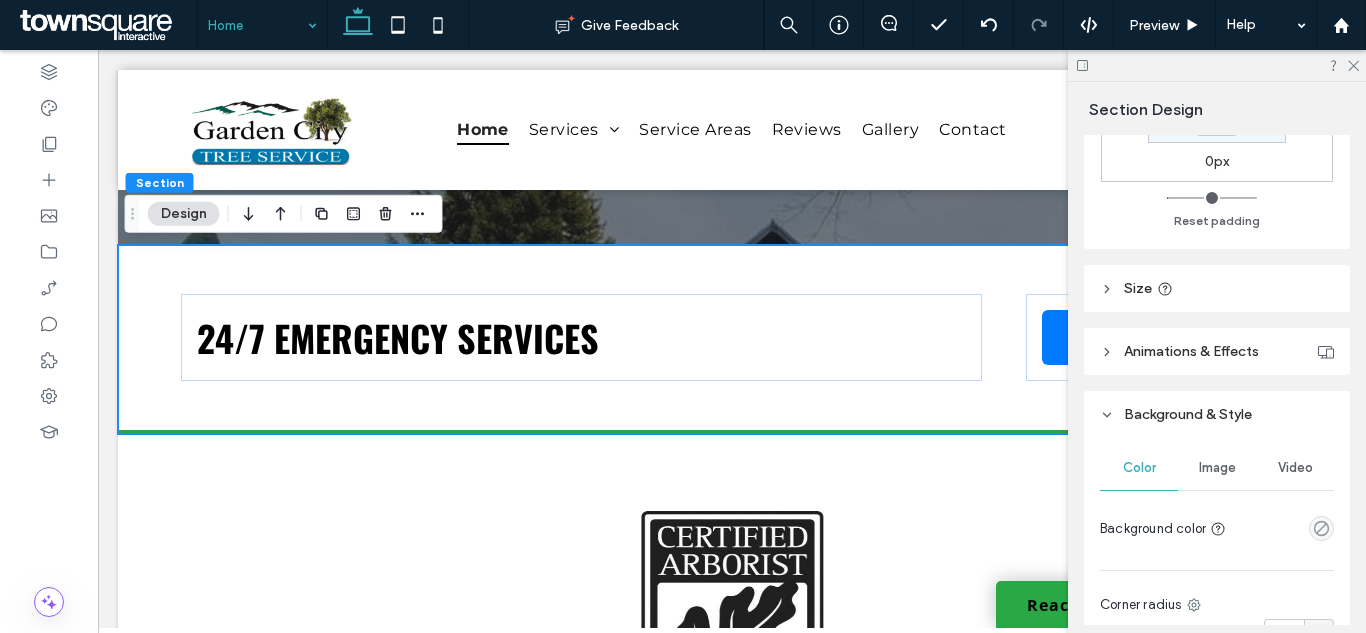 scroll, scrollTop: 700, scrollLeft: 0, axis: vertical 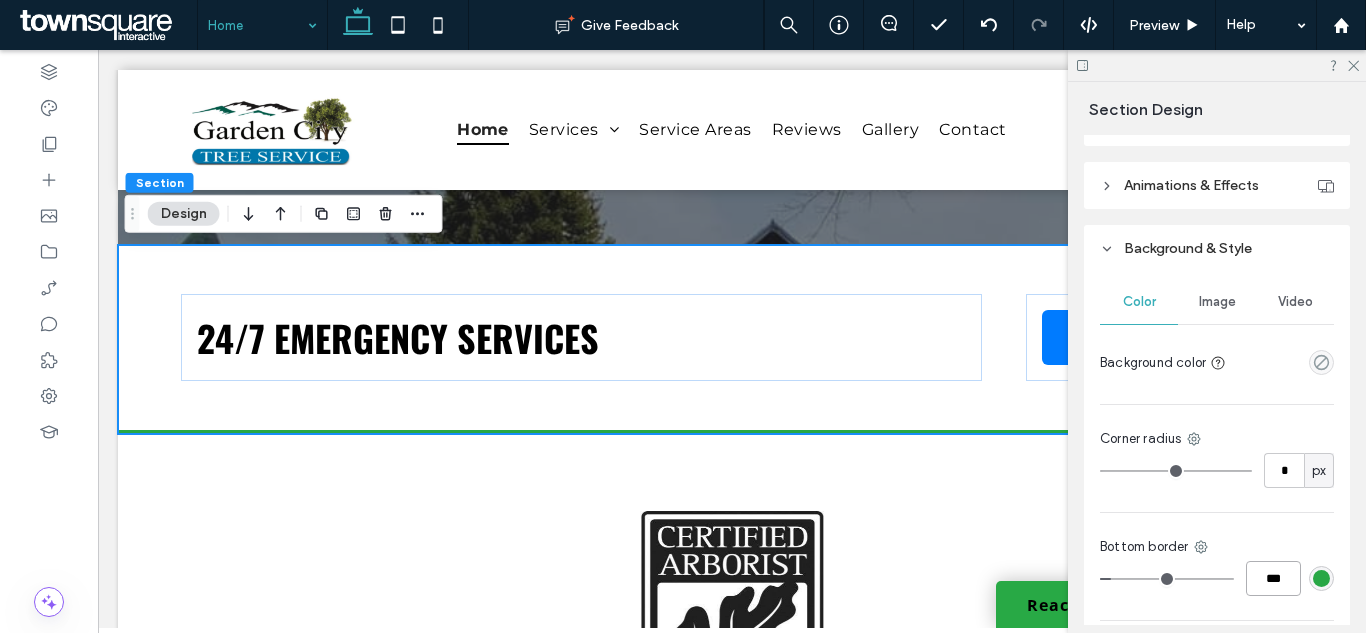 drag, startPoint x: 1264, startPoint y: 587, endPoint x: 1282, endPoint y: 562, distance: 30.805843 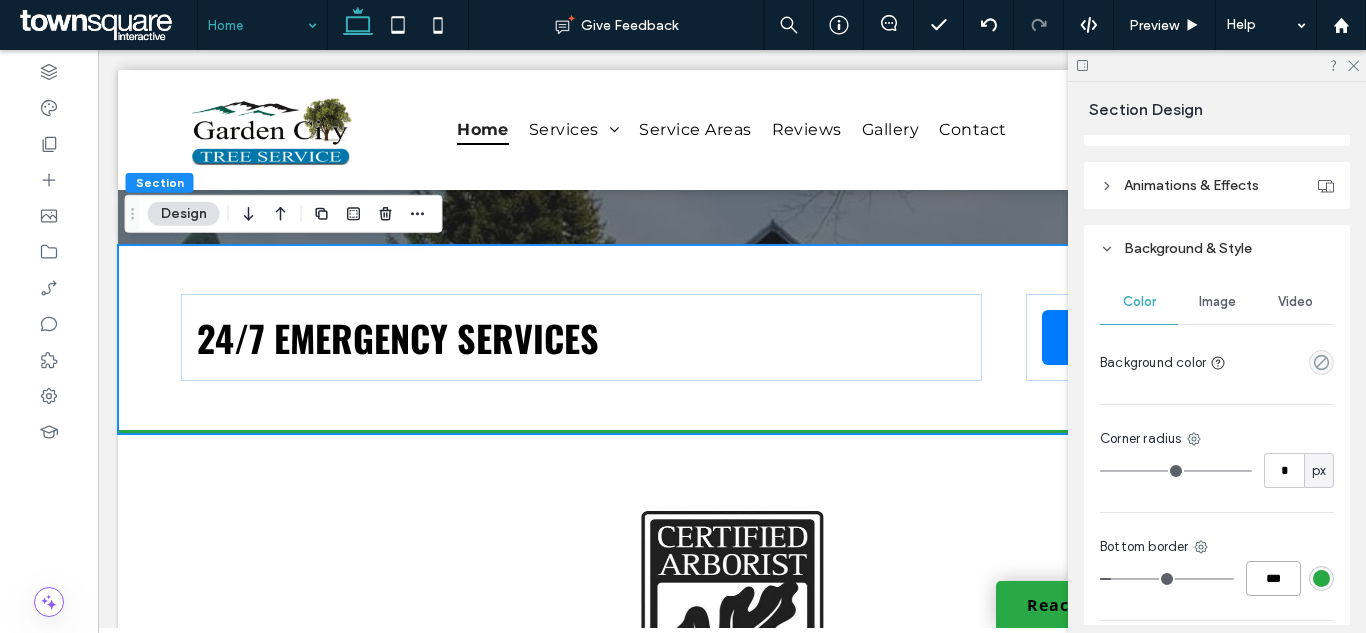click on "***" at bounding box center [1273, 578] 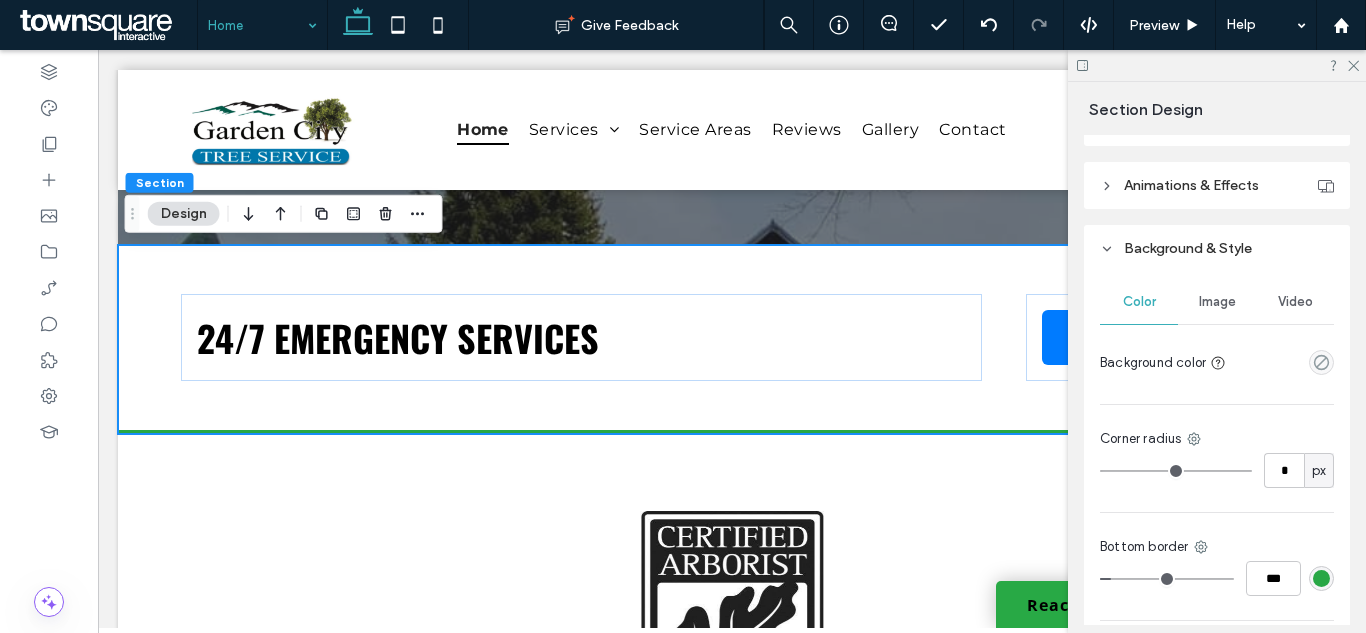 type on "*" 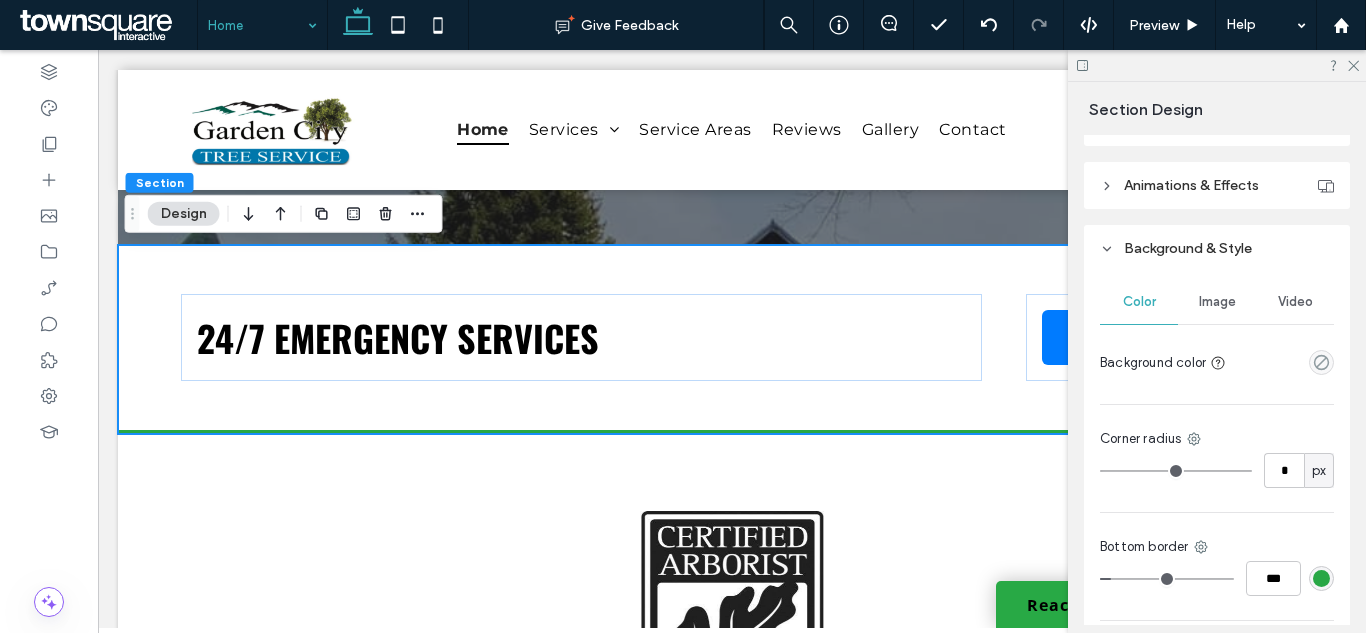 click on "Color Image Video Background color Corner radius * px Bottom border *** Shadow" at bounding box center [1217, 484] 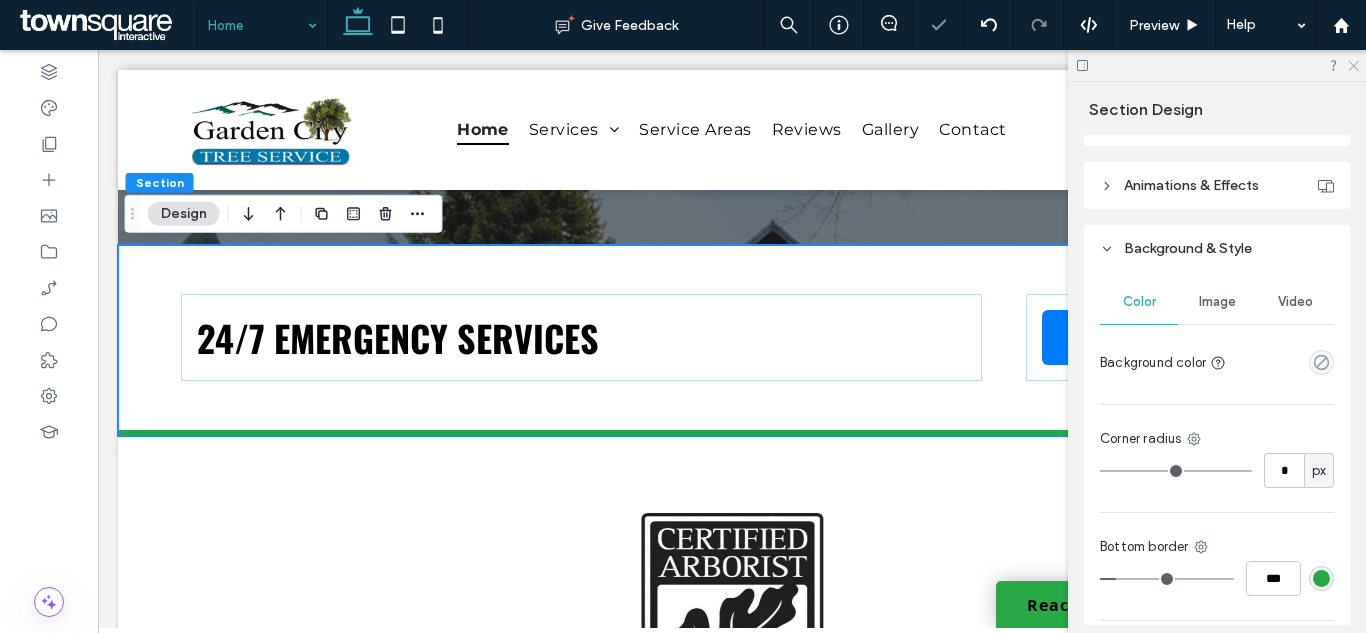 click 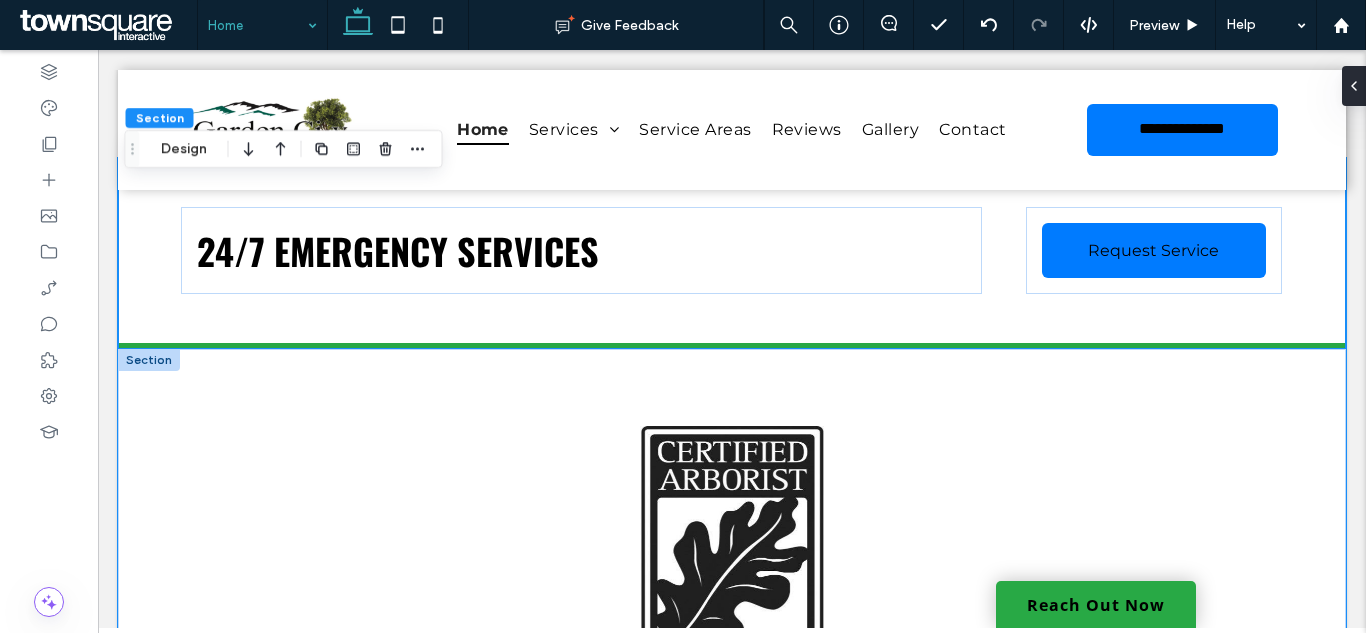 scroll, scrollTop: 3204, scrollLeft: 0, axis: vertical 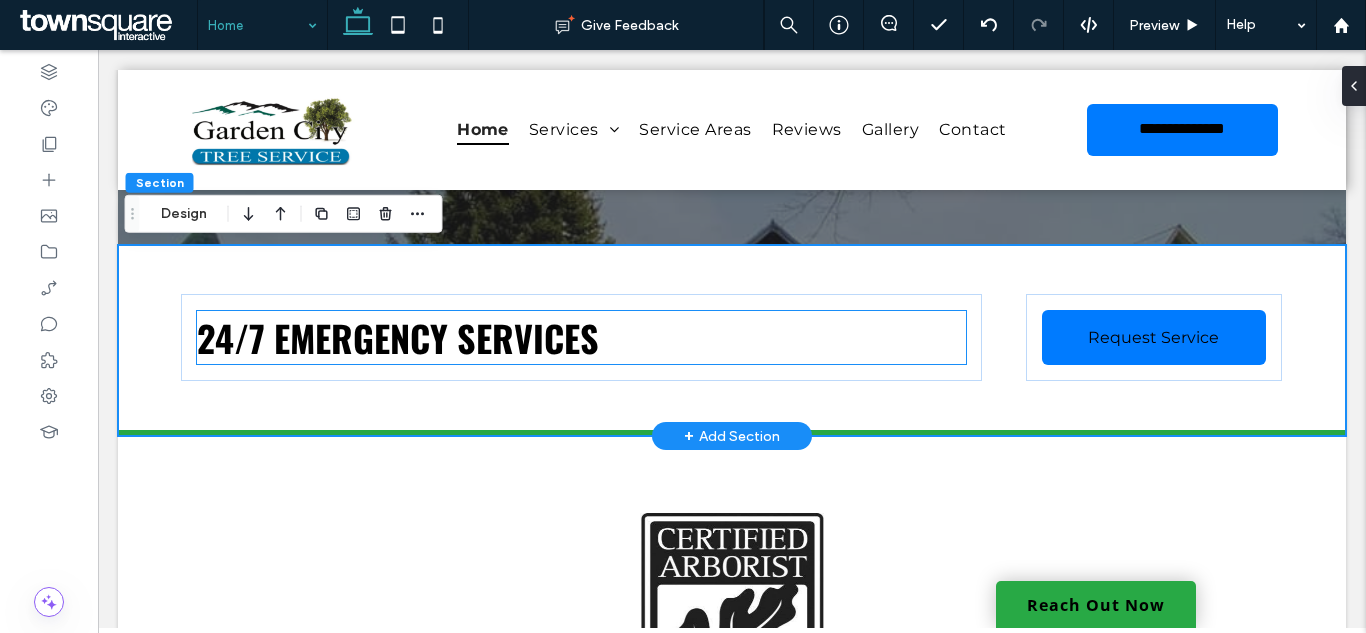 click on "24/7 emergency services" at bounding box center [398, 337] 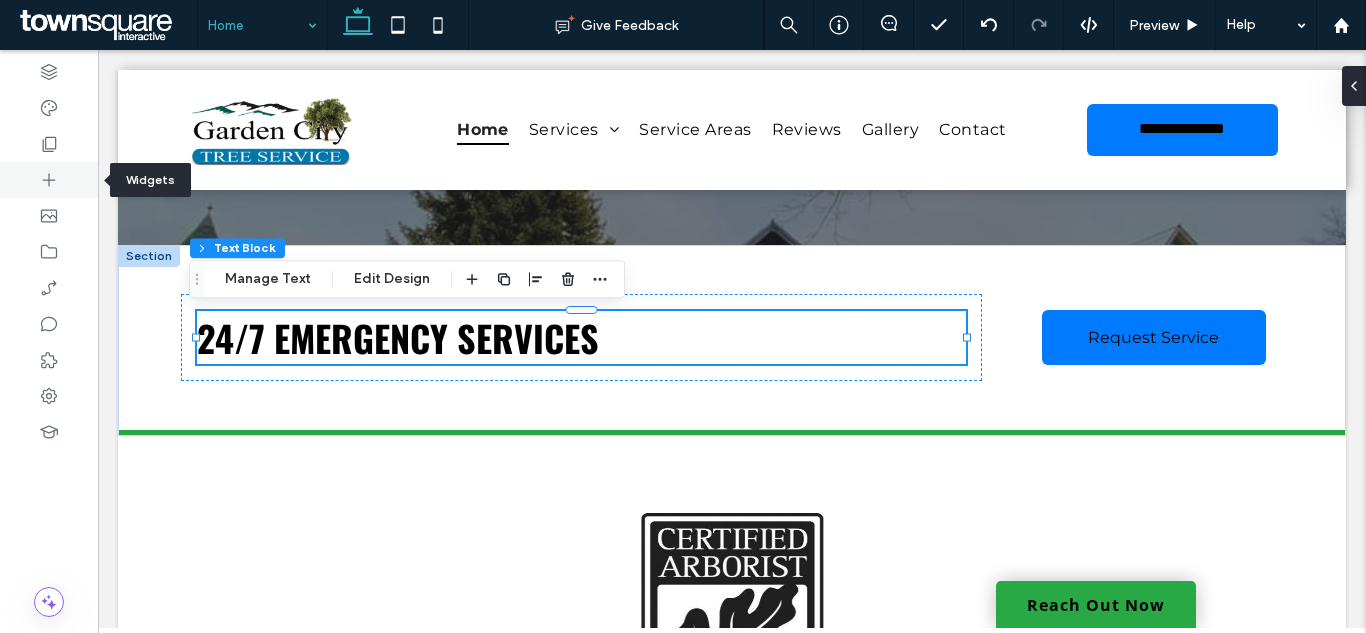click 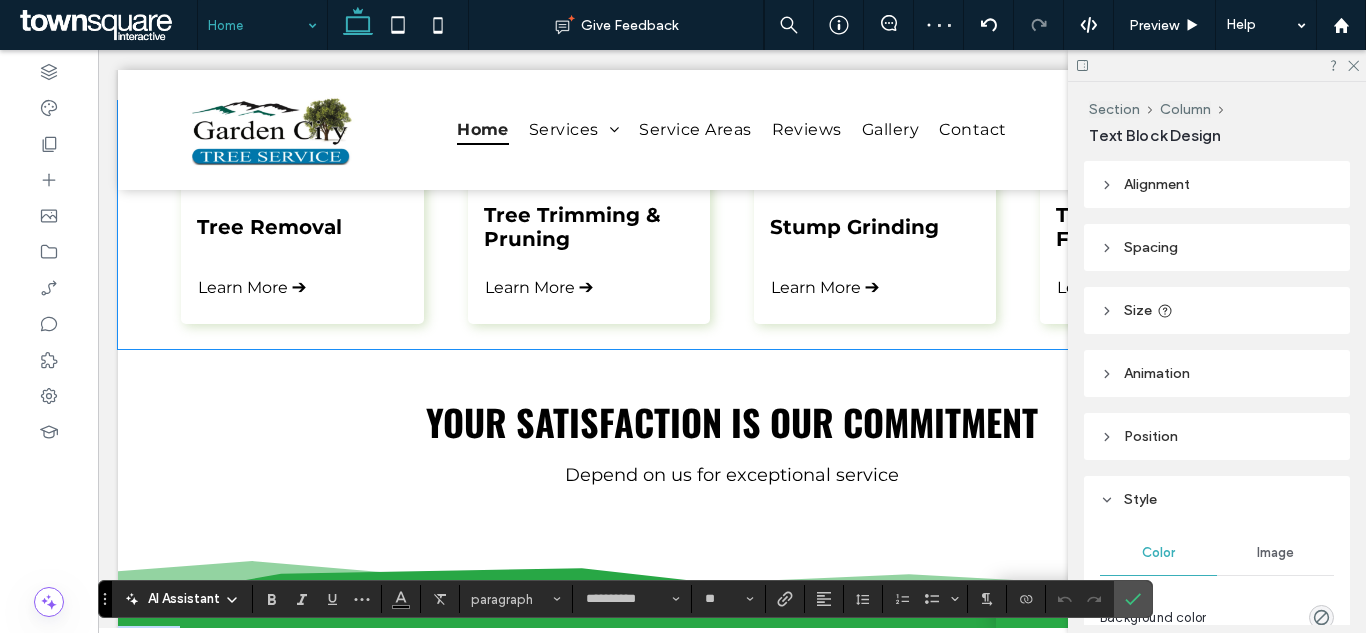 scroll, scrollTop: 504, scrollLeft: 0, axis: vertical 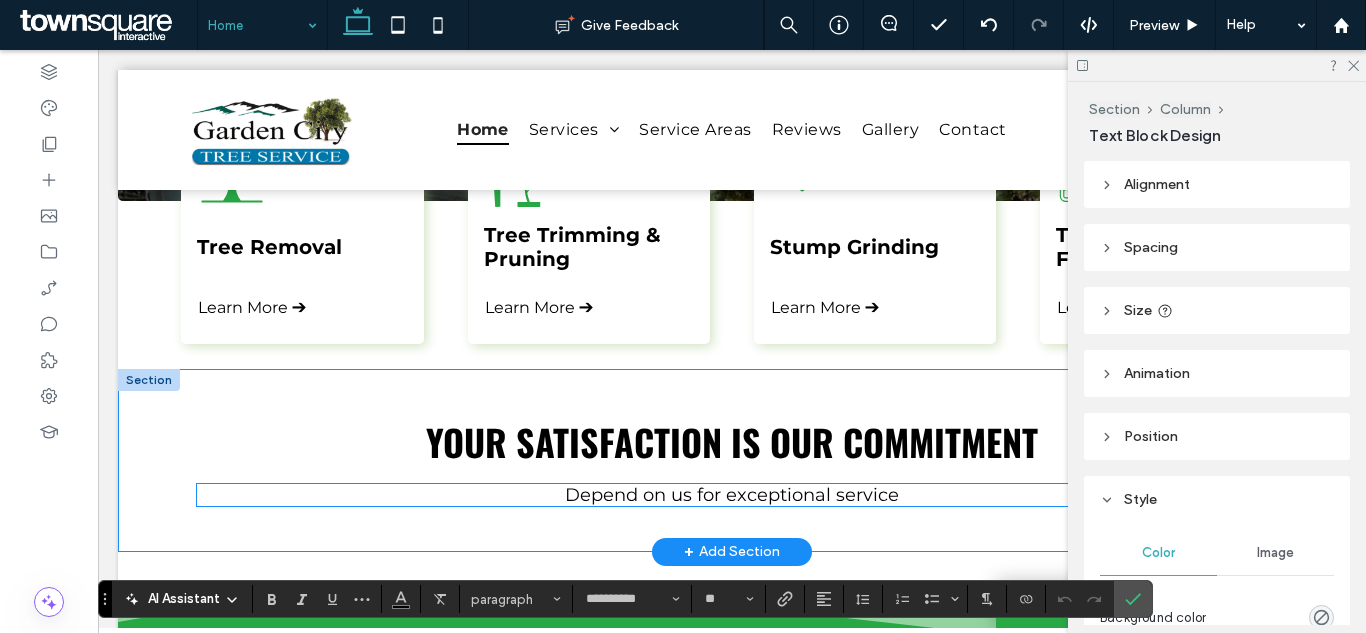click on "Depend on us for exceptional service" at bounding box center [732, 495] 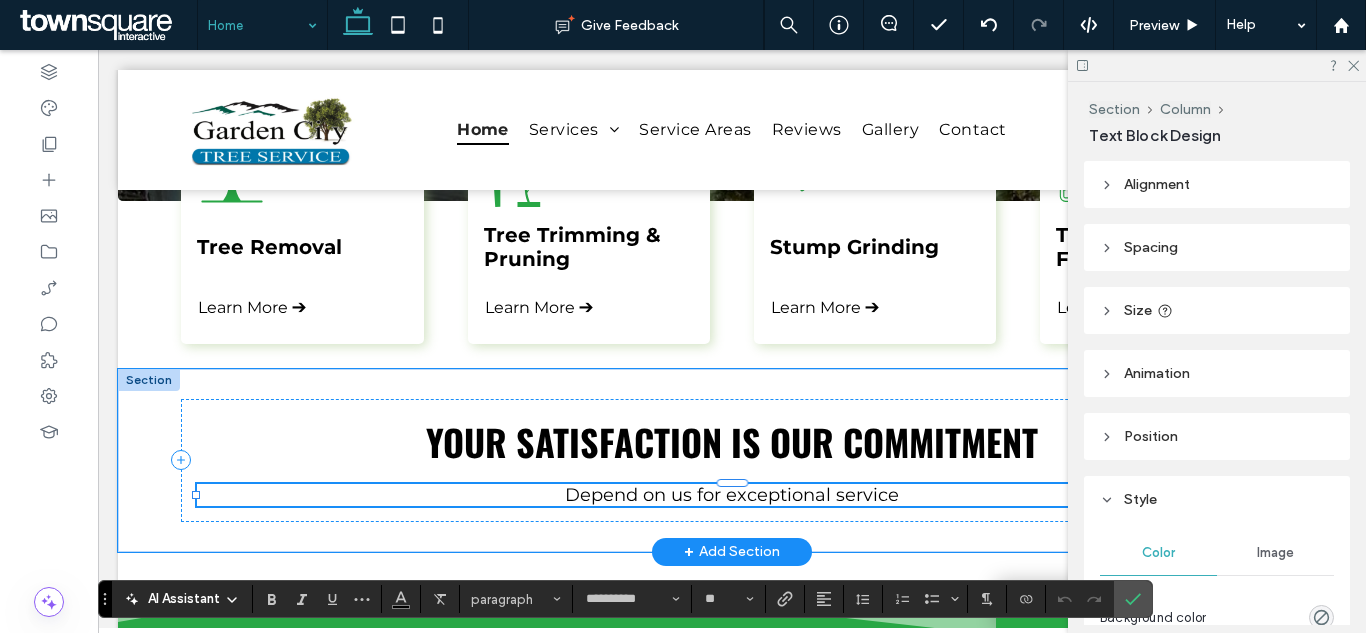 click on "Depend on us for exceptional service" at bounding box center [732, 495] 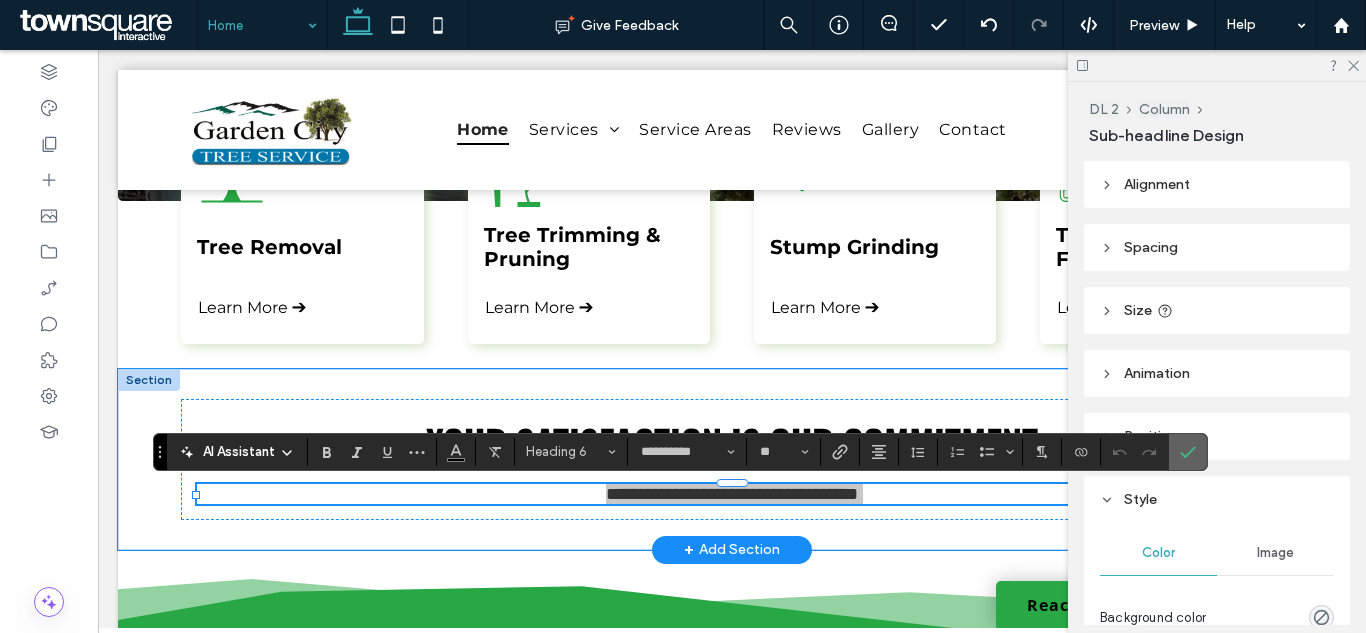 click 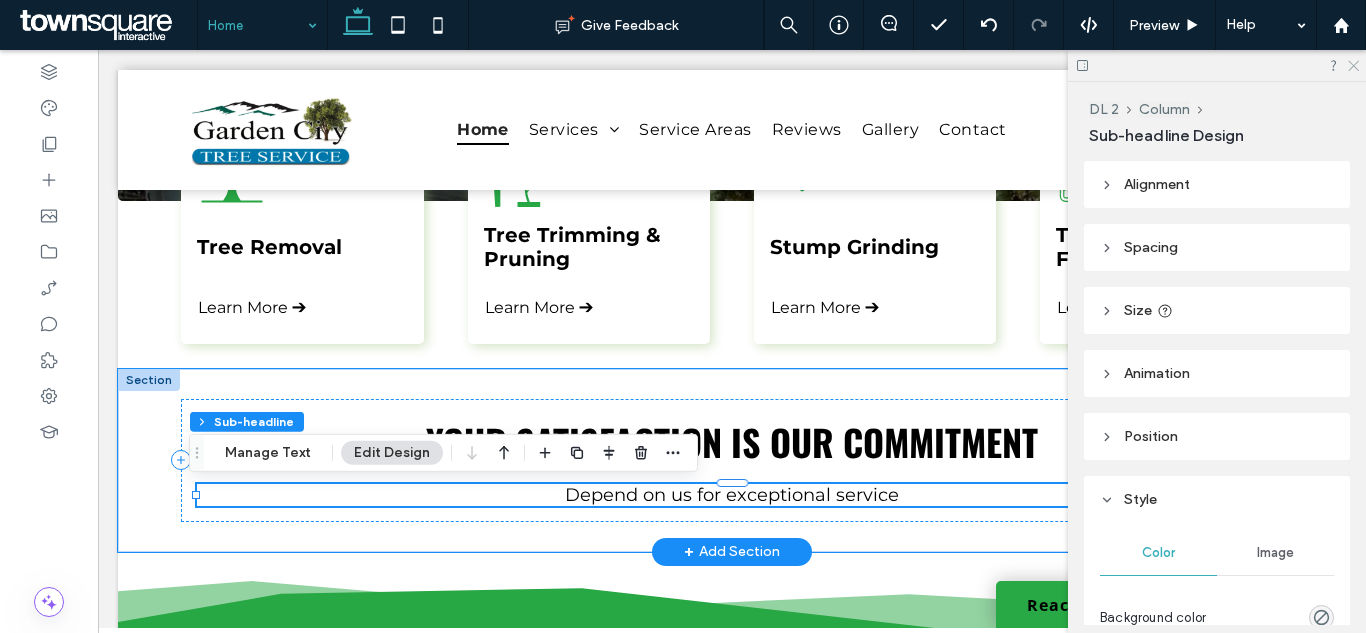 click 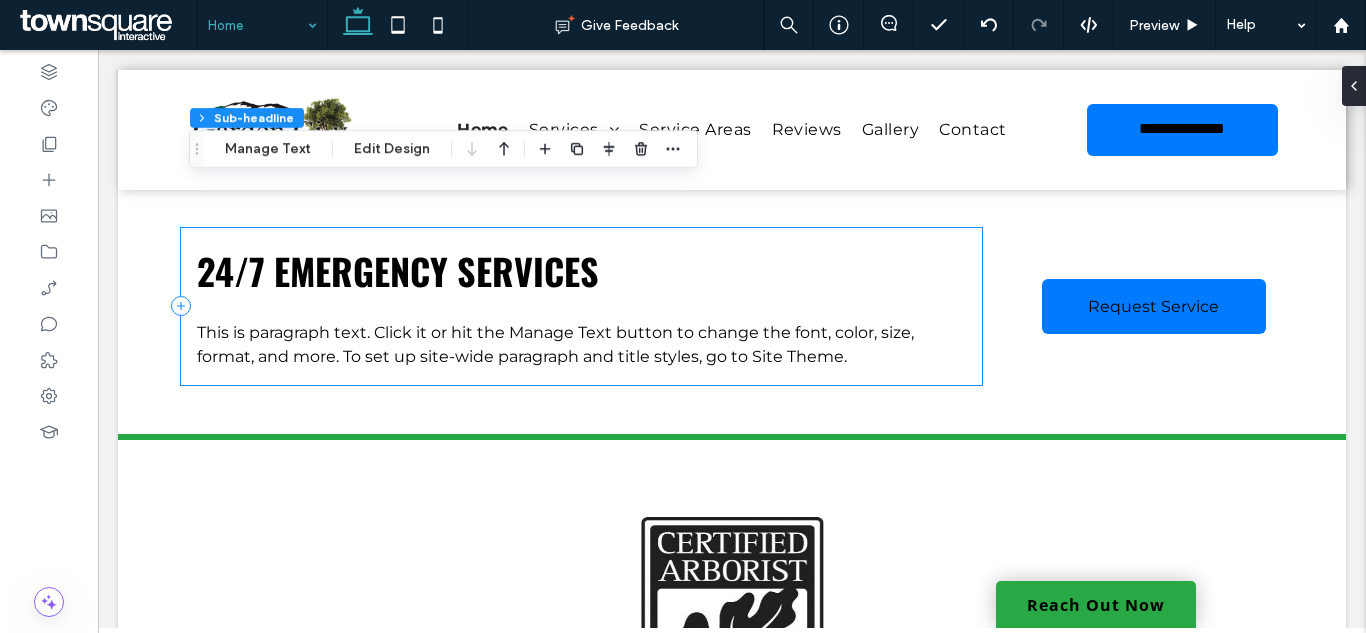 scroll, scrollTop: 3304, scrollLeft: 0, axis: vertical 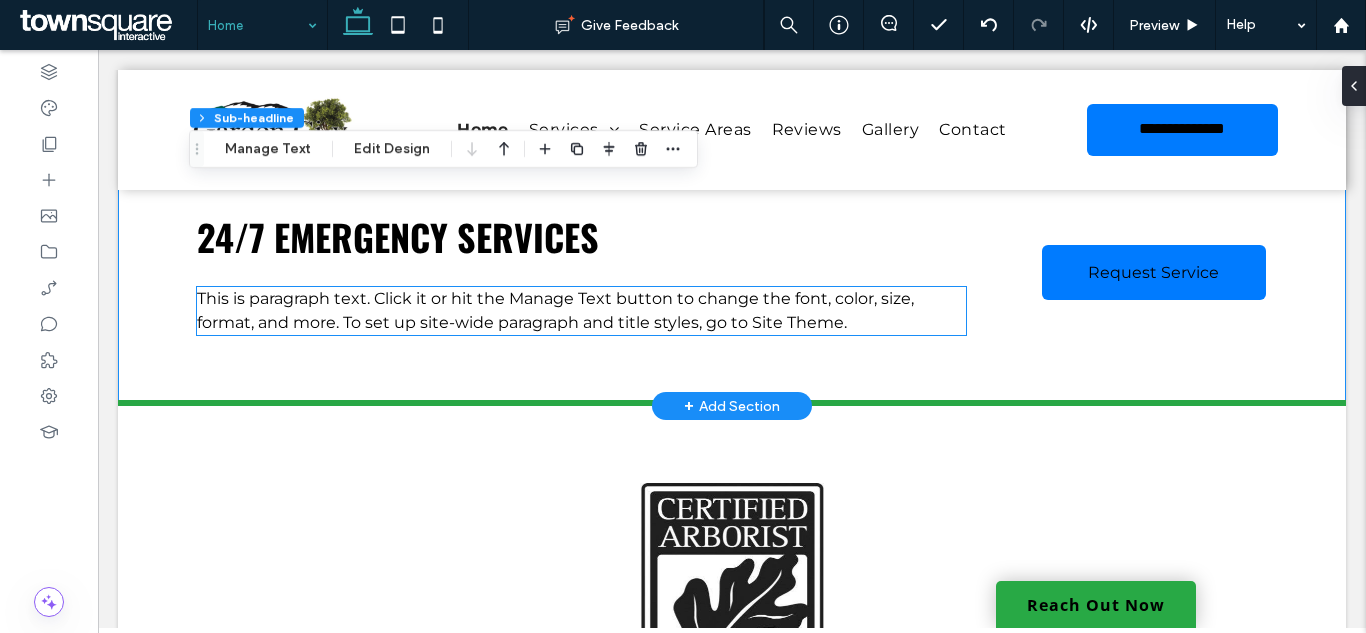 click on "This is paragraph text. Click it or hit the Manage Text button to change the font, color, size, format, and more. To set up site-wide paragraph and title styles, go to Site Theme." at bounding box center [555, 310] 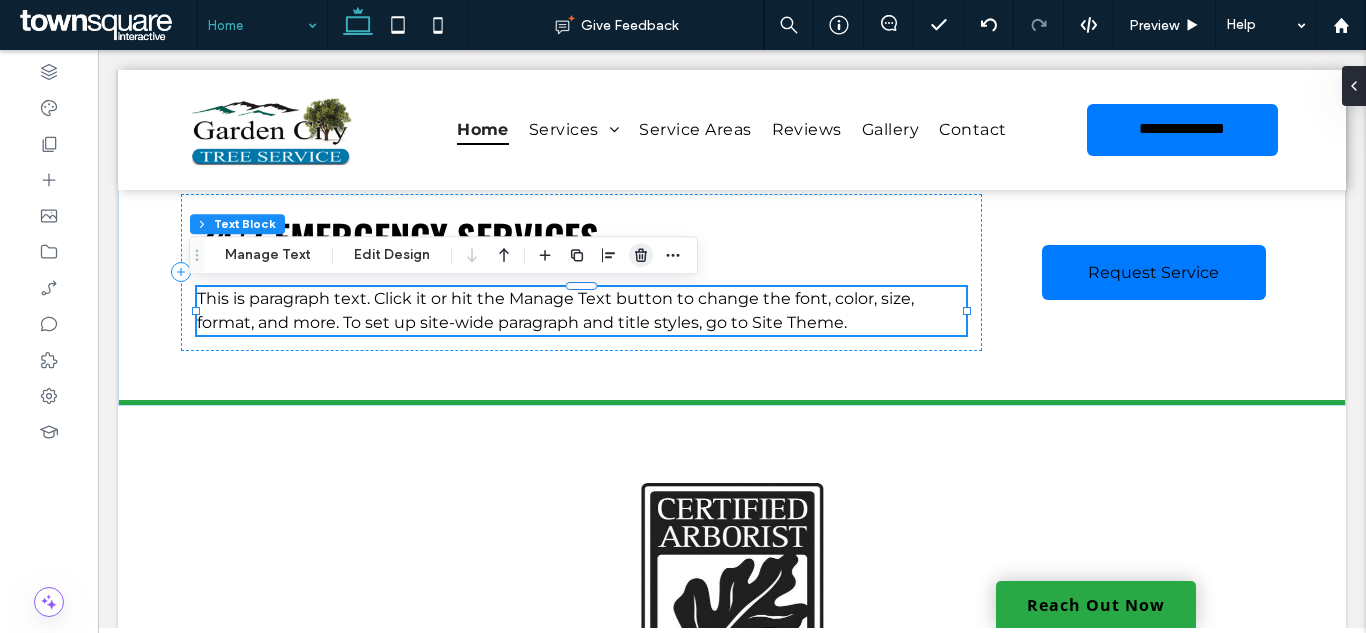 click 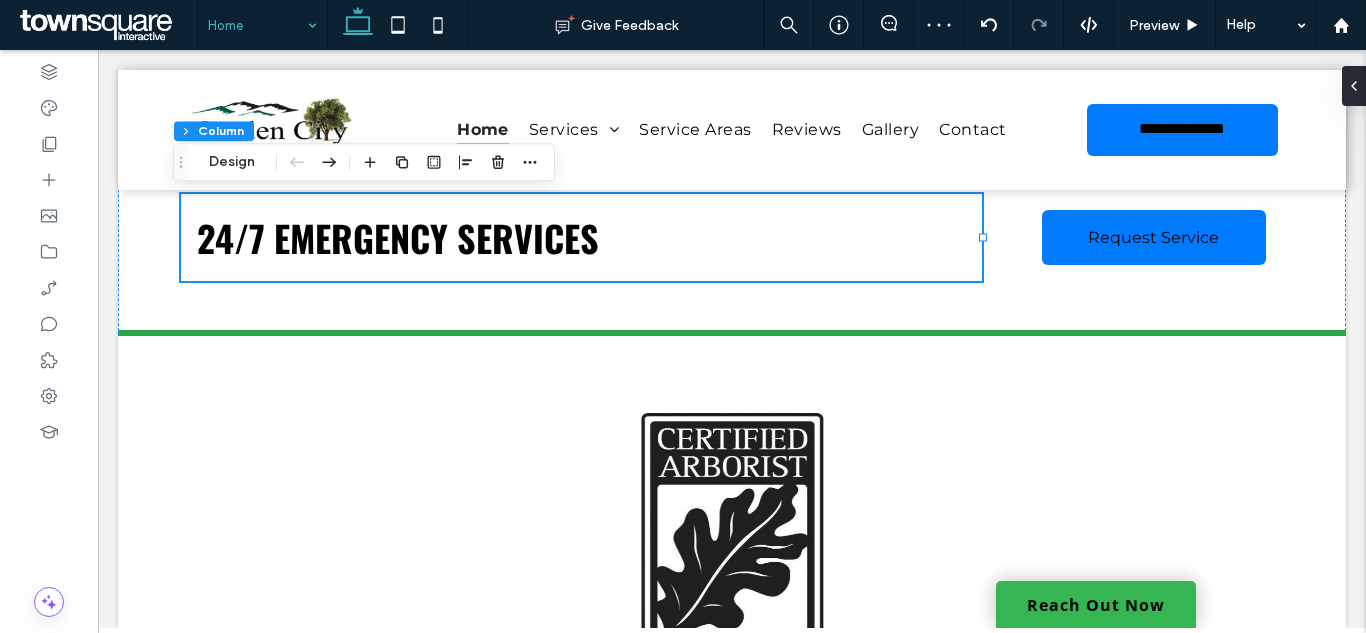 click on "Reach Out Now" at bounding box center [1096, 604] 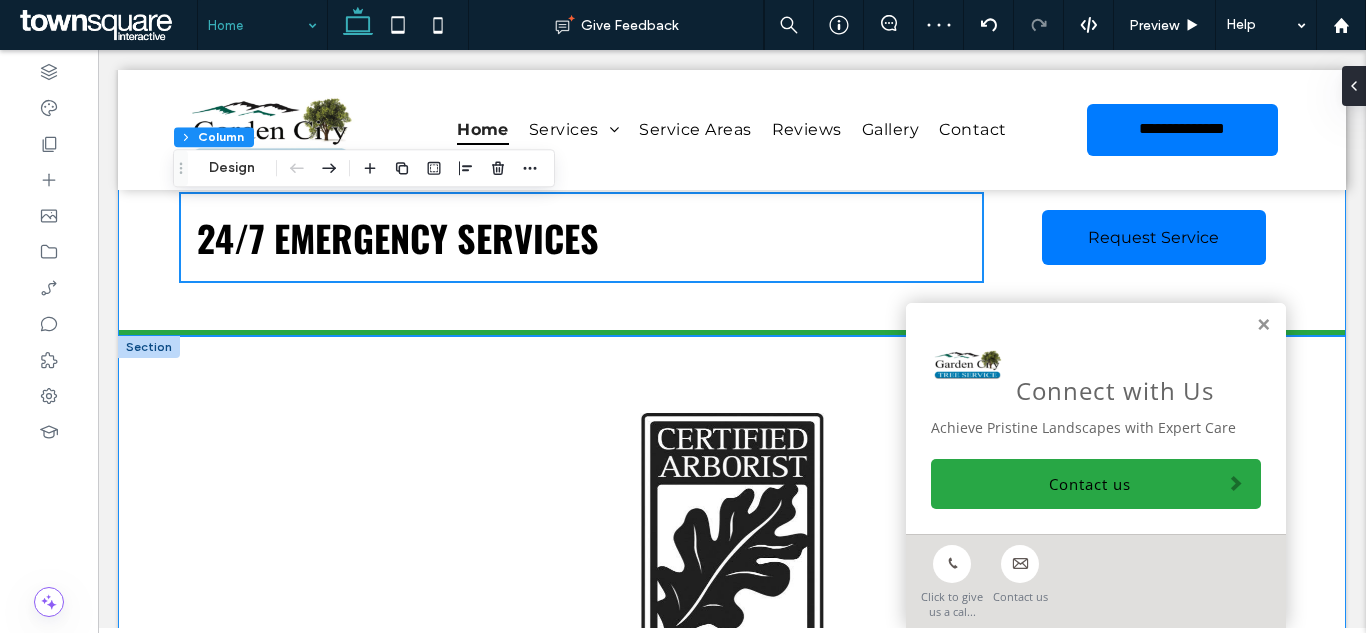 scroll, scrollTop: 3004, scrollLeft: 0, axis: vertical 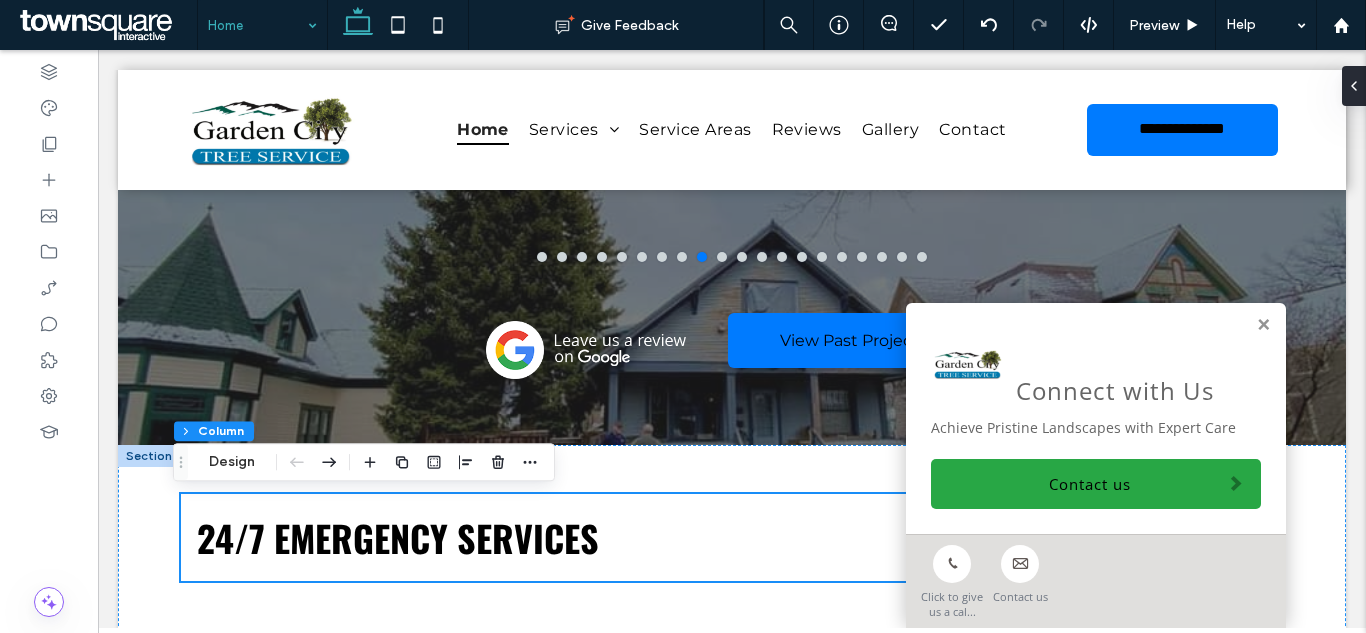 click on "Connect with Us Achieve Pristine Landscapes with Expert Care Contact us" at bounding box center (1096, 418) 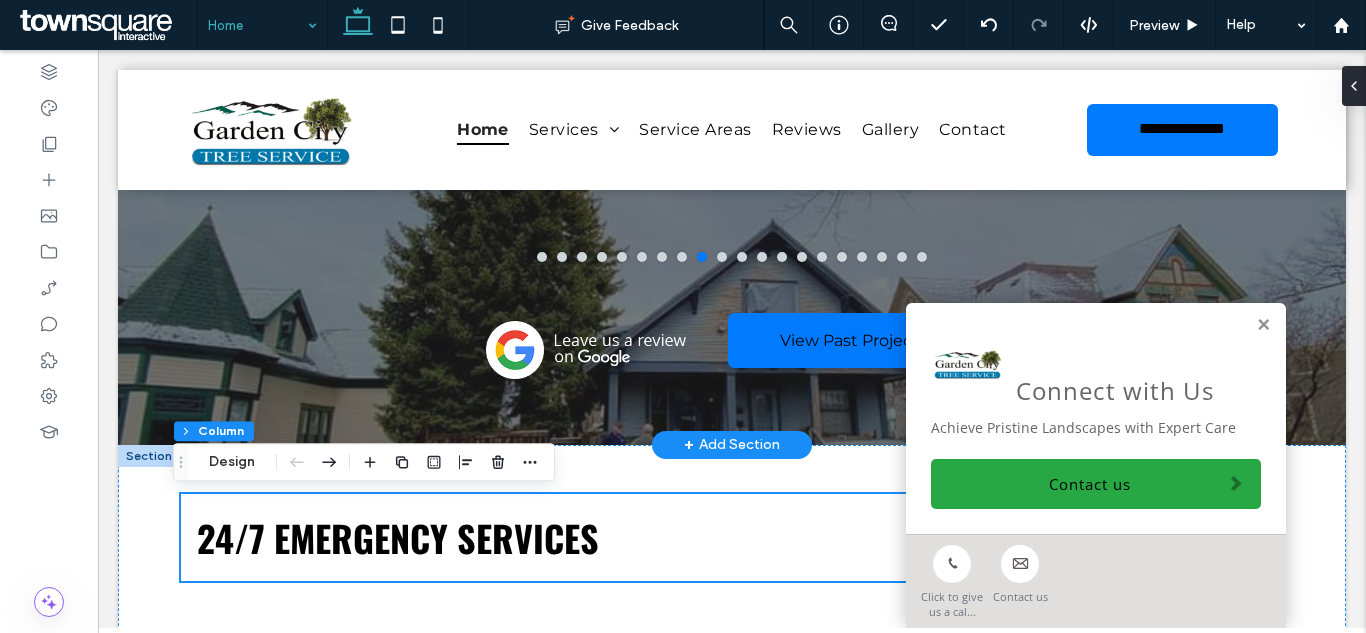 click at bounding box center [1263, 325] 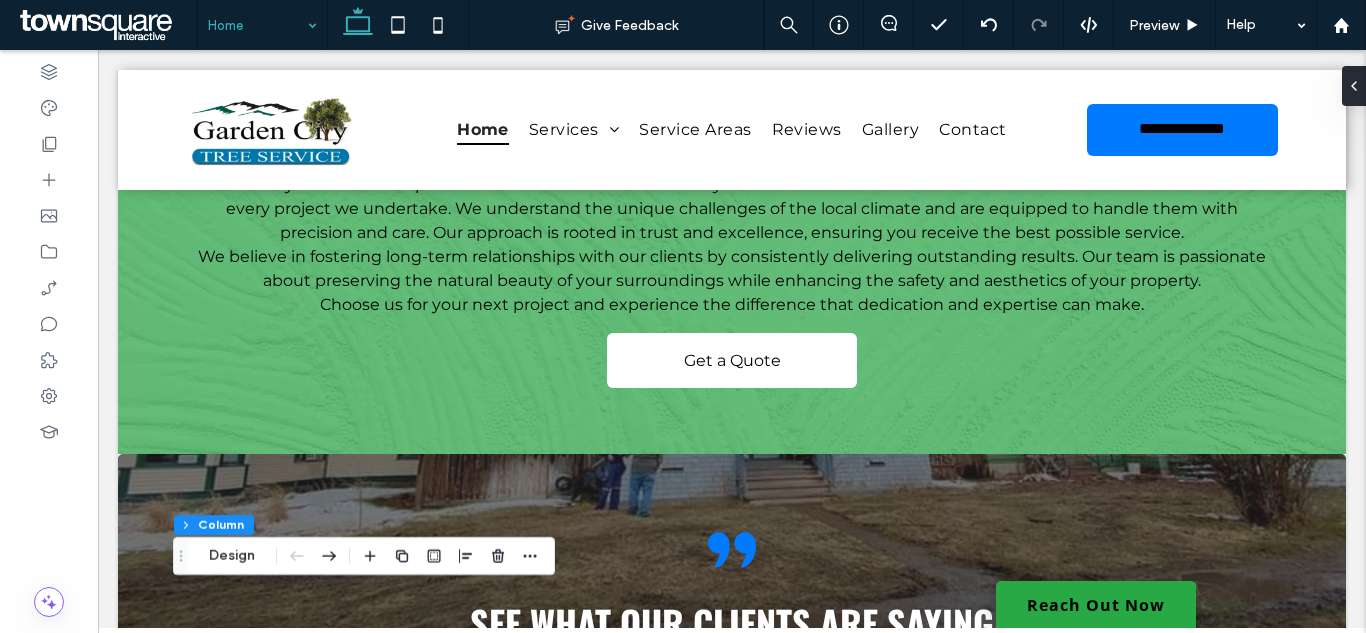 scroll, scrollTop: 0, scrollLeft: 0, axis: both 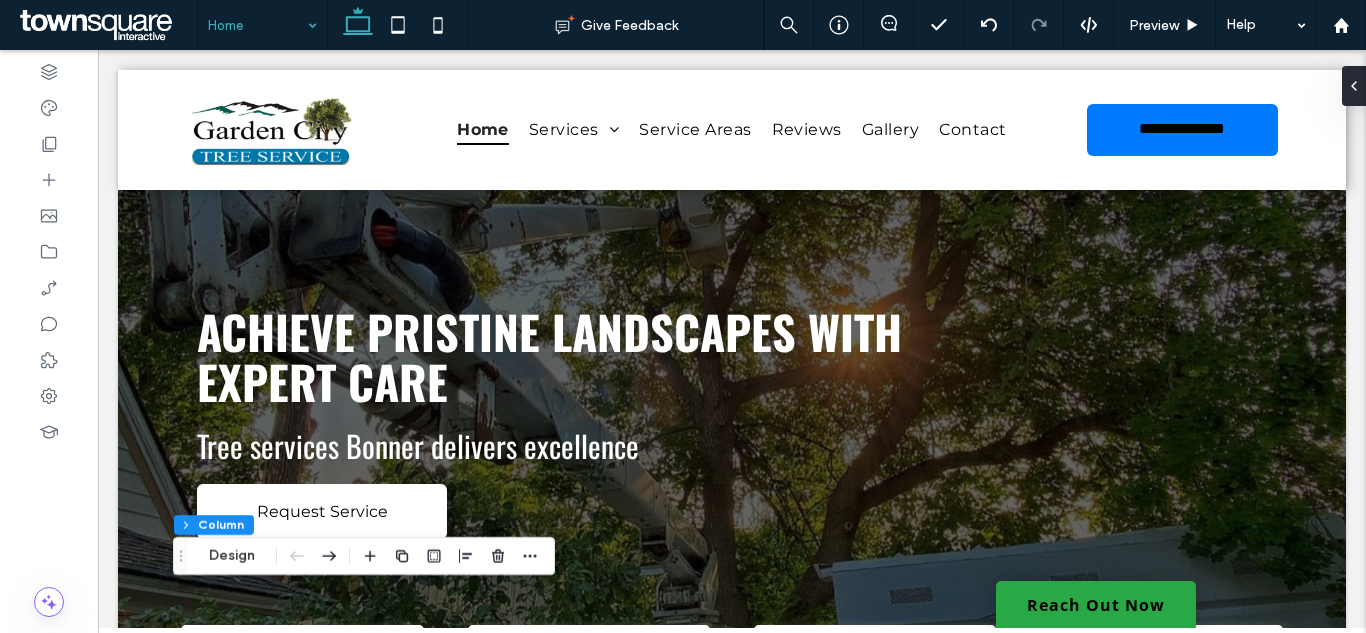 drag, startPoint x: 1357, startPoint y: 441, endPoint x: 1430, endPoint y: 84, distance: 364.38715 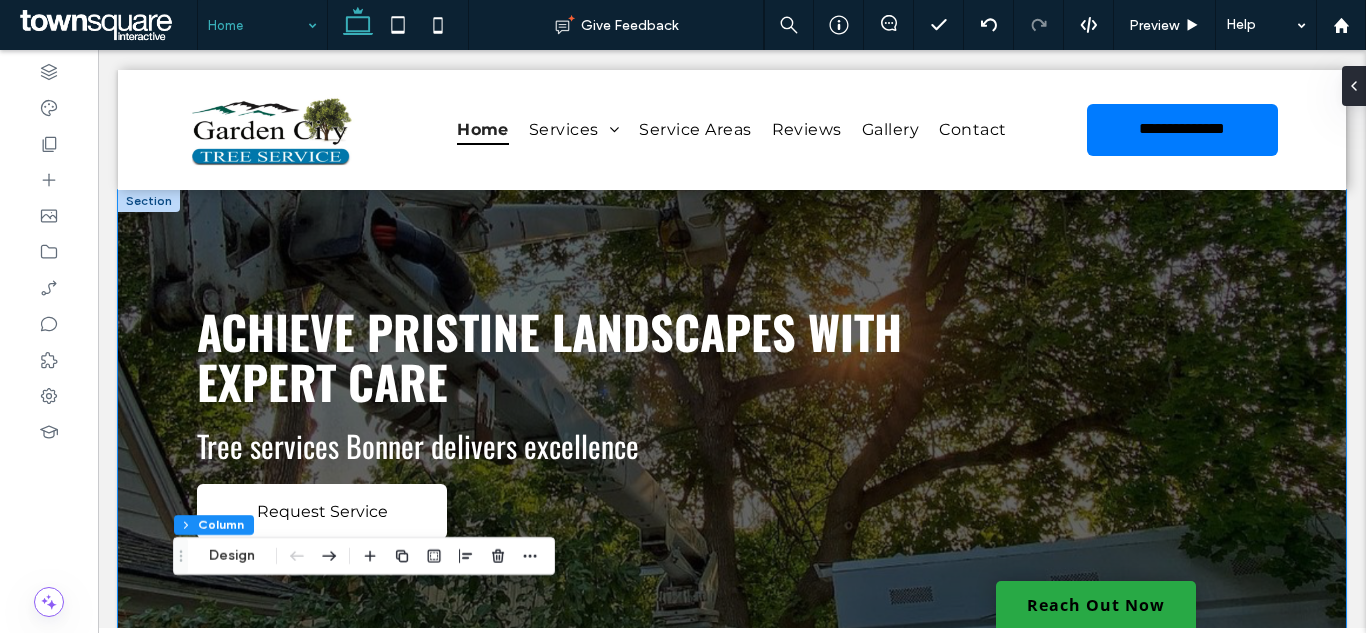 click on "Achieve Pristine Landscapes with Expert Care
Tree services Bonner delivers excellence
Request Service" at bounding box center (732, 447) 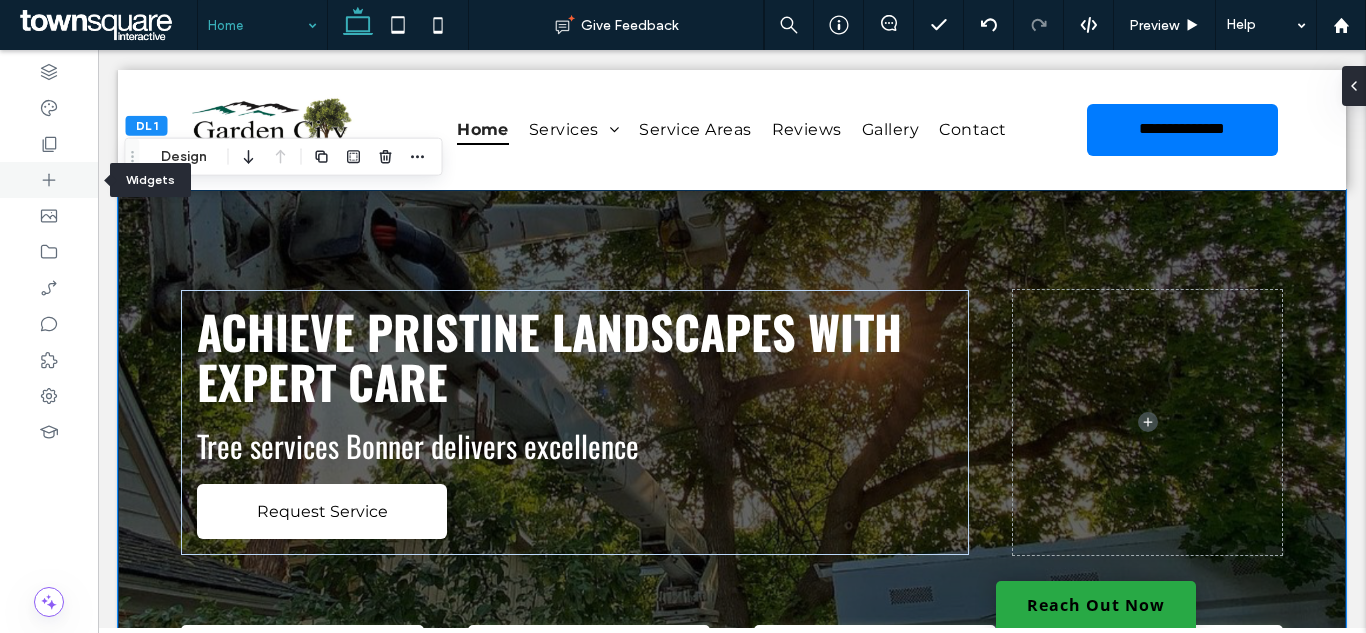 click at bounding box center [49, 180] 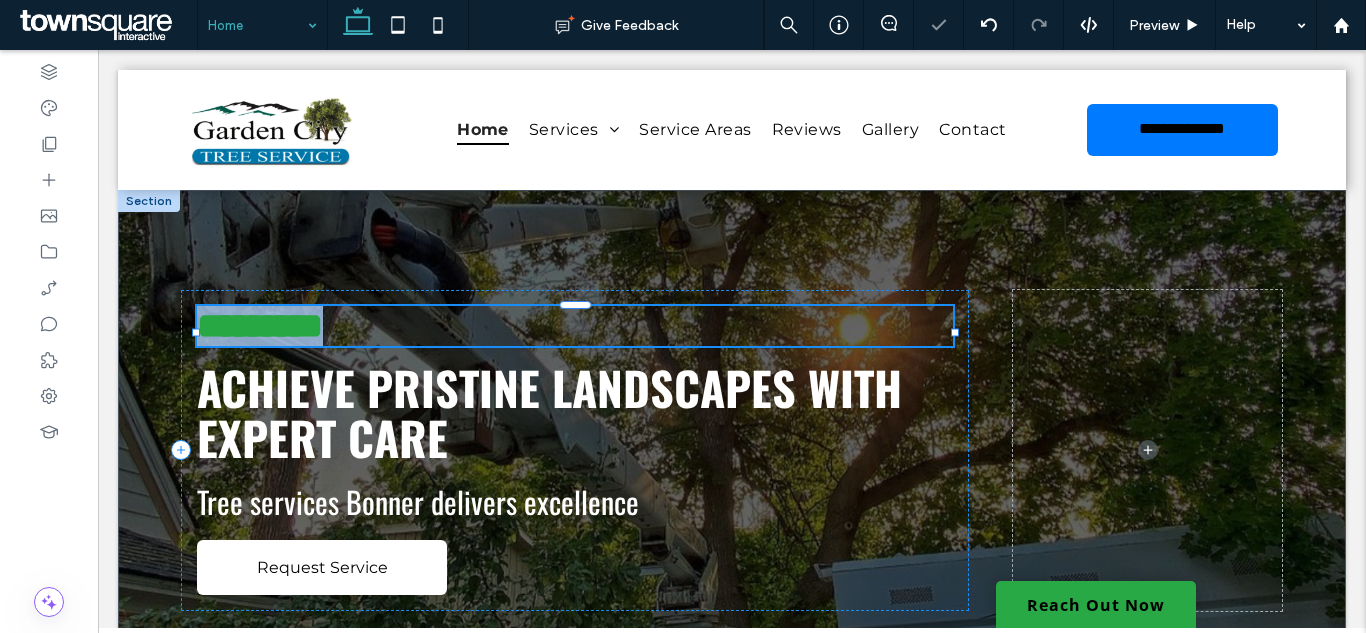 type on "******" 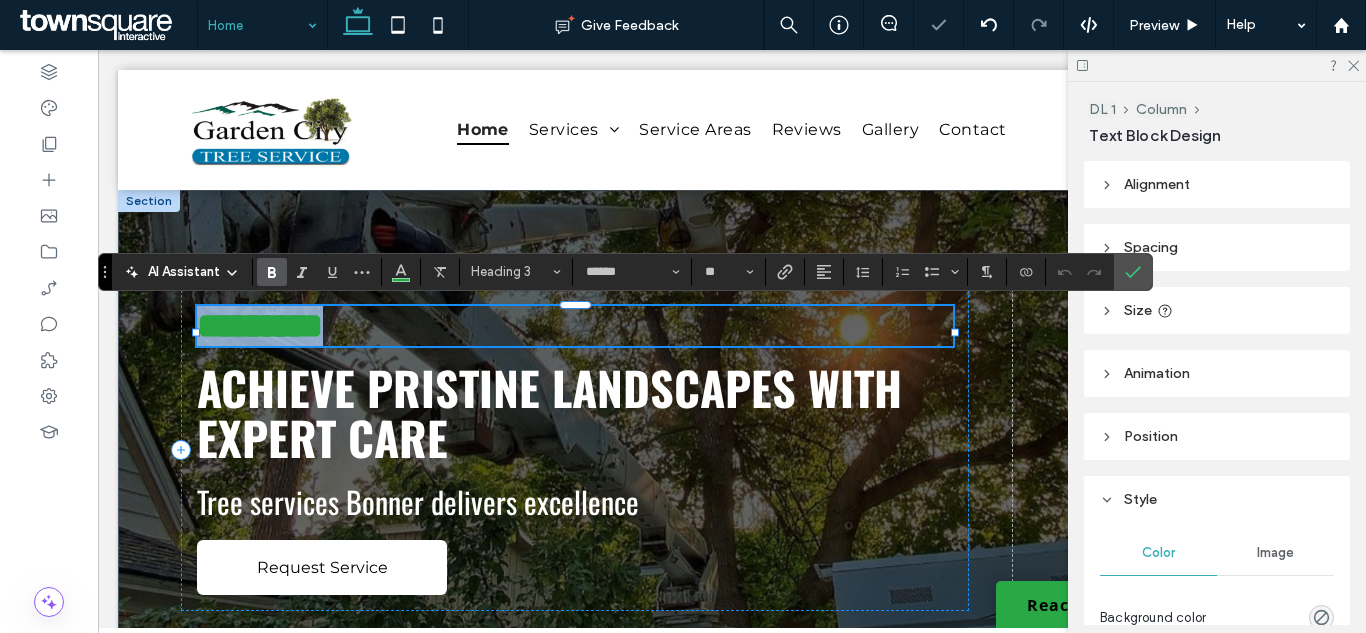 paste 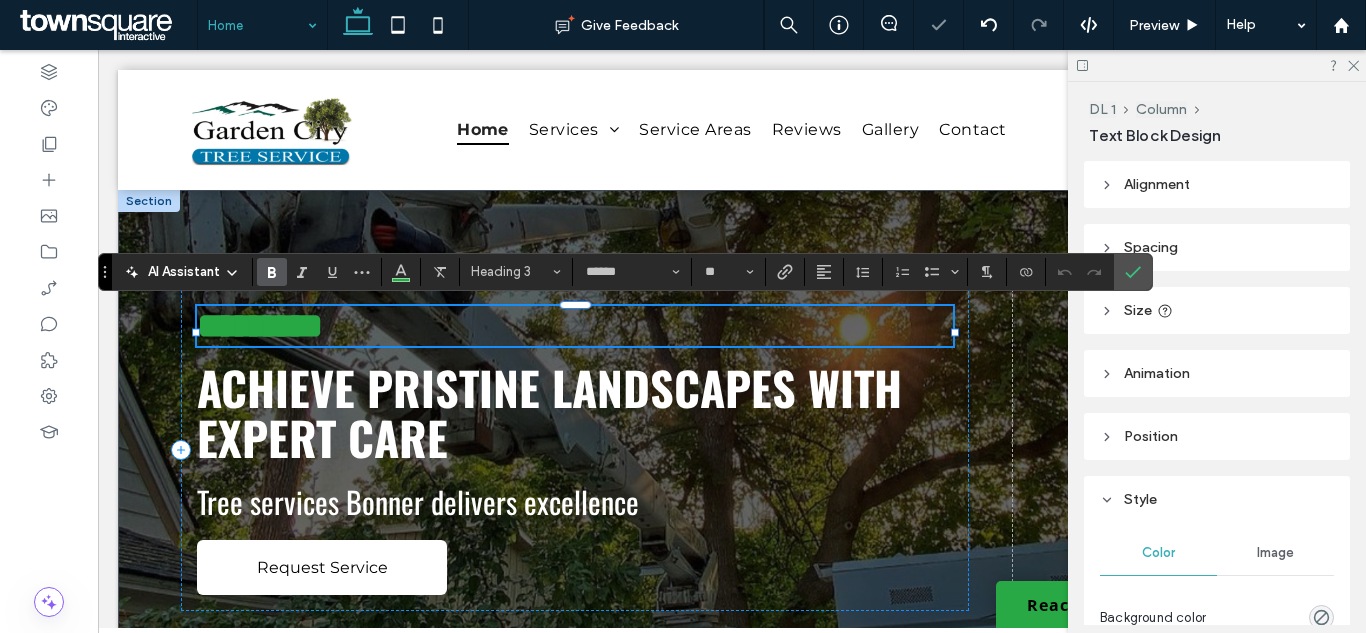 type 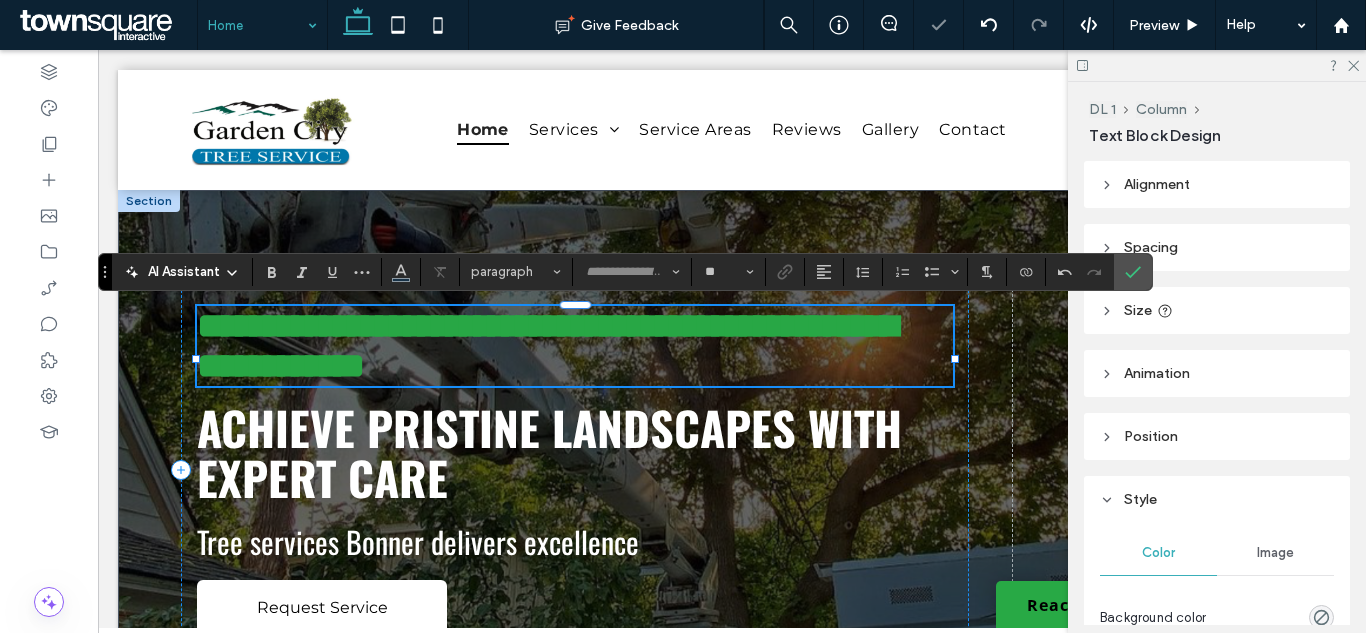 type on "******" 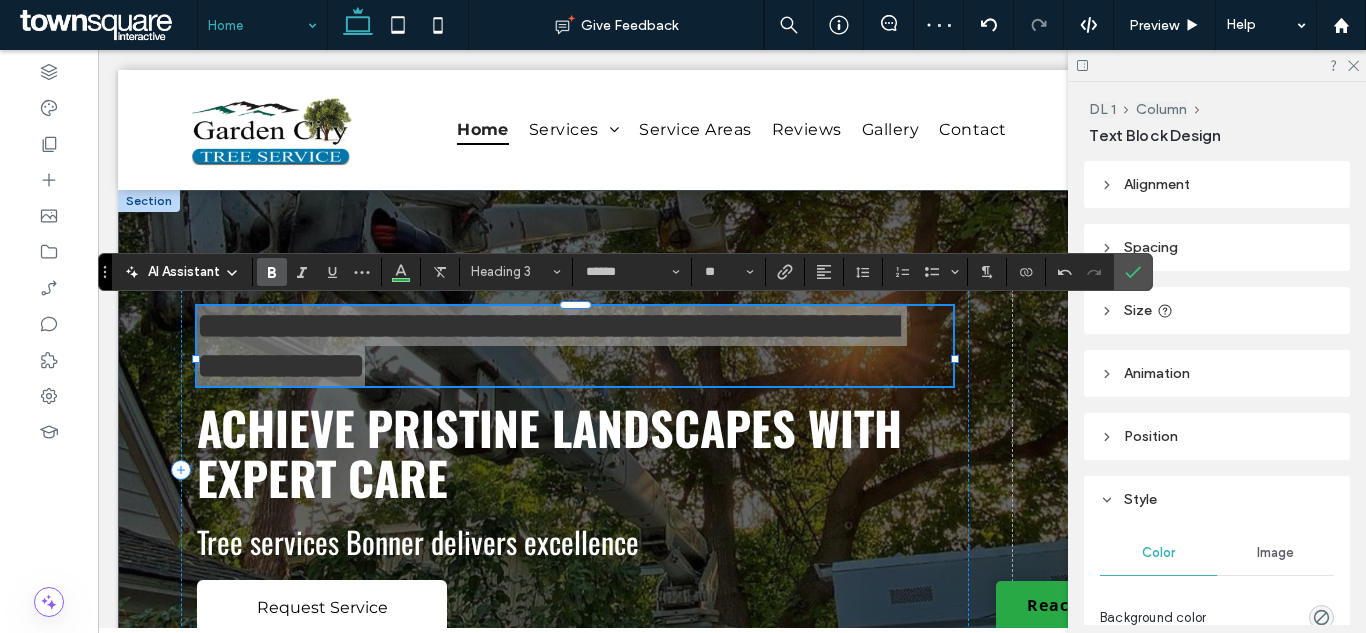 click on "AI Assistant Heading 3 ****** **" at bounding box center (625, 272) 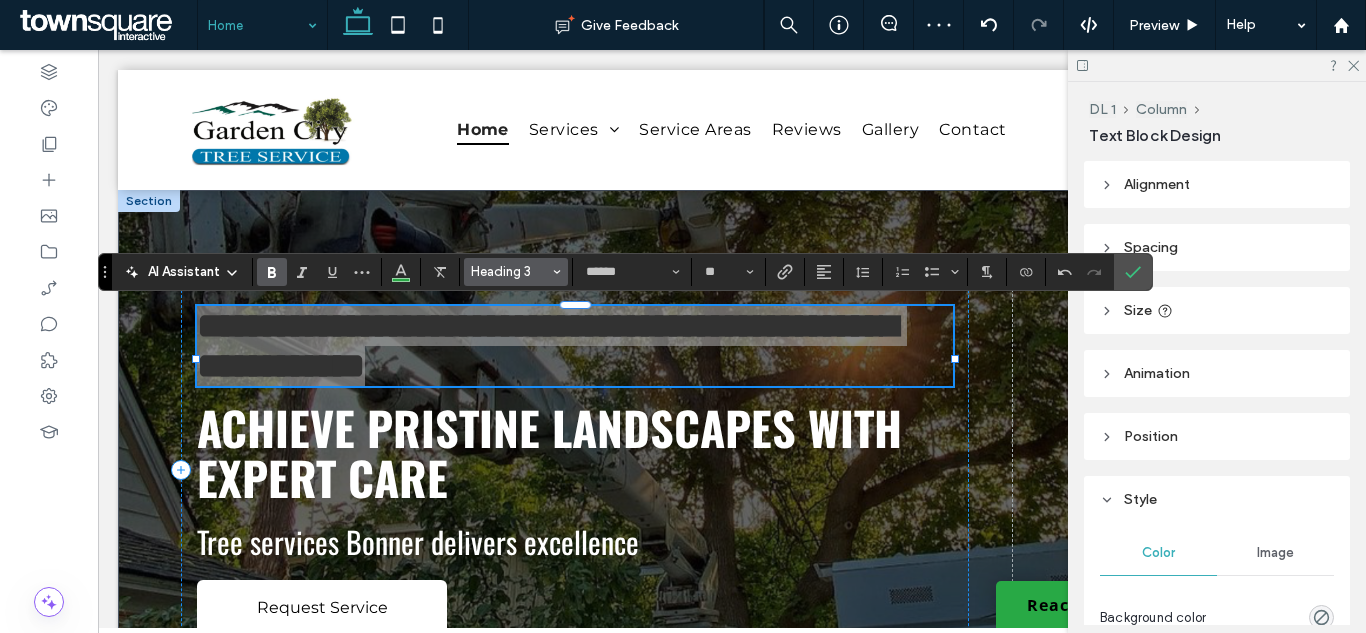 click on "Heading 3" at bounding box center [510, 271] 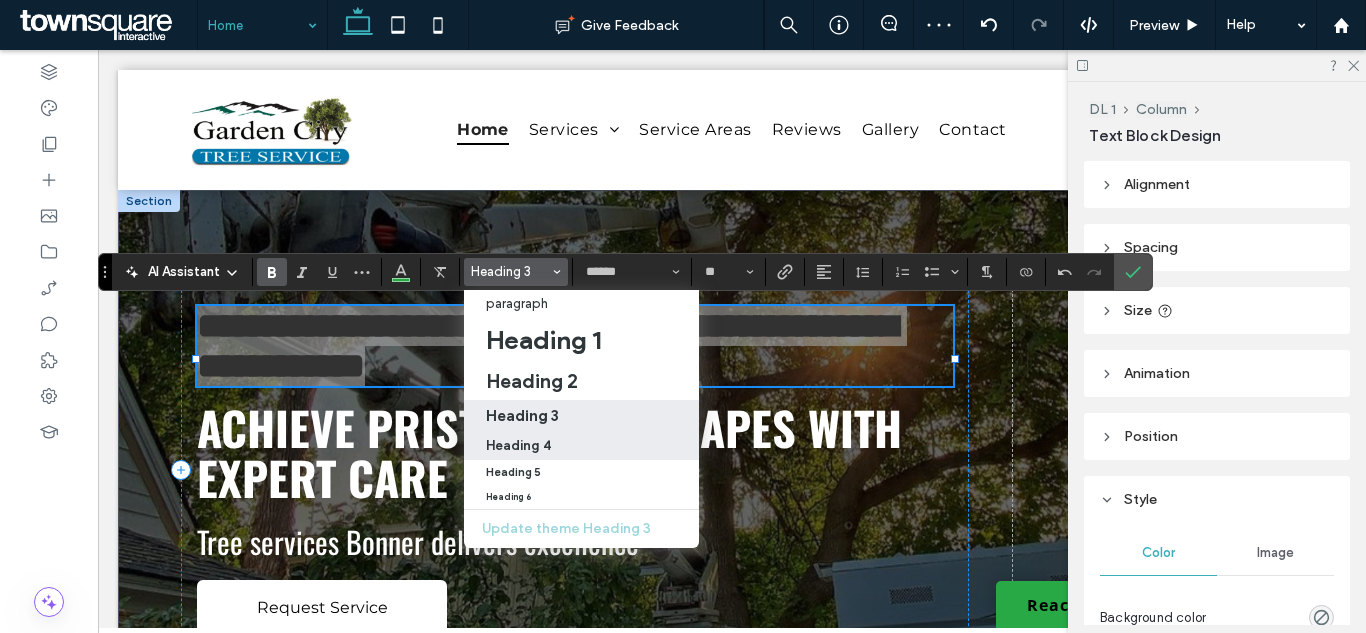 click on "Heading 4" at bounding box center [518, 445] 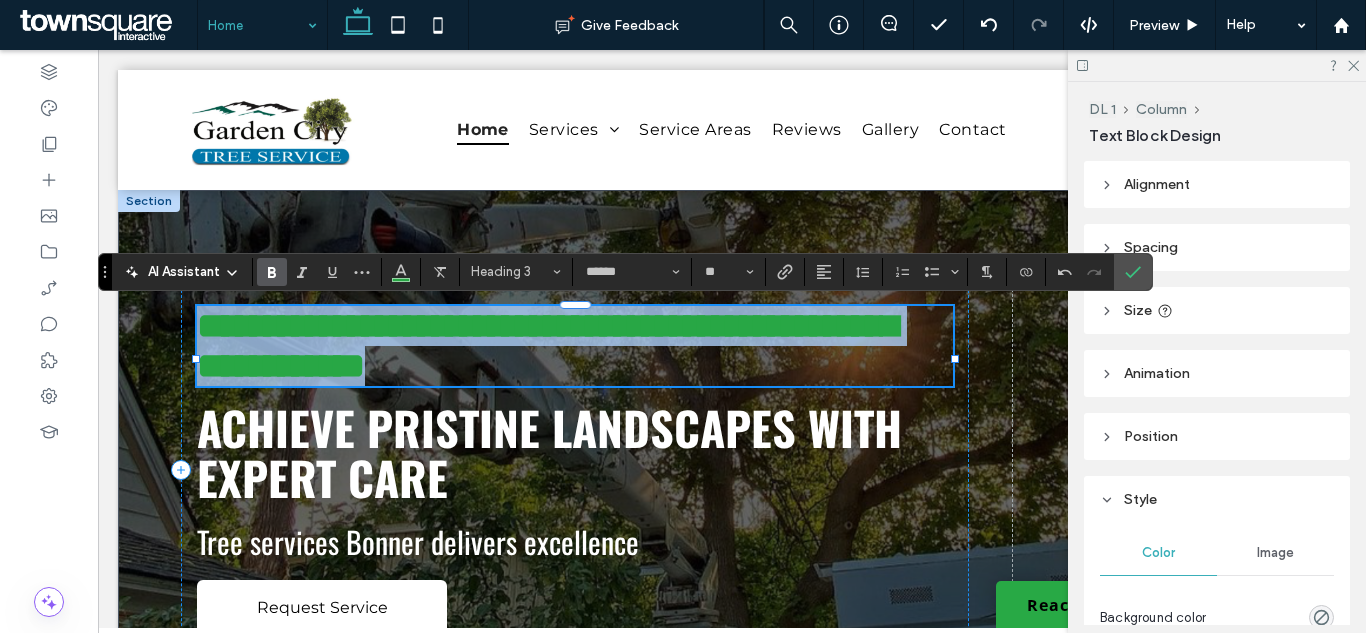 type on "**********" 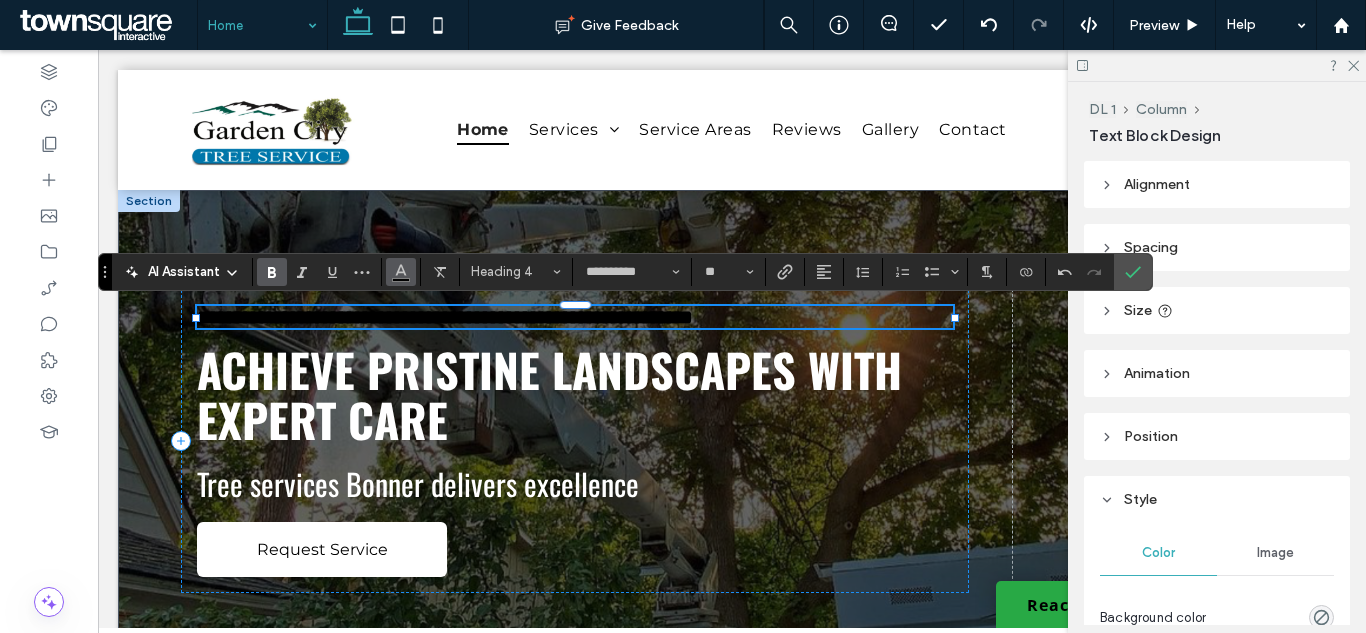 click 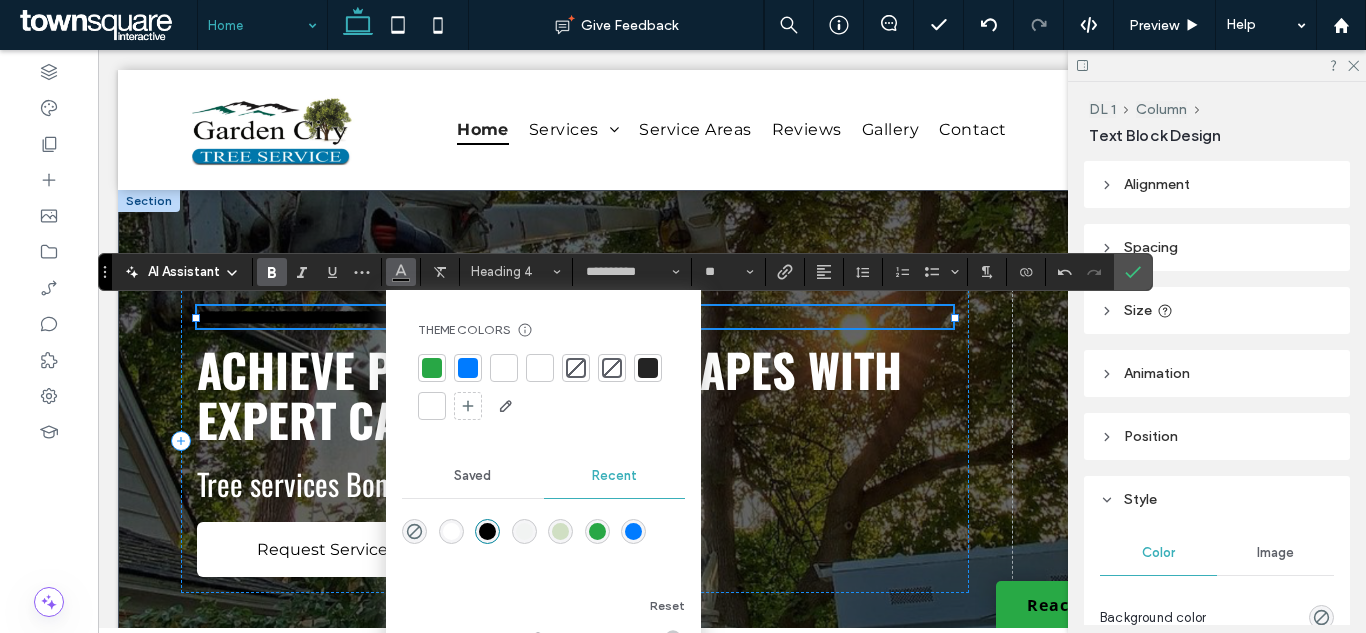 click at bounding box center (432, 406) 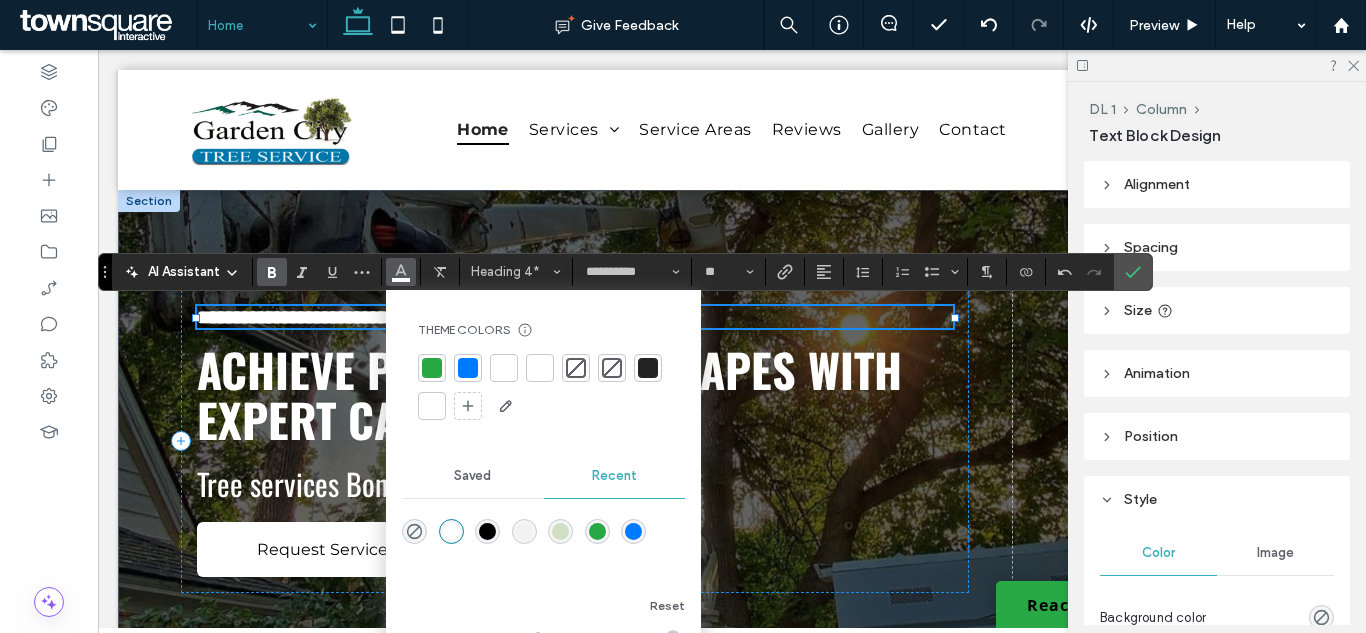 click at bounding box center [432, 406] 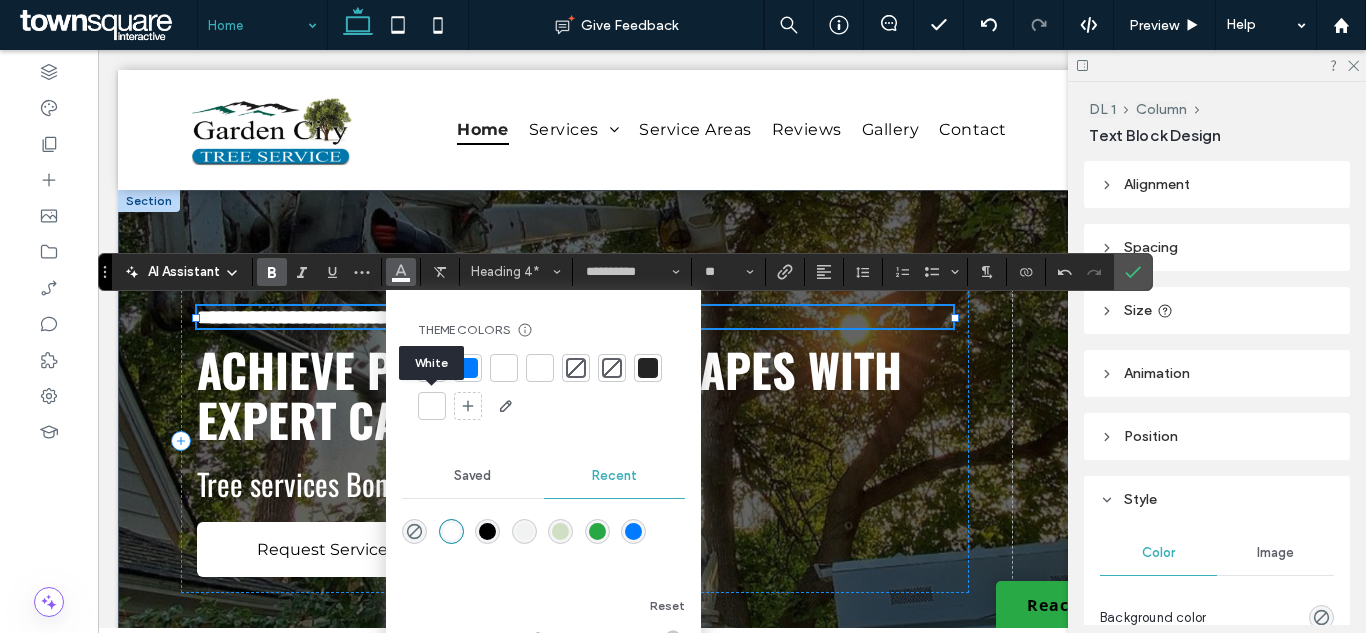 click at bounding box center [432, 406] 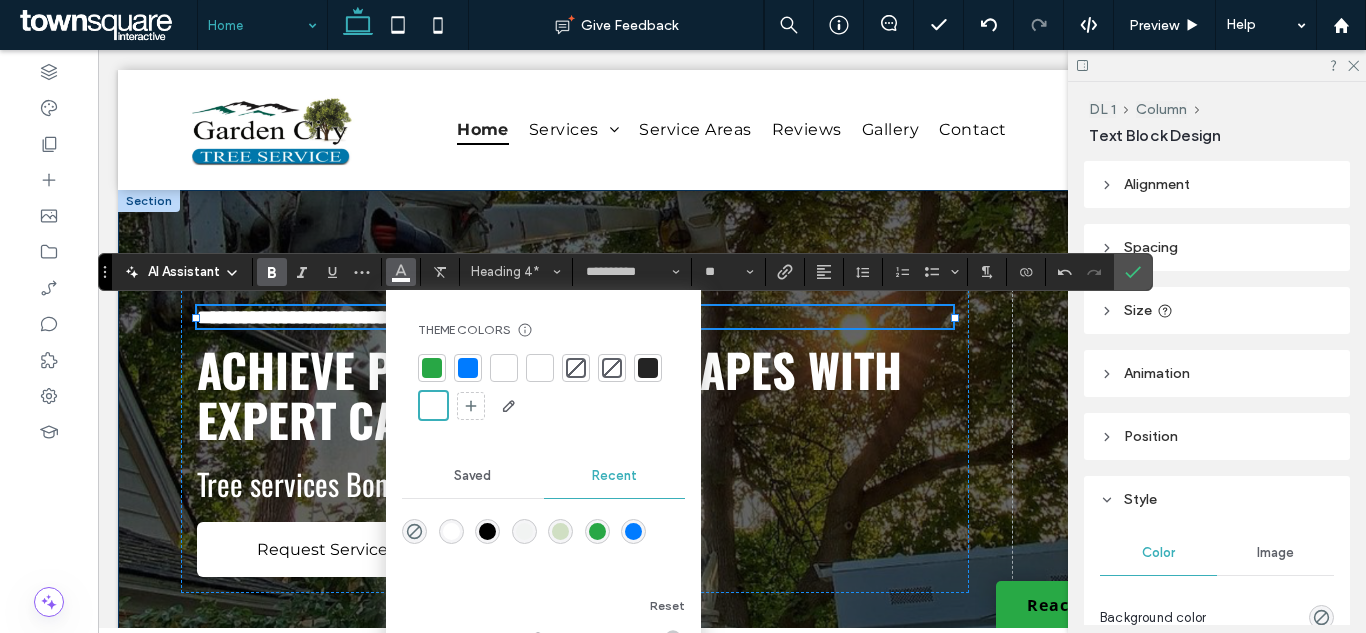 click on "**********" at bounding box center [732, 466] 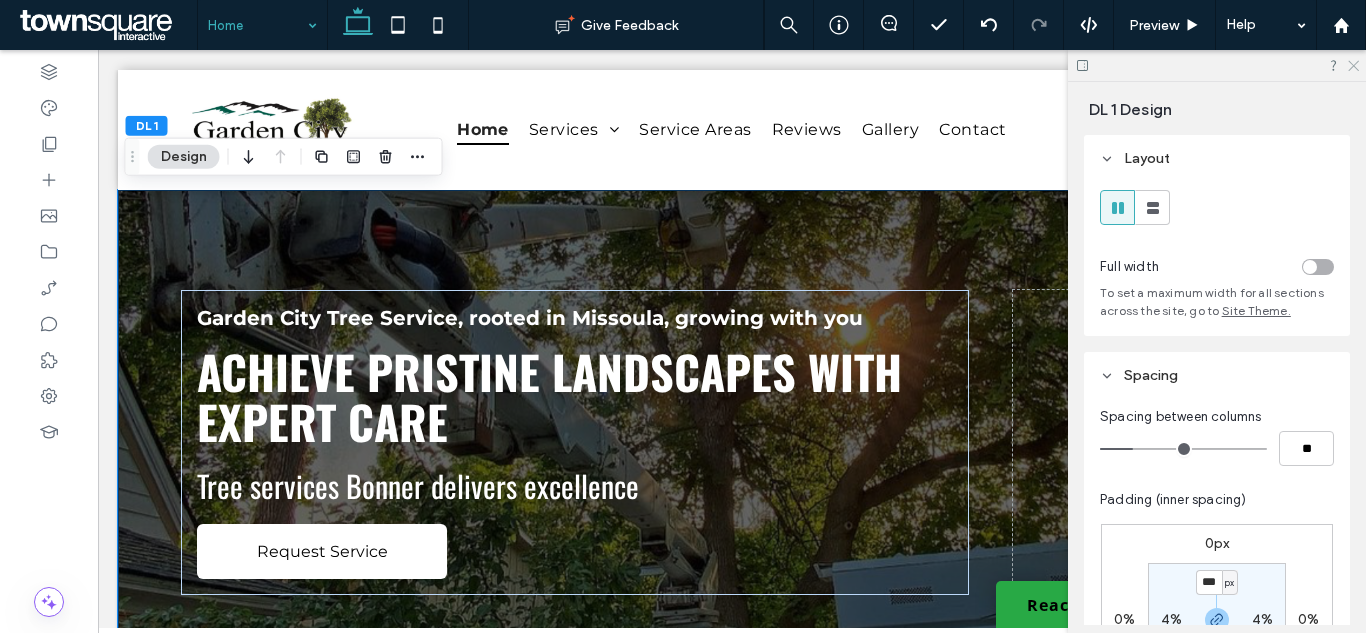 click 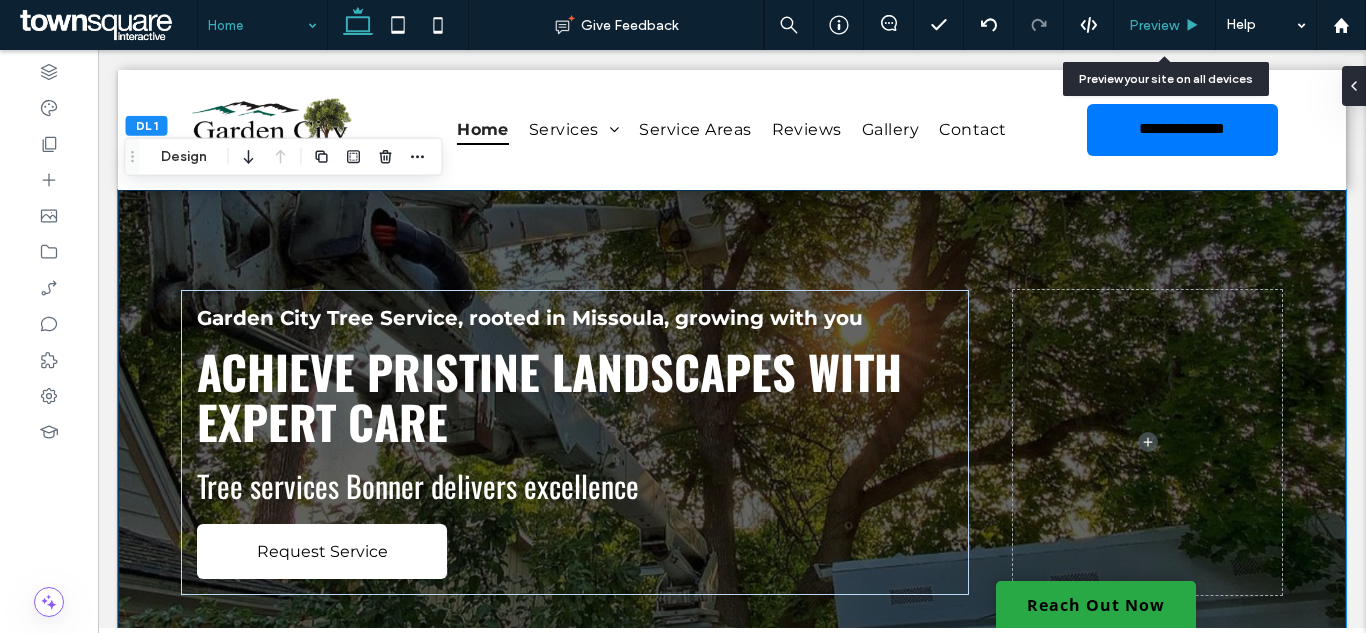 drag, startPoint x: 1145, startPoint y: 9, endPoint x: 1151, endPoint y: 24, distance: 16.155495 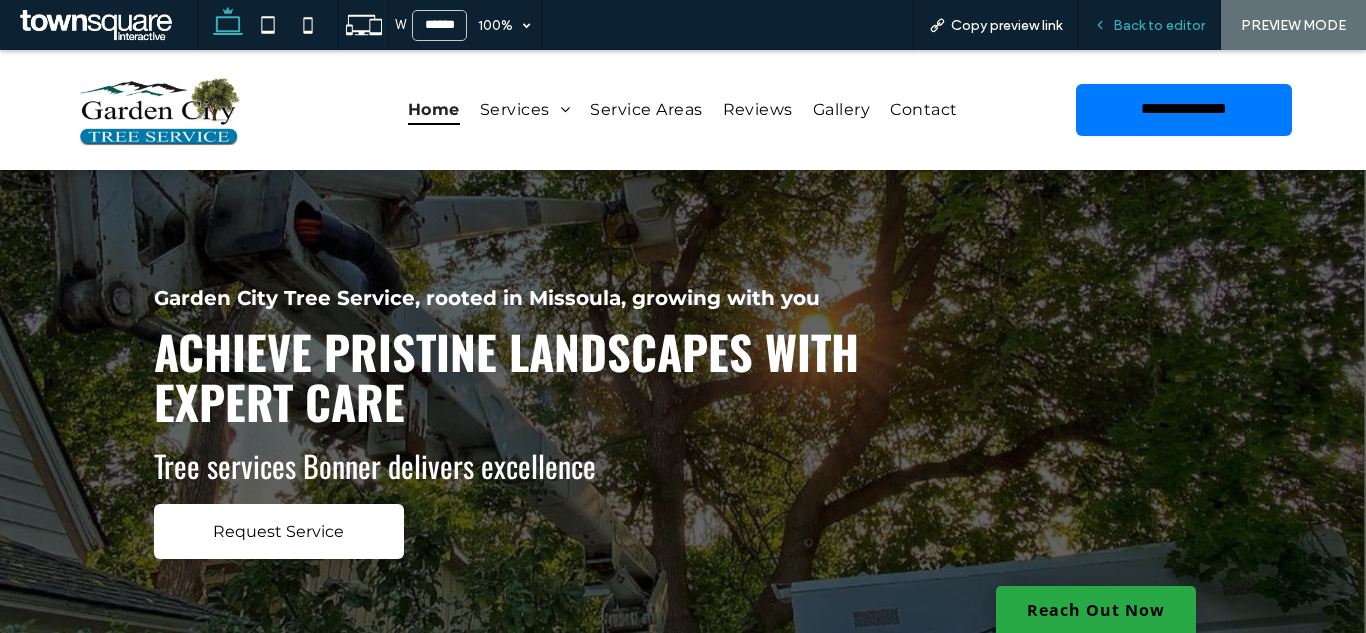 click on "Back to editor" at bounding box center [1159, 25] 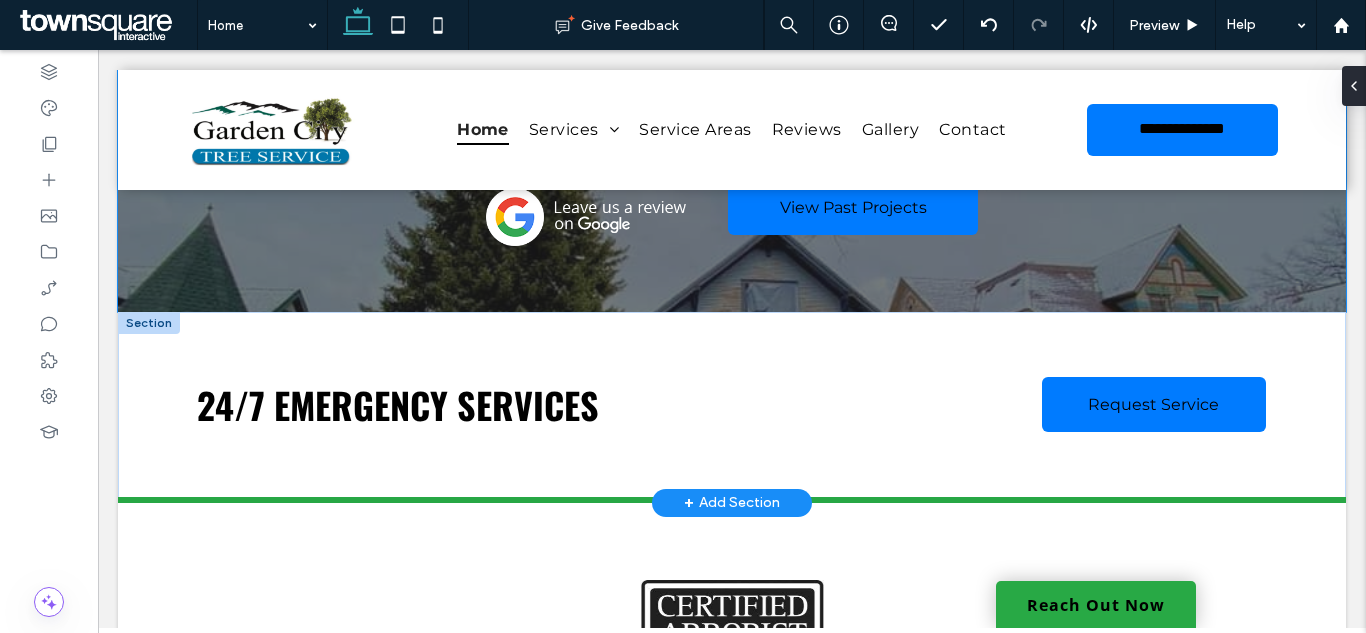 scroll, scrollTop: 3178, scrollLeft: 0, axis: vertical 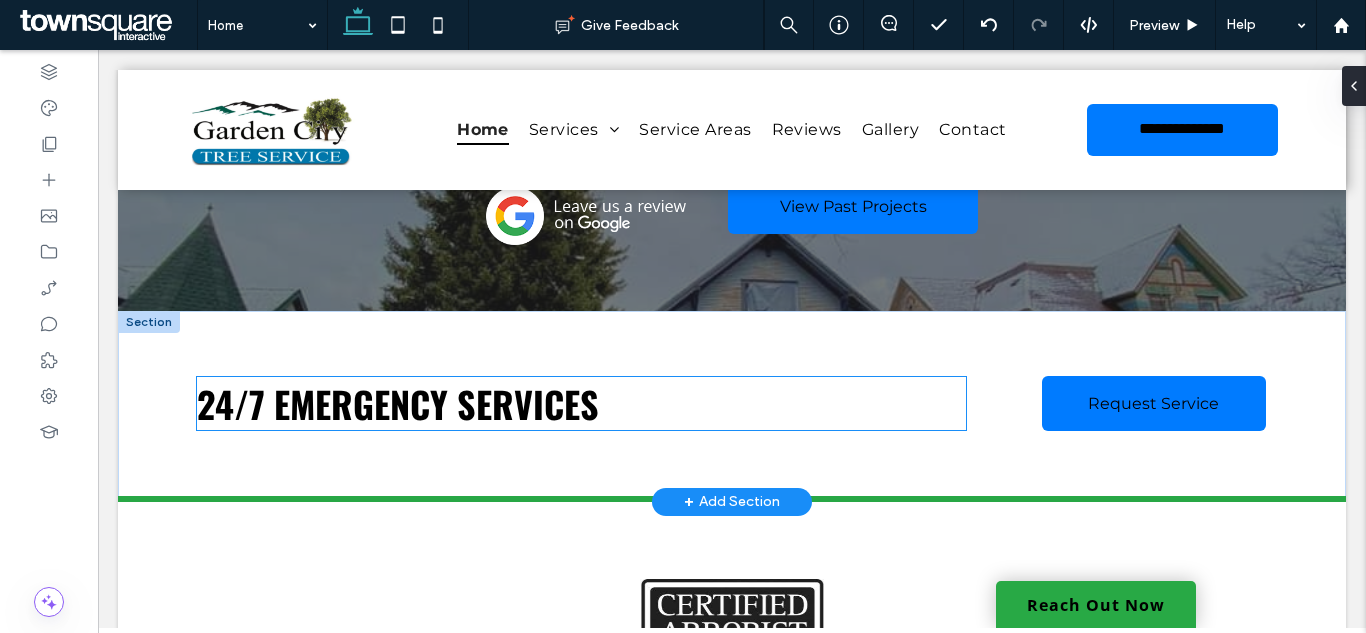 click on "24/7 emergency services" at bounding box center [398, 403] 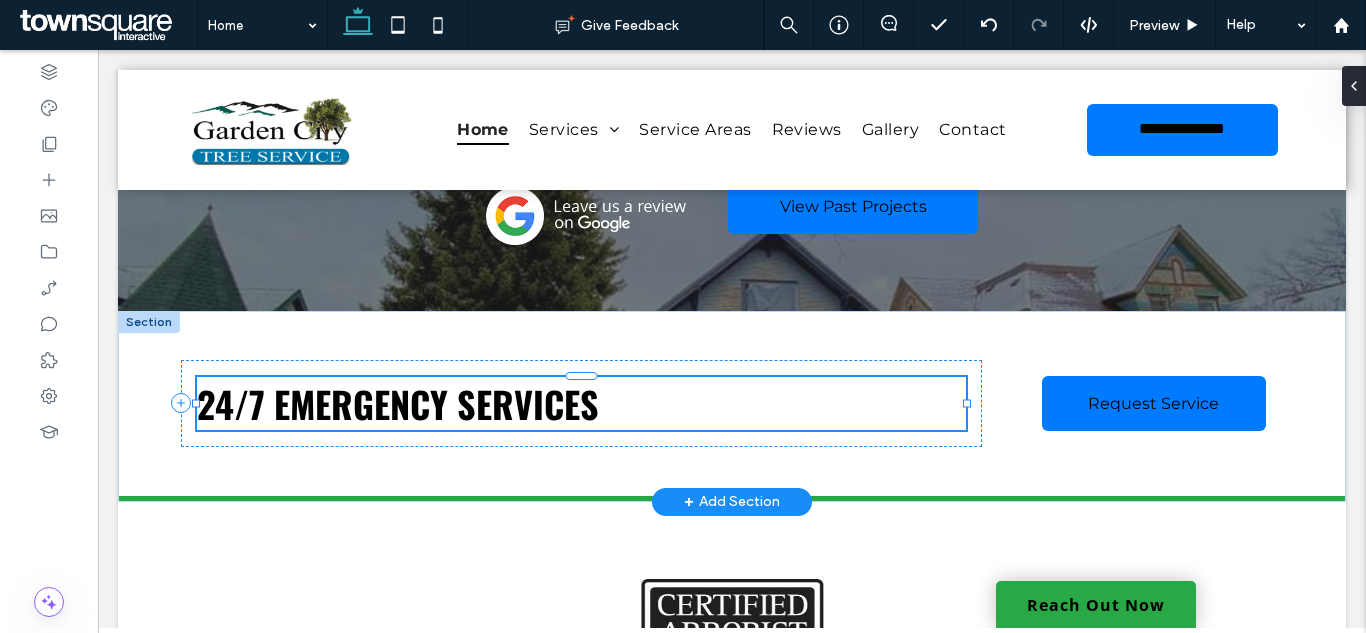 click on "24/7 emergency services" at bounding box center [581, 403] 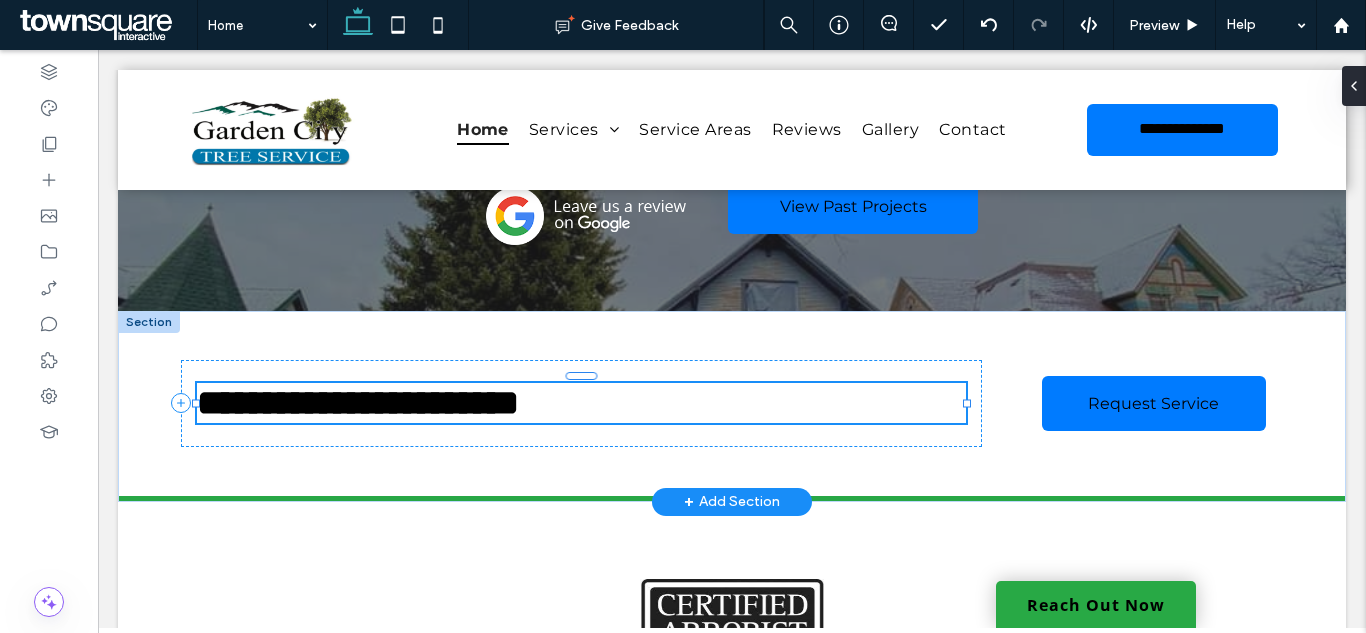 type on "******" 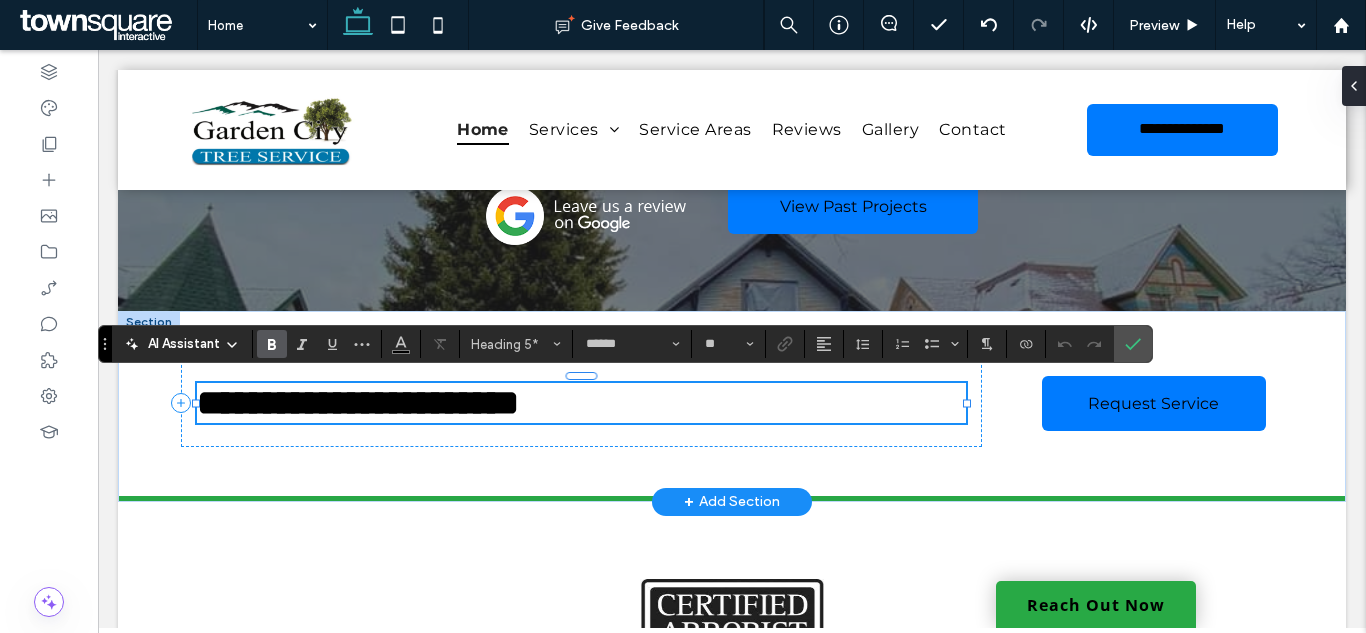 type 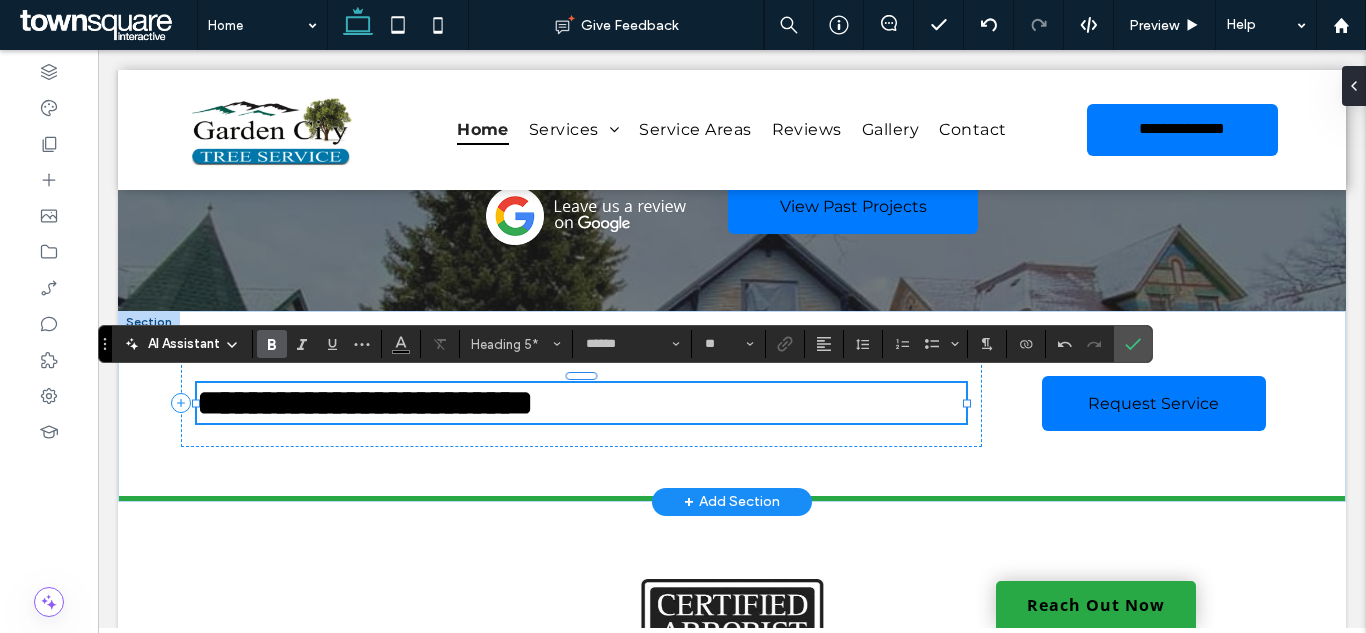 type on "**********" 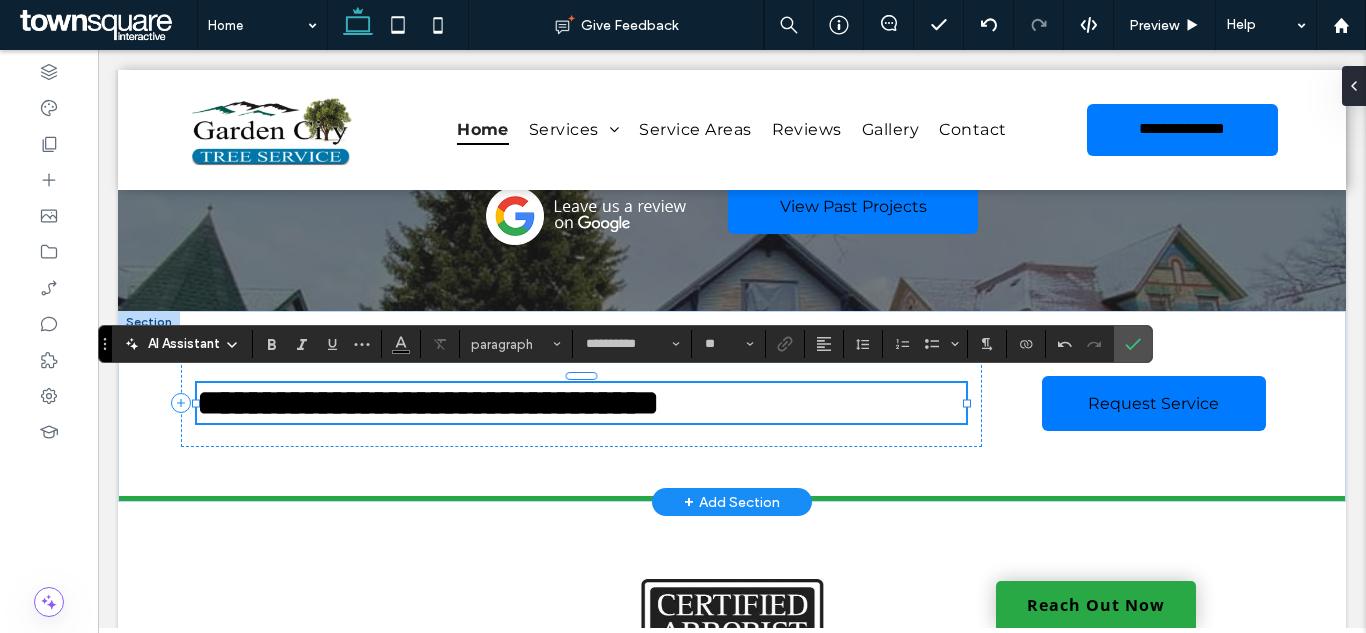 type on "******" 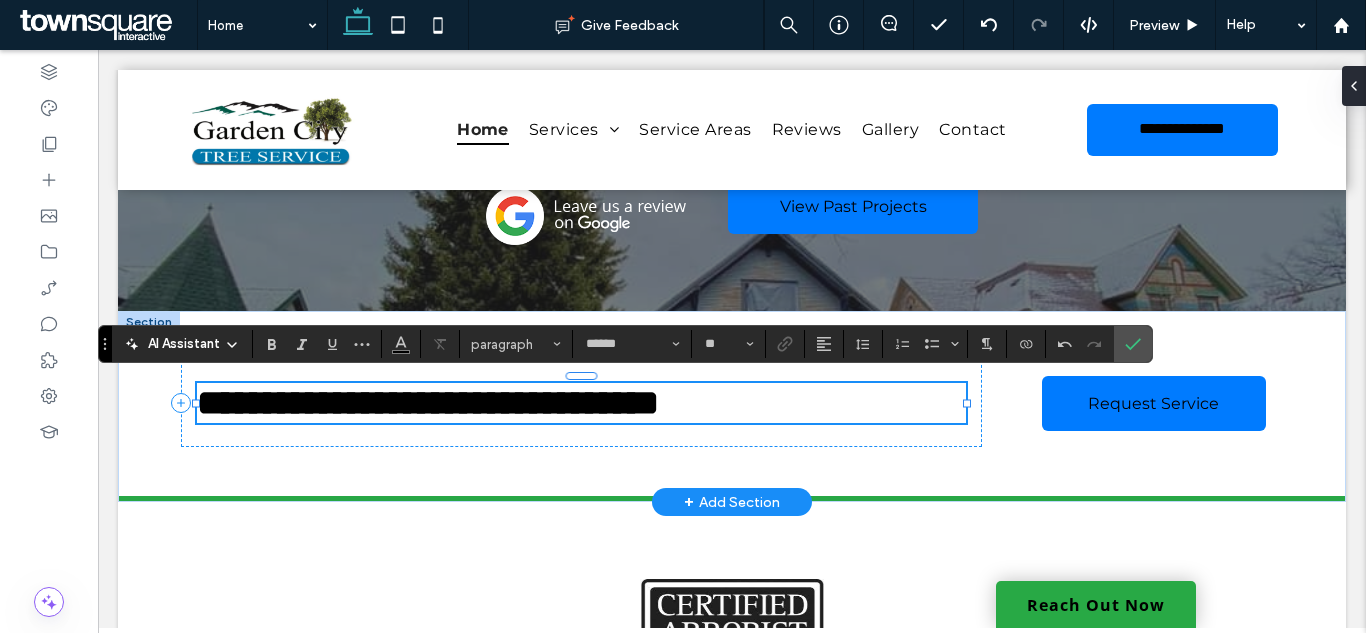 click on "**********" at bounding box center (428, 403) 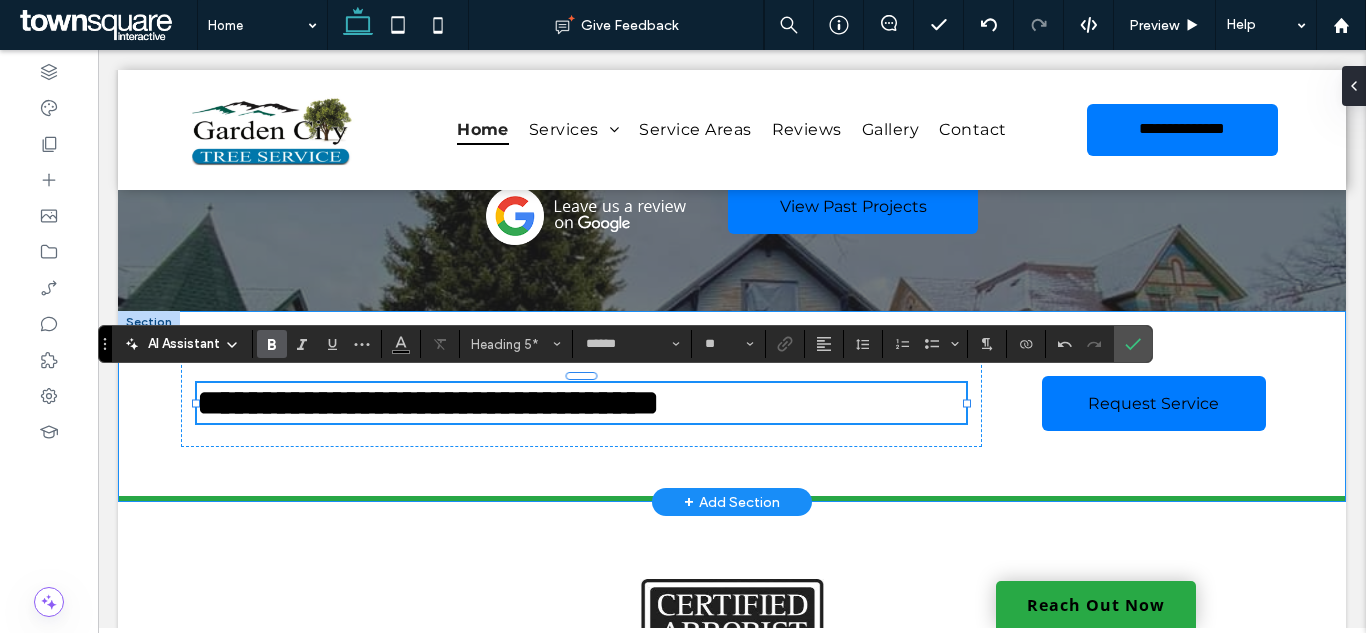 click on "**********" at bounding box center (732, 403) 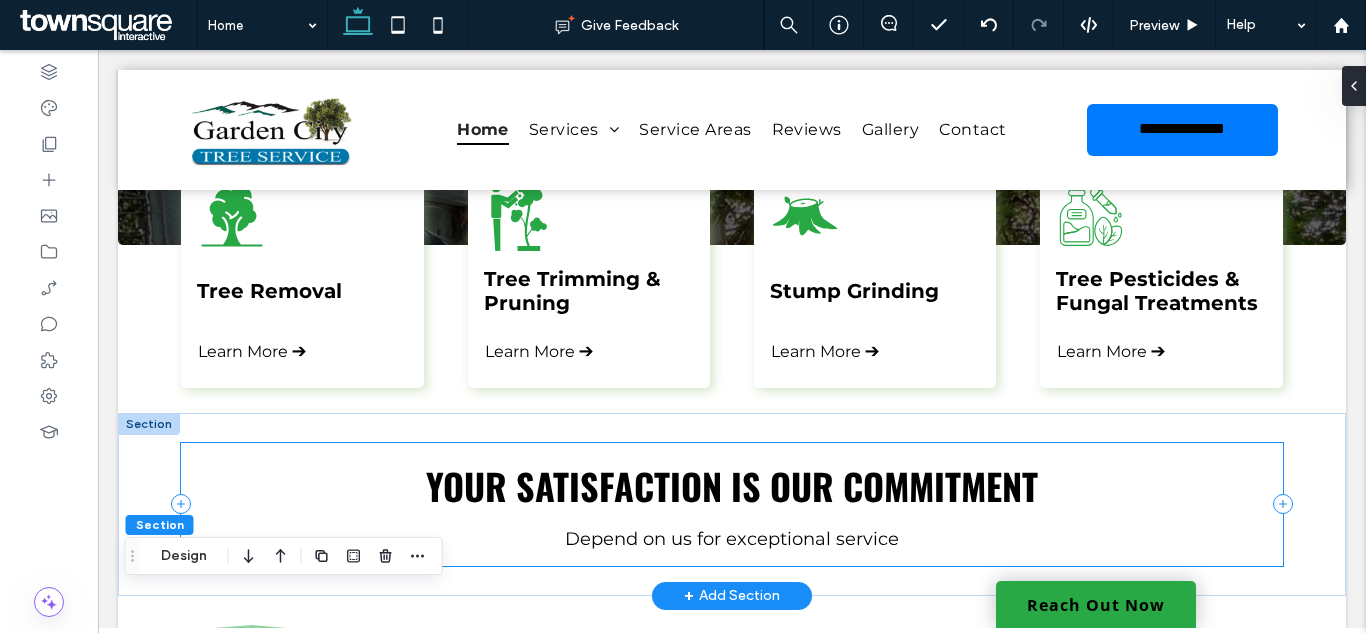 scroll, scrollTop: 0, scrollLeft: 0, axis: both 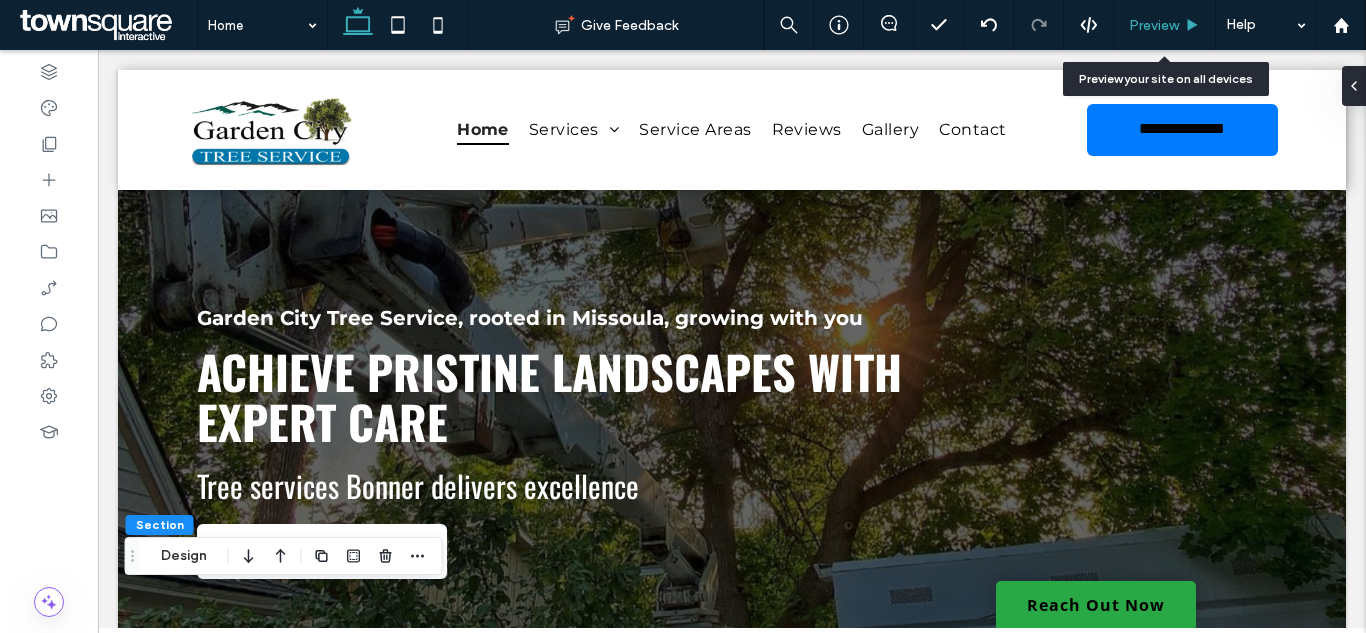 click on "Preview" at bounding box center (1154, 25) 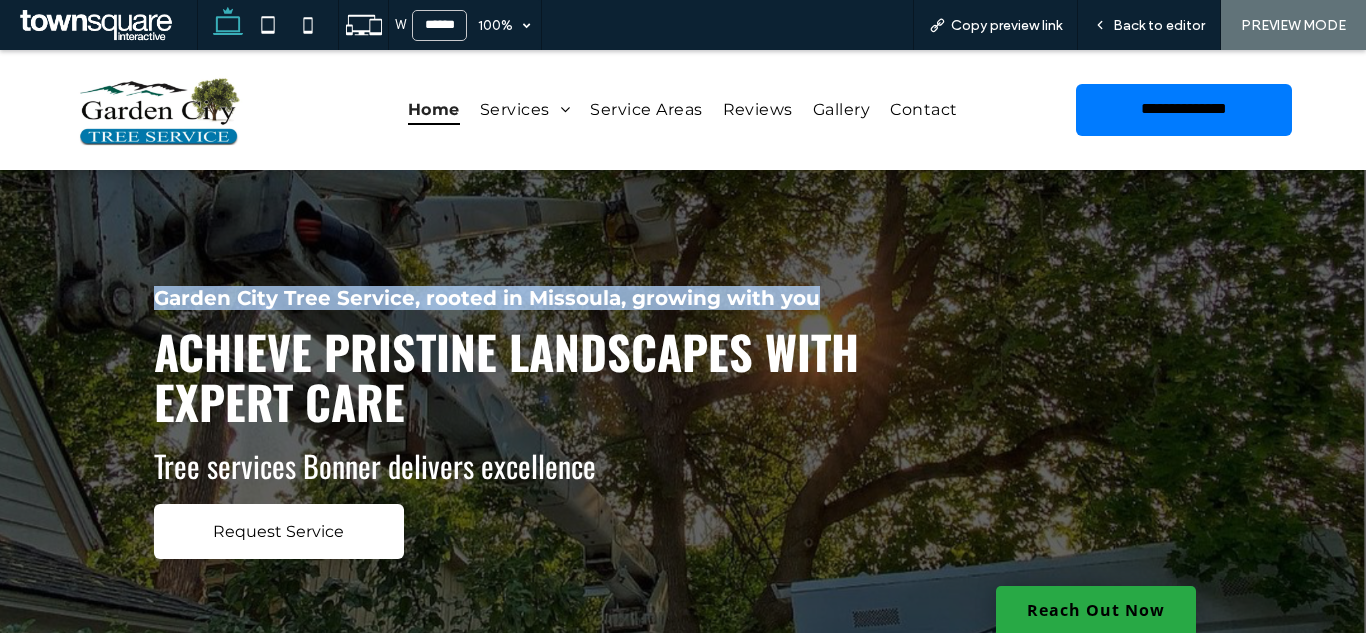 drag, startPoint x: 270, startPoint y: 297, endPoint x: 843, endPoint y: 288, distance: 573.0707 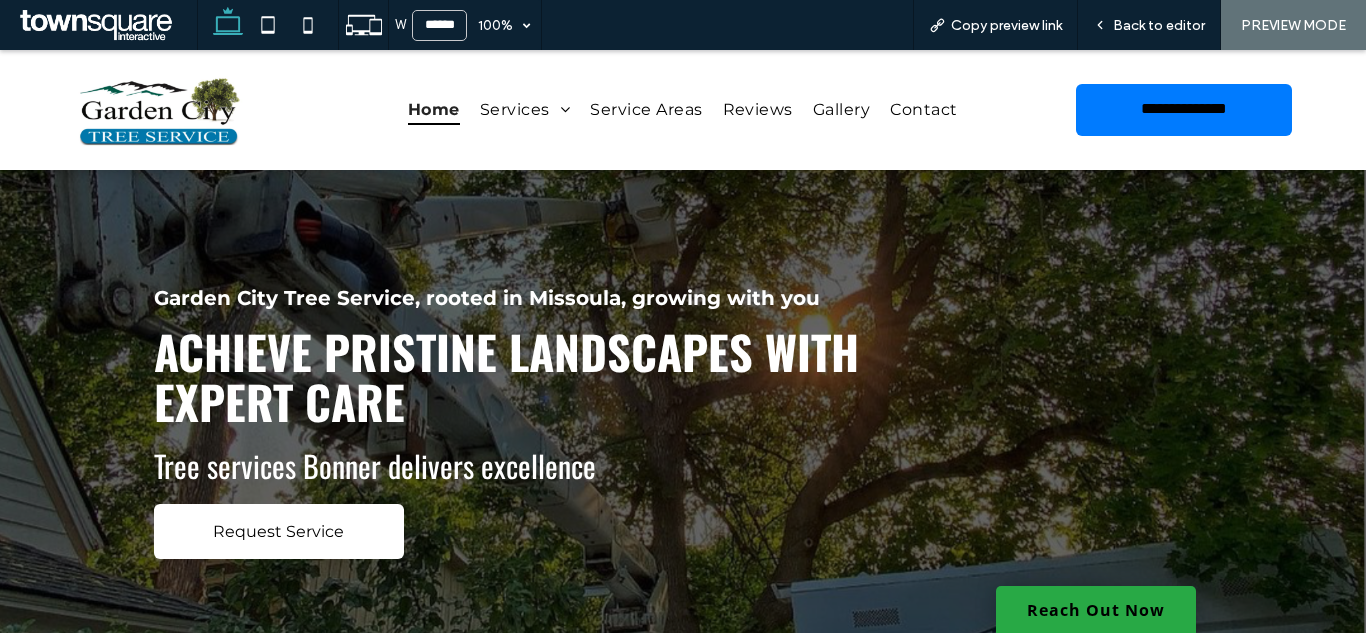 click on "Garden City Tree Service, rooted in Missoula, growing with you     Achieve Pristine Landscapes with Expert Care
Tree services Bonner delivers excellence
Request Service" at bounding box center [683, 447] 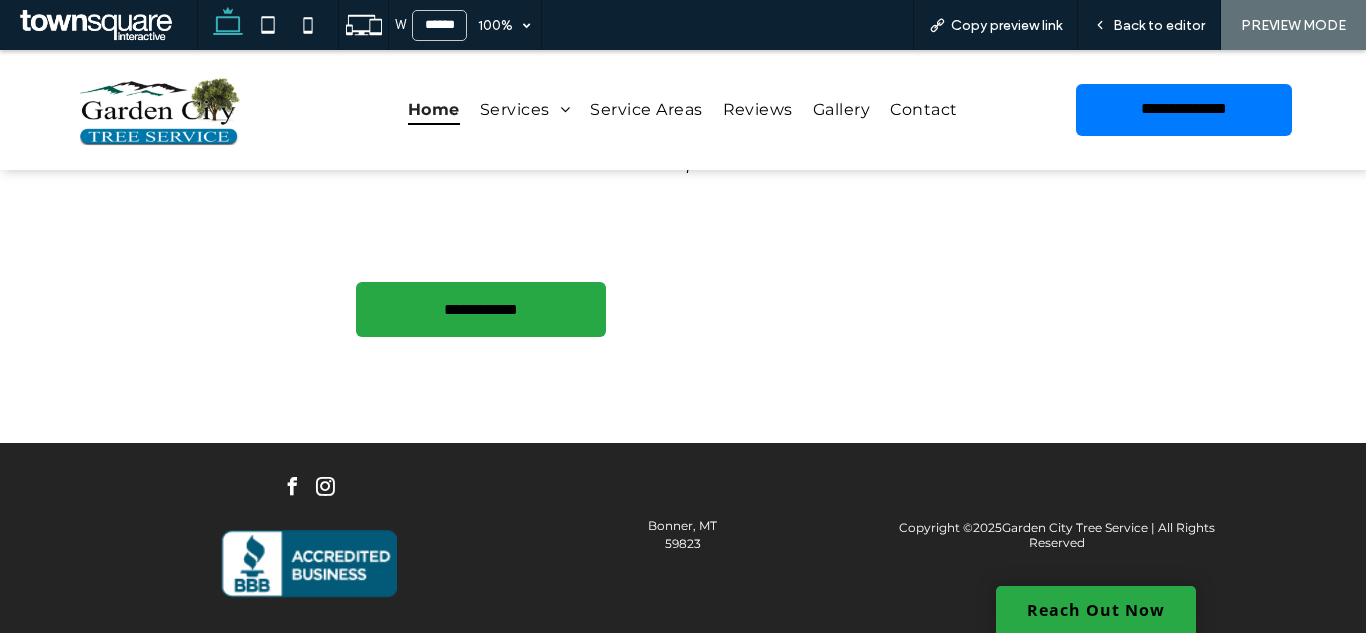 scroll, scrollTop: 4445, scrollLeft: 0, axis: vertical 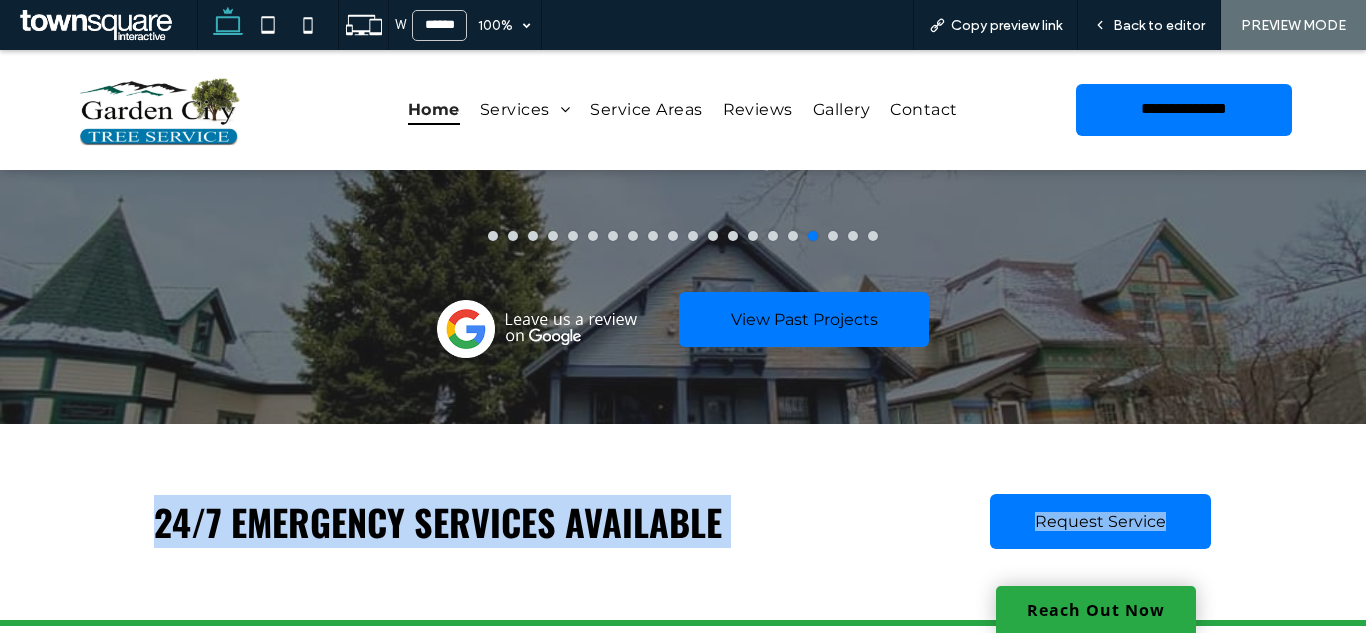 drag, startPoint x: 108, startPoint y: 440, endPoint x: 1259, endPoint y: 540, distance: 1155.3359 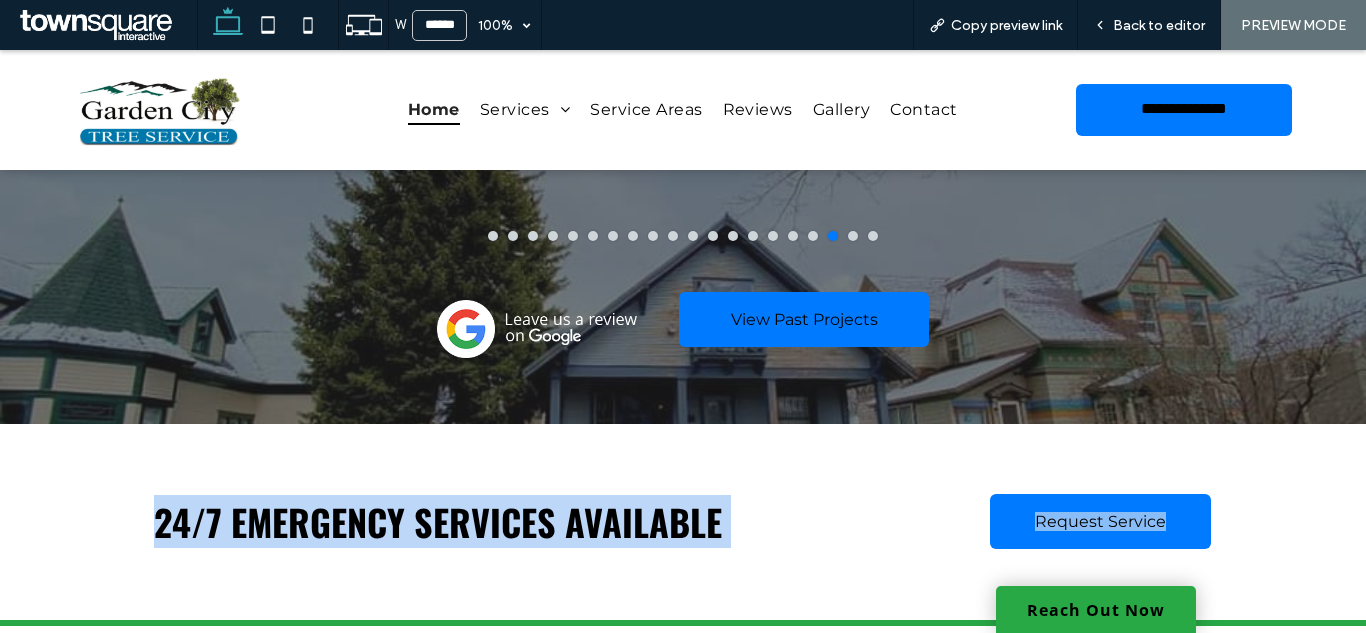click on "24/7 emergency services available
Request Service" at bounding box center [683, 525] 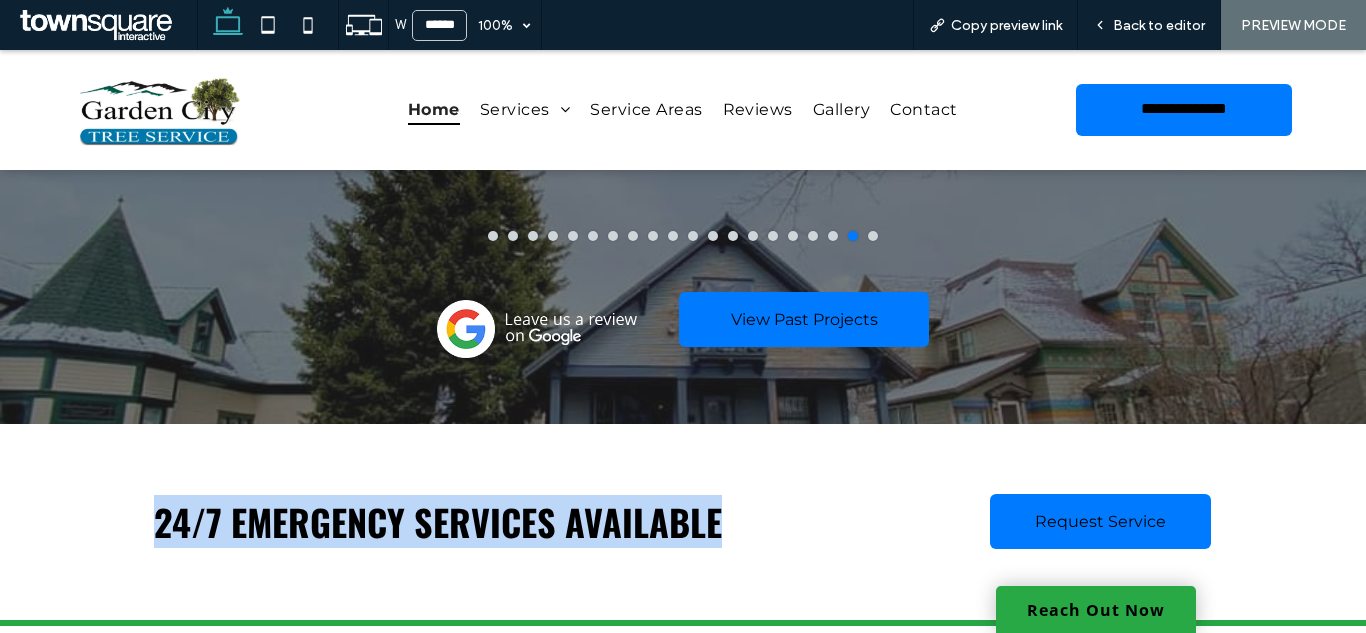 drag, startPoint x: 214, startPoint y: 533, endPoint x: 749, endPoint y: 524, distance: 535.0757 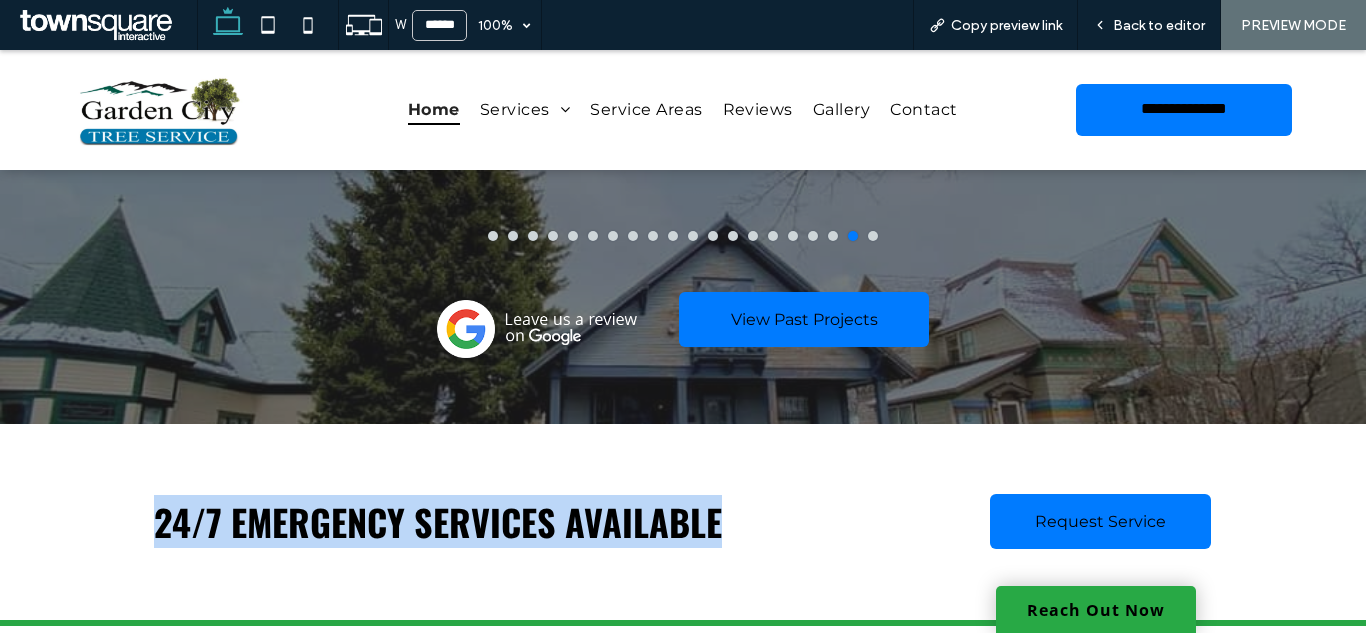 click on "24/7 emergency services available
Request Service" at bounding box center [683, 522] 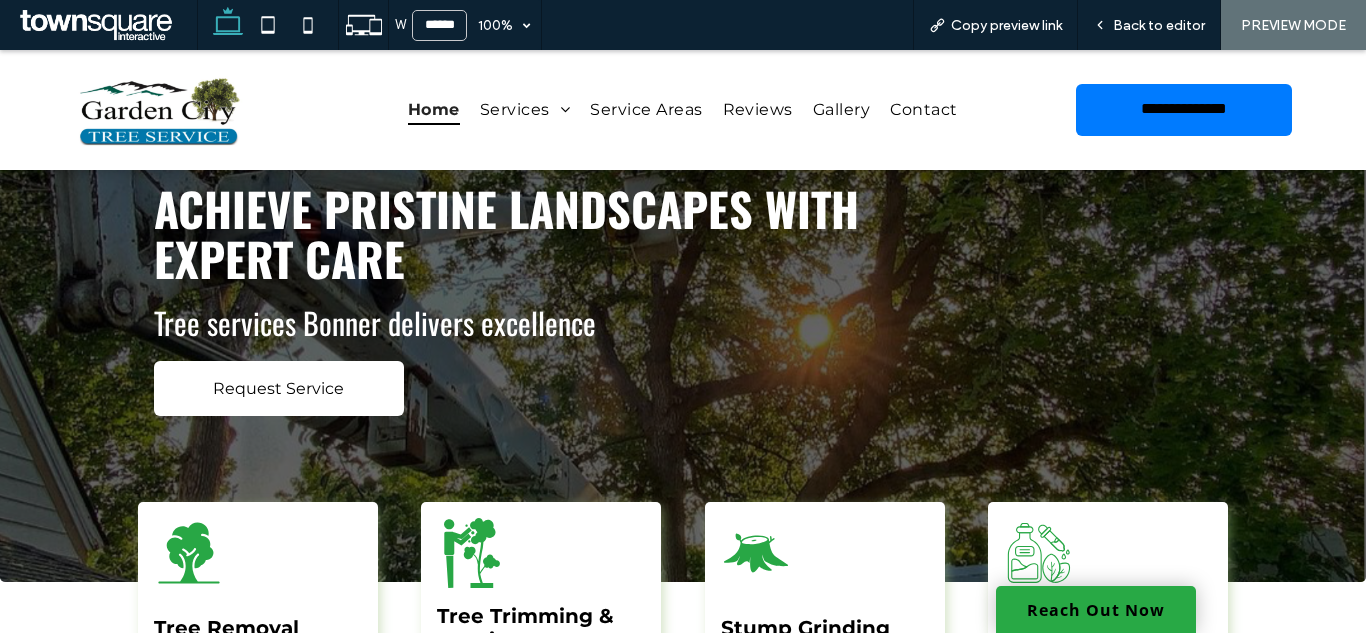 scroll, scrollTop: 0, scrollLeft: 0, axis: both 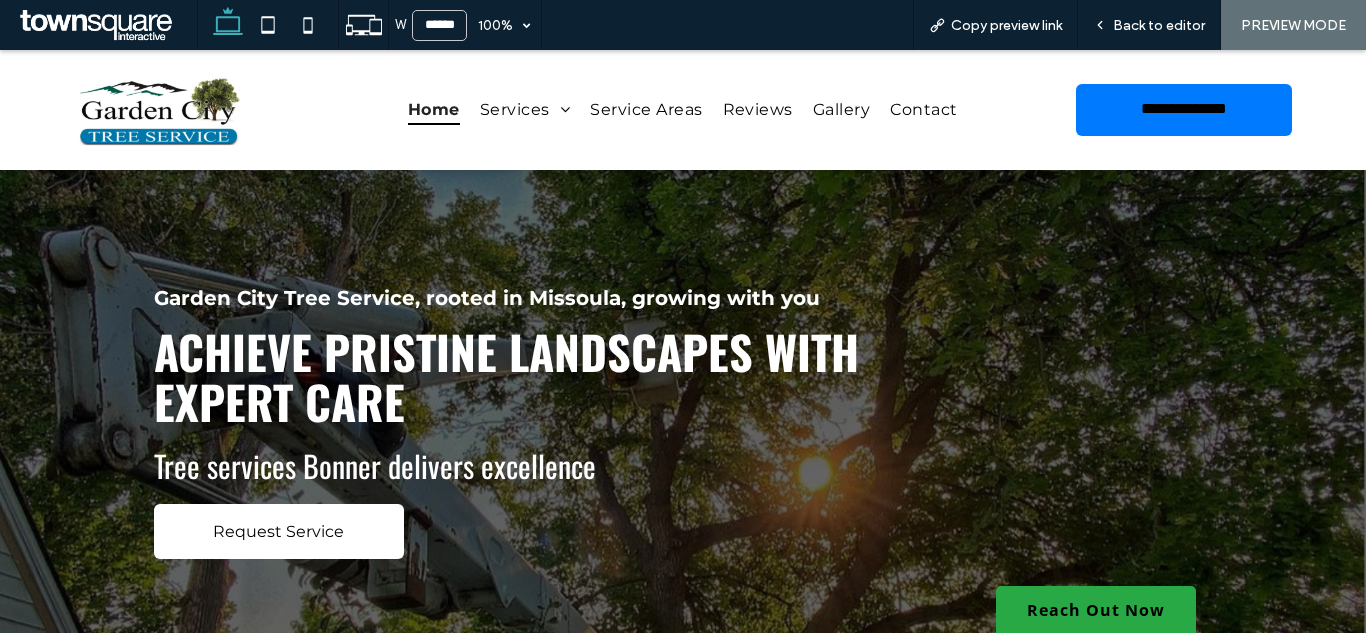 drag, startPoint x: 1358, startPoint y: 431, endPoint x: 1340, endPoint y: 99, distance: 332.48758 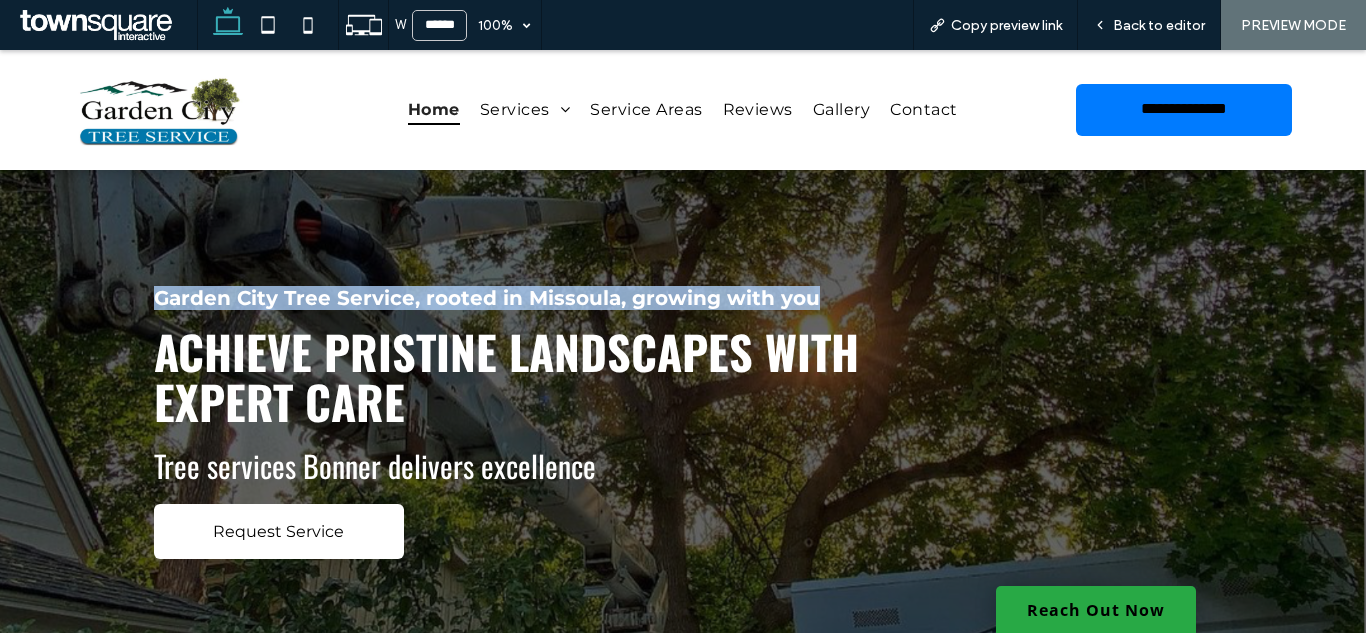 drag, startPoint x: 133, startPoint y: 277, endPoint x: 838, endPoint y: 287, distance: 705.0709 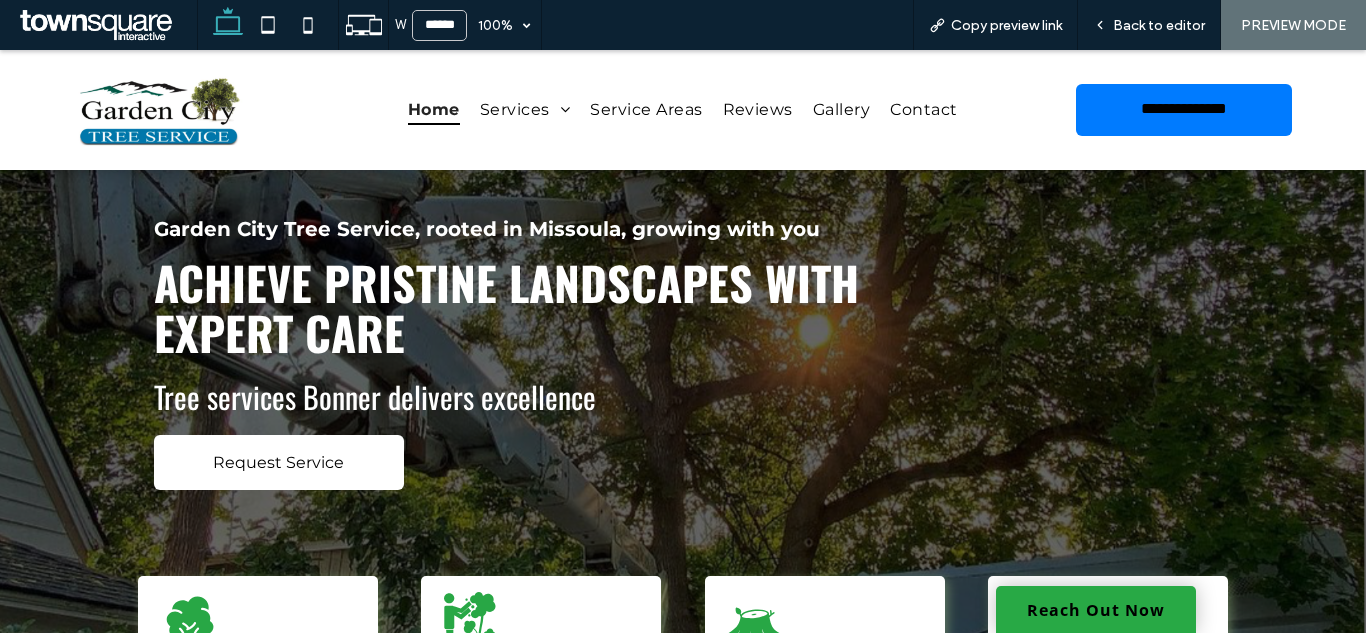 scroll, scrollTop: 0, scrollLeft: 0, axis: both 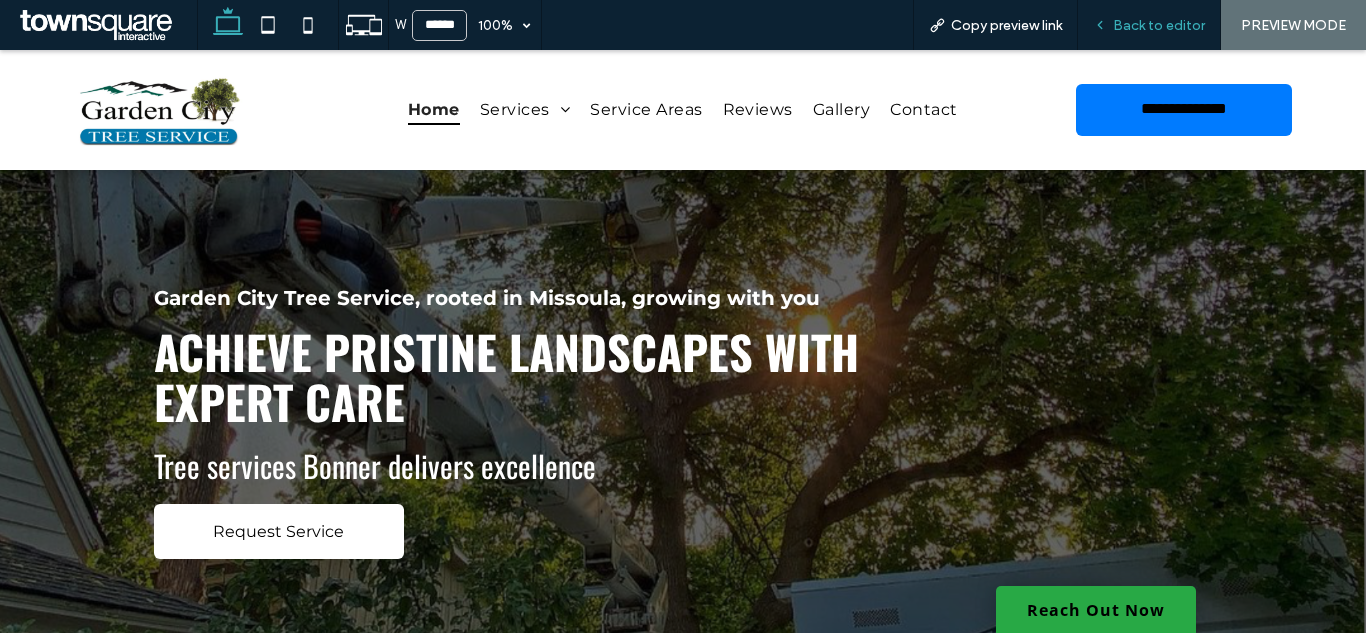 click on "Back to editor" at bounding box center (1159, 25) 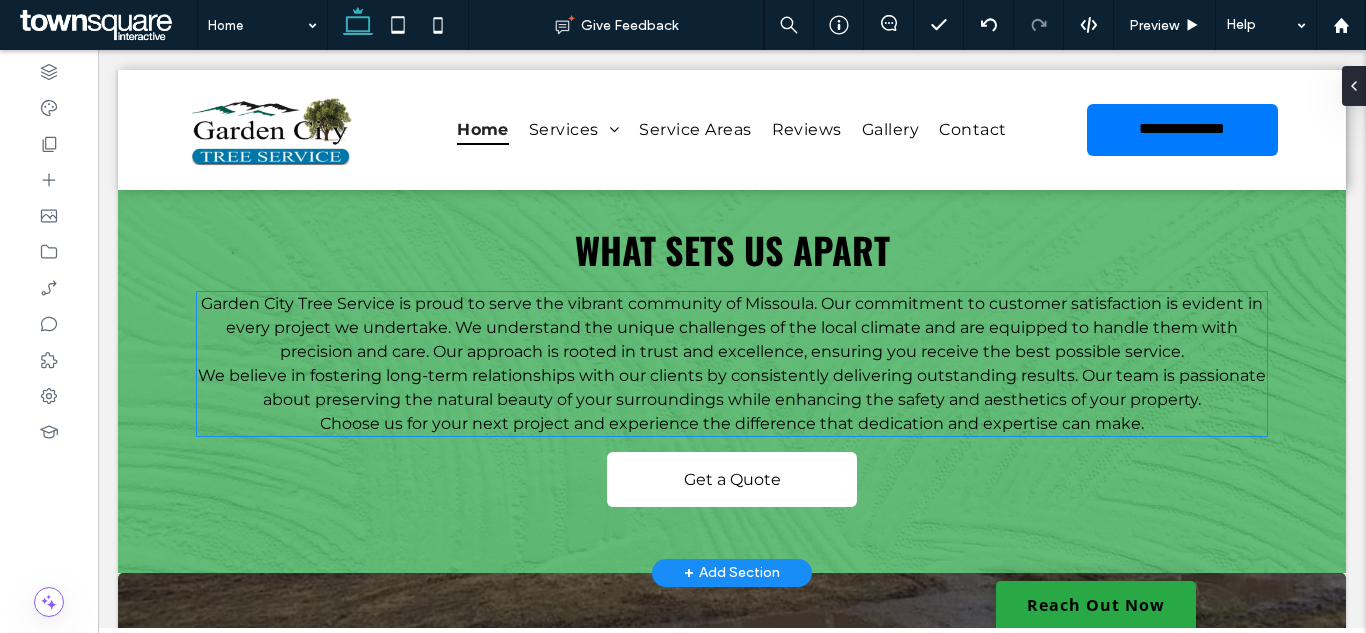 scroll, scrollTop: 2200, scrollLeft: 0, axis: vertical 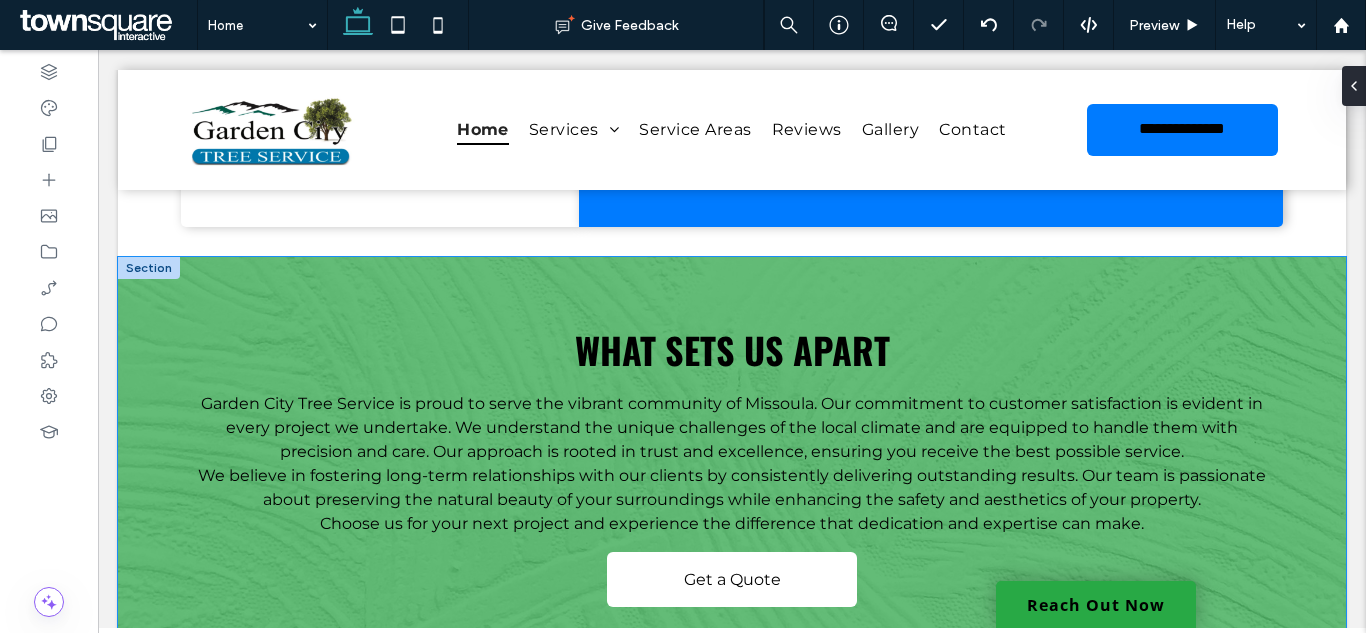click on "What Sets Us Apart
Garden City Tree Service is proud to serve the vibrant community of Missoula. Our commitment to customer satisfaction is evident in every project we undertake. We understand the unique challenges of the local climate and are equipped to handle them with precision and care. Our approach is rooted in trust and excellence, ensuring you receive the best possible service. We believe in fostering long-term relationships with our clients by consistently delivering outstanding results. Our team is passionate about preserving the natural beauty of your surroundings while enhancing the safety and aesthetics of your property. Choose us for your next project and experience the difference that dedication and expertise can make.
Get a Quote" at bounding box center (732, 465) 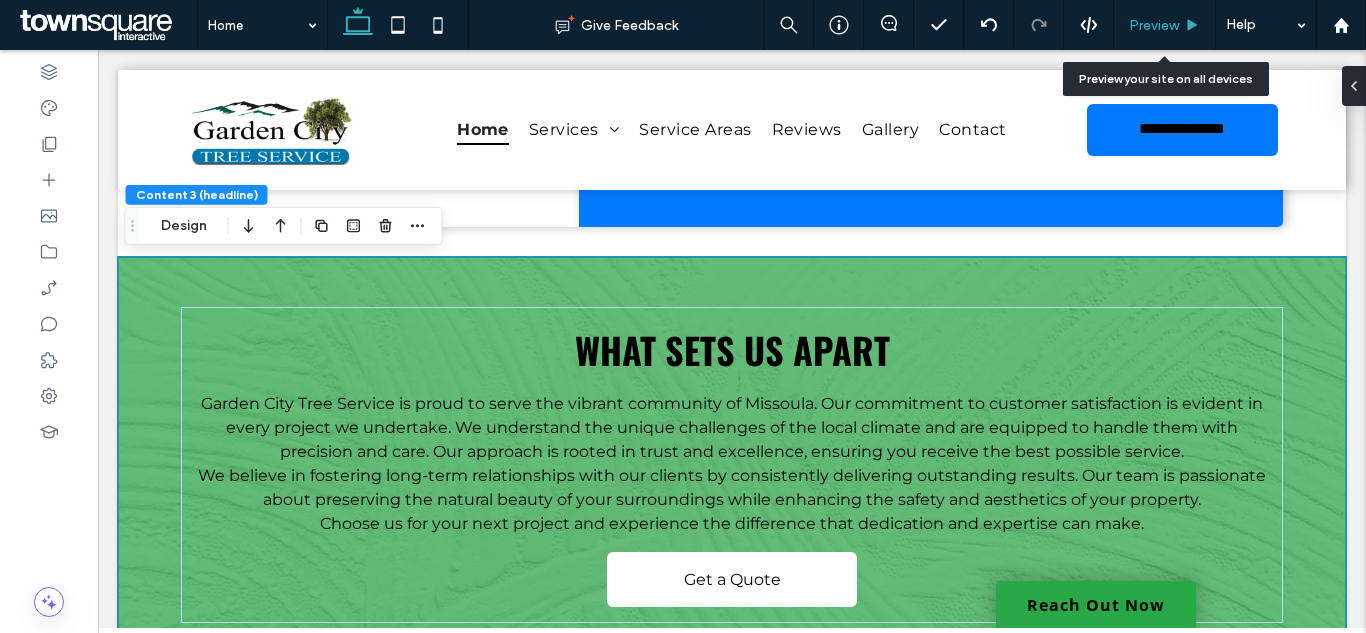 click on "Preview" at bounding box center [1154, 25] 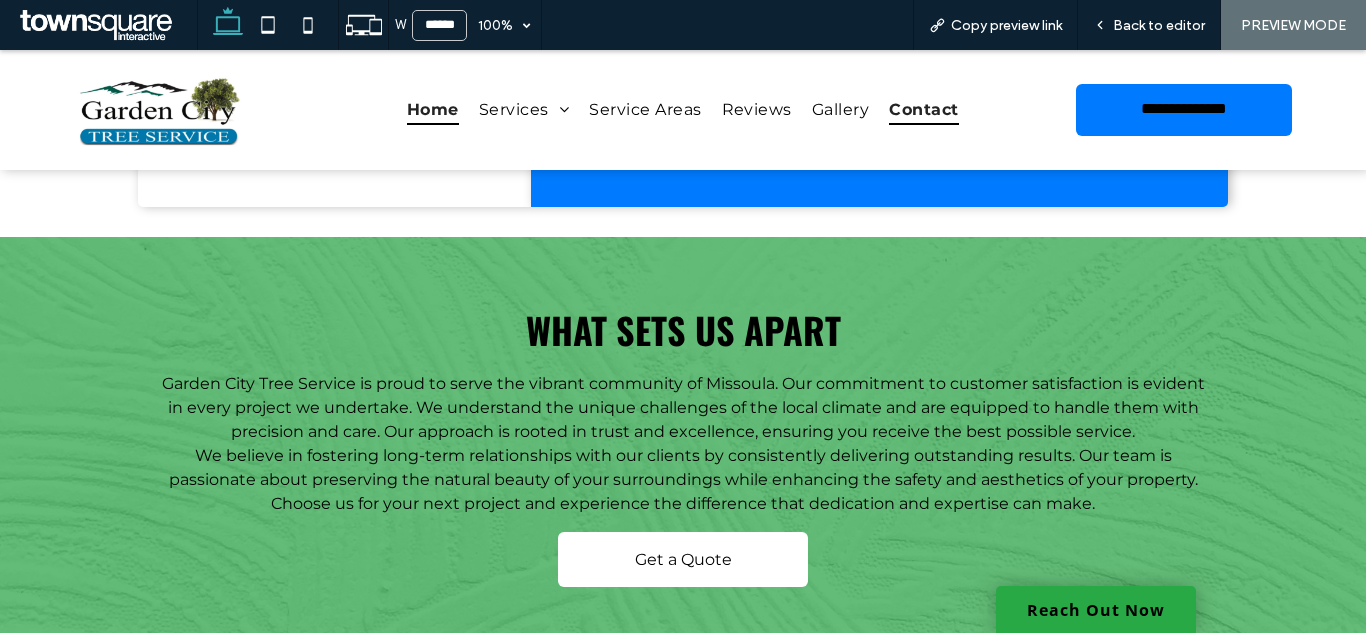 click on "Contact" at bounding box center (923, 109) 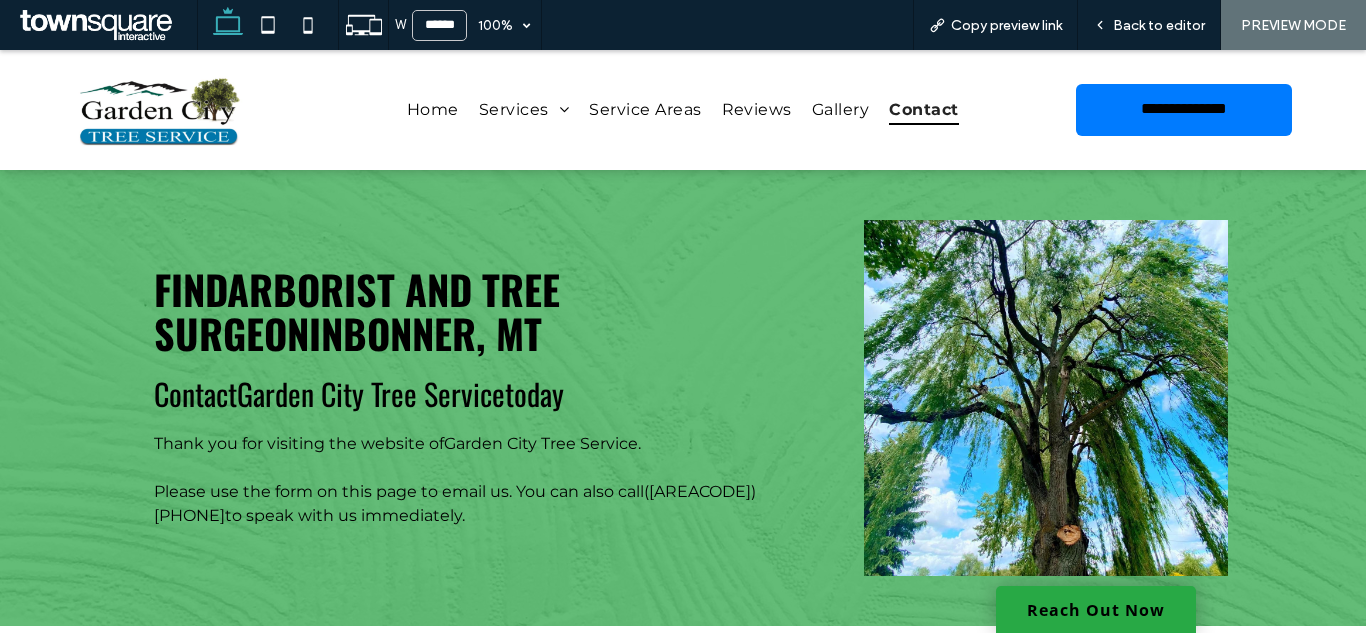 scroll, scrollTop: 0, scrollLeft: 0, axis: both 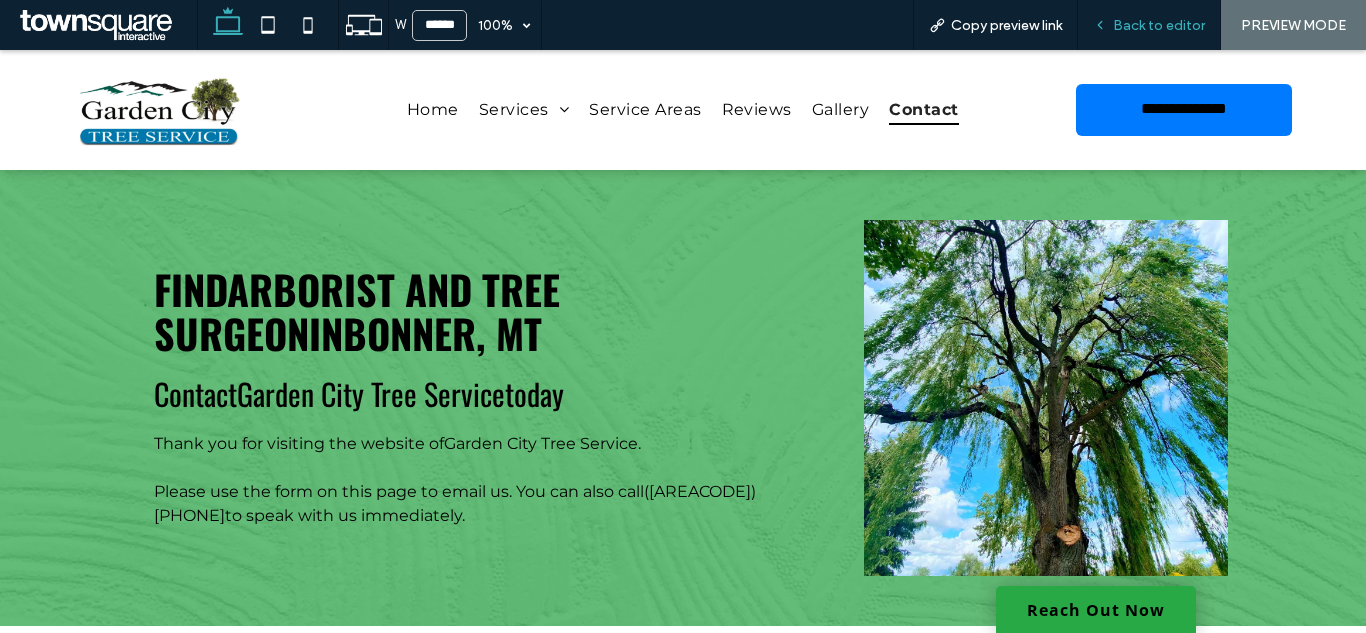 click on "Back to editor" at bounding box center [1149, 25] 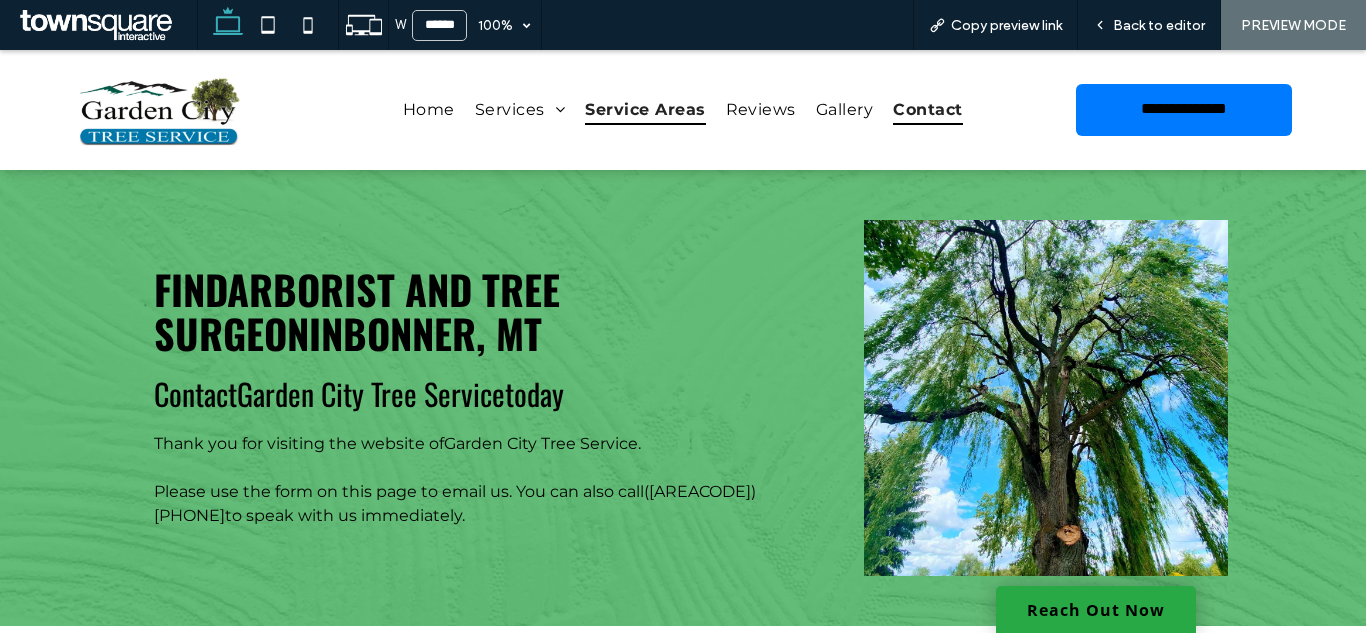 click on "Service Areas" at bounding box center (645, 109) 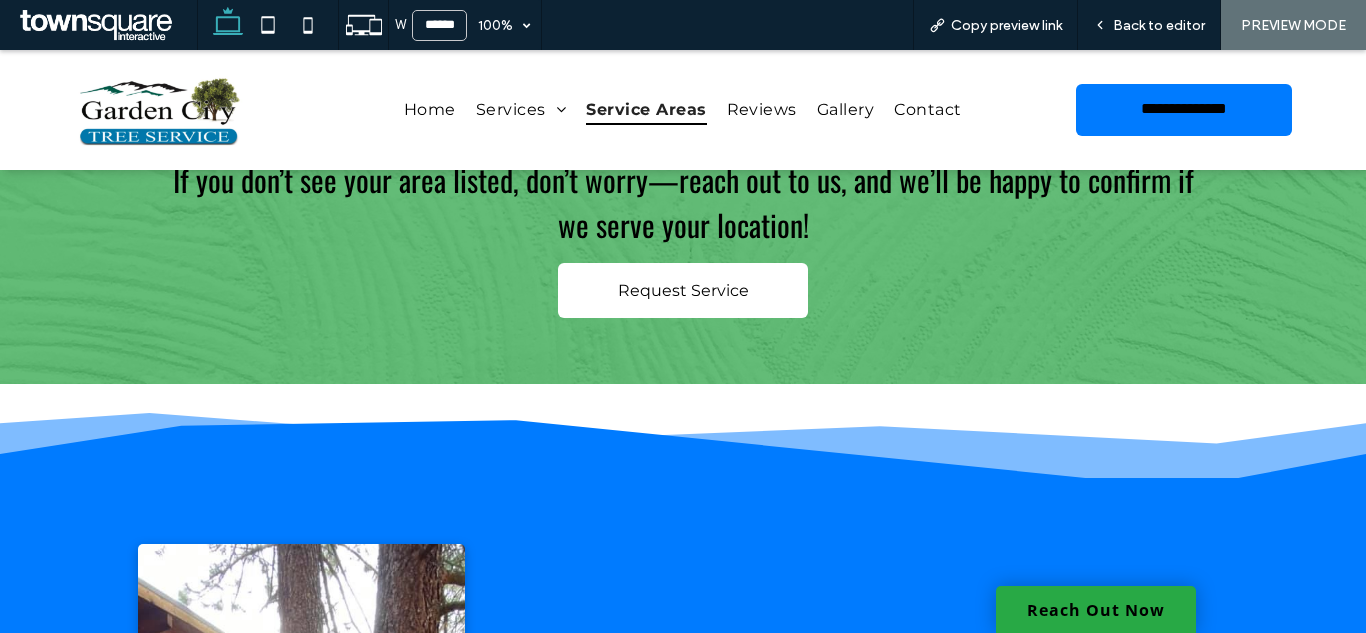 scroll, scrollTop: 300, scrollLeft: 0, axis: vertical 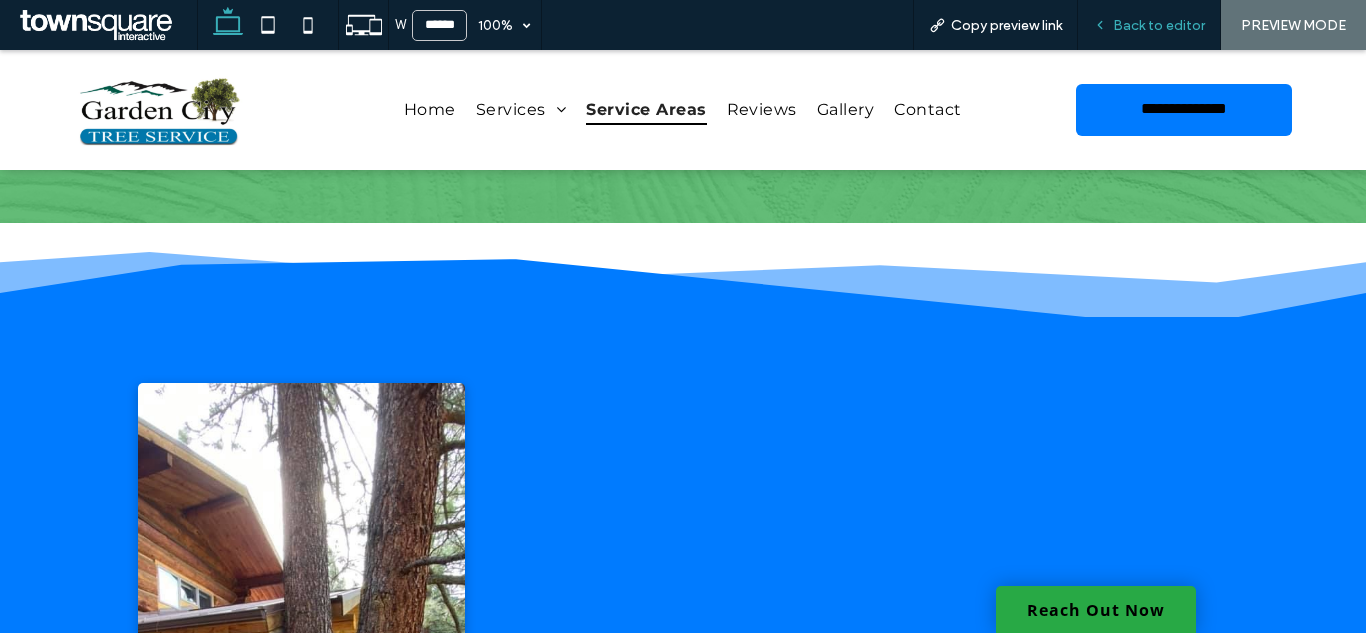 click on "Back to editor" at bounding box center (1149, 25) 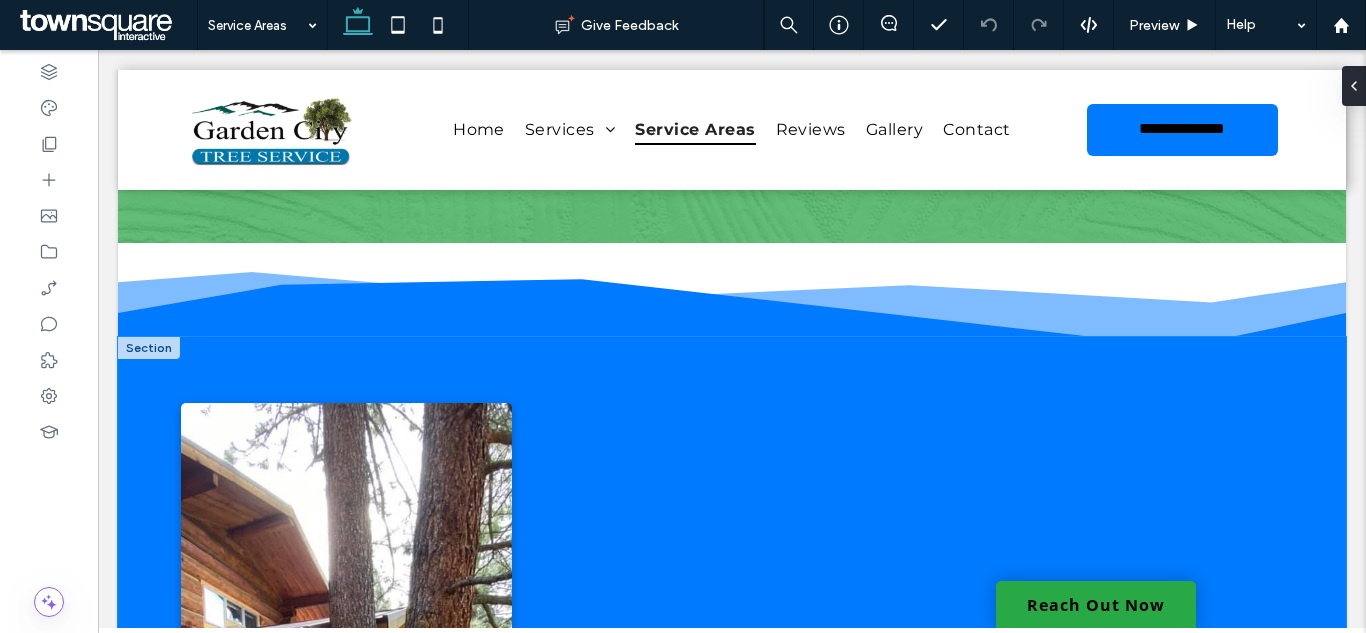 click on "Bonner
Missoula
Potomac
Clinton
Lolo
Alberton
Ovando
Saint Regis
Saint Ignatius
Arlee
Seeley Lake
Polson
Hamilton
Drummond" at bounding box center (732, 797) 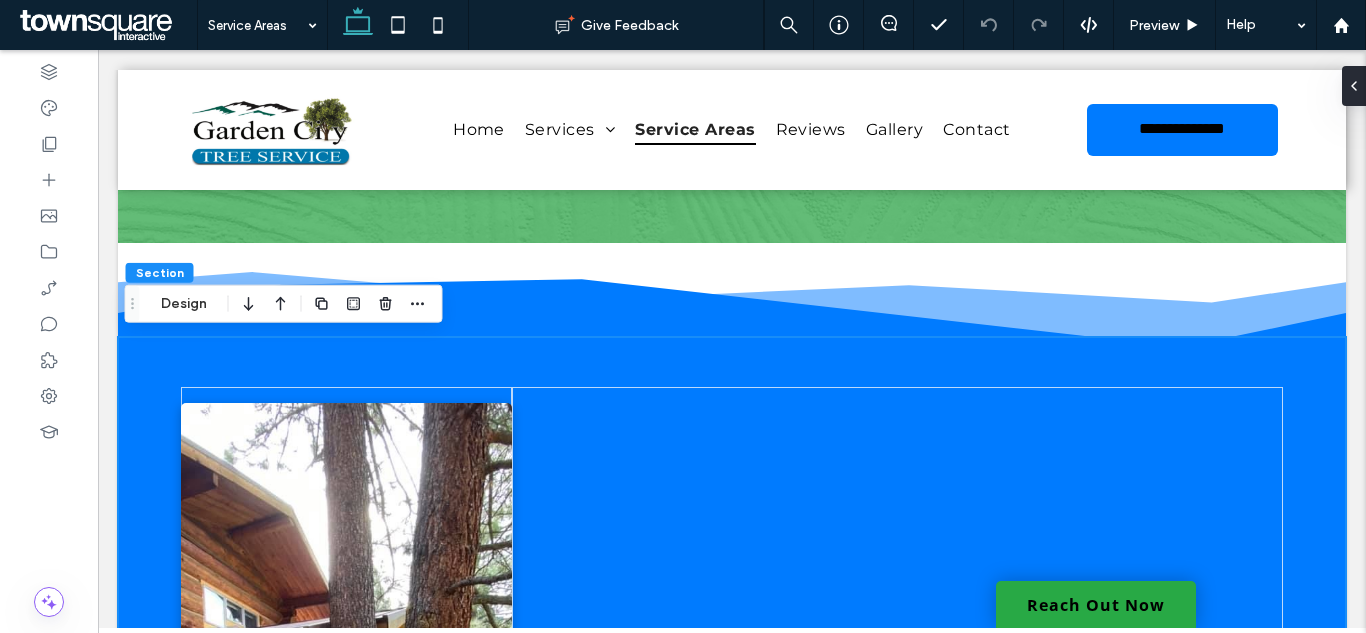 click on "Bonner
Missoula
Potomac
Clinton
Lolo
Alberton
Ovando
Saint Regis
Saint Ignatius
Arlee
Seeley Lake
Polson
Hamilton
Drummond" at bounding box center (732, 797) 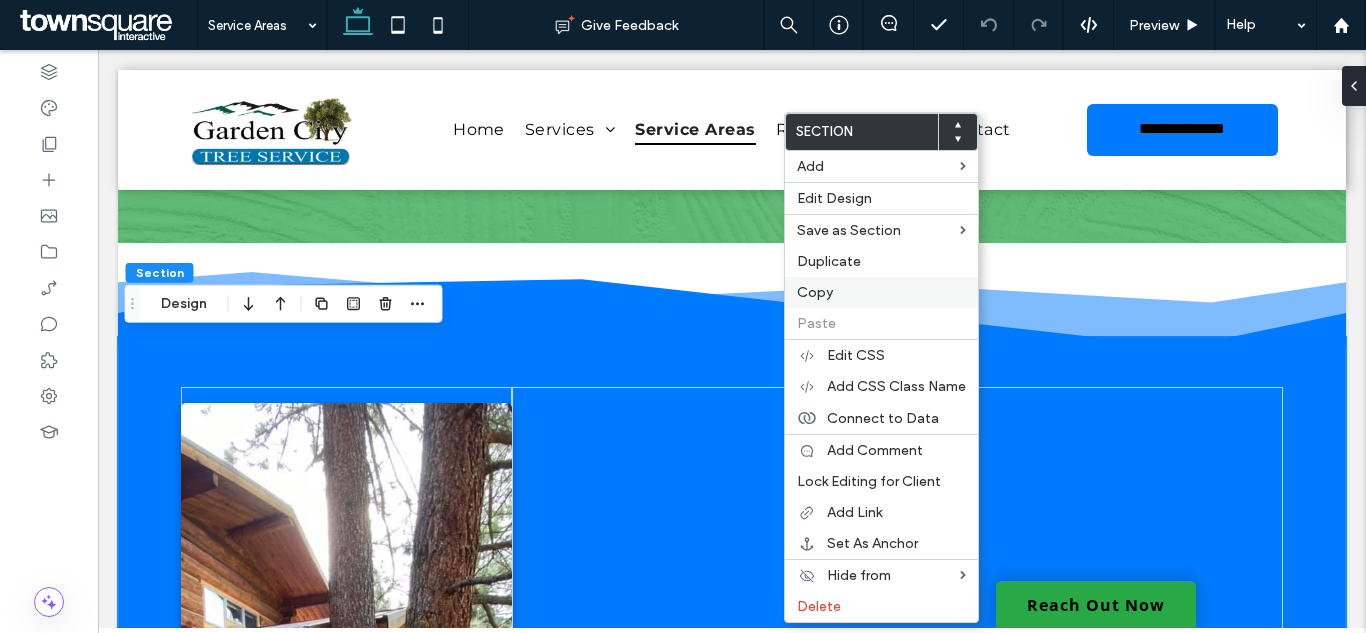 click on "Copy" at bounding box center [815, 292] 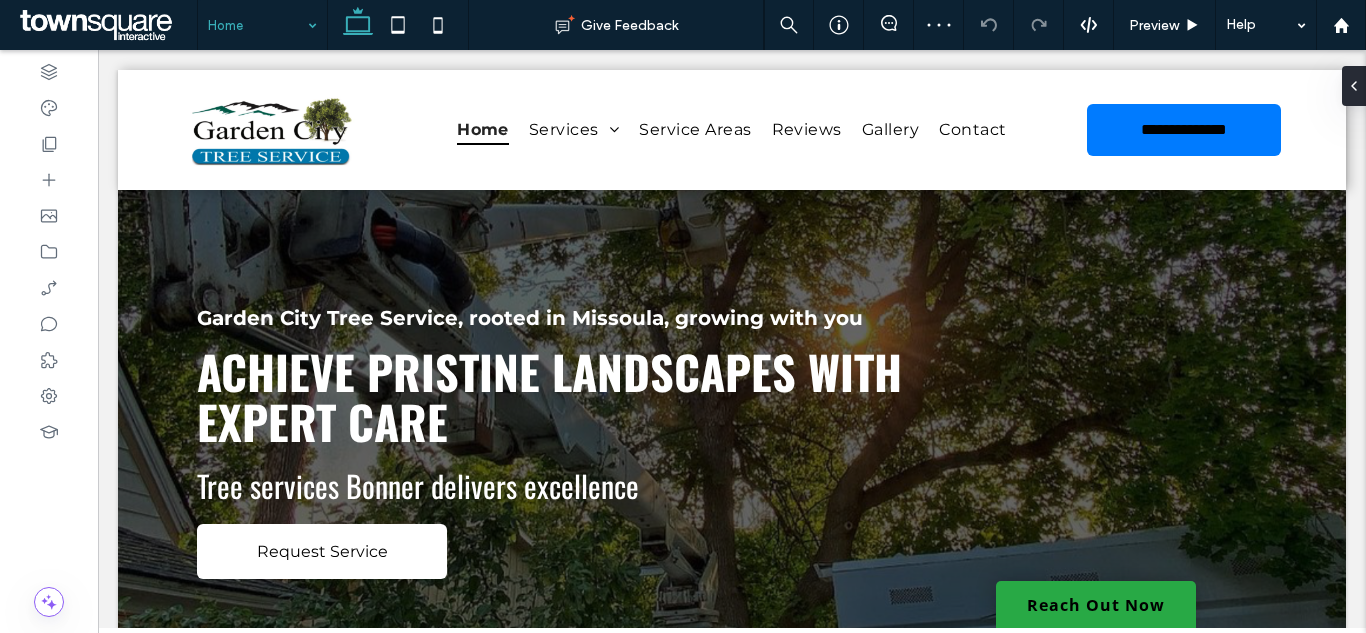 scroll, scrollTop: 0, scrollLeft: 0, axis: both 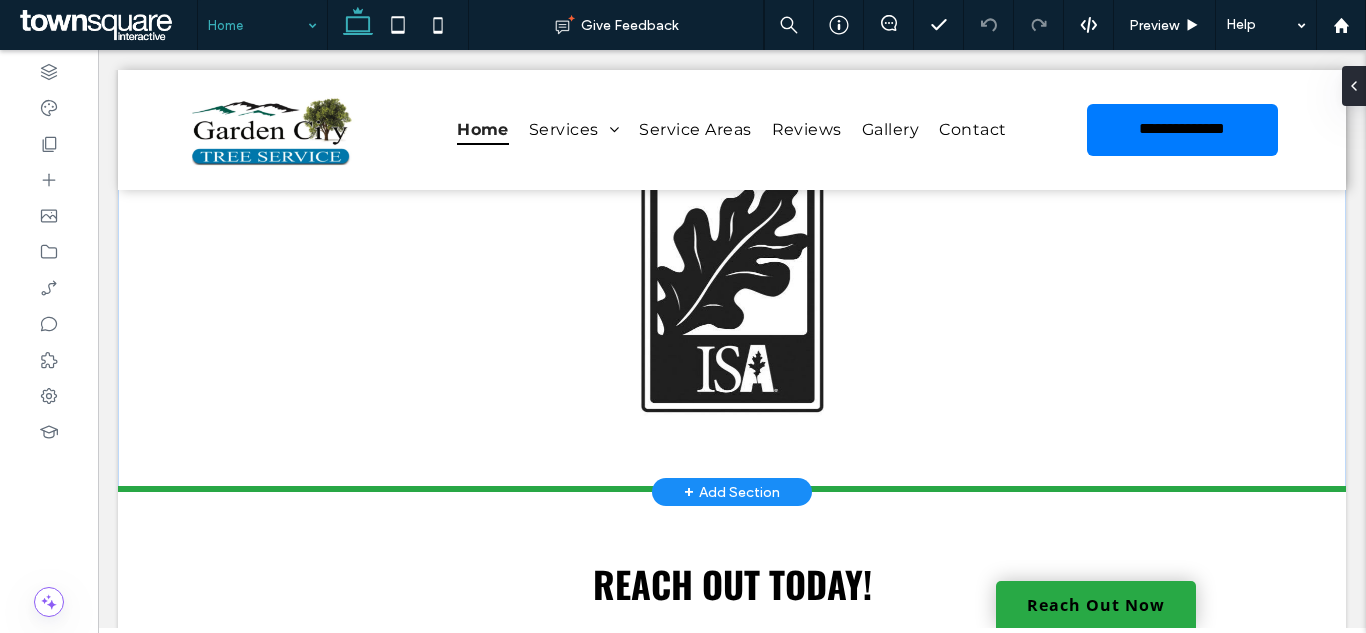 click on "+ Add Section" at bounding box center [732, 492] 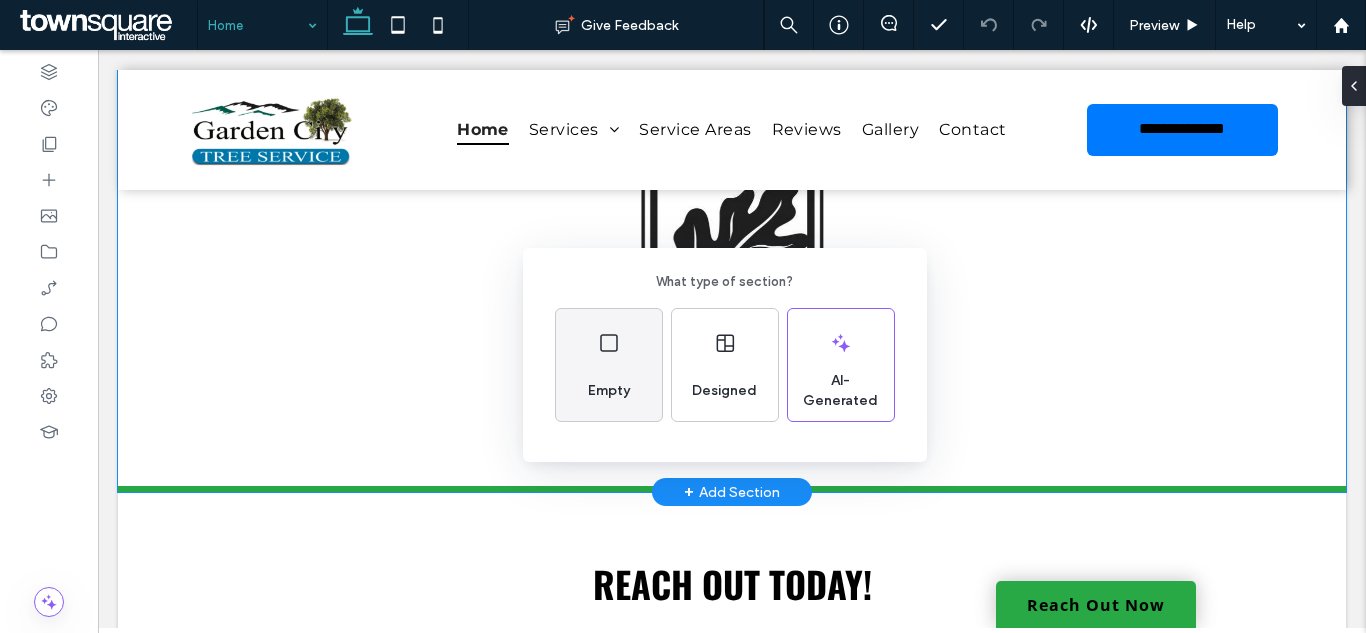 click on "Empty" at bounding box center (609, 391) 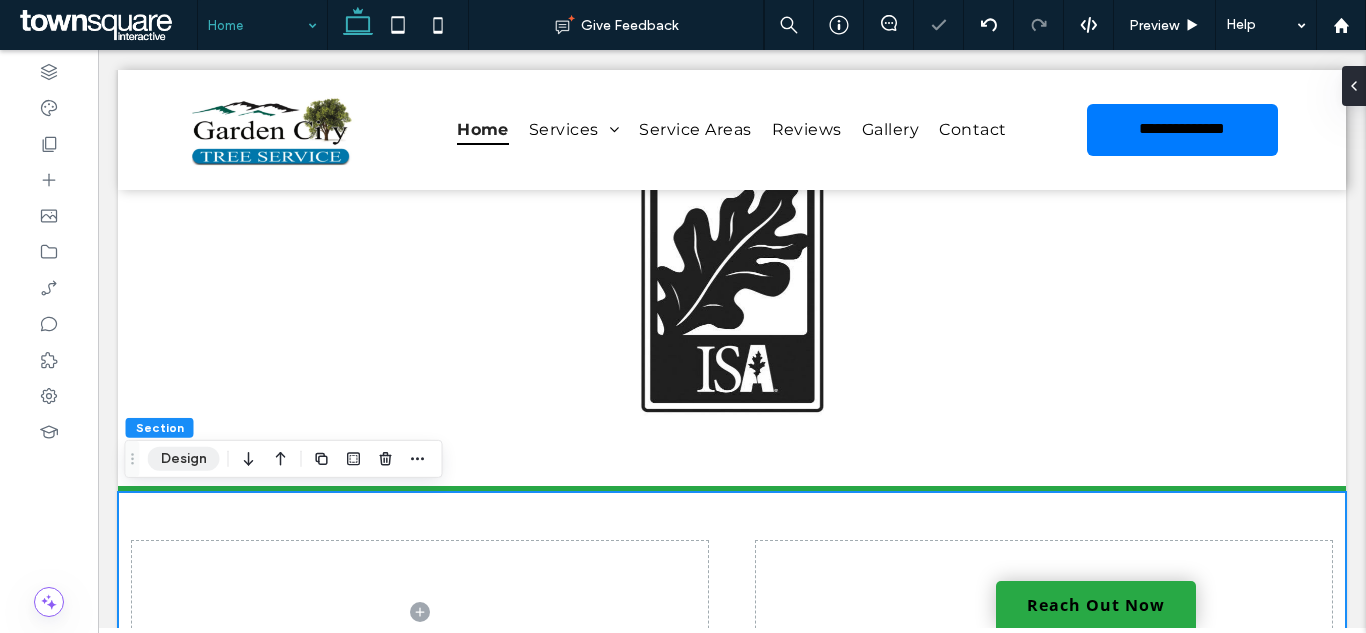 click on "Design" at bounding box center [184, 459] 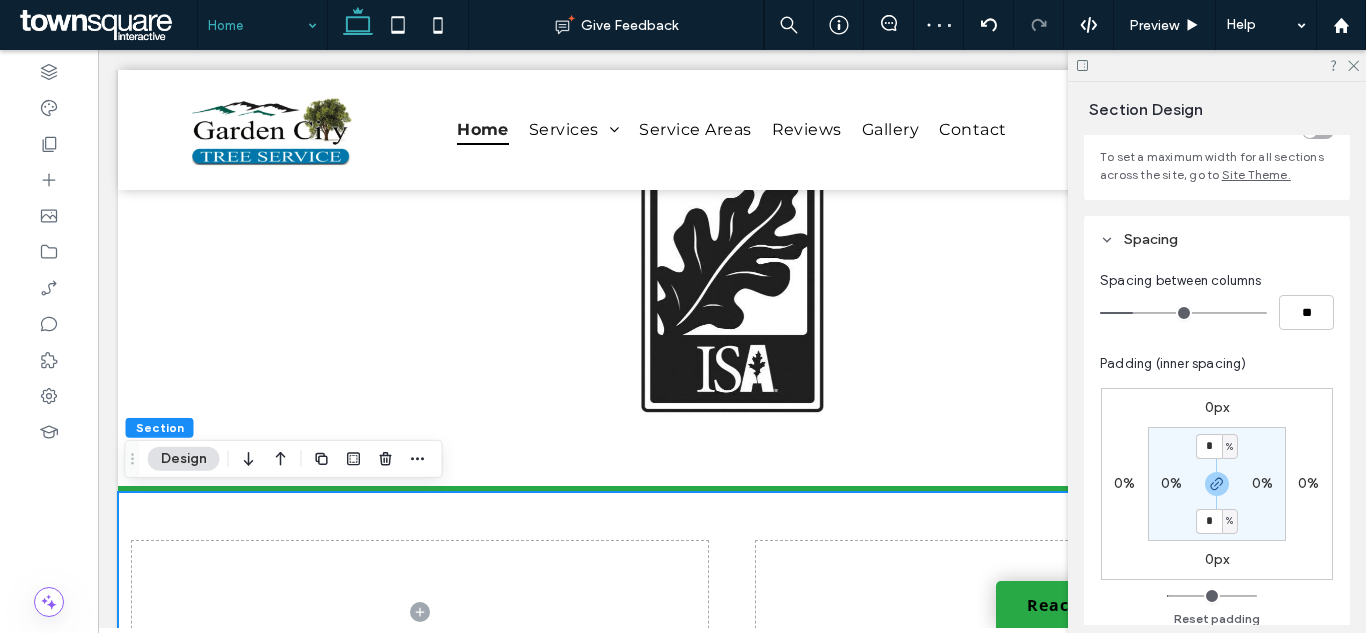 scroll, scrollTop: 300, scrollLeft: 0, axis: vertical 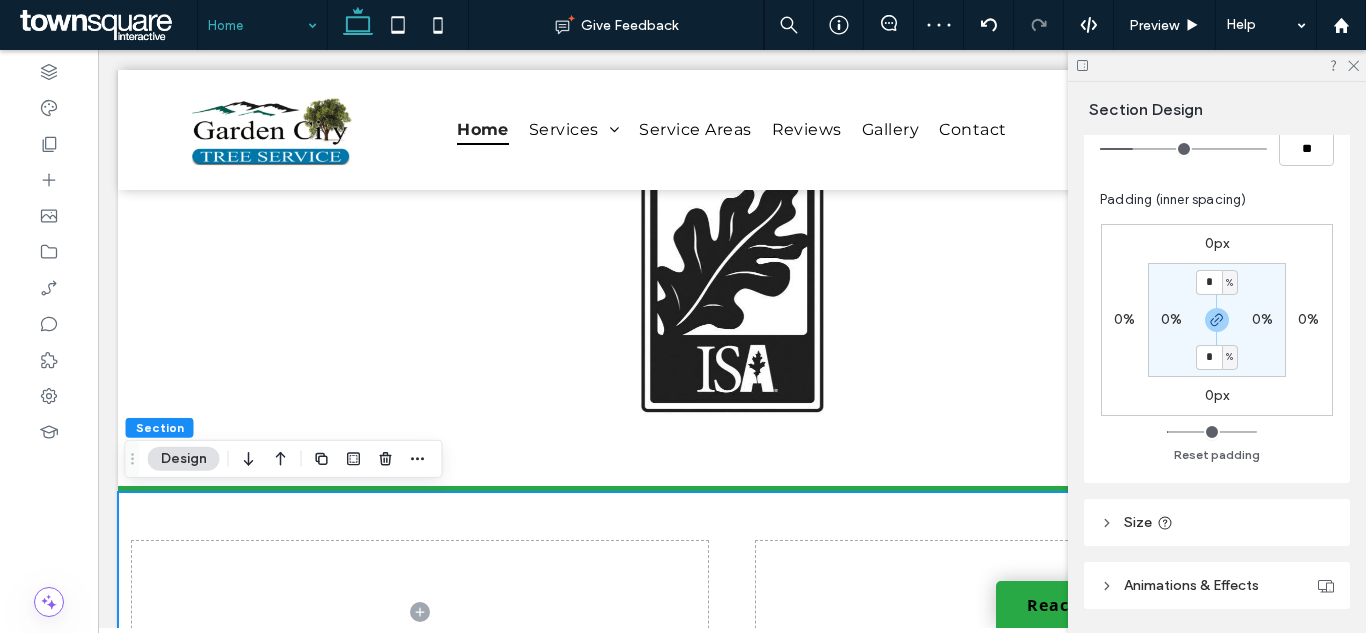 click on "* % 0% * % 0%" at bounding box center [1217, 320] 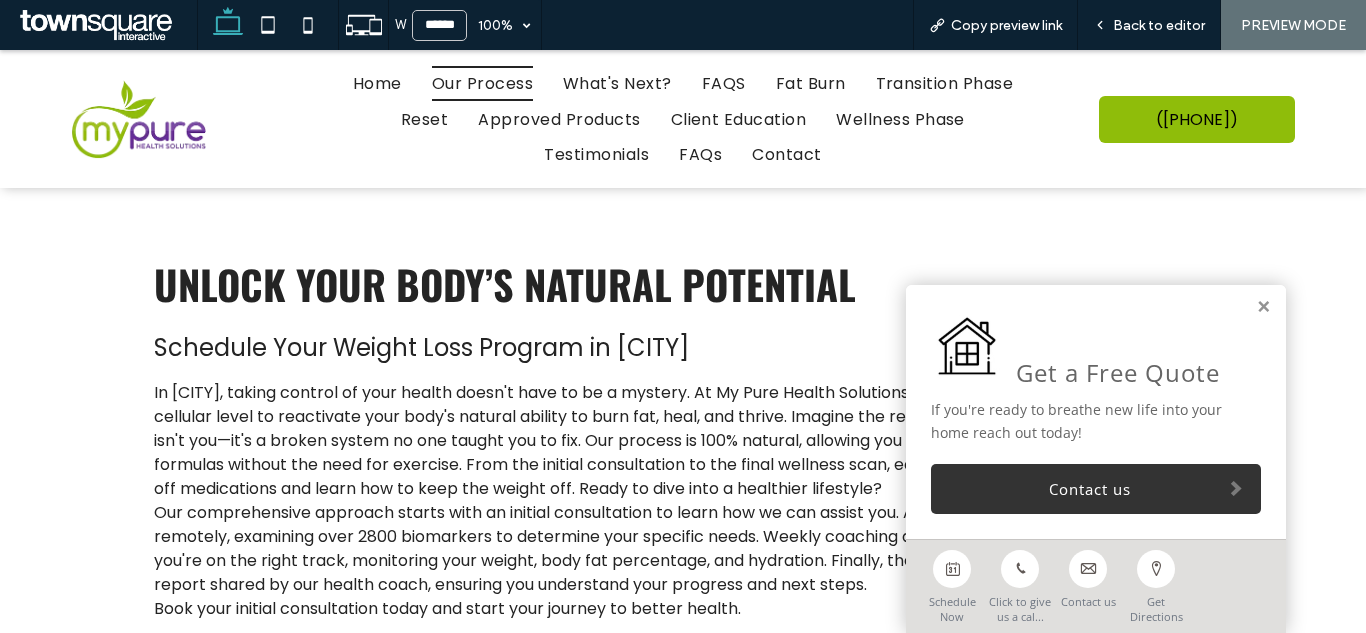 scroll, scrollTop: 0, scrollLeft: 0, axis: both 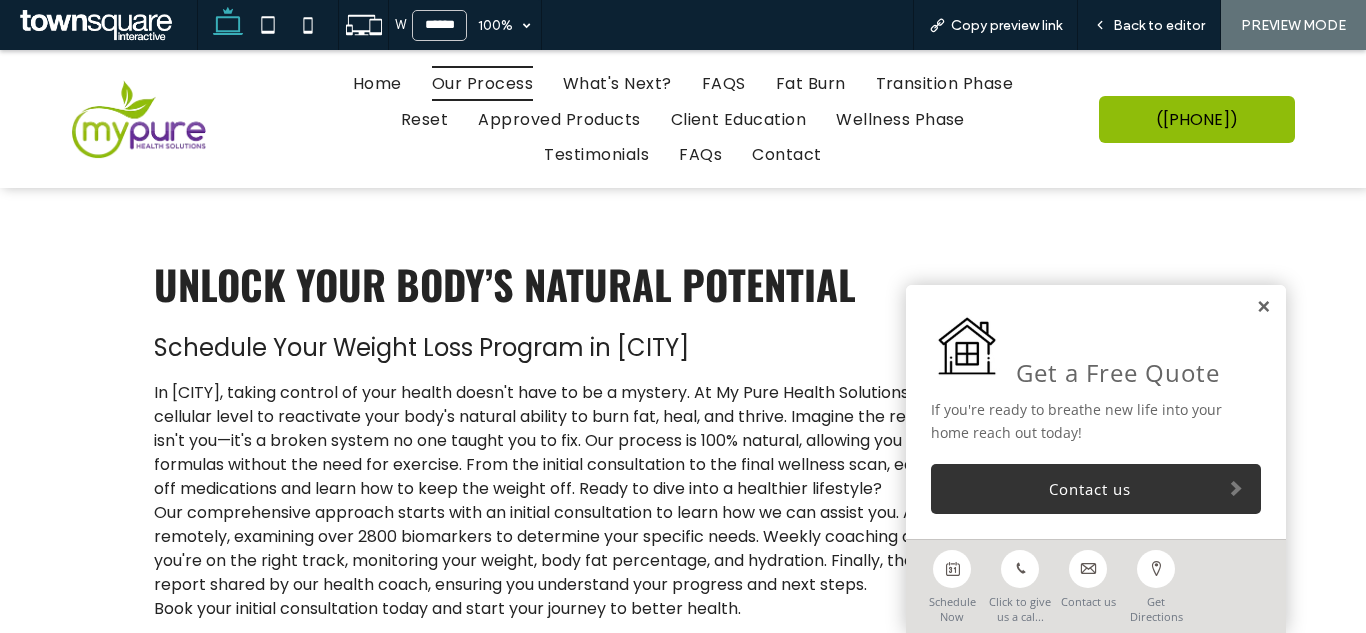 click at bounding box center [1263, 307] 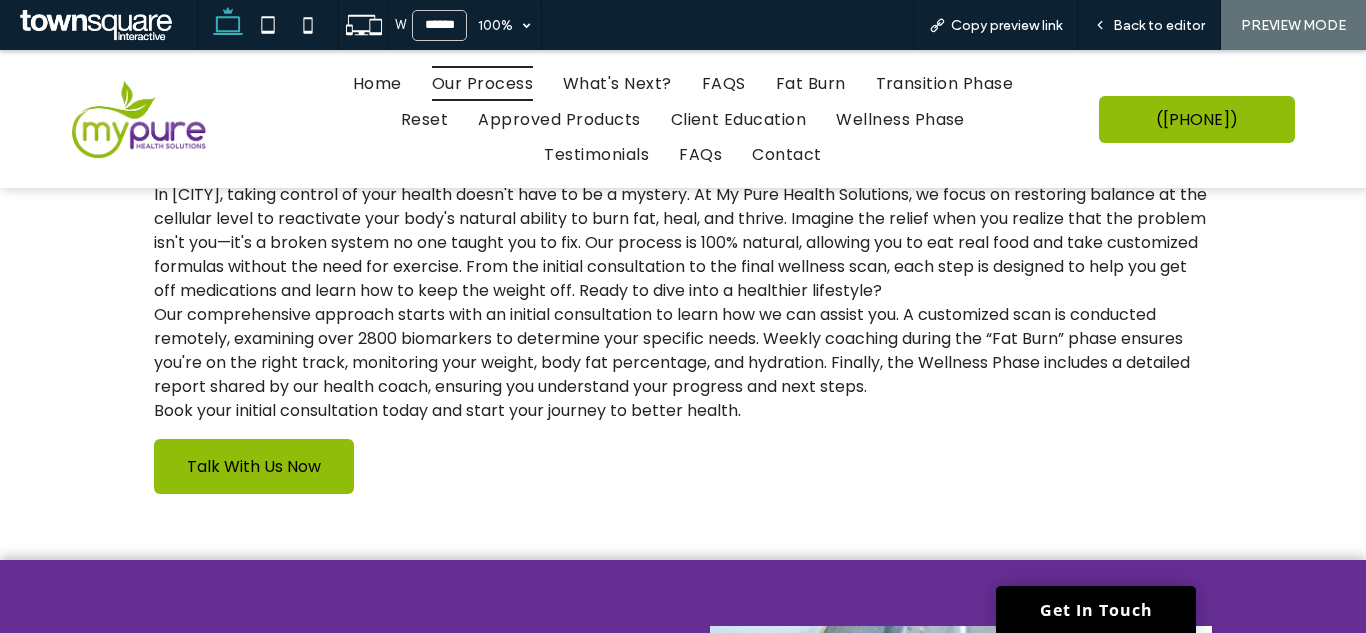scroll, scrollTop: 0, scrollLeft: 0, axis: both 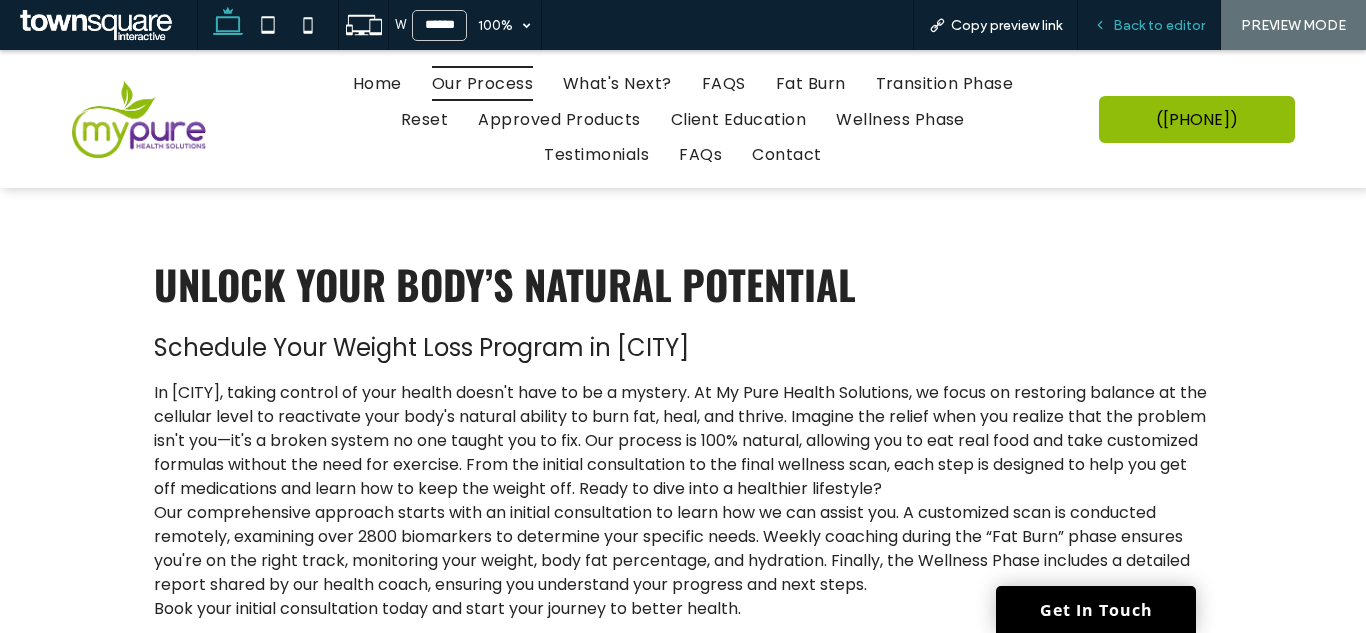 click on "Back to editor" at bounding box center [1159, 25] 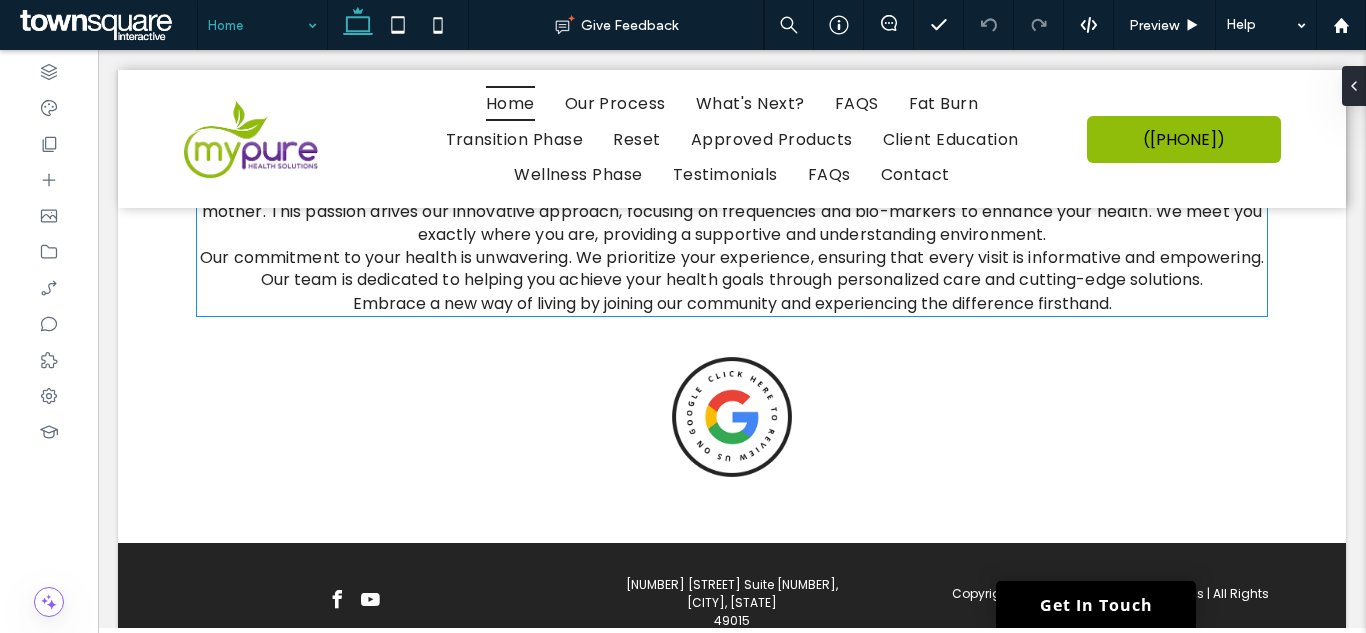 scroll, scrollTop: 2613, scrollLeft: 0, axis: vertical 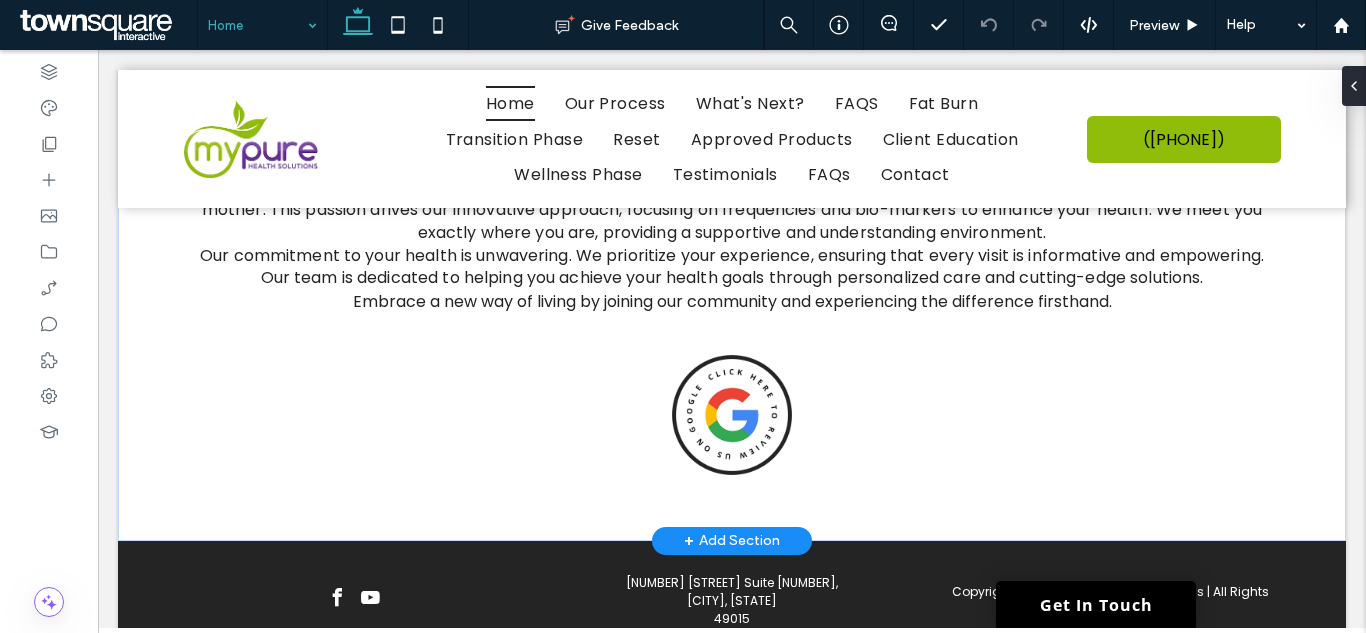 click on "+ Add Section" at bounding box center (732, 541) 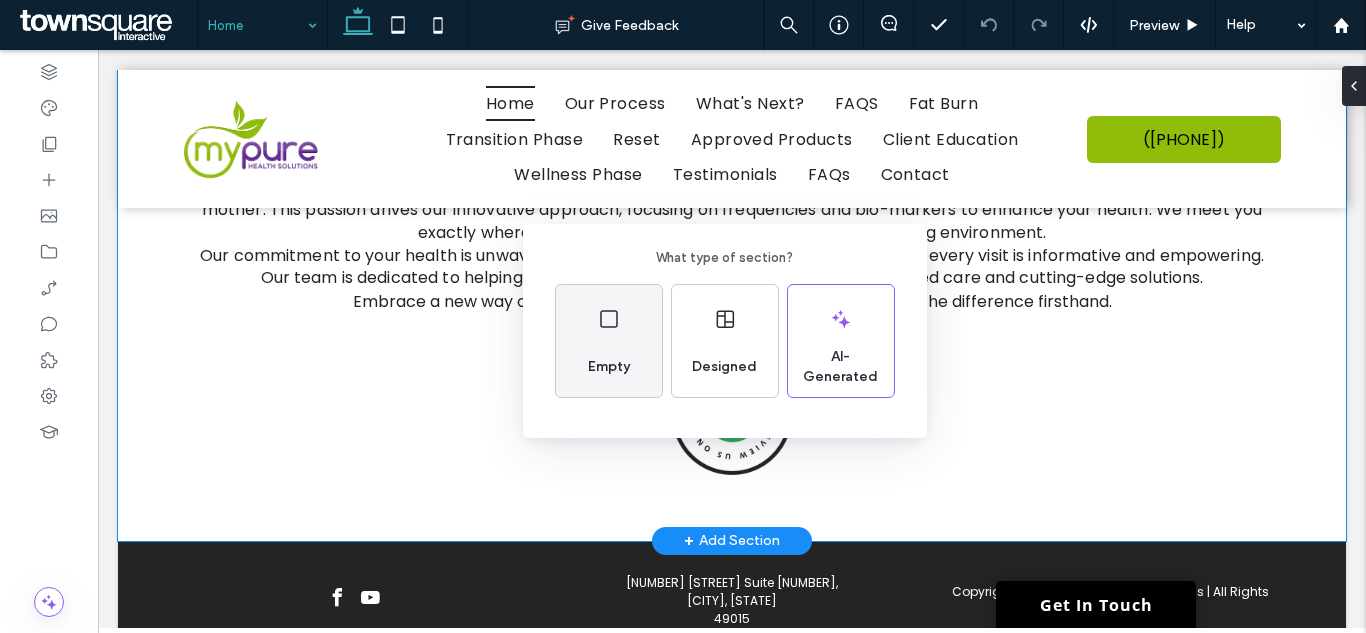 click on "Empty" at bounding box center [609, 341] 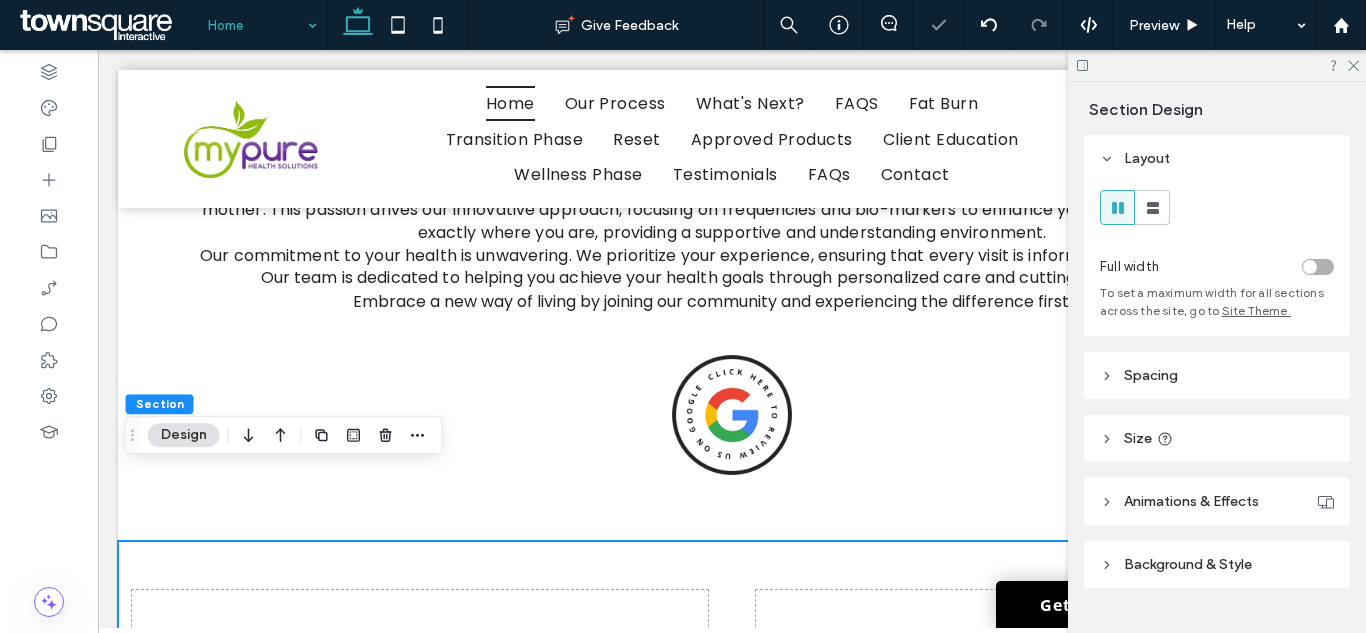 drag, startPoint x: 732, startPoint y: 510, endPoint x: 962, endPoint y: 403, distance: 253.67105 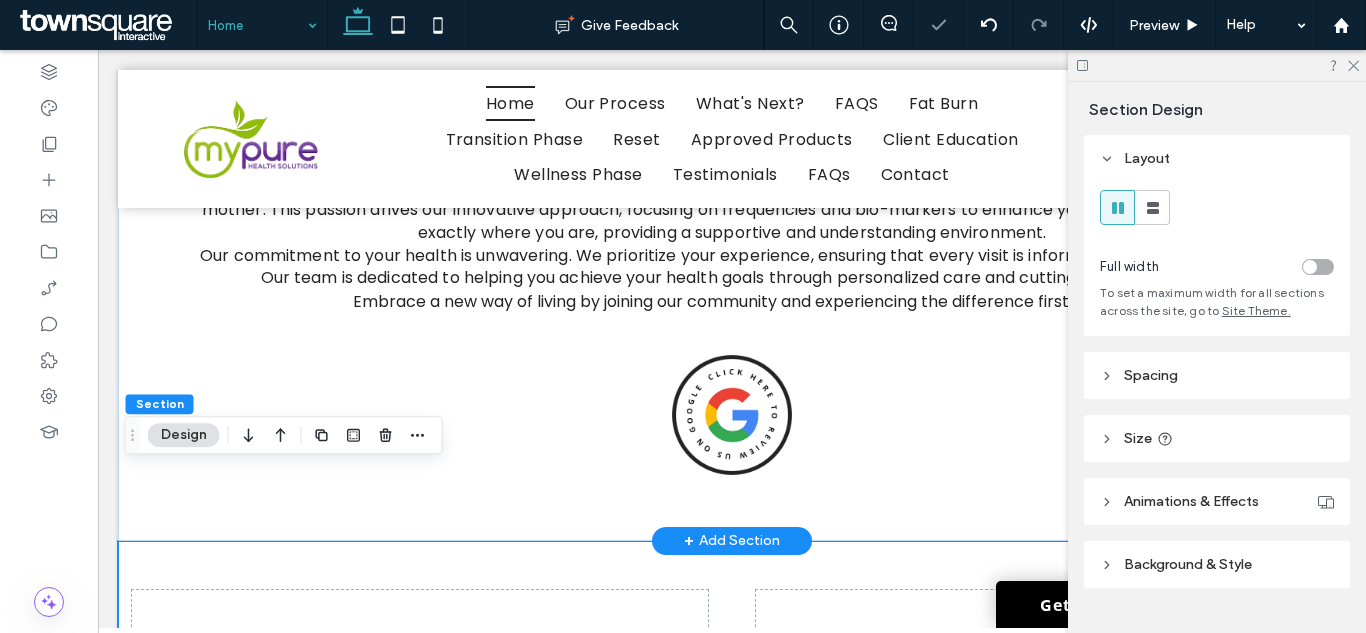 click at bounding box center (732, 661) 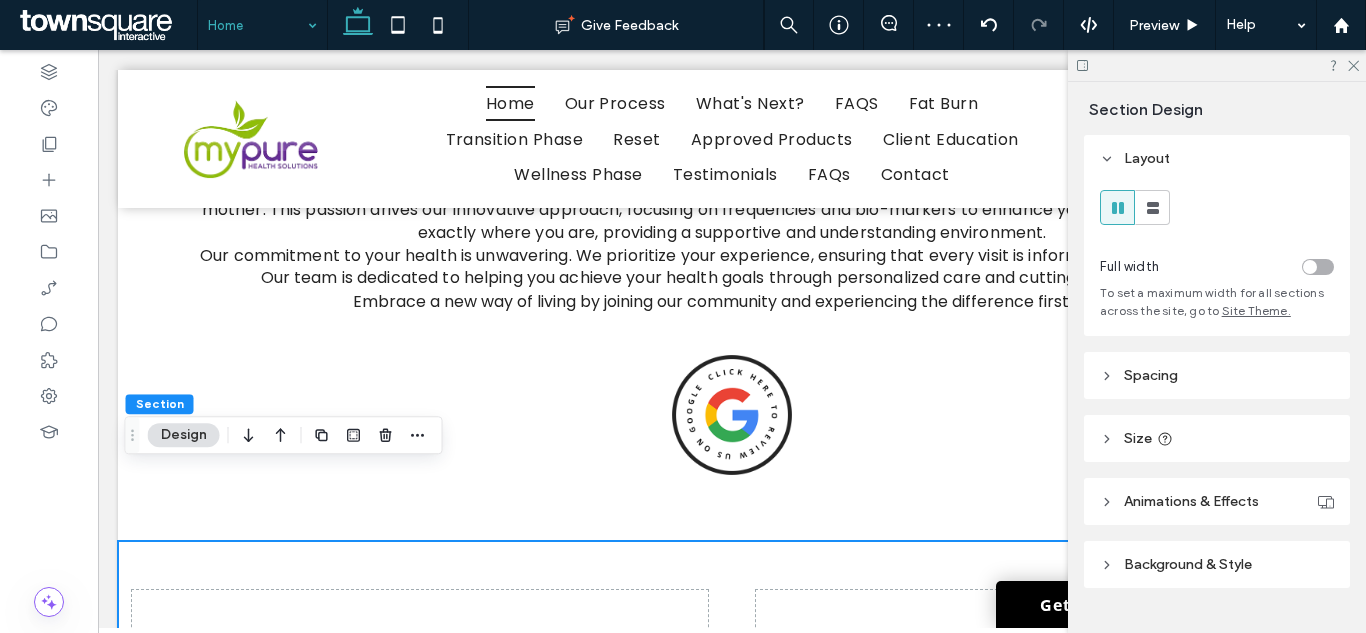click on "Spacing" at bounding box center (1217, 375) 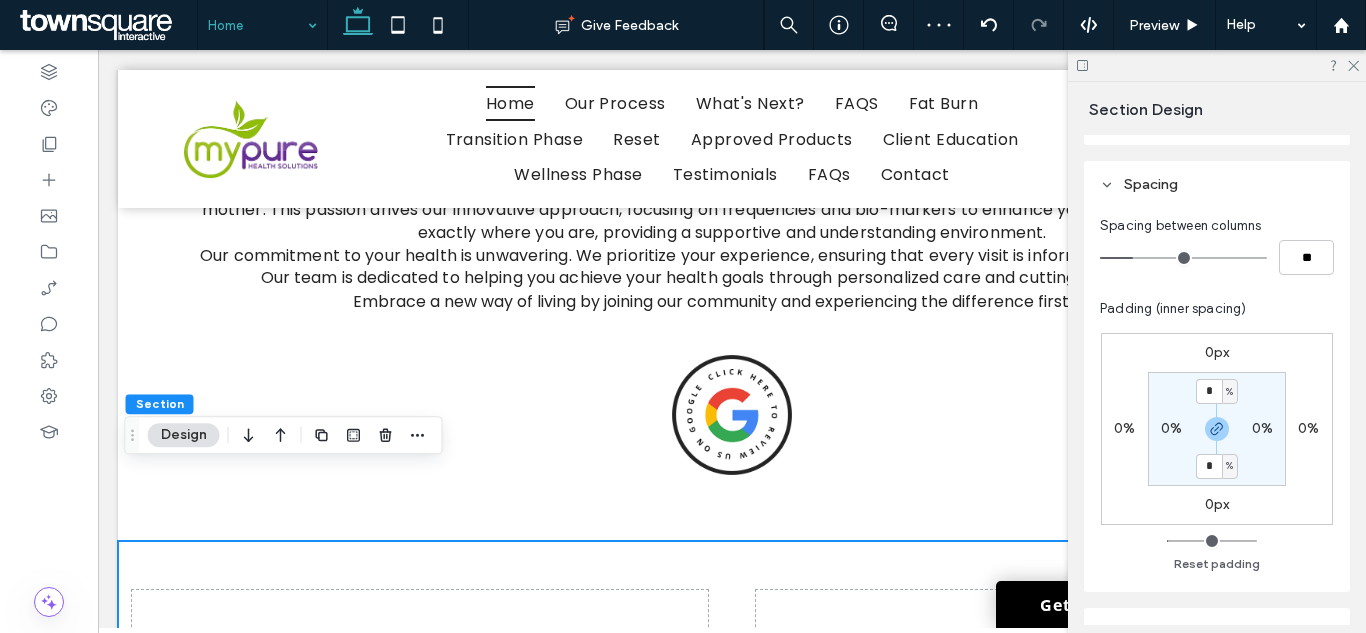 scroll, scrollTop: 200, scrollLeft: 0, axis: vertical 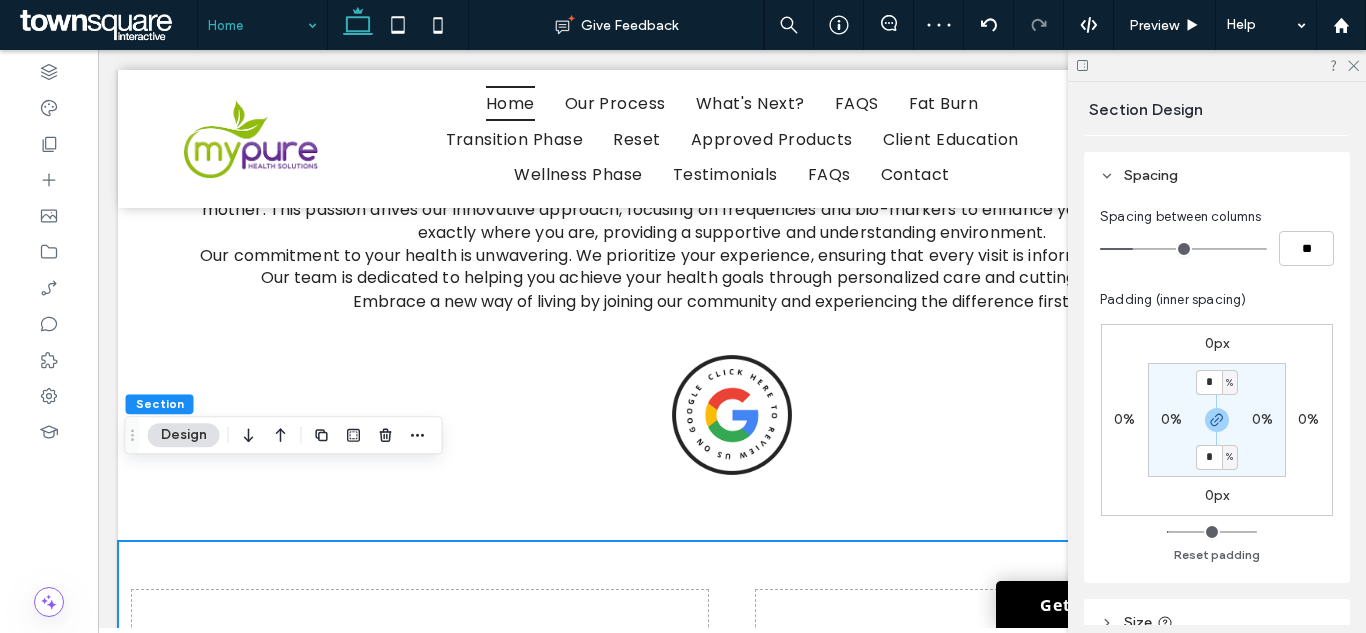 click on "* % 0% * % 0%" at bounding box center [1217, 420] 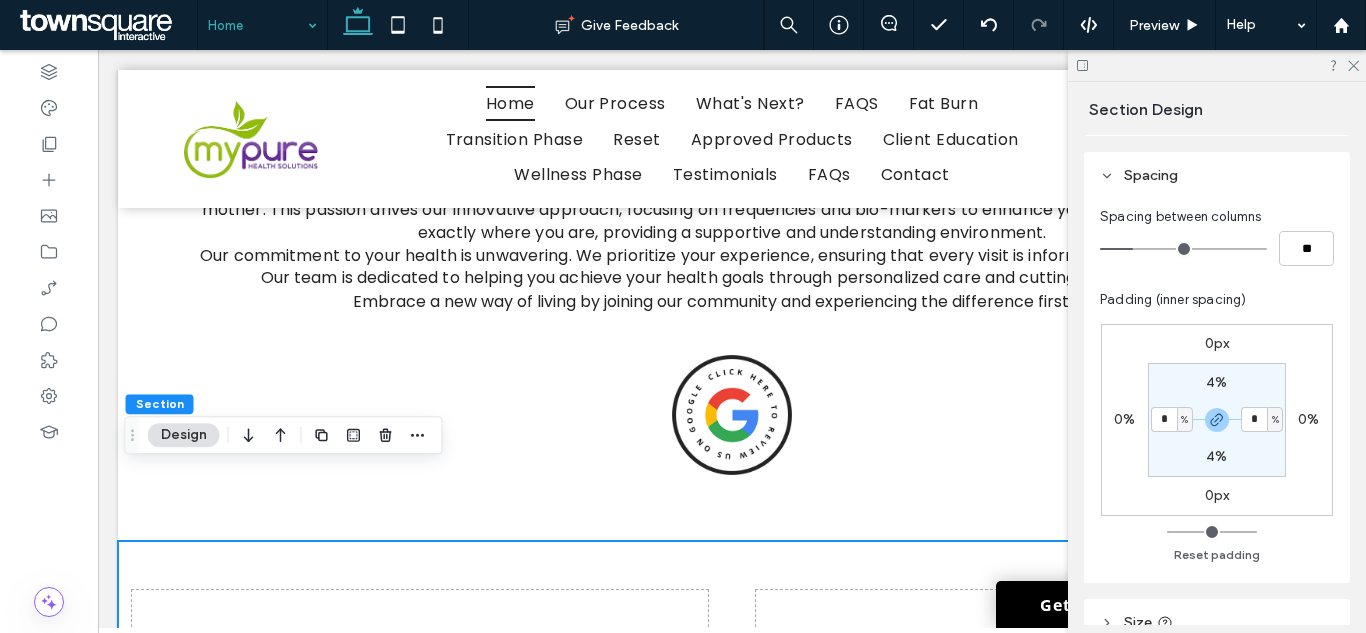 type on "*" 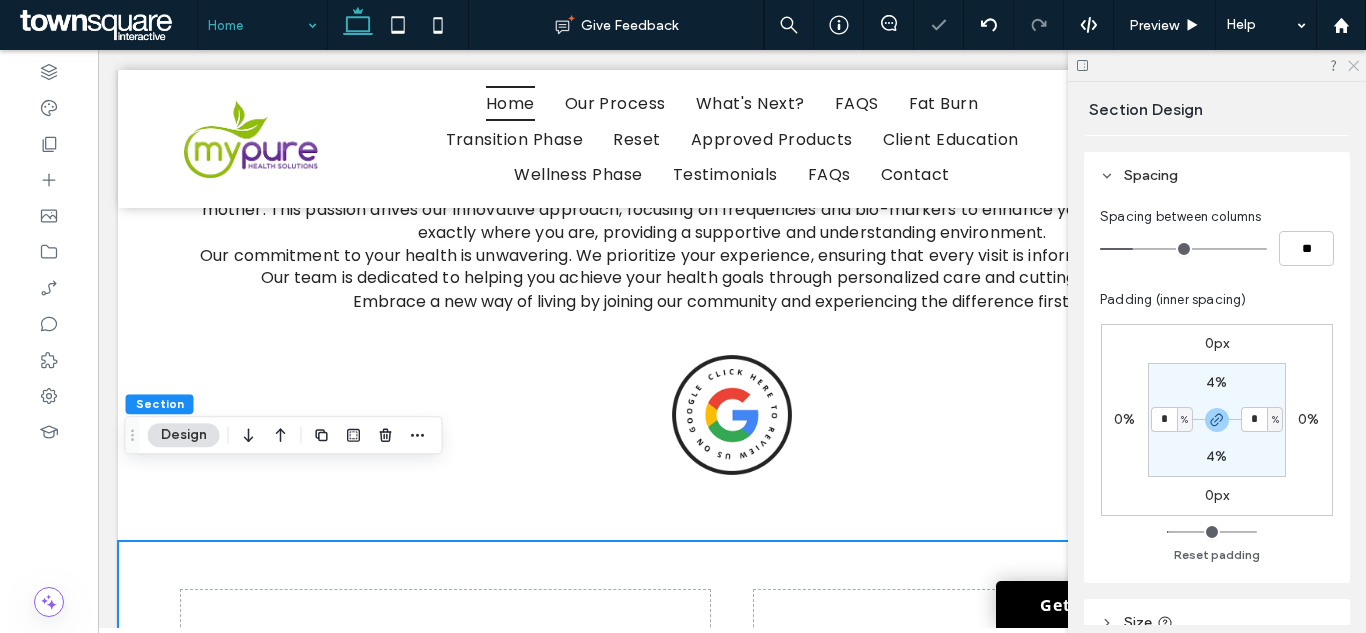 click 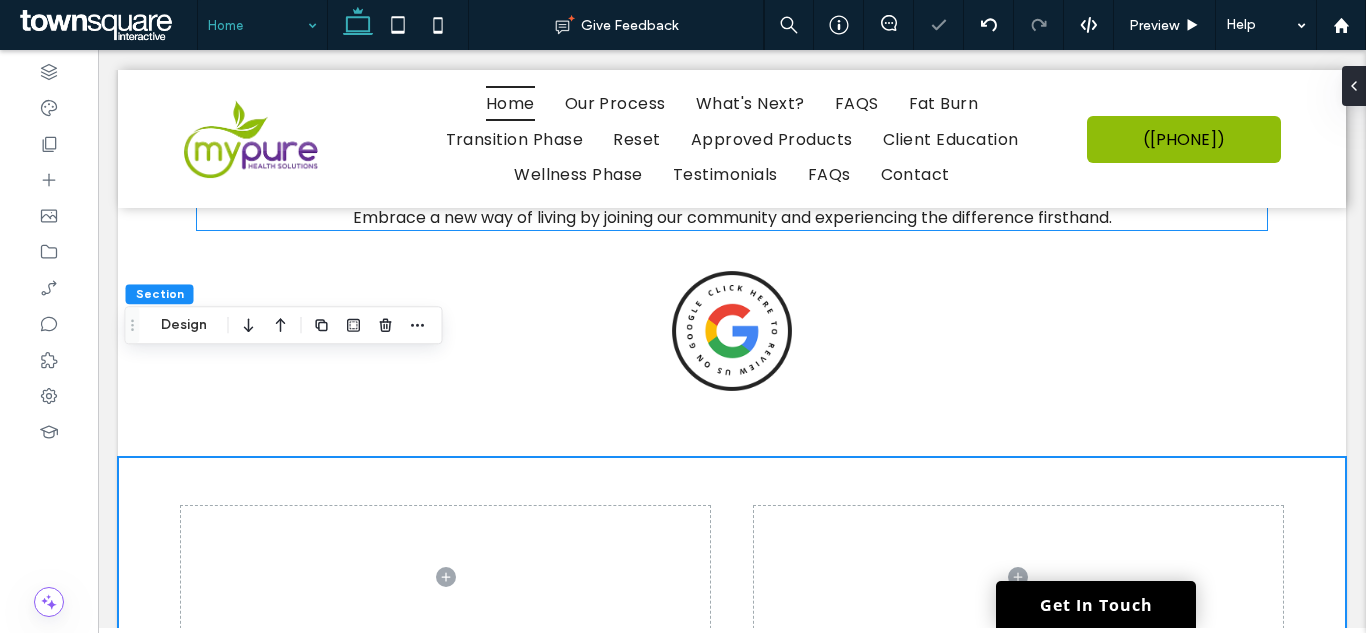 scroll, scrollTop: 2813, scrollLeft: 0, axis: vertical 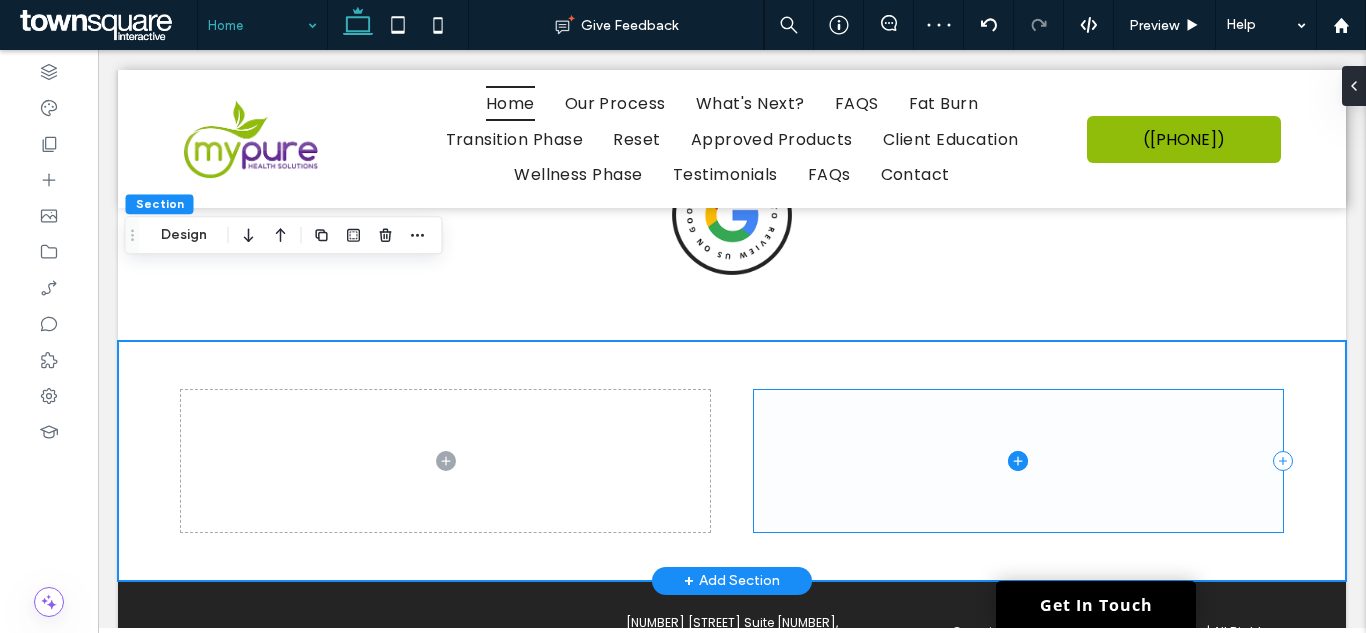 click at bounding box center [1018, 461] 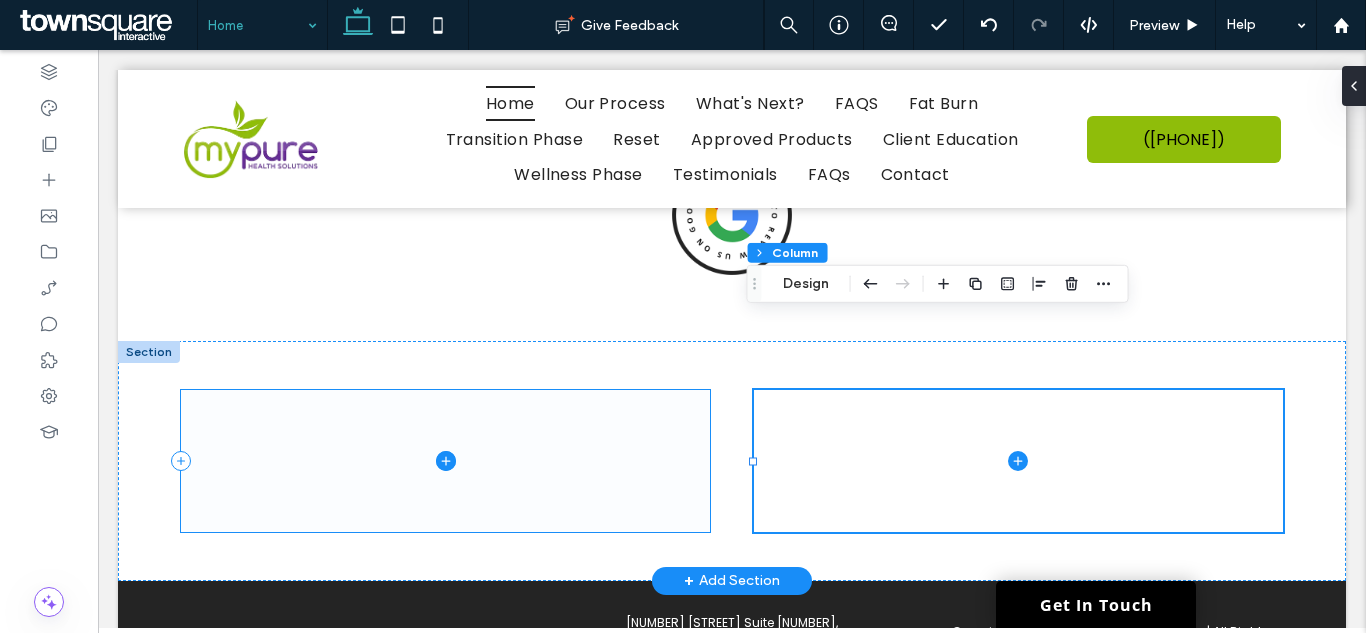 click 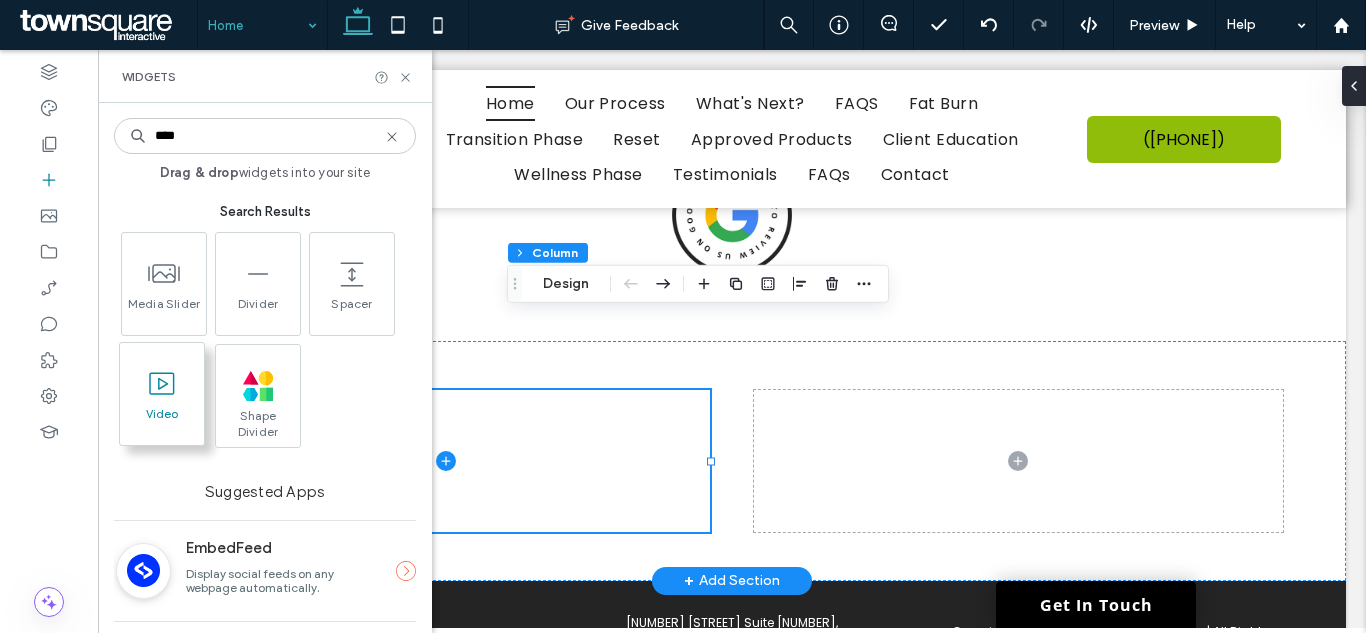 type on "****" 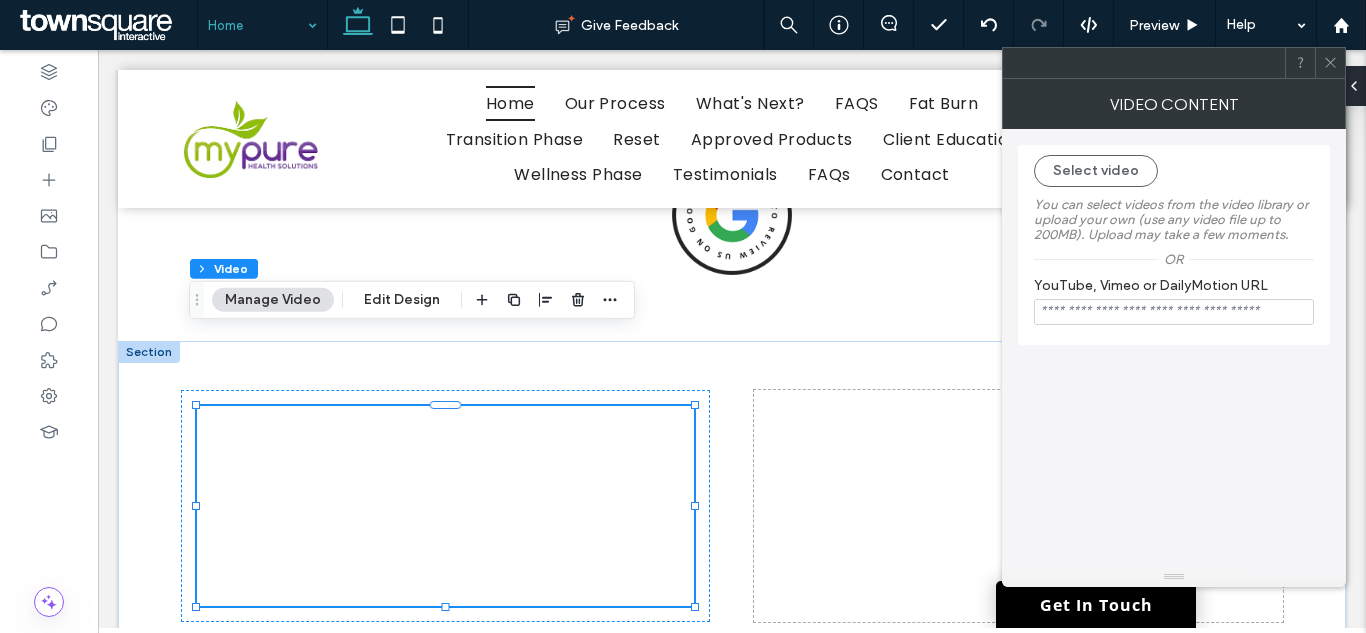 click at bounding box center [1174, 312] 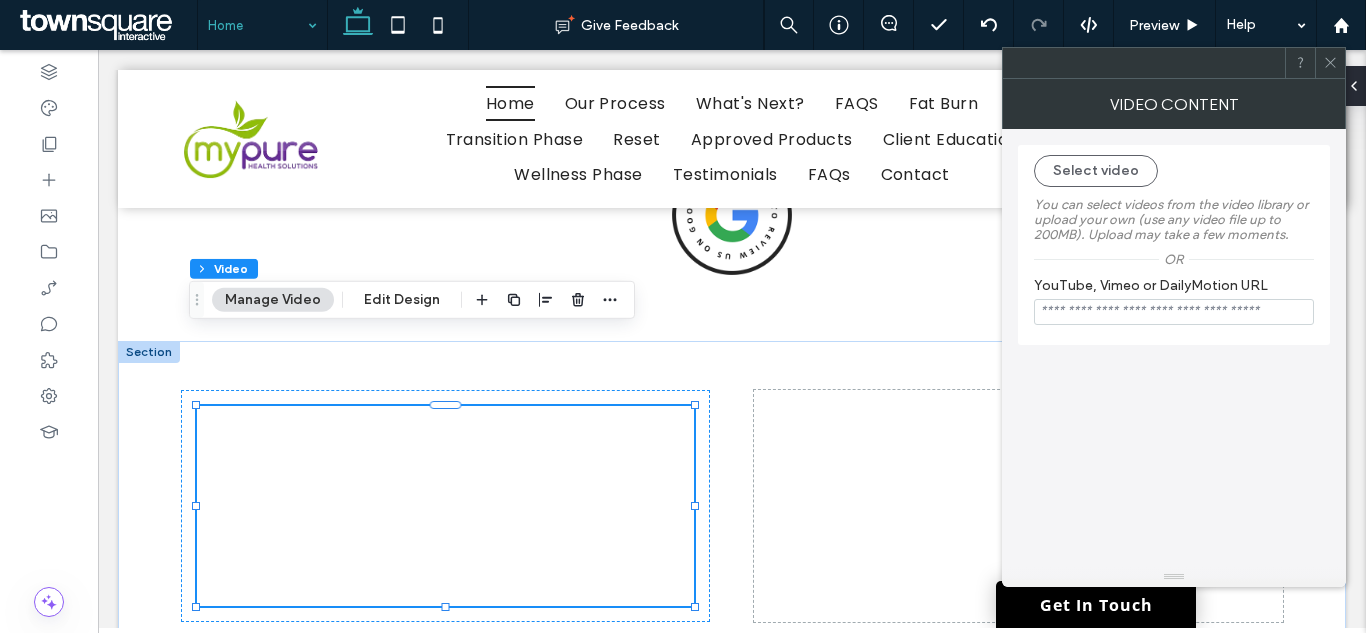 paste on "**********" 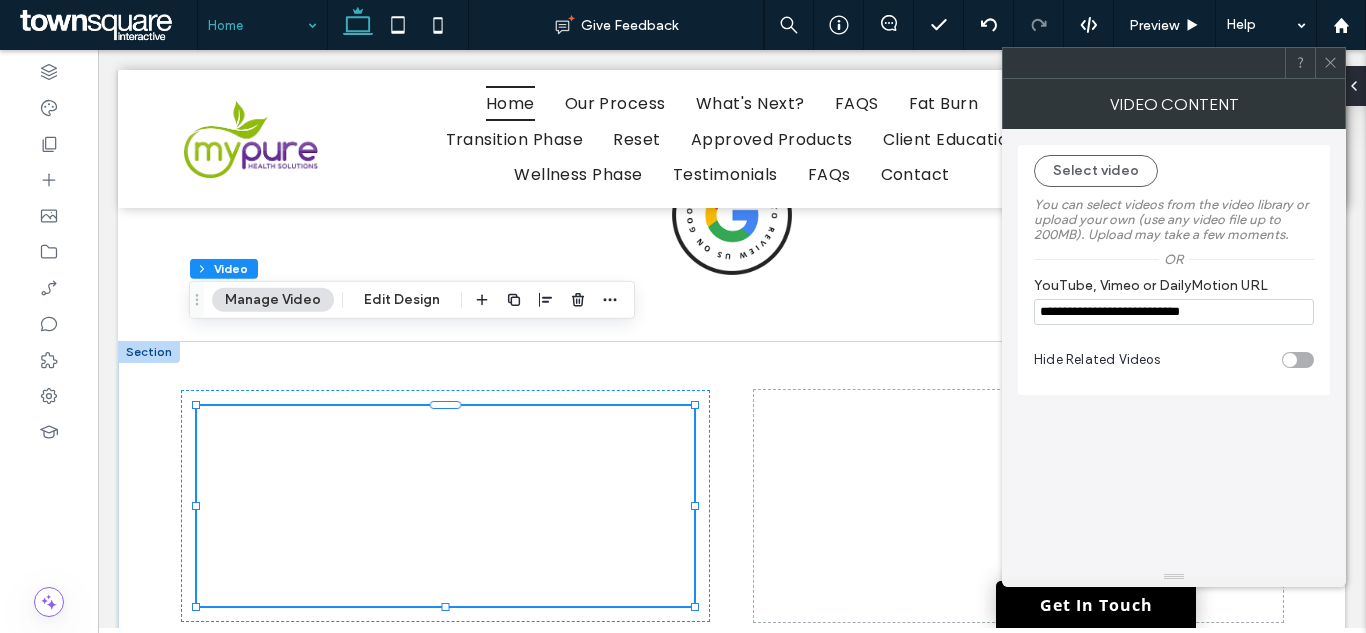 type on "**********" 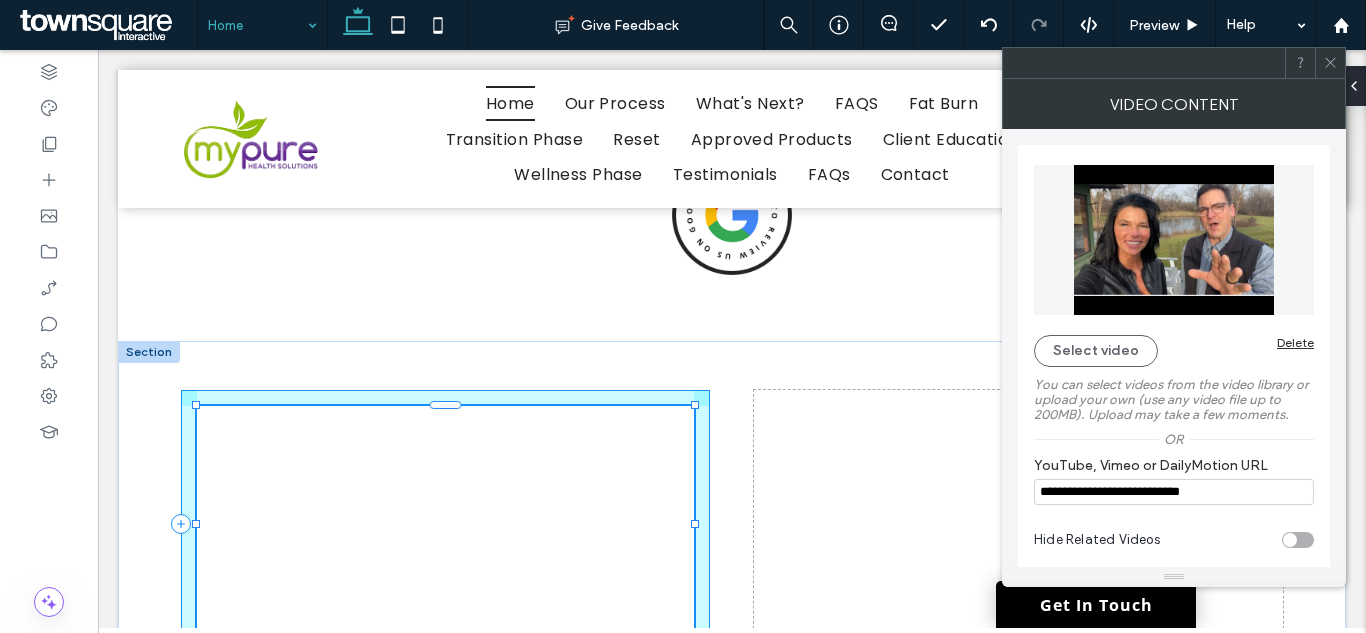 drag, startPoint x: 439, startPoint y: 537, endPoint x: 440, endPoint y: 549, distance: 12.0415945 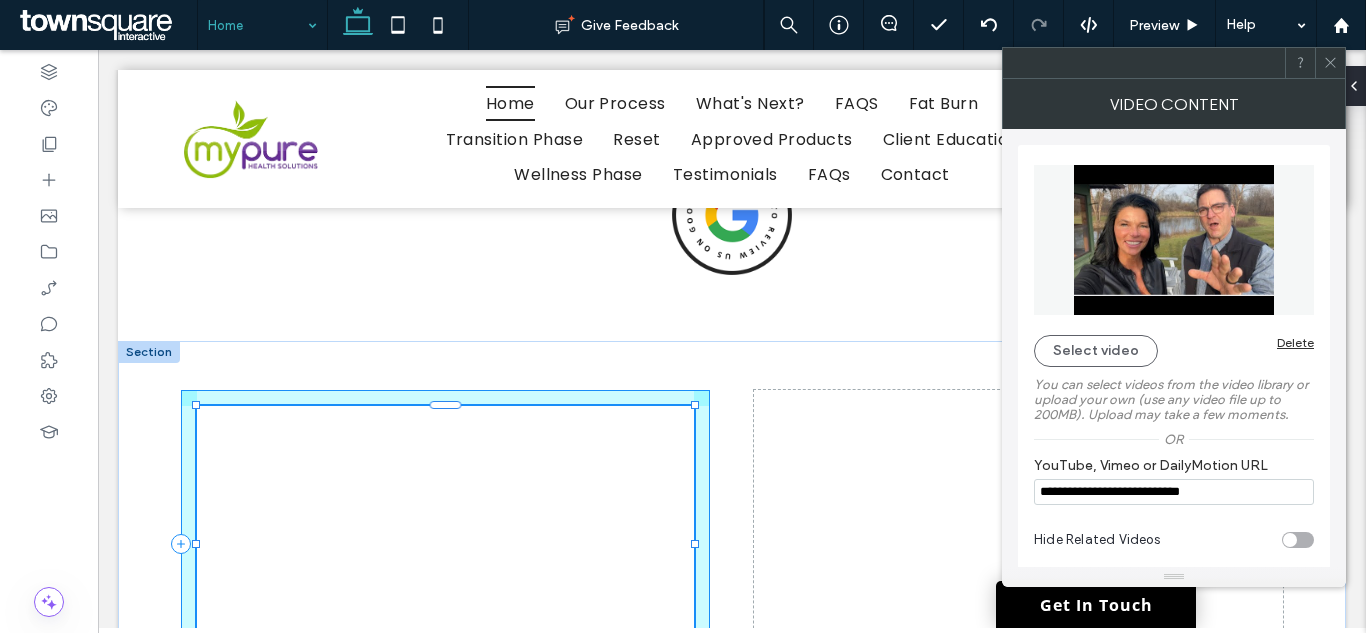 drag, startPoint x: 442, startPoint y: 572, endPoint x: 442, endPoint y: 592, distance: 20 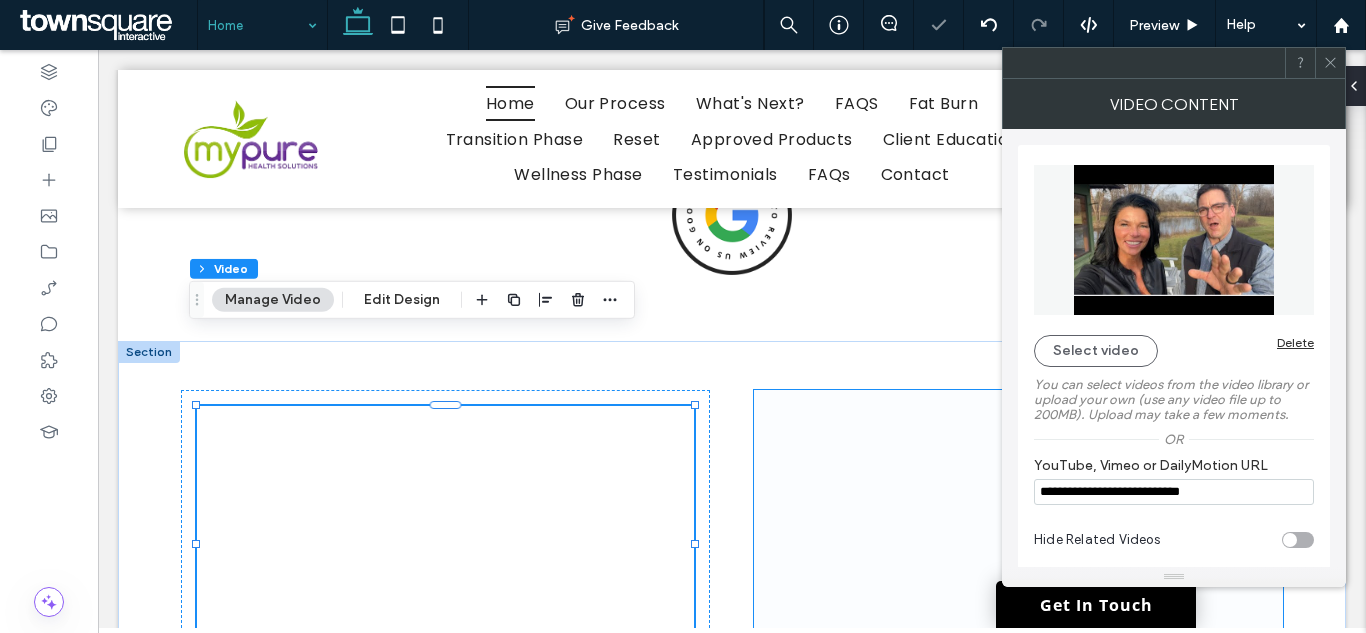 click at bounding box center (1018, 544) 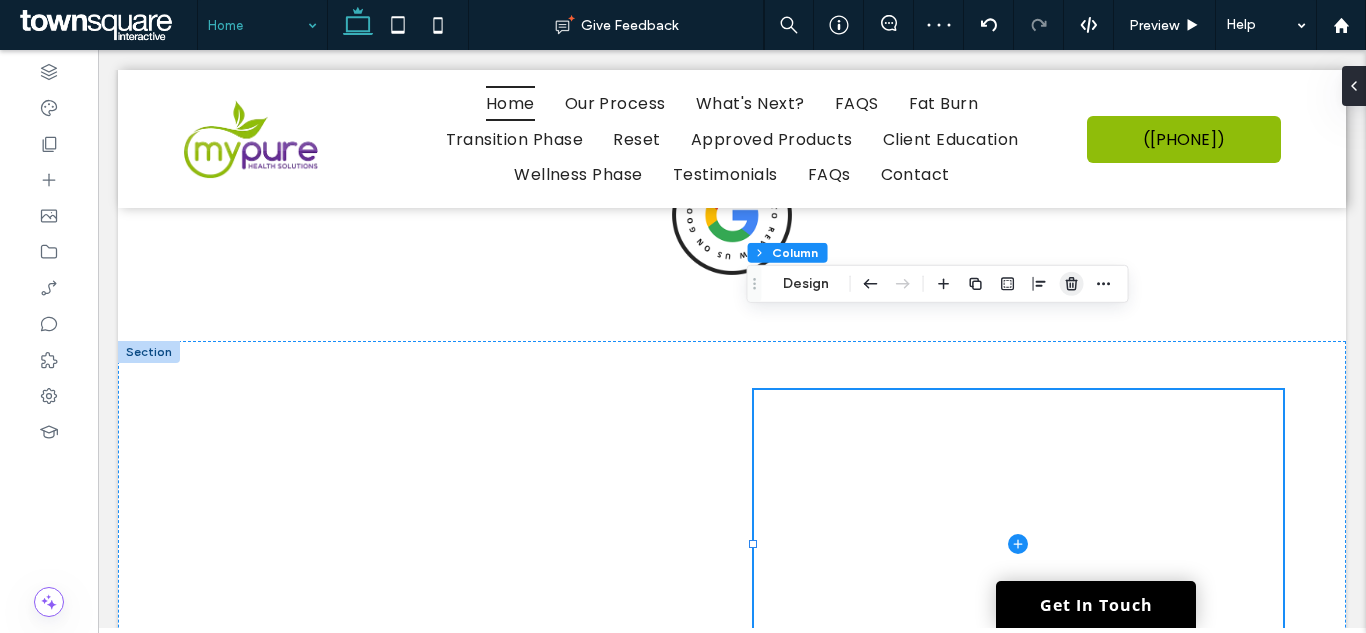 click at bounding box center (1072, 284) 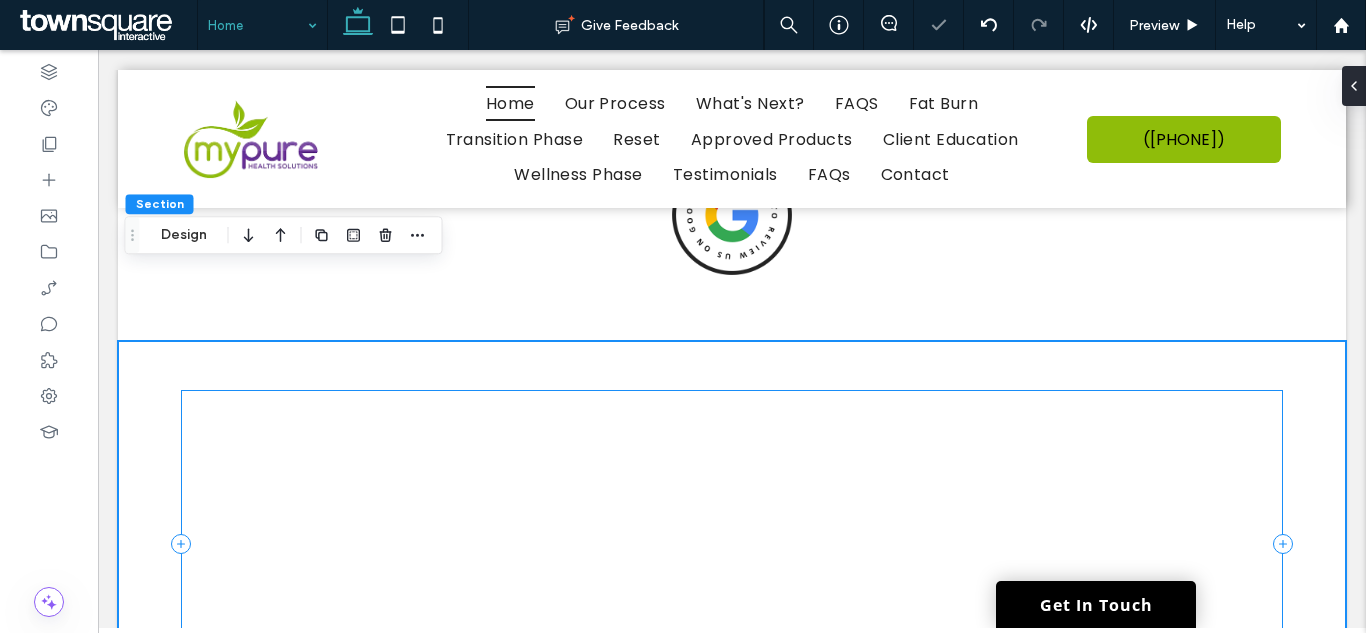 click at bounding box center [732, 544] 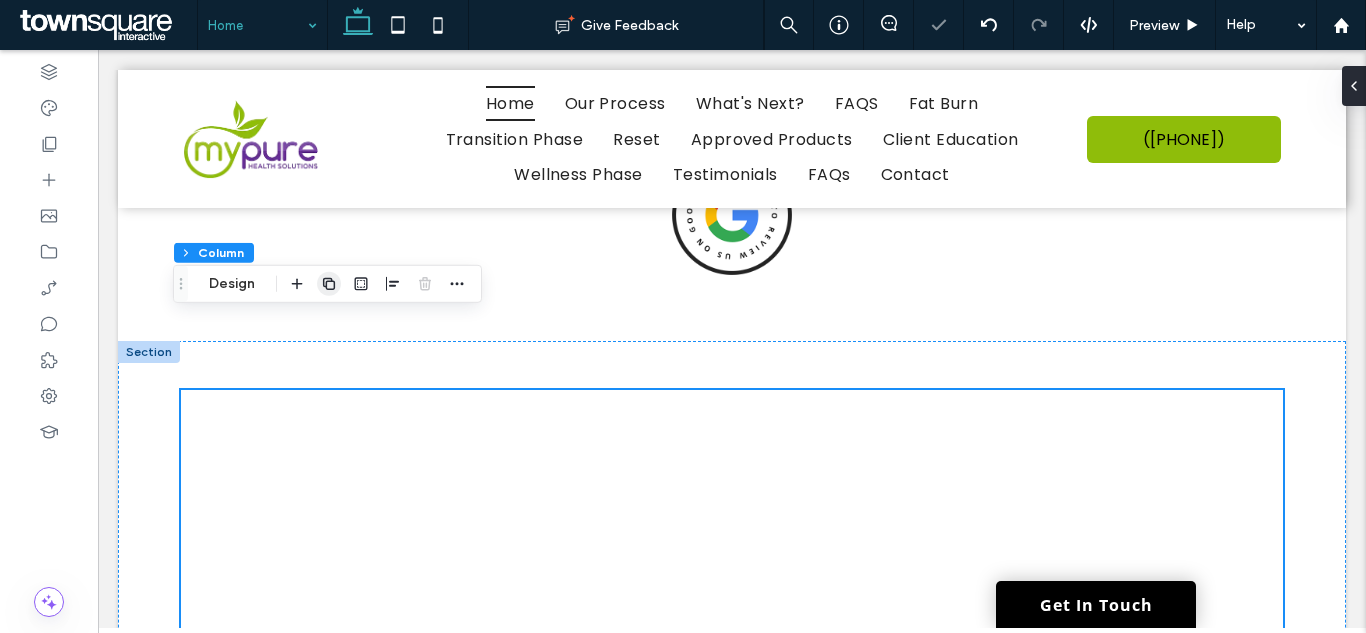 click 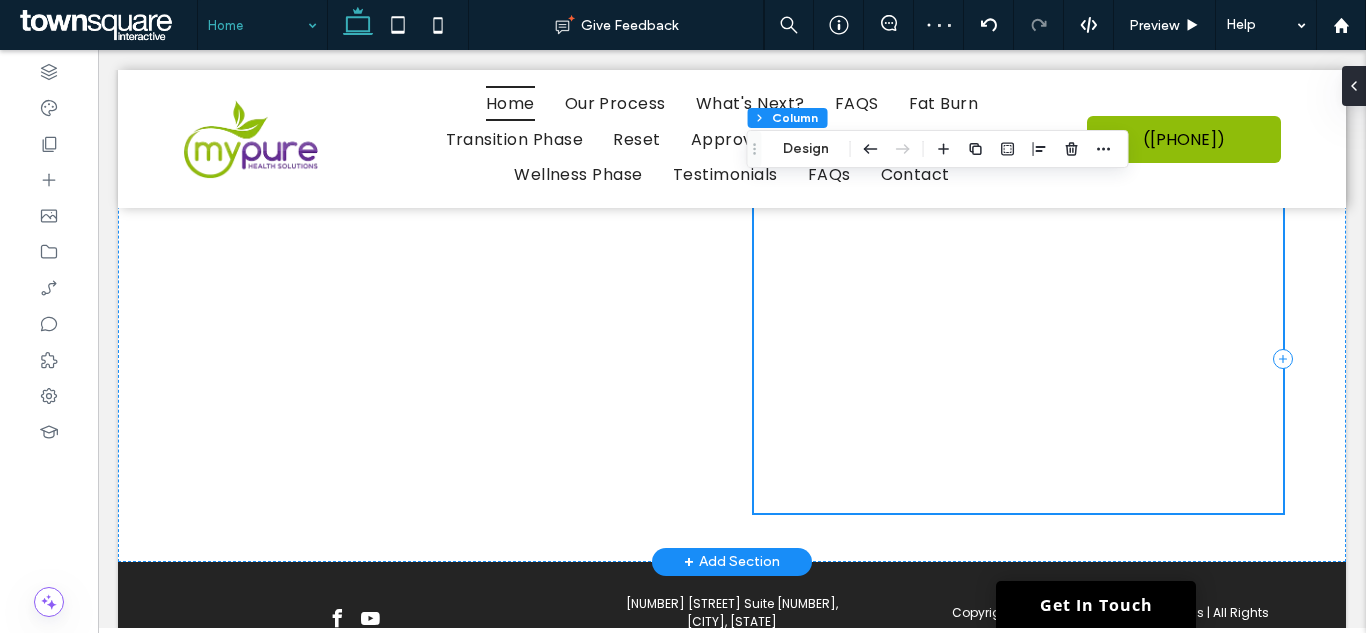 scroll, scrollTop: 3013, scrollLeft: 0, axis: vertical 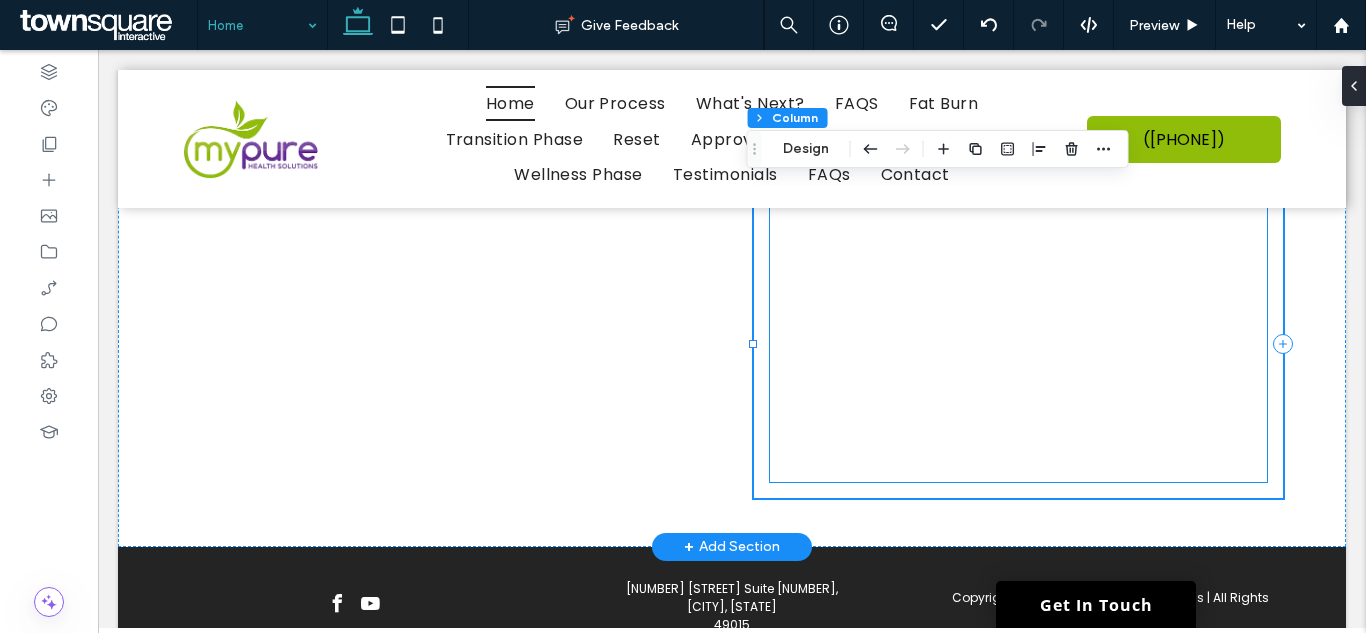 click at bounding box center (1018, 344) 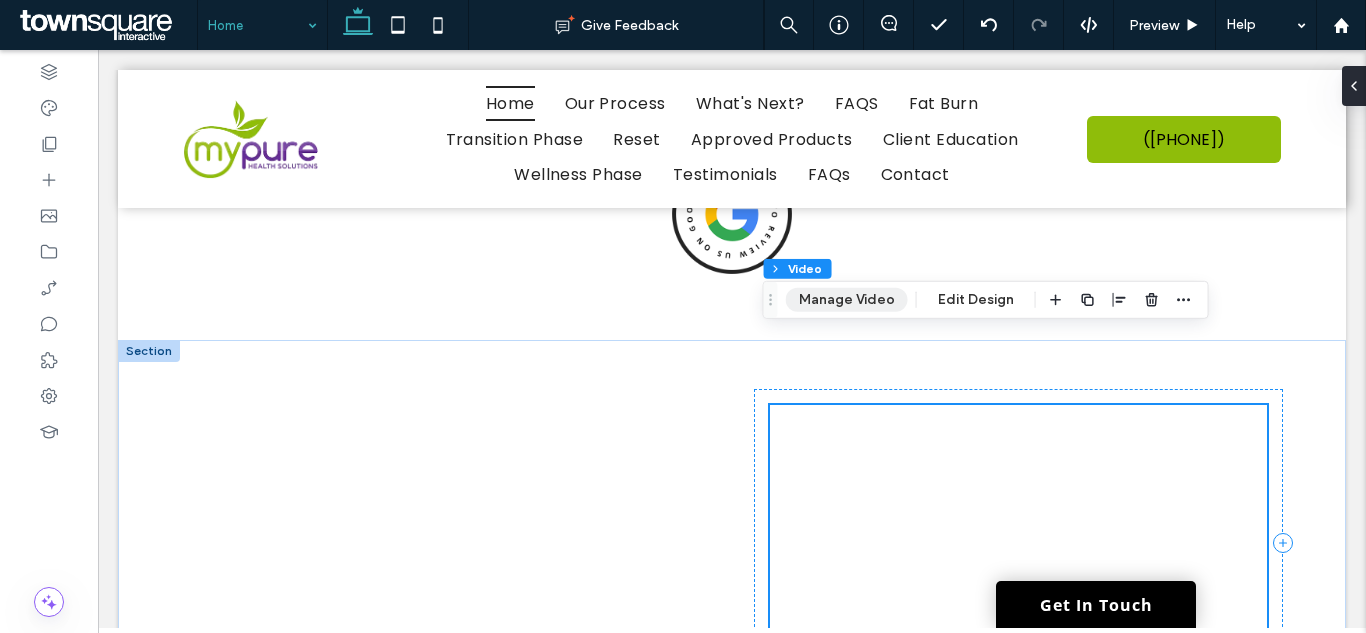 scroll, scrollTop: 2813, scrollLeft: 0, axis: vertical 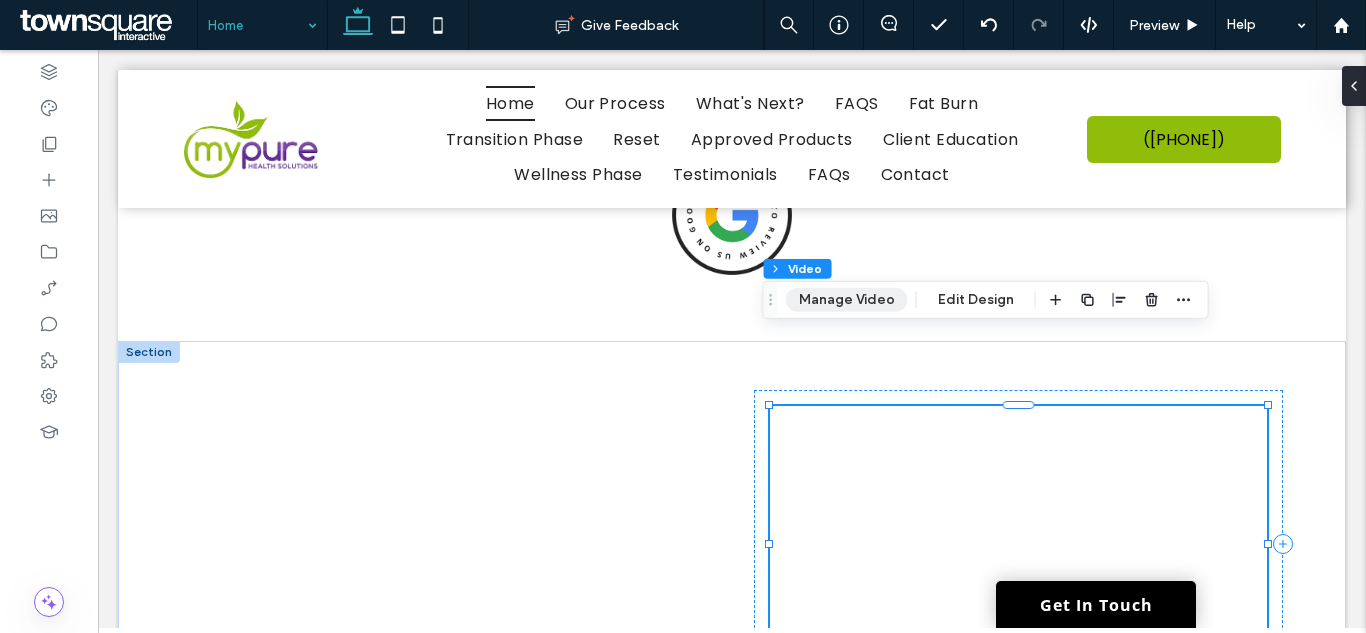 click on "Manage Video" at bounding box center [847, 300] 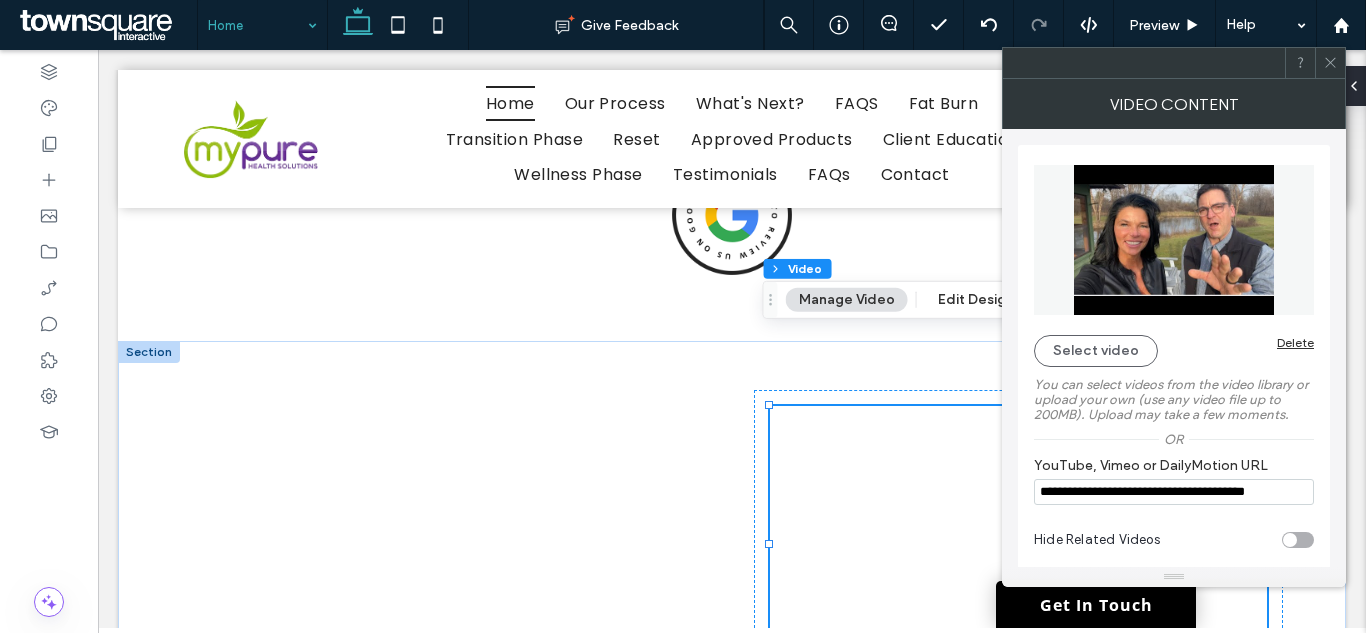 click on "**********" at bounding box center (1174, 335) 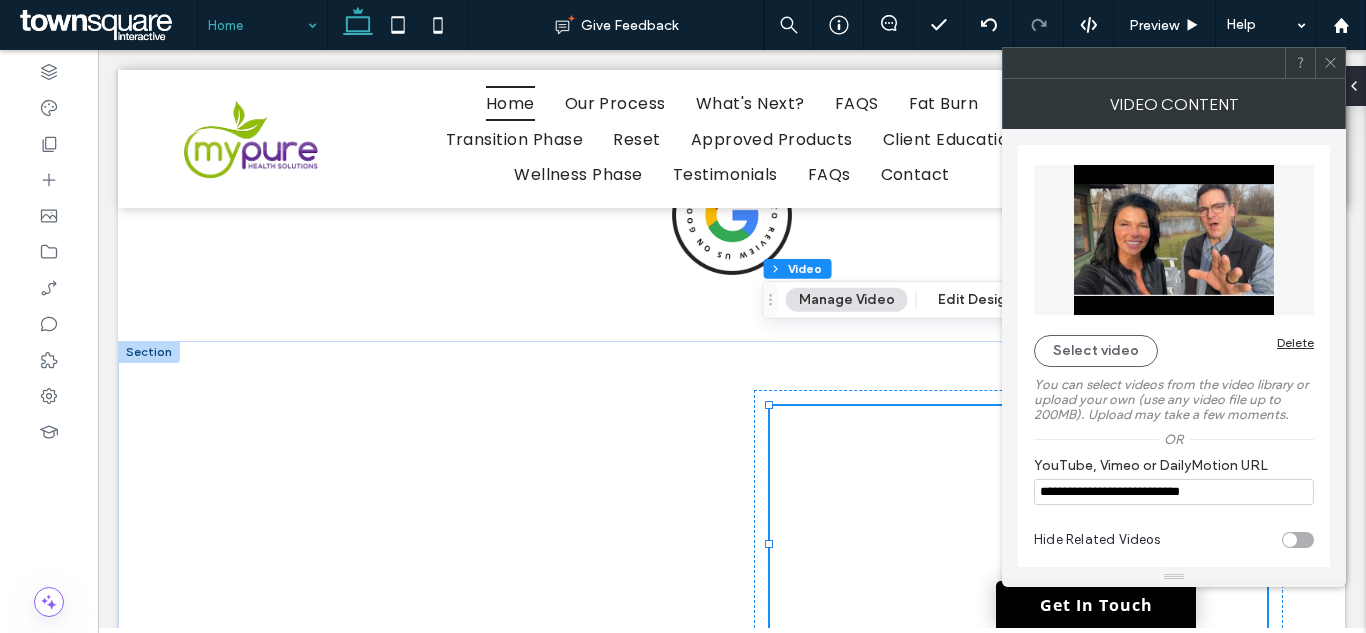 type on "**********" 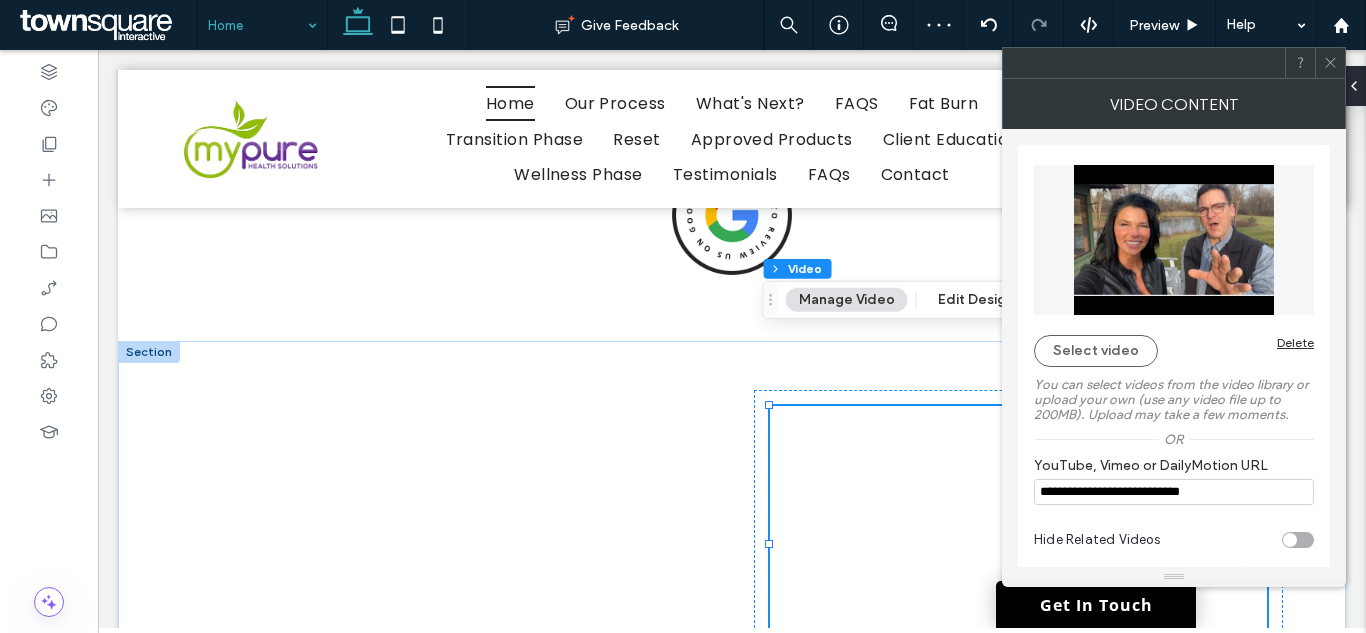 click 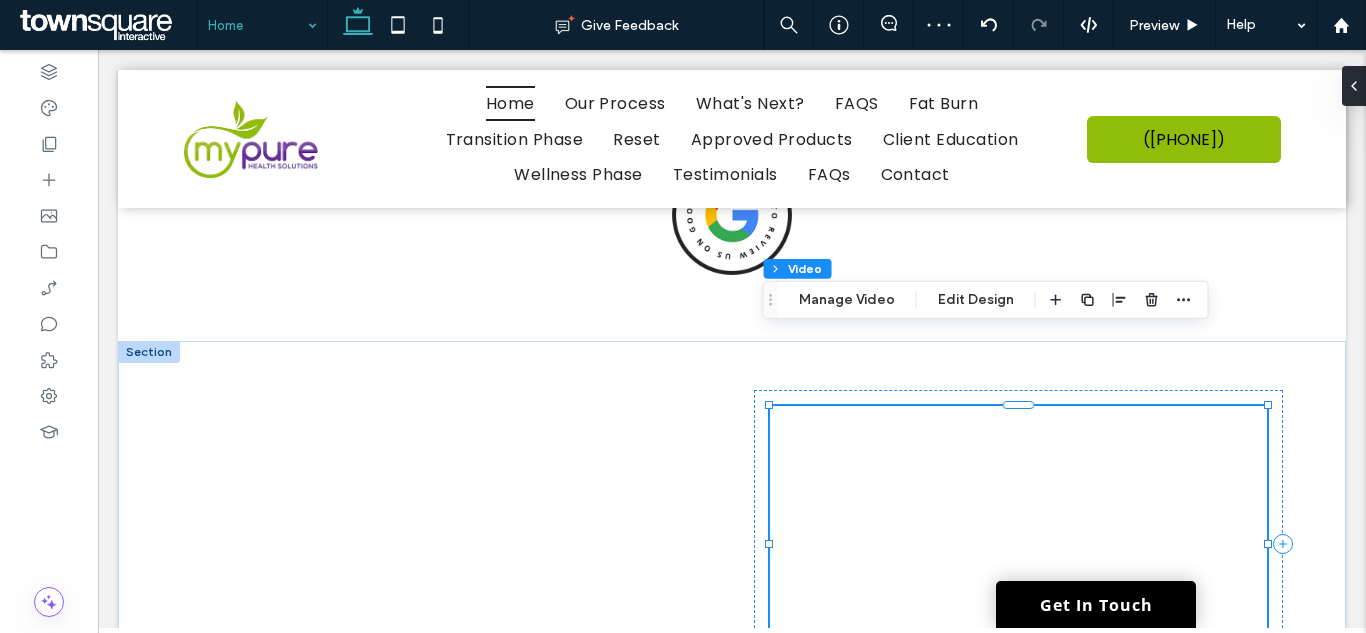 click at bounding box center [1018, 544] 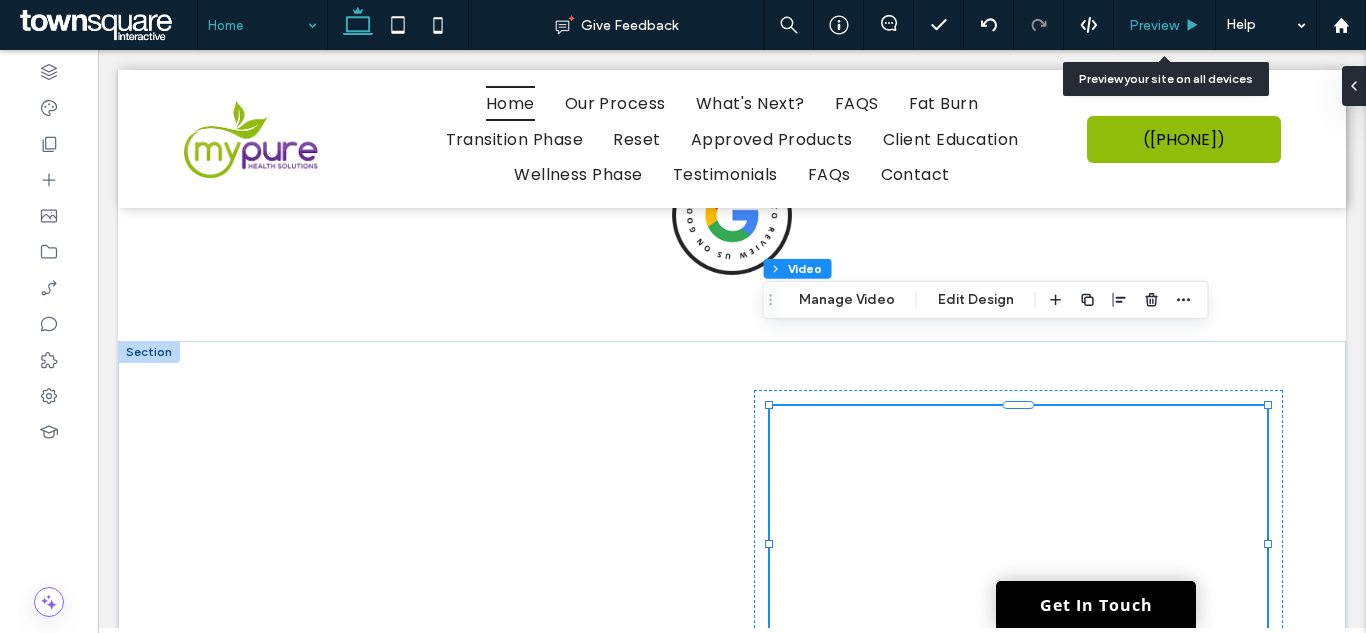 click on "Preview" at bounding box center (1165, 25) 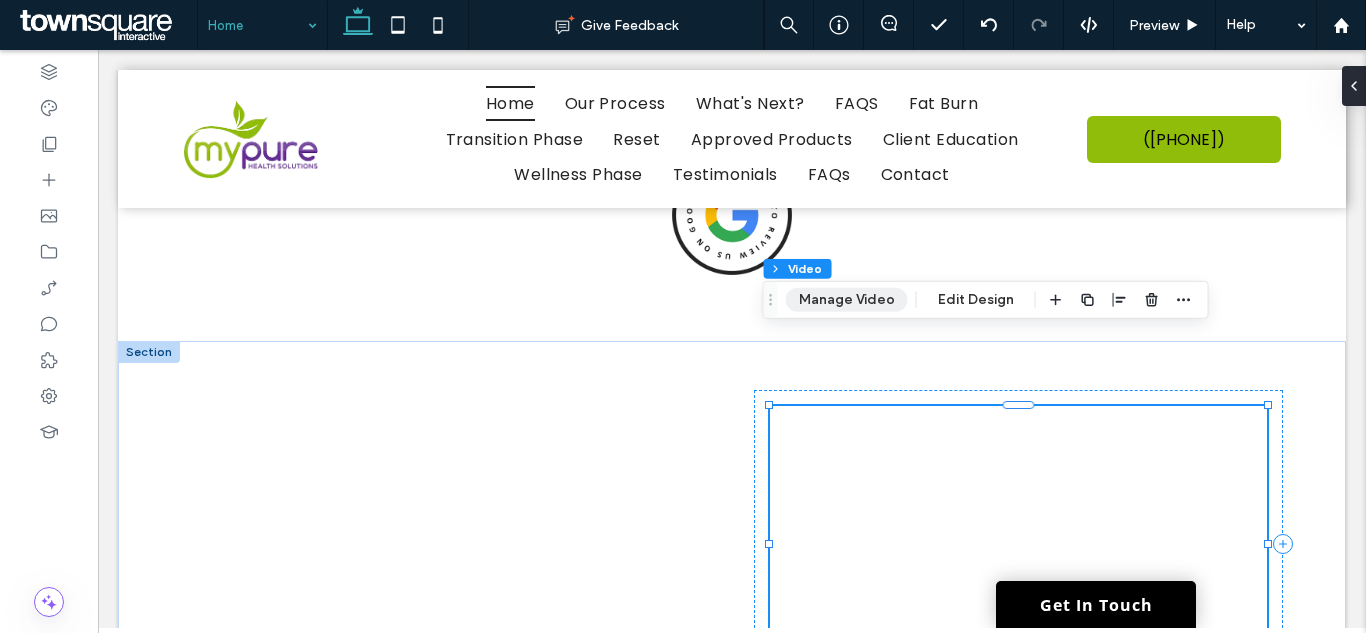 click on "Manage Video" at bounding box center [847, 300] 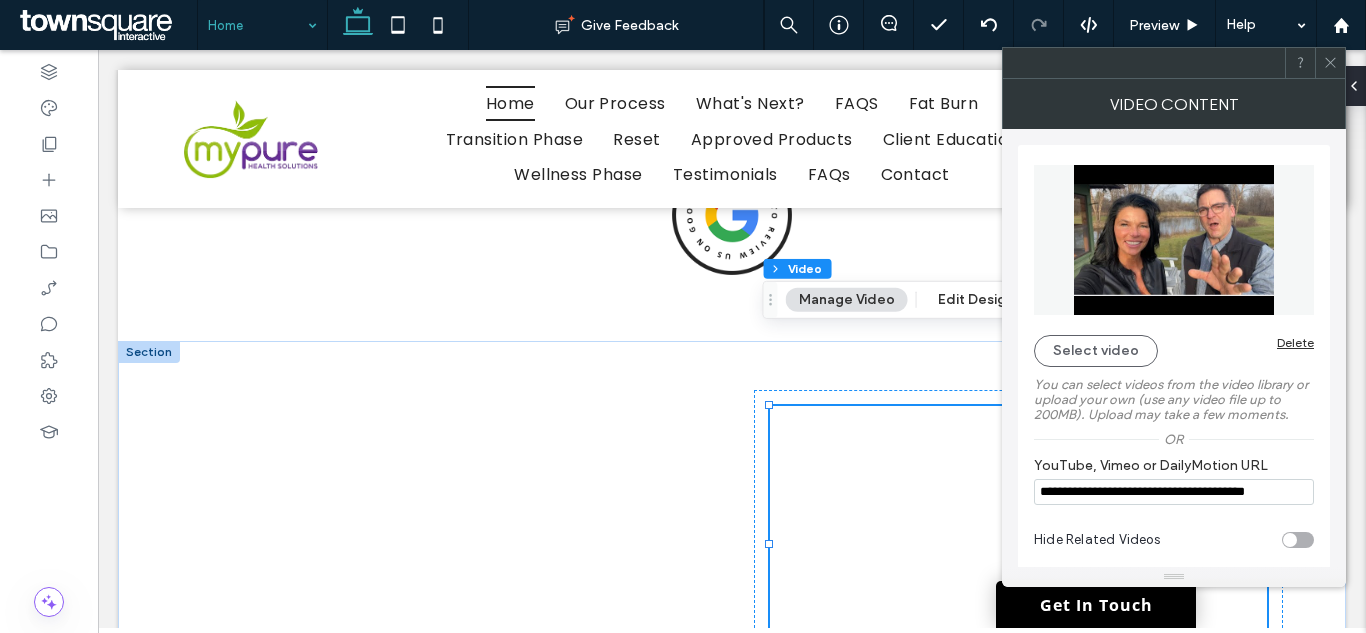 click on "**********" at bounding box center (1174, 492) 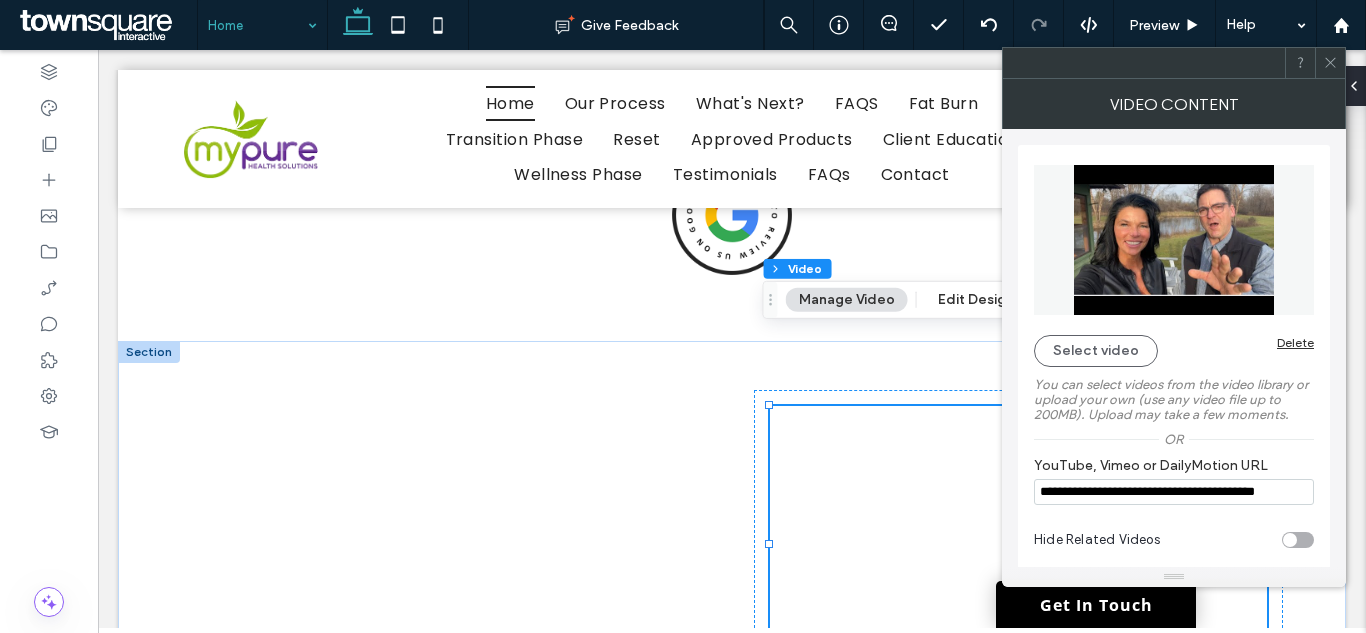 scroll, scrollTop: 0, scrollLeft: 34, axis: horizontal 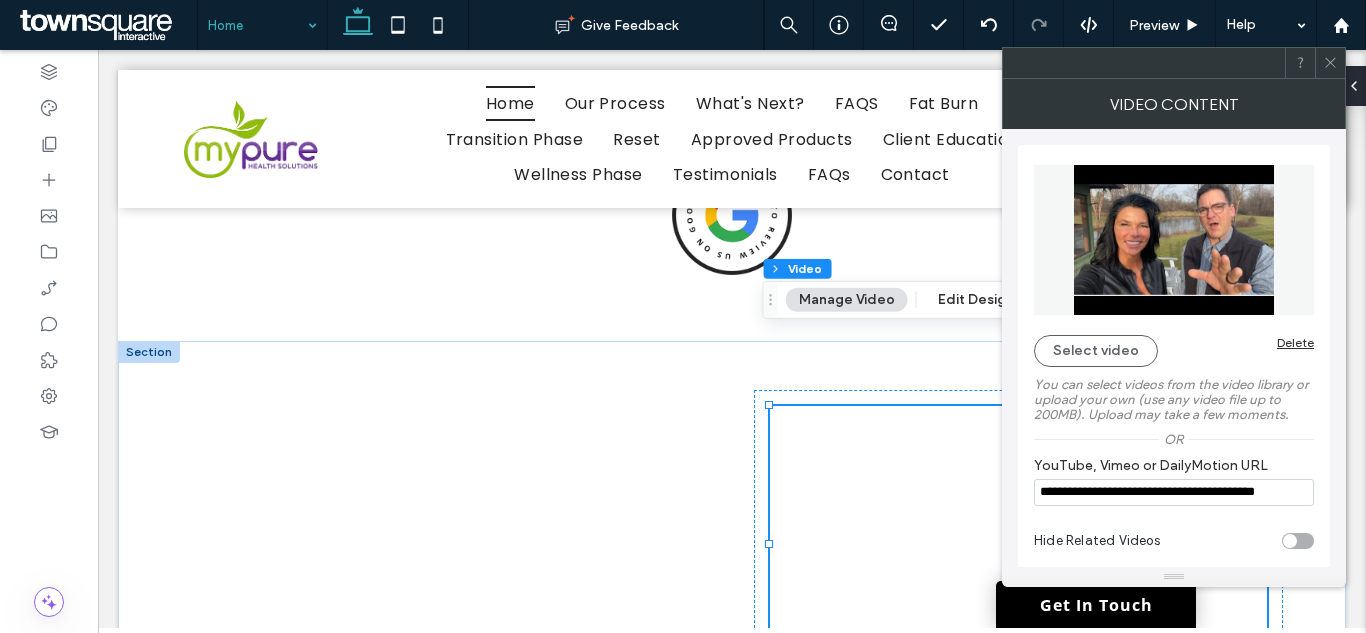 type on "**********" 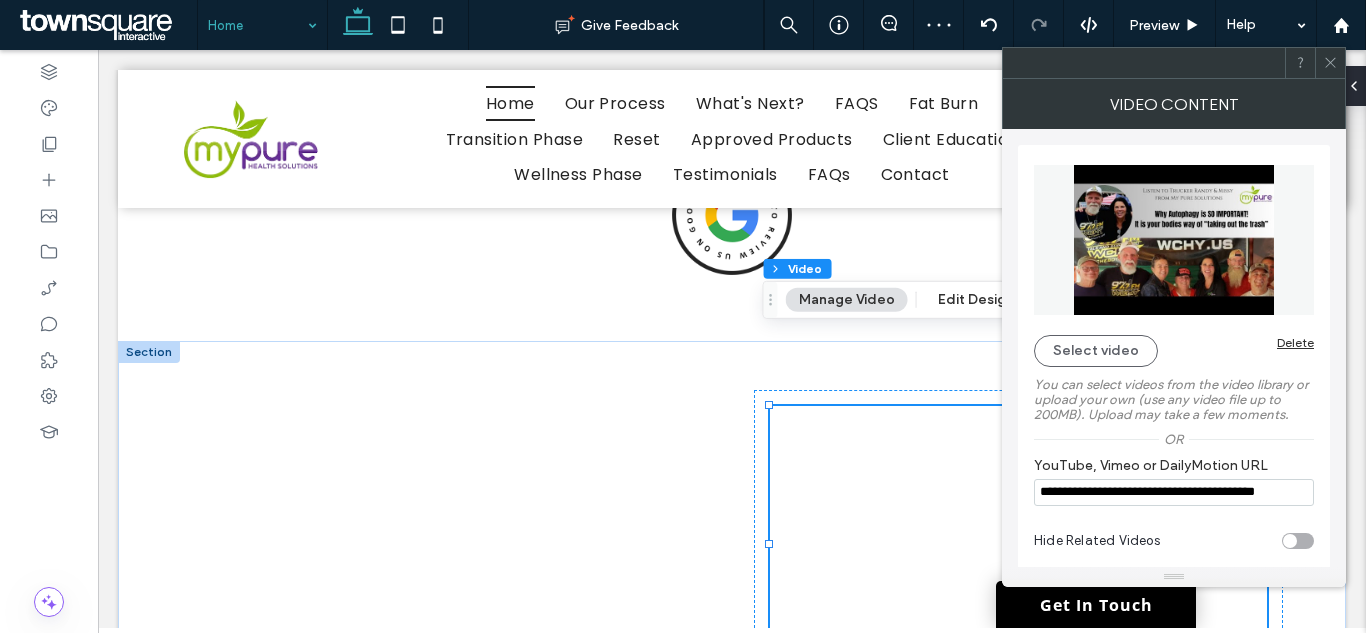 click 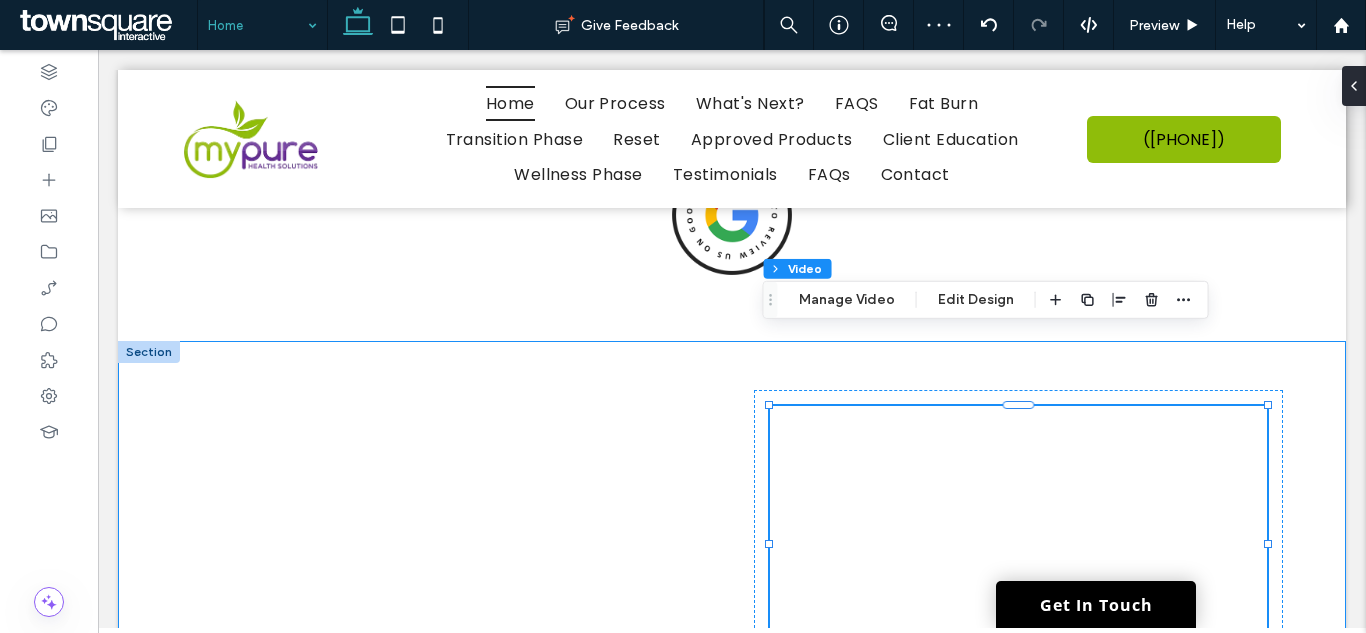 click at bounding box center [732, 544] 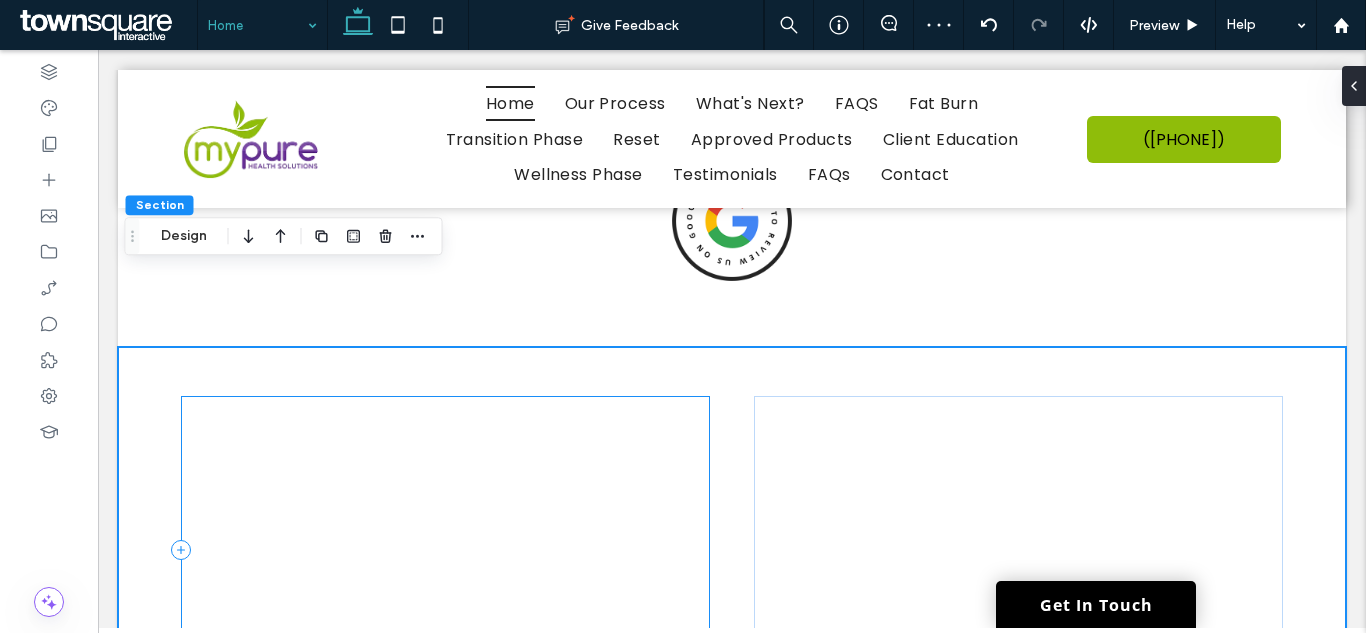 scroll, scrollTop: 2713, scrollLeft: 0, axis: vertical 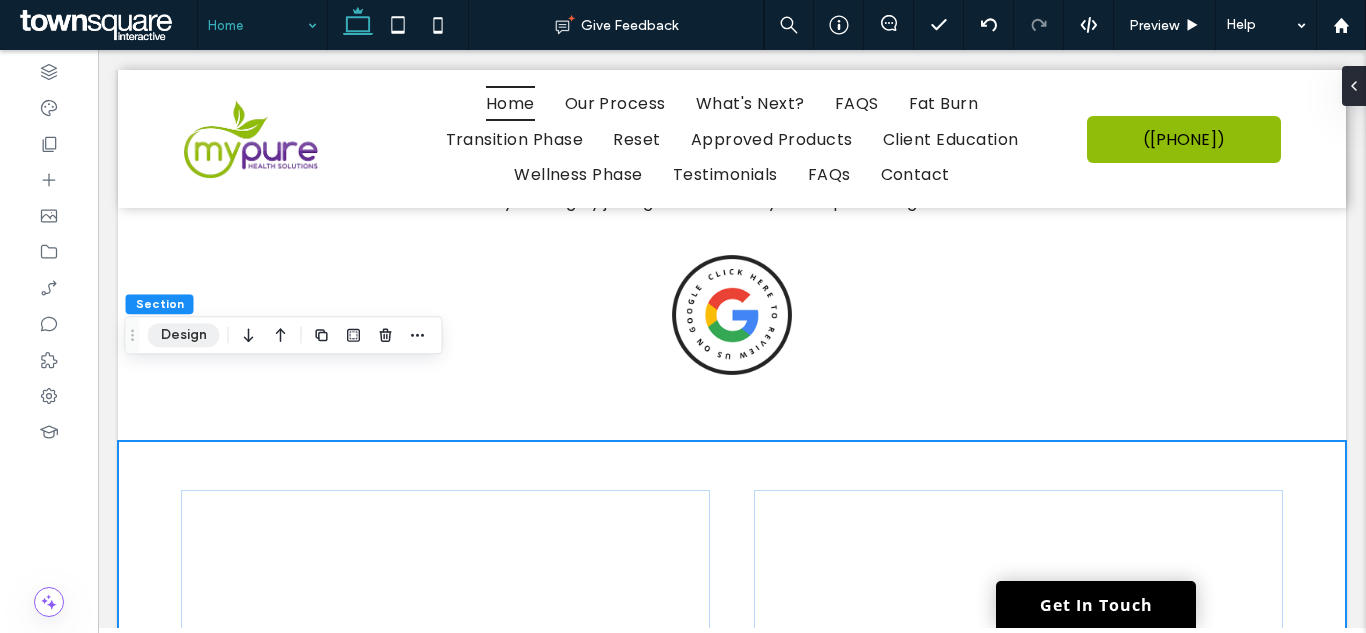 click on "Design" at bounding box center [184, 335] 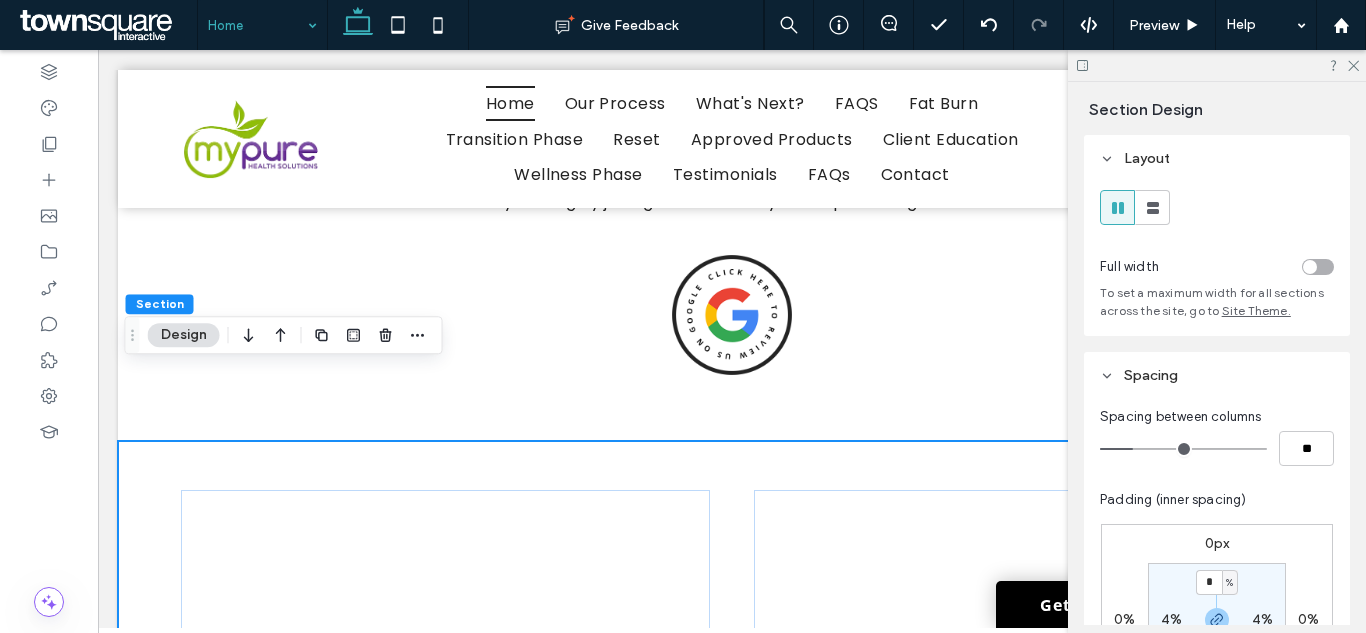 scroll, scrollTop: 200, scrollLeft: 0, axis: vertical 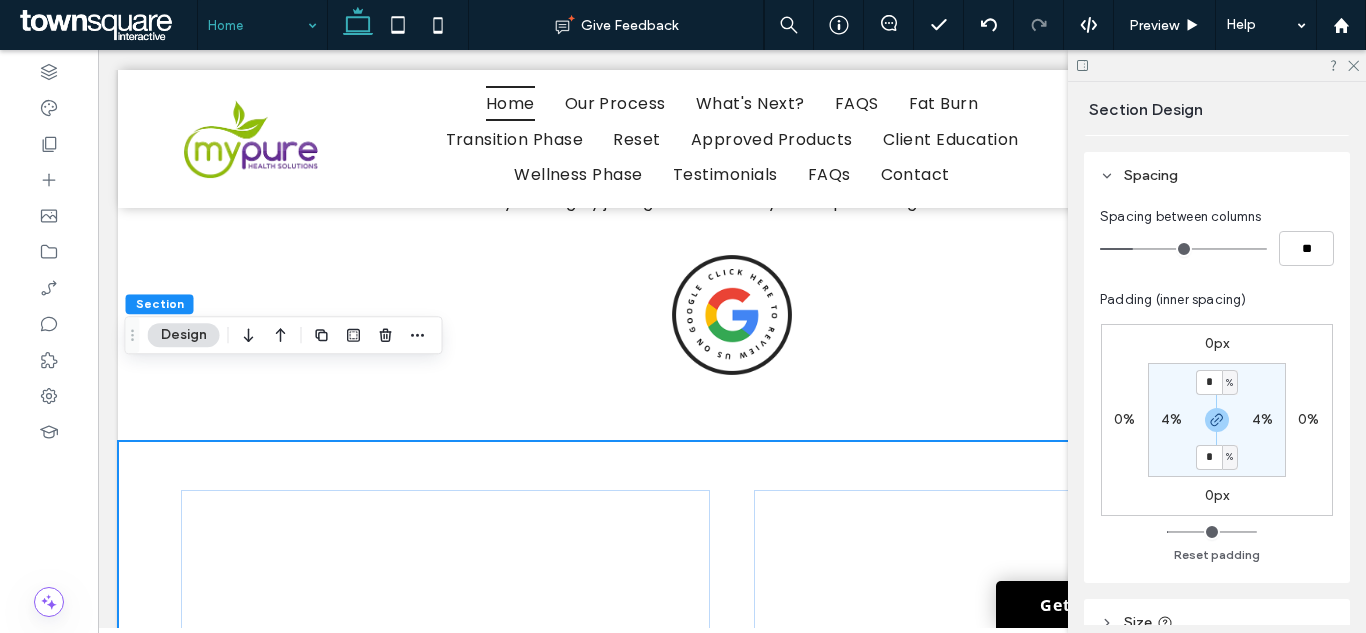 click on "* % 4% * % 4%" at bounding box center (1217, 420) 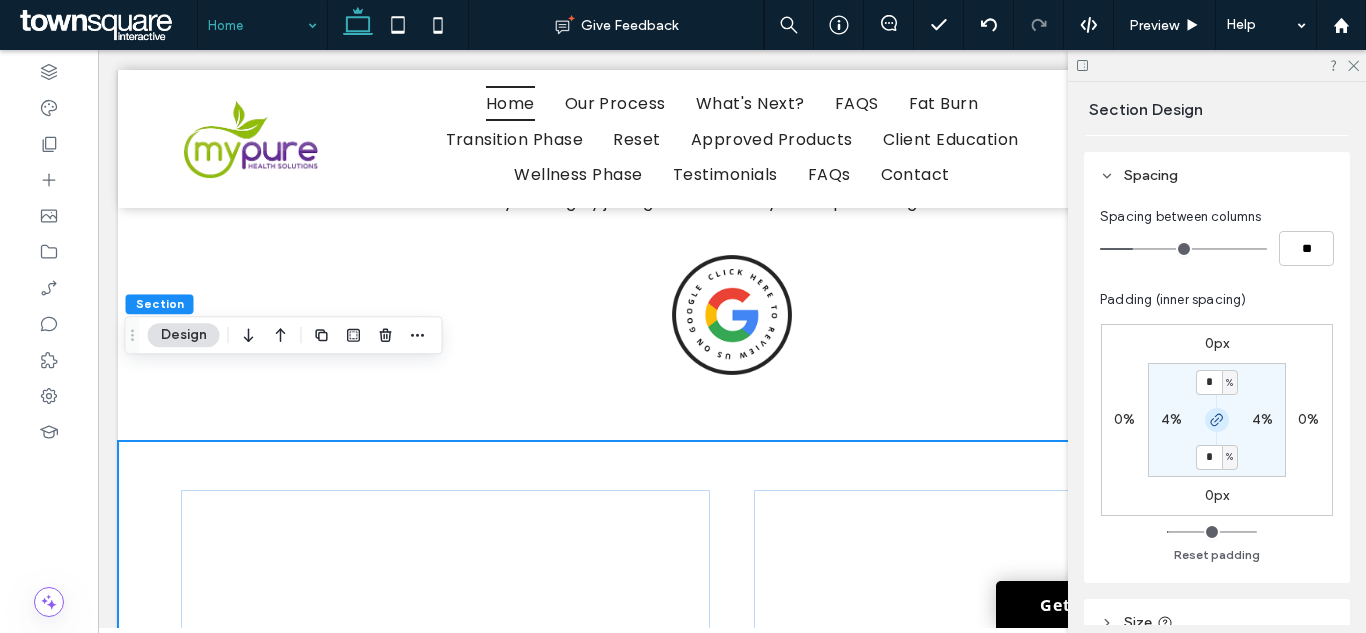 click at bounding box center (1217, 420) 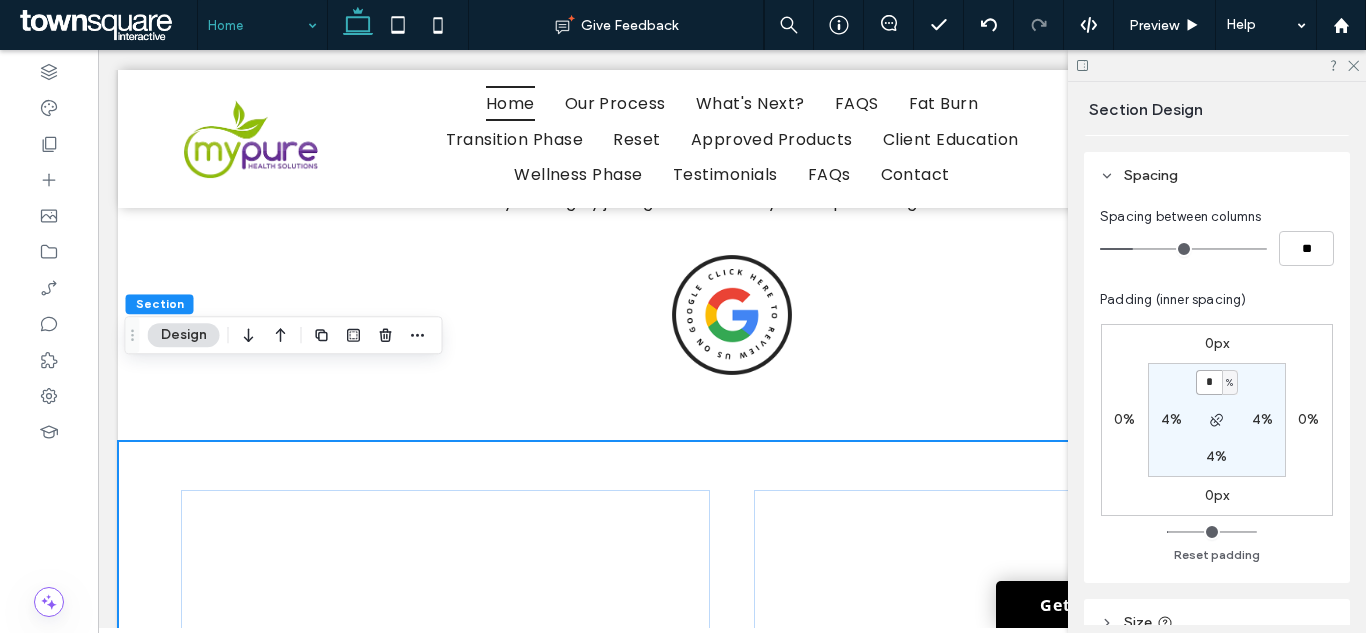 click on "*" at bounding box center [1209, 382] 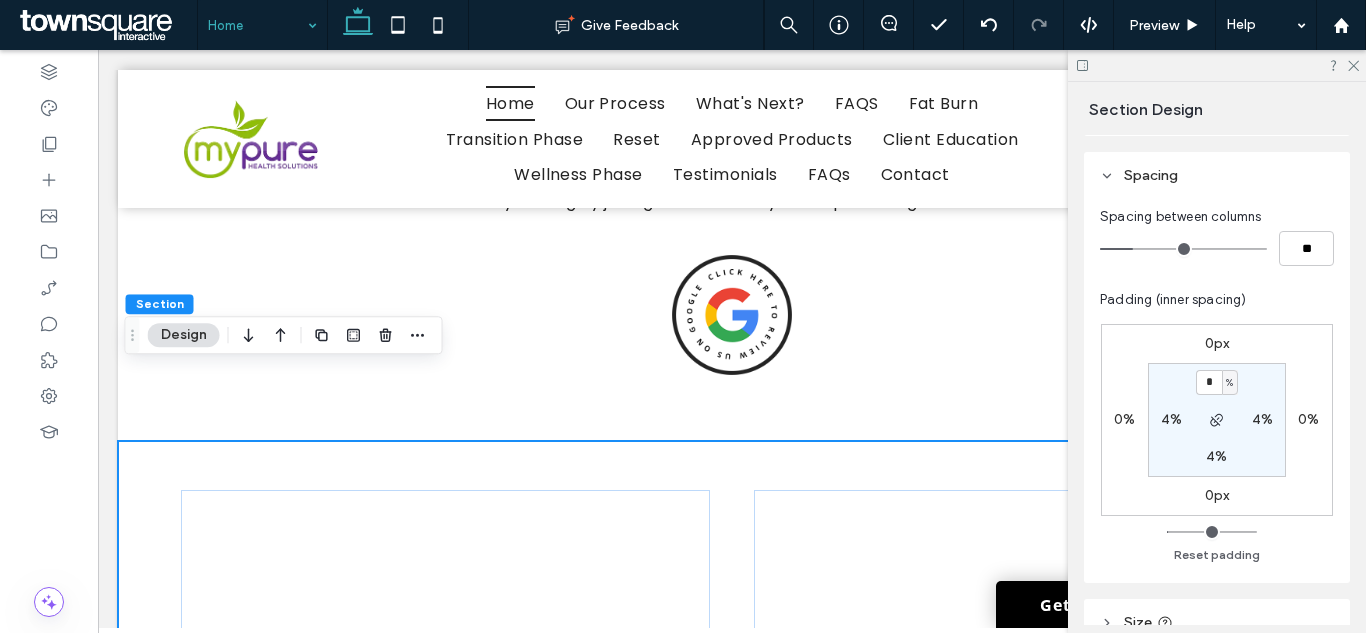 type on "*" 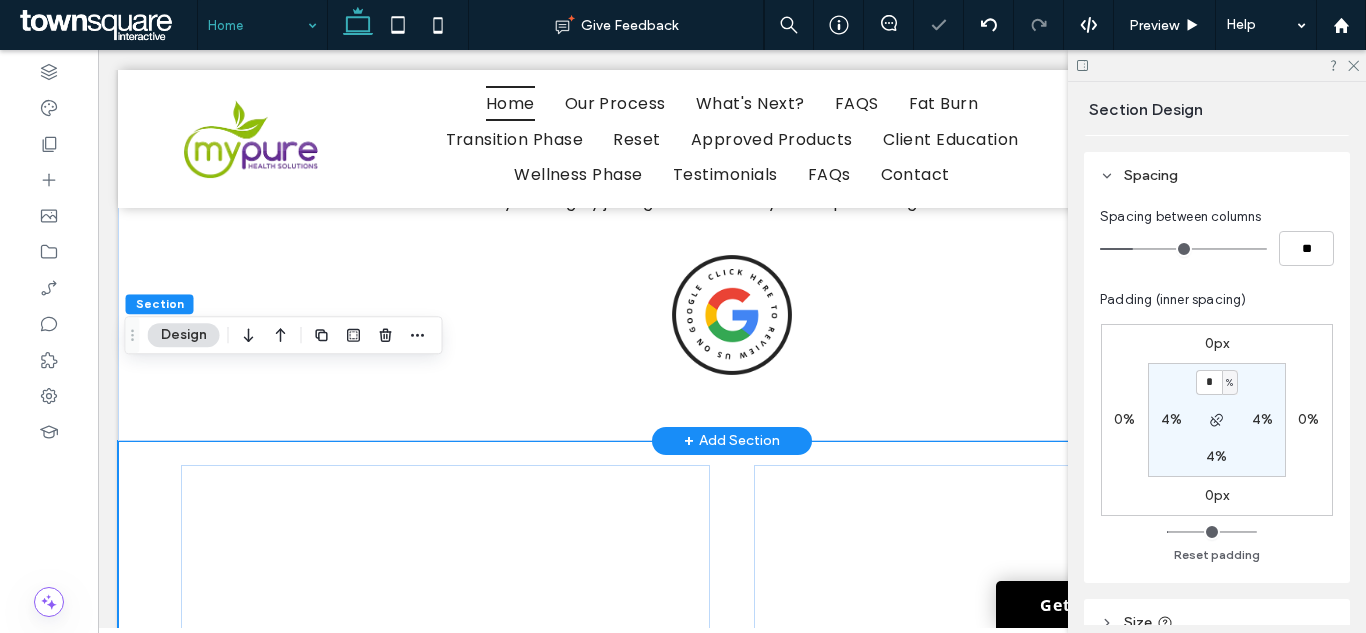 click on "+ Add Section" at bounding box center (732, 441) 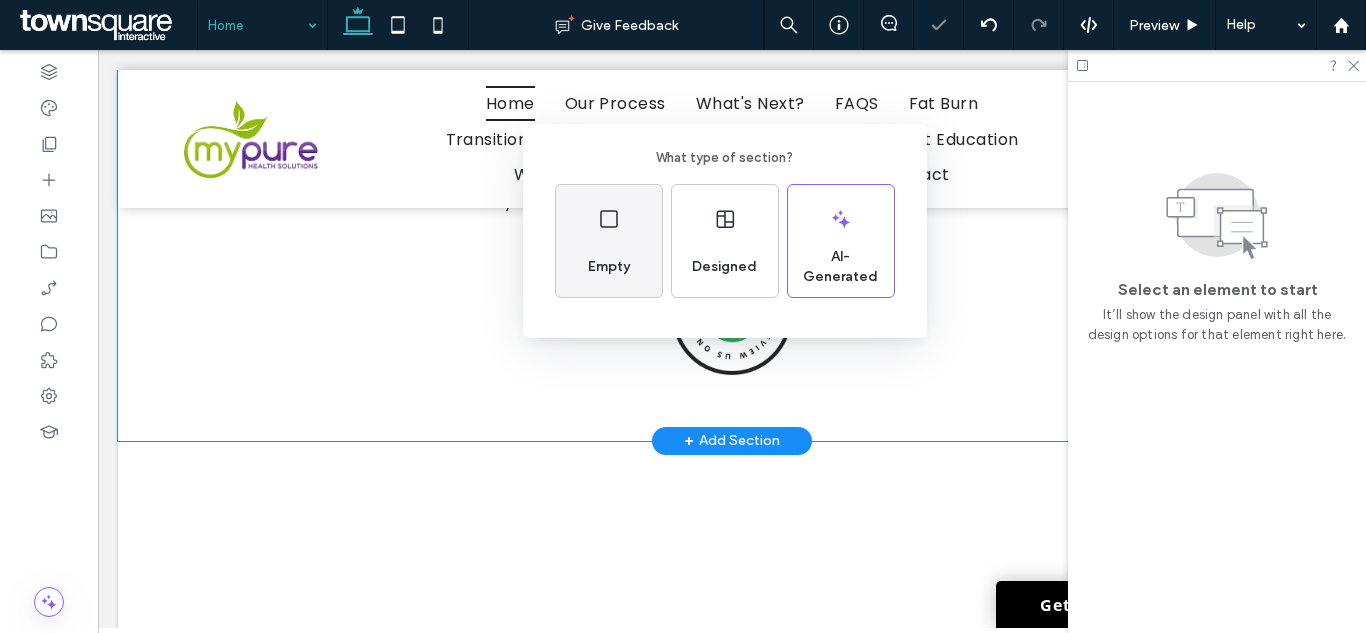 click on "Empty" at bounding box center (609, 267) 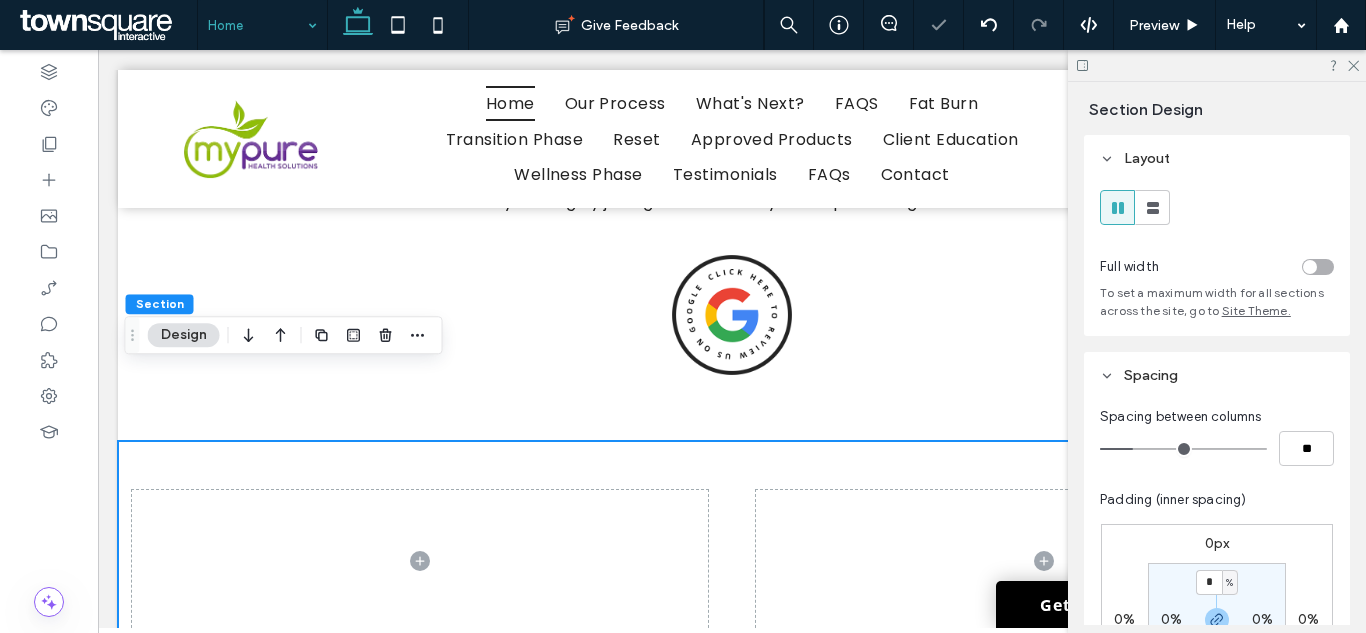 click at bounding box center (732, 561) 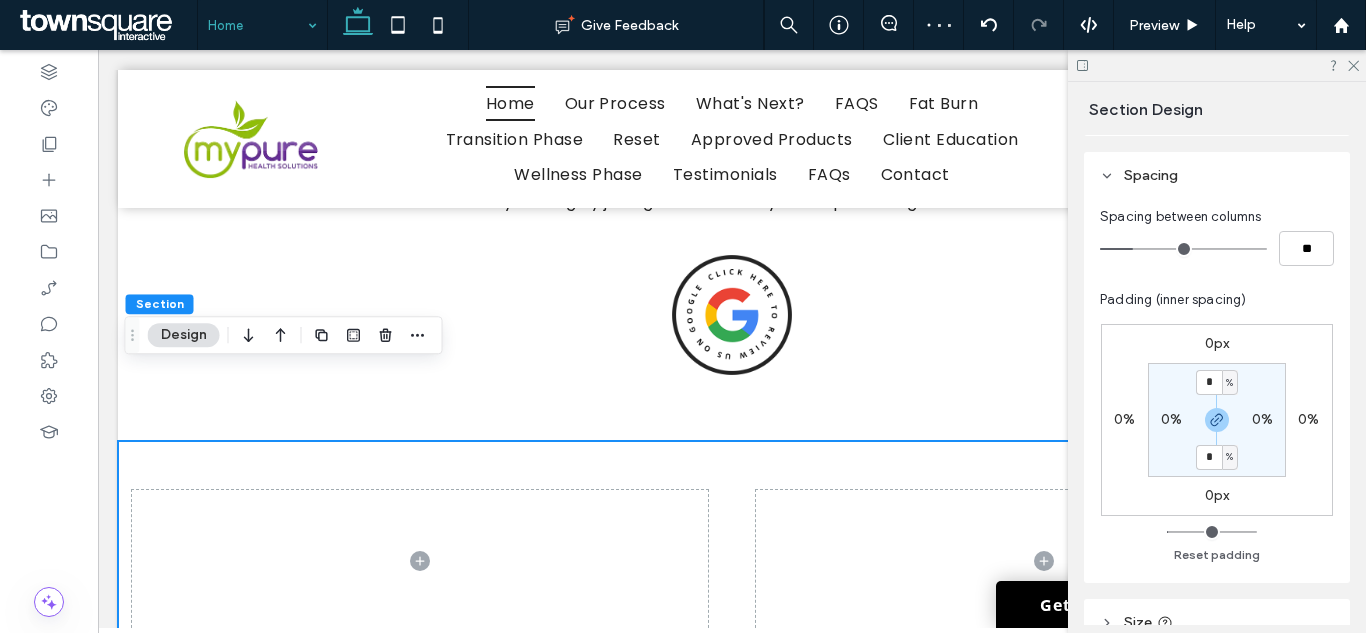 click on "0%" at bounding box center [1171, 419] 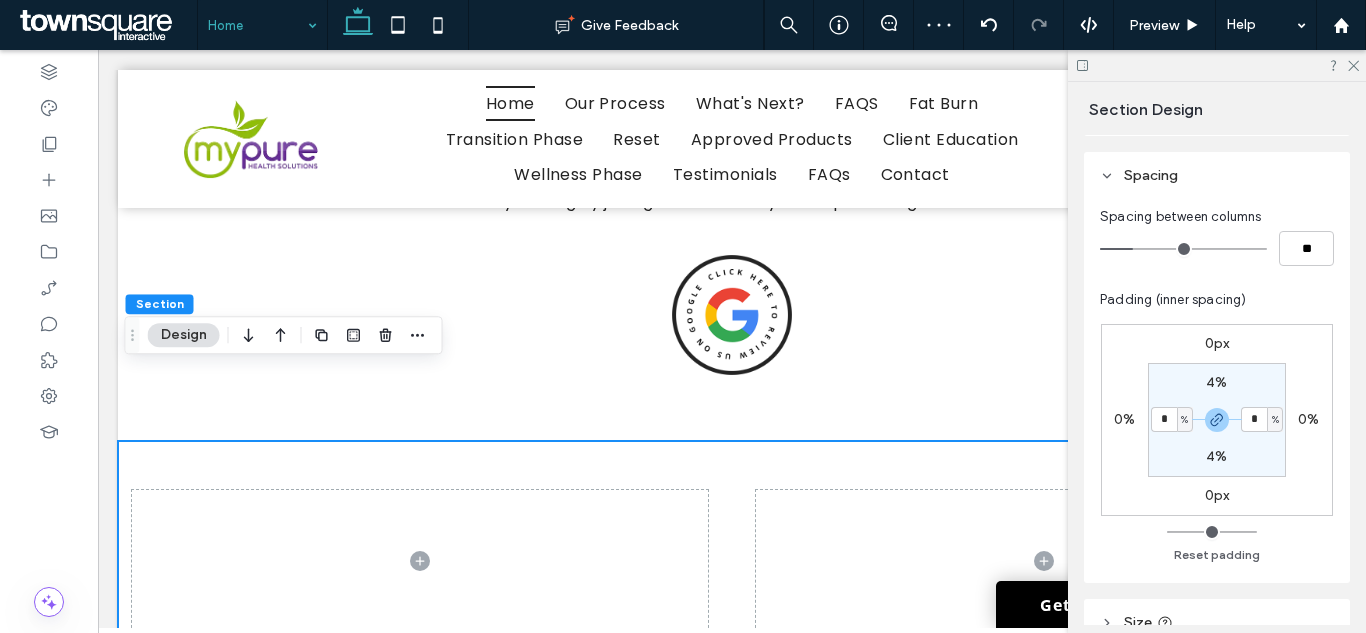 type on "*" 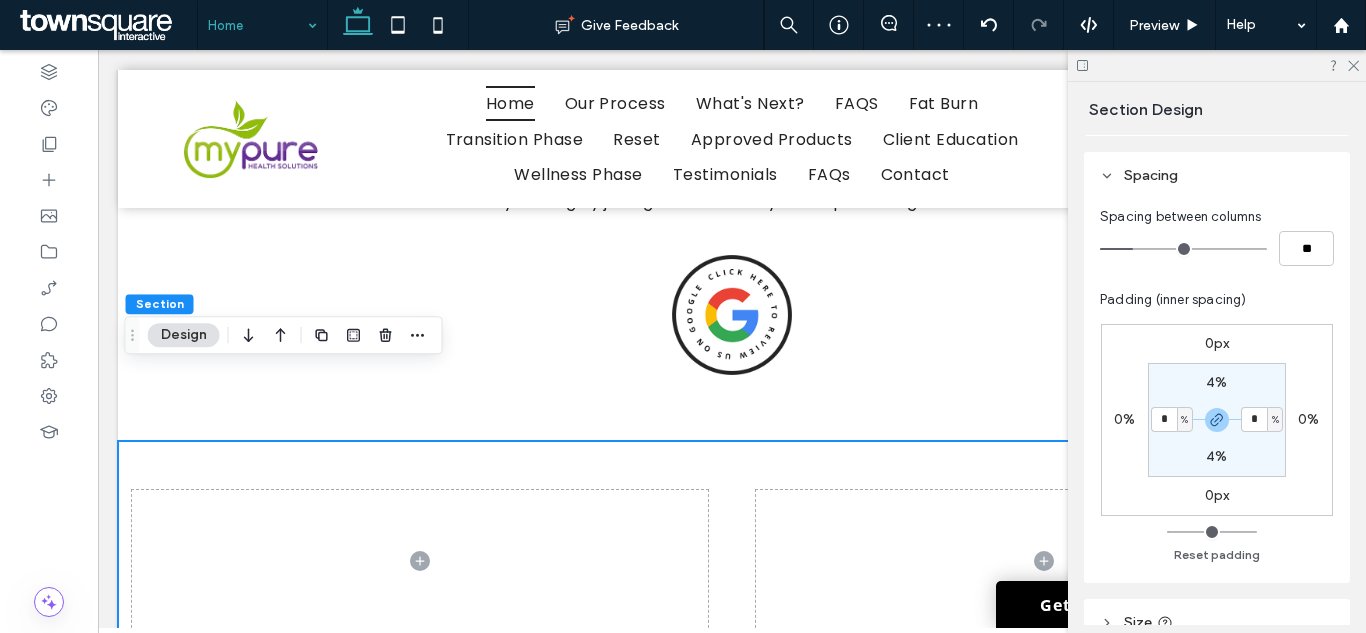 type on "*" 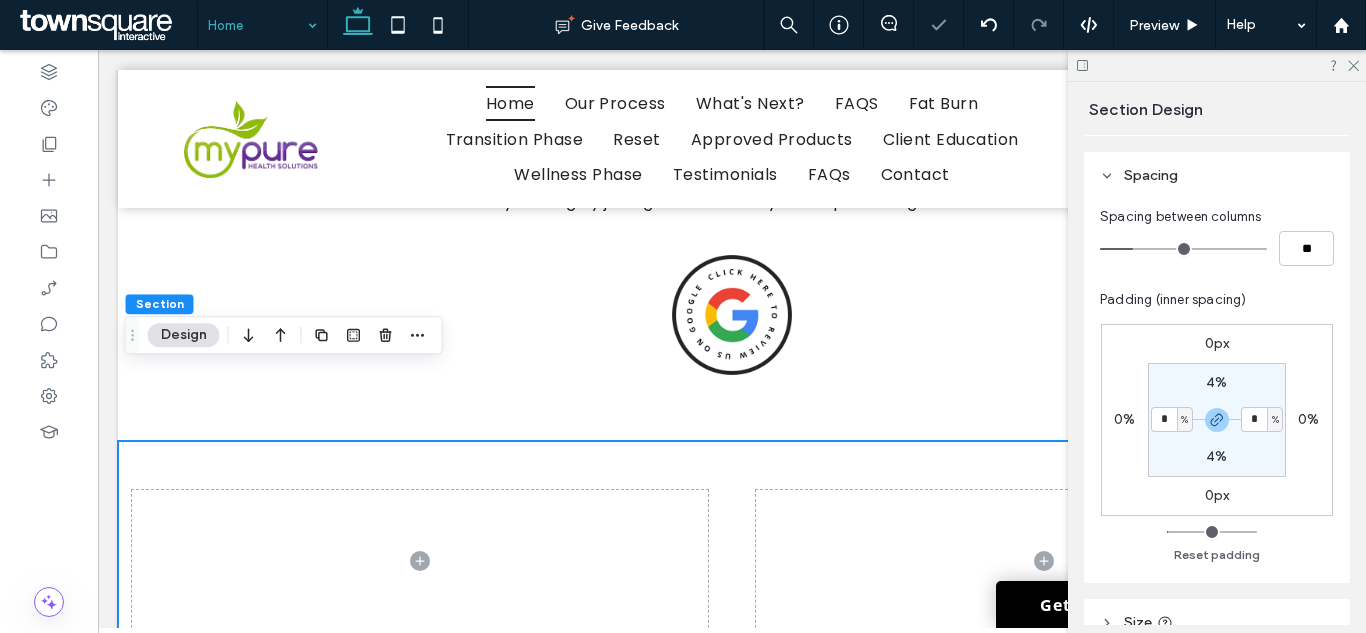 click on "4% * % 4% * %" at bounding box center [1217, 420] 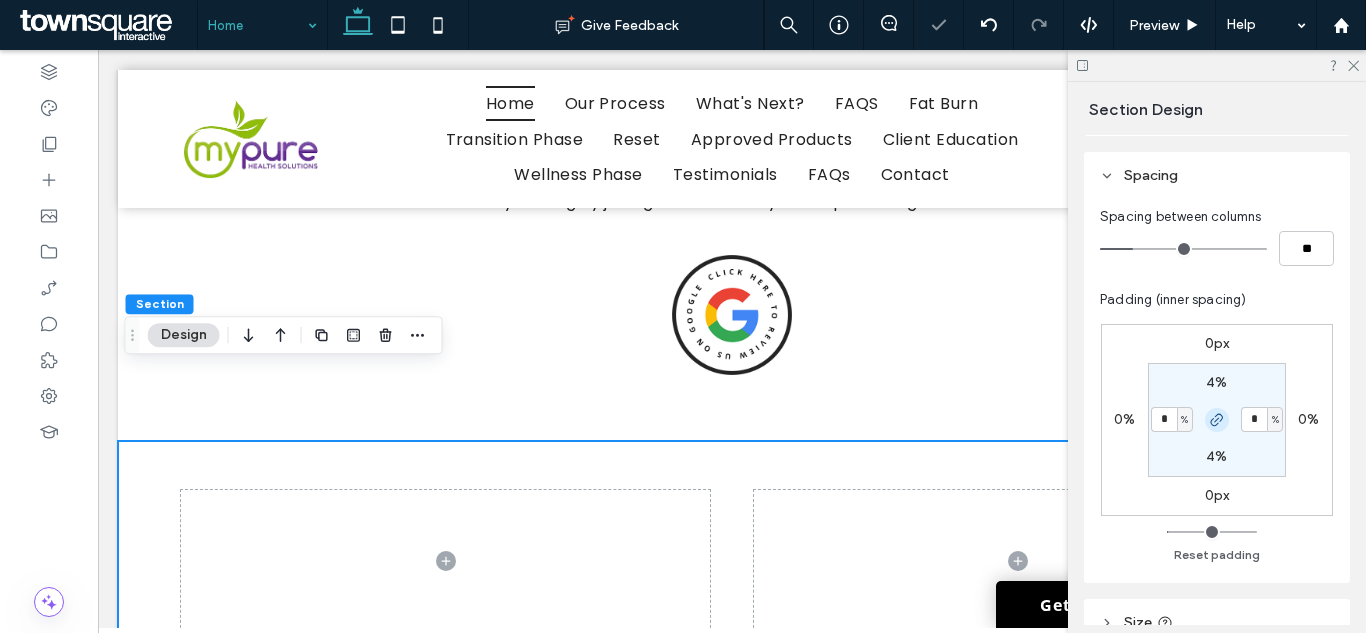 click at bounding box center [1217, 420] 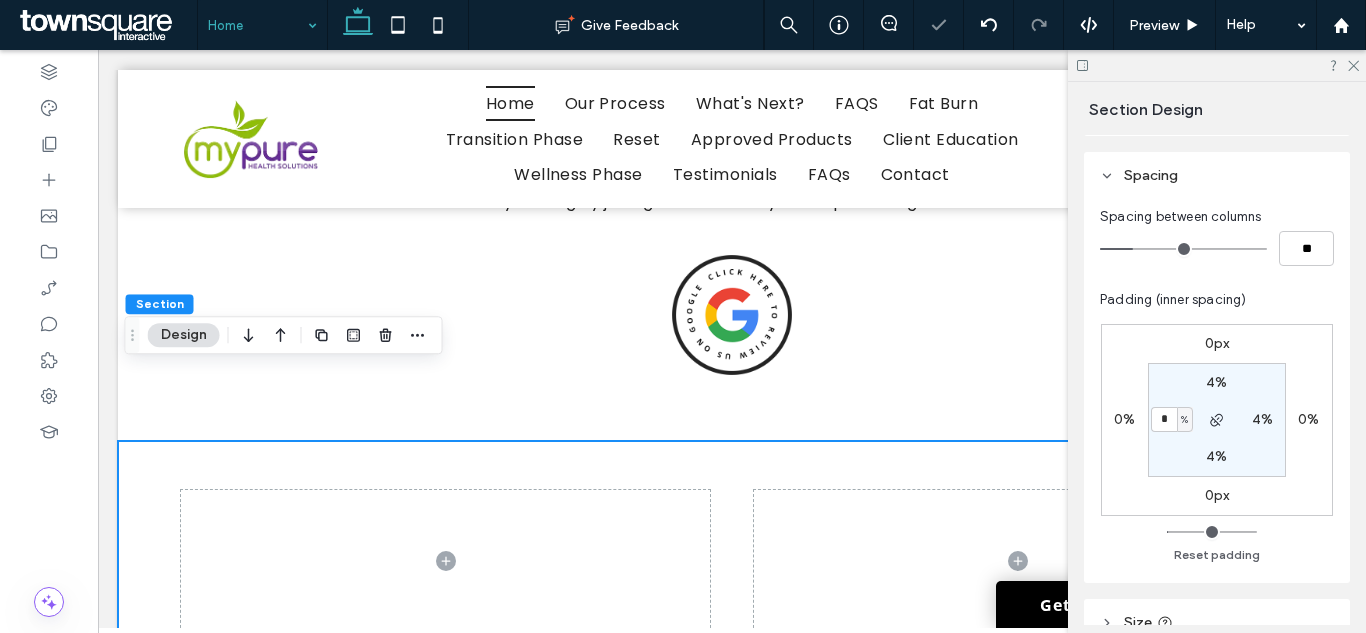click on "4%" at bounding box center [1216, 456] 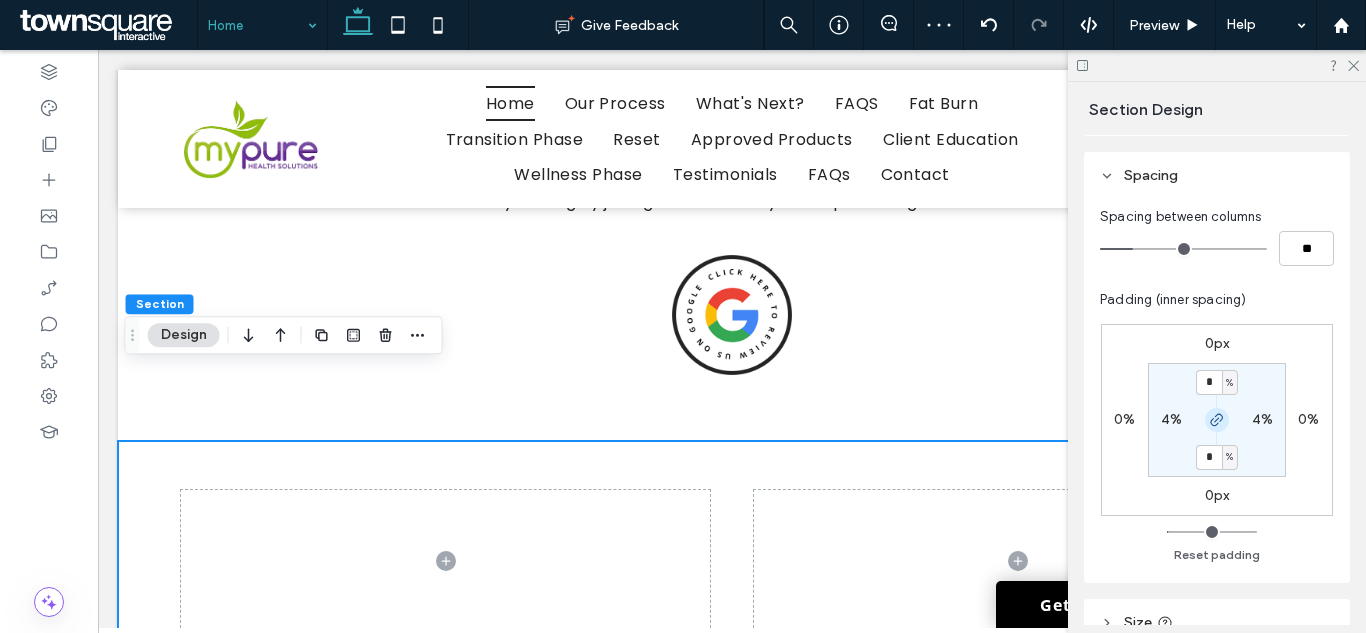 click 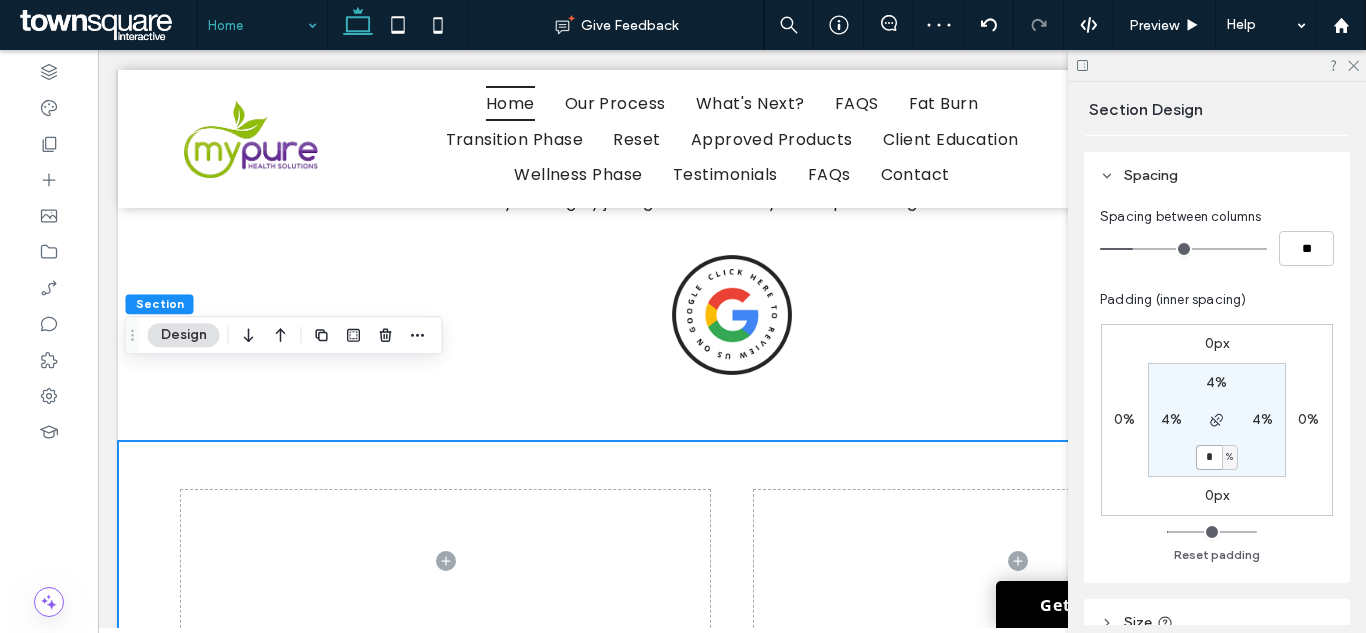 click on "*" at bounding box center [1209, 457] 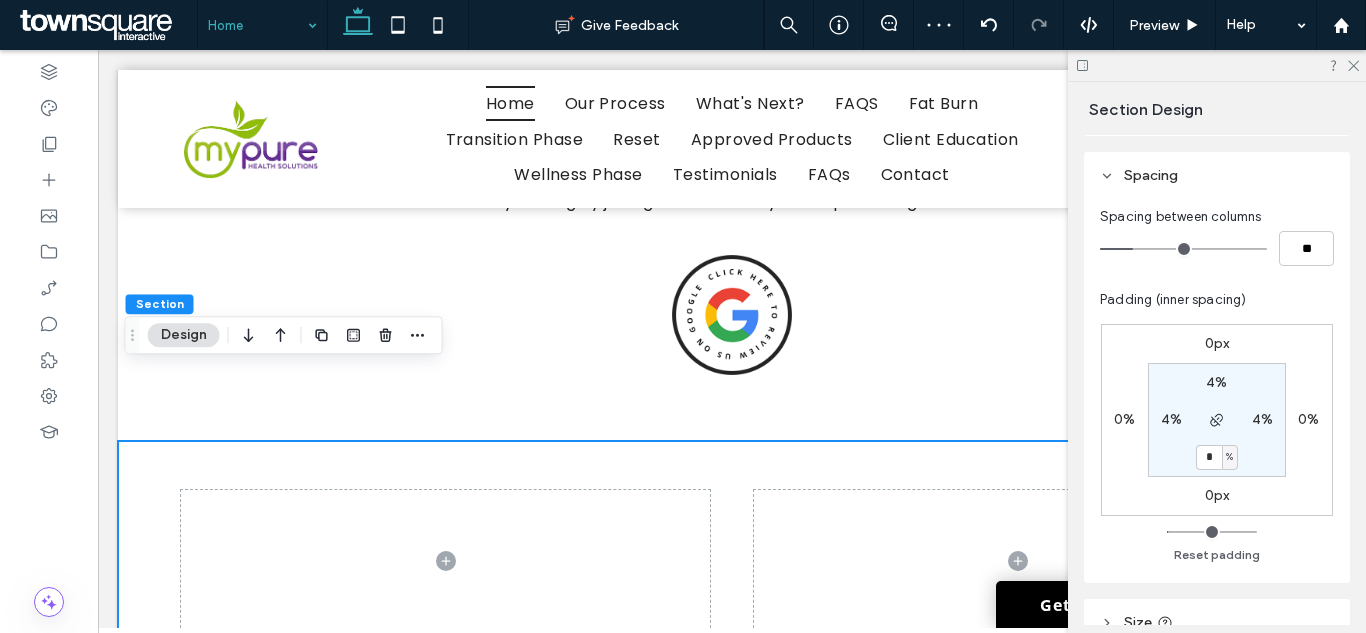 type on "*" 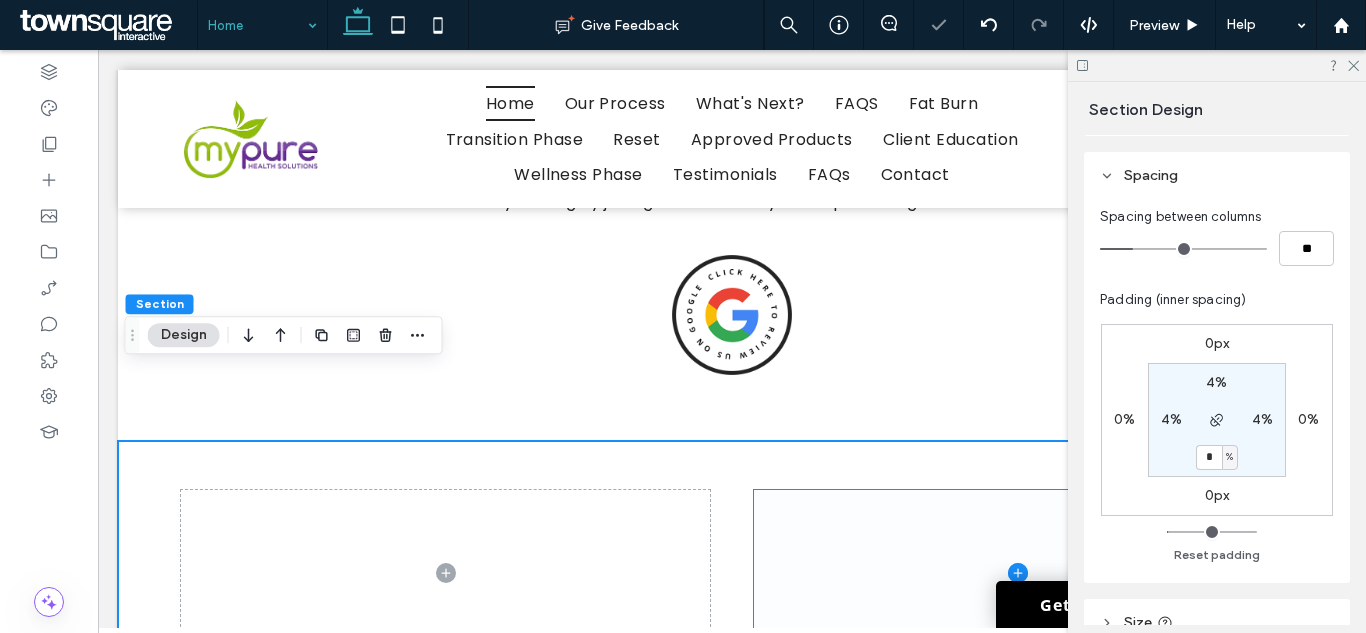 click at bounding box center [1018, 573] 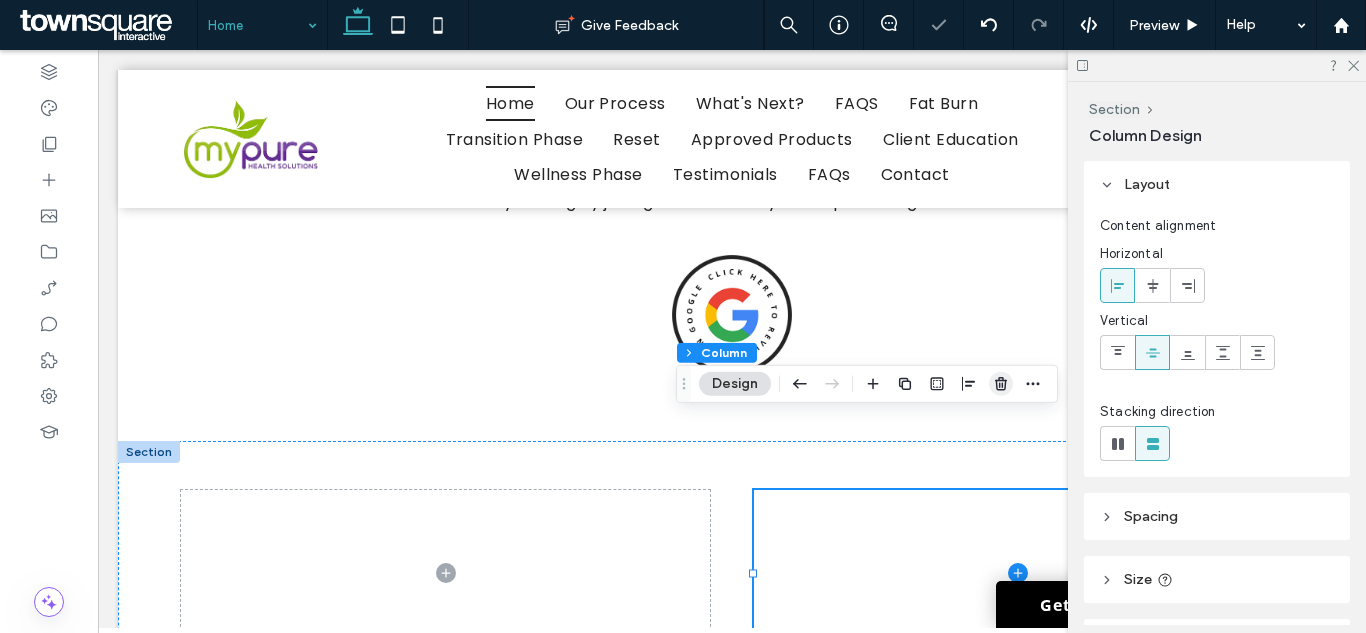 drag, startPoint x: 995, startPoint y: 378, endPoint x: 901, endPoint y: 328, distance: 106.47065 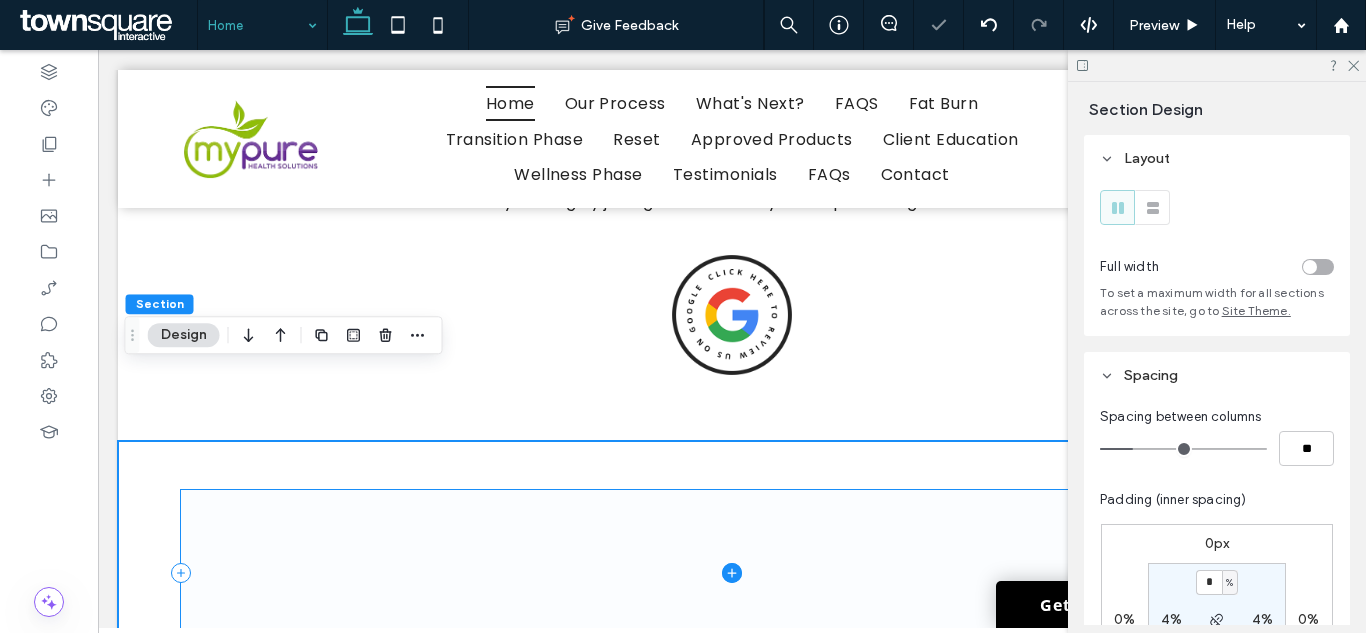 scroll, scrollTop: 2813, scrollLeft: 0, axis: vertical 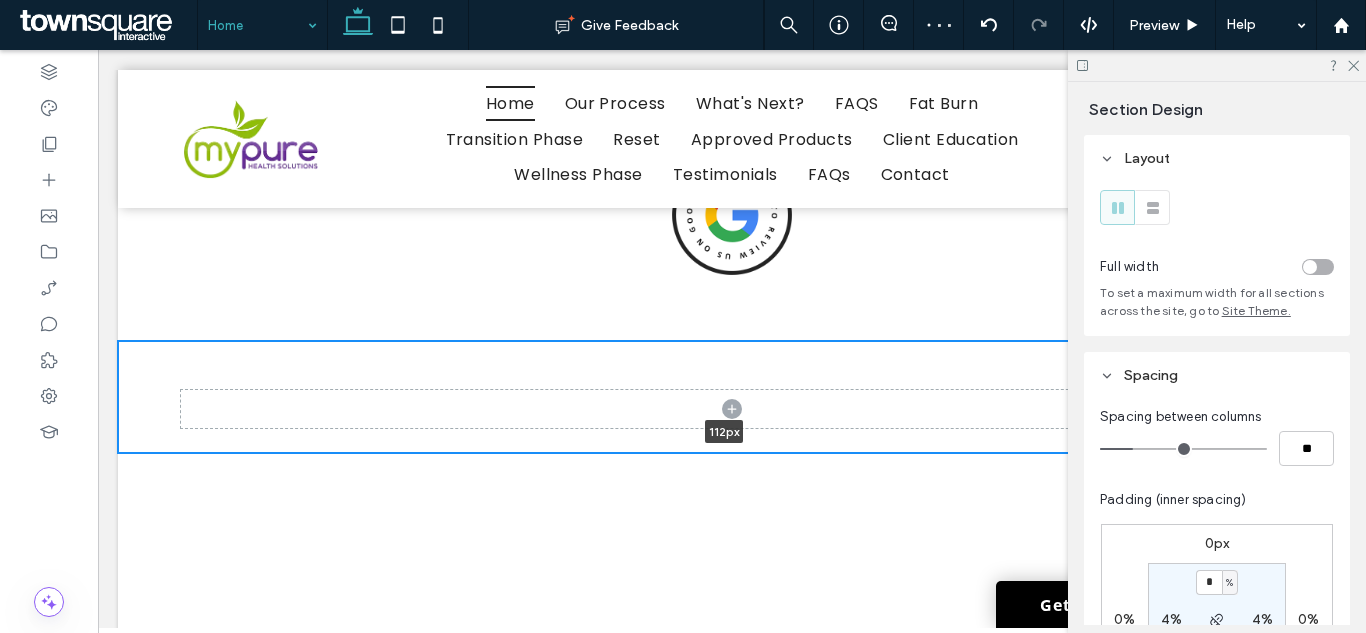 drag, startPoint x: 851, startPoint y: 507, endPoint x: 856, endPoint y: 366, distance: 141.08862 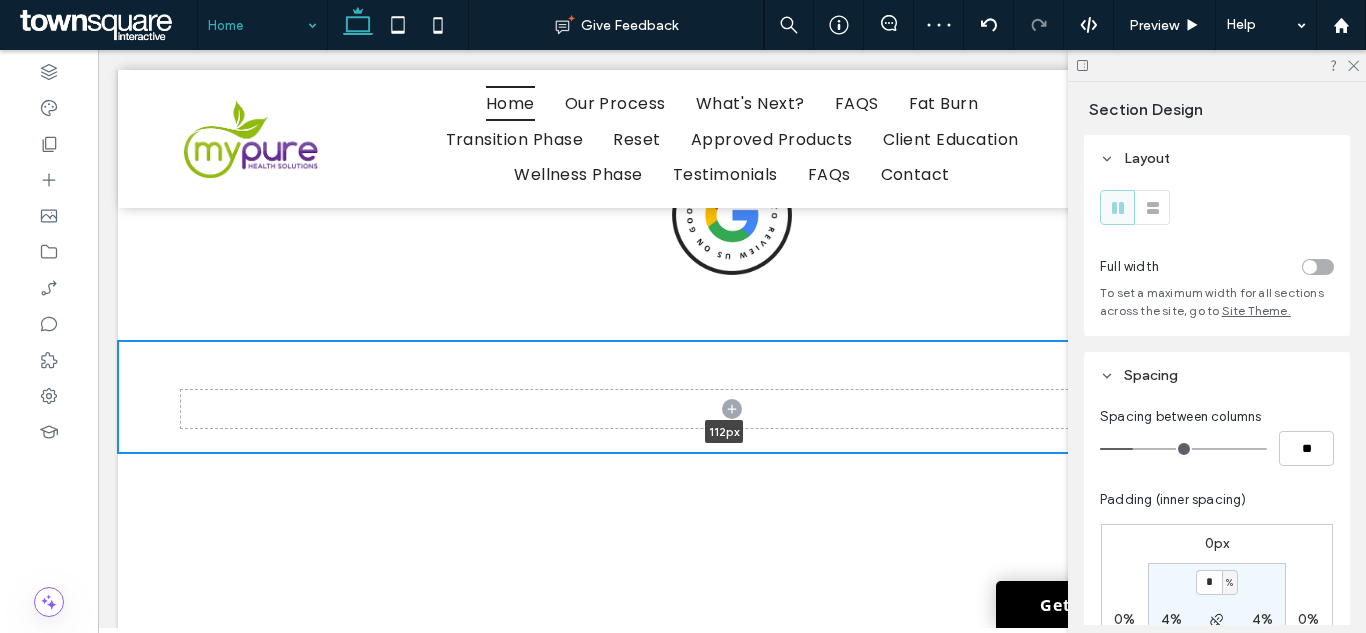 click on "112px Section + Add Section" at bounding box center [732, 397] 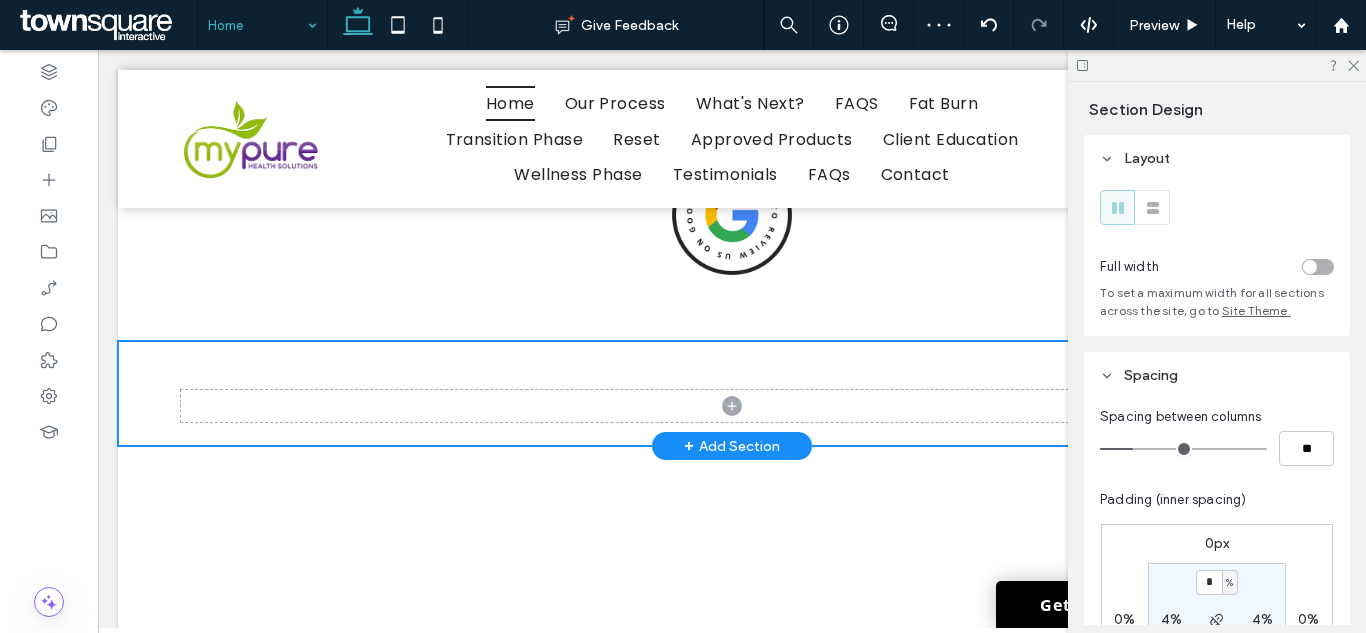 type on "***" 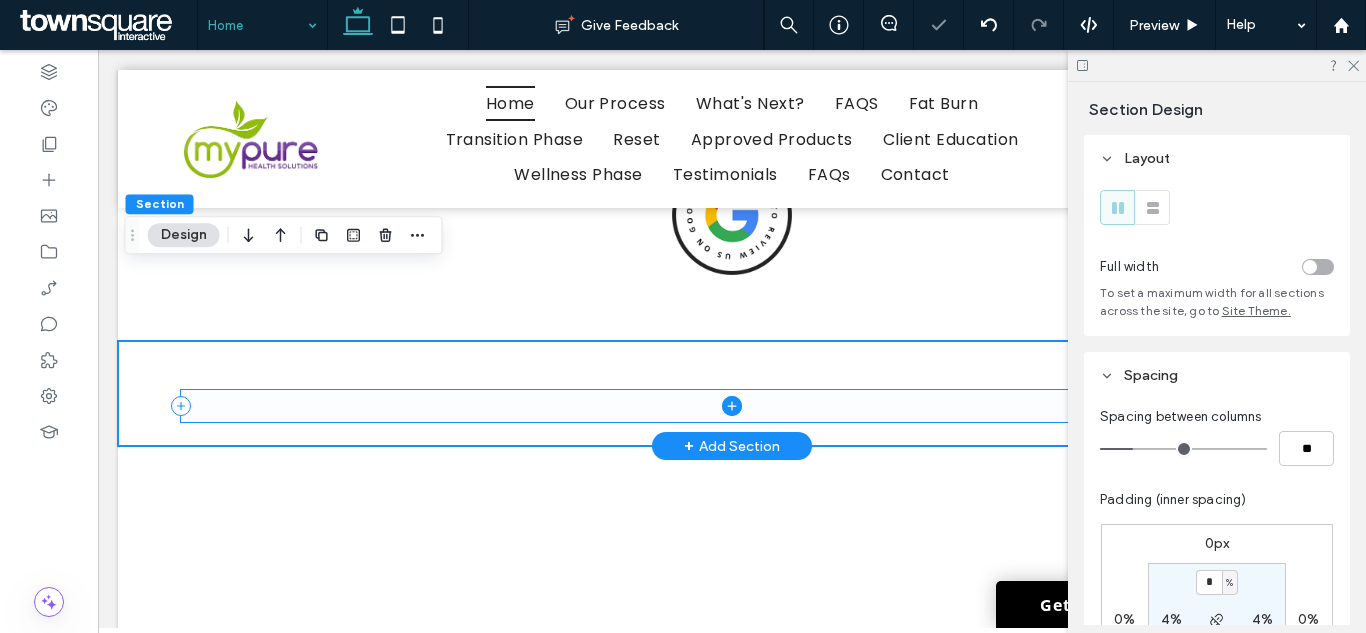 click 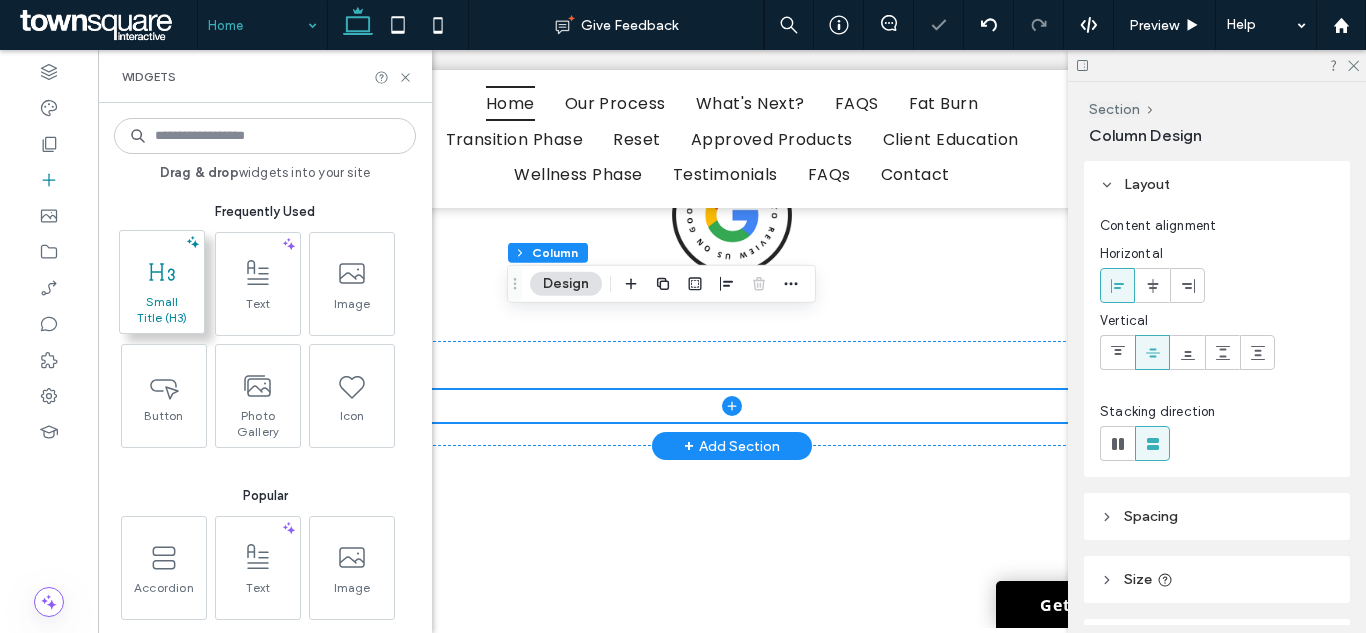 click at bounding box center (162, 271) 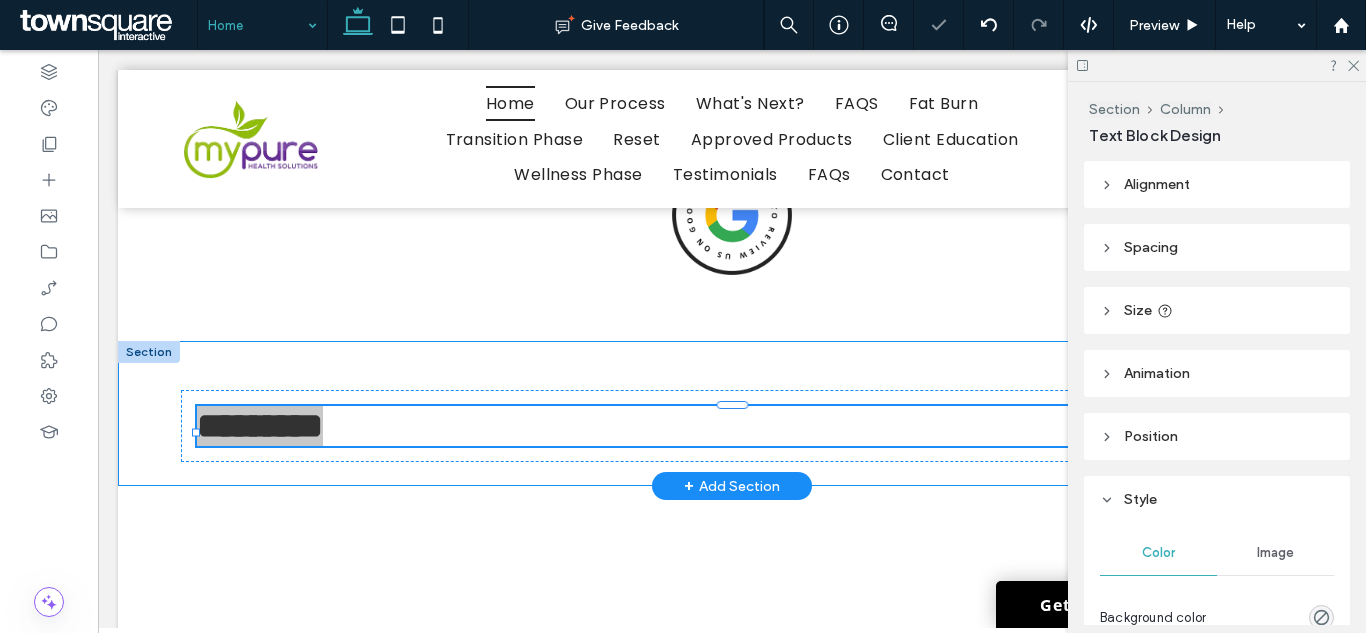 type on "******" 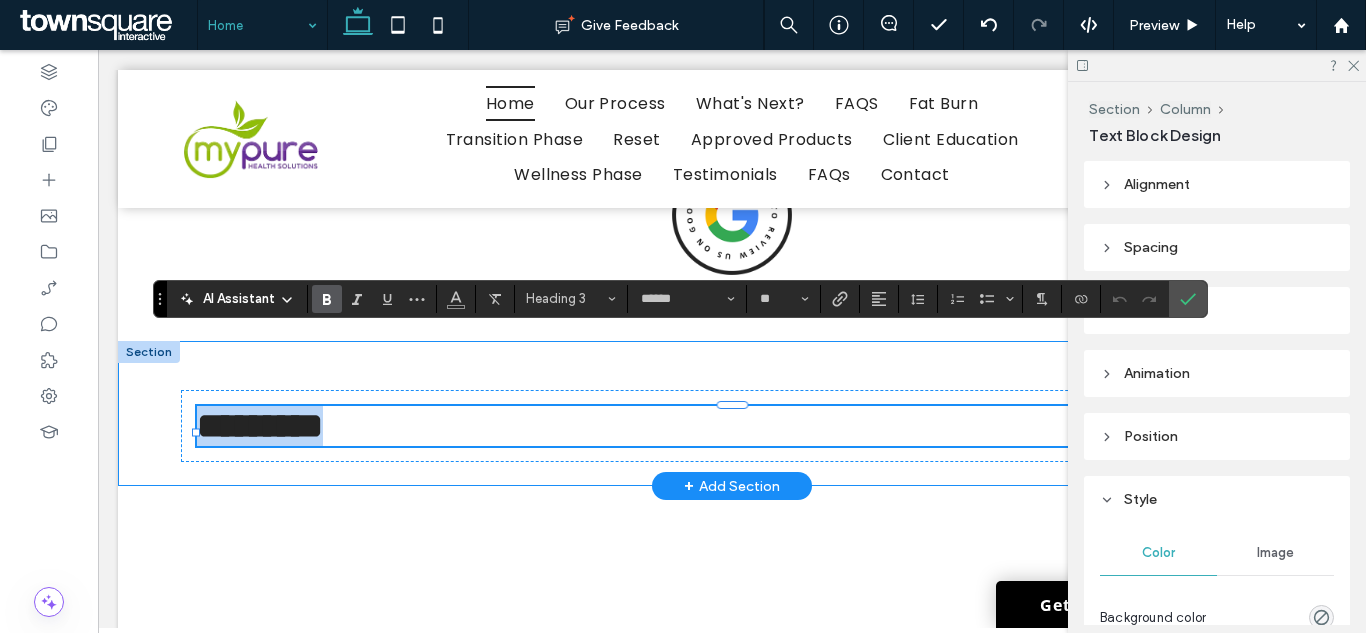 paste 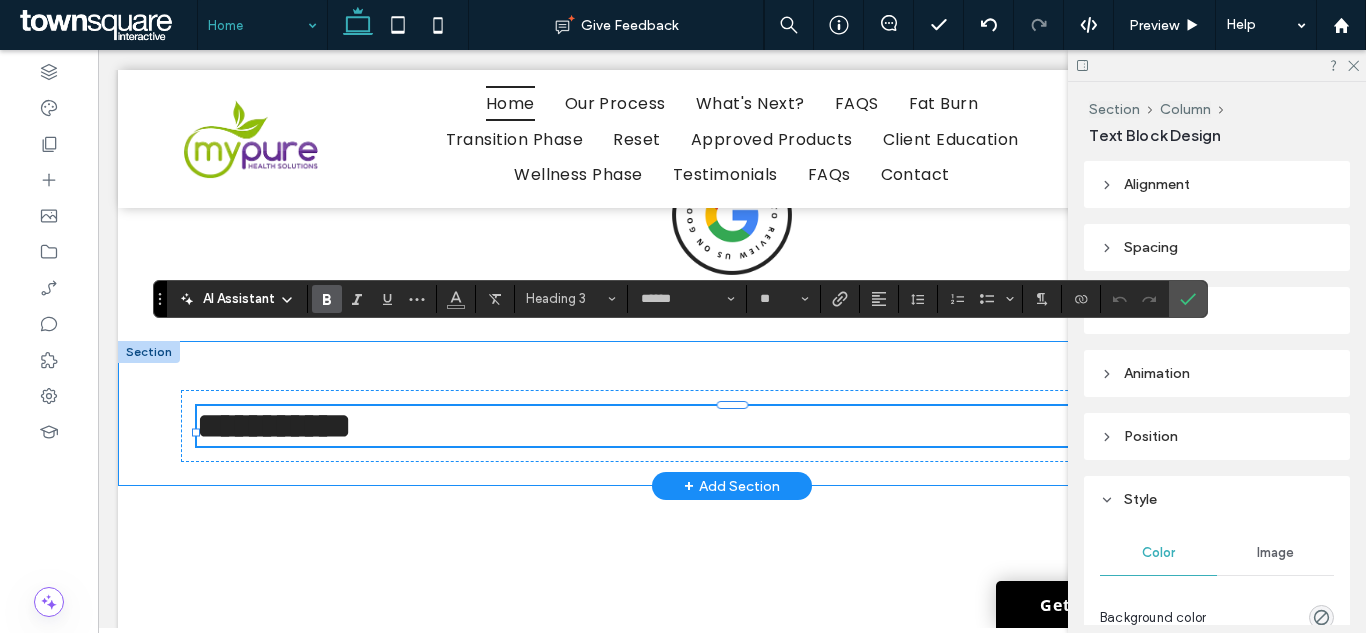 type 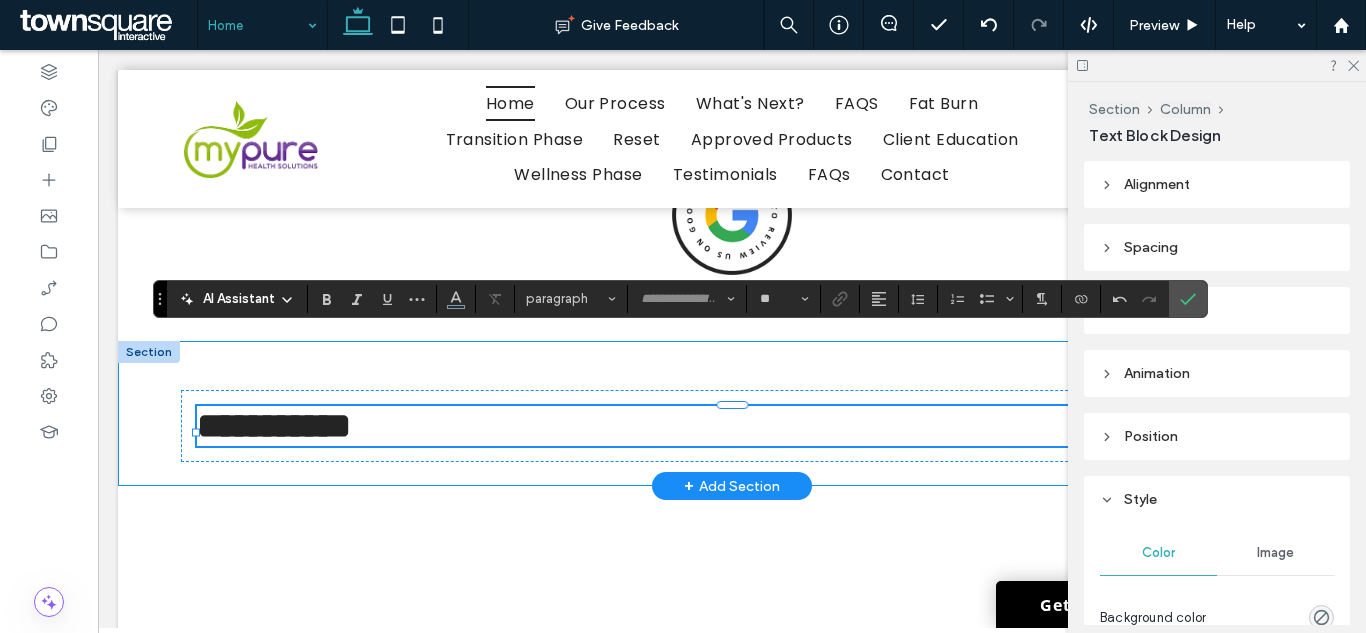 scroll, scrollTop: 3, scrollLeft: 0, axis: vertical 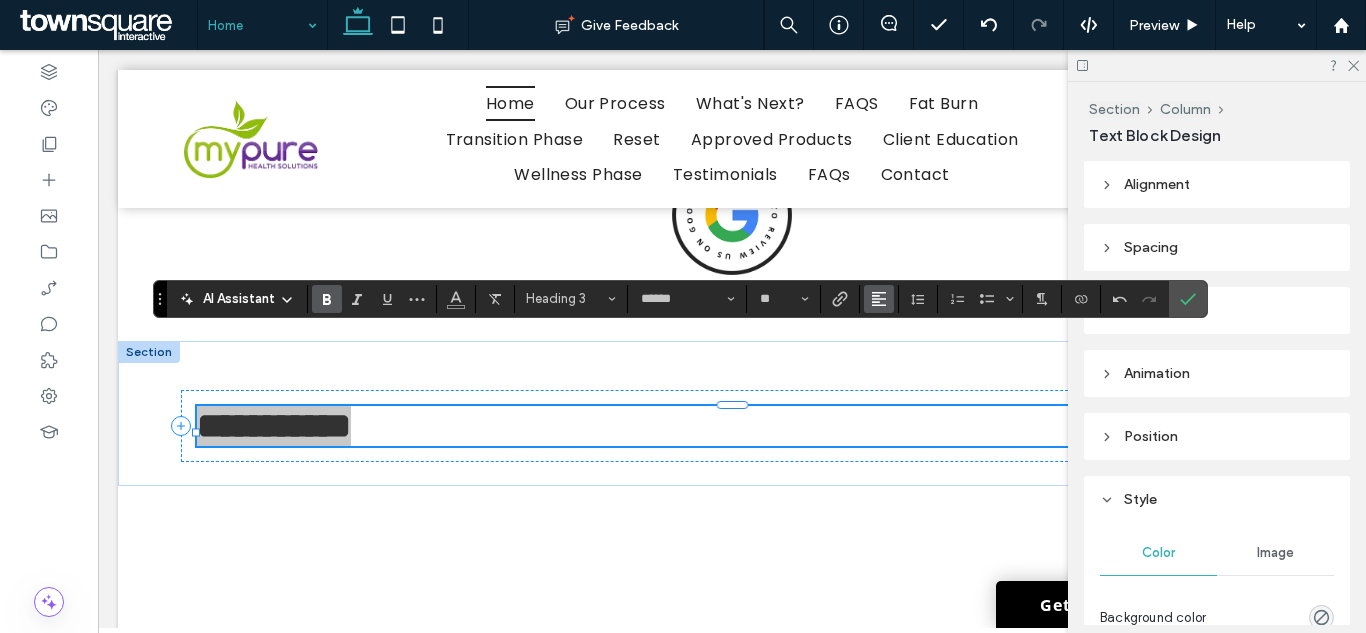 click at bounding box center [879, 299] 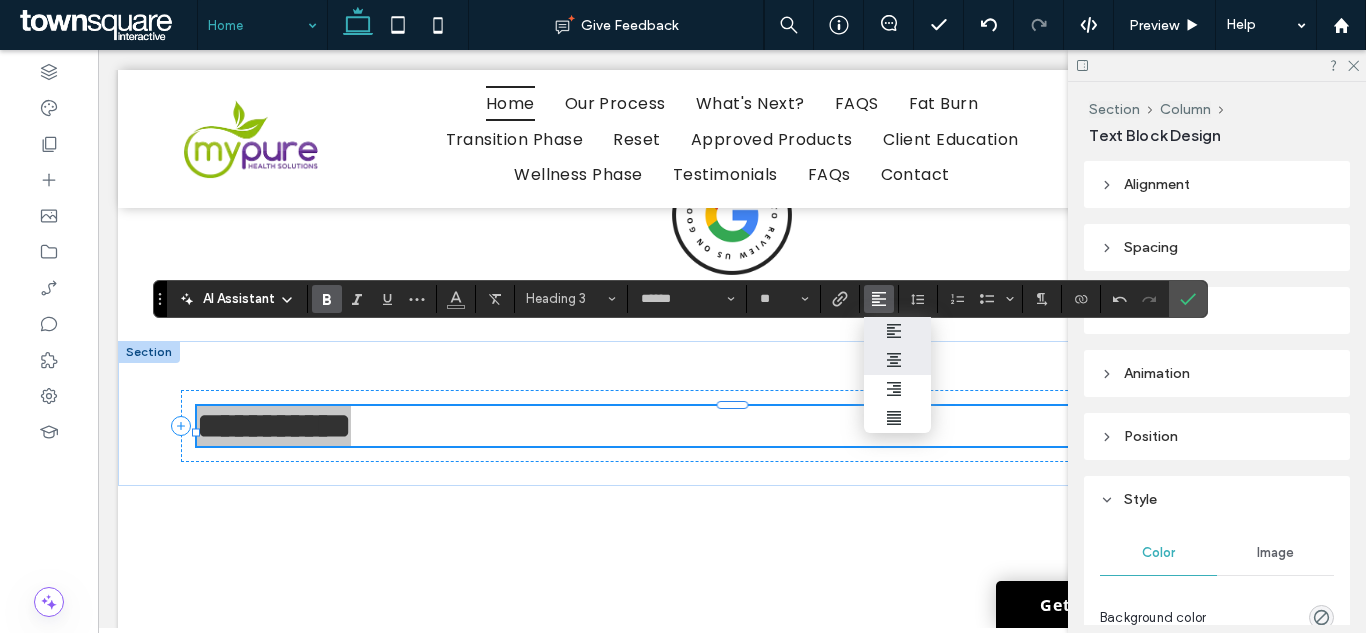 click 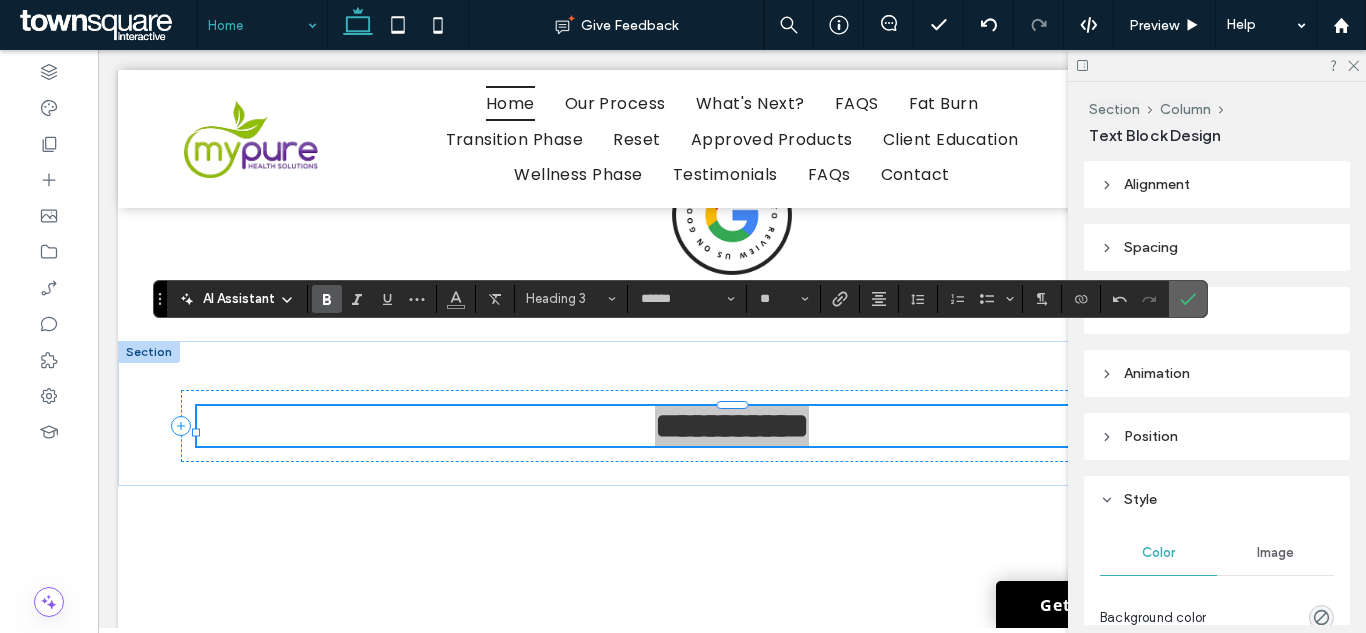 click at bounding box center [1188, 299] 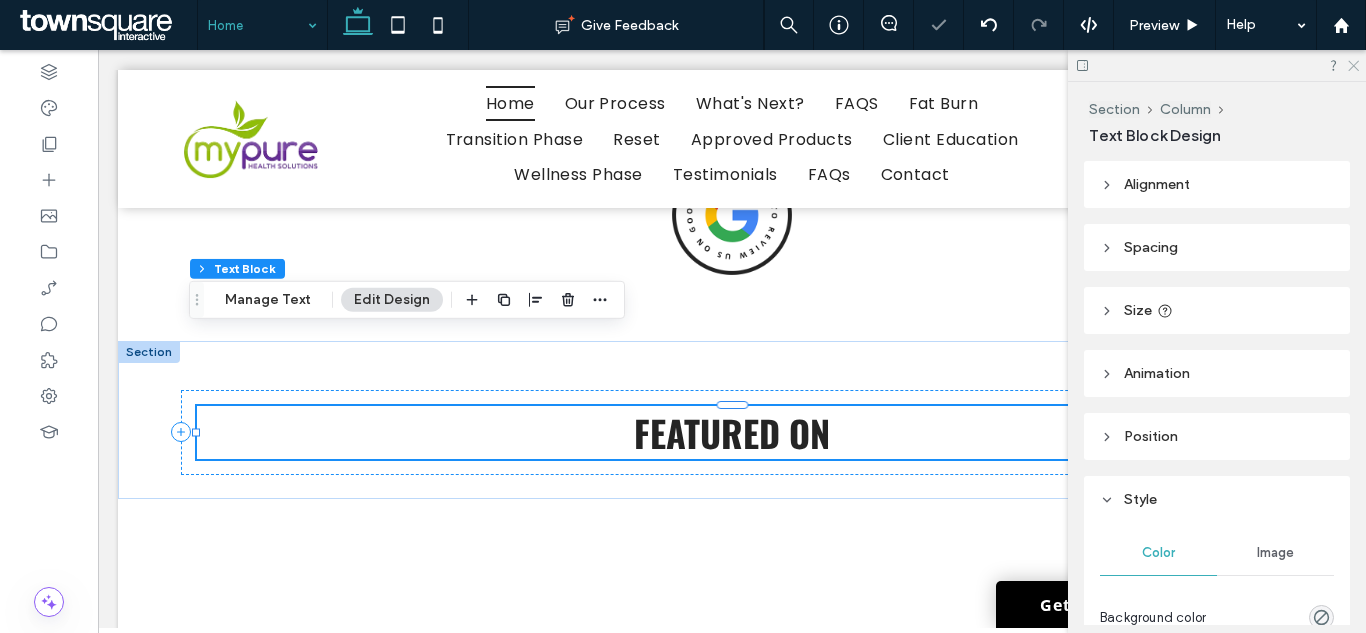 click 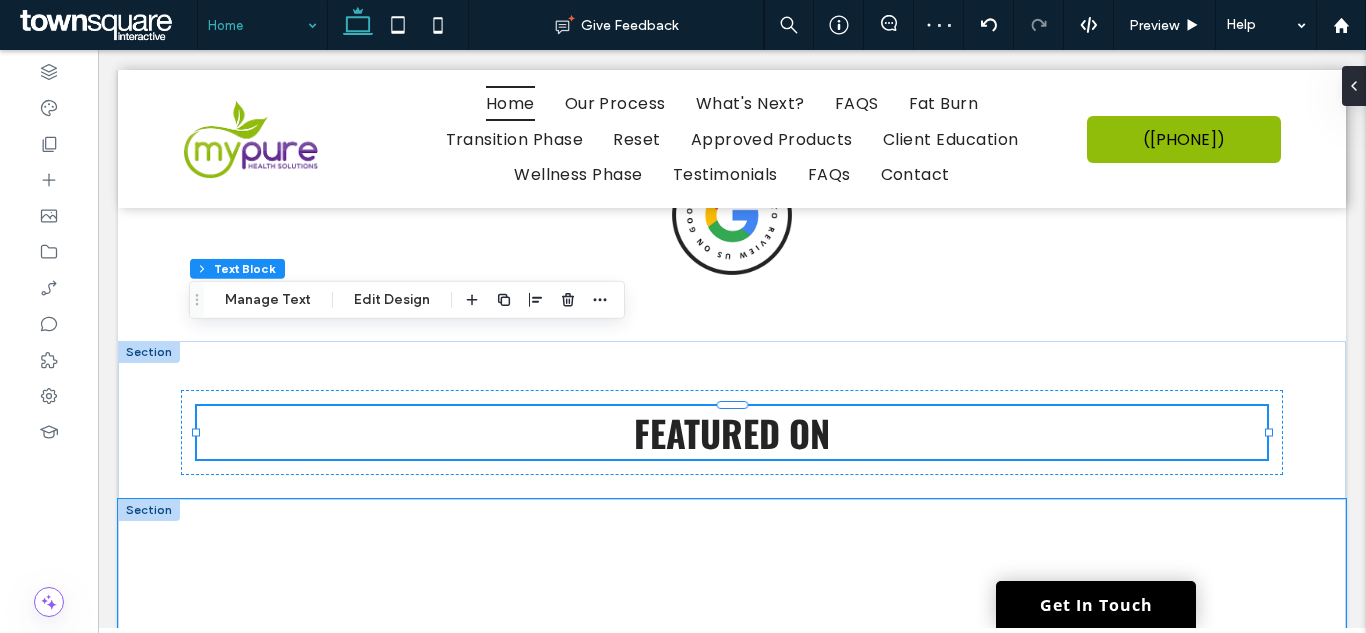 click at bounding box center [732, 690] 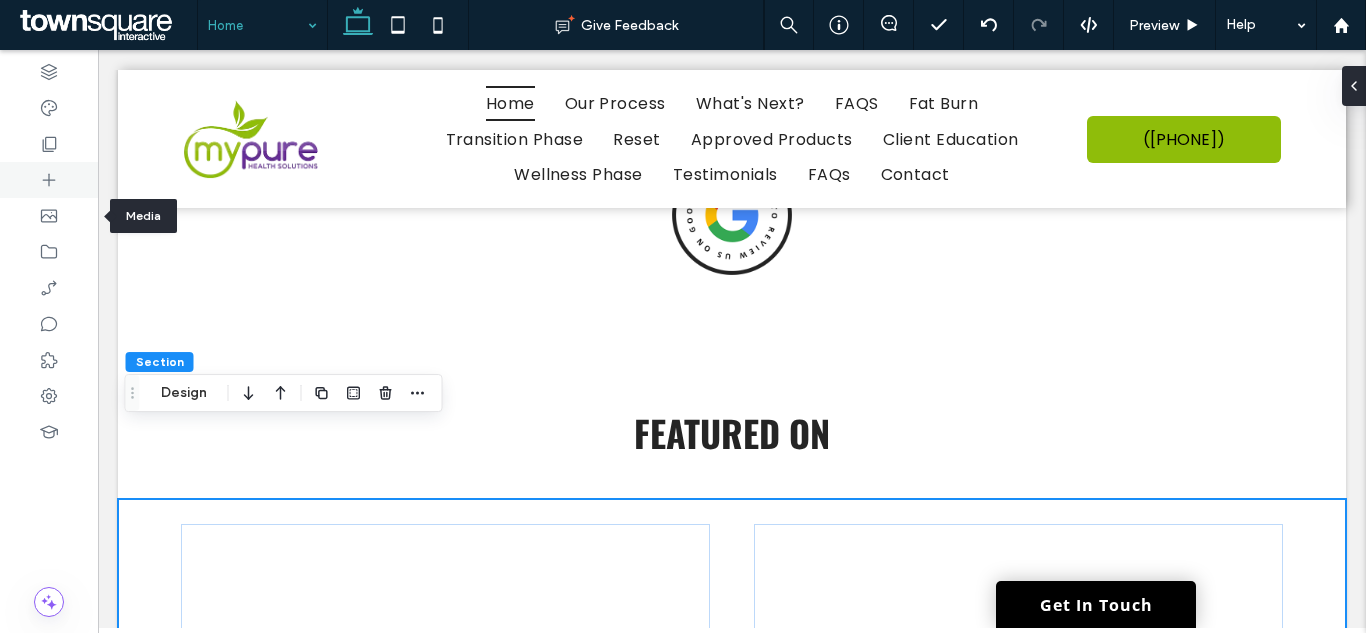 click at bounding box center [49, 180] 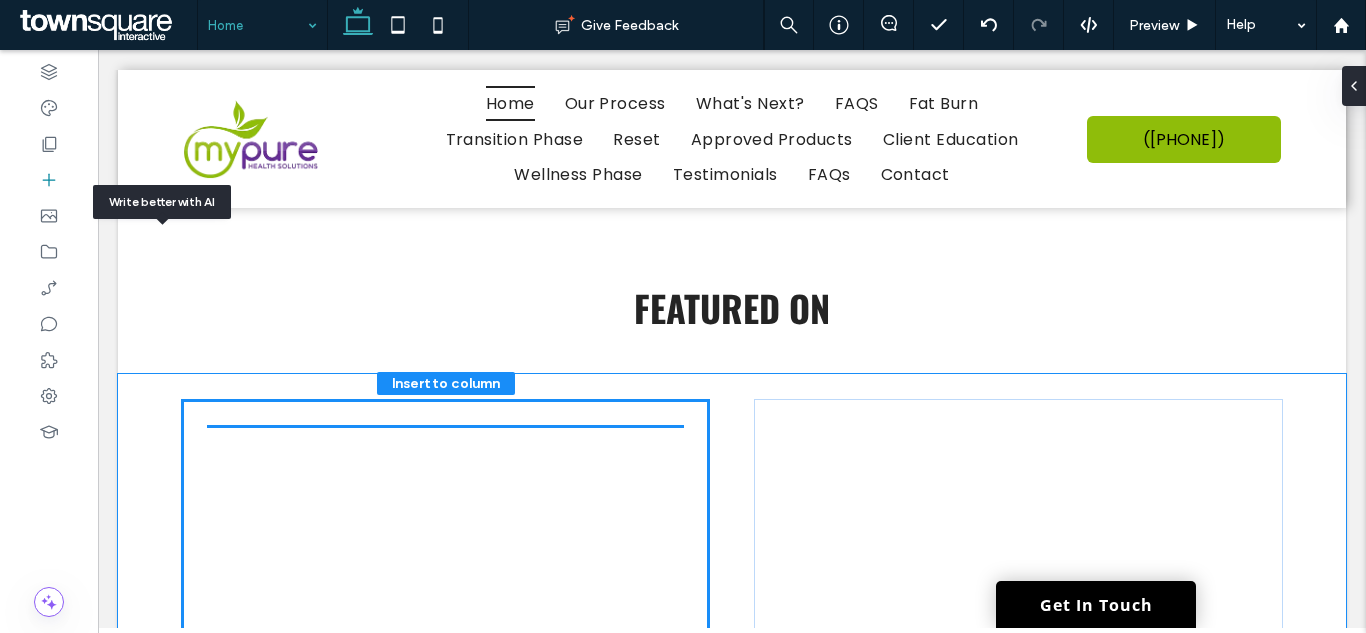scroll, scrollTop: 2943, scrollLeft: 0, axis: vertical 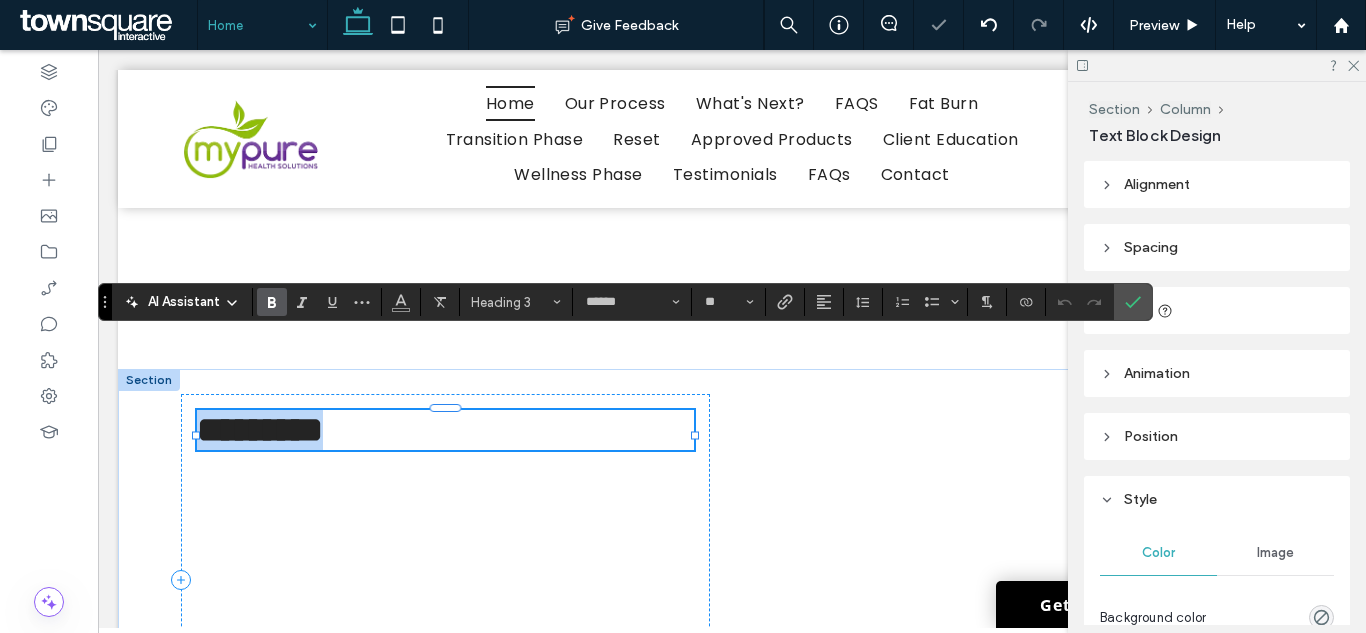 paste 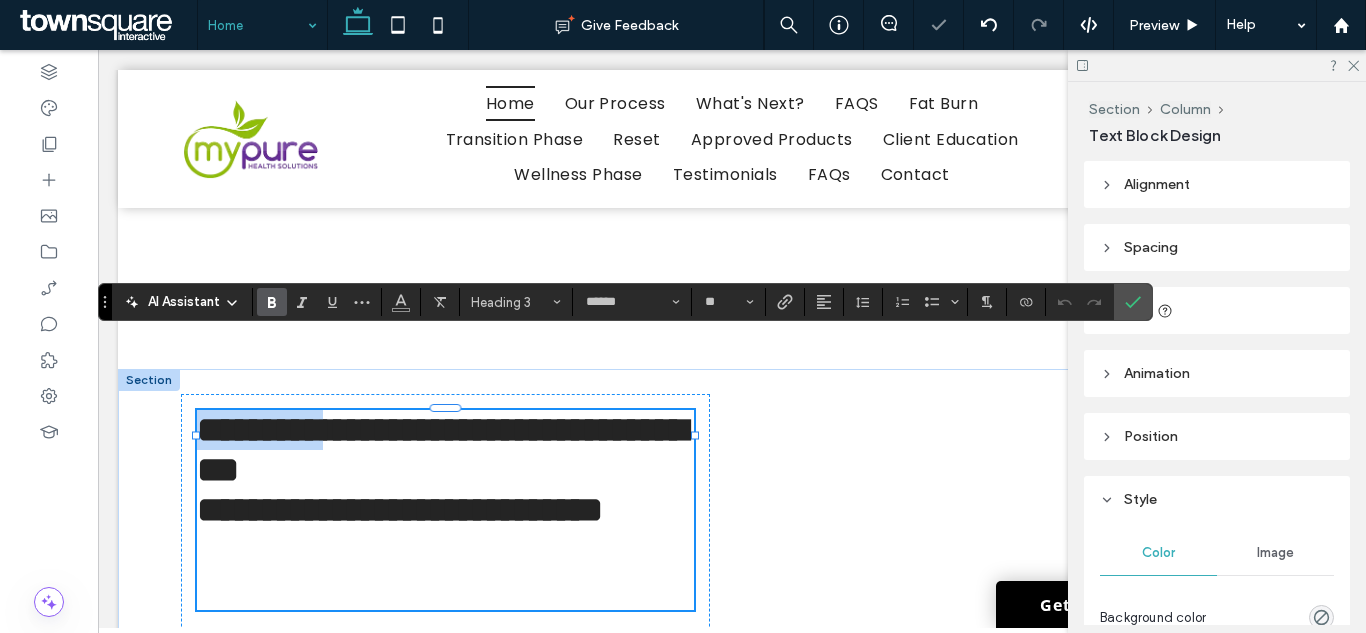 type 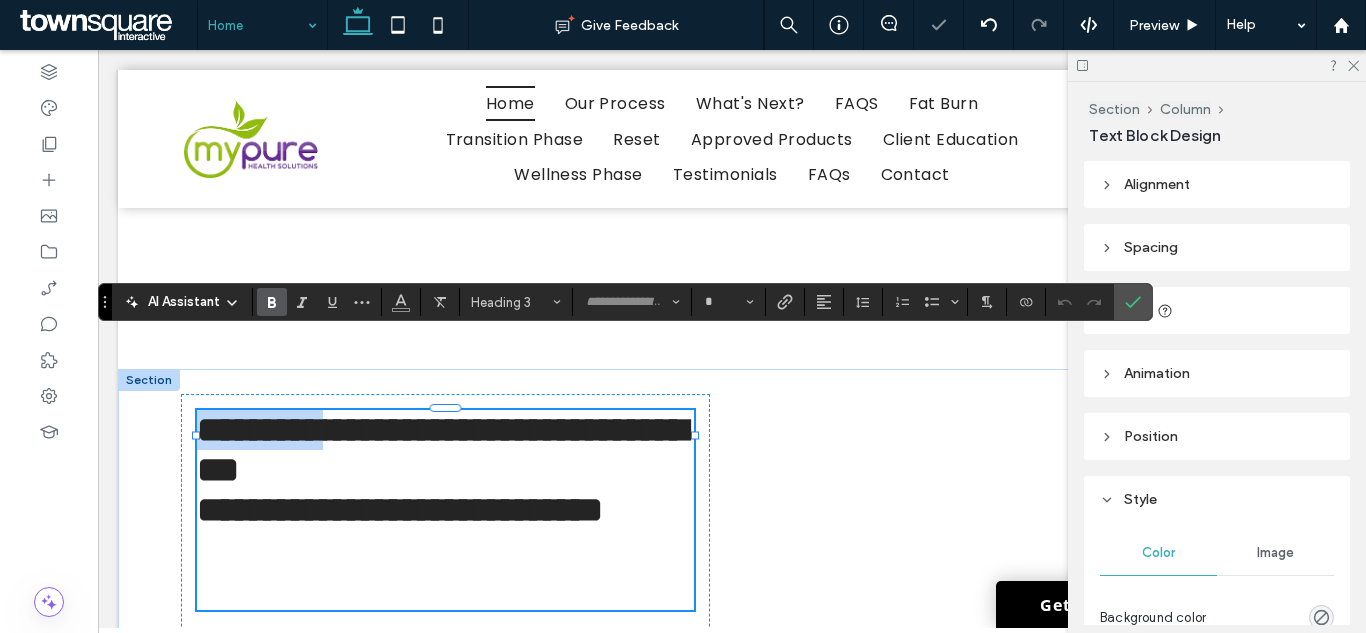 scroll, scrollTop: 3183, scrollLeft: 0, axis: vertical 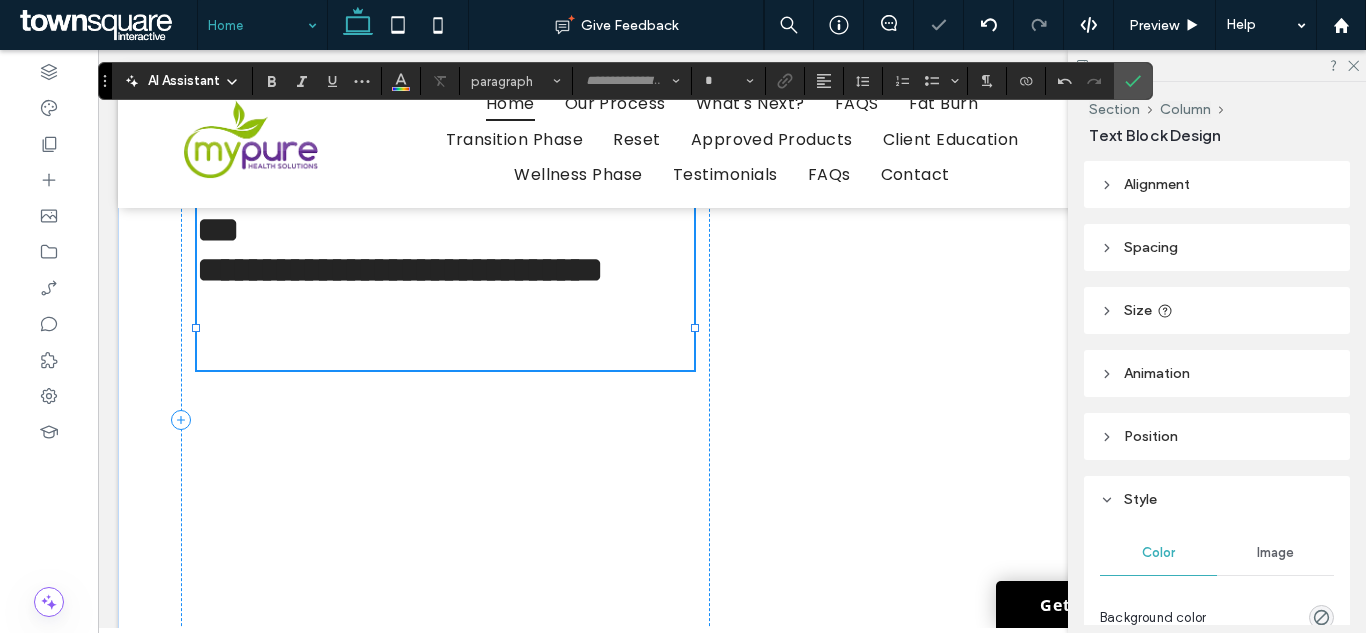 type on "******" 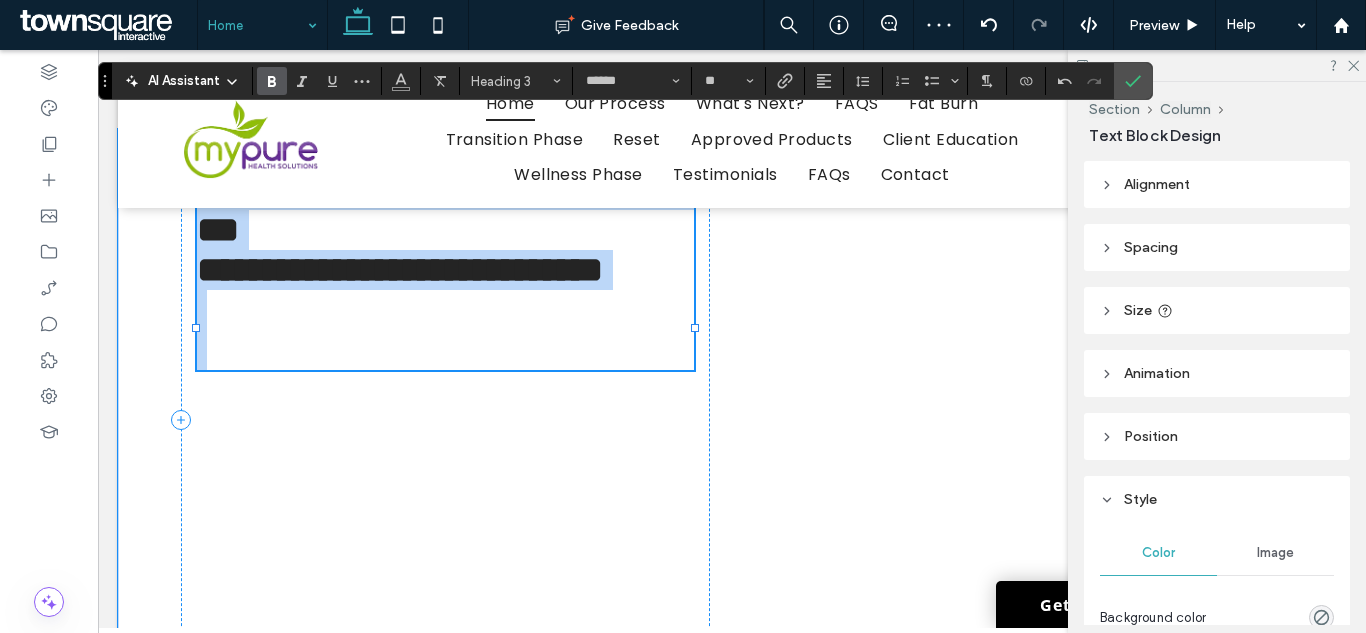 click at bounding box center [445, 350] 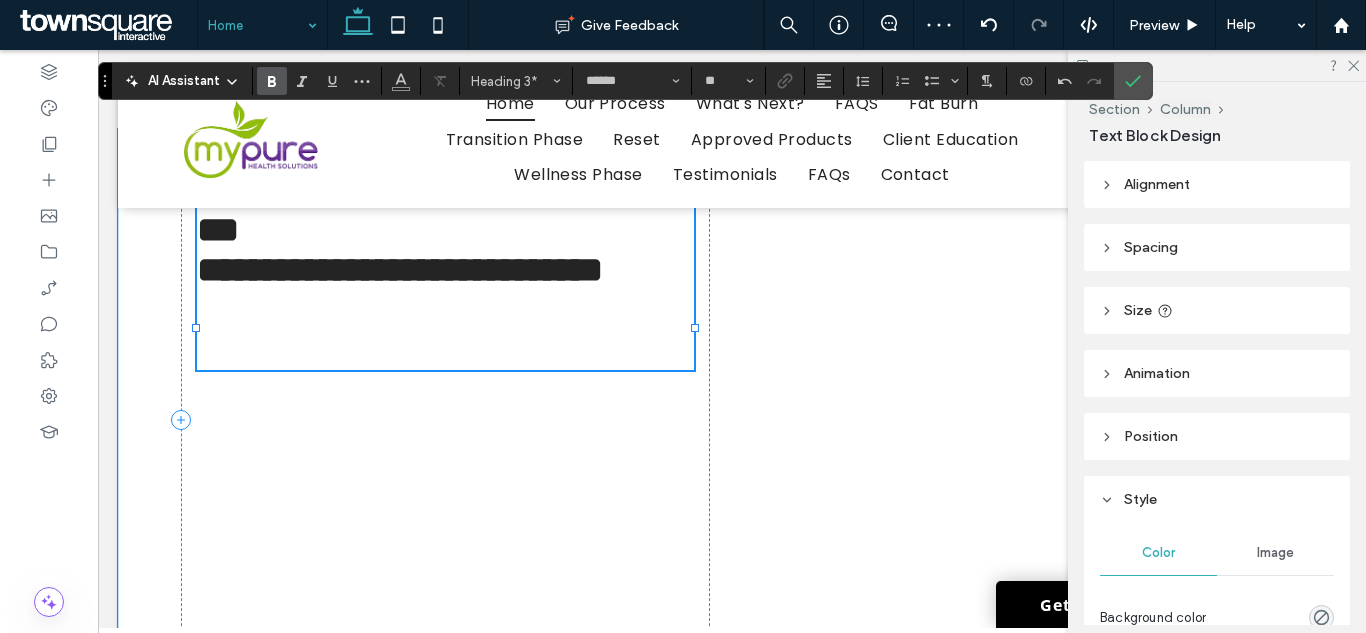 type 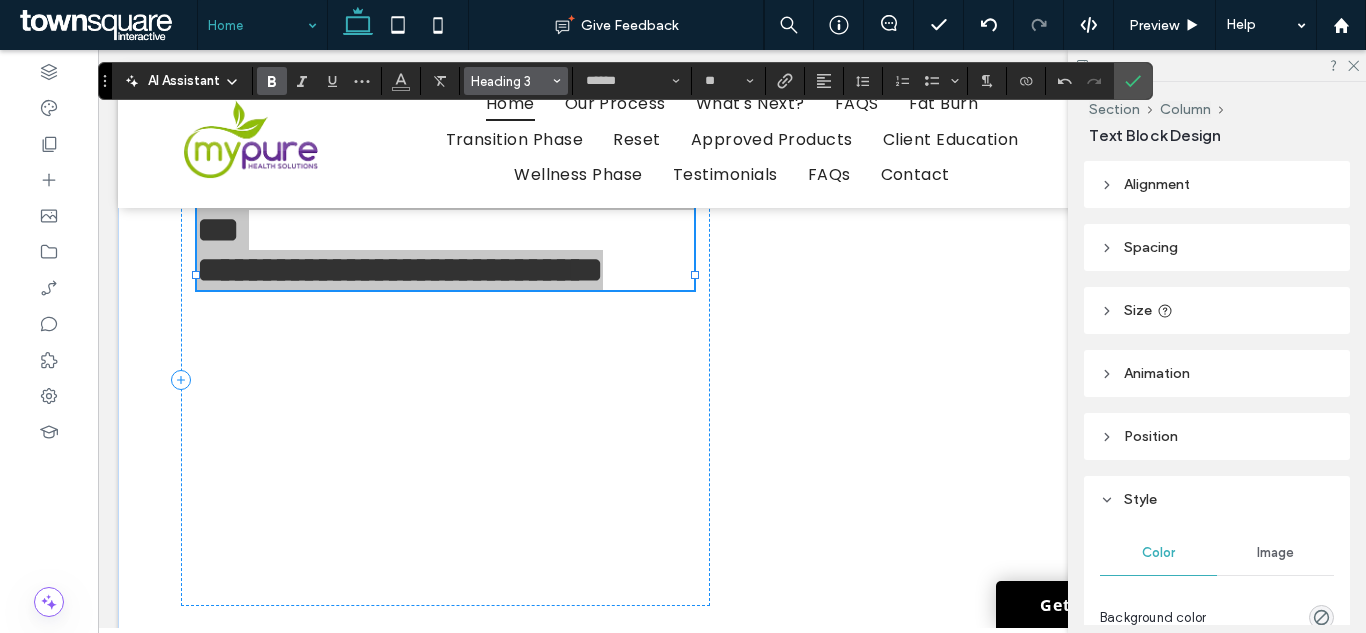 click on "Heading 3" at bounding box center [510, 81] 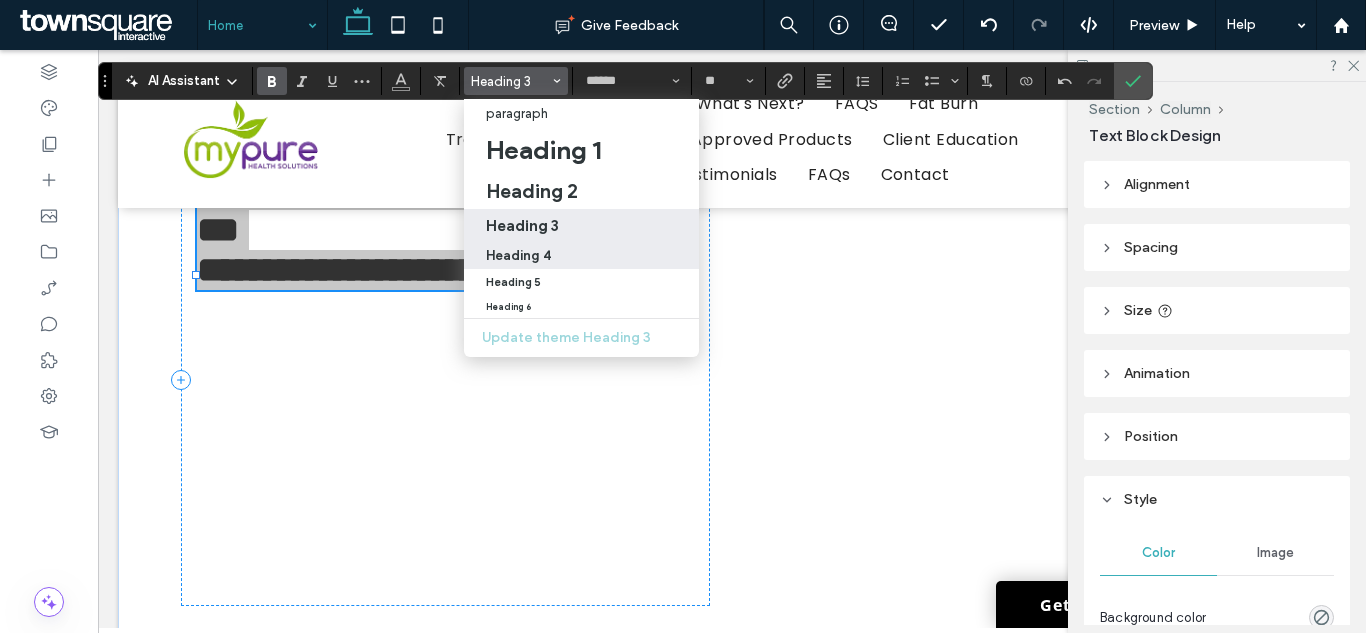 click on "Heading 4" at bounding box center (581, 255) 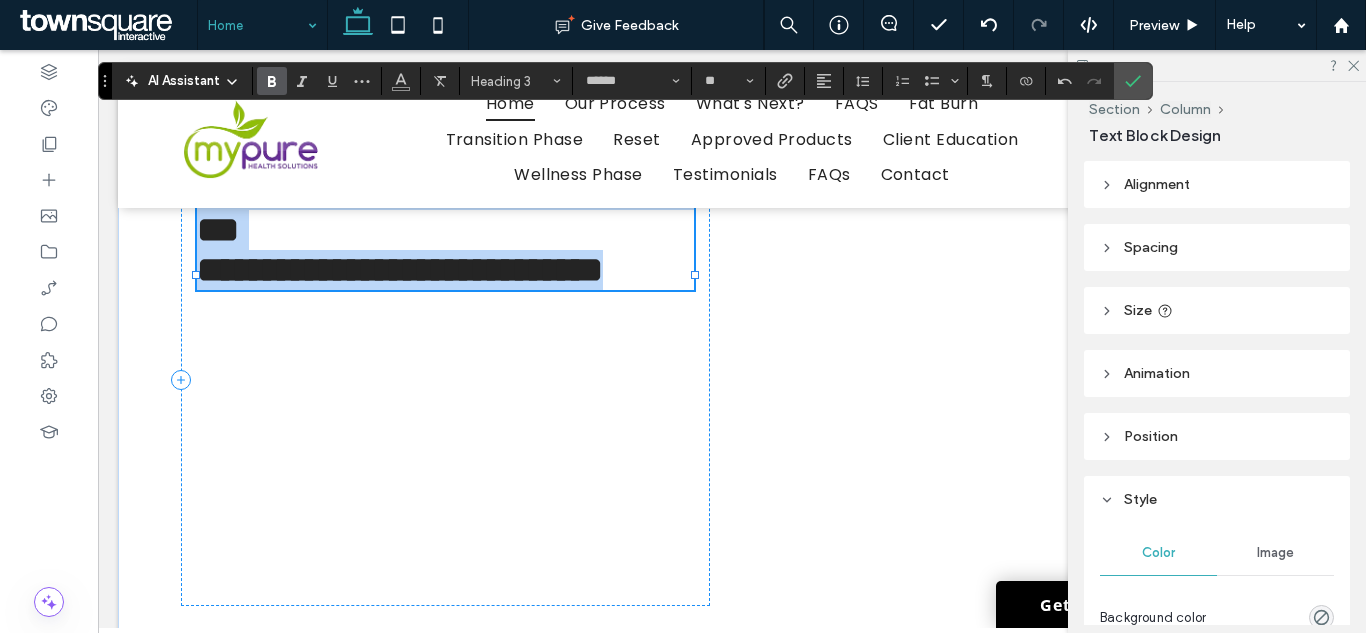 type on "**" 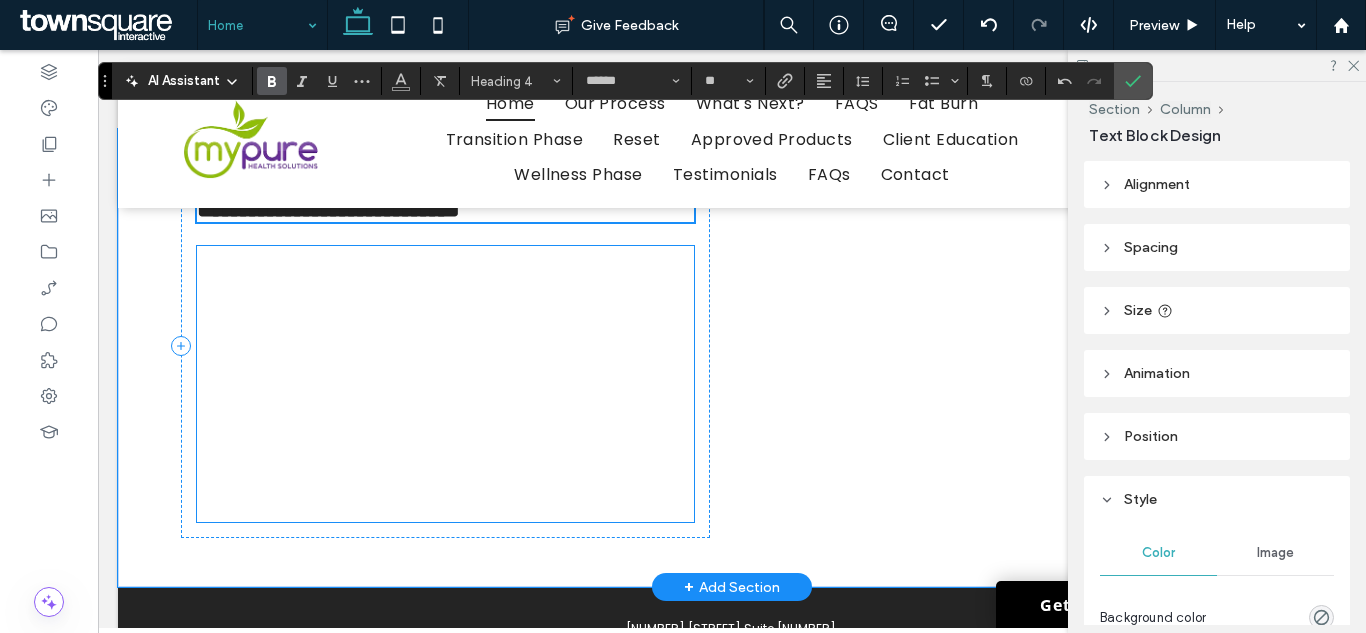 scroll, scrollTop: 2983, scrollLeft: 0, axis: vertical 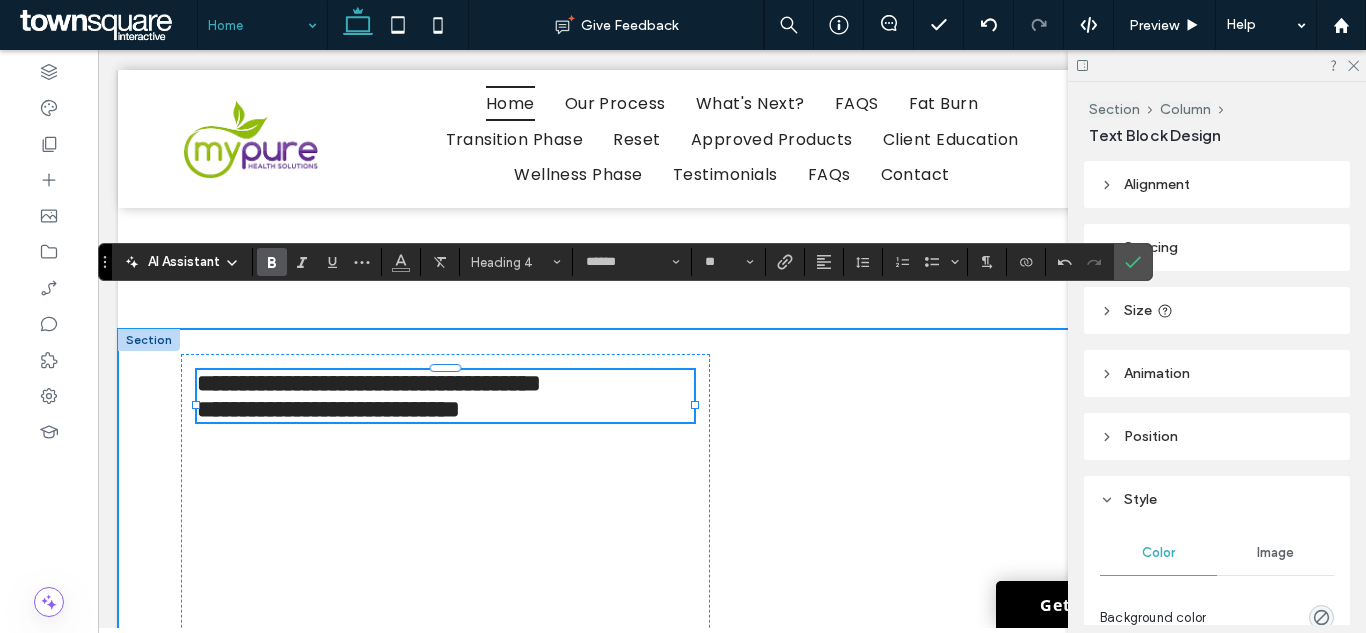 click on "**********" at bounding box center (732, 558) 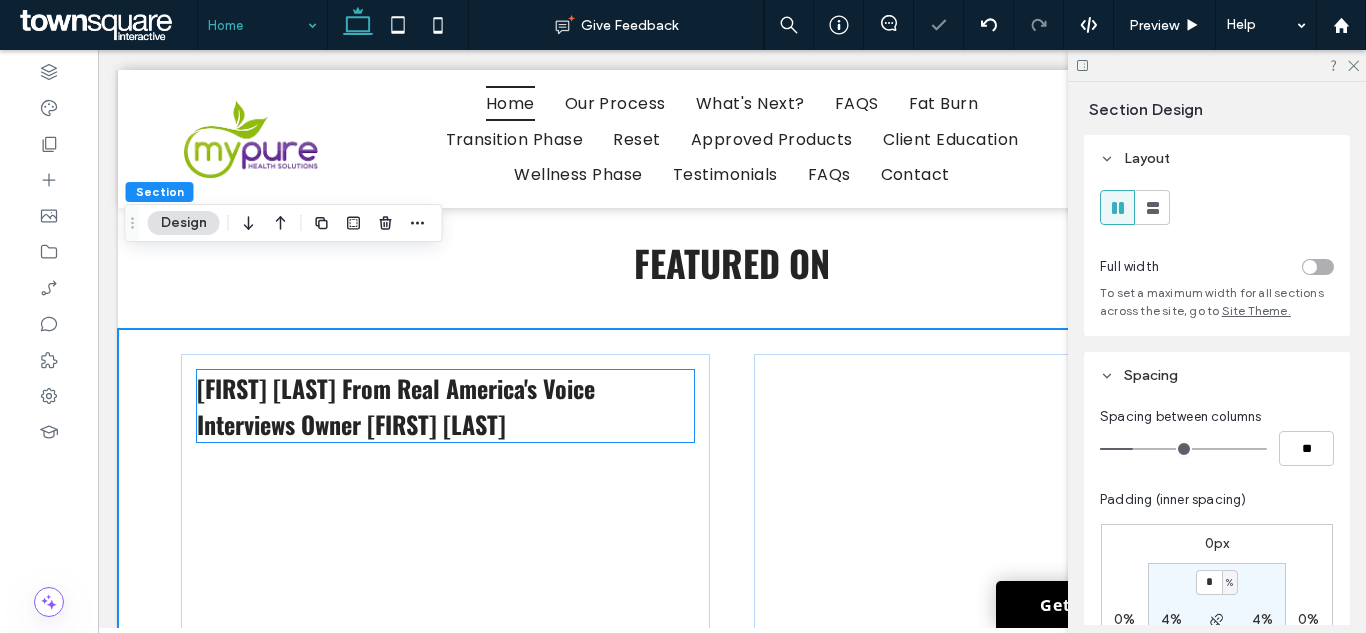 click on "Interviews Owner Missy Malone ﻿" at bounding box center [445, 424] 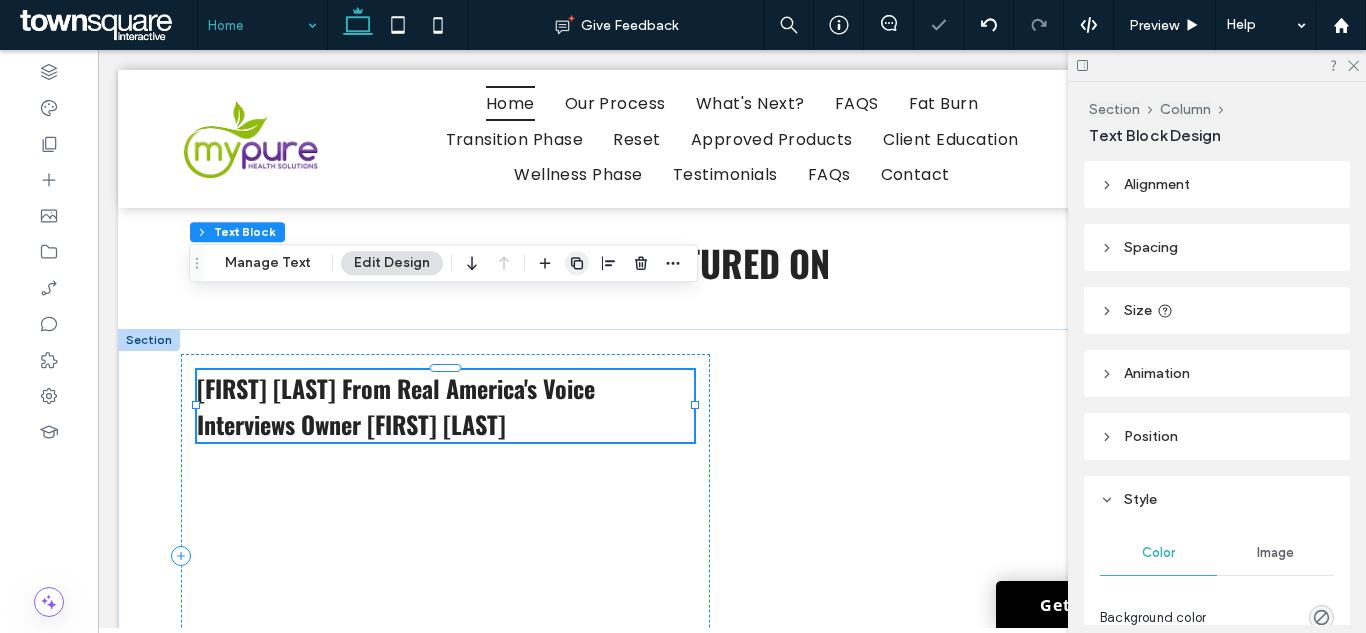 click 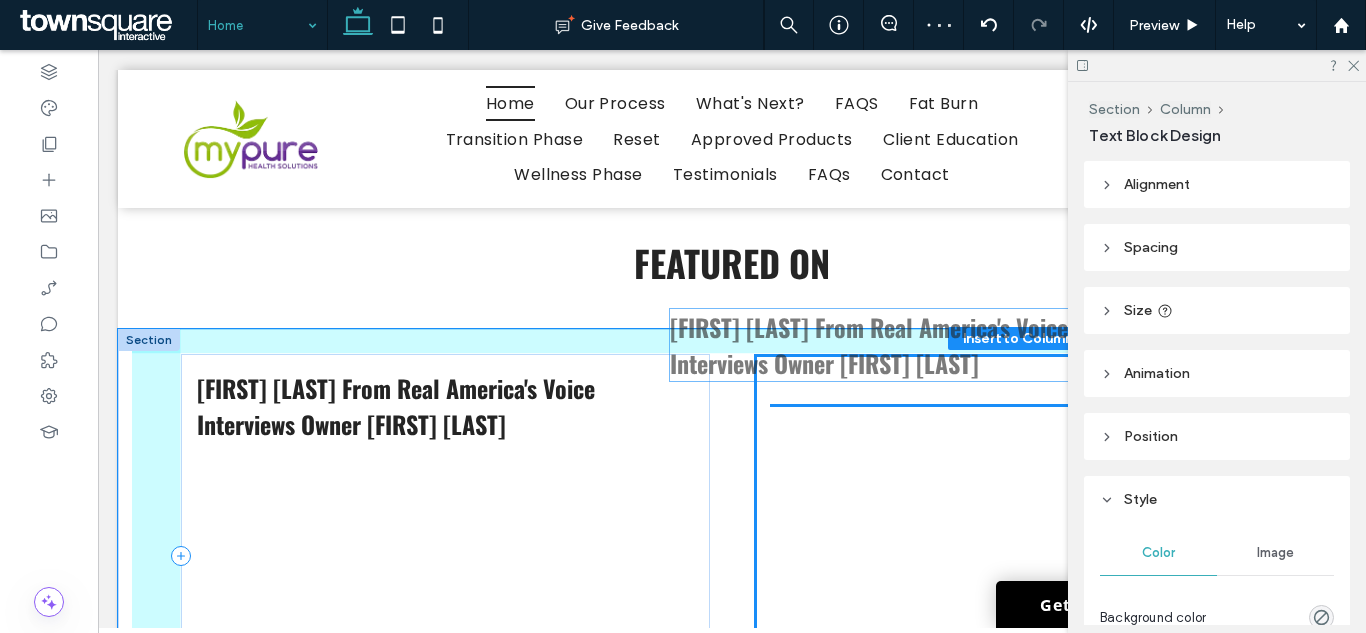drag, startPoint x: 463, startPoint y: 416, endPoint x: 927, endPoint y: 335, distance: 471.017 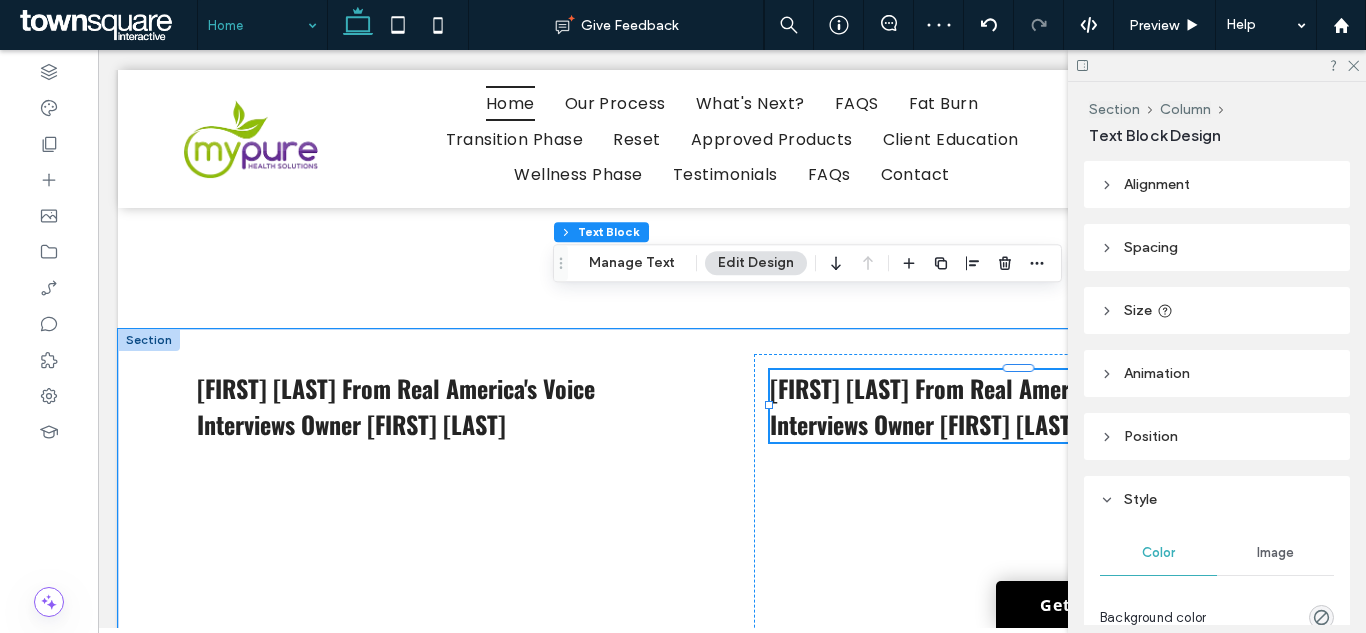 click on "Interviews Owner [FIRST] [LAST]" at bounding box center [924, 424] 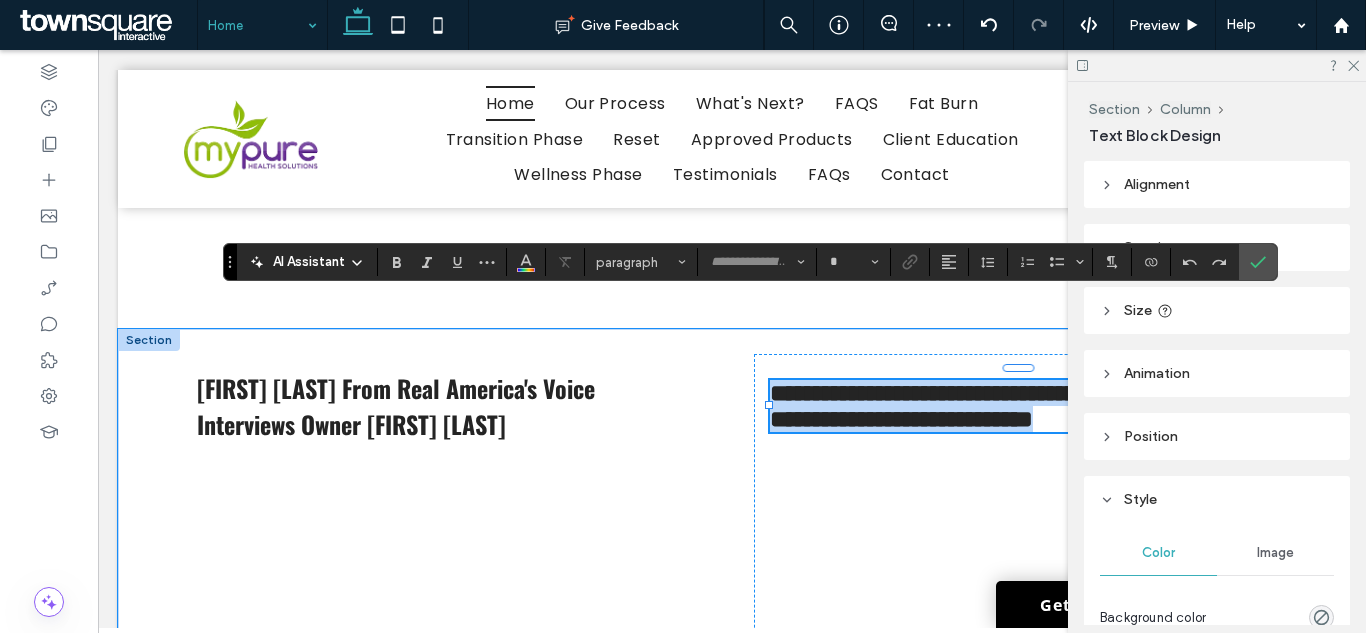 type on "******" 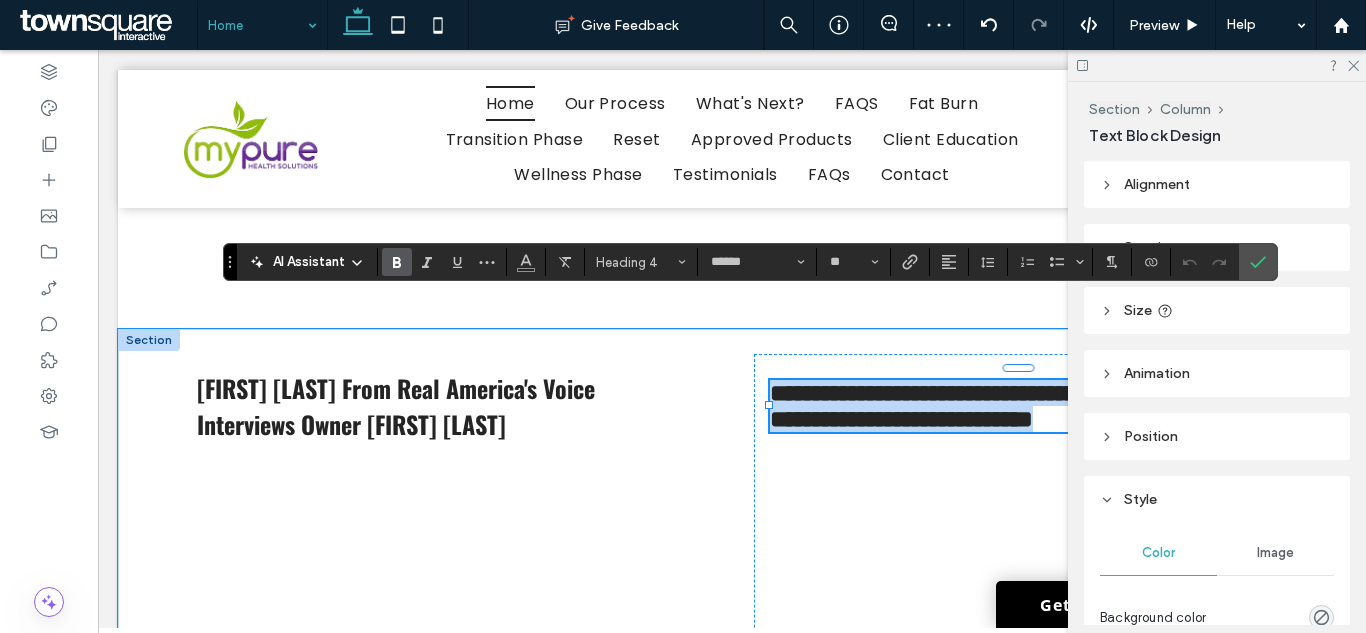 paste 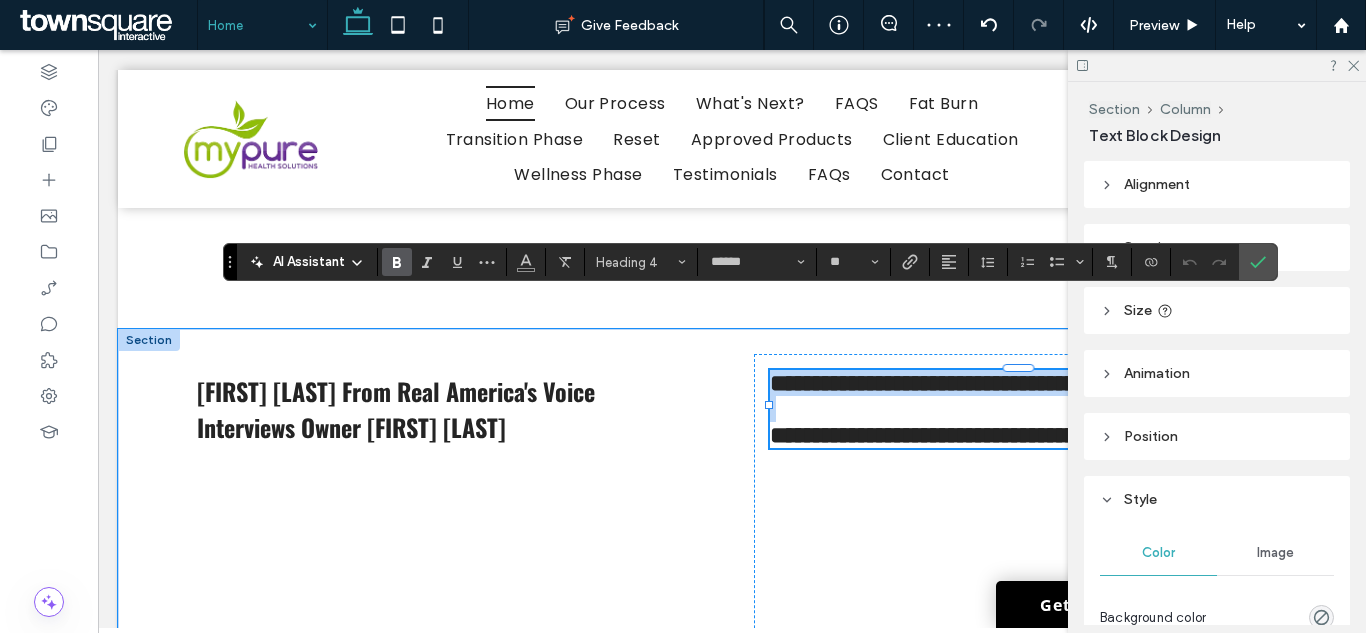 type 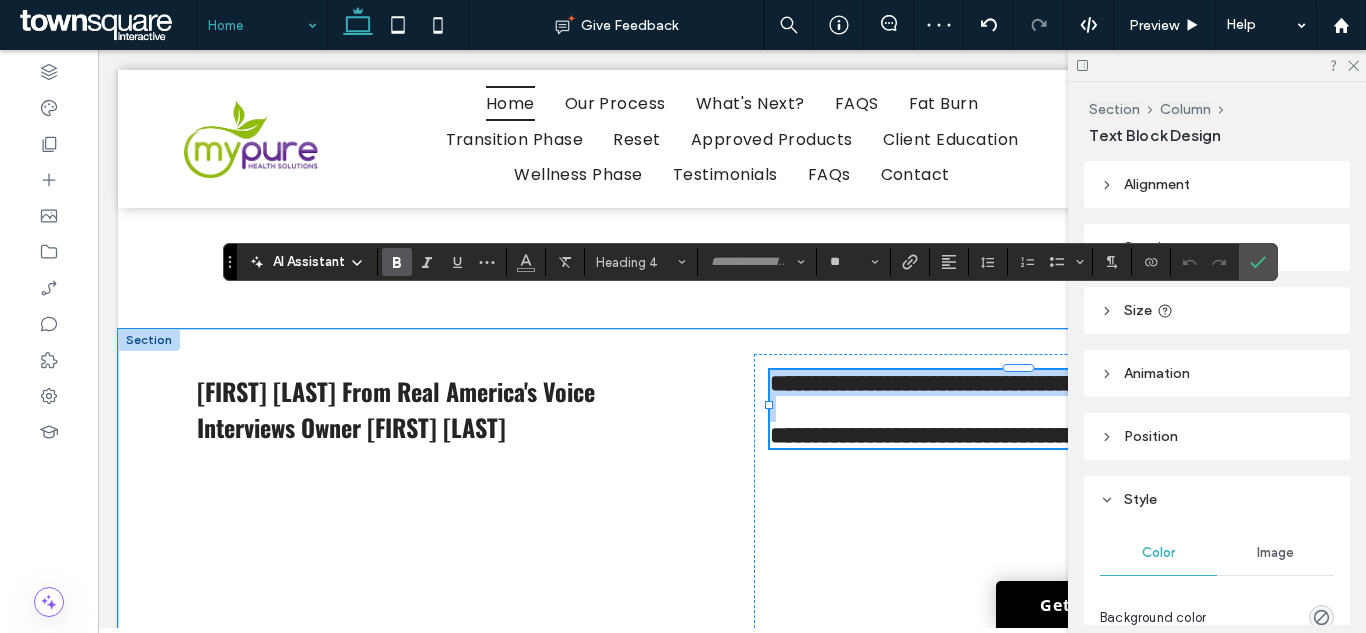 scroll, scrollTop: 30, scrollLeft: 0, axis: vertical 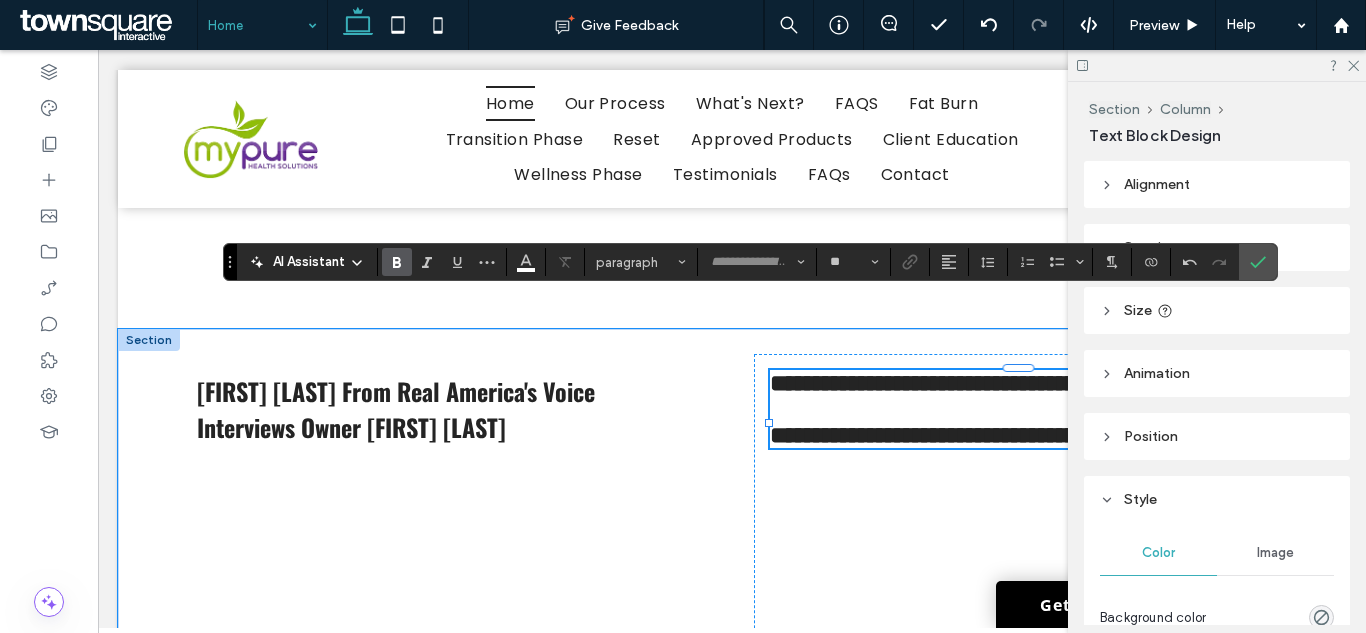 type on "******" 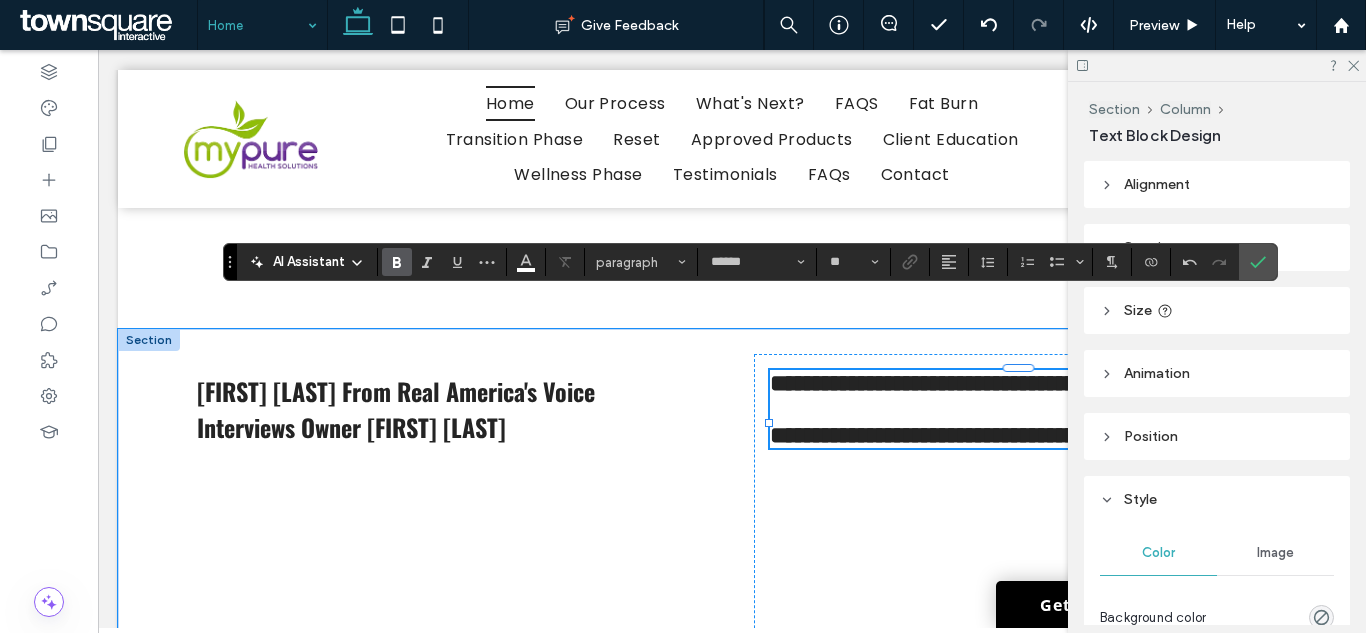 click at bounding box center (1018, 409) 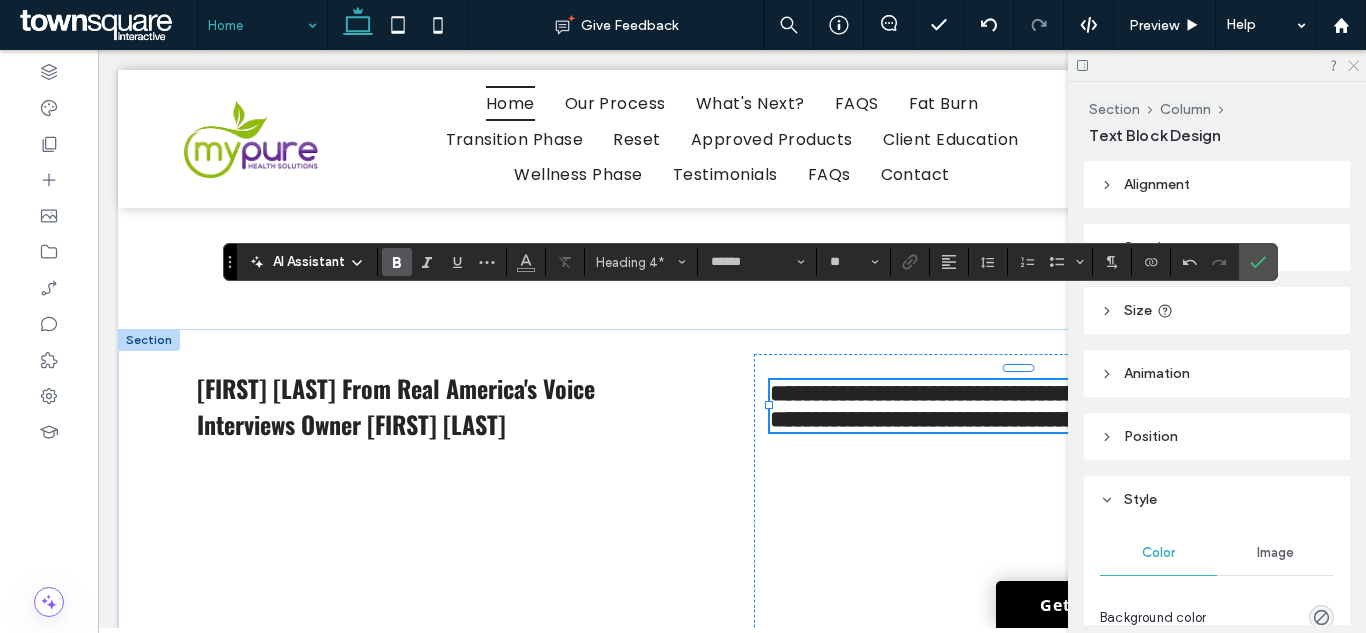 click 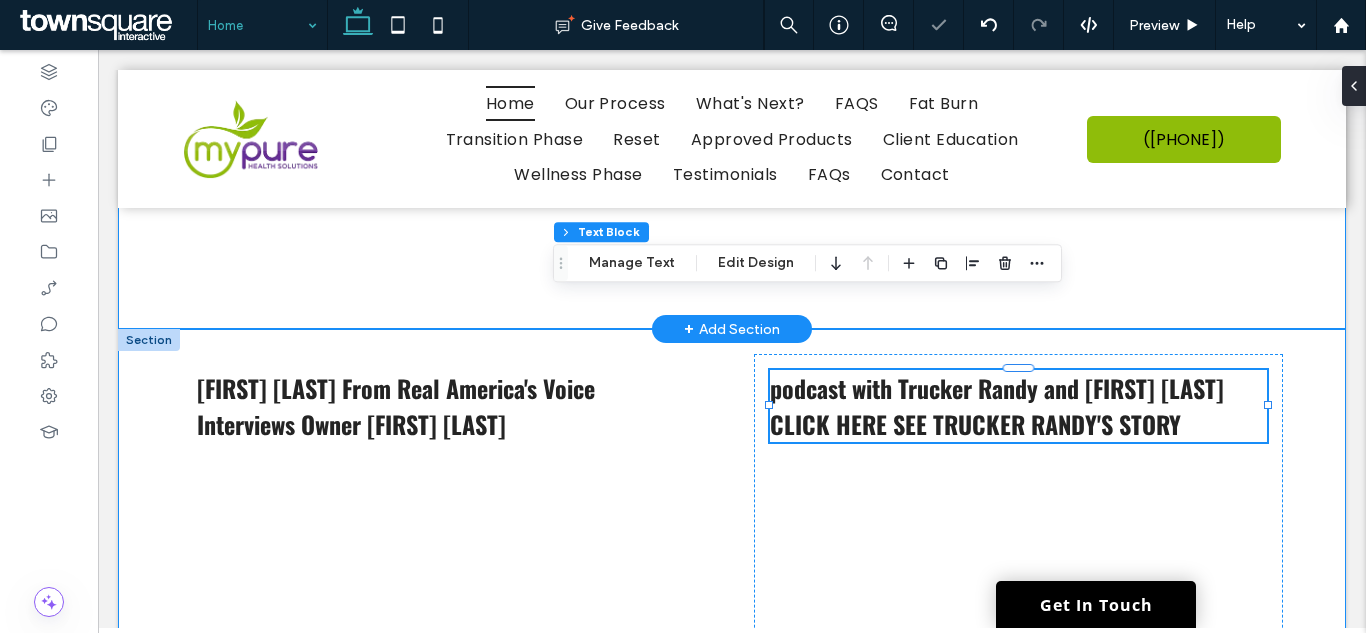 click on "Featured On" at bounding box center [732, 250] 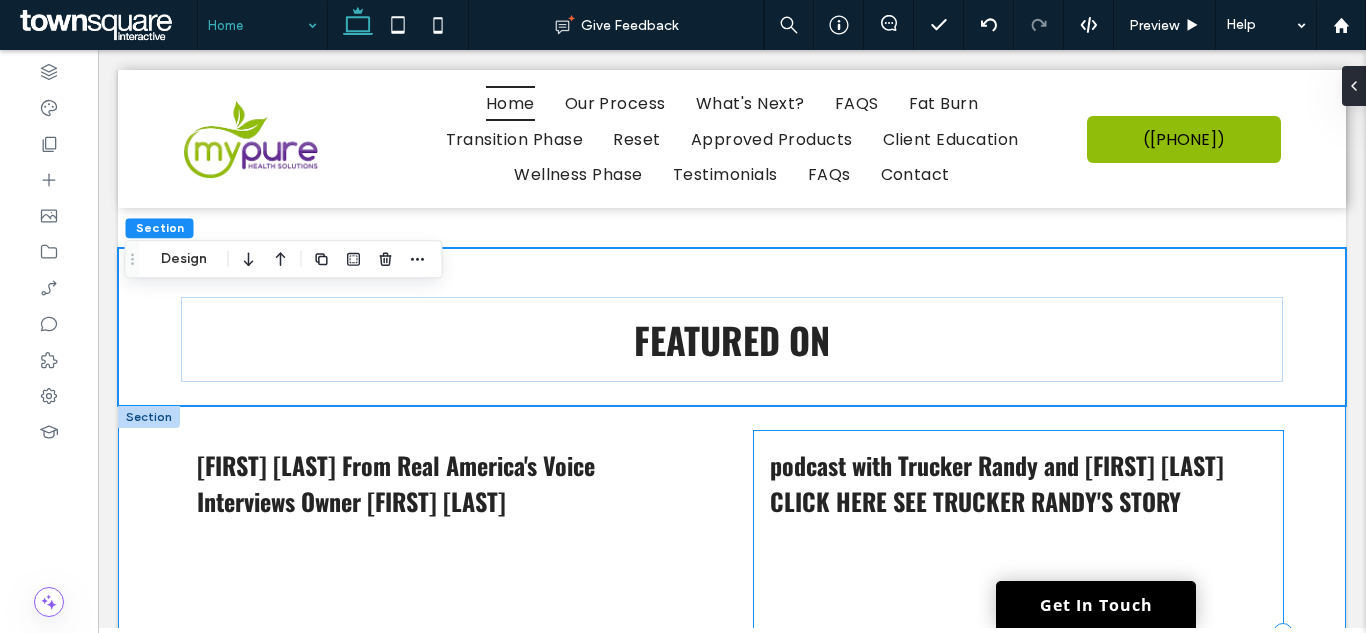 scroll, scrollTop: 2783, scrollLeft: 0, axis: vertical 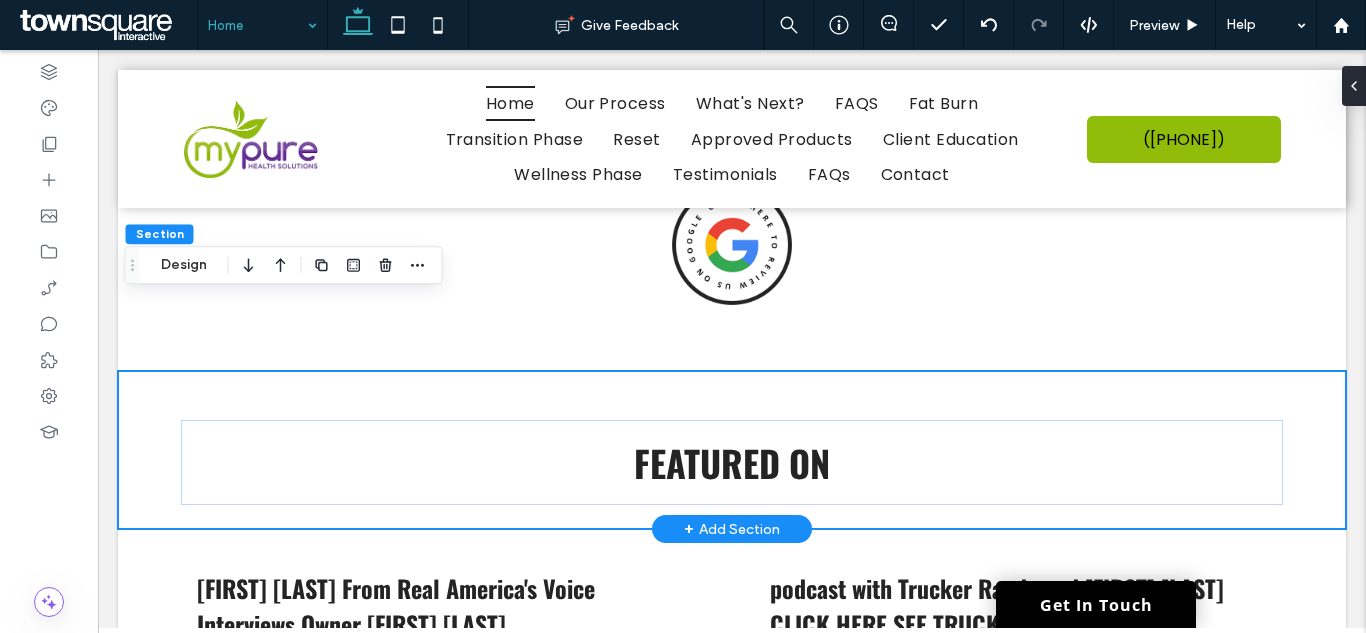click on "Featured On" at bounding box center (732, 450) 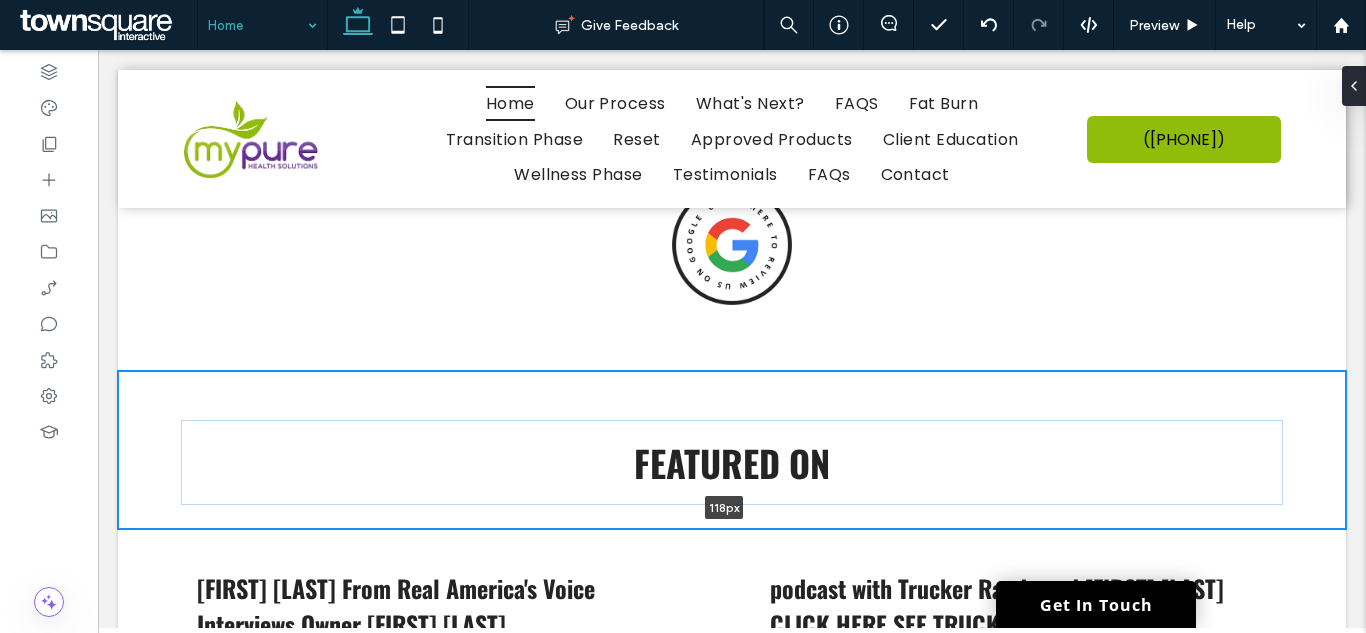 drag, startPoint x: 867, startPoint y: 456, endPoint x: 867, endPoint y: 405, distance: 51 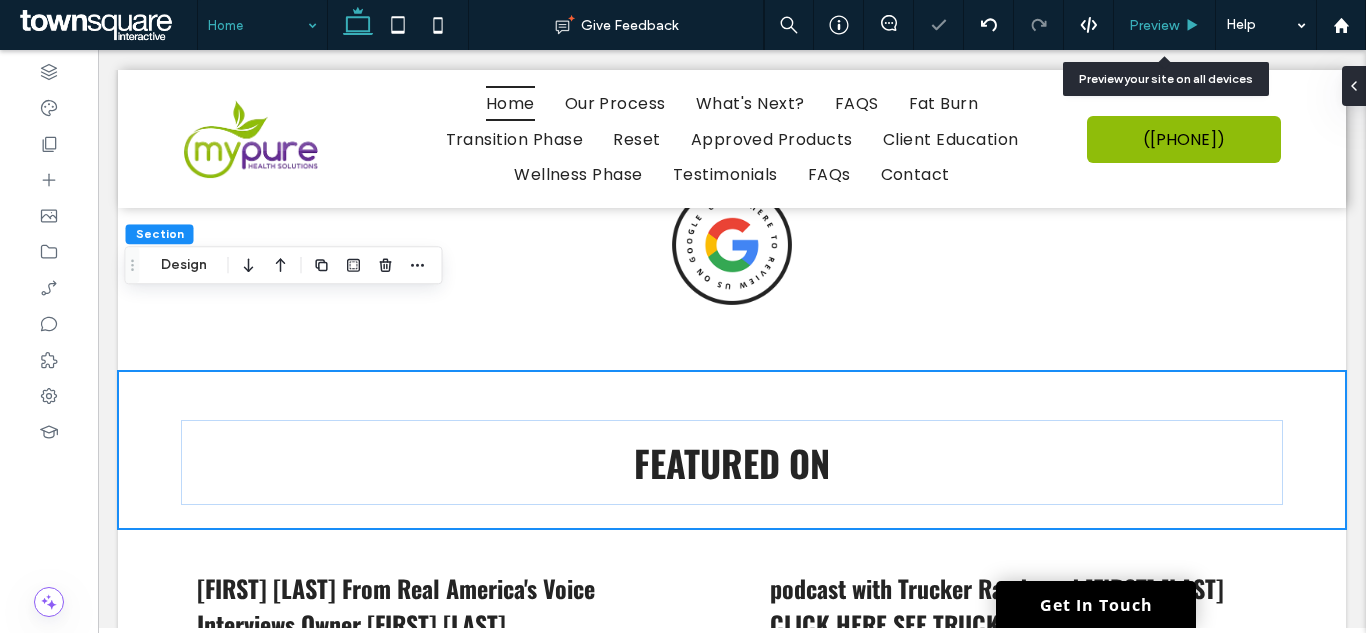 click on "Preview" at bounding box center (1154, 25) 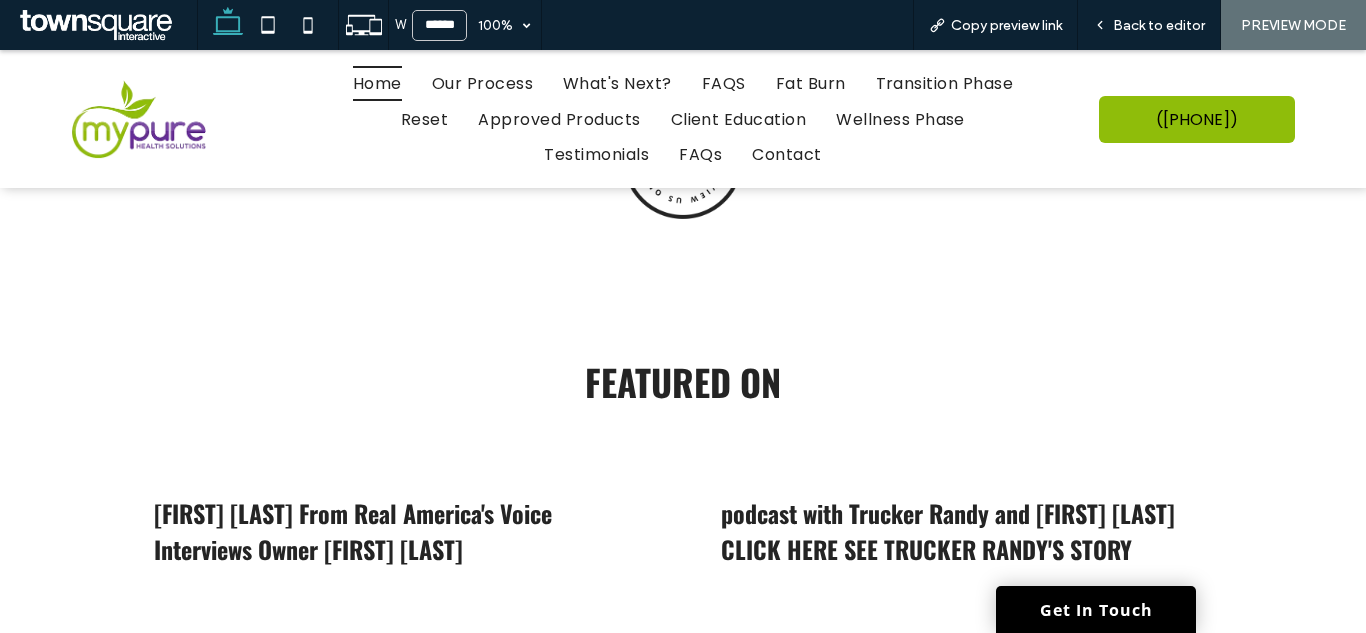 scroll, scrollTop: 2733, scrollLeft: 0, axis: vertical 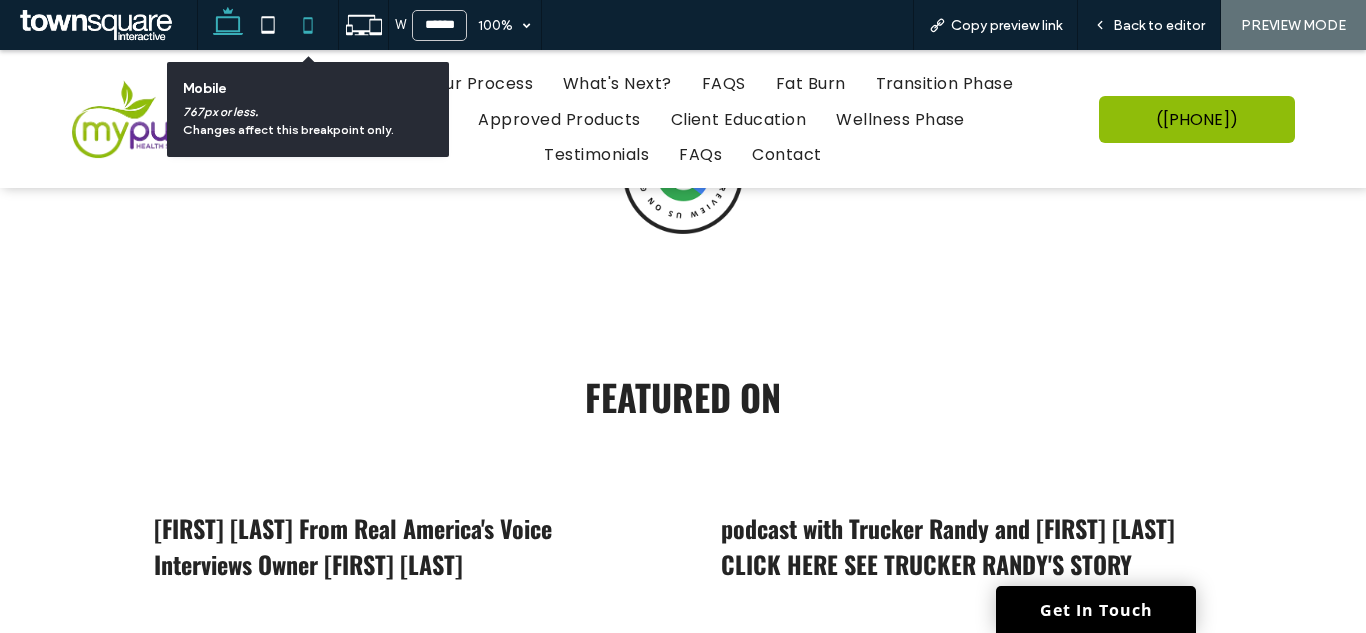 click 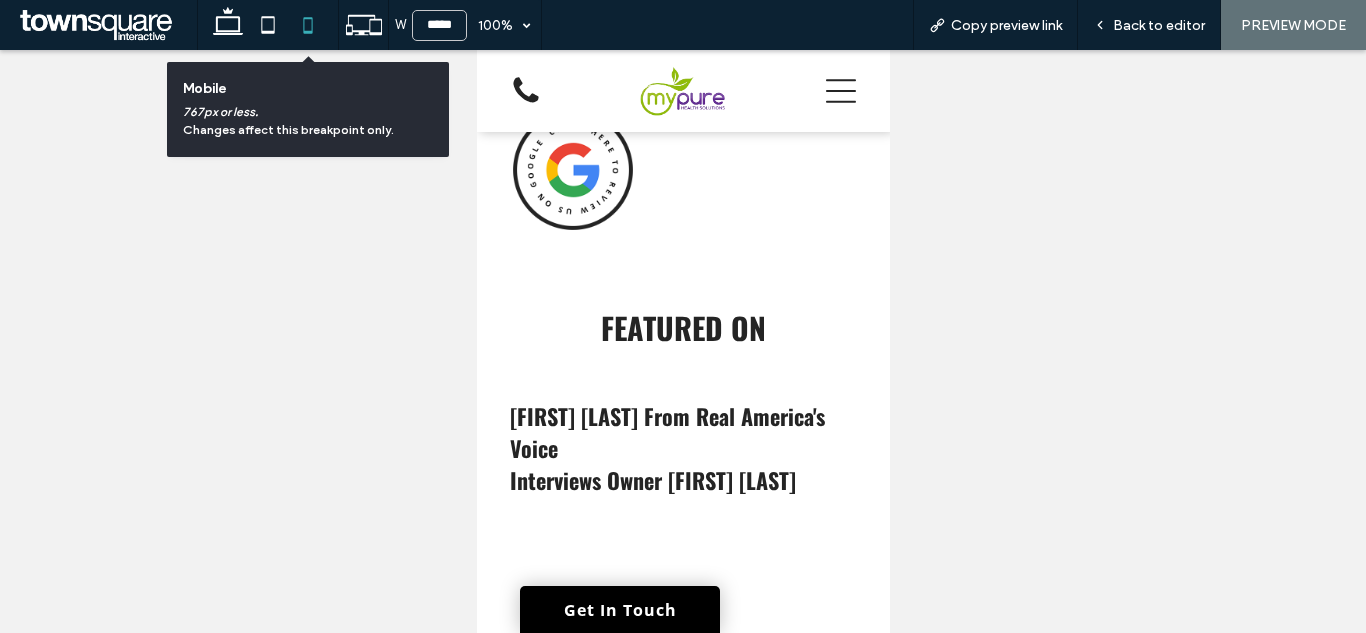 type on "*****" 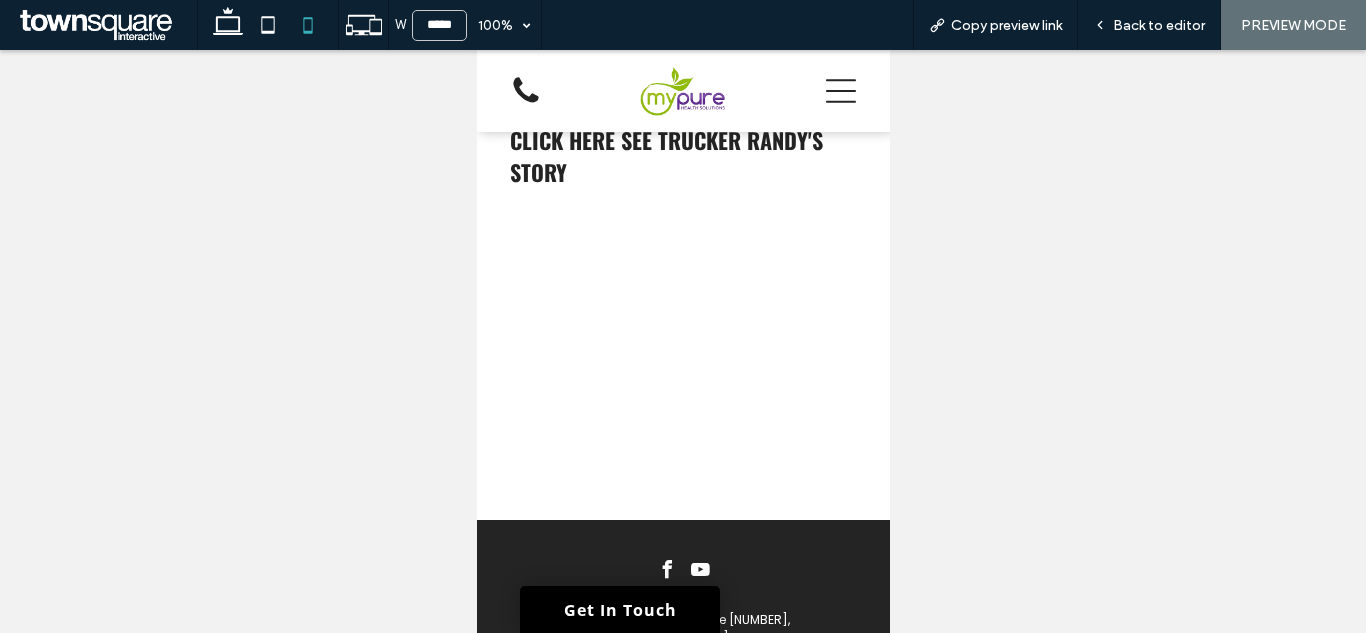 scroll, scrollTop: 4387, scrollLeft: 0, axis: vertical 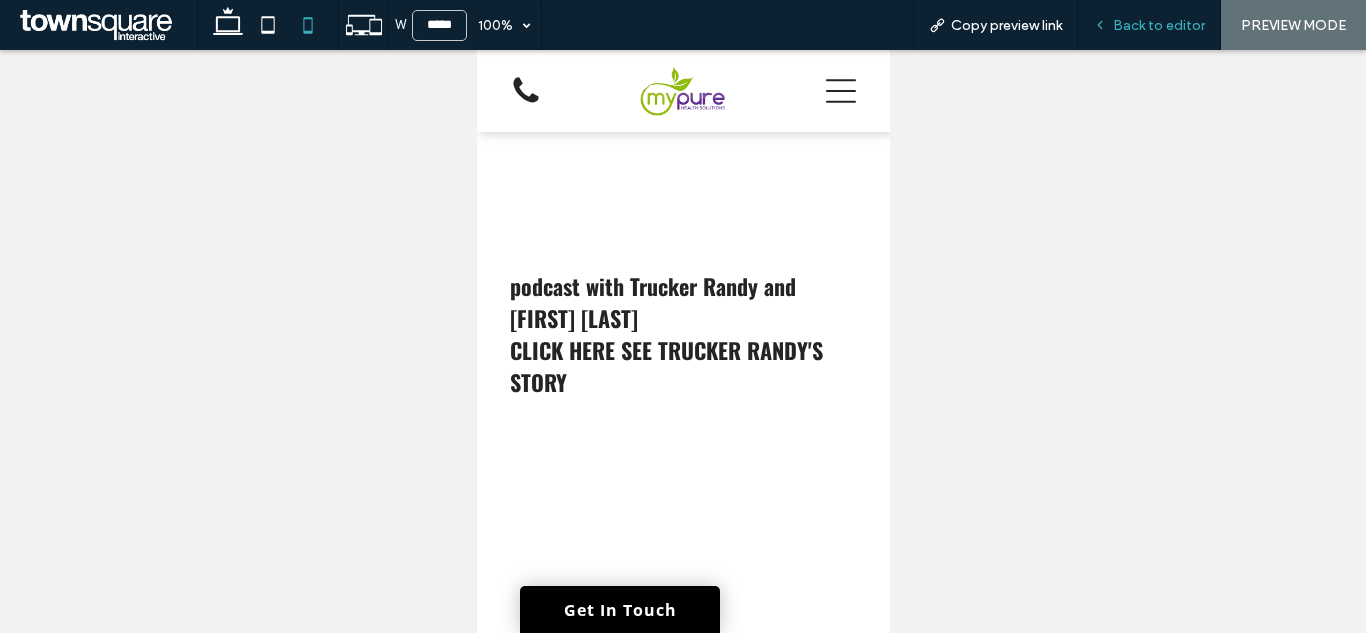 click on "Back to editor" at bounding box center [1149, 25] 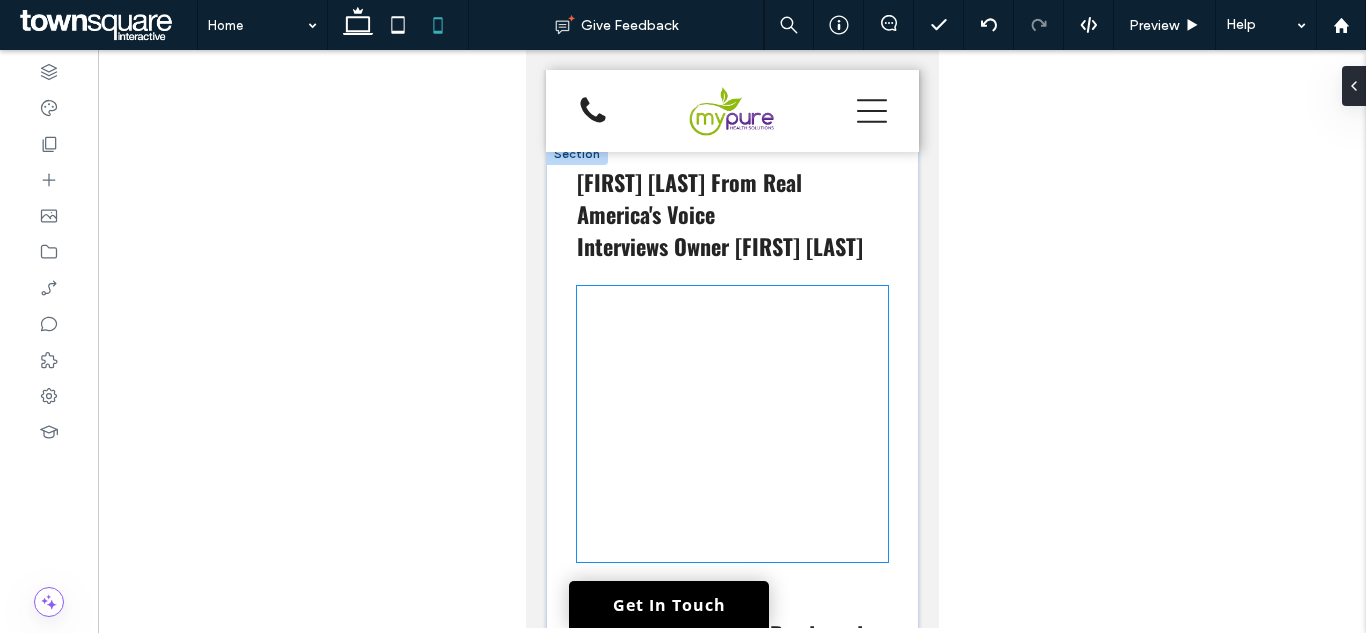 scroll, scrollTop: 4287, scrollLeft: 0, axis: vertical 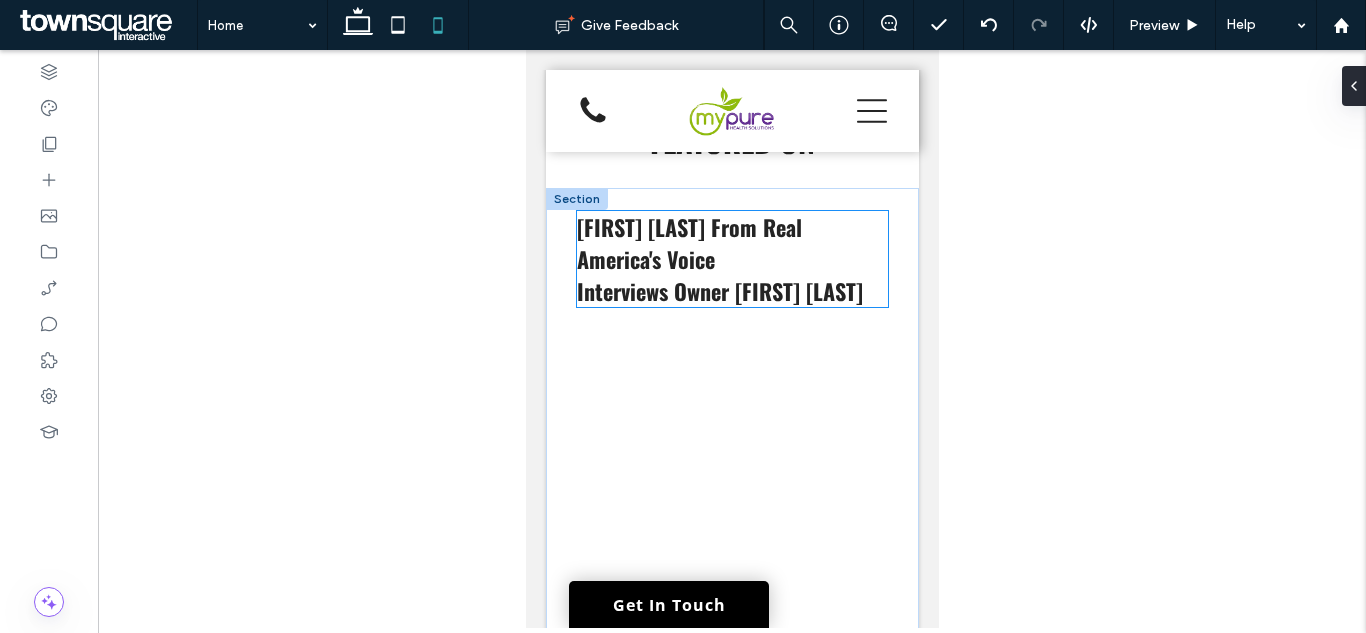 click on "[FIRST] [LAST] From Real America's Voice" at bounding box center [731, 243] 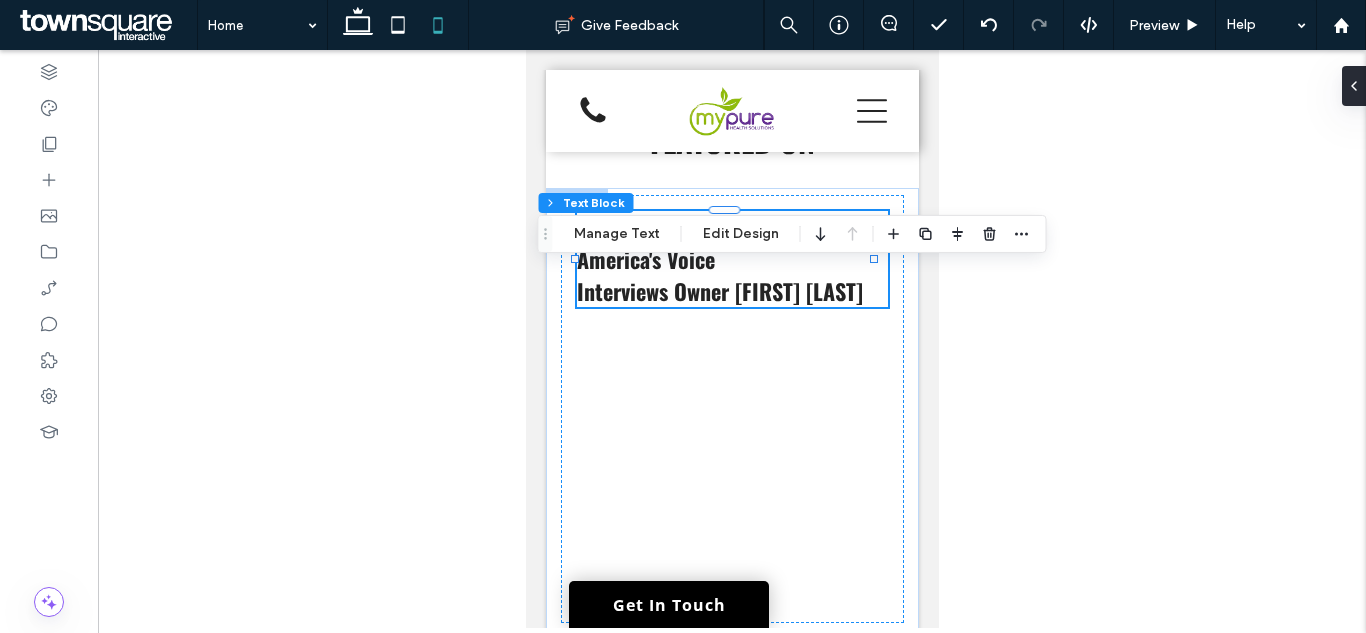 click on "Steve Gruber From Real America's Voice Interviews Owner Missy Malone ﻿" at bounding box center [731, 259] 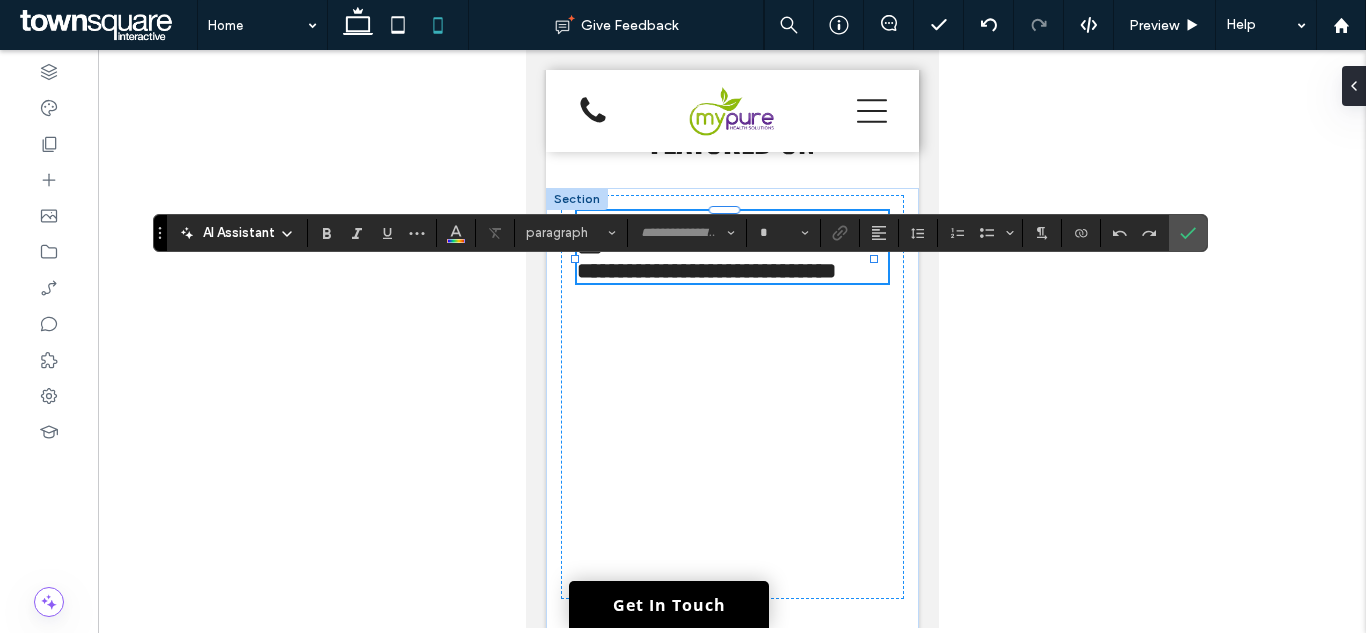 type on "******" 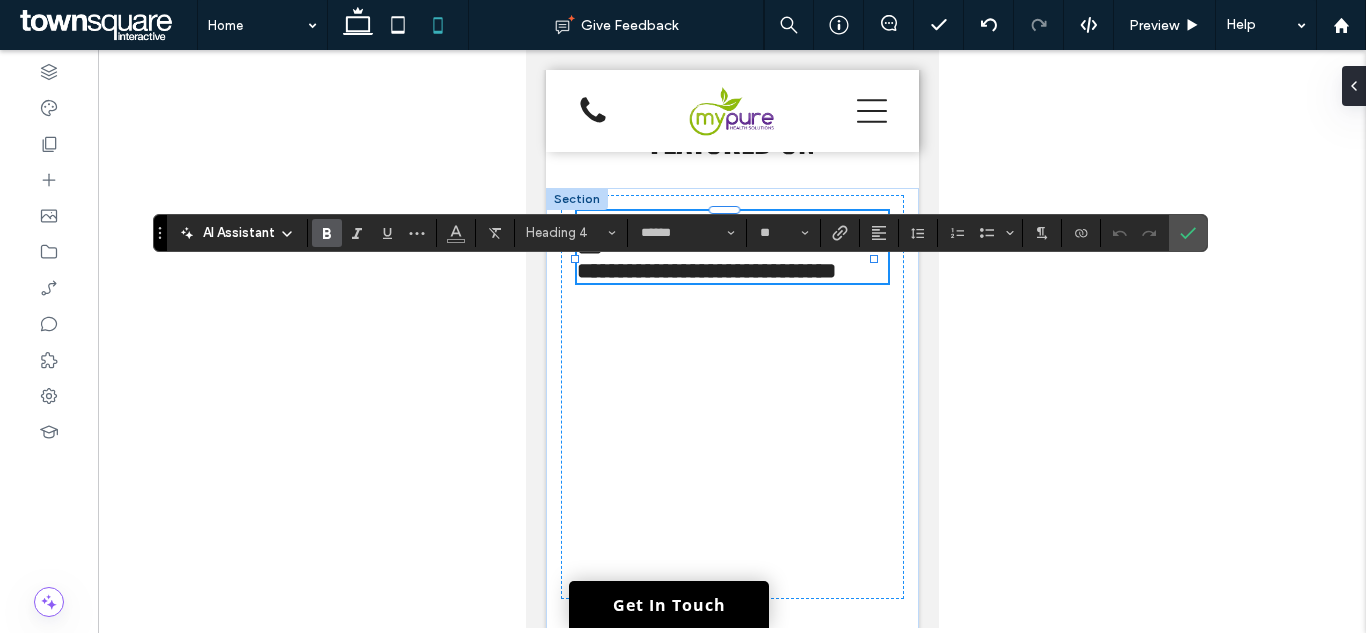 click on "**********" at bounding box center [731, 235] 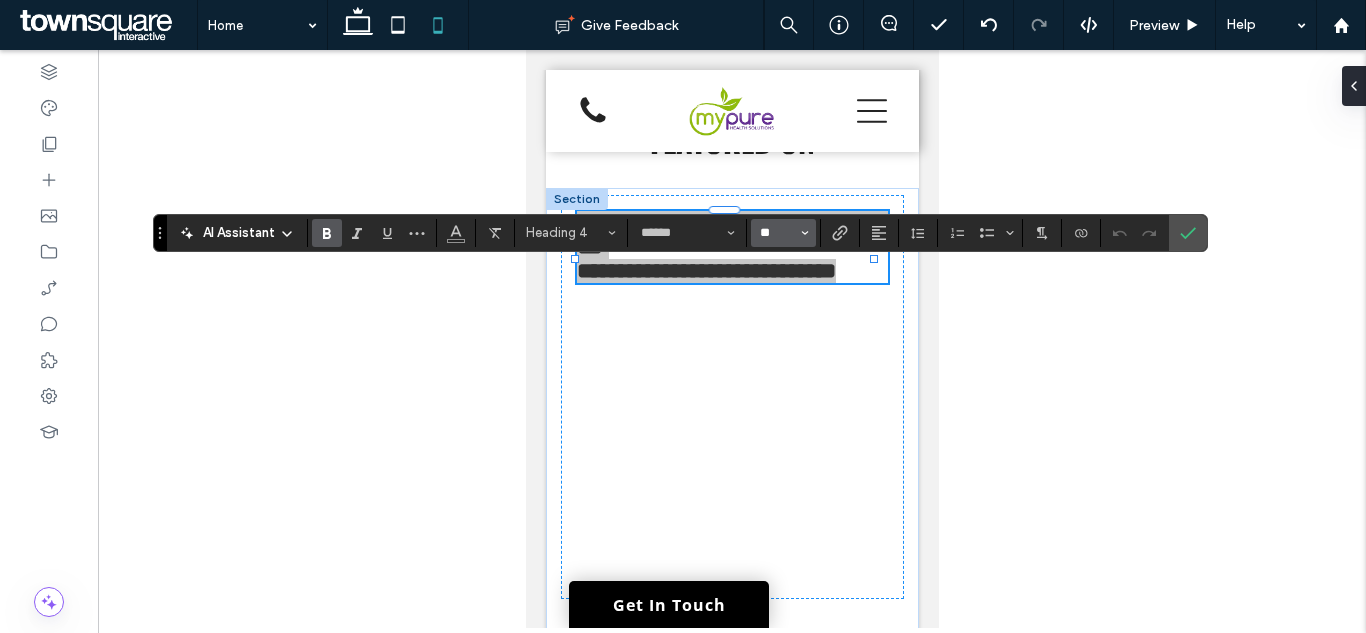 click on "**" at bounding box center [777, 233] 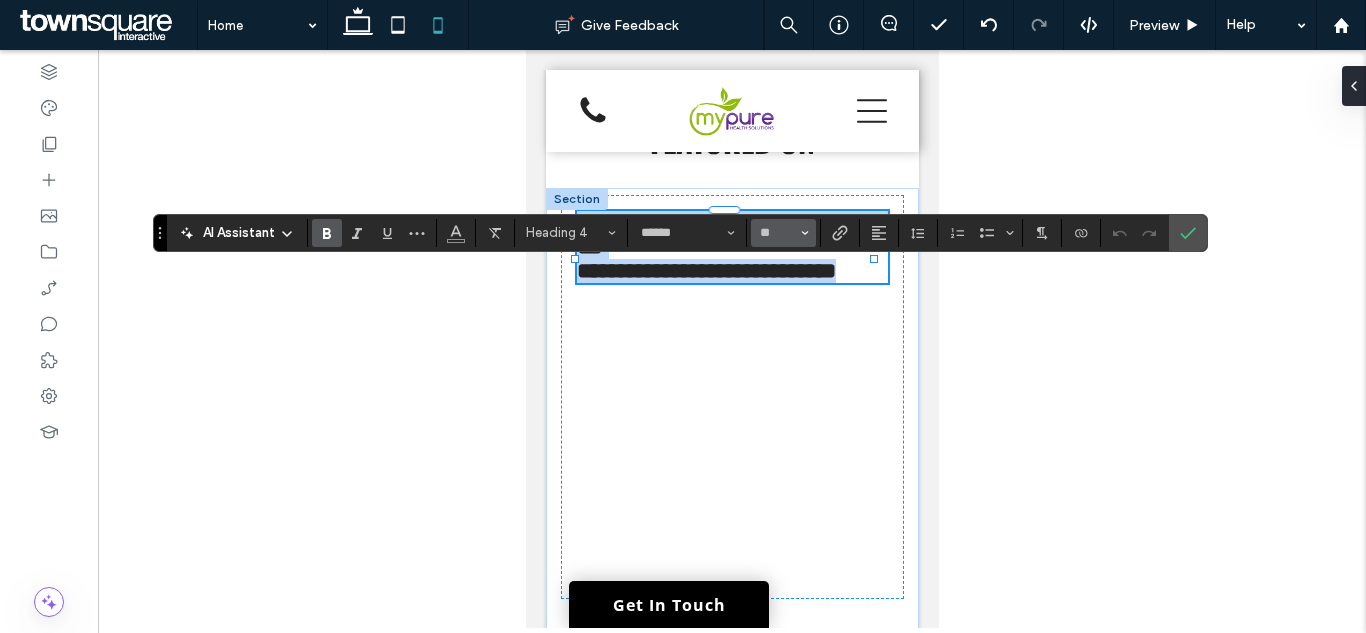 type on "**" 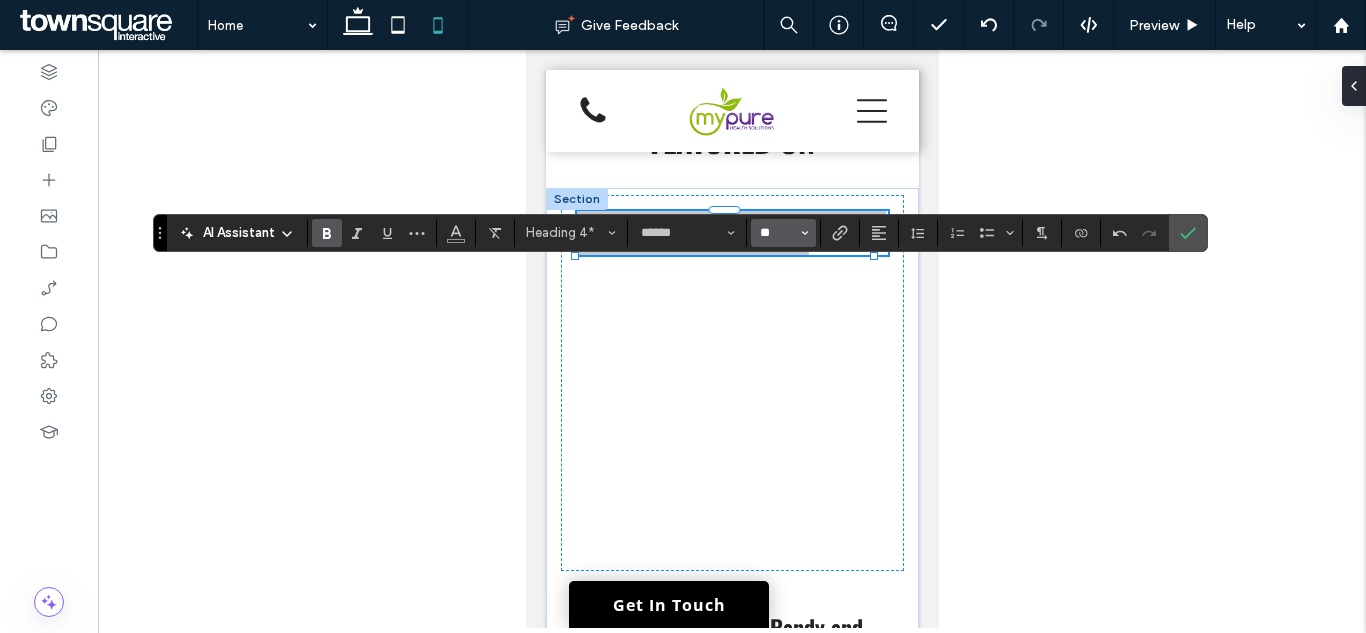 click on "**" at bounding box center (777, 233) 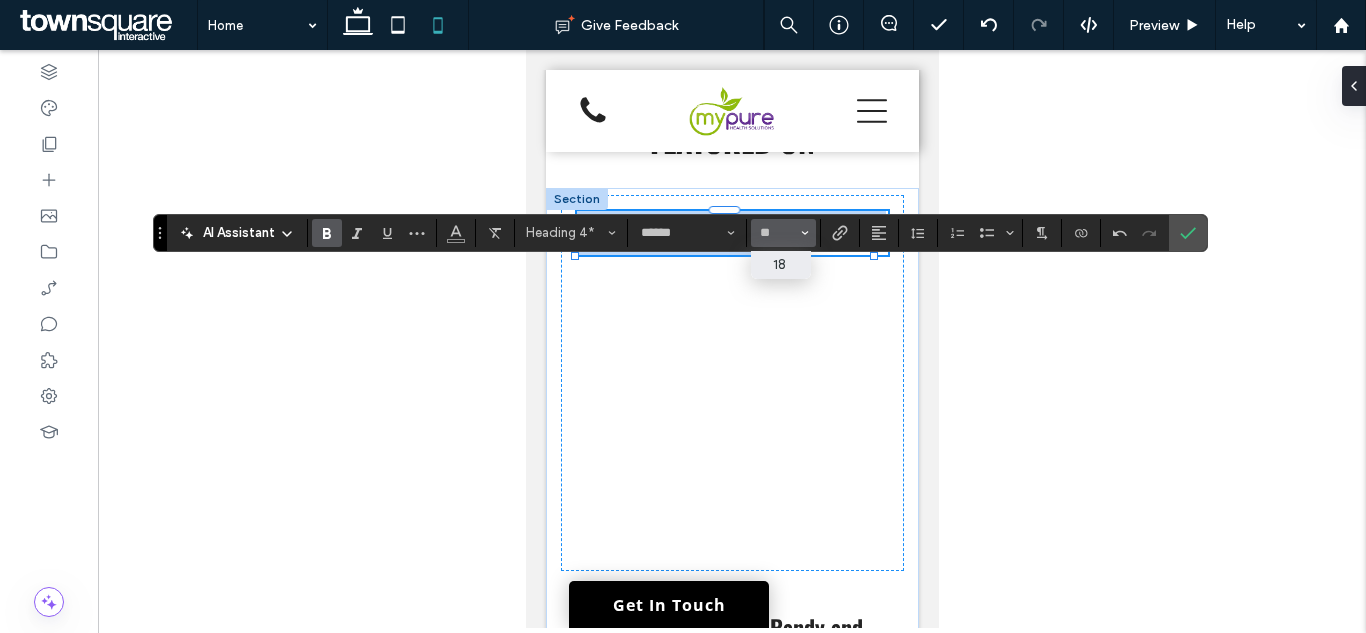 type on "**" 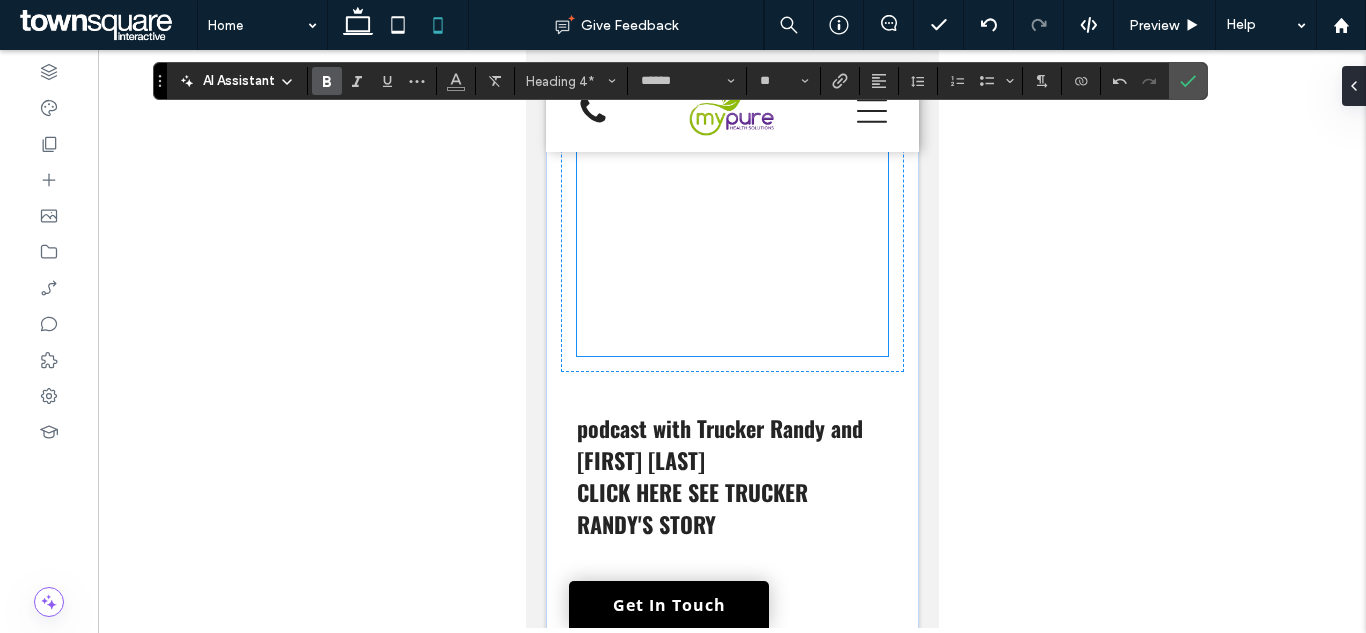 scroll, scrollTop: 4482, scrollLeft: 0, axis: vertical 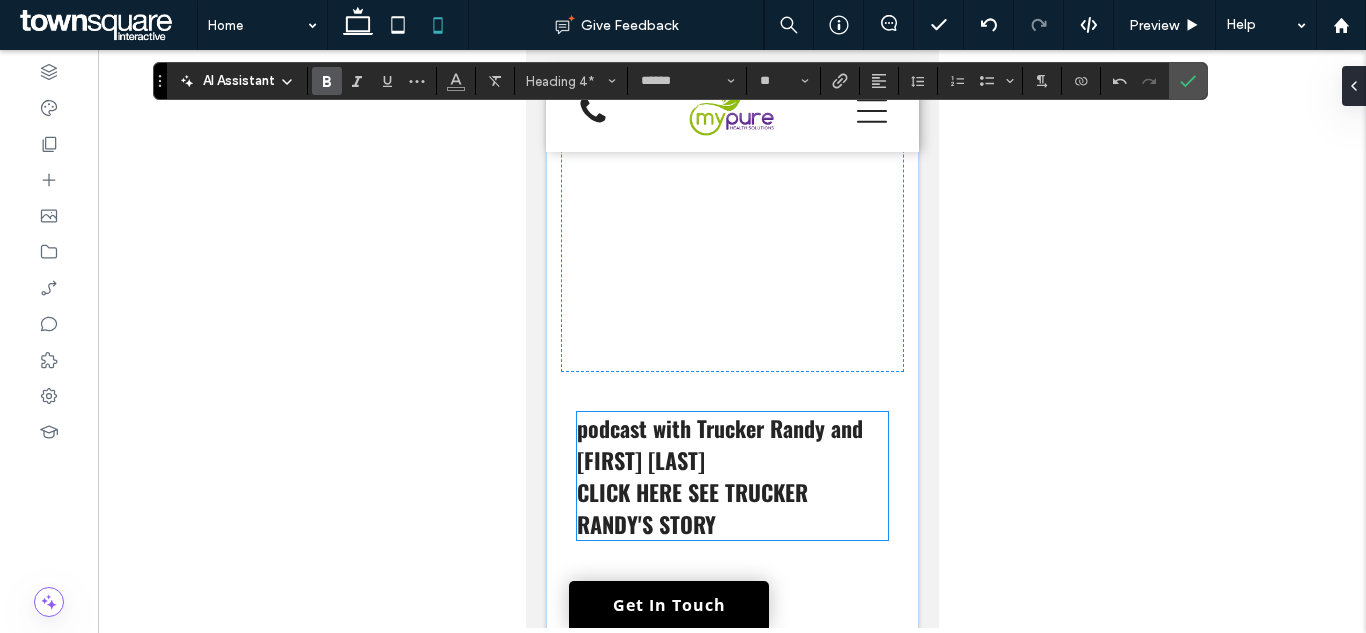click on "podcast with [FIRST] [LAST] and [FIRST] [LAST]" at bounding box center [719, 444] 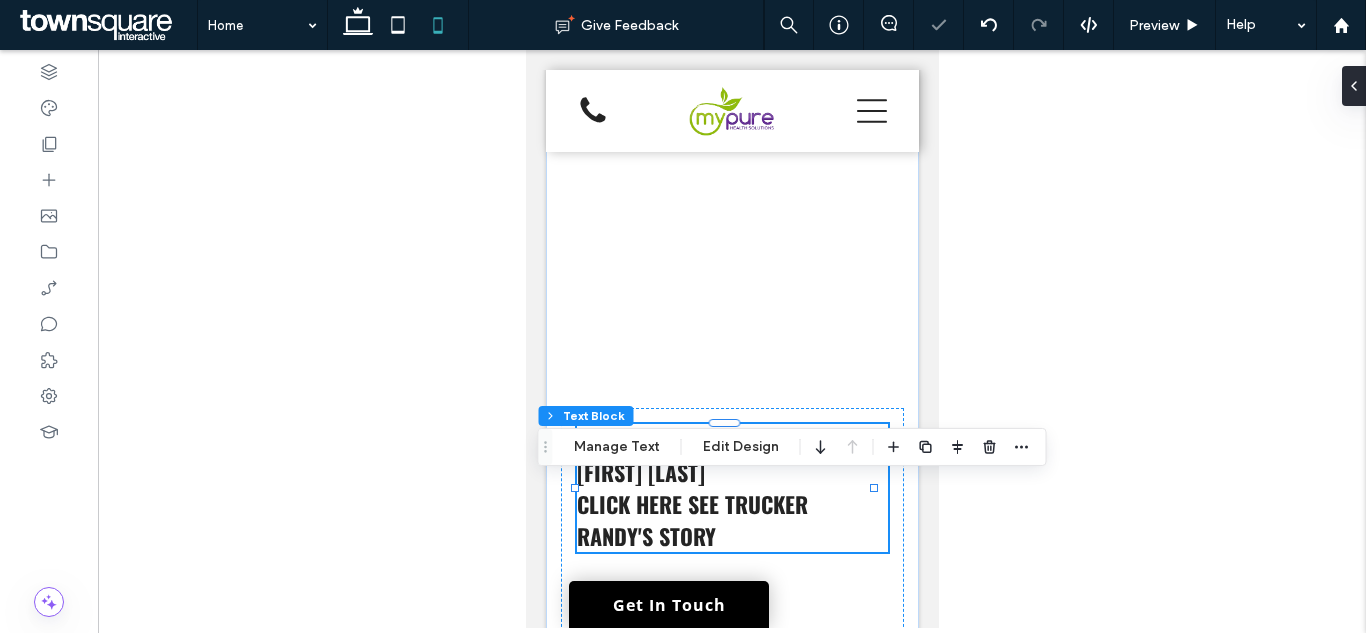 click on "podcast with [FIRST] [LAST] and [FIRST] [LAST]" at bounding box center (719, 456) 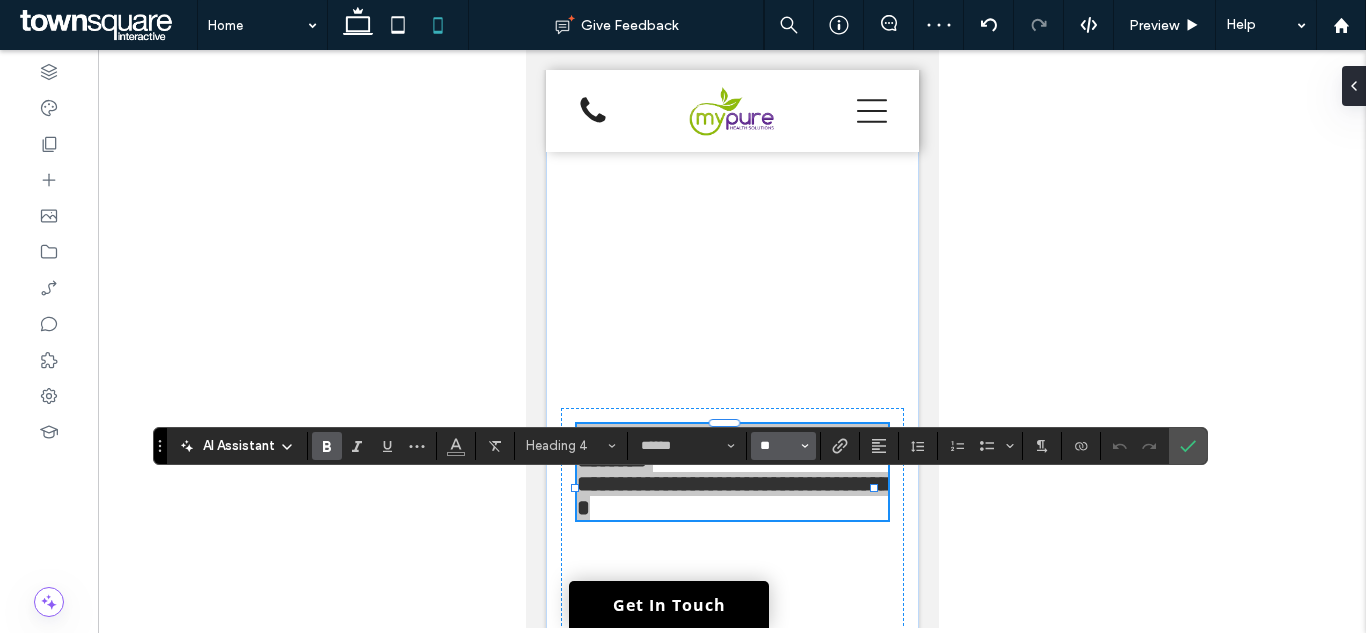 click on "**" at bounding box center (777, 446) 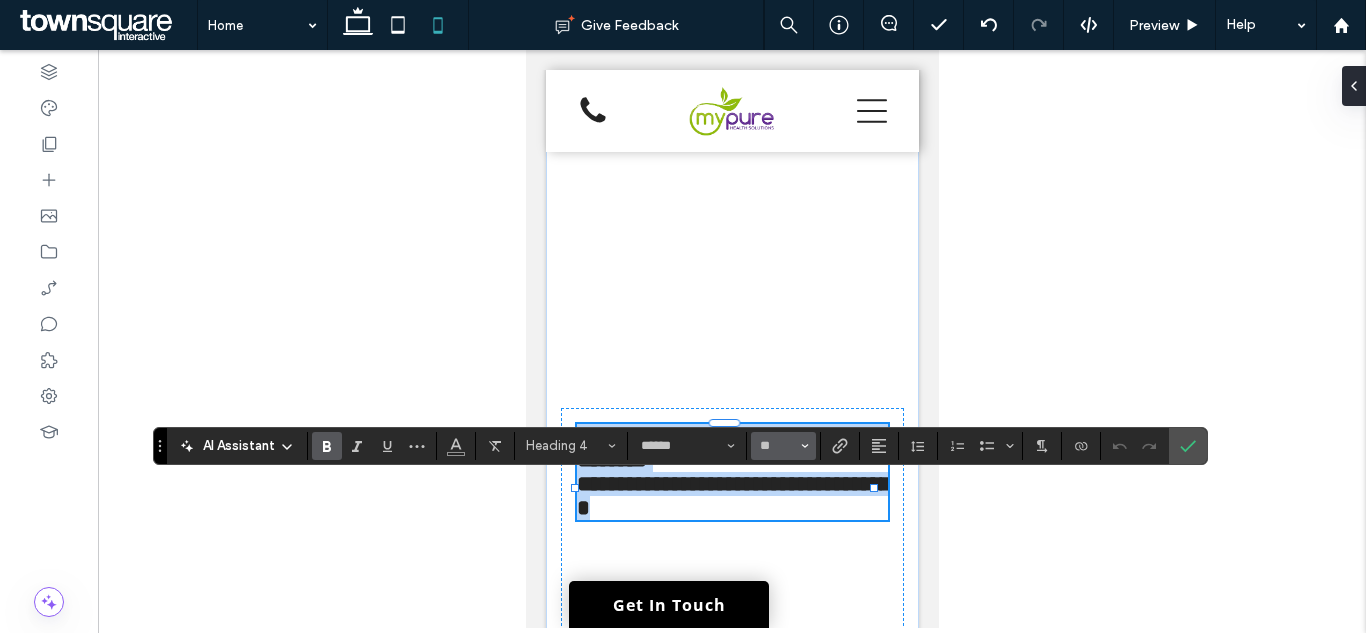 type on "**" 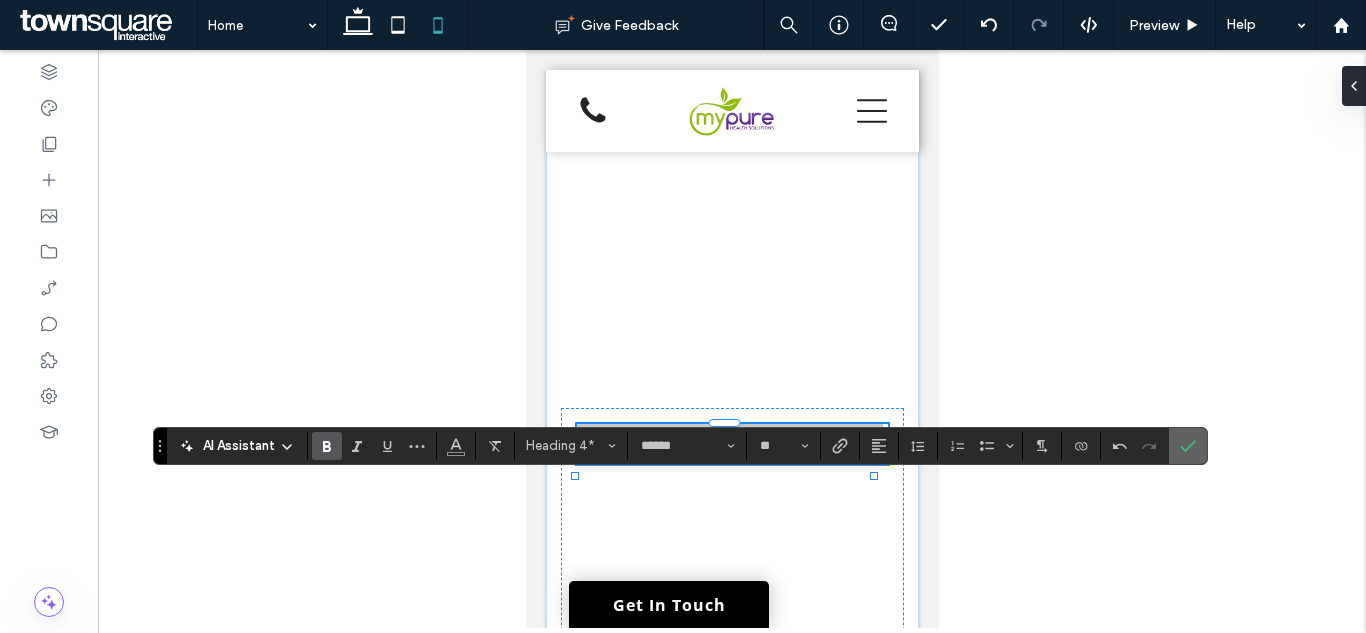 click at bounding box center [1188, 446] 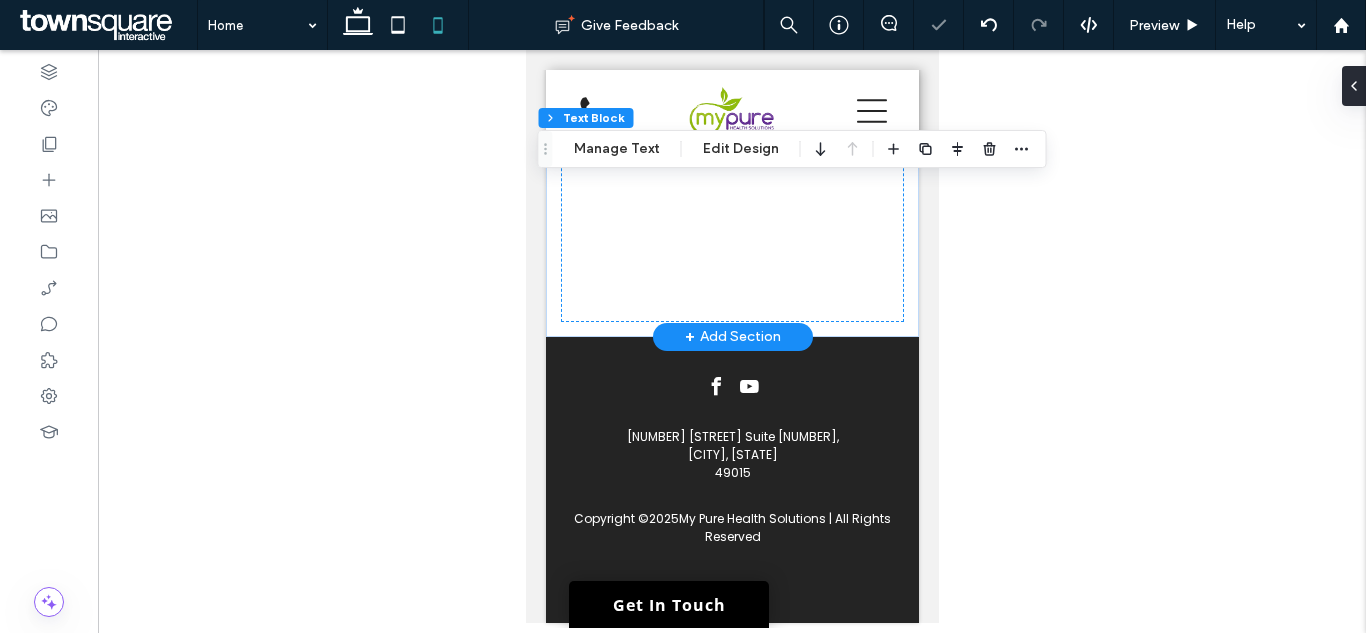 scroll, scrollTop: 5059, scrollLeft: 0, axis: vertical 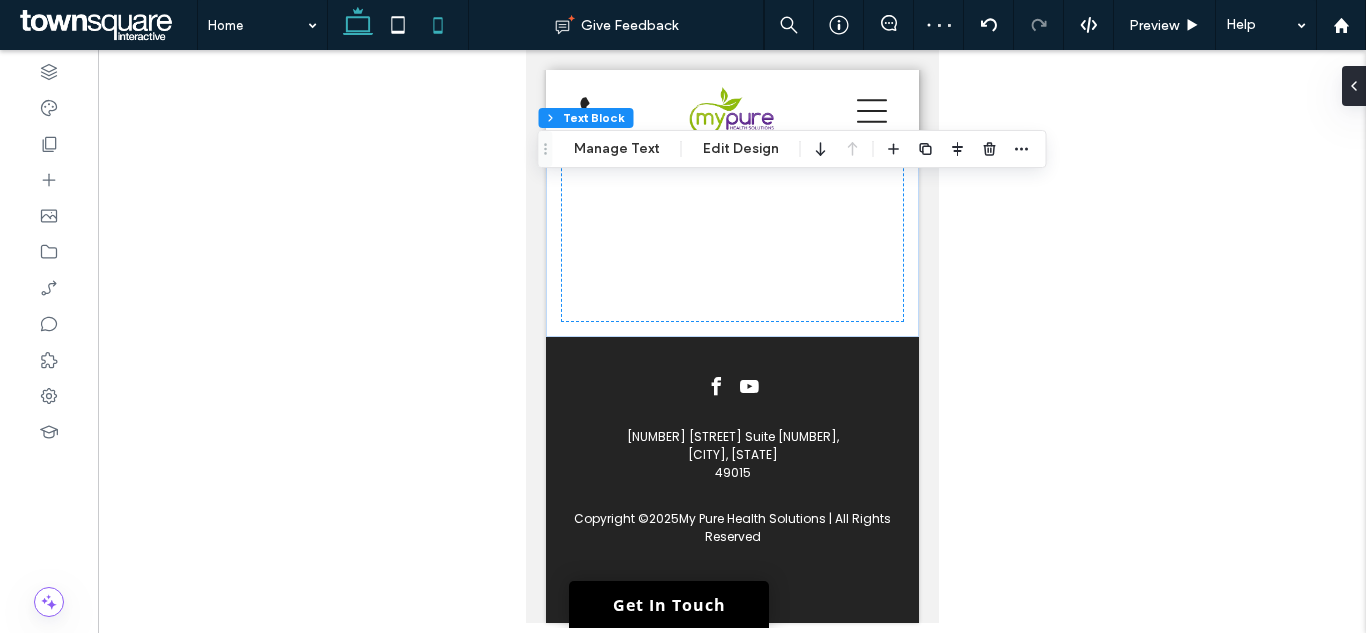 click 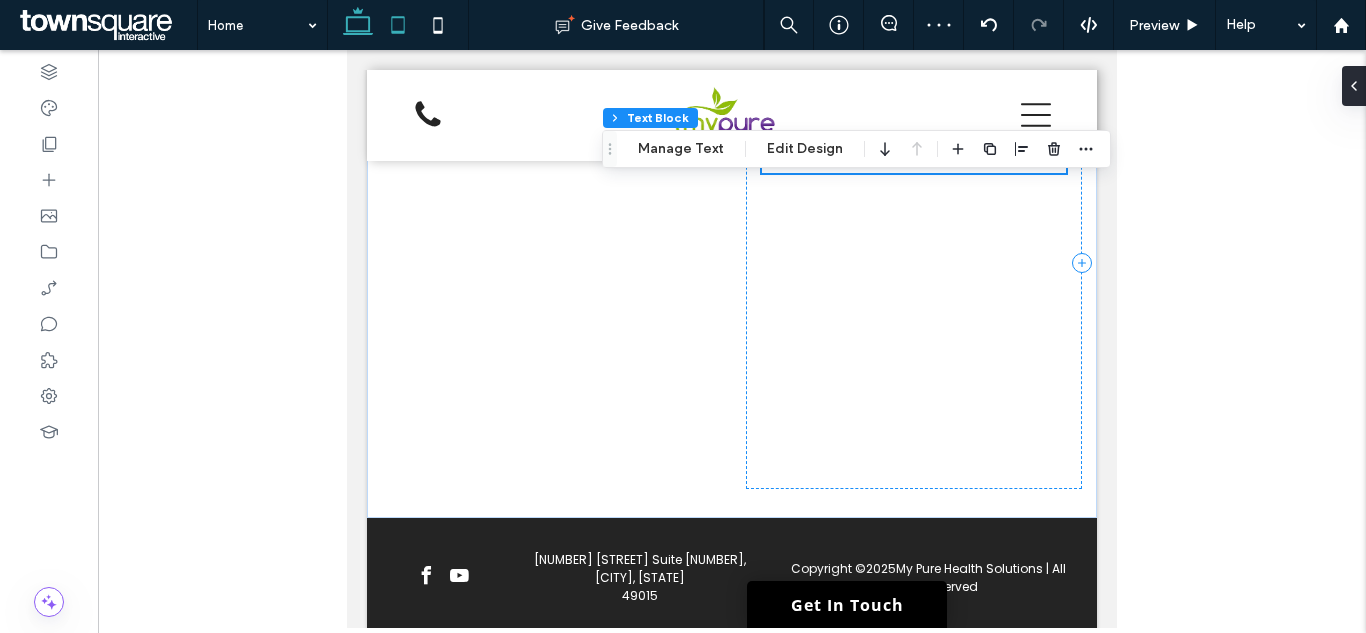 click 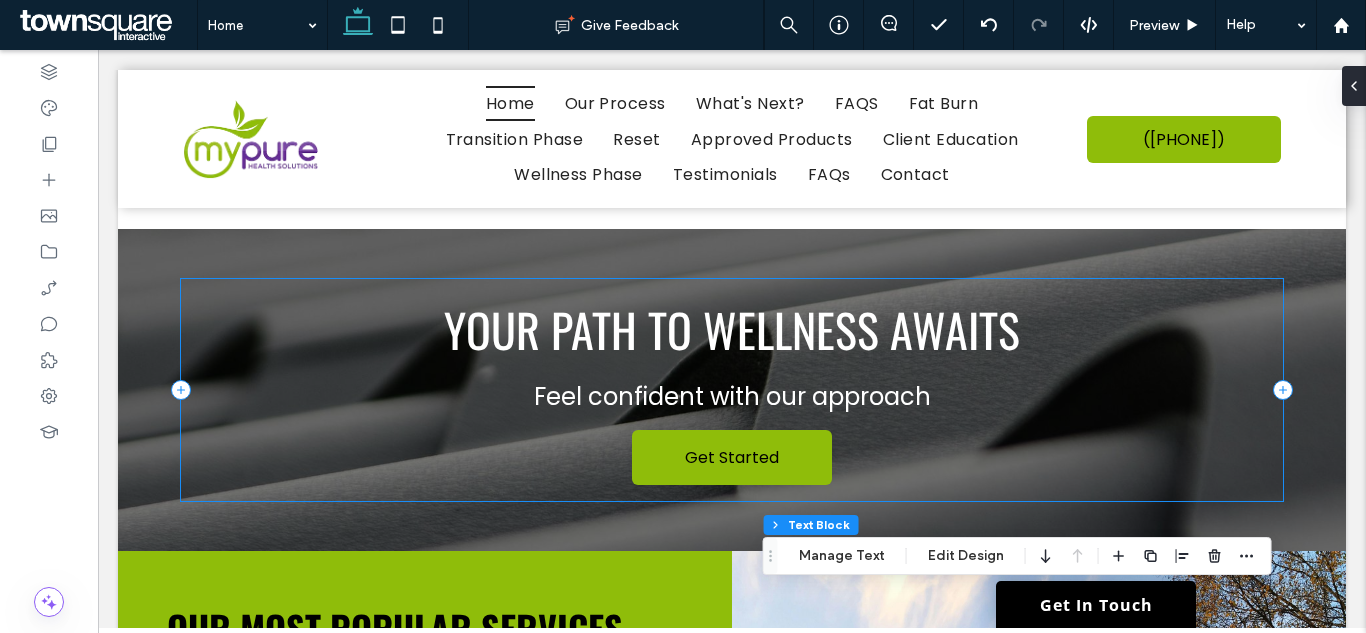 scroll, scrollTop: 1500, scrollLeft: 0, axis: vertical 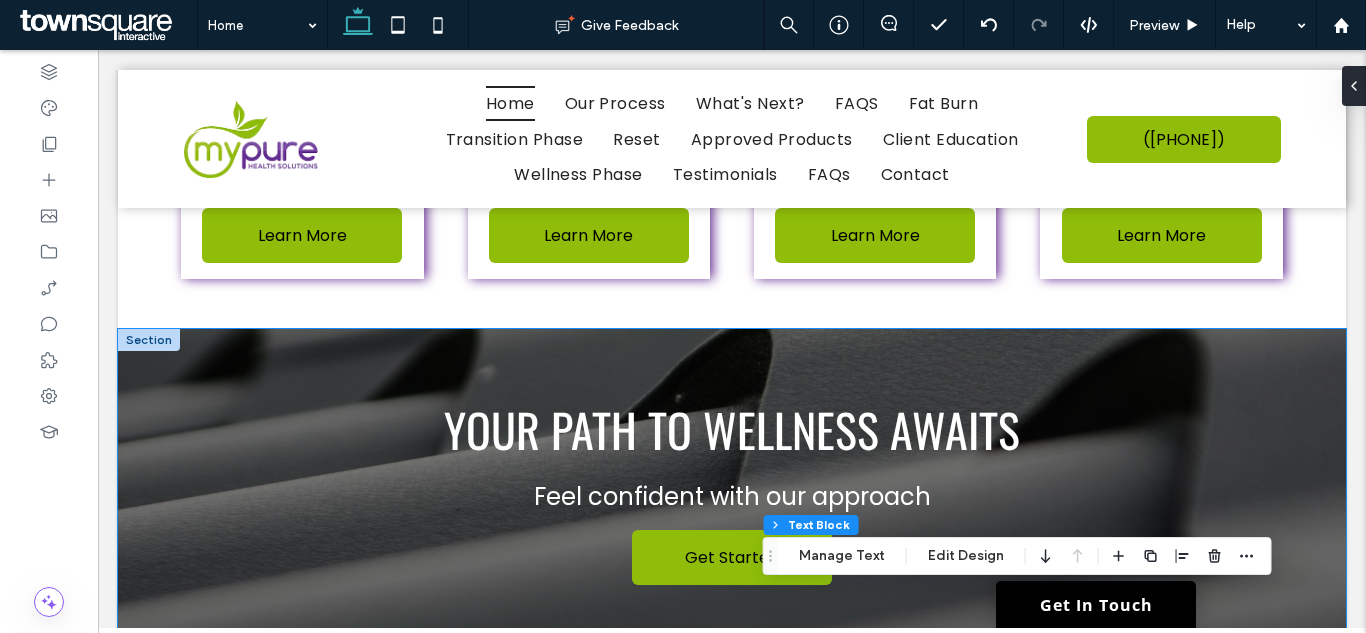 click on "Your Path to Wellness Awaits
Feel confident with our approach
Get Started" at bounding box center (732, 490) 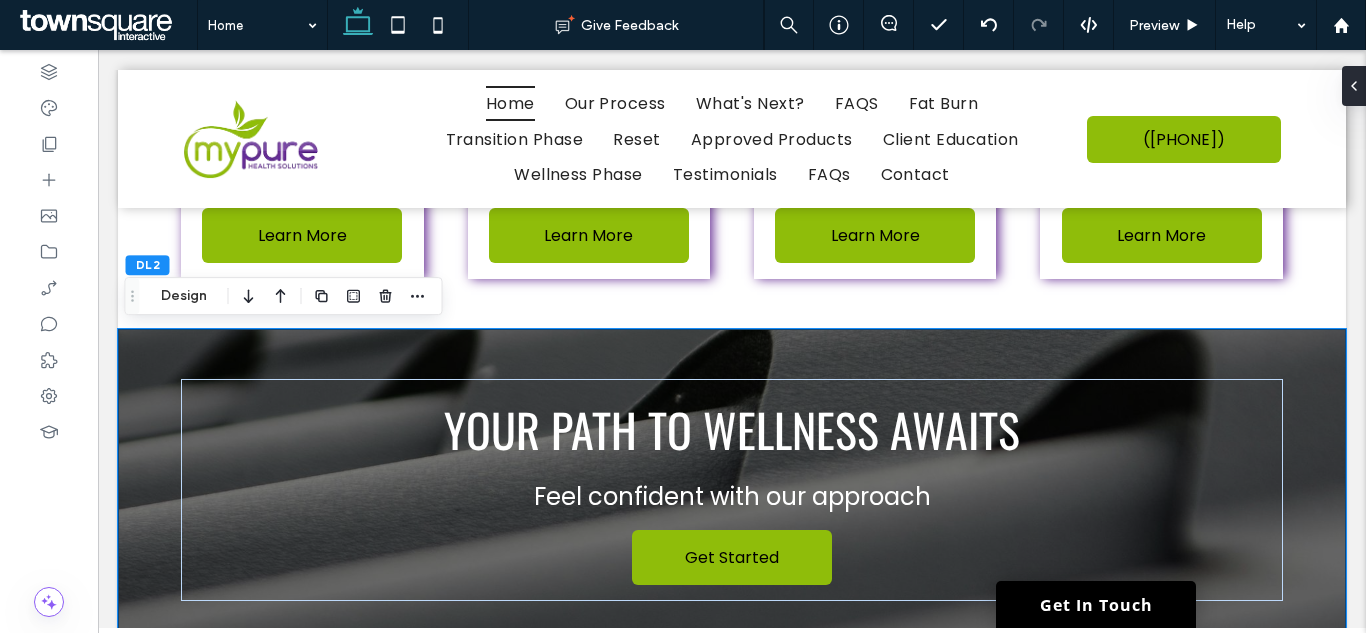 click on "Your Path to Wellness Awaits
Feel confident with our approach
Get Started" at bounding box center [732, 490] 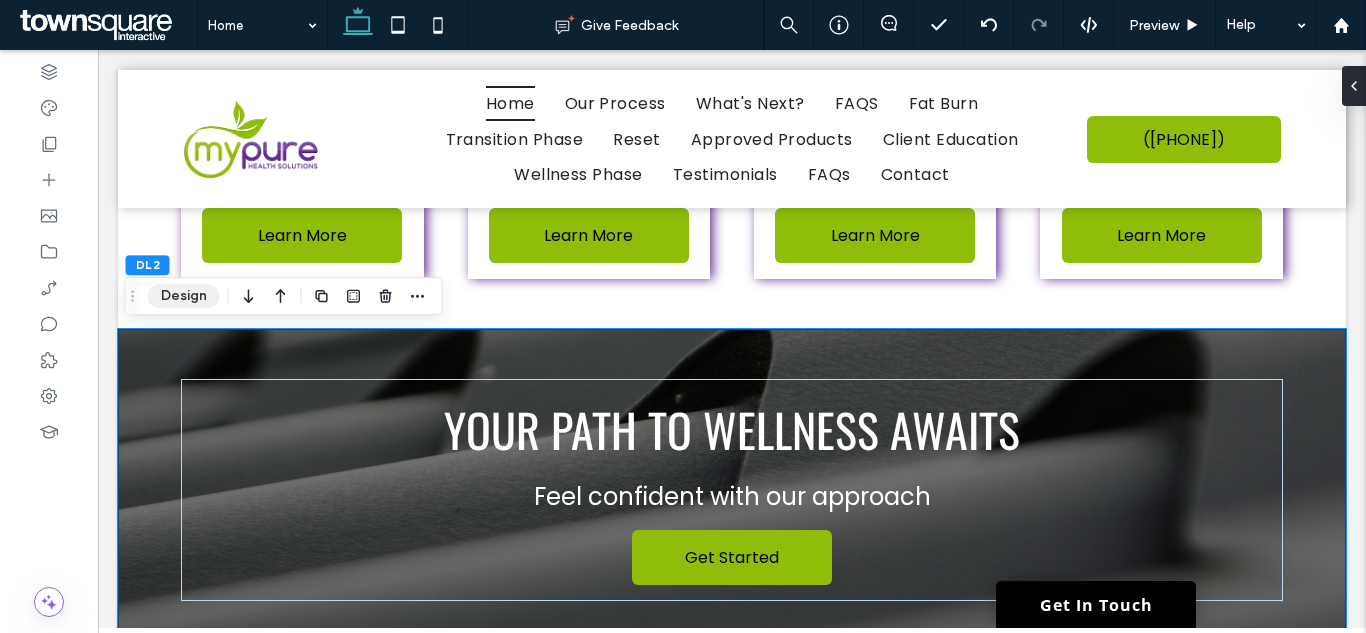 click on "Design" at bounding box center (184, 296) 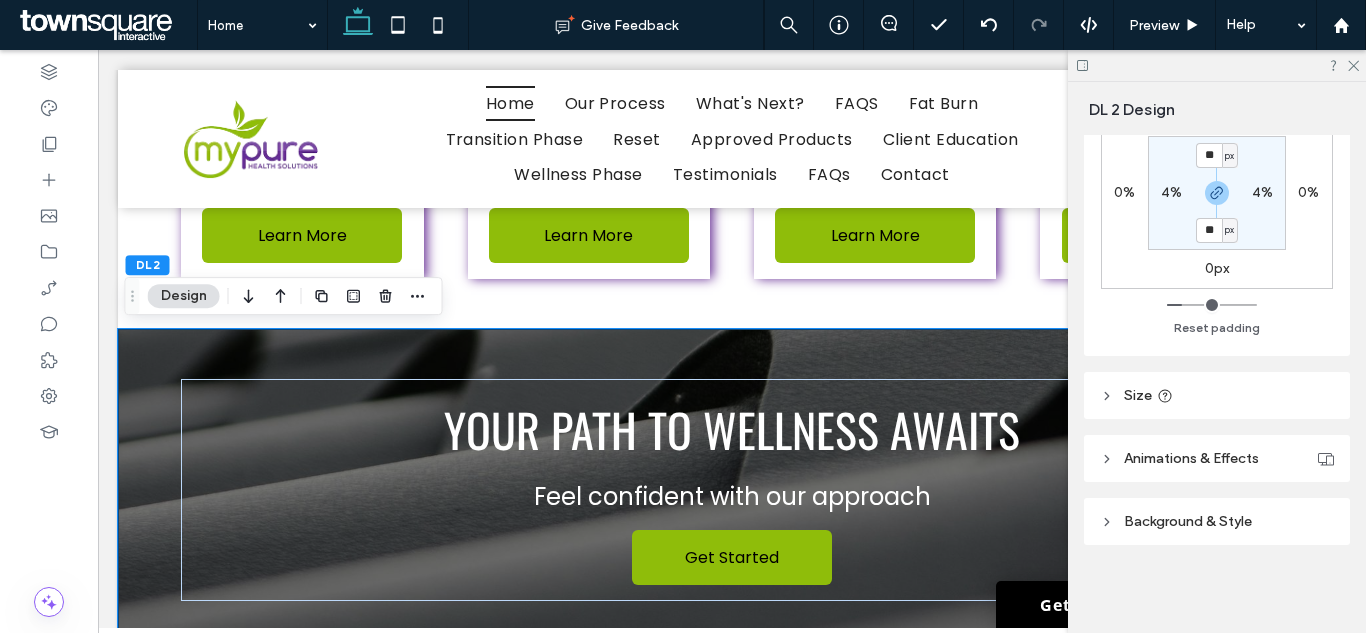 click on "Background & Style" at bounding box center (1217, 521) 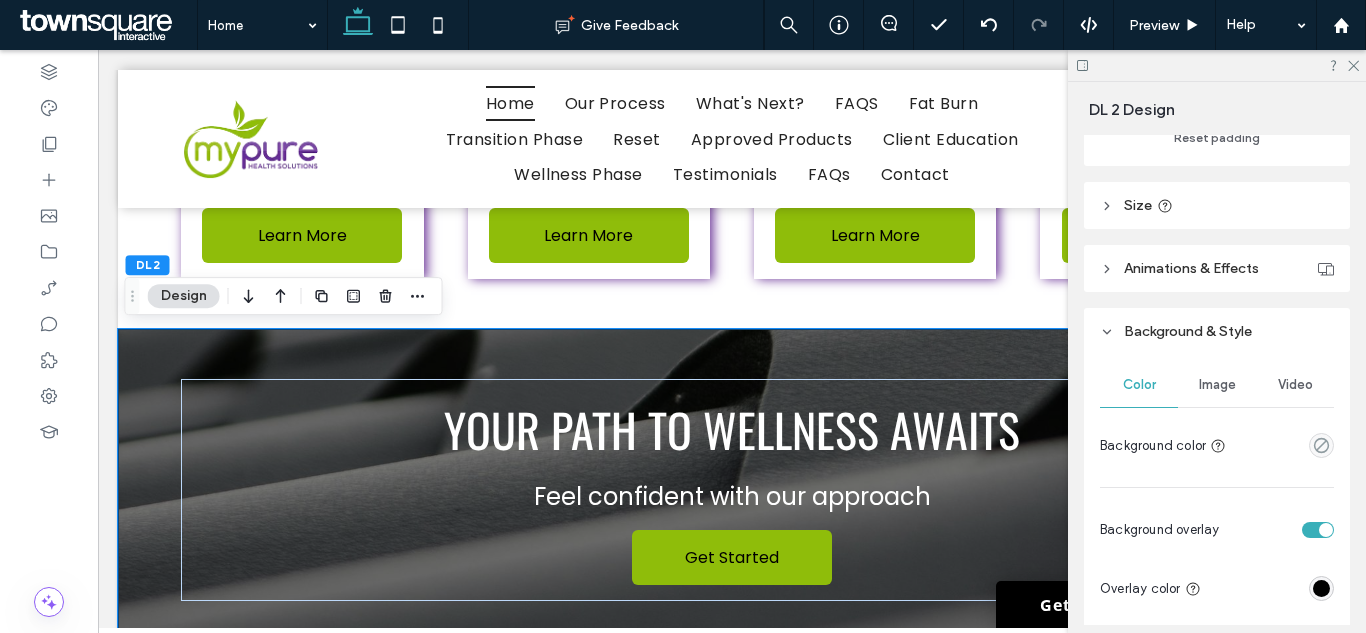 scroll, scrollTop: 627, scrollLeft: 0, axis: vertical 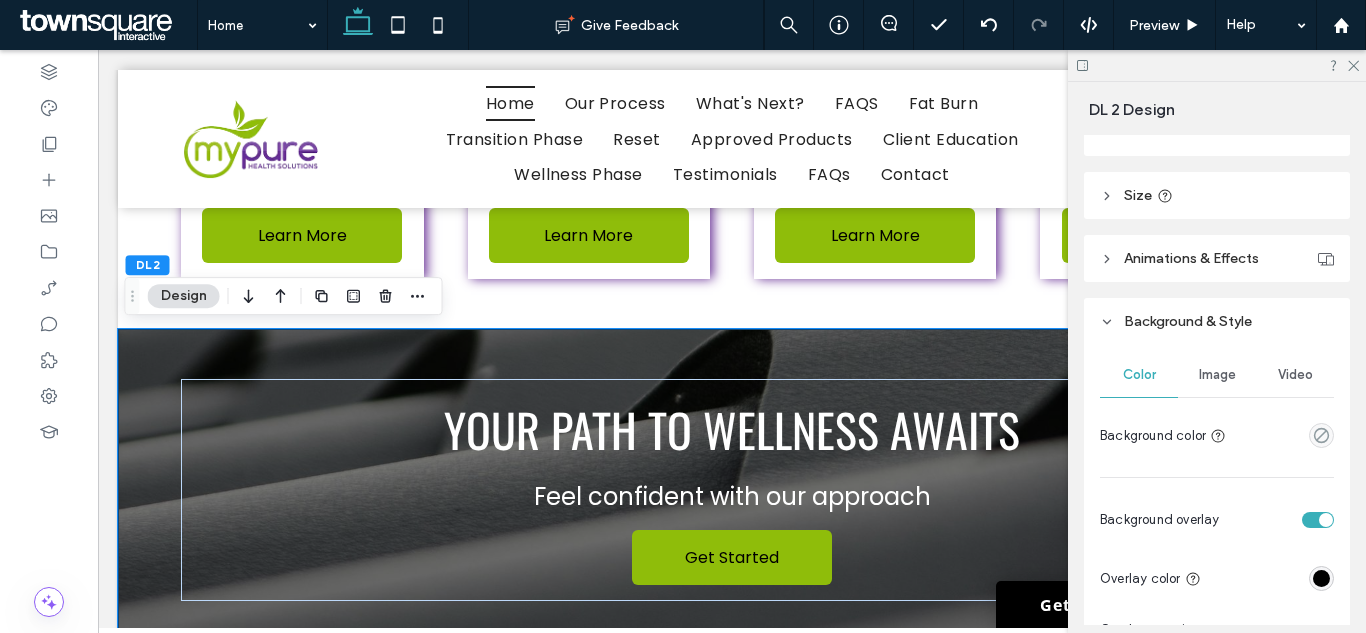 click on "Image" at bounding box center [1217, 375] 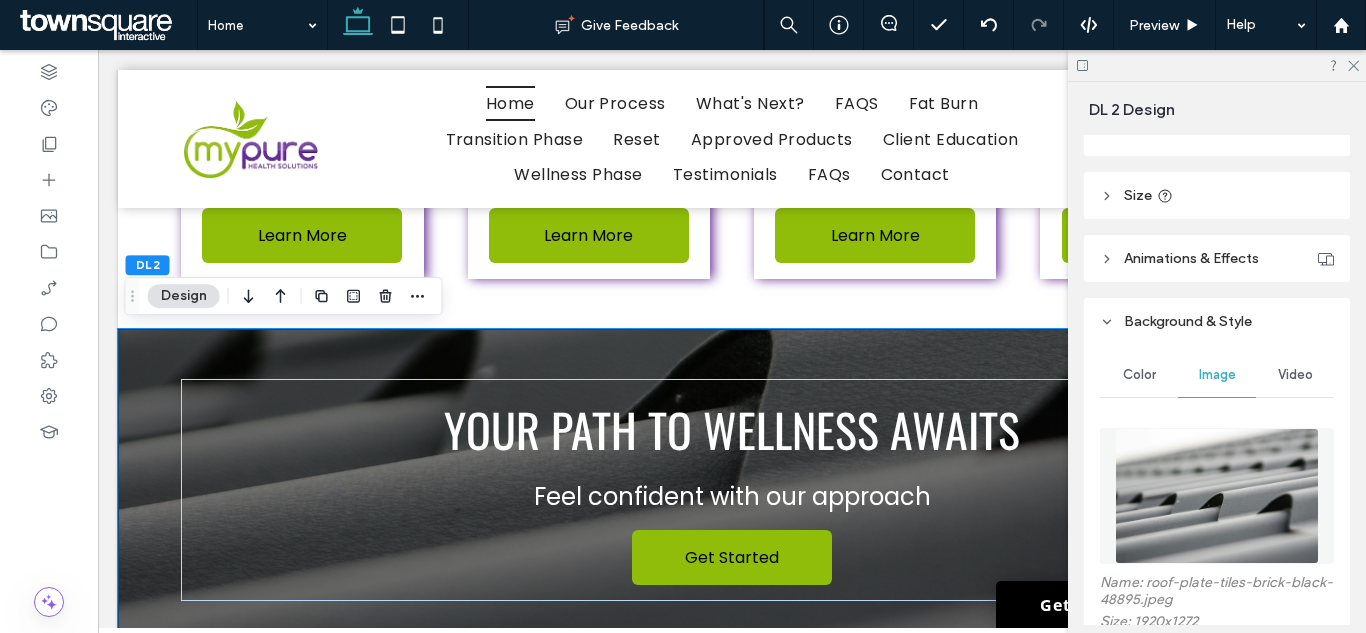 click at bounding box center [1217, 496] 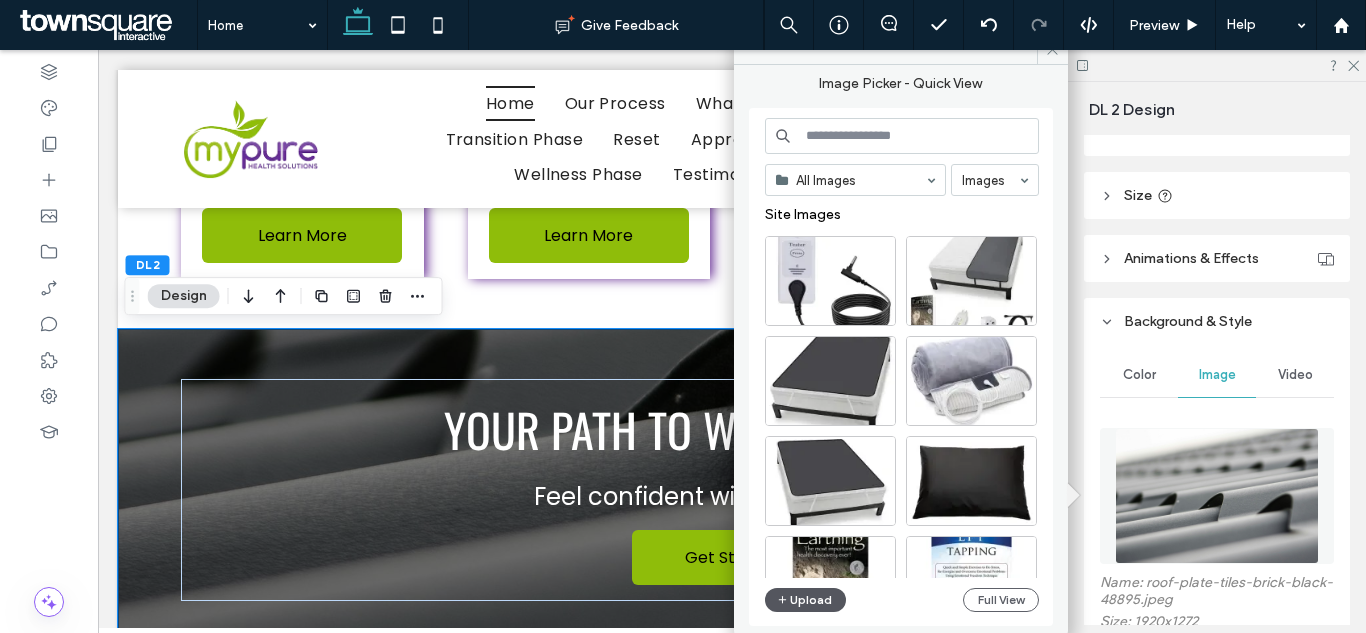 click on "Upload" at bounding box center [806, 600] 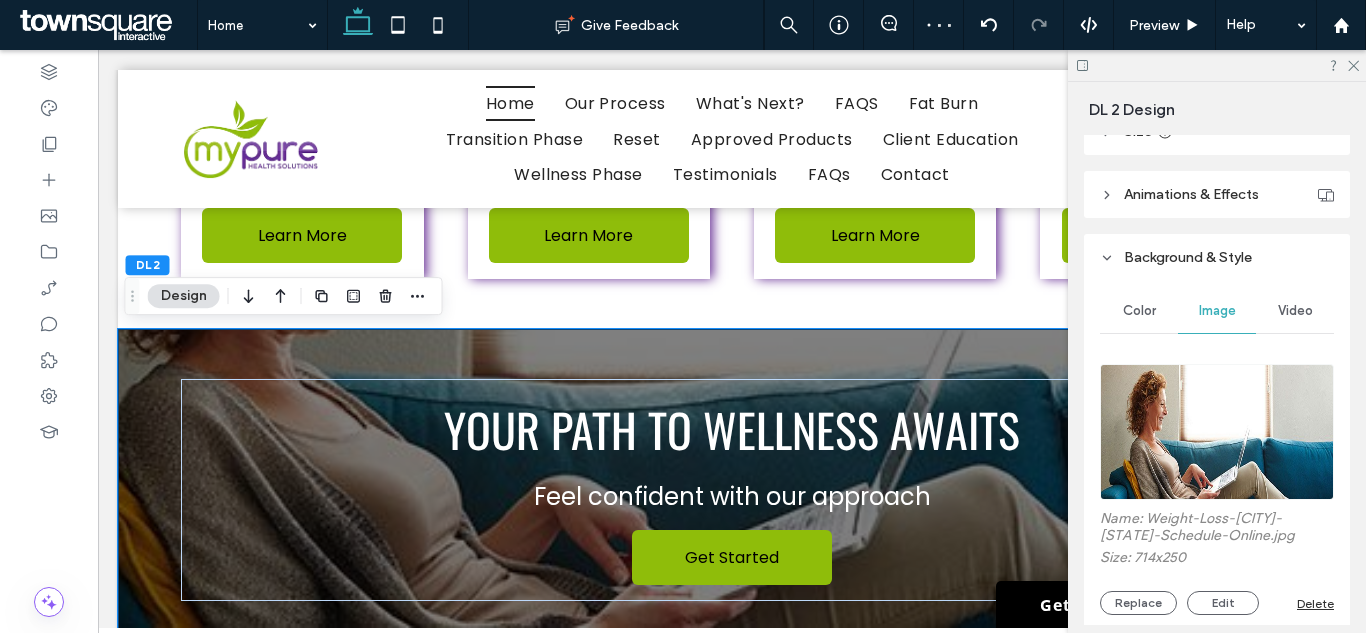 scroll, scrollTop: 727, scrollLeft: 0, axis: vertical 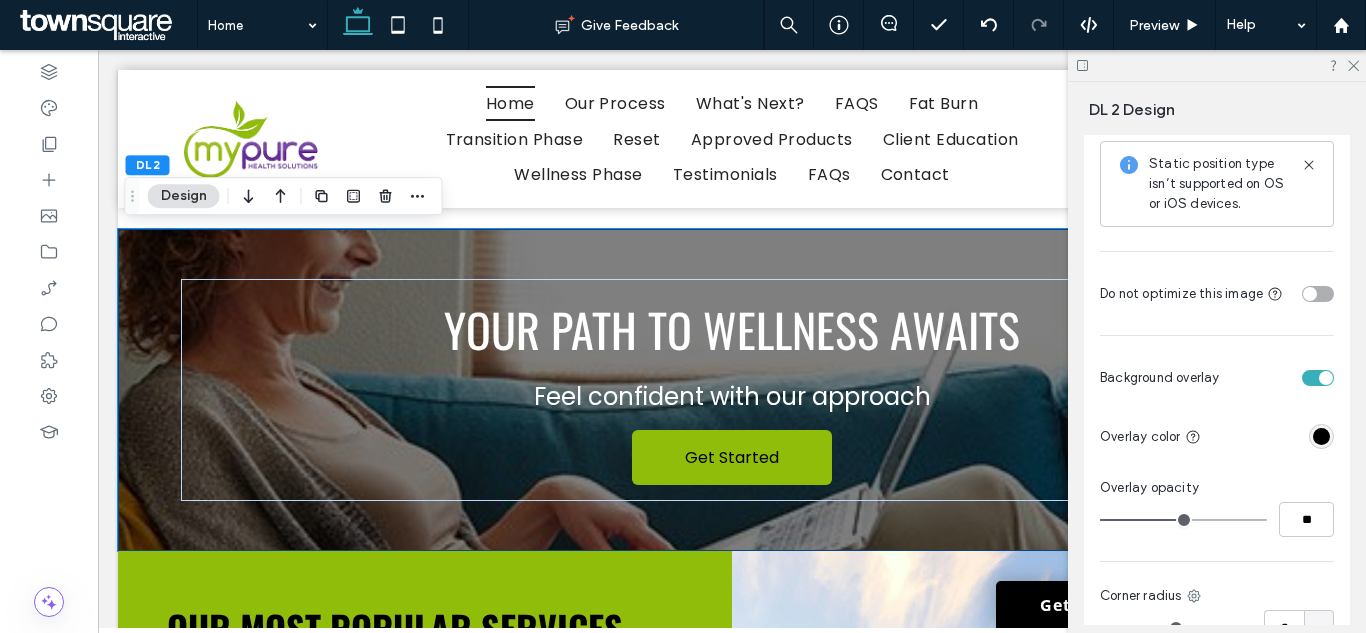 click at bounding box center (1321, 436) 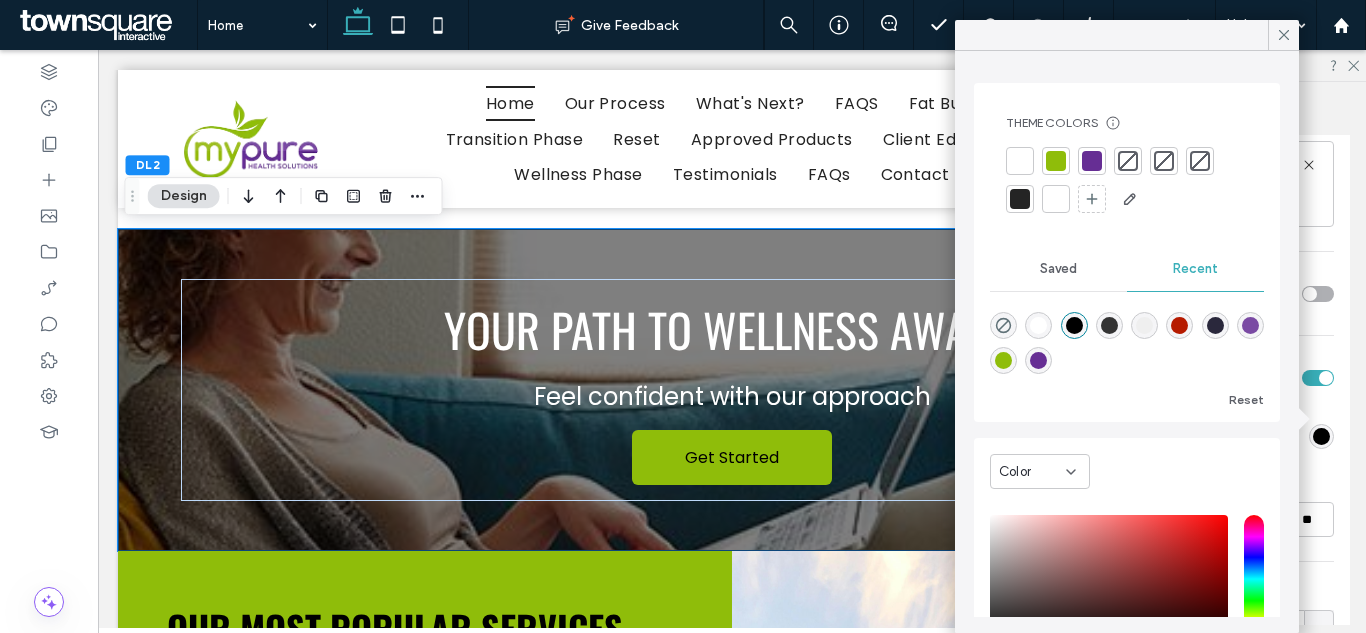 click at bounding box center [1074, 325] 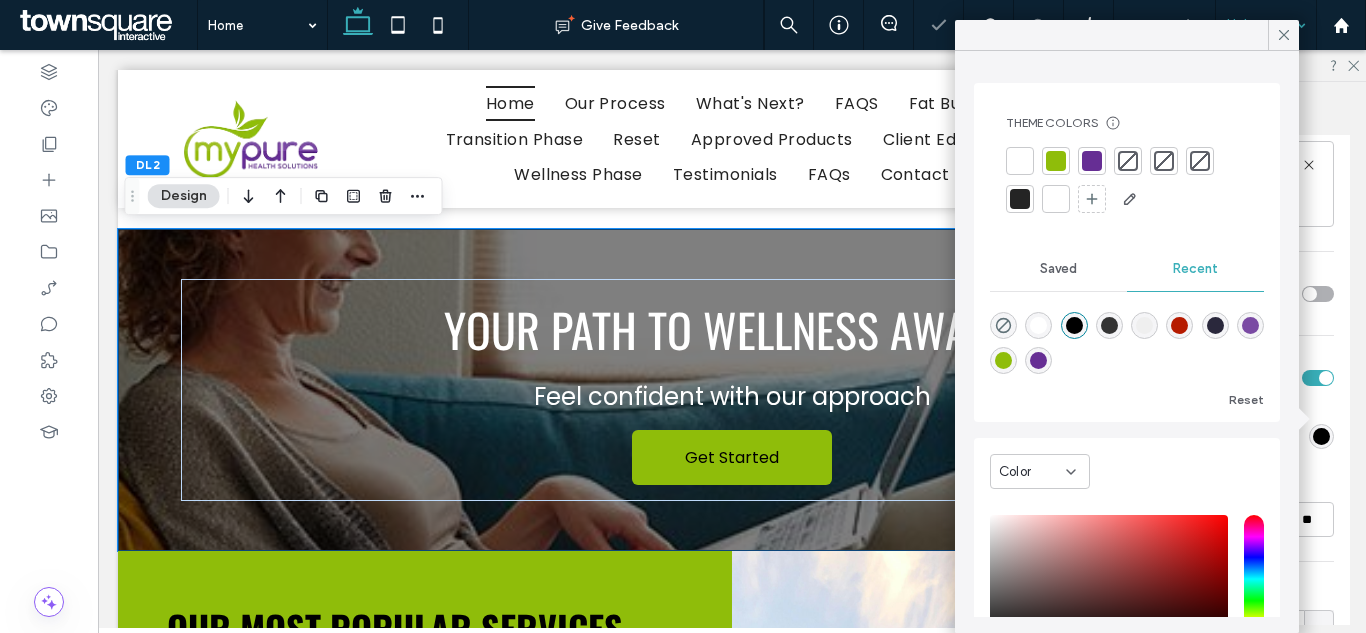 click 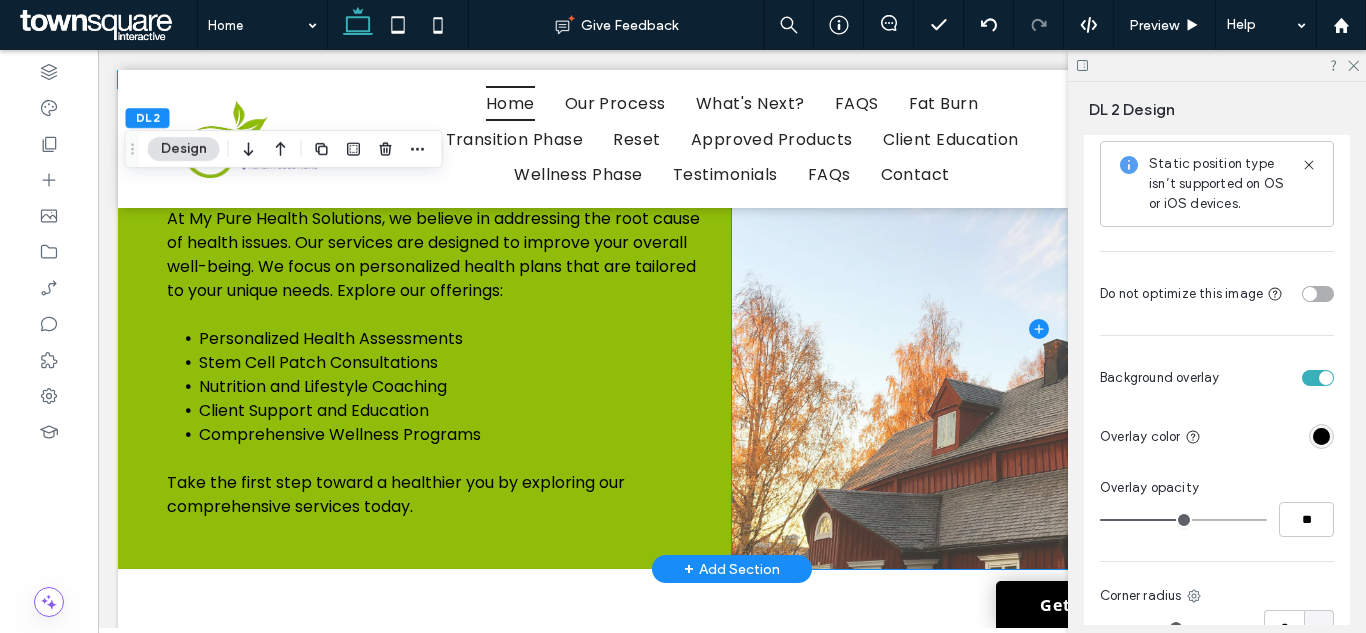 scroll, scrollTop: 1863, scrollLeft: 0, axis: vertical 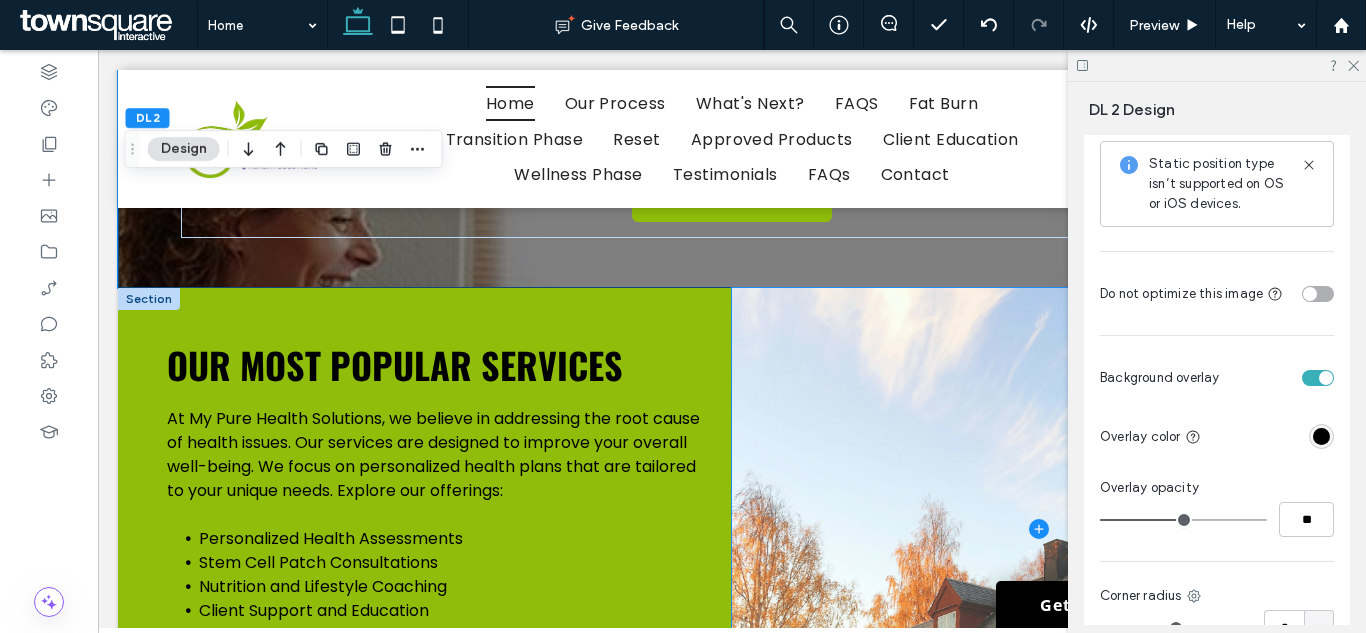 click at bounding box center (1039, 528) 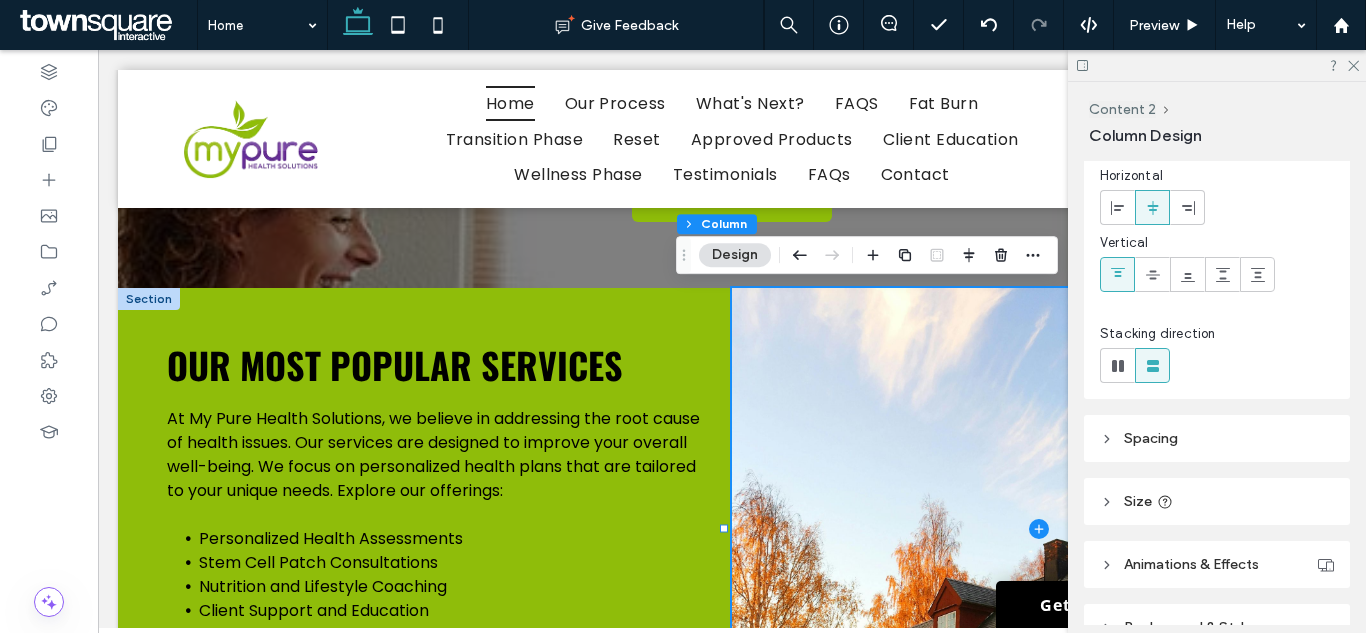 scroll, scrollTop: 184, scrollLeft: 0, axis: vertical 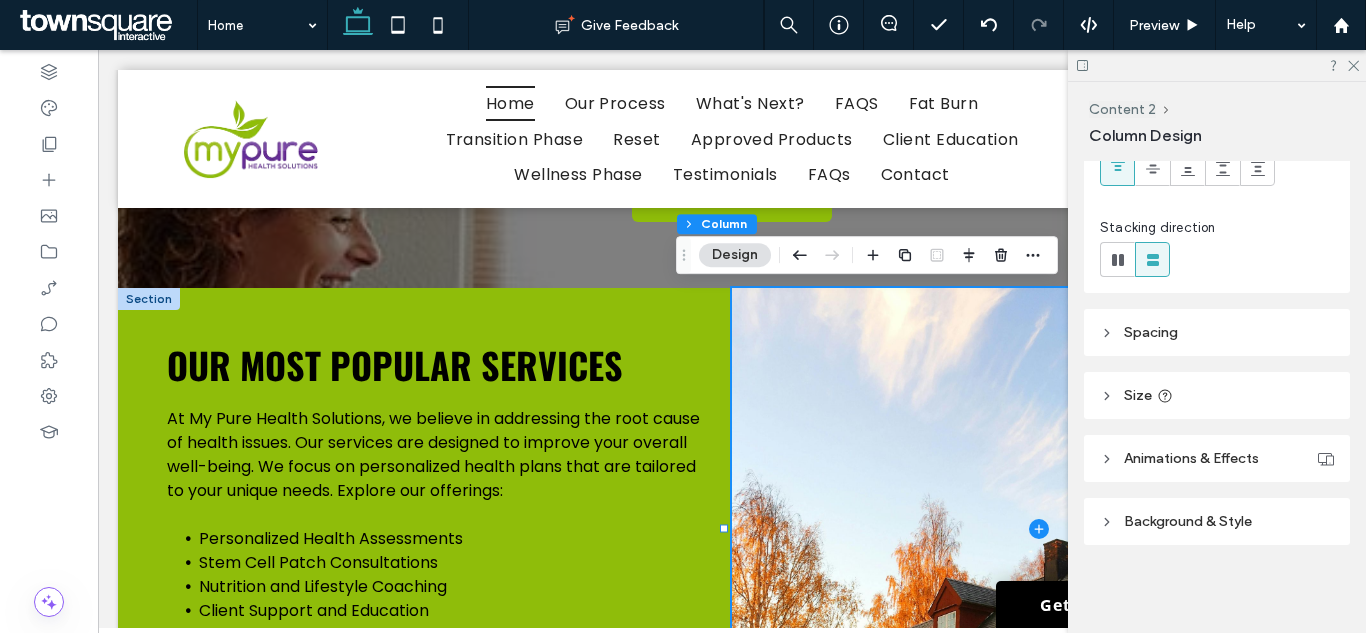 click on "Background & Style" at bounding box center [1188, 521] 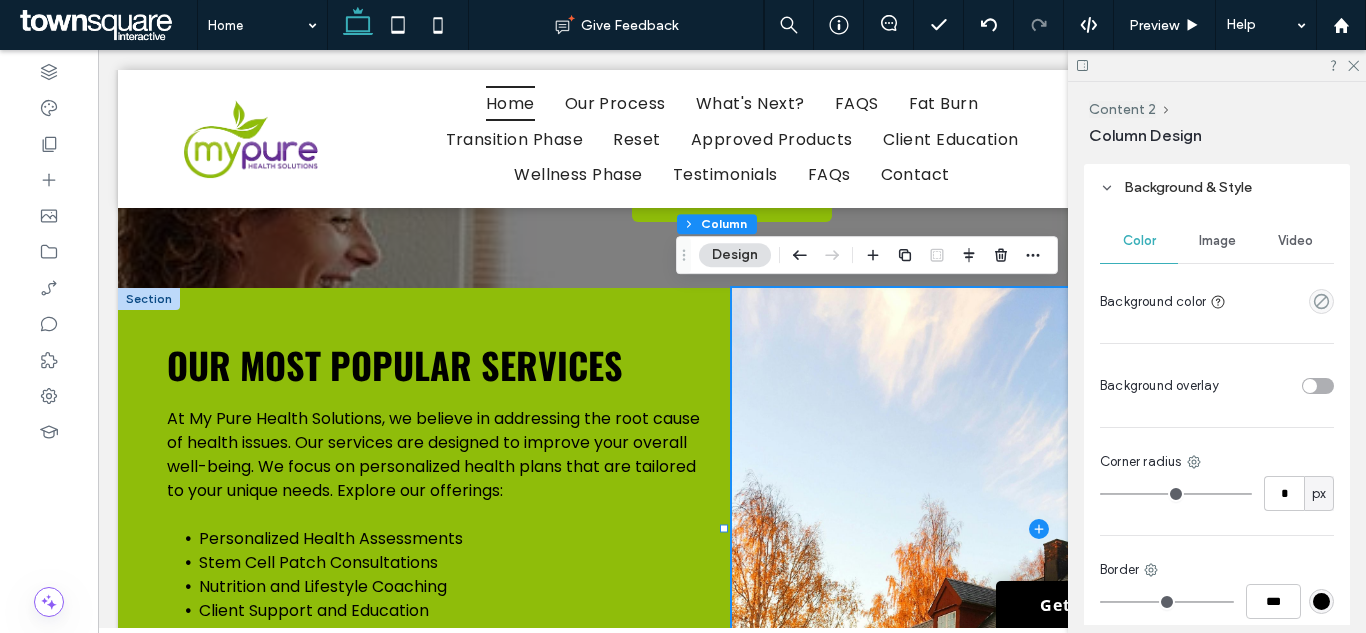 scroll, scrollTop: 484, scrollLeft: 0, axis: vertical 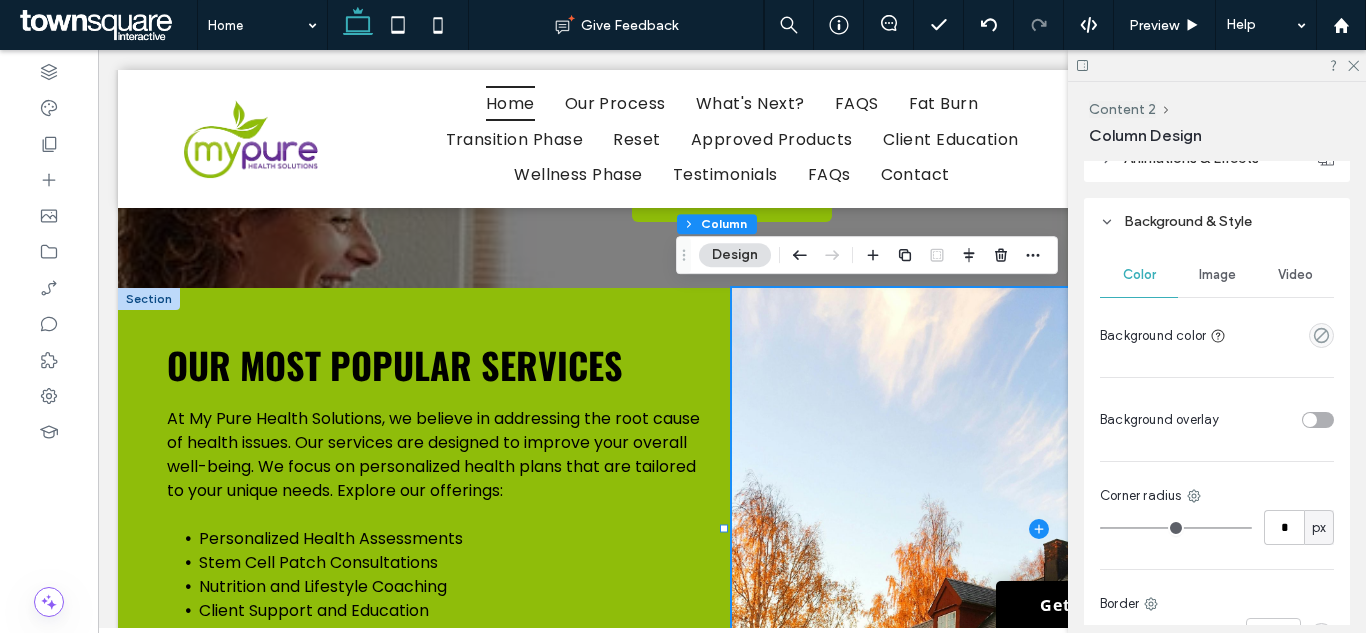 click on "Image" at bounding box center [1217, 275] 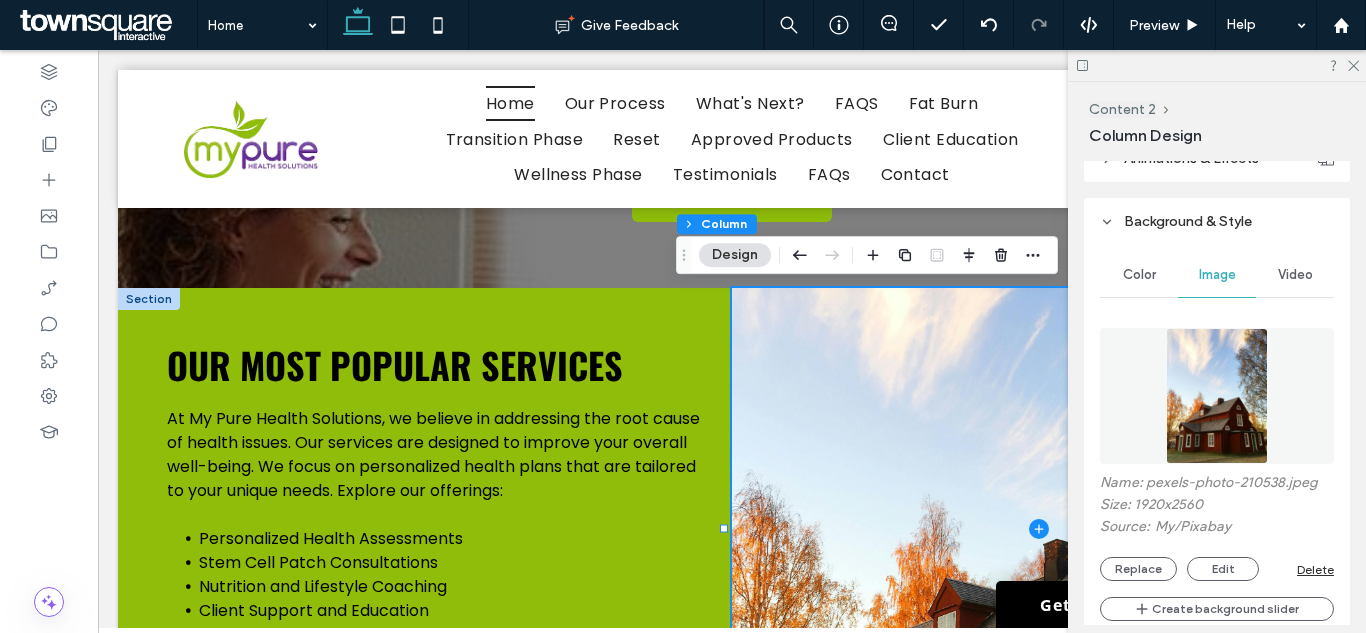 click at bounding box center (1217, 396) 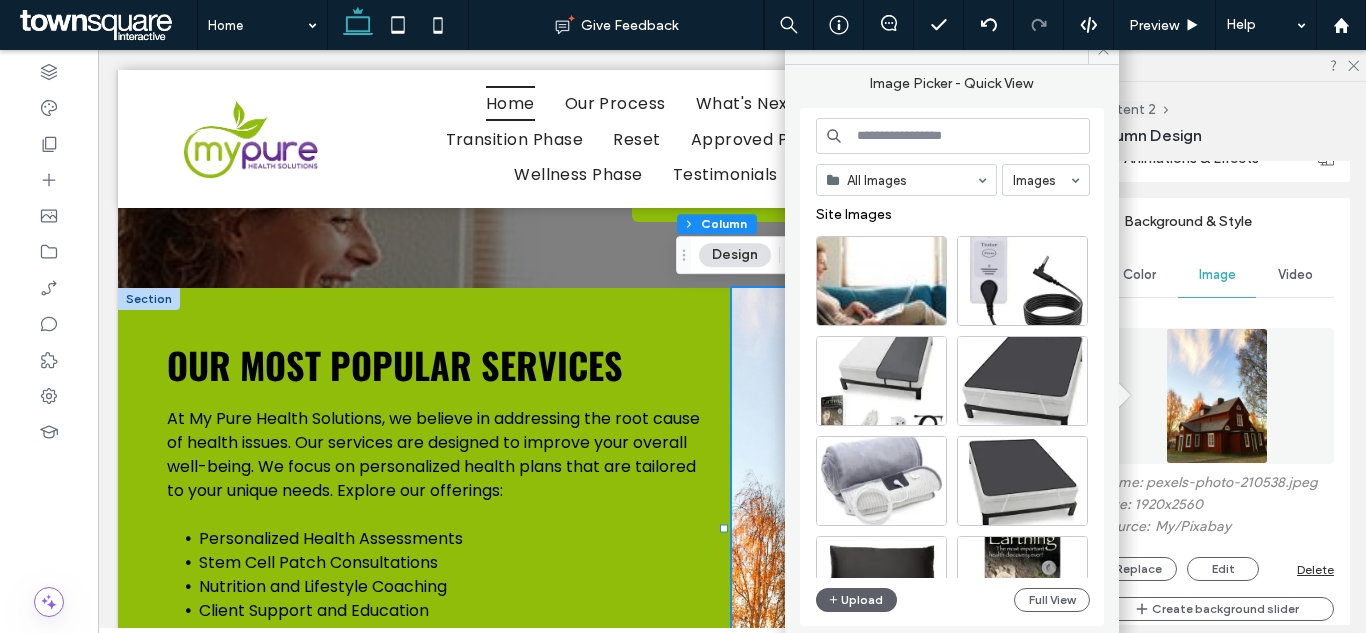 drag, startPoint x: 944, startPoint y: 114, endPoint x: 926, endPoint y: 138, distance: 30 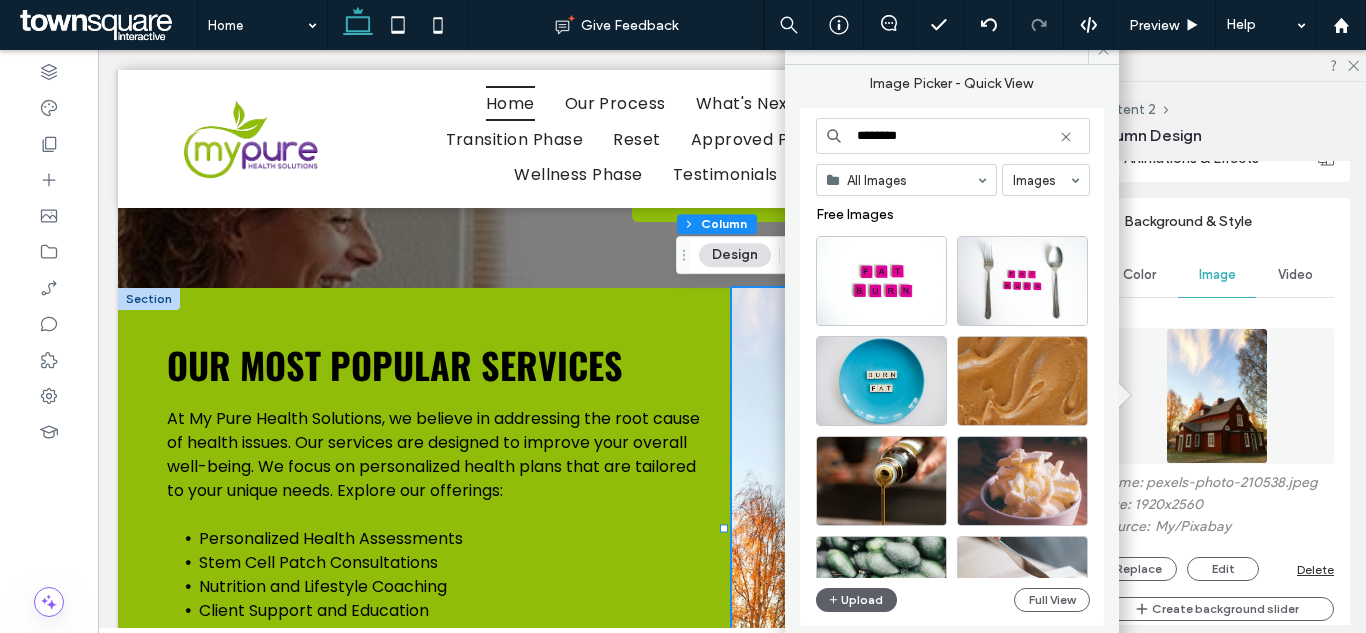 click 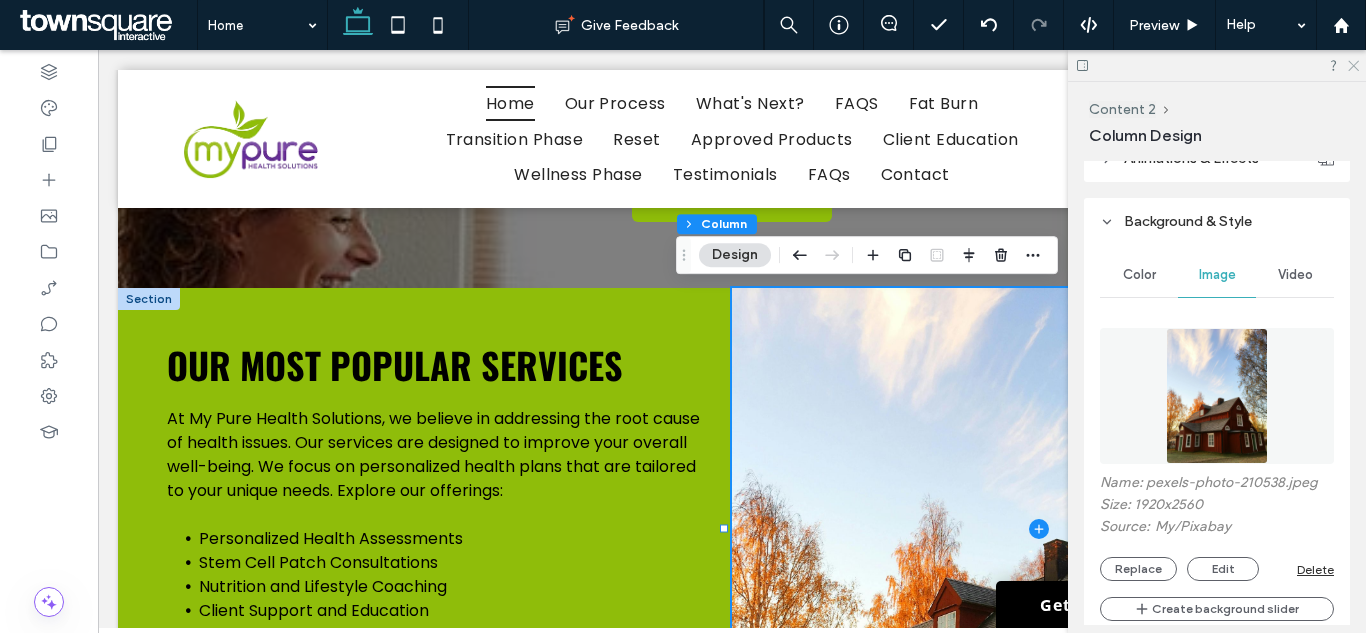 click 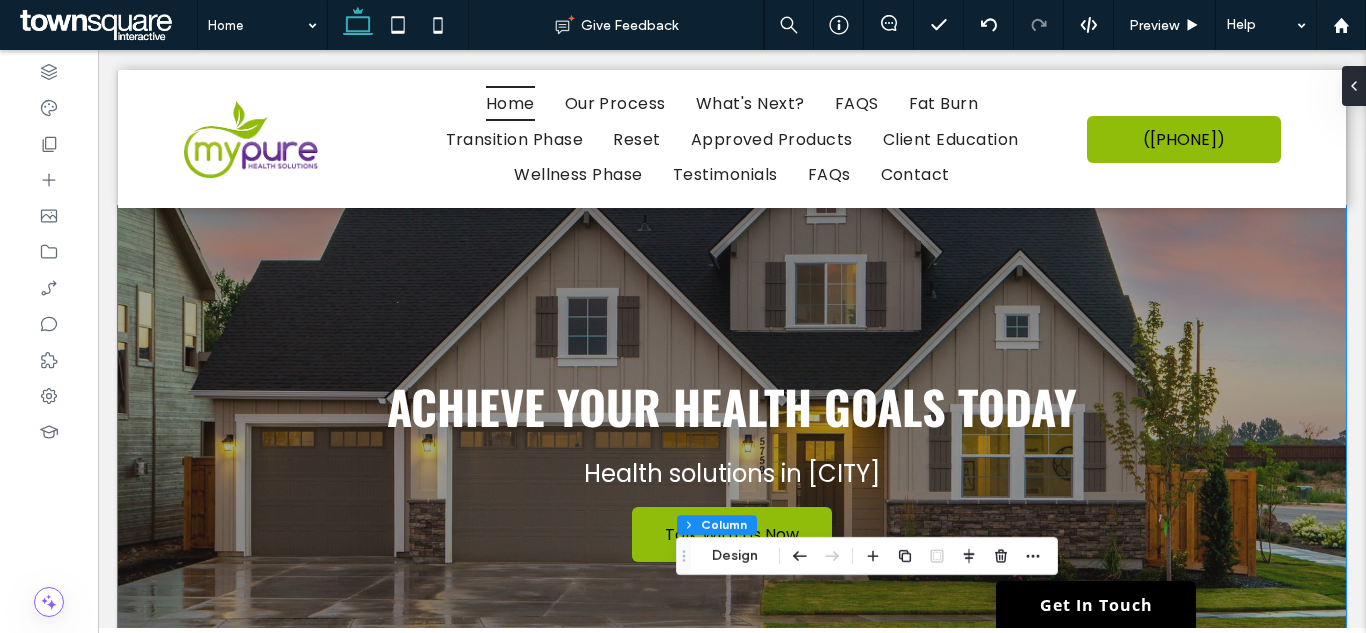 scroll, scrollTop: 0, scrollLeft: 0, axis: both 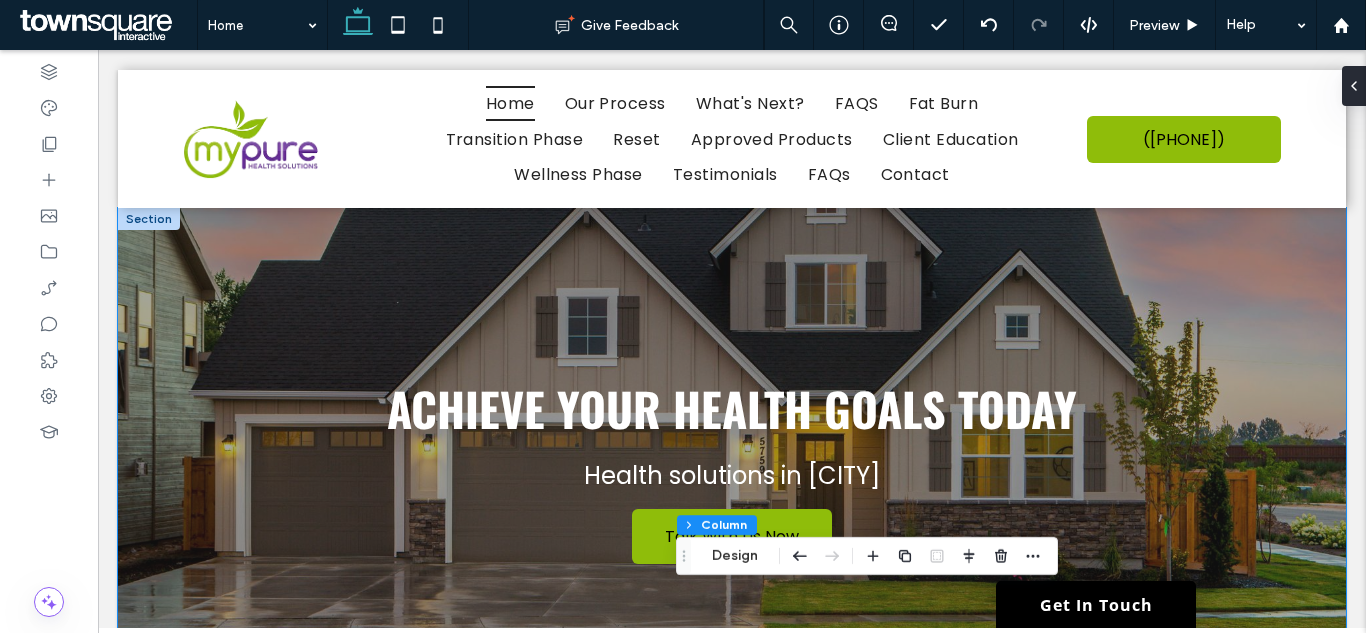 click on "Achieve Your Health Goals Today
Health solutions in Battle Creek
Talk With Us Now" at bounding box center [732, 469] 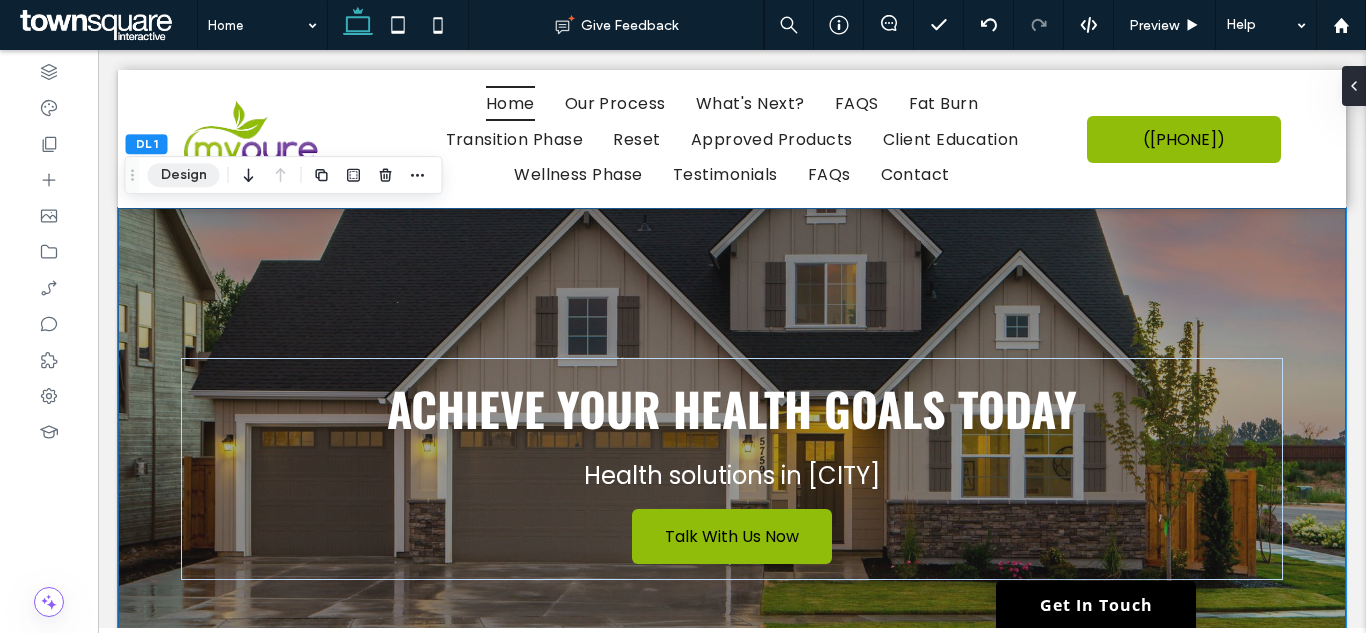 click on "Design" at bounding box center (184, 175) 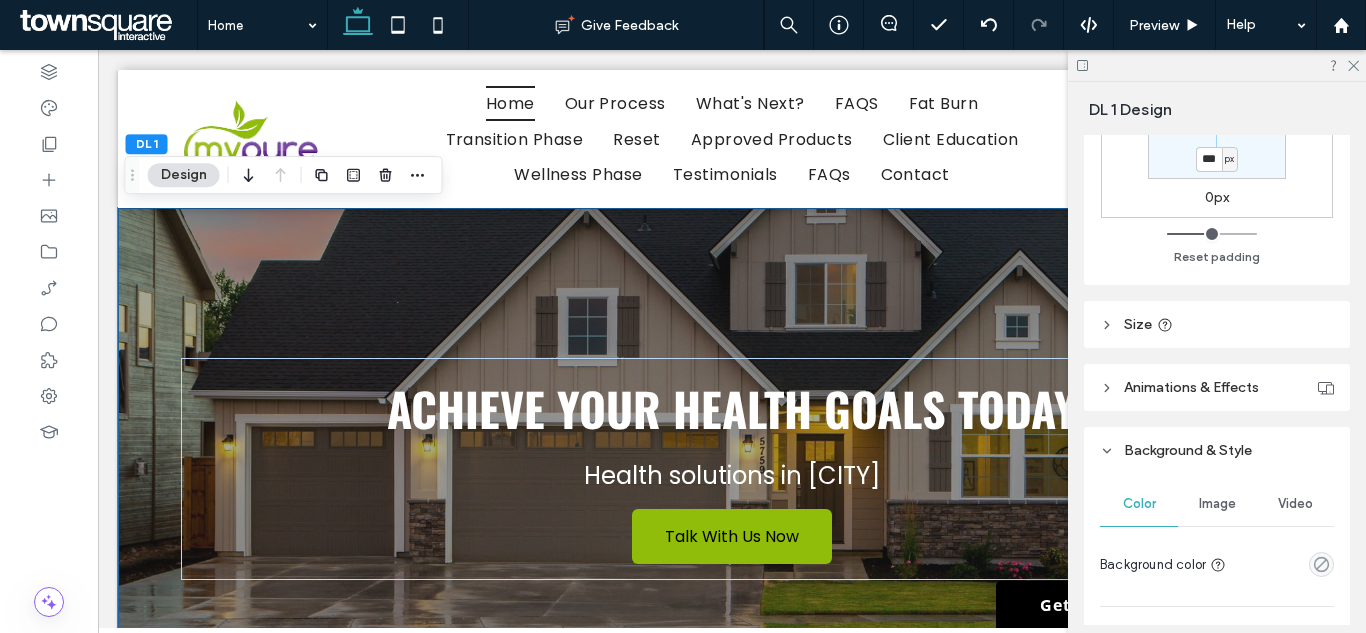 scroll, scrollTop: 500, scrollLeft: 0, axis: vertical 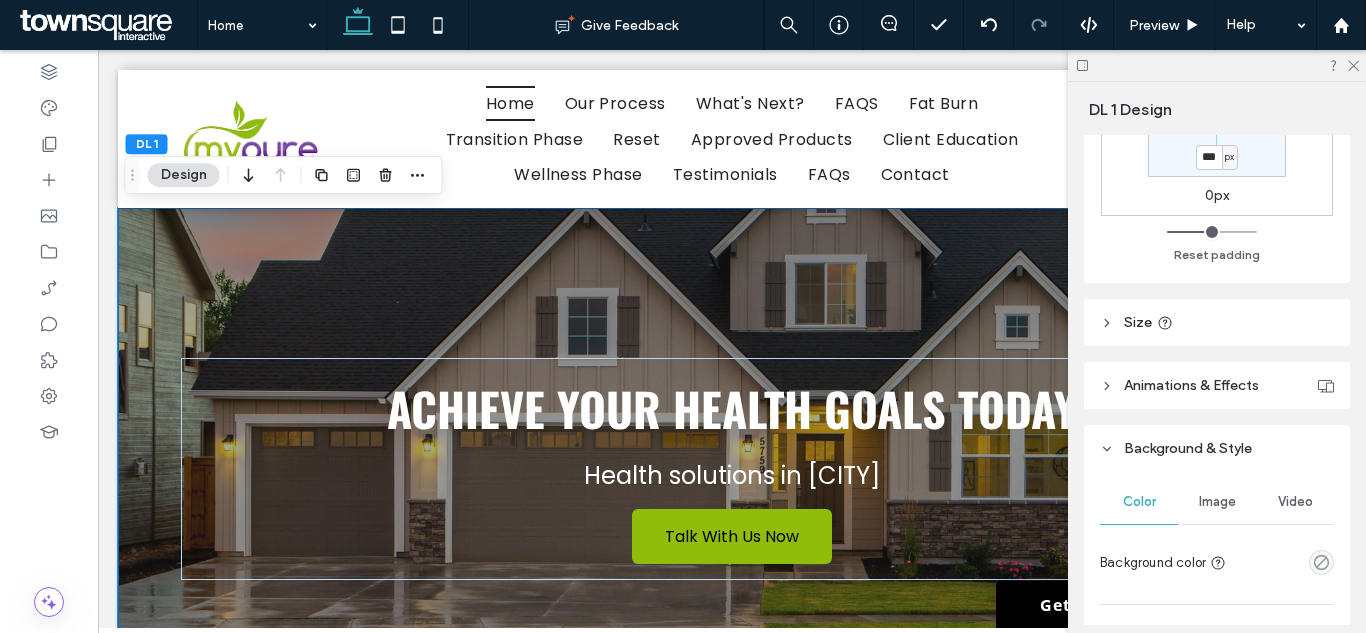 click on "Image" at bounding box center (1217, 502) 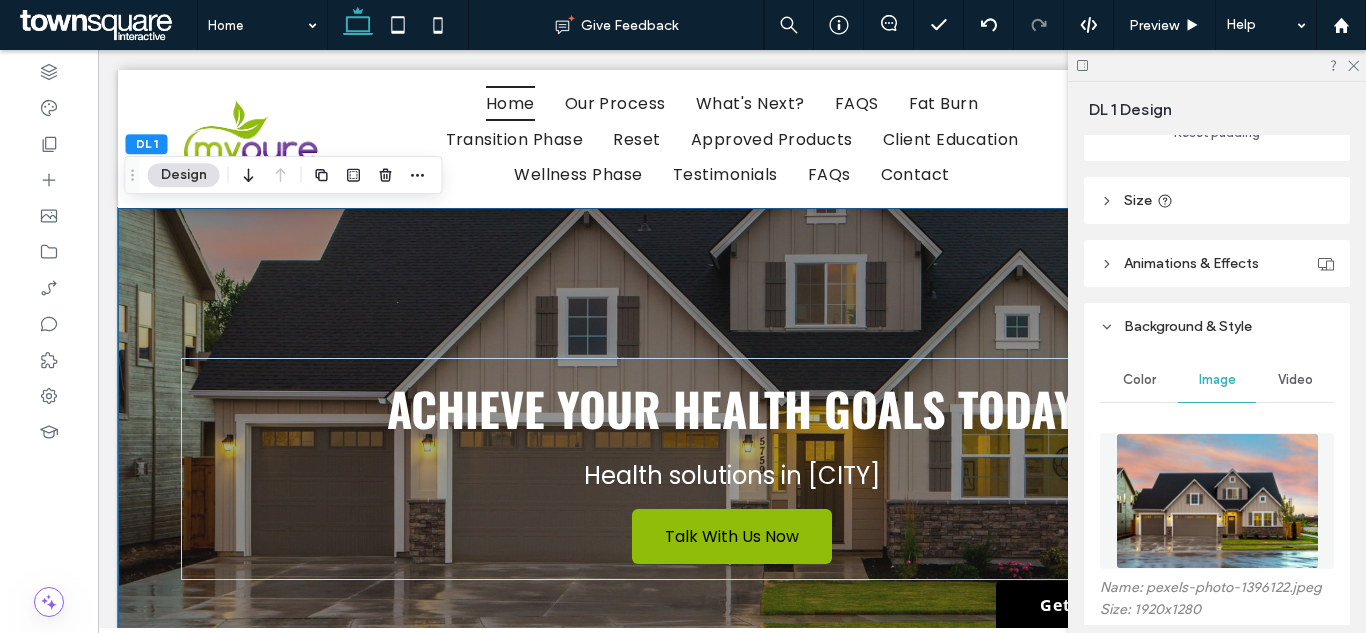 scroll, scrollTop: 800, scrollLeft: 0, axis: vertical 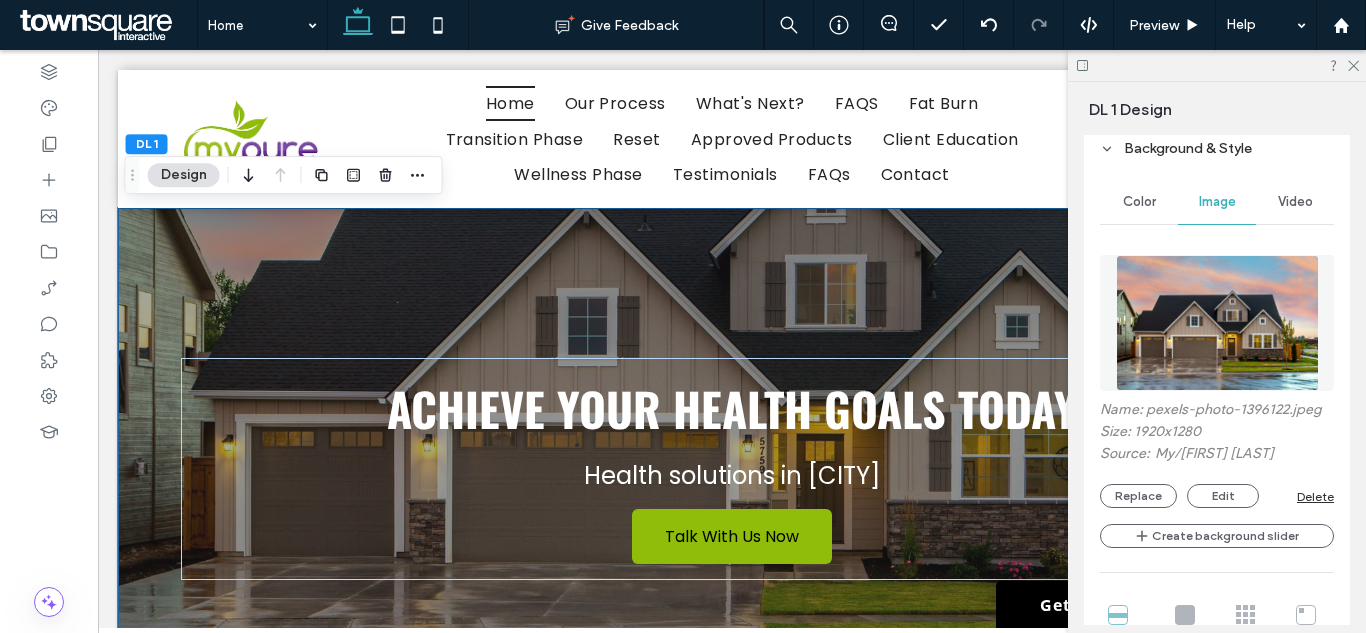click at bounding box center [1217, 323] 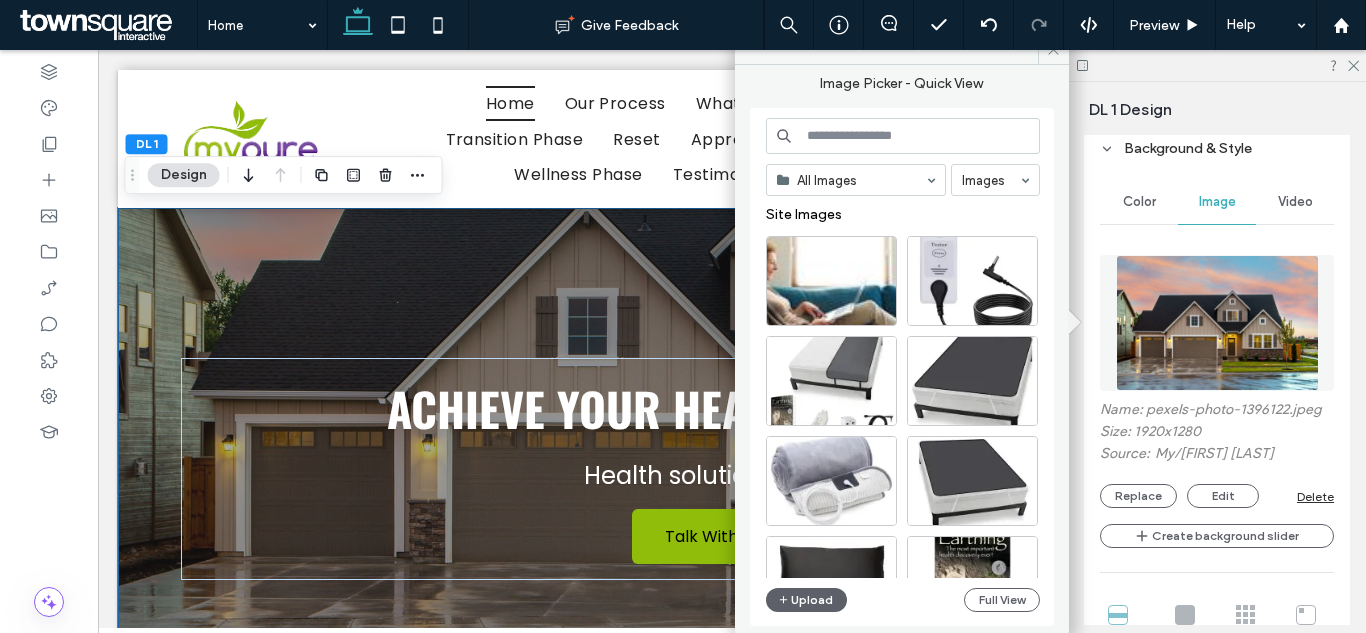 click at bounding box center [903, 136] 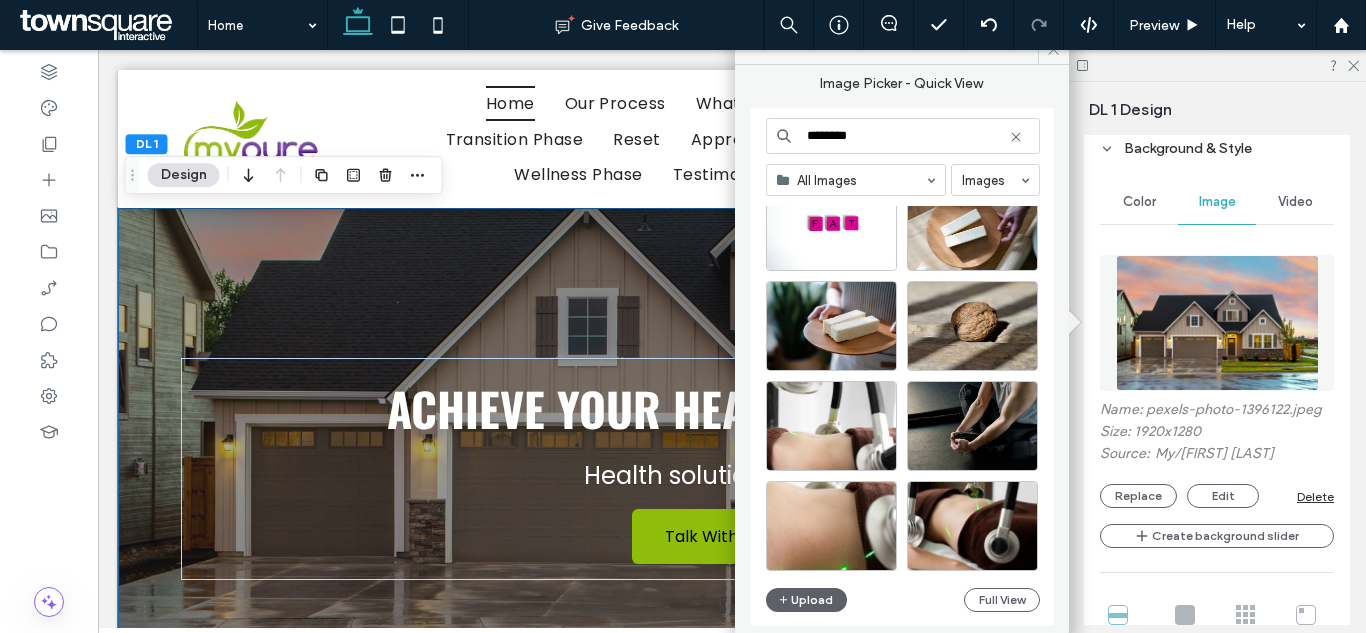 scroll, scrollTop: 858, scrollLeft: 0, axis: vertical 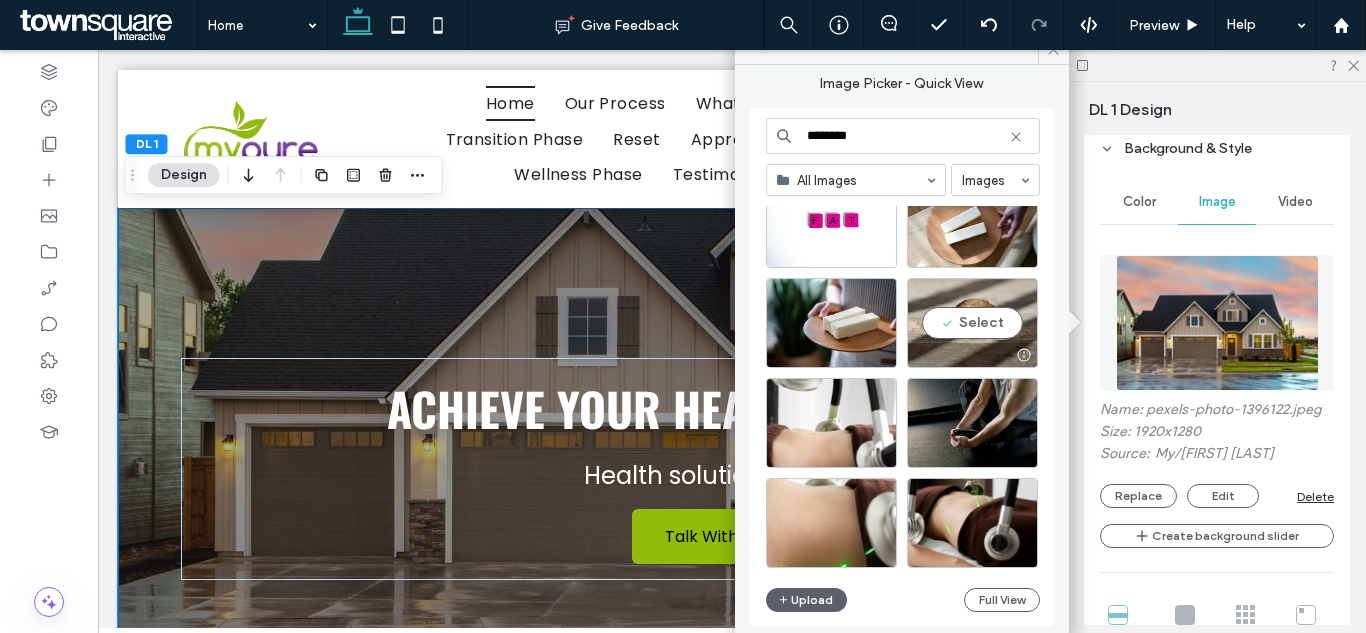 type on "********" 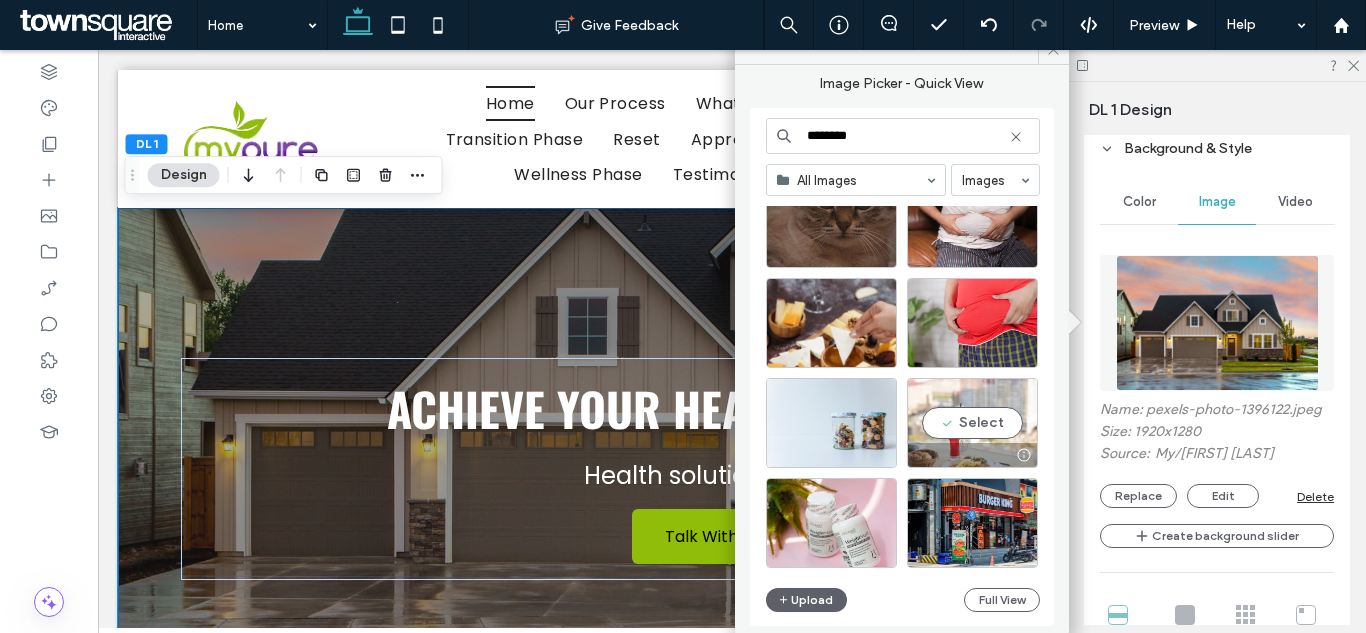 scroll, scrollTop: 1458, scrollLeft: 0, axis: vertical 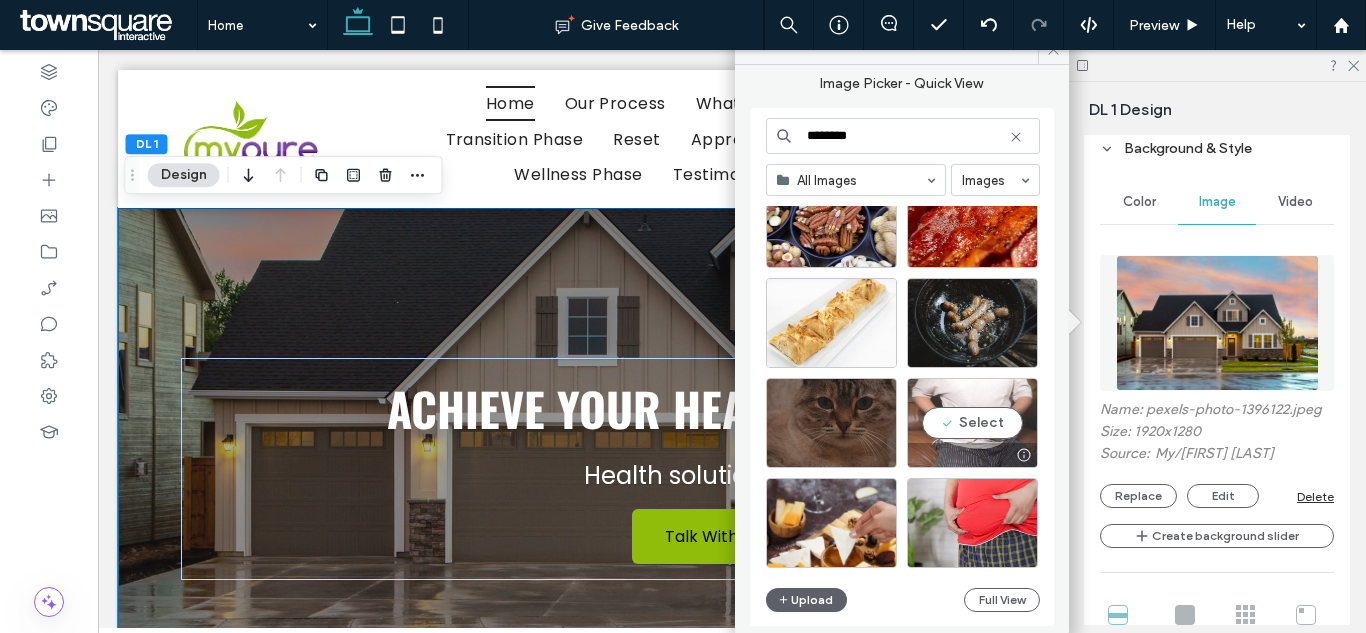 click on "Select" at bounding box center (972, 423) 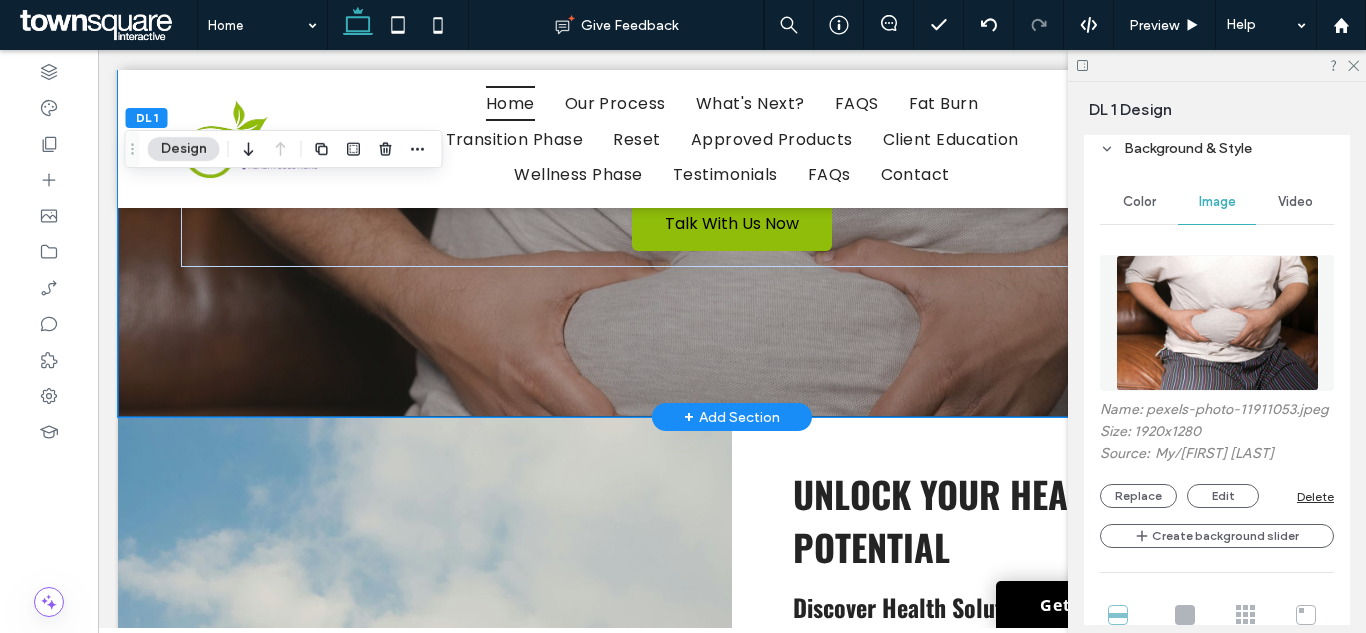 scroll, scrollTop: 400, scrollLeft: 0, axis: vertical 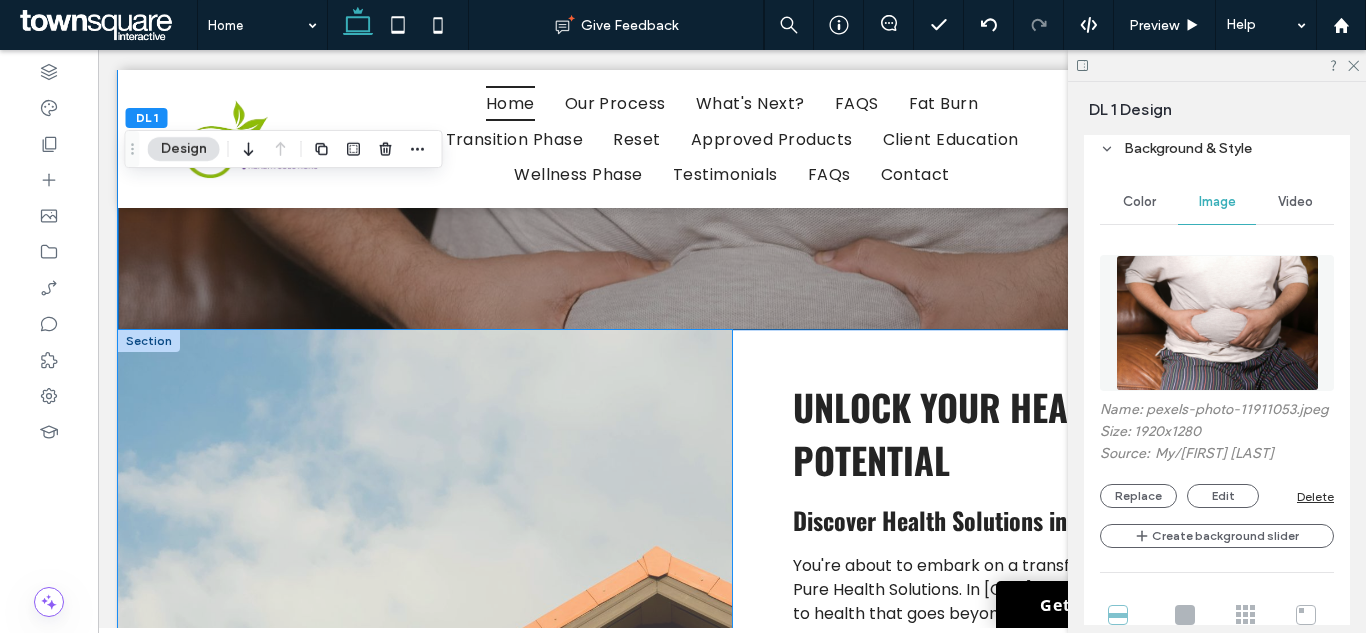 click at bounding box center (425, 695) 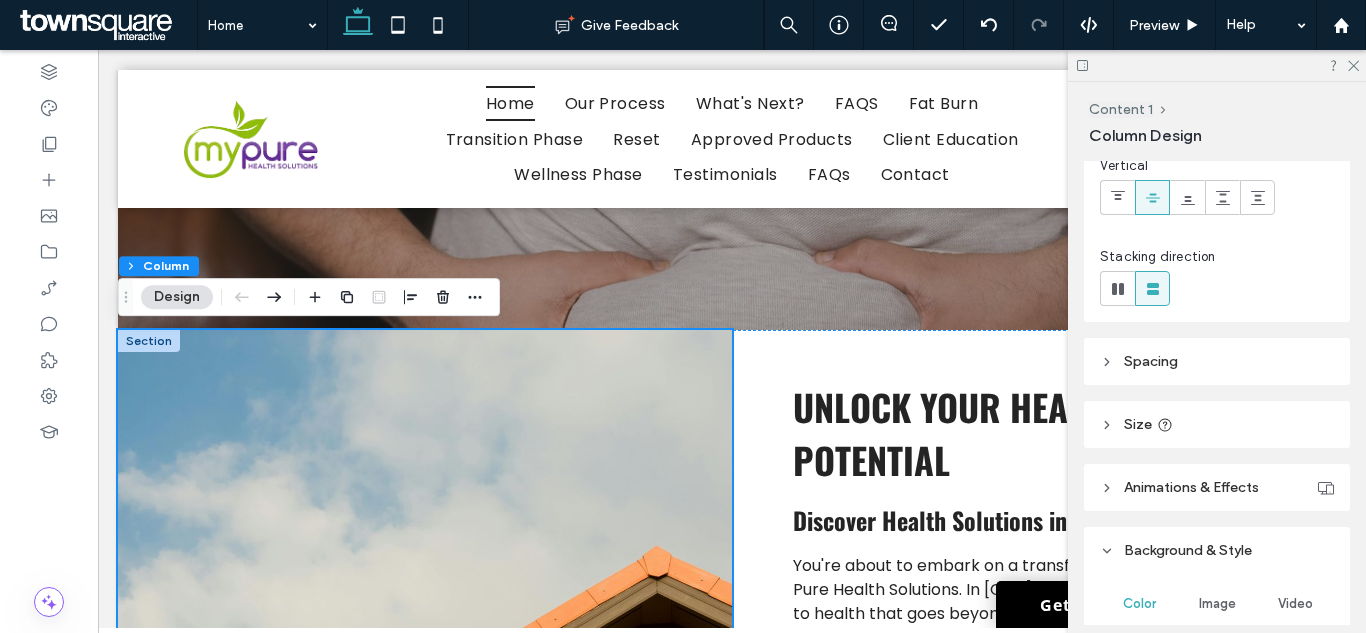 scroll, scrollTop: 400, scrollLeft: 0, axis: vertical 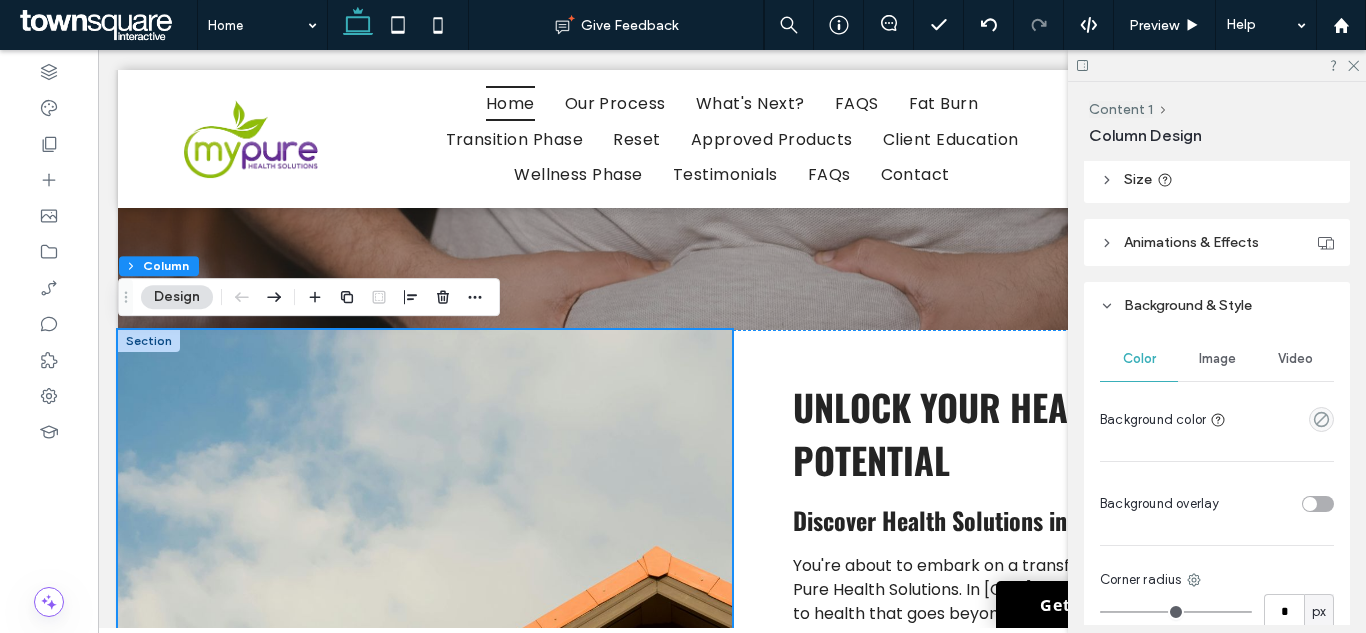 click on "Image" at bounding box center (1217, 359) 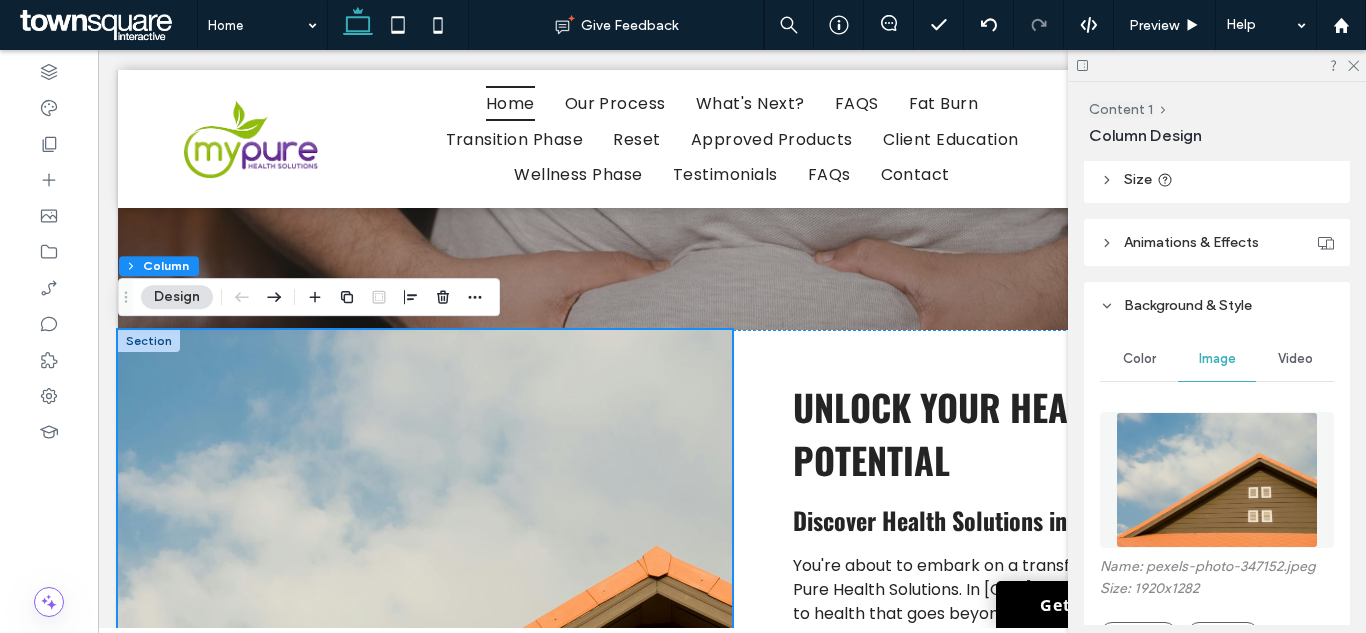click at bounding box center (1217, 480) 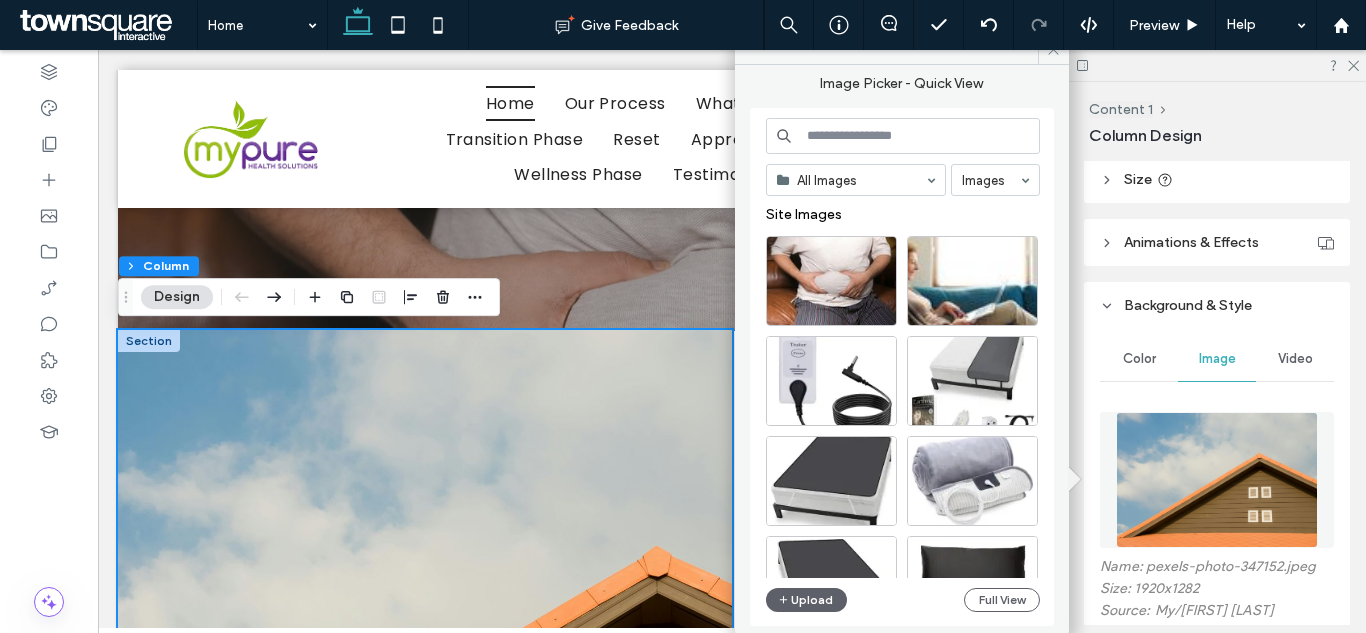 click at bounding box center (903, 136) 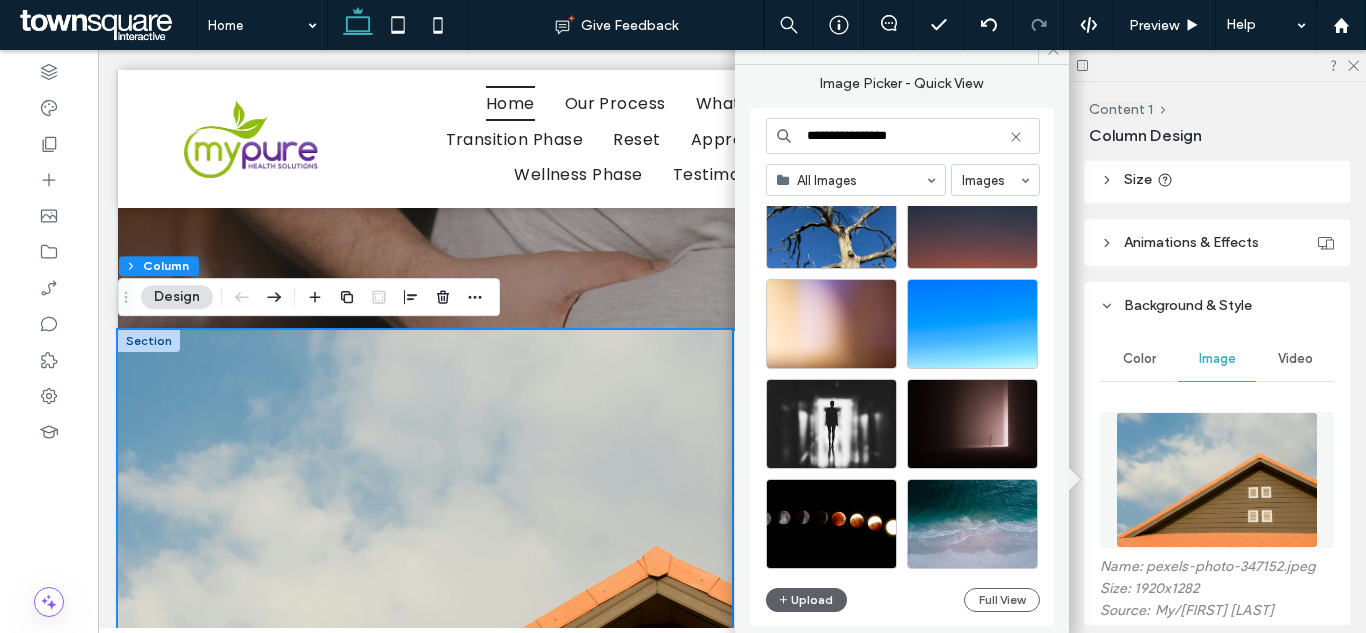 scroll, scrollTop: 858, scrollLeft: 0, axis: vertical 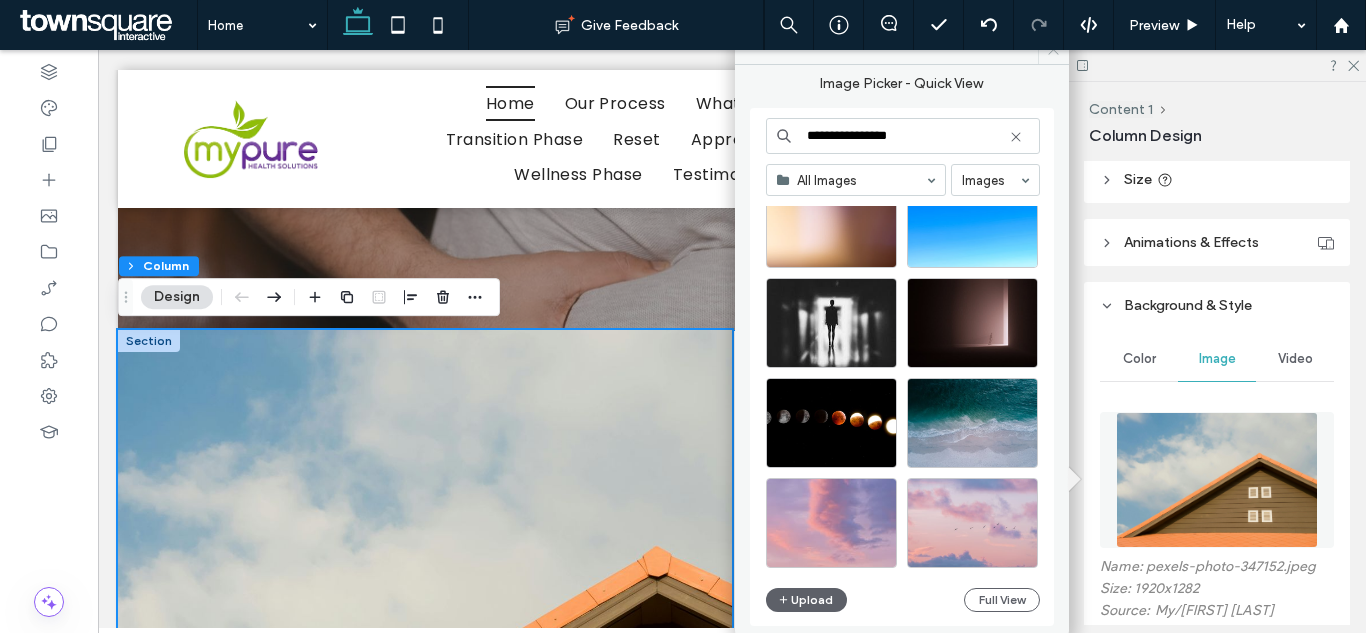 type on "**********" 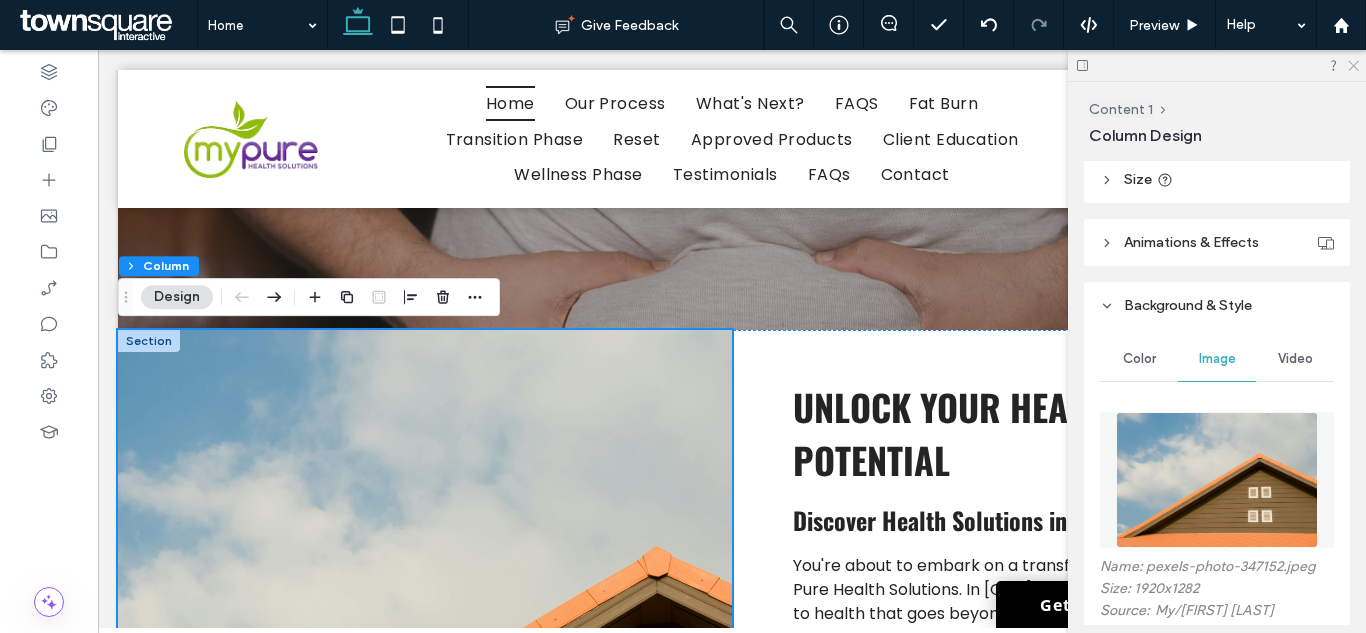 drag, startPoint x: 1355, startPoint y: 60, endPoint x: 1216, endPoint y: 76, distance: 139.91783 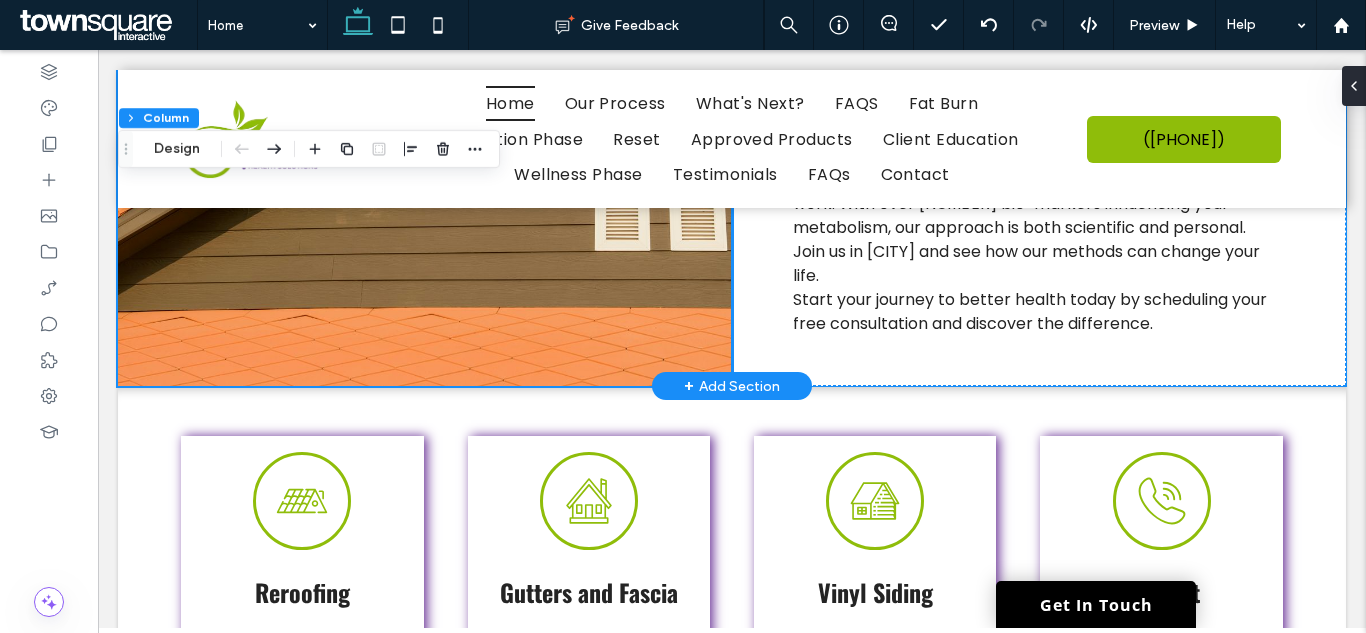 scroll, scrollTop: 1300, scrollLeft: 0, axis: vertical 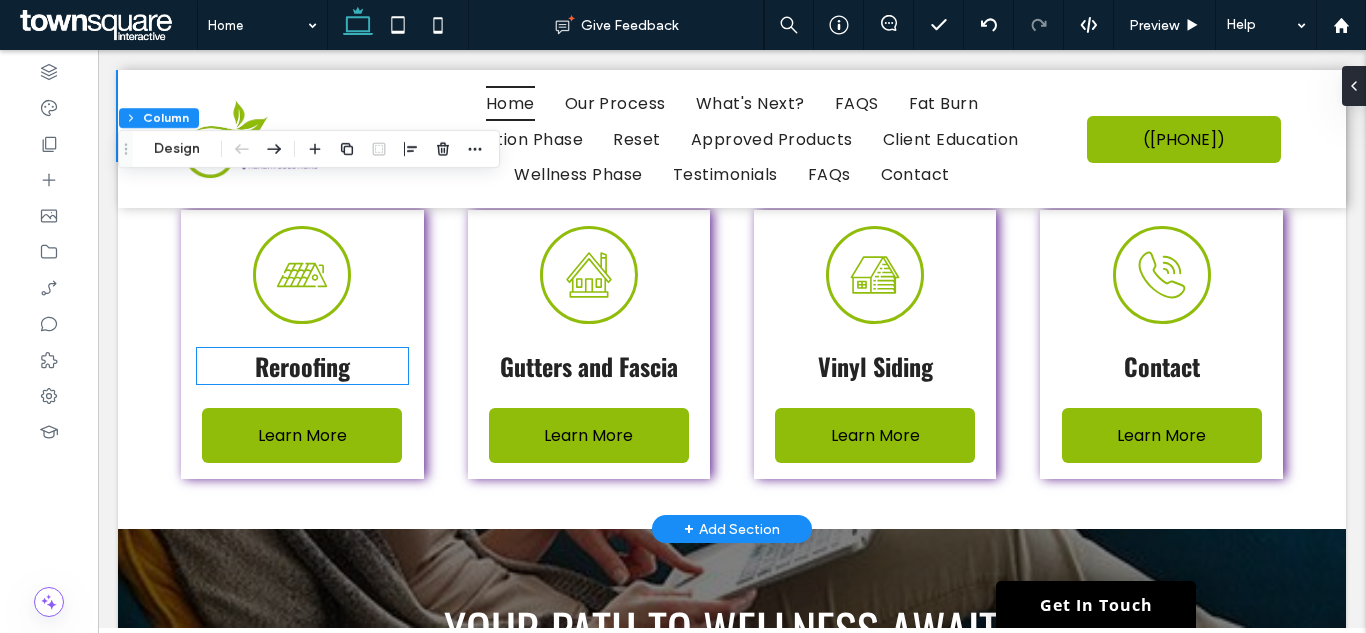 click on "Reroofing" at bounding box center [302, 366] 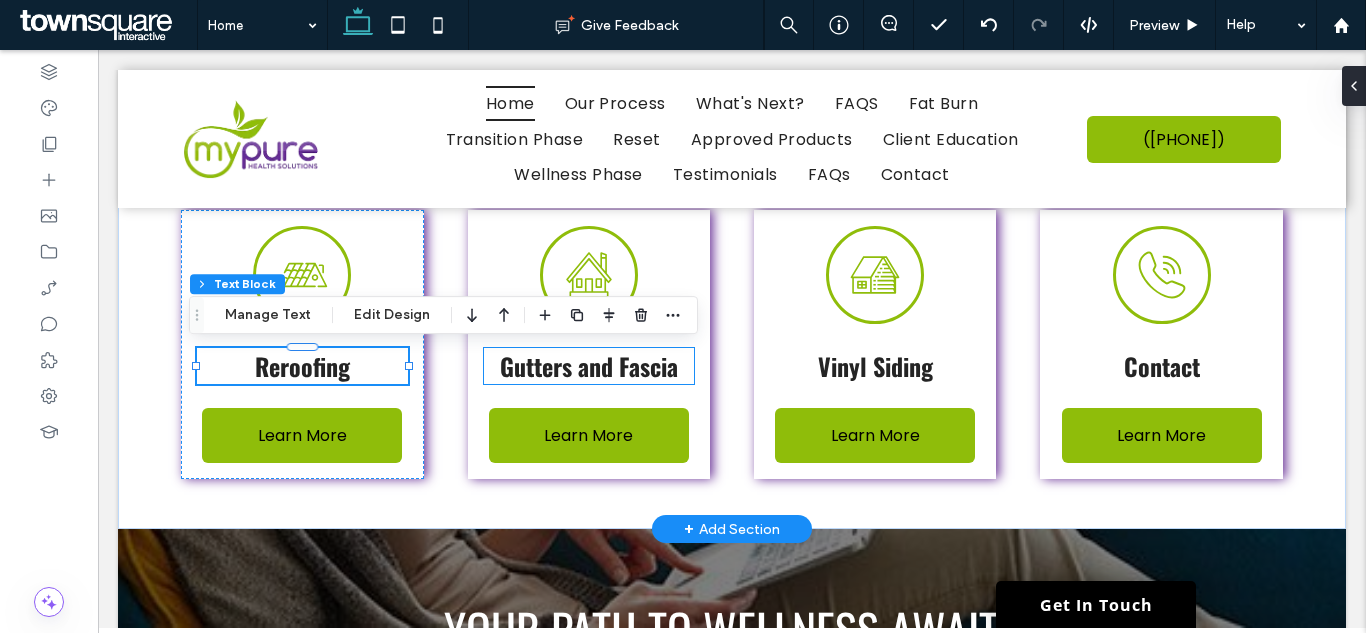 click on "Gutters and Fascia" at bounding box center (589, 366) 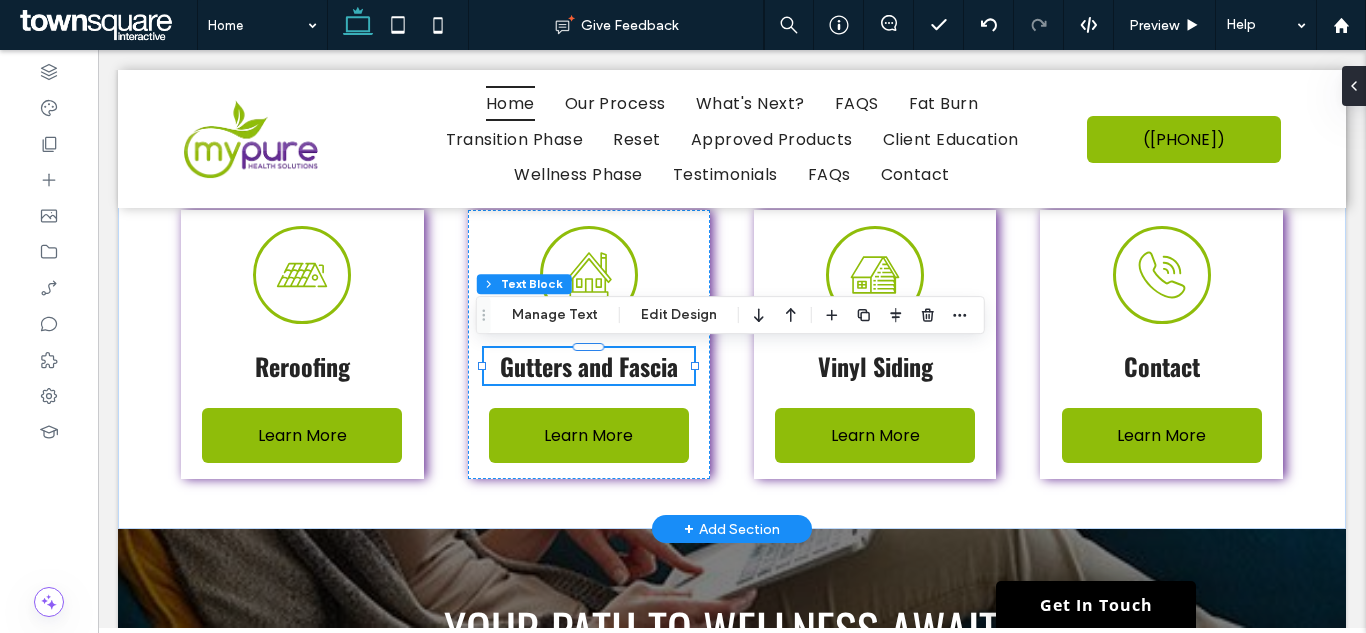 click on "Gutters and Fascia" at bounding box center (589, 366) 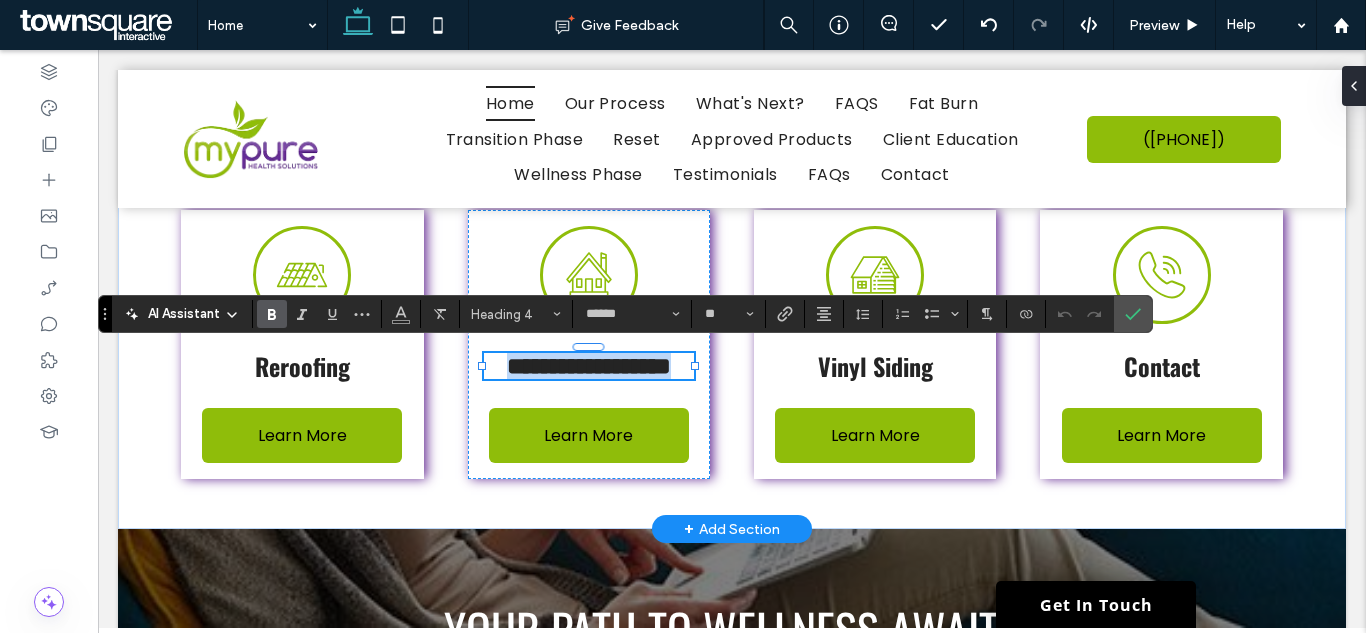 paste 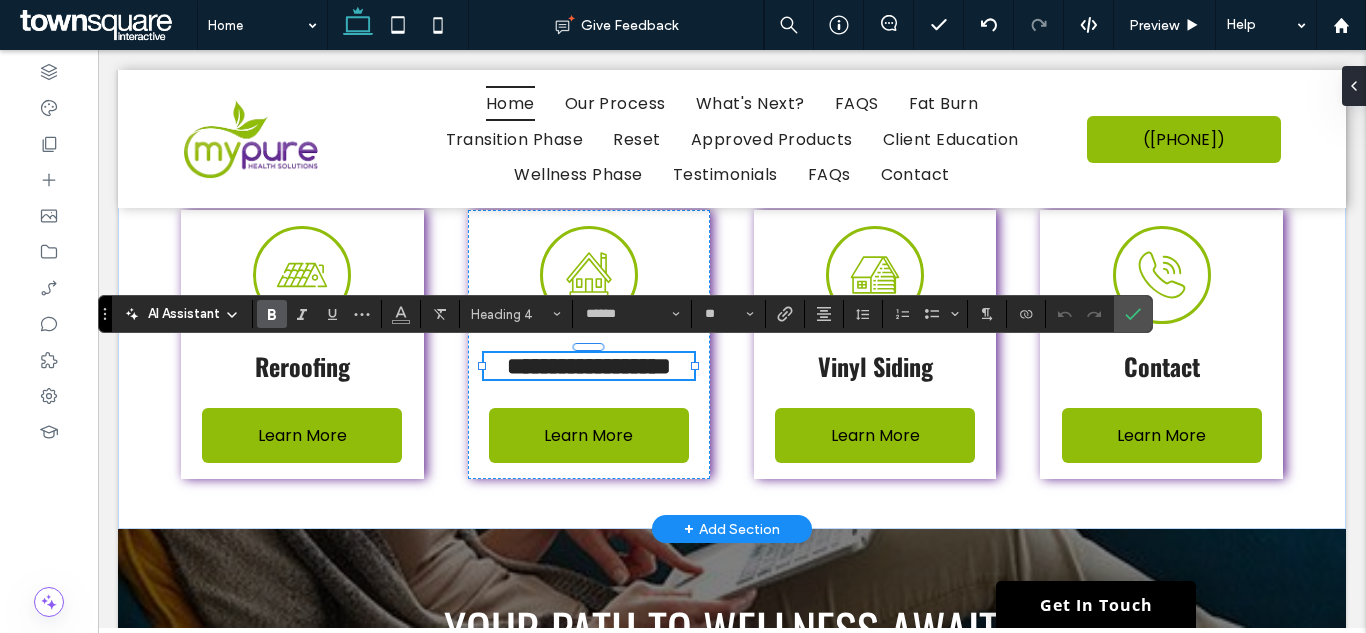type 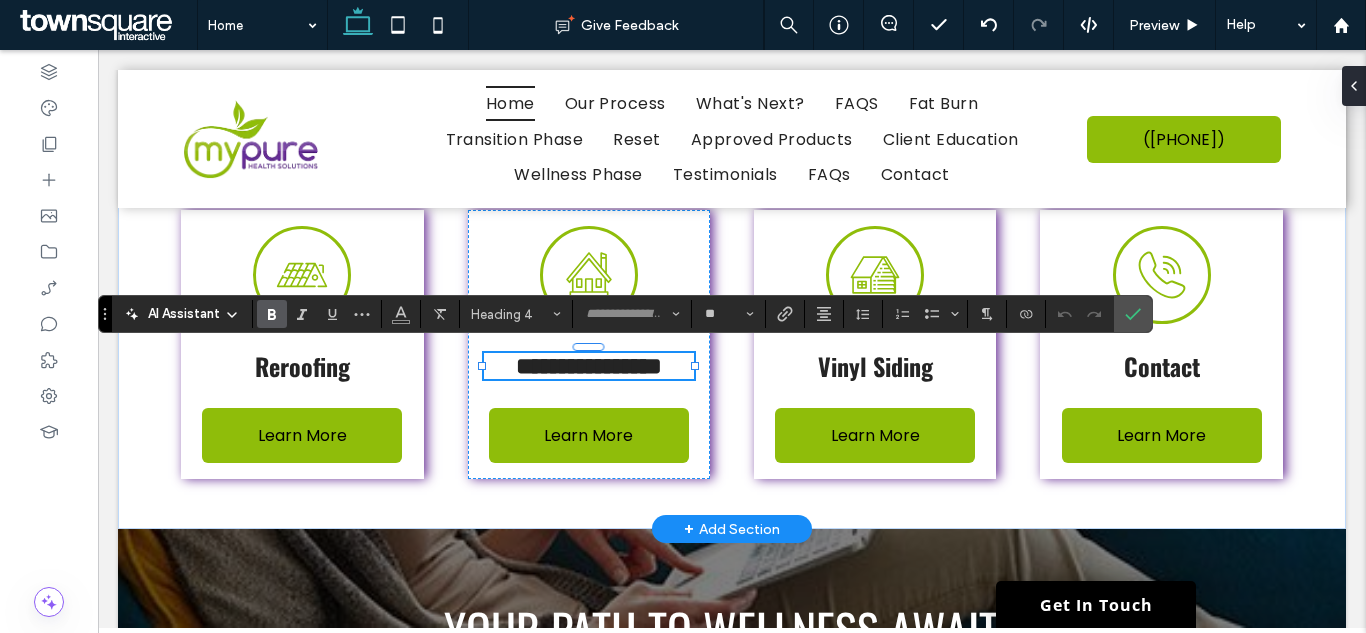 scroll, scrollTop: 3, scrollLeft: 0, axis: vertical 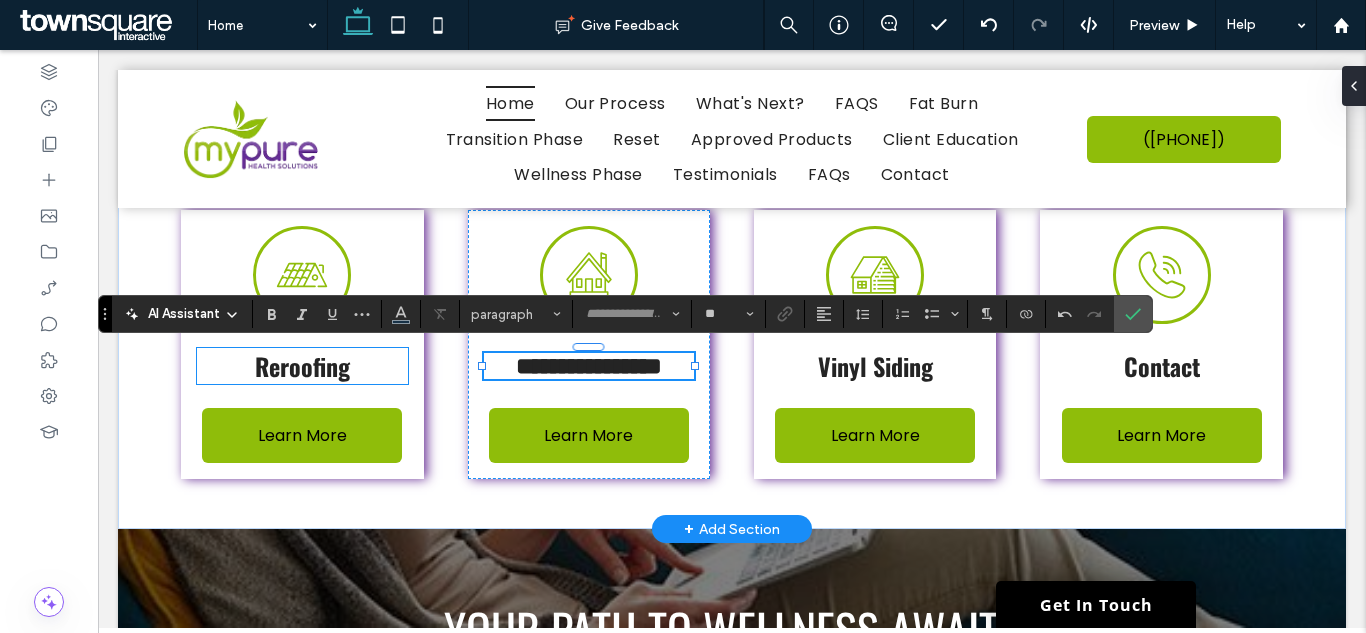 click on "Reroofing" at bounding box center (302, 366) 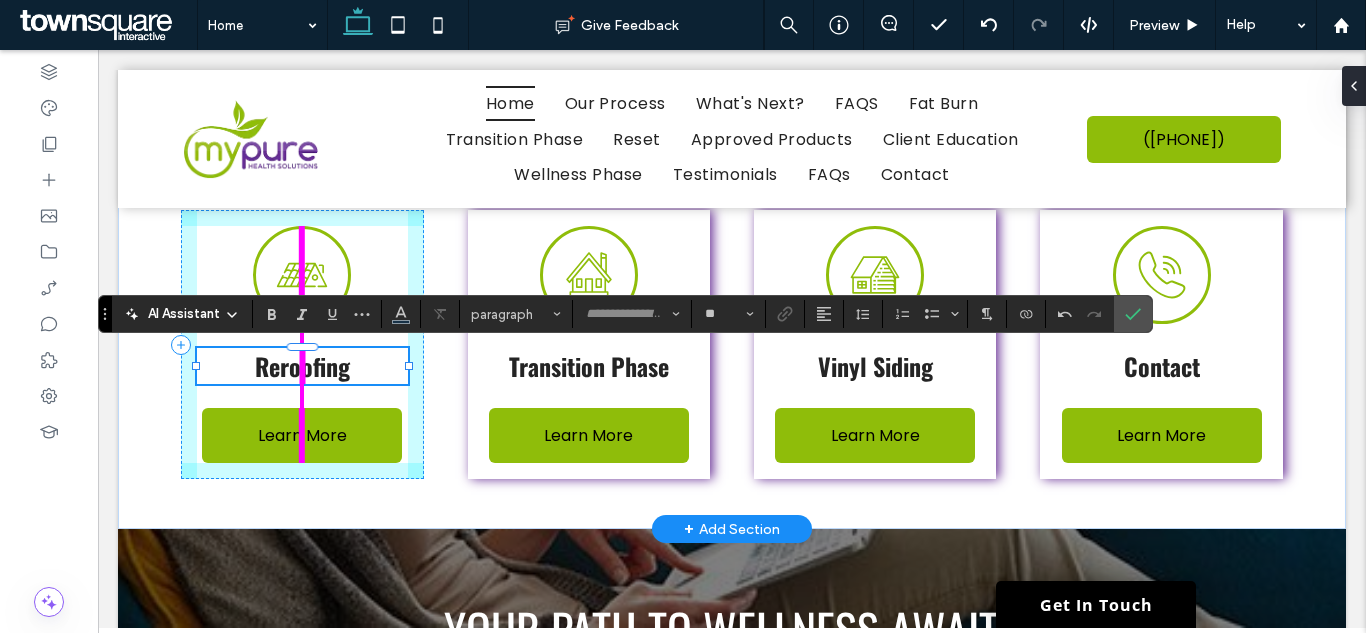 click at bounding box center (303, 347) 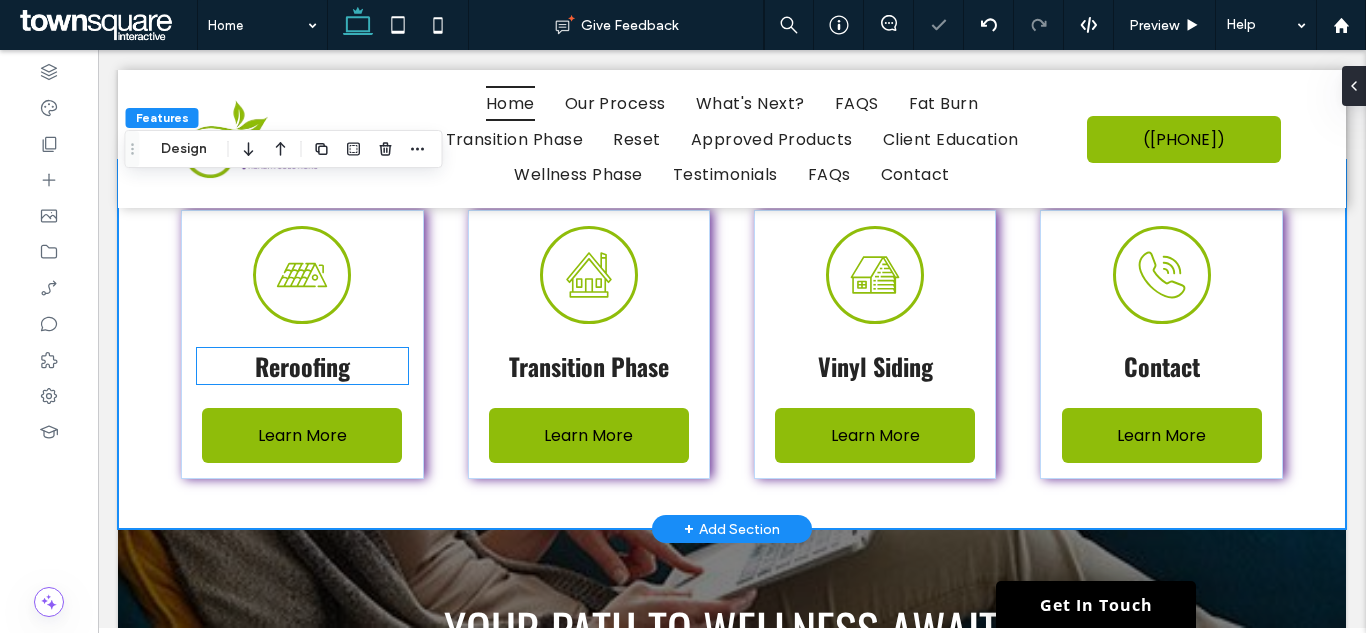 click on "Reroofing" at bounding box center [302, 366] 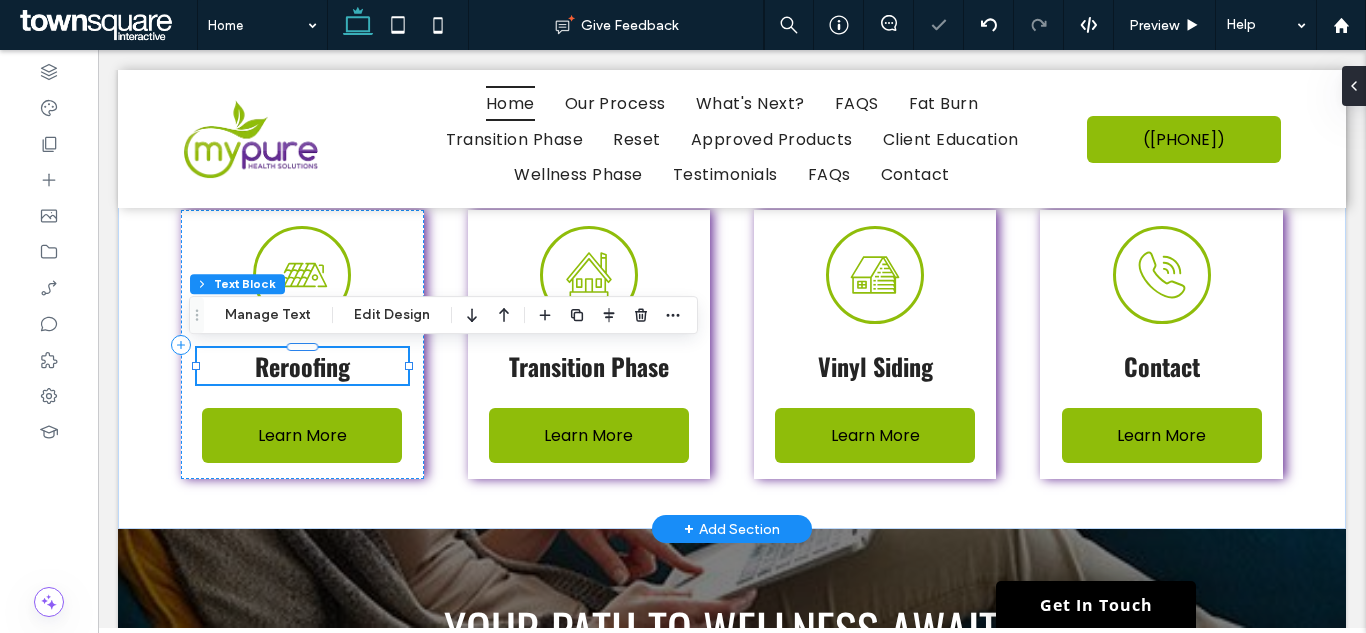 click on "Reroofing" at bounding box center [302, 366] 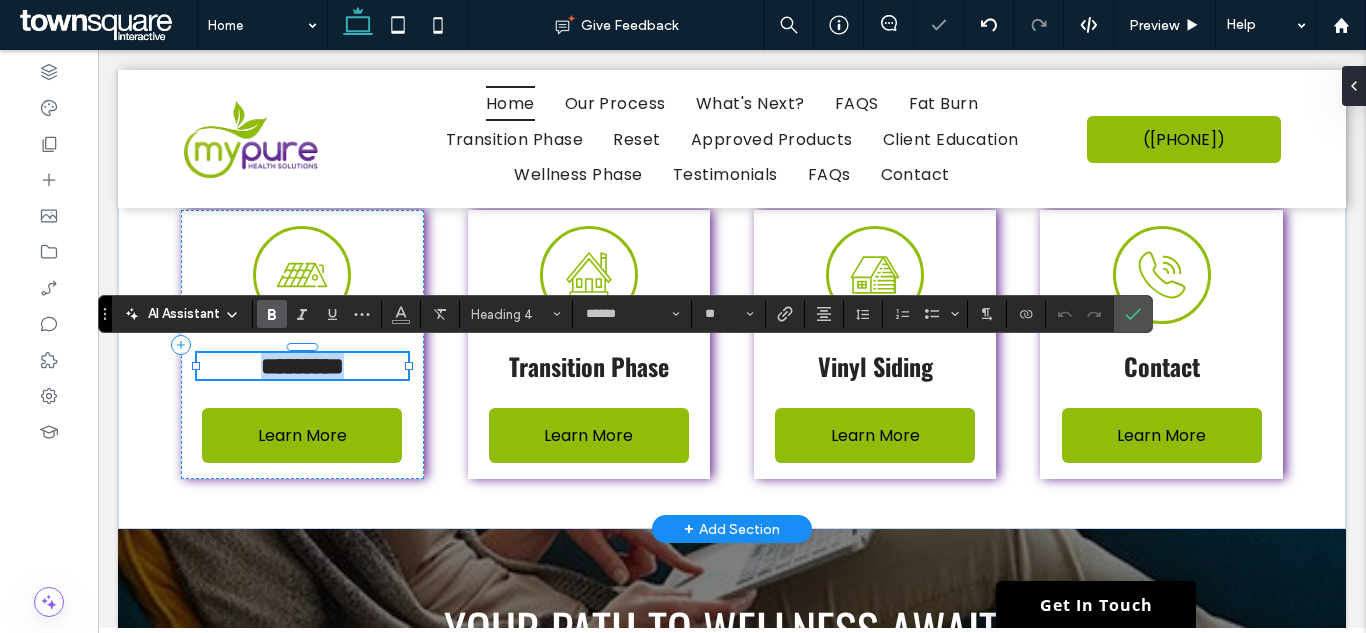 paste 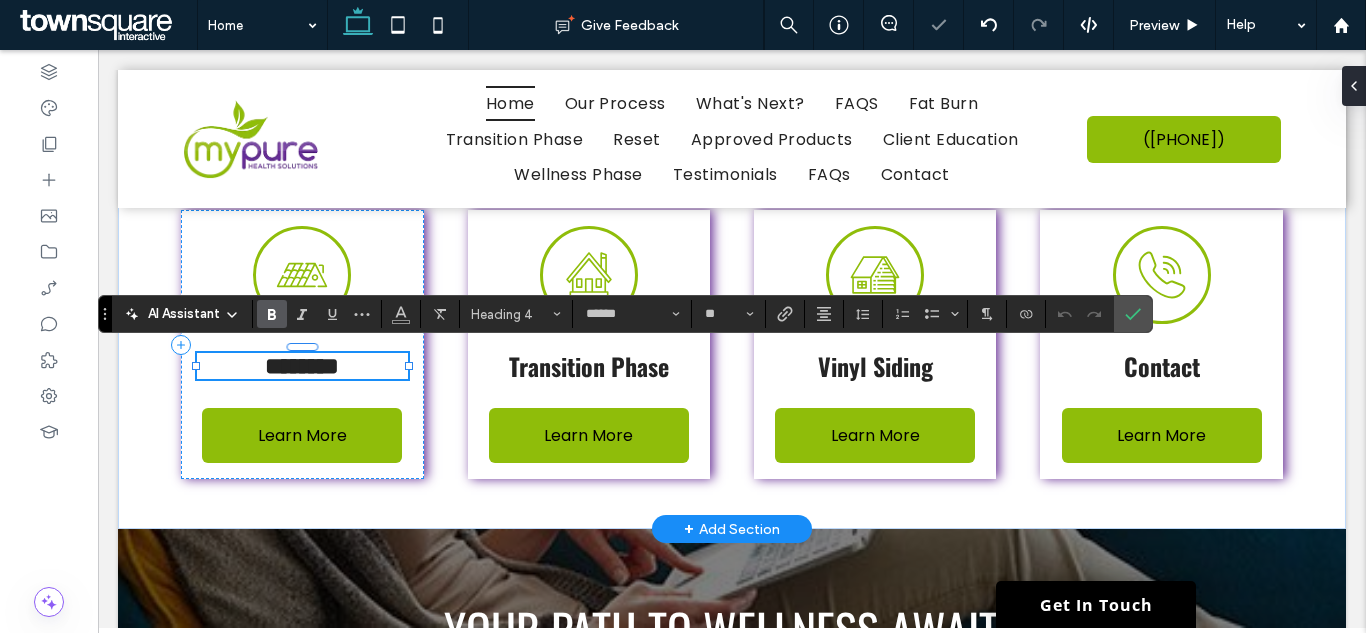 type 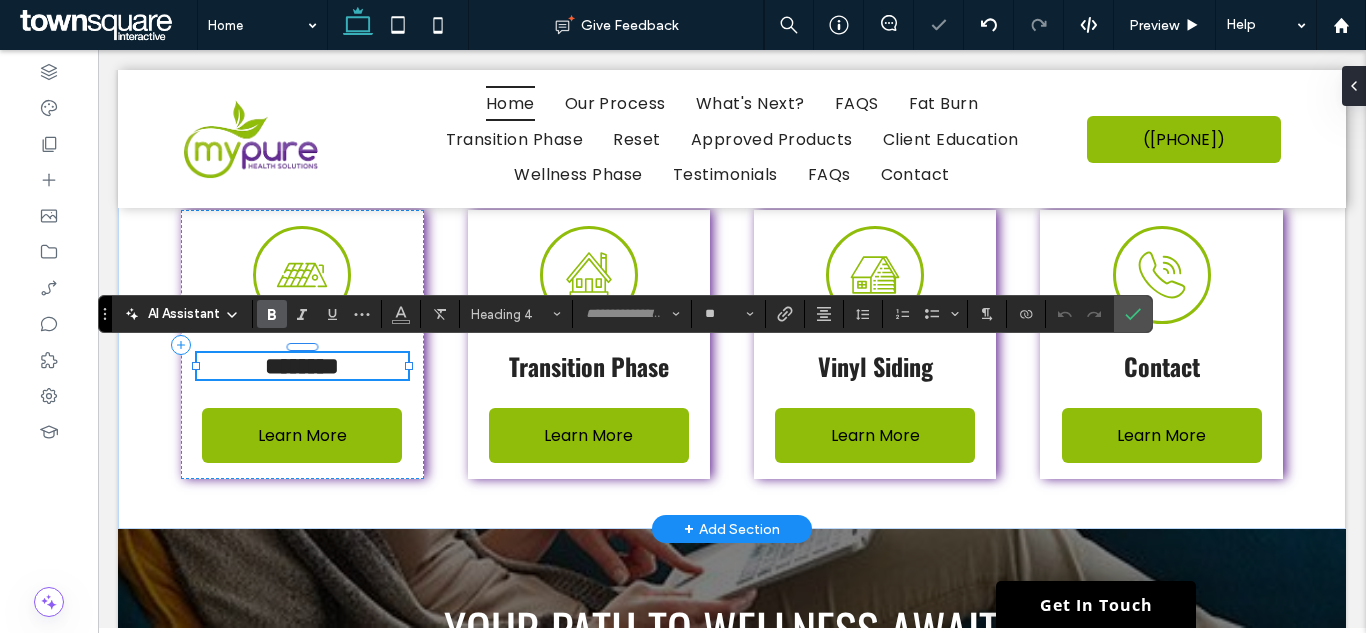 scroll, scrollTop: 3, scrollLeft: 0, axis: vertical 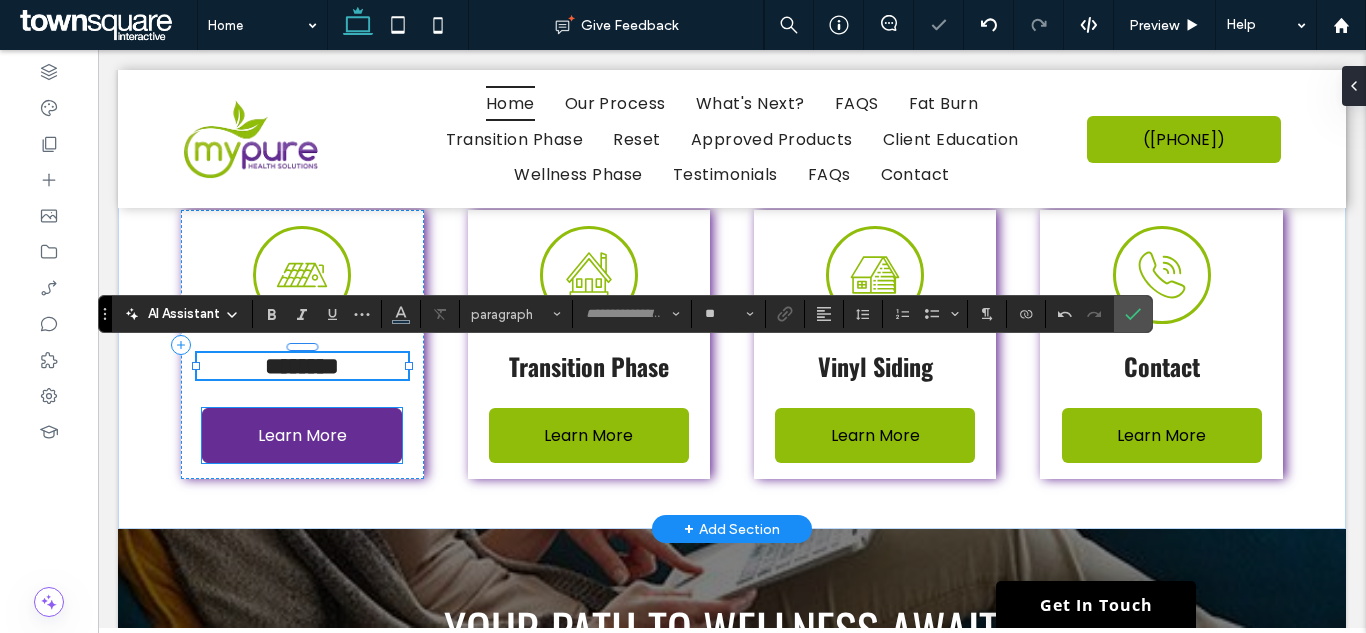 click on "Learn More" at bounding box center [302, 435] 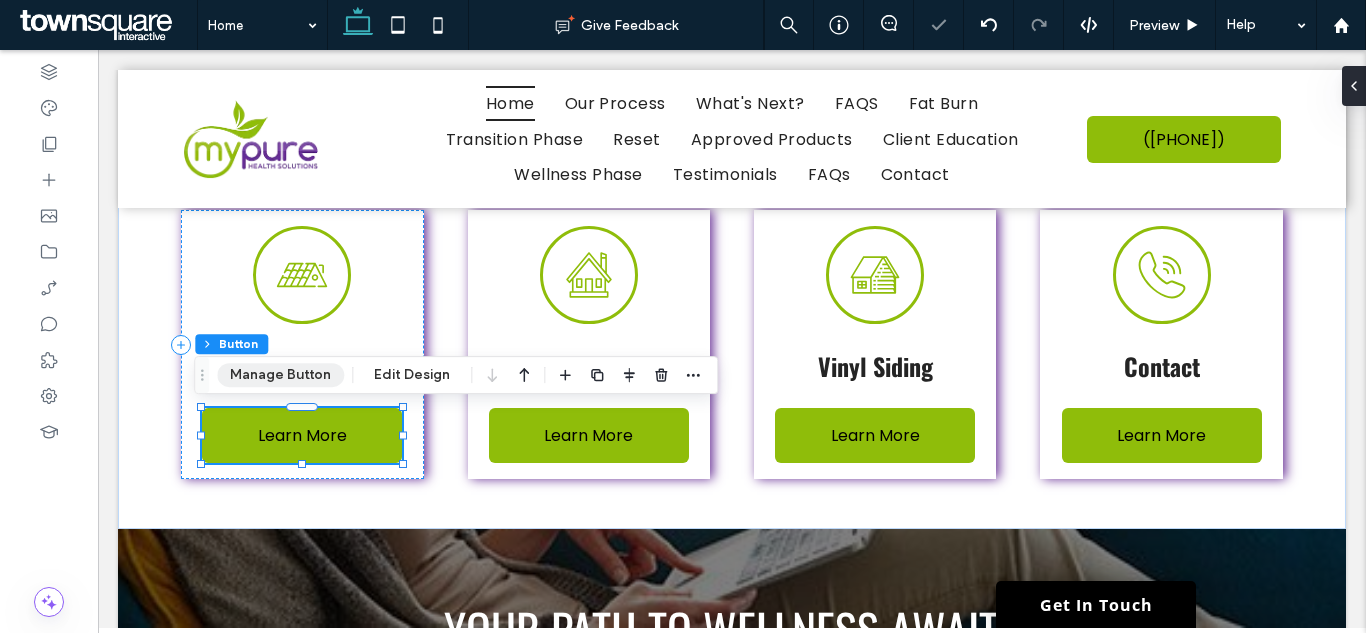 click on "Manage Button" at bounding box center (280, 375) 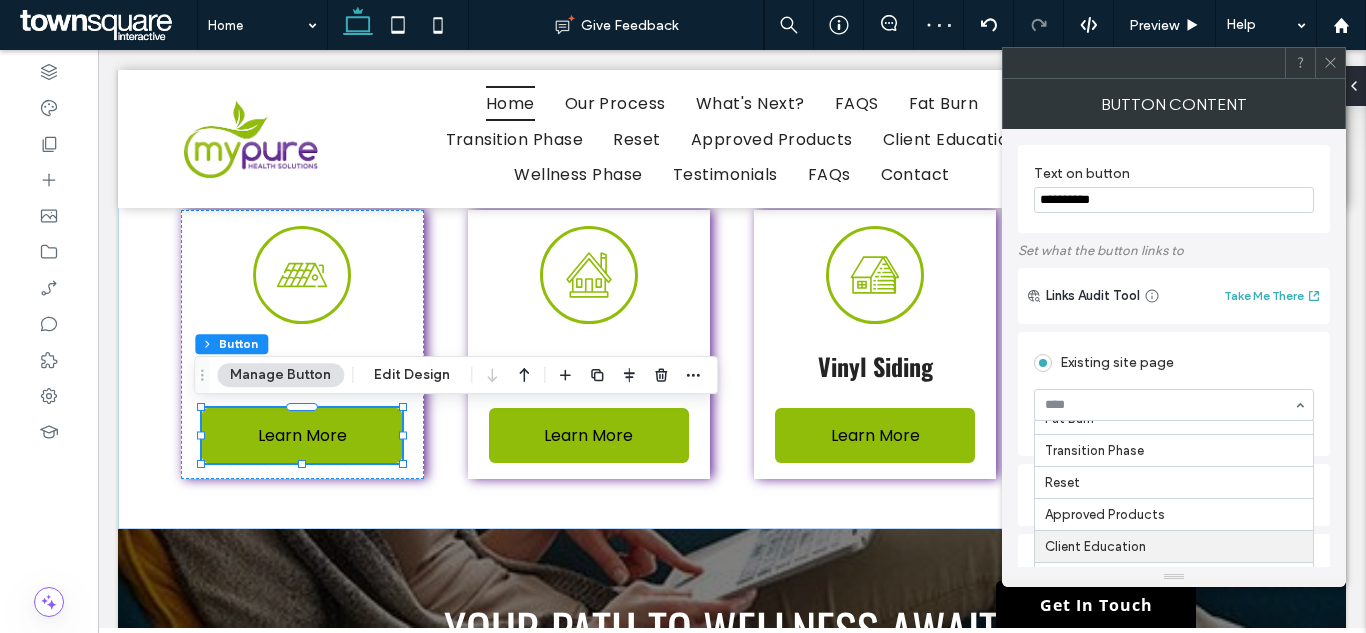 scroll, scrollTop: 100, scrollLeft: 0, axis: vertical 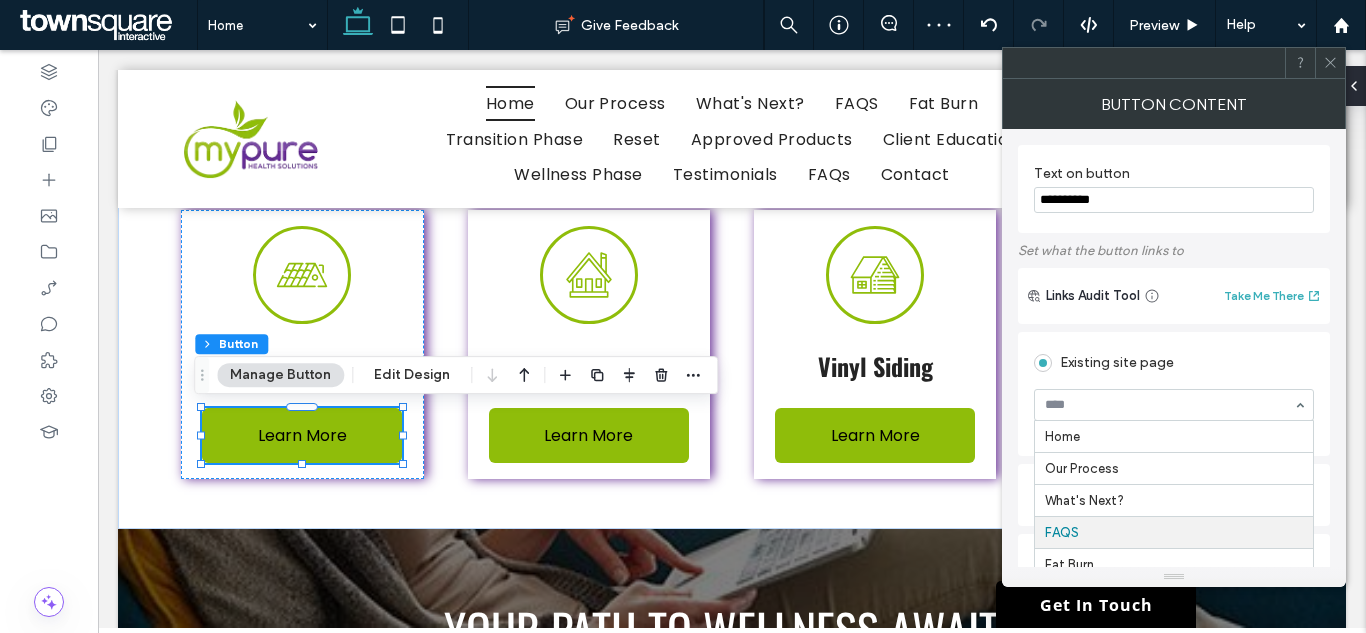click at bounding box center [1169, 405] 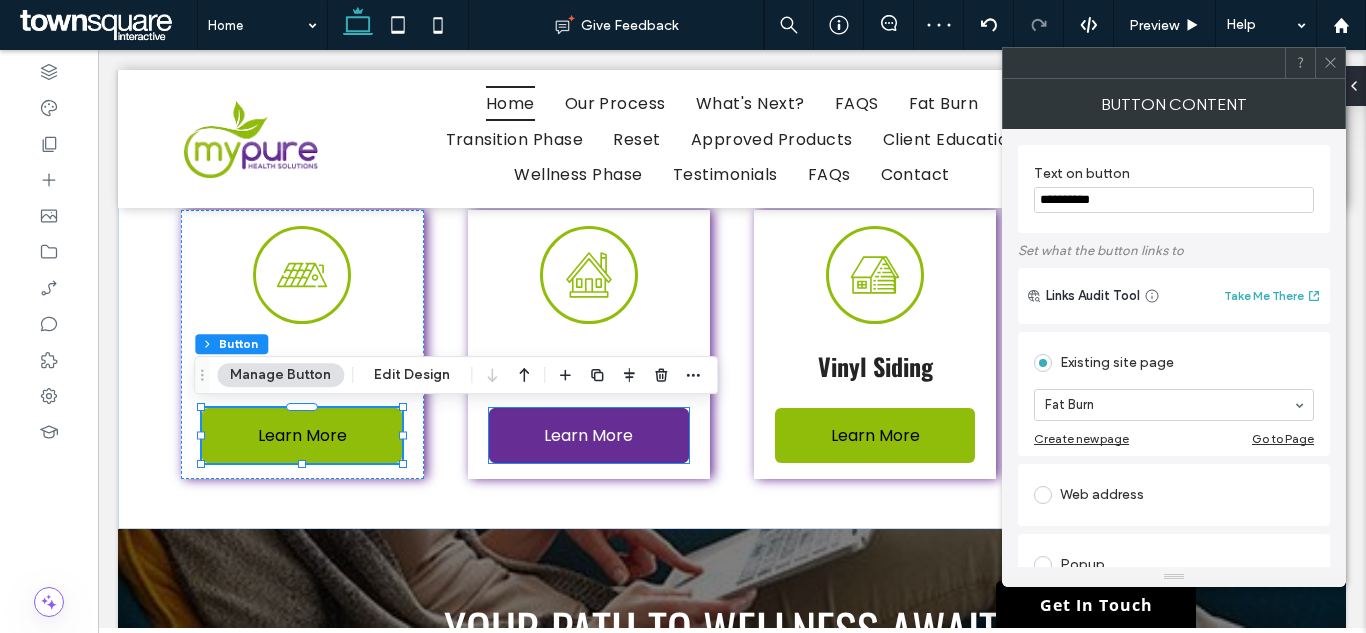 click on "Learn More" at bounding box center (588, 435) 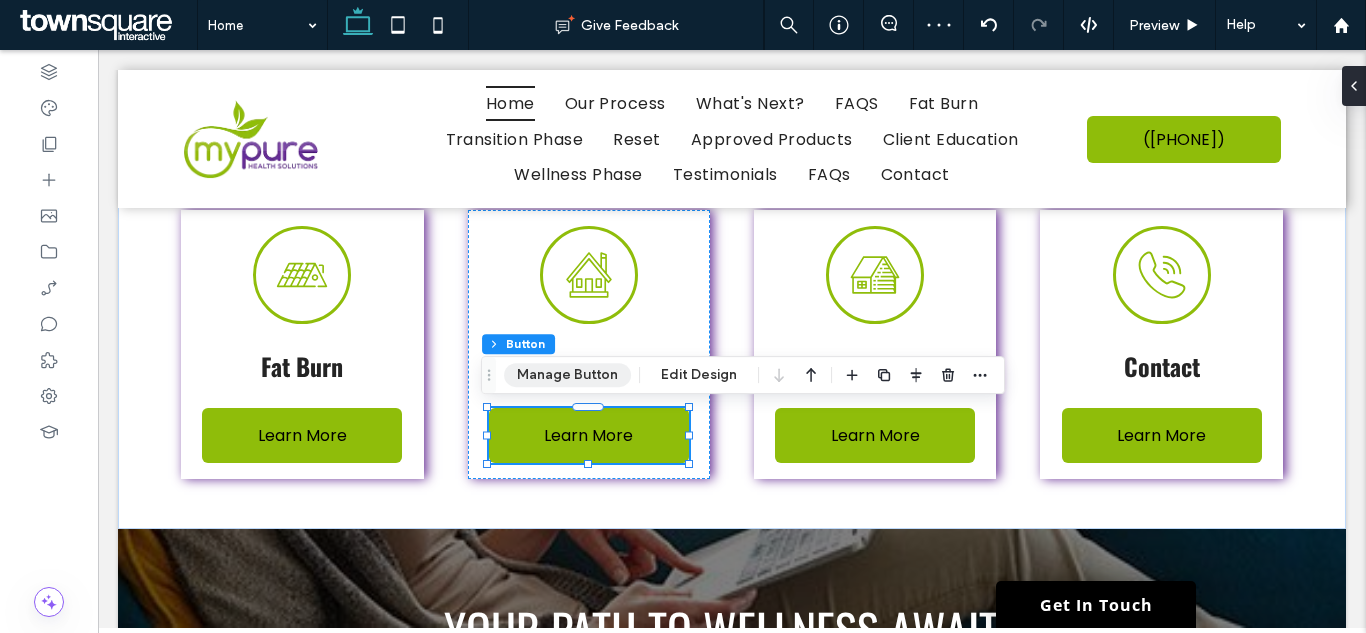 click on "Manage Button" at bounding box center (567, 375) 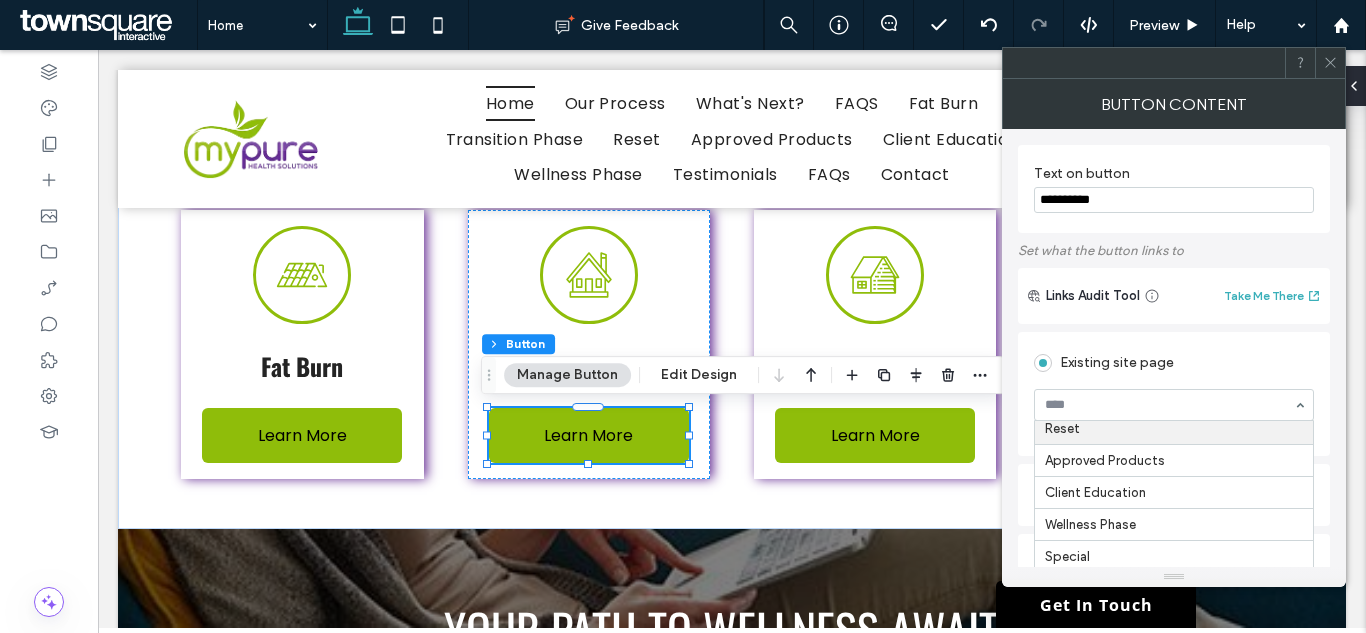 scroll, scrollTop: 100, scrollLeft: 0, axis: vertical 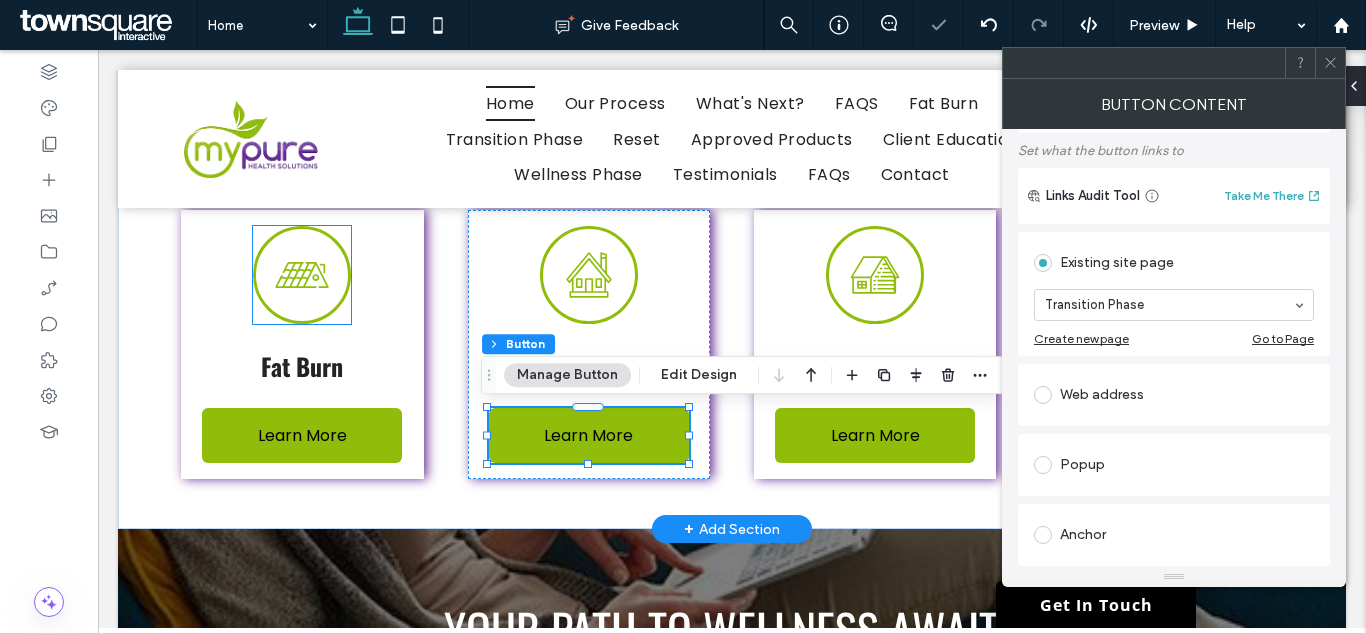 click 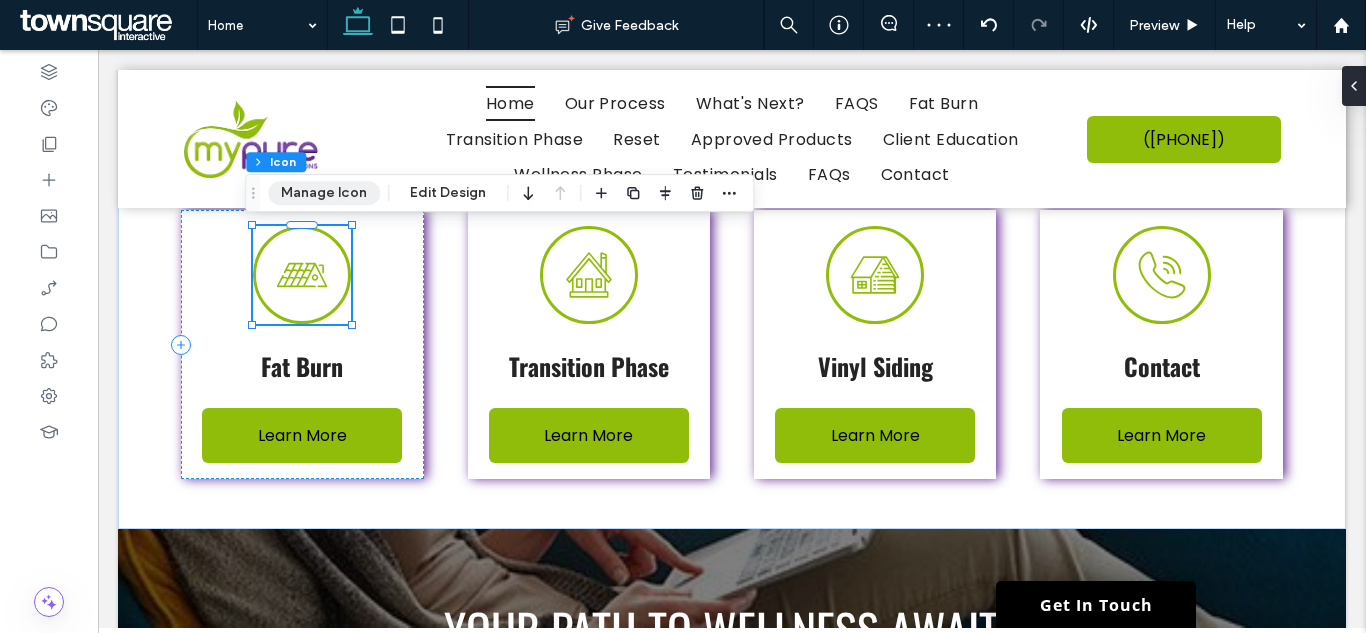 click on "Manage Icon" at bounding box center [324, 193] 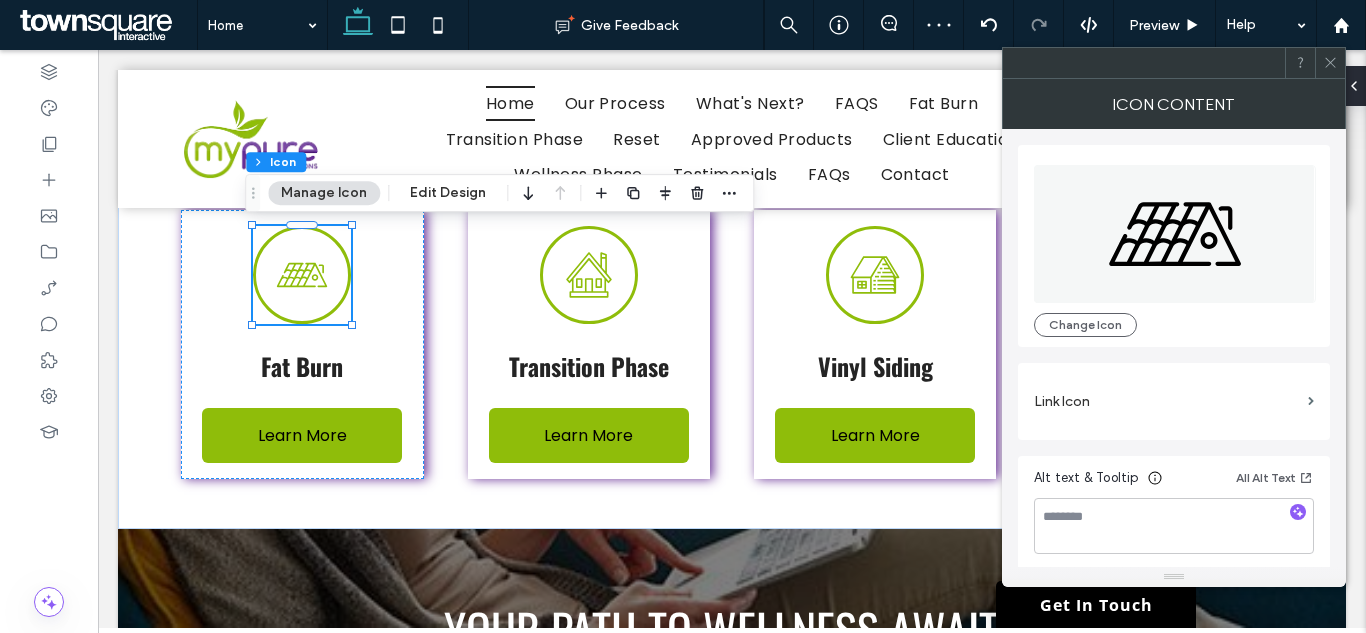 drag, startPoint x: 1220, startPoint y: 306, endPoint x: 504, endPoint y: 41, distance: 763.46643 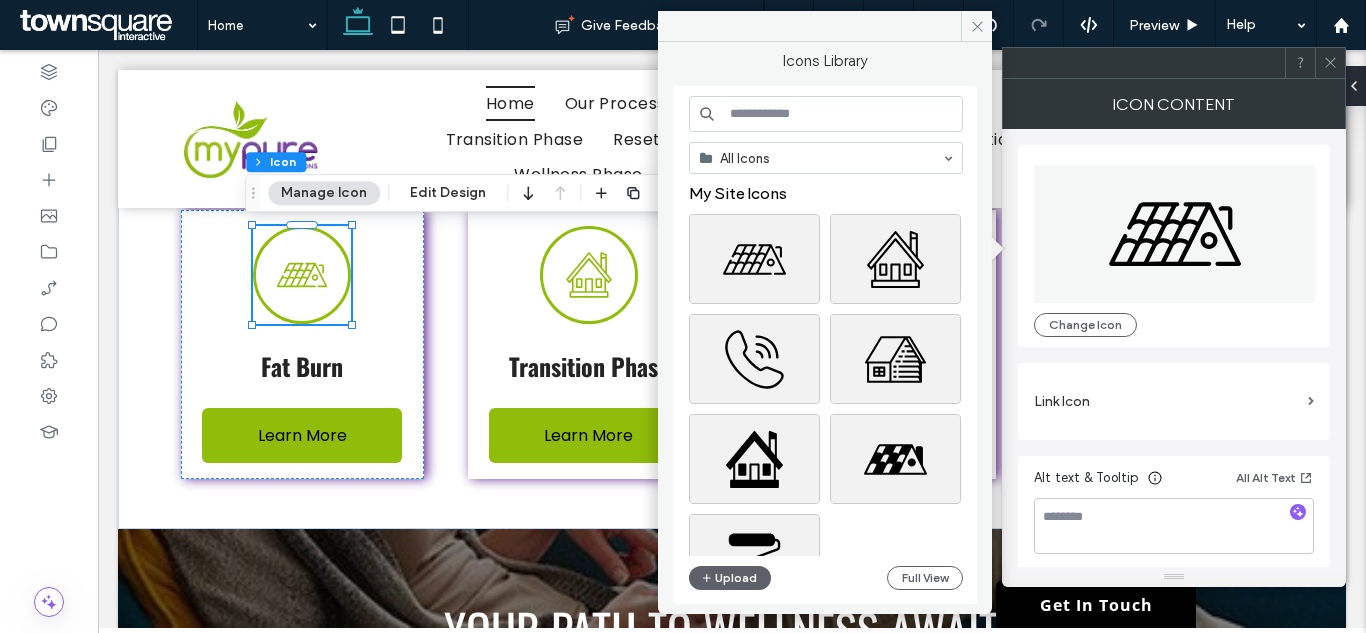 click at bounding box center (826, 114) 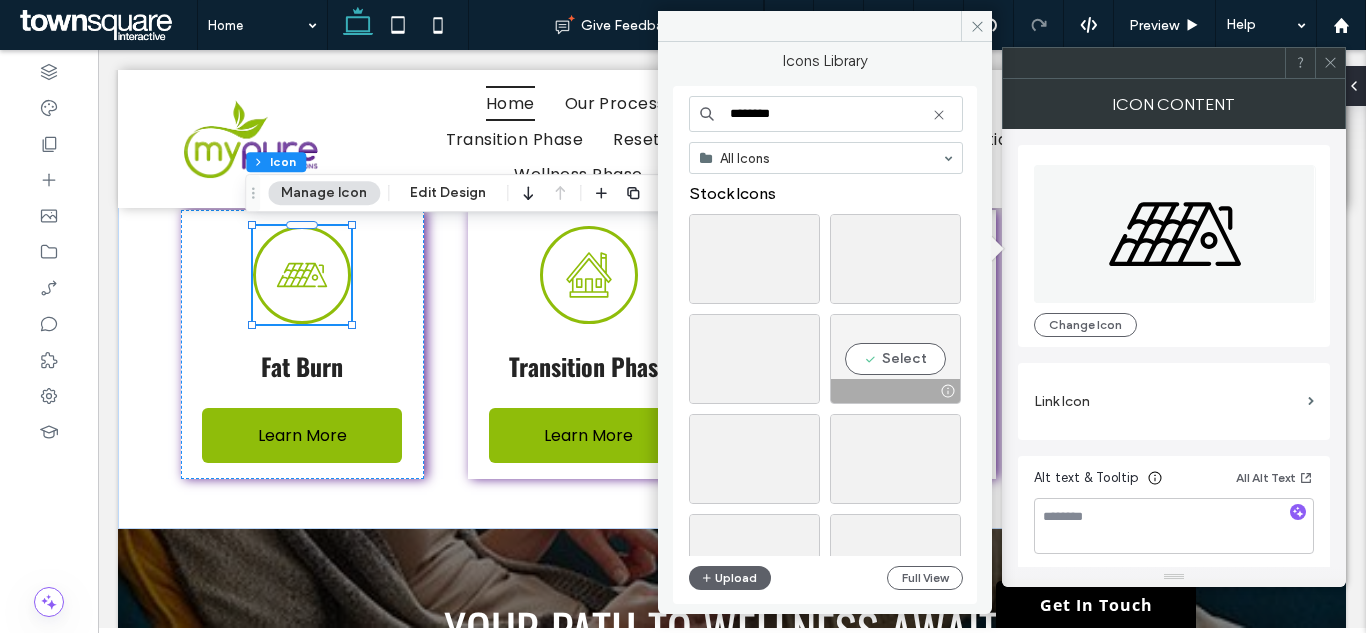 type on "********" 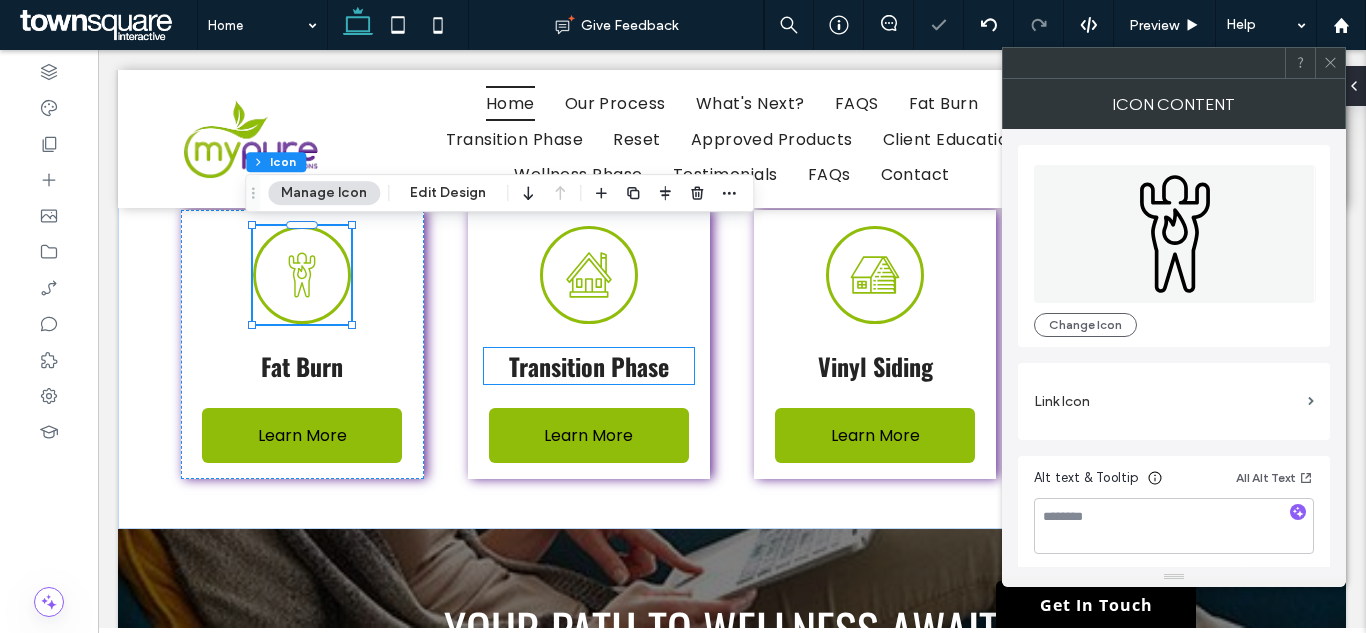 click on "Transition Phase" at bounding box center [589, 366] 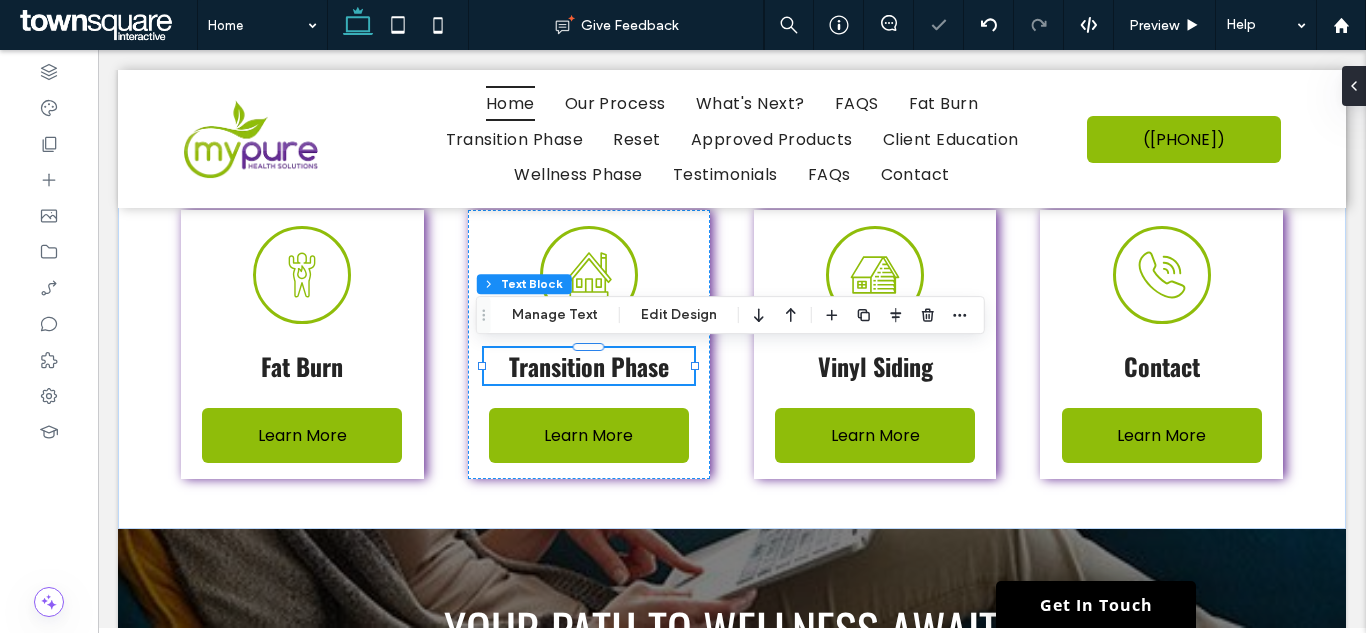 click on "Transition Phase" at bounding box center [589, 366] 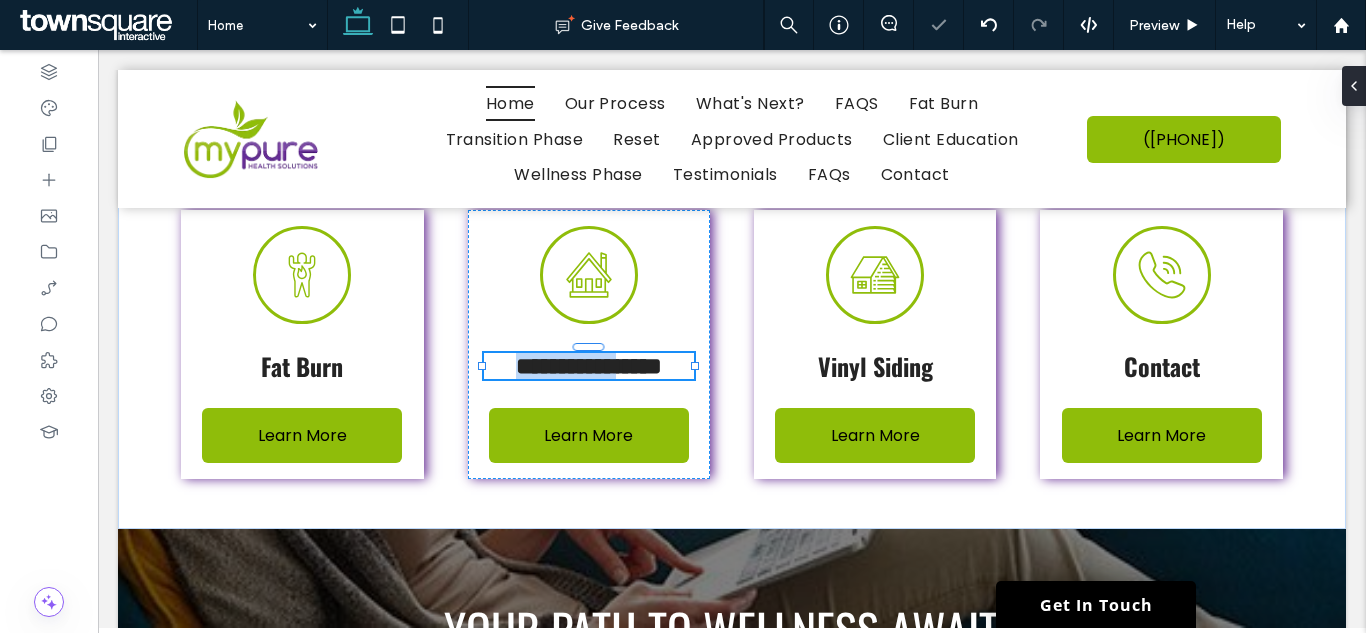 click on "**********" at bounding box center [589, 366] 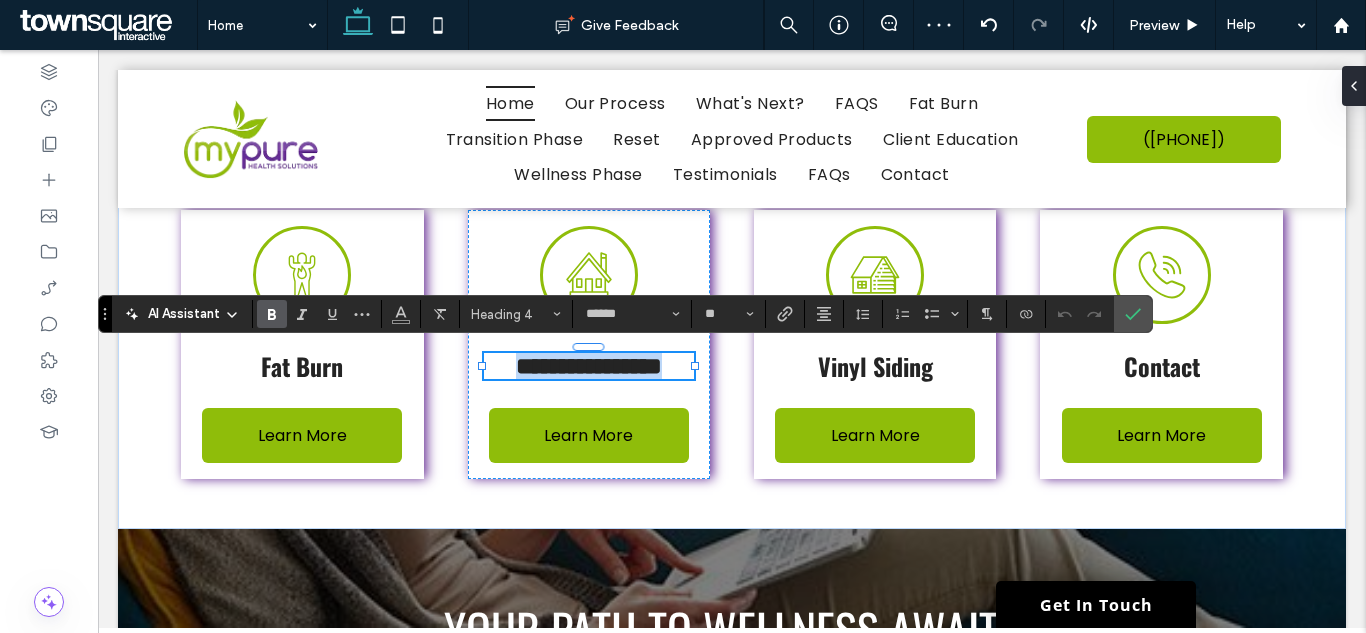 paste 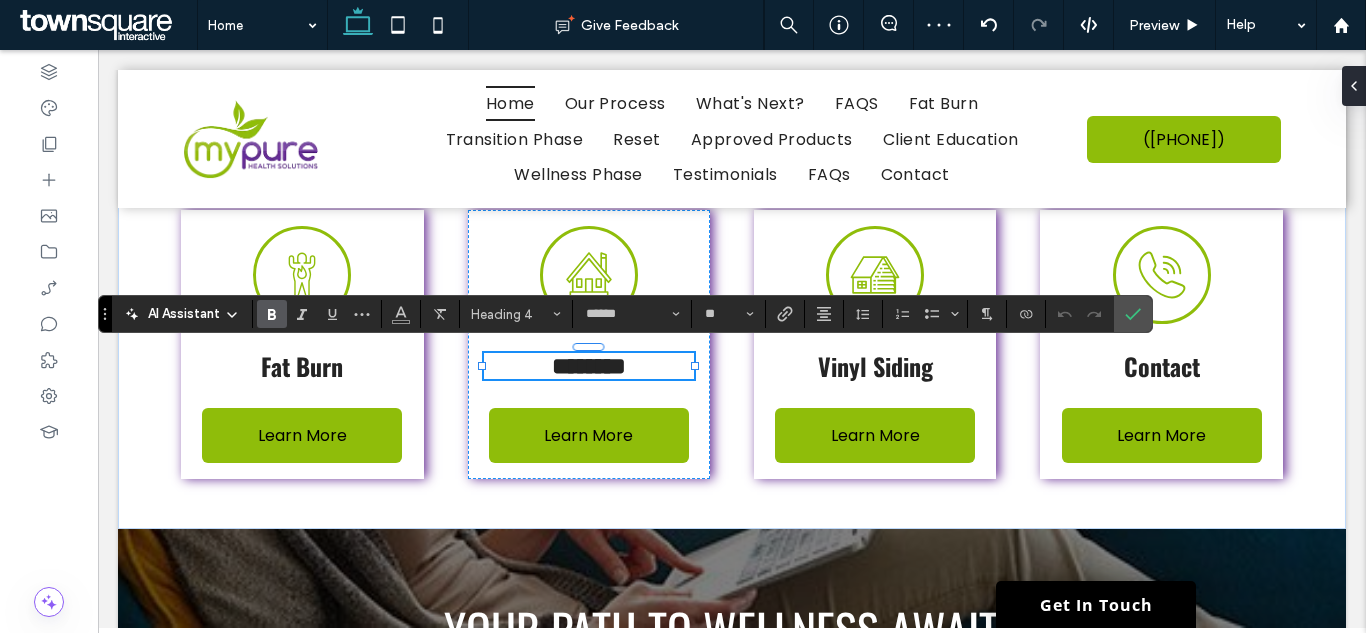 type 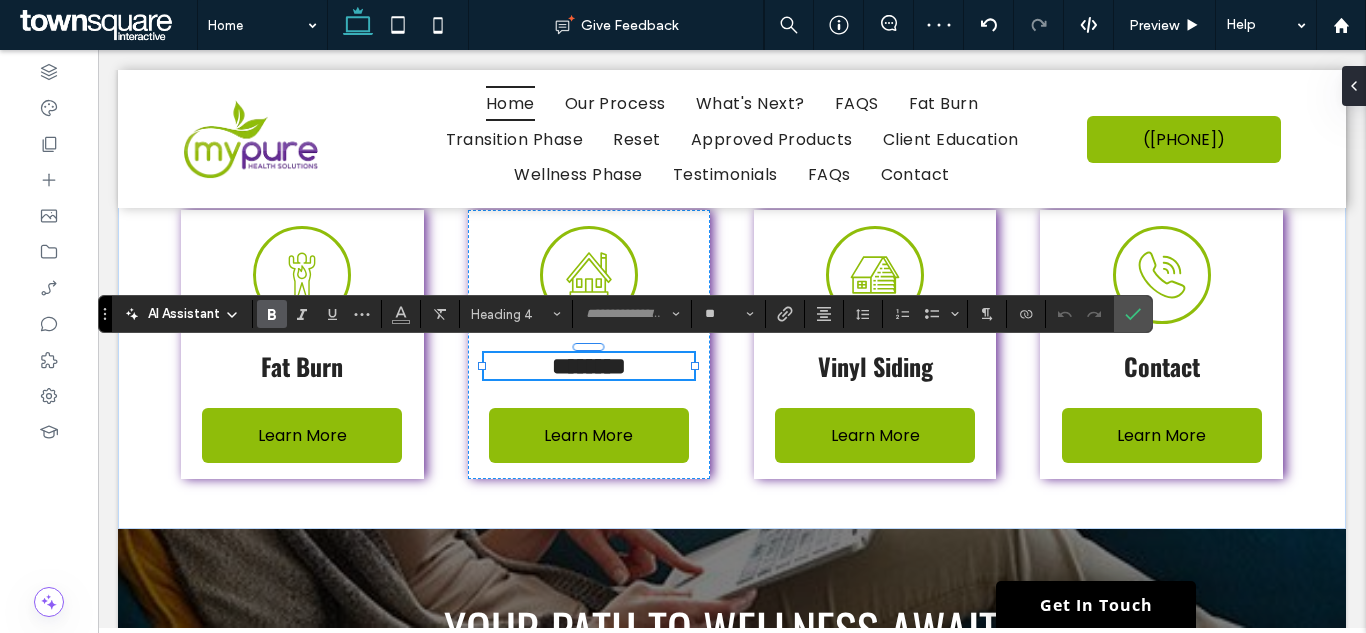 scroll, scrollTop: 3, scrollLeft: 0, axis: vertical 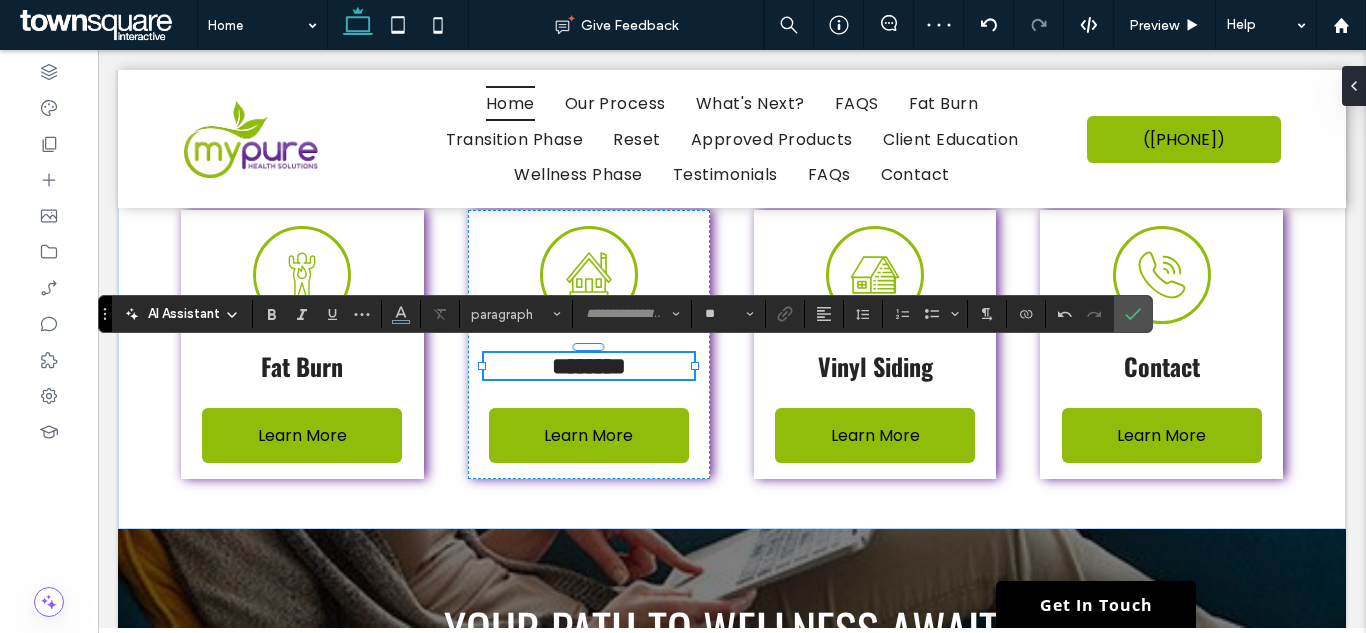 type on "******" 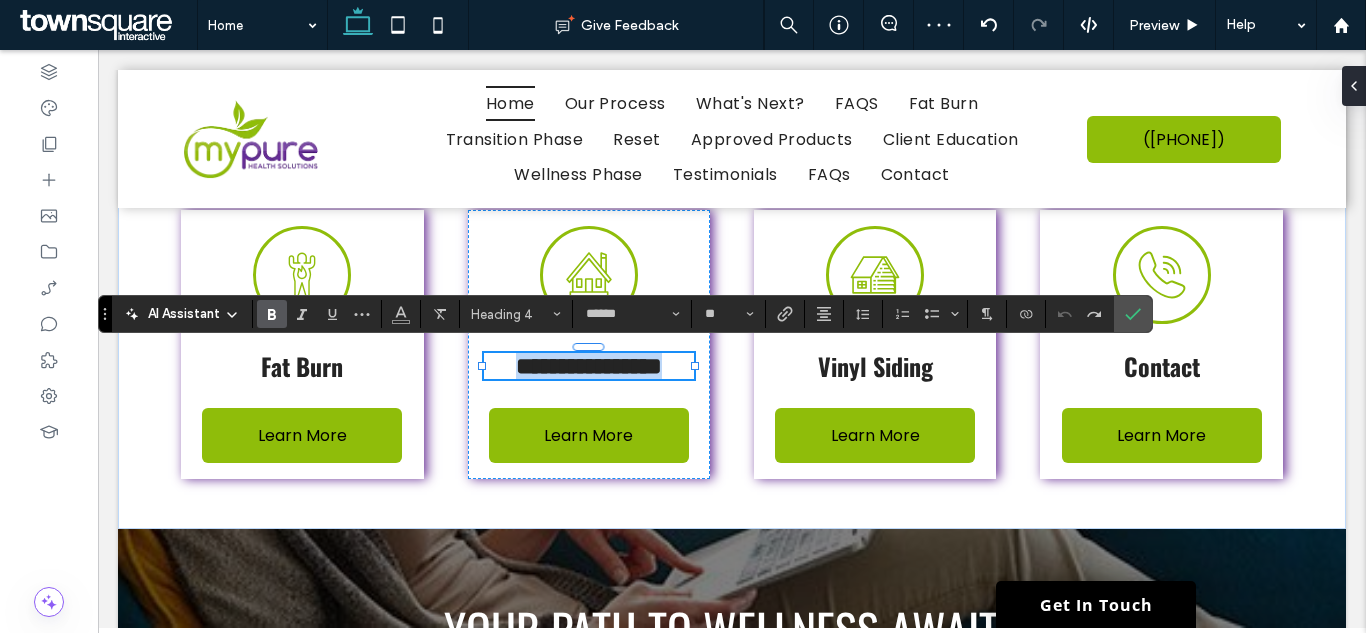 type 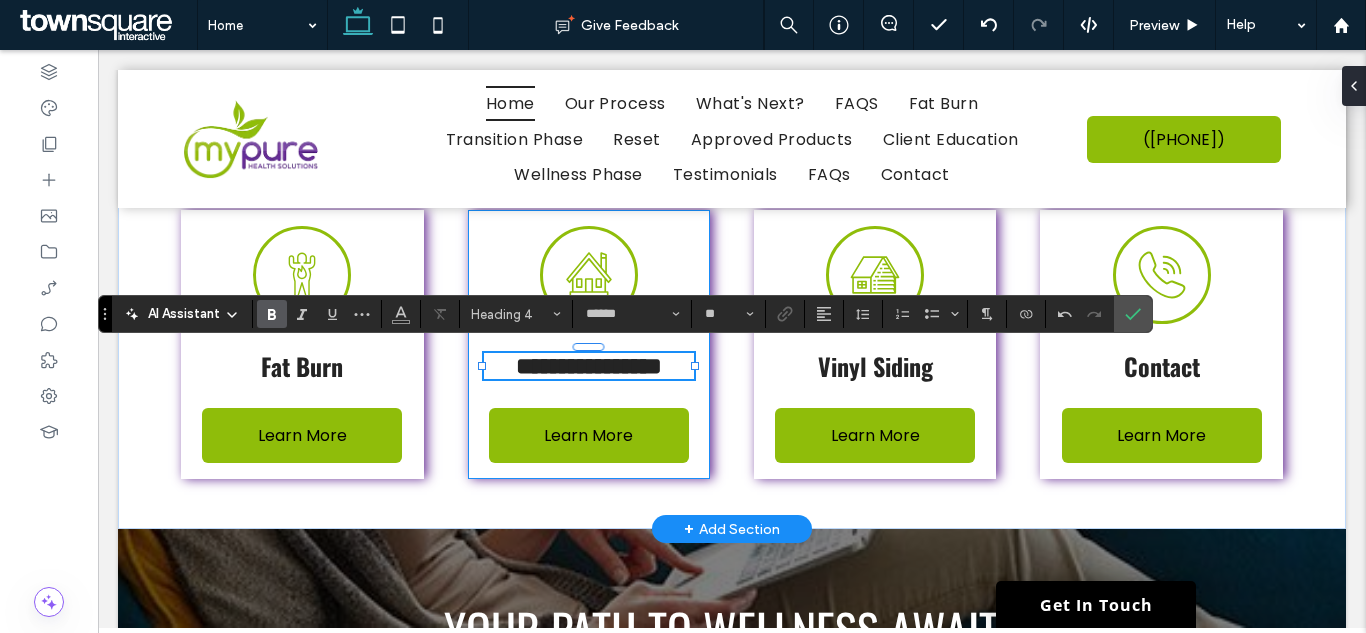 scroll, scrollTop: 36, scrollLeft: 0, axis: vertical 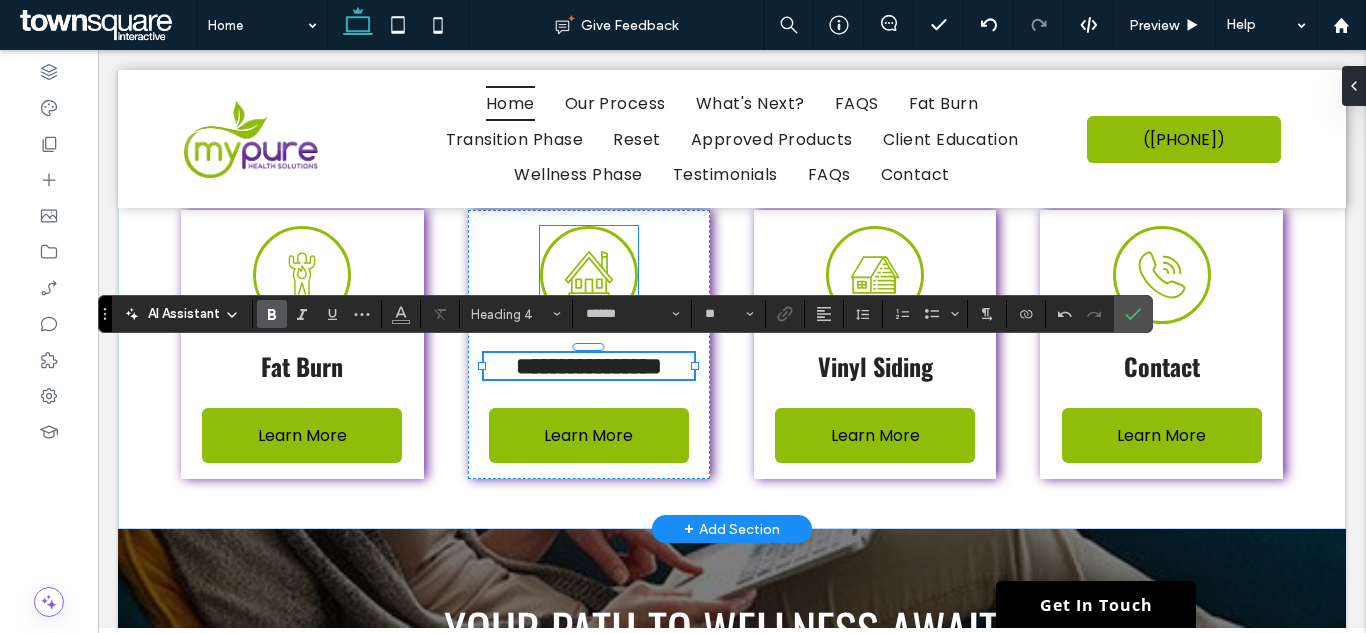 click 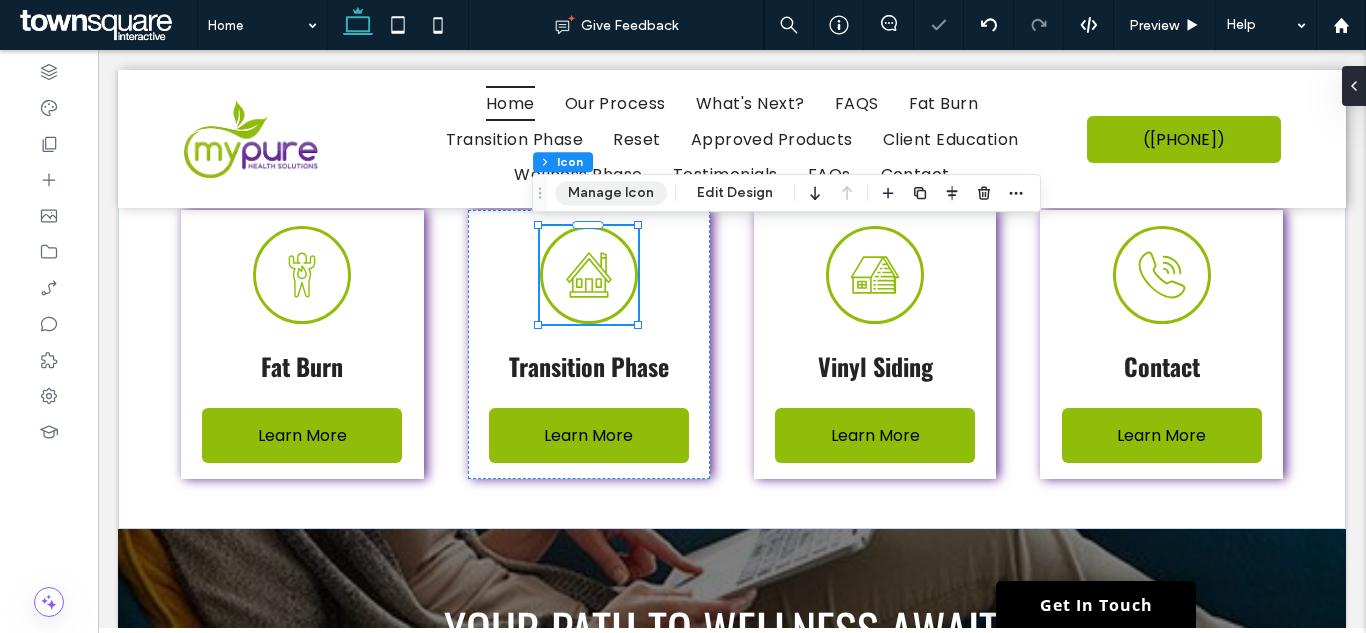 click on "Manage Icon" at bounding box center (611, 193) 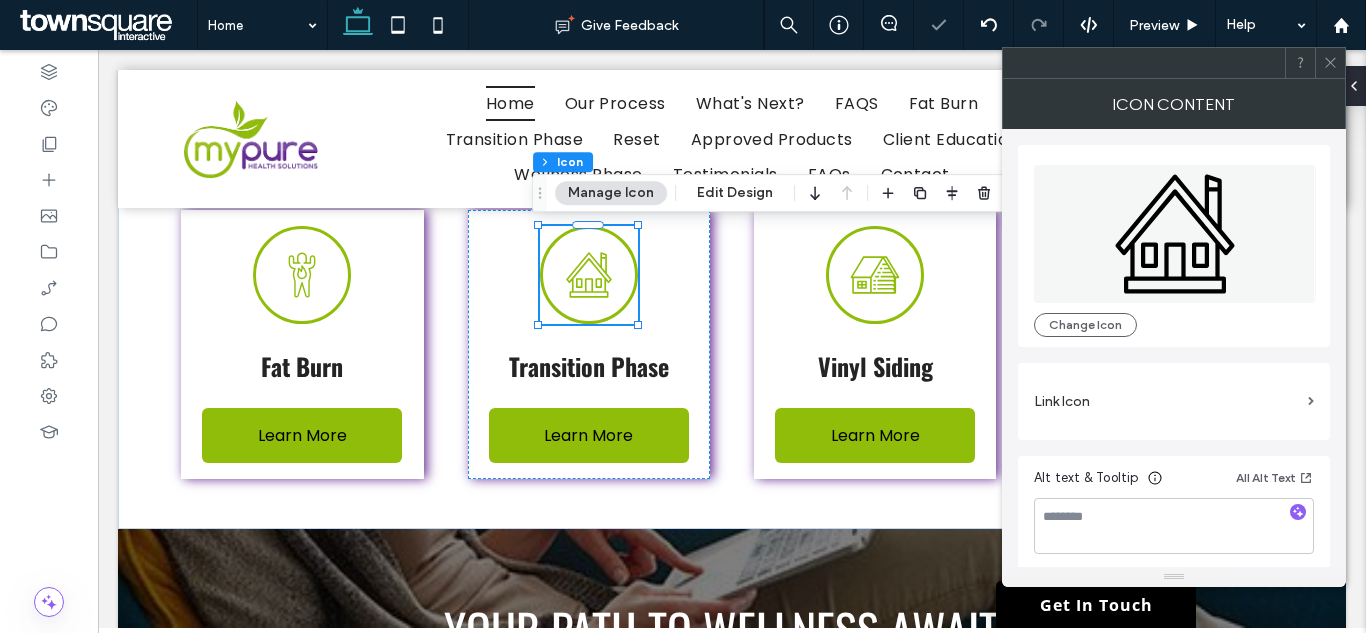 click 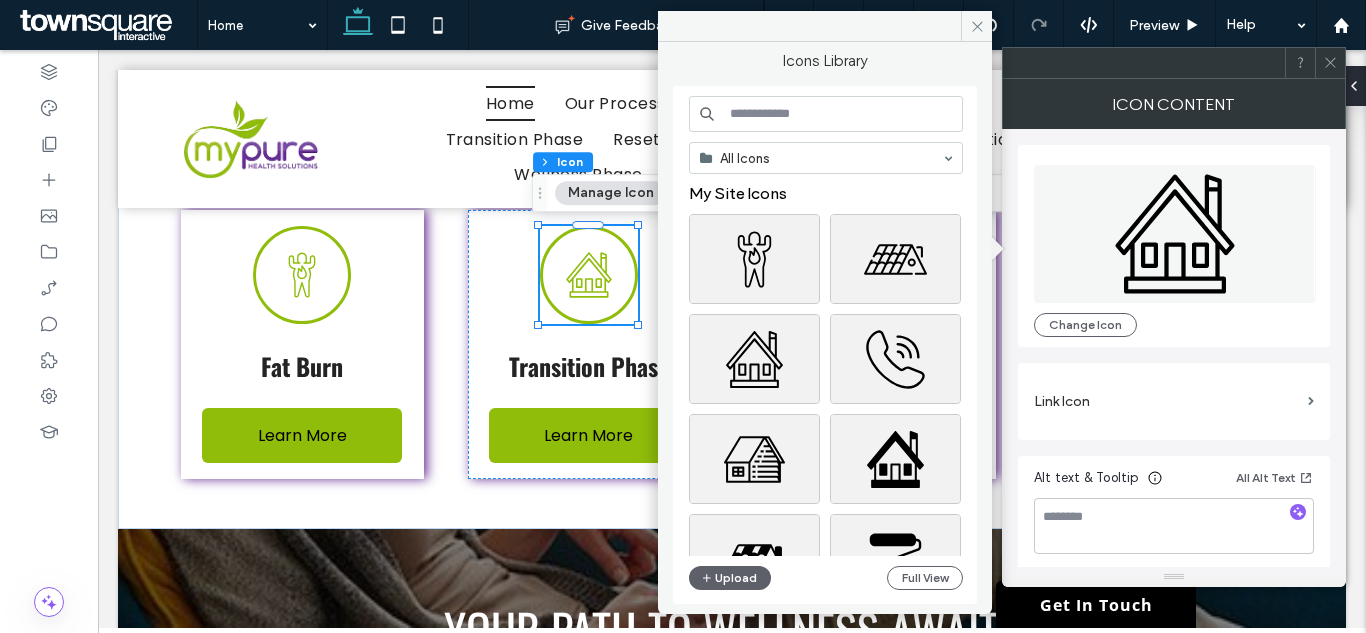 click on "All Icons My Site Icons
Stock Icons Upload Full View" at bounding box center [825, 345] 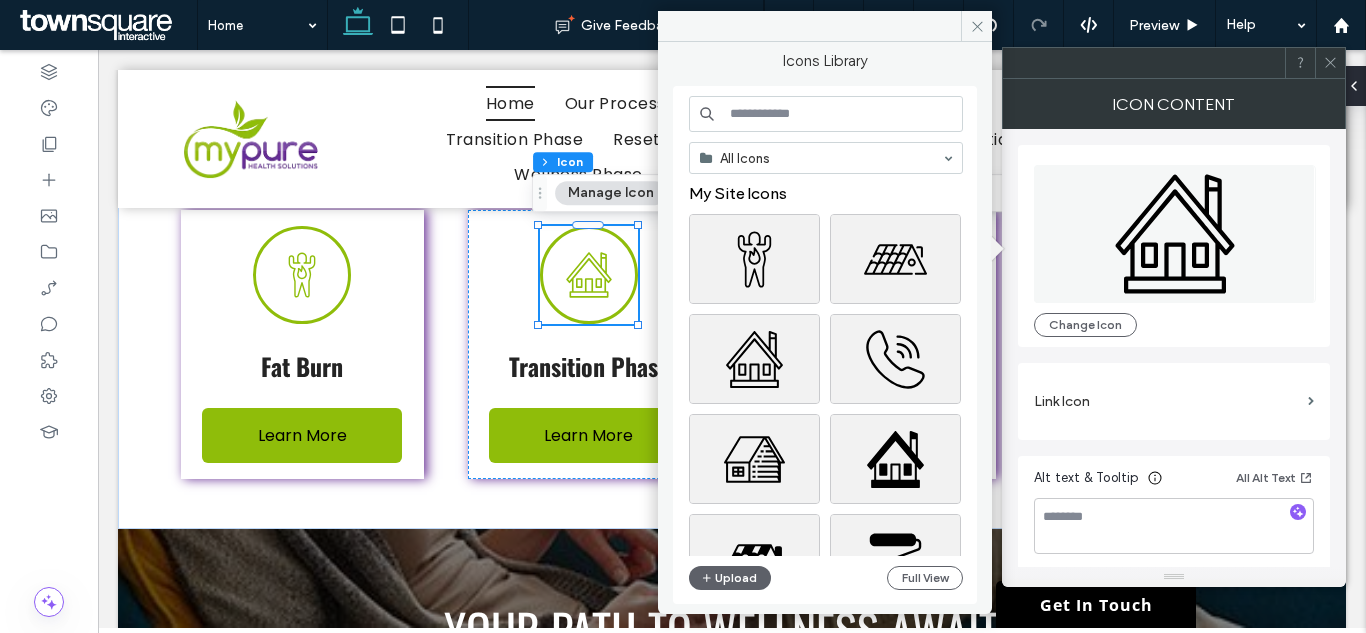 click at bounding box center [826, 114] 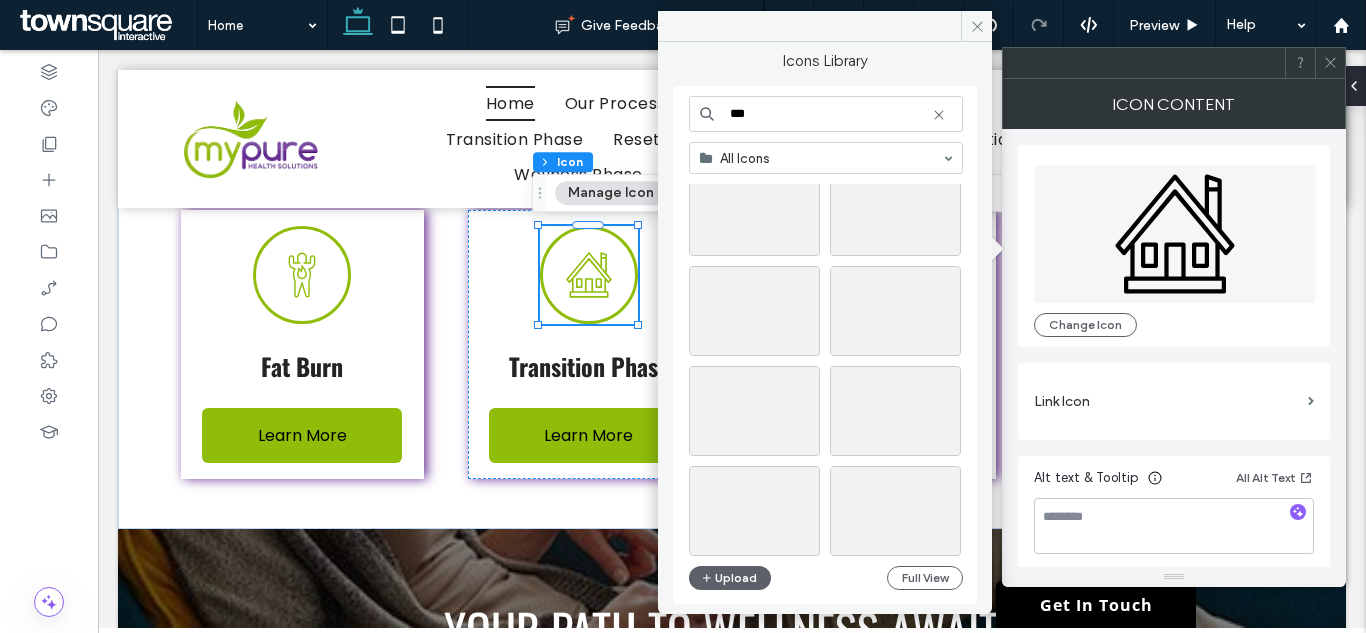 scroll, scrollTop: 0, scrollLeft: 0, axis: both 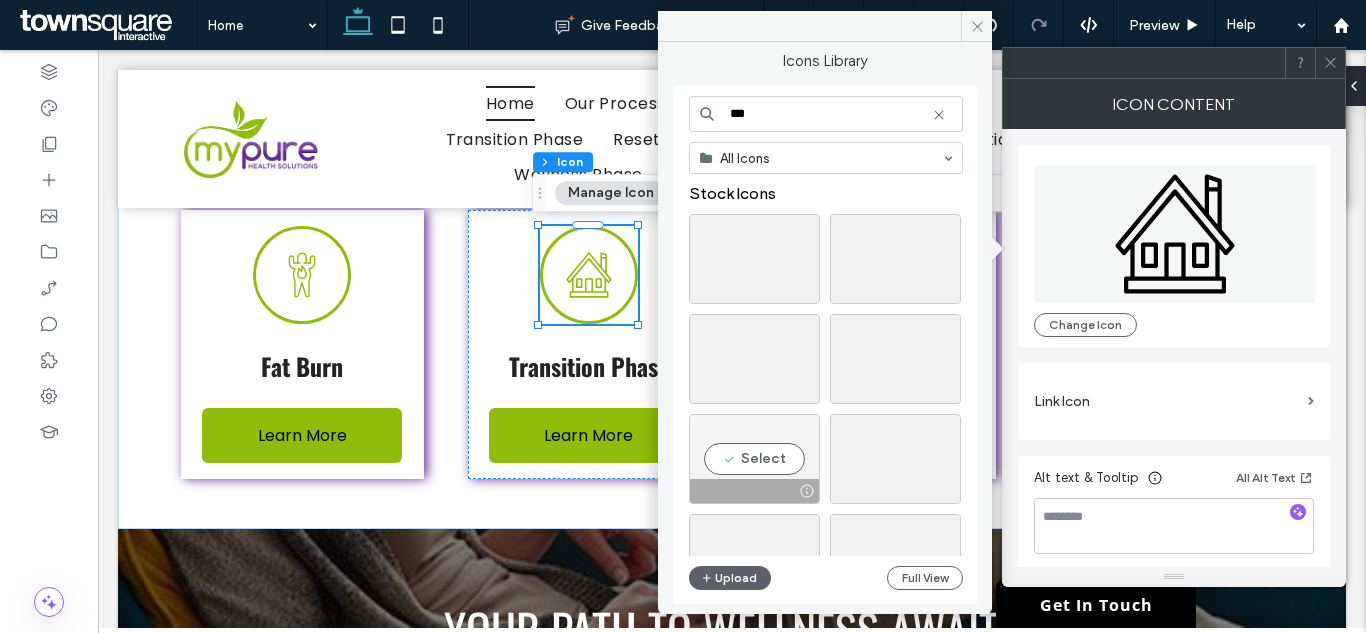 type on "**" 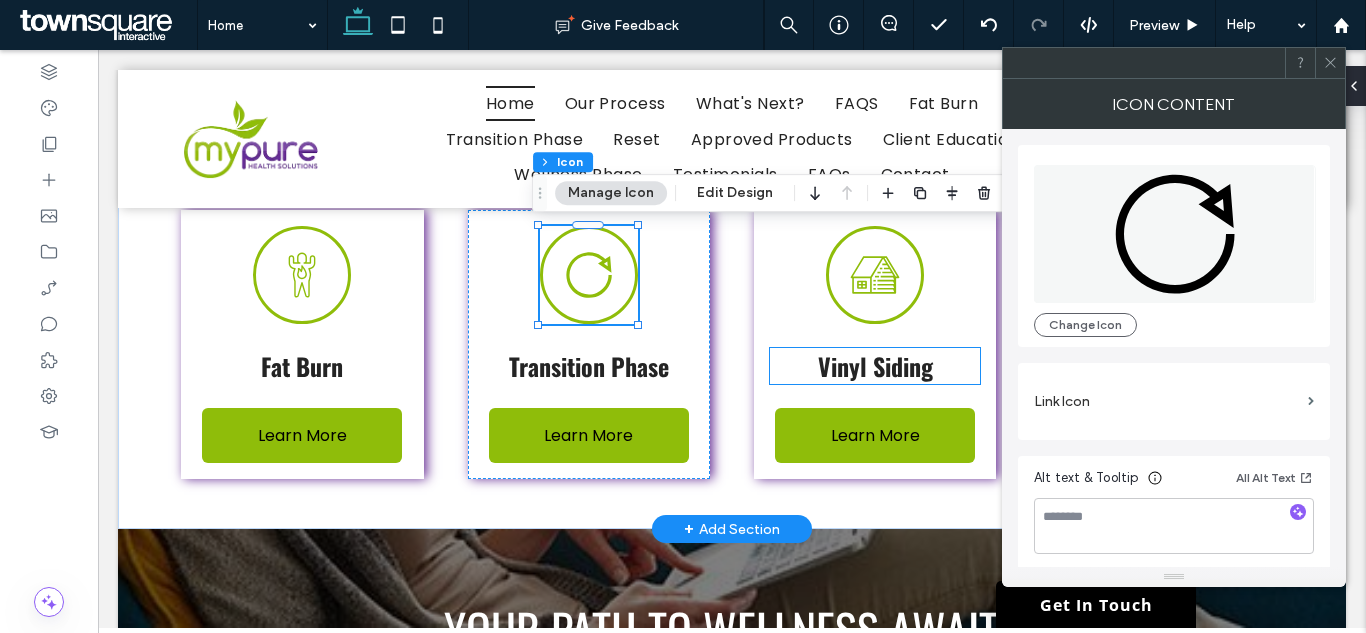 click on "Vinyl Siding" at bounding box center (875, 366) 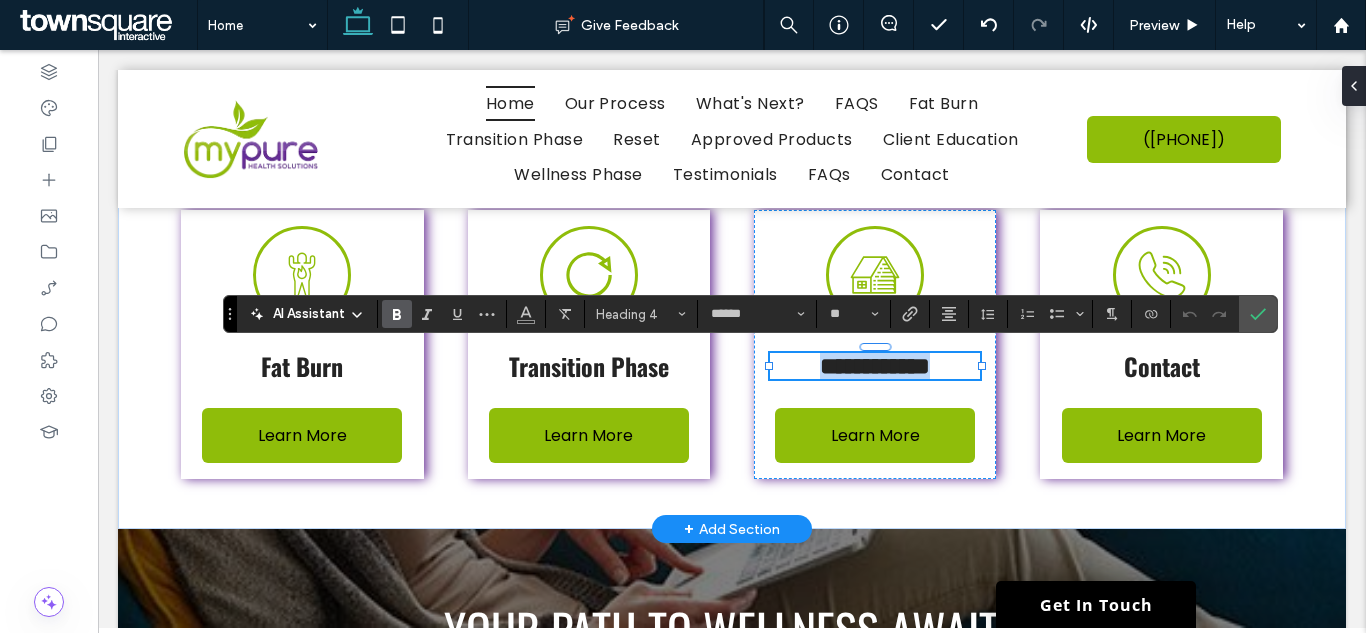 paste 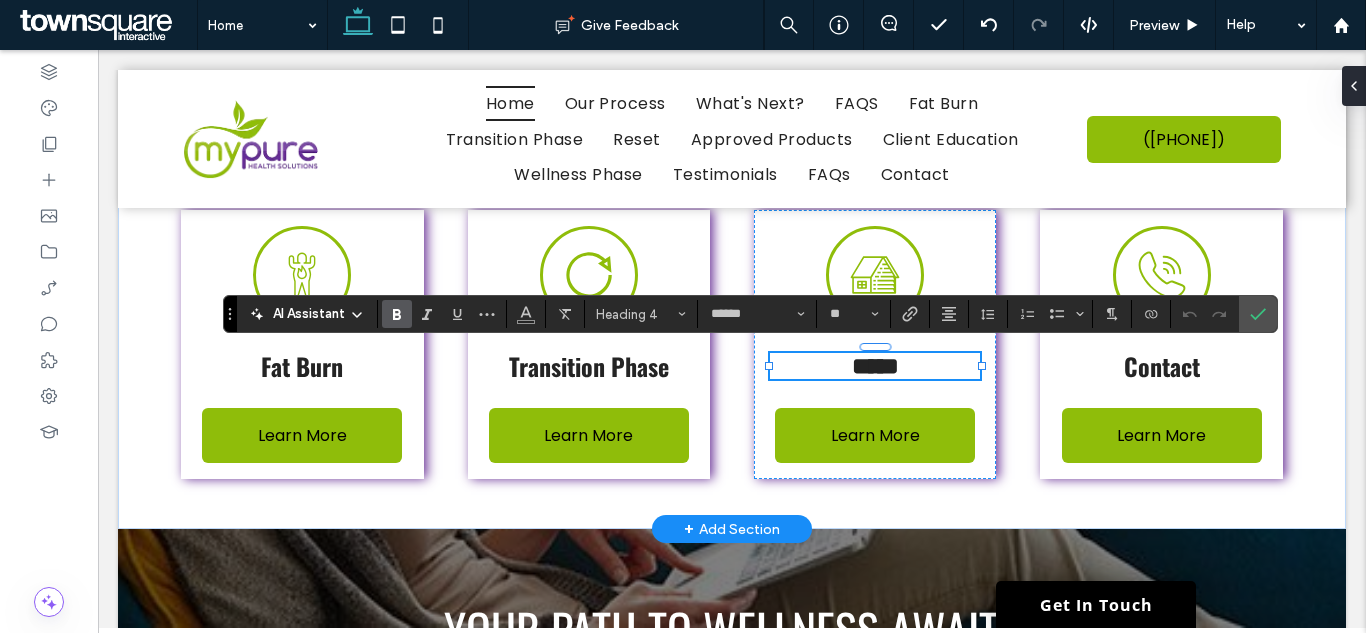 type 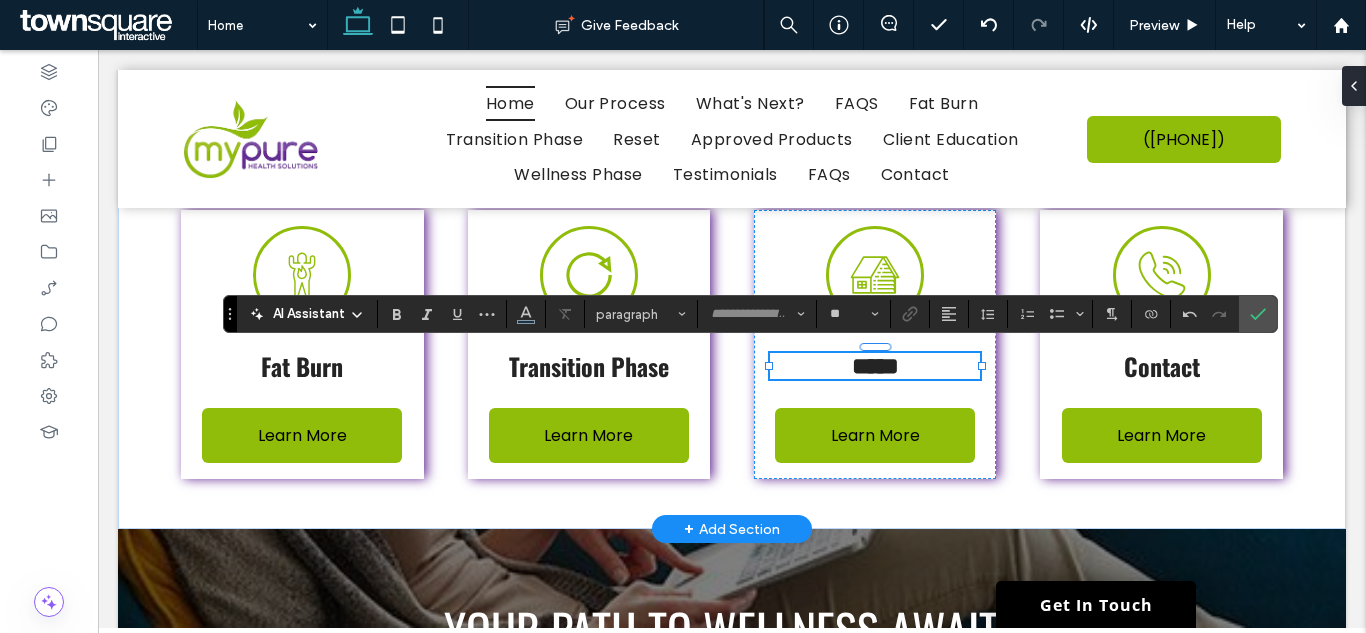 scroll, scrollTop: 3, scrollLeft: 0, axis: vertical 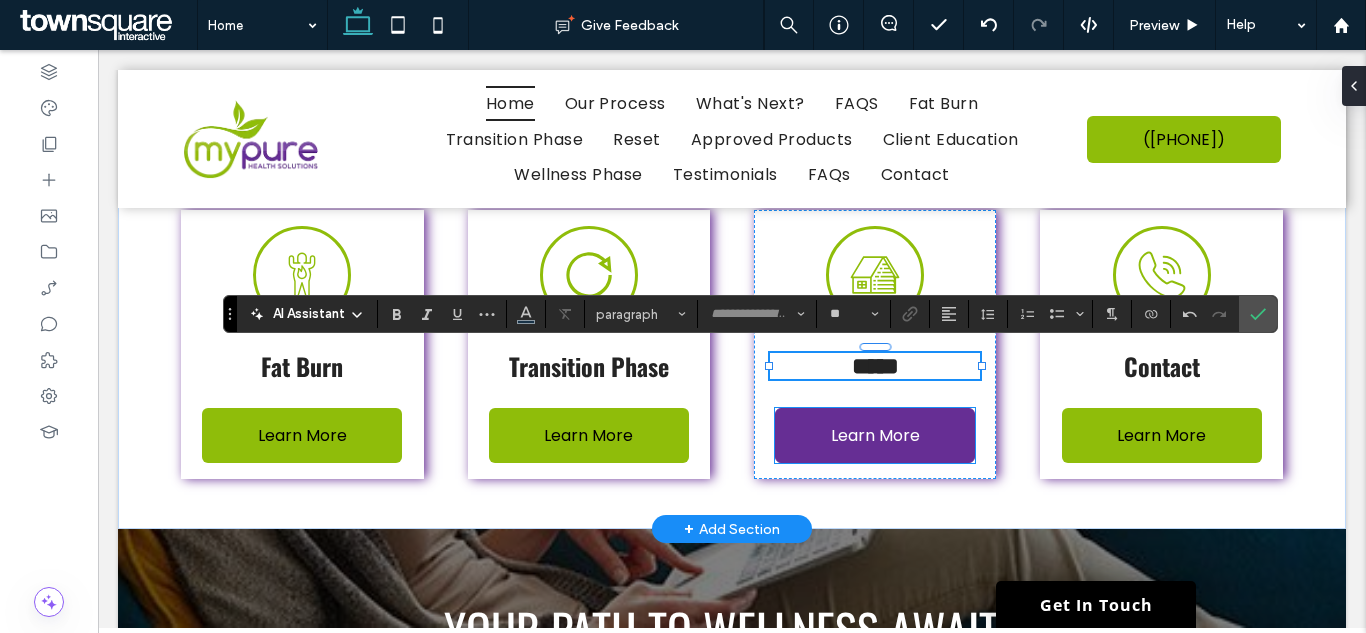 click on "Learn More" at bounding box center [875, 435] 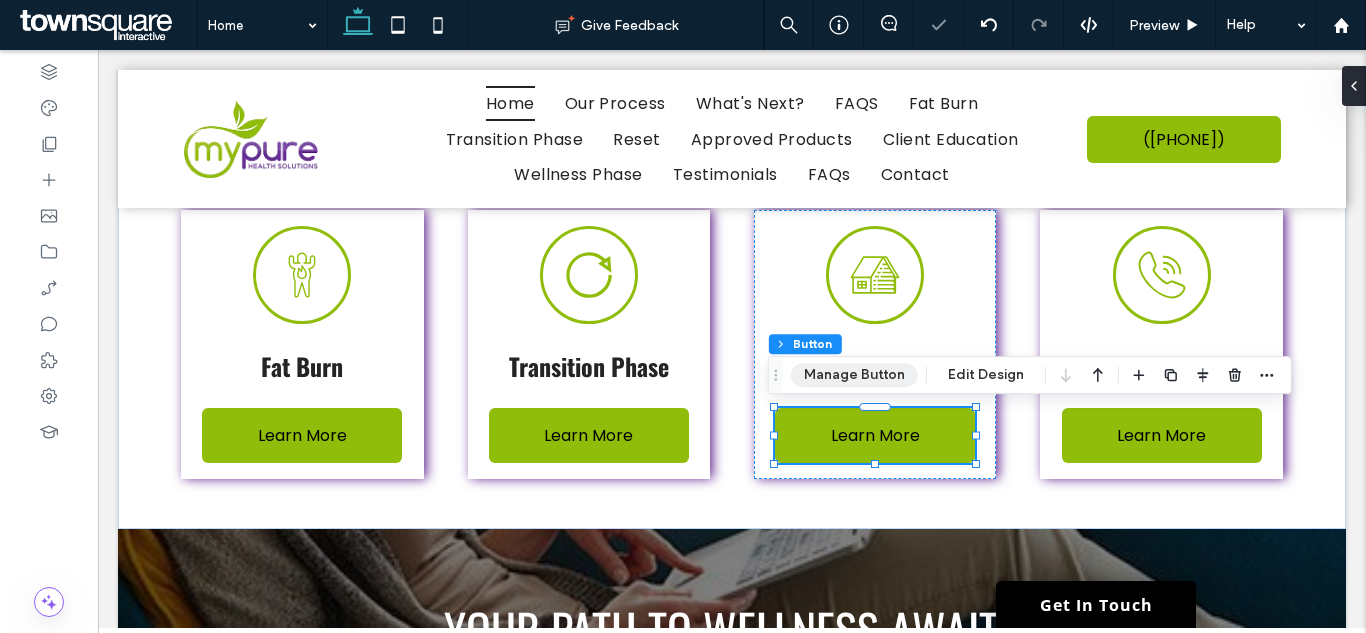 click on "Manage Button" at bounding box center (854, 375) 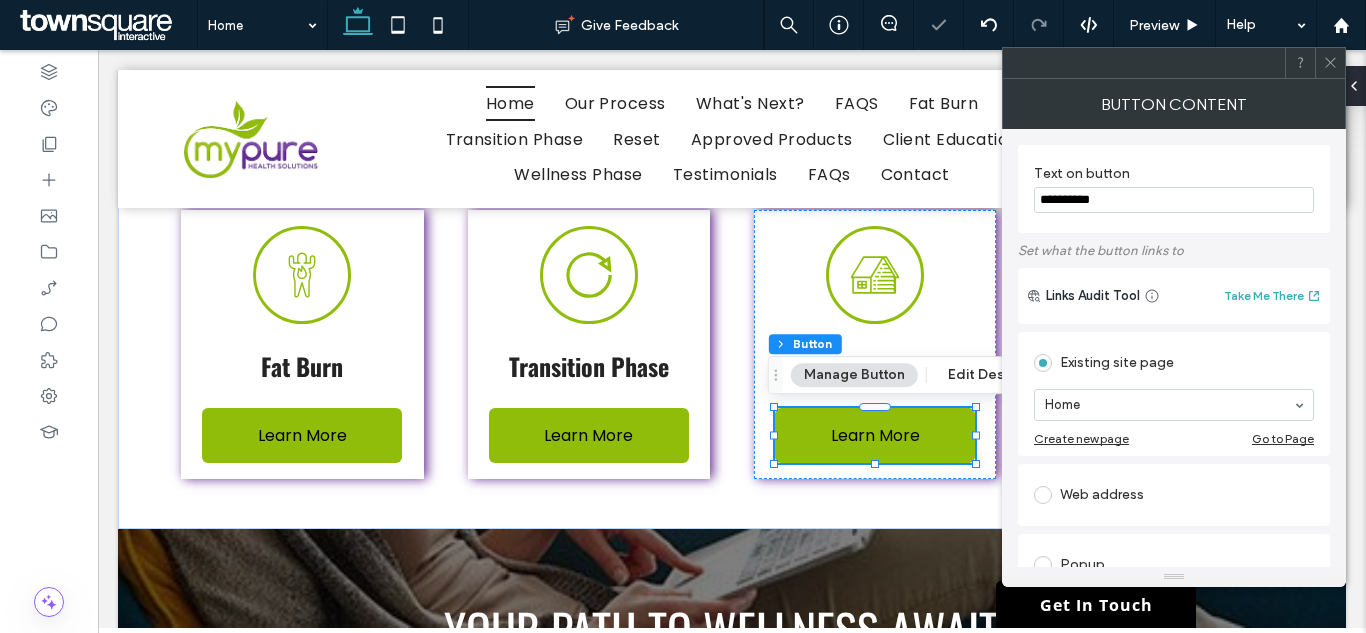 click on "Home" at bounding box center [1174, 405] 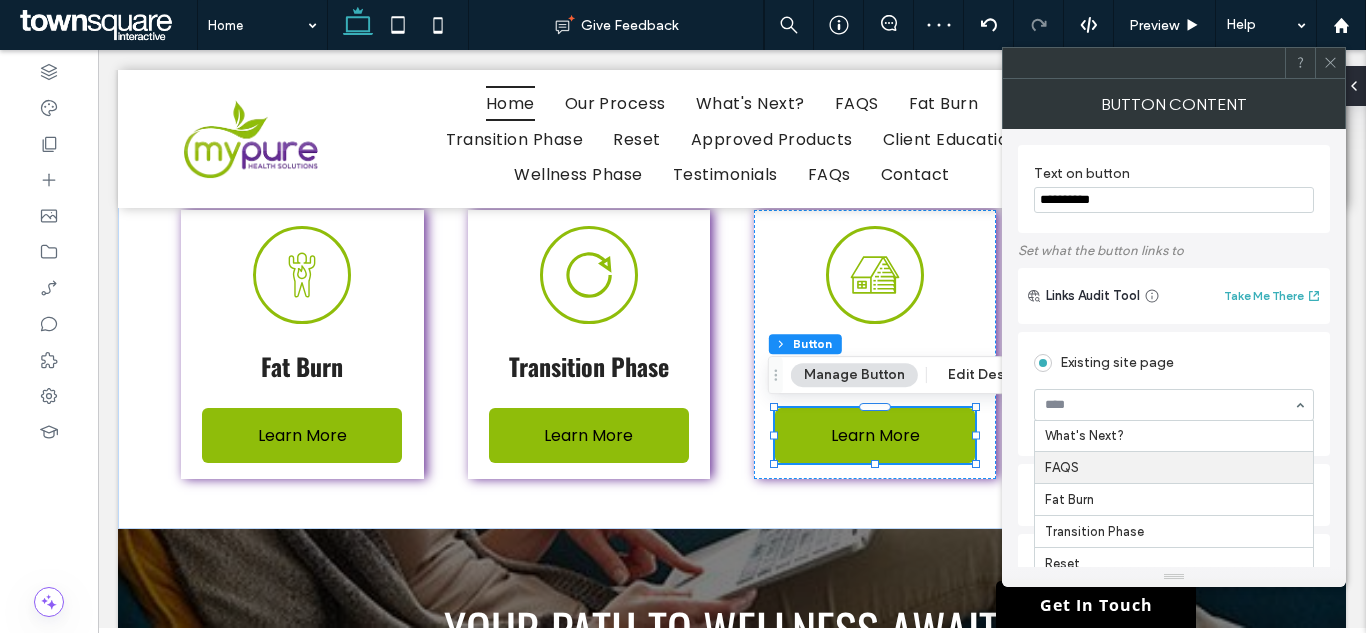 scroll, scrollTop: 100, scrollLeft: 0, axis: vertical 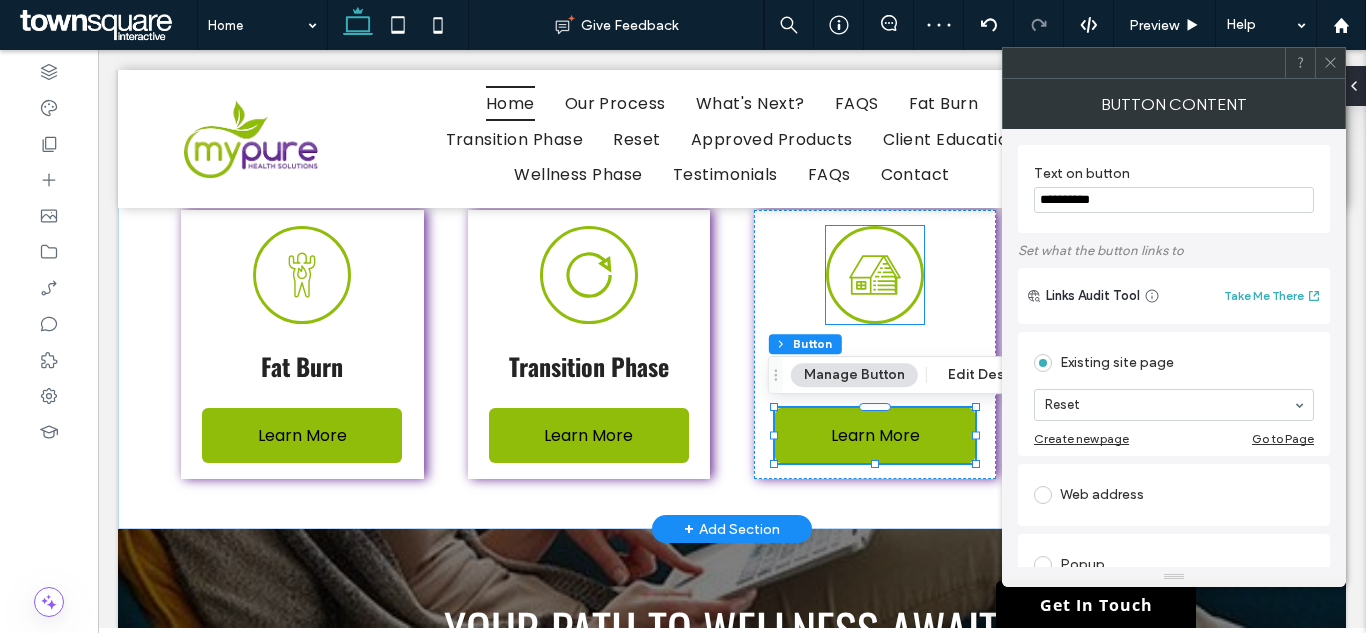 click 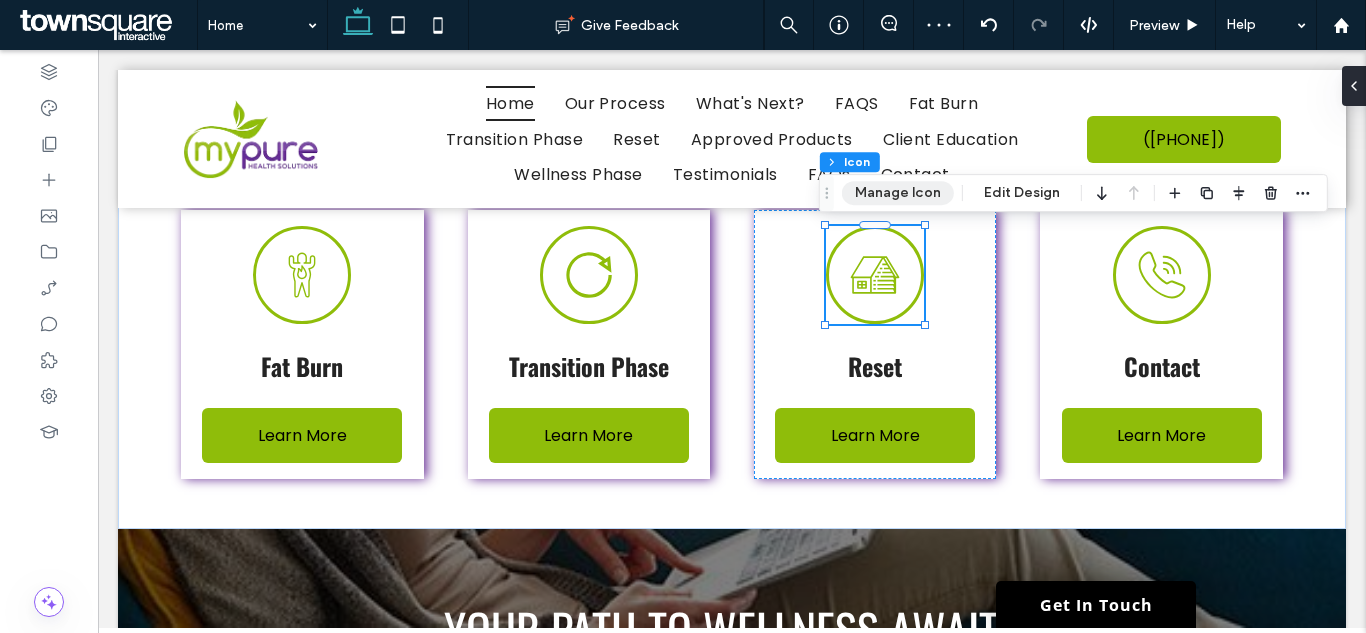 drag, startPoint x: 864, startPoint y: 191, endPoint x: 890, endPoint y: 170, distance: 33.42155 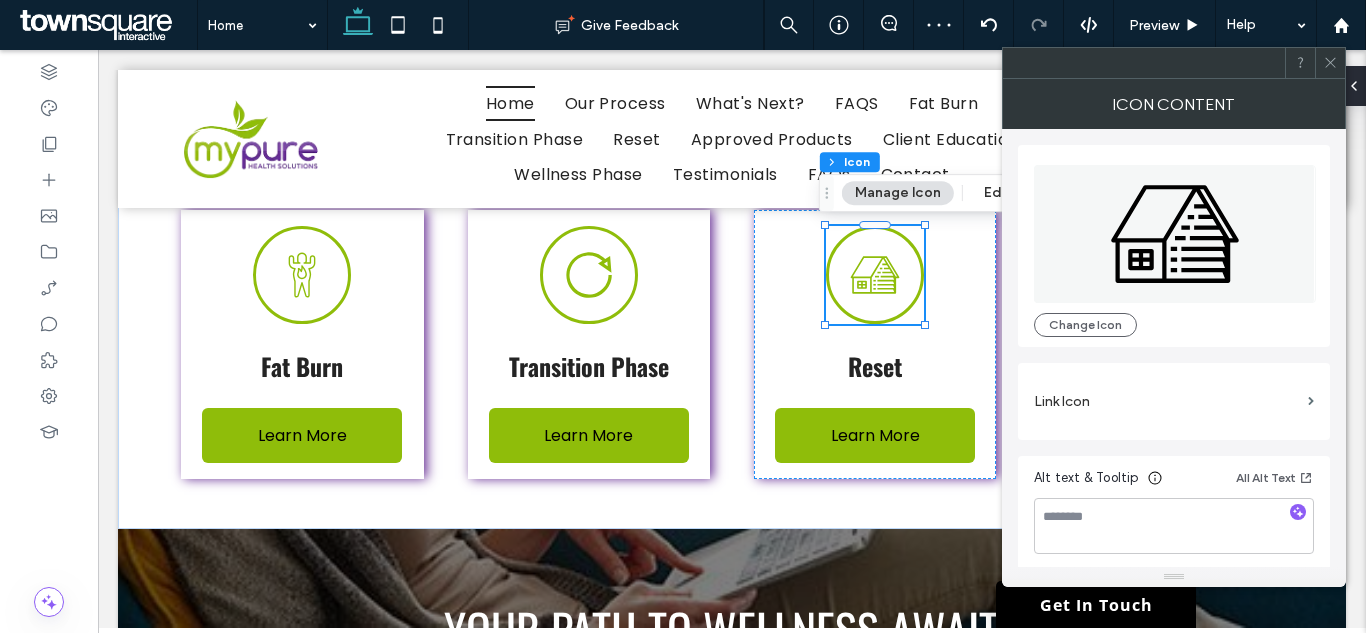 click 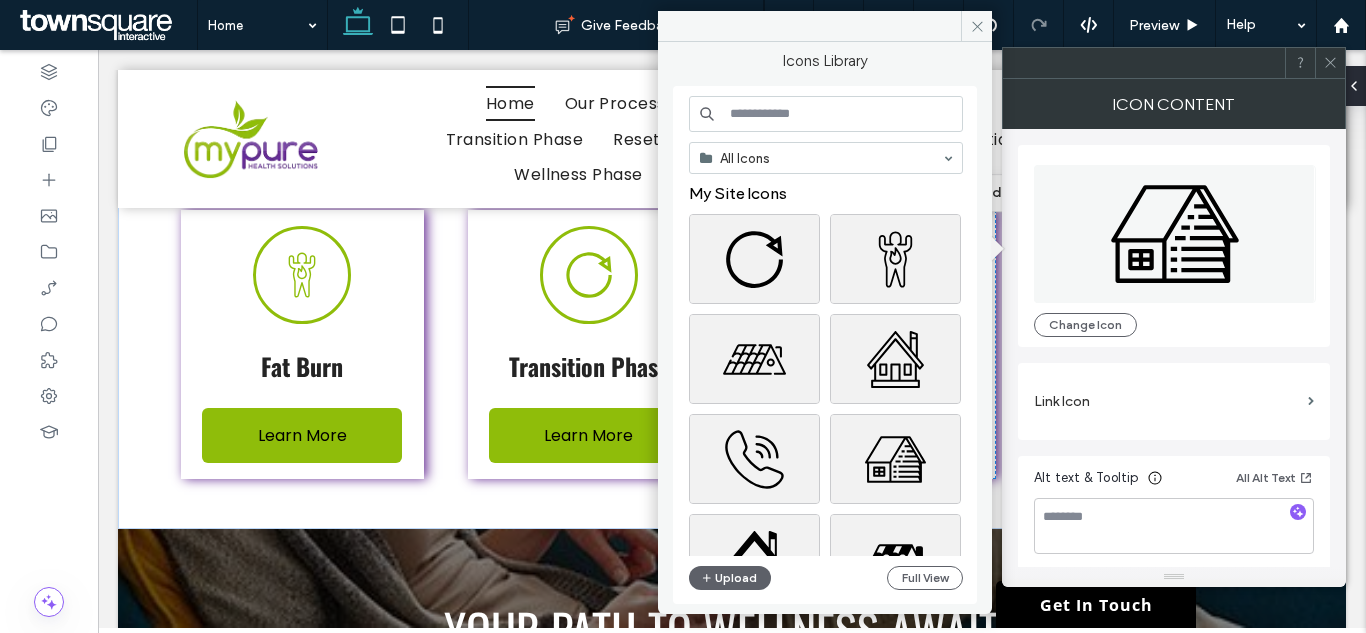 click at bounding box center [826, 114] 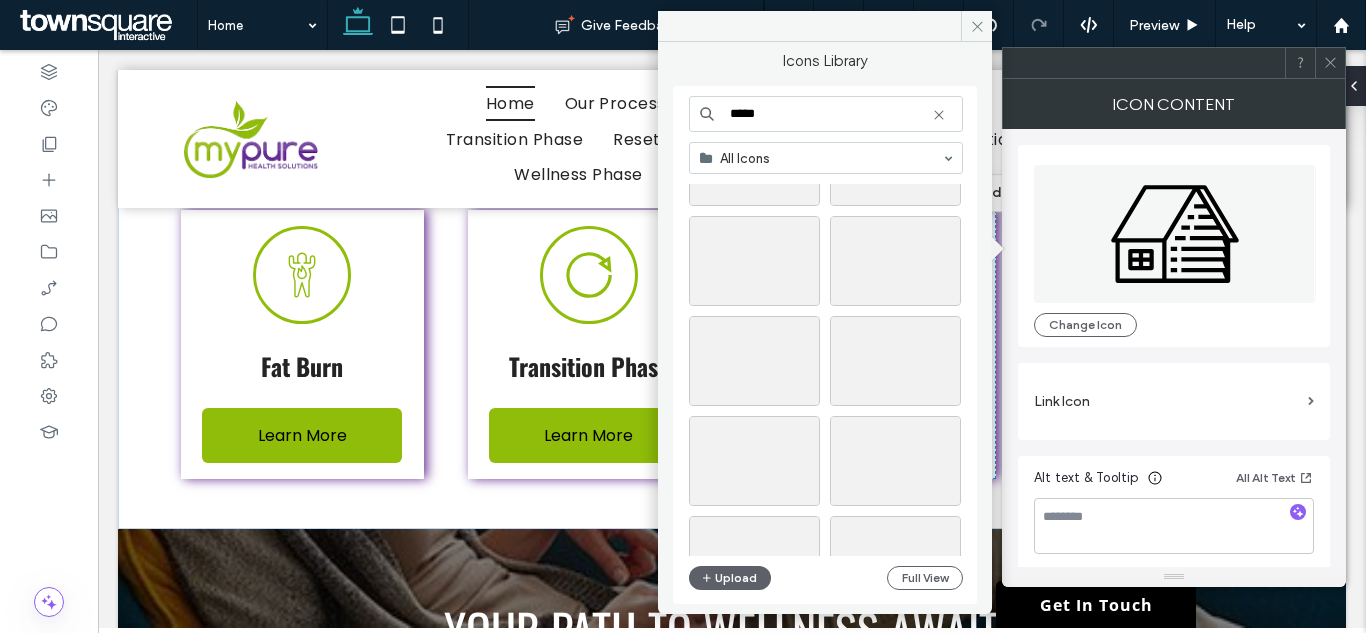 scroll, scrollTop: 700, scrollLeft: 0, axis: vertical 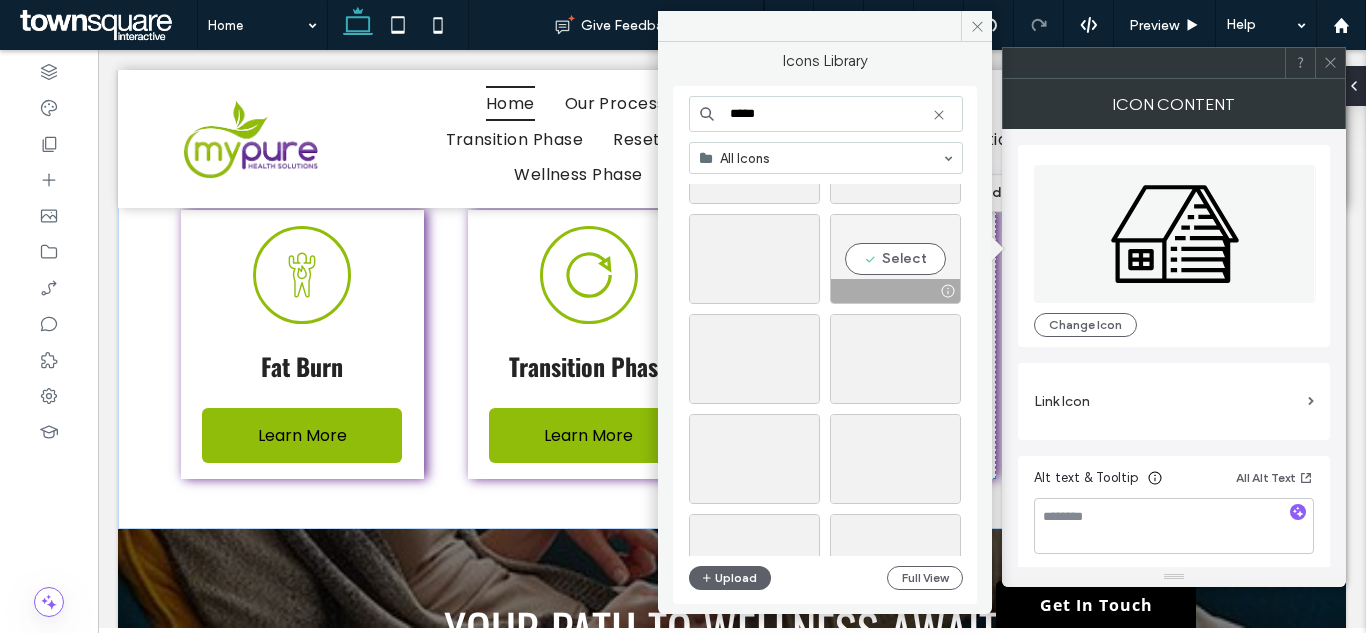 type on "*****" 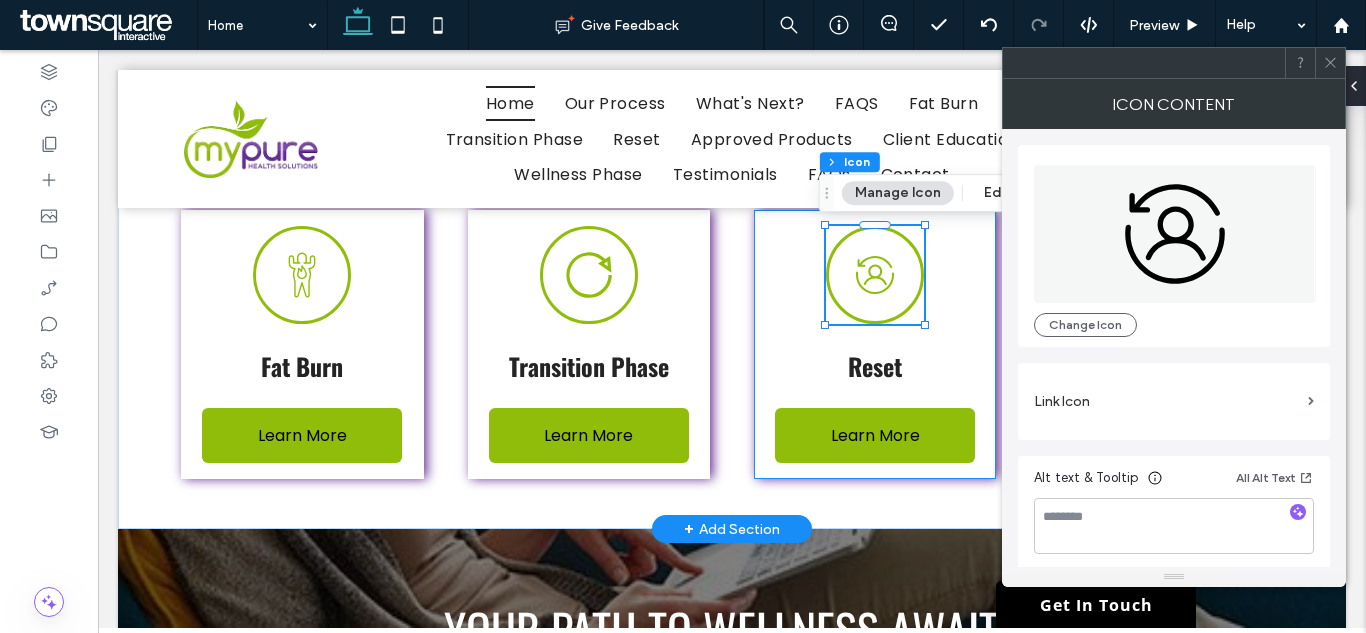 click on "Reset
Learn More" at bounding box center [875, 344] 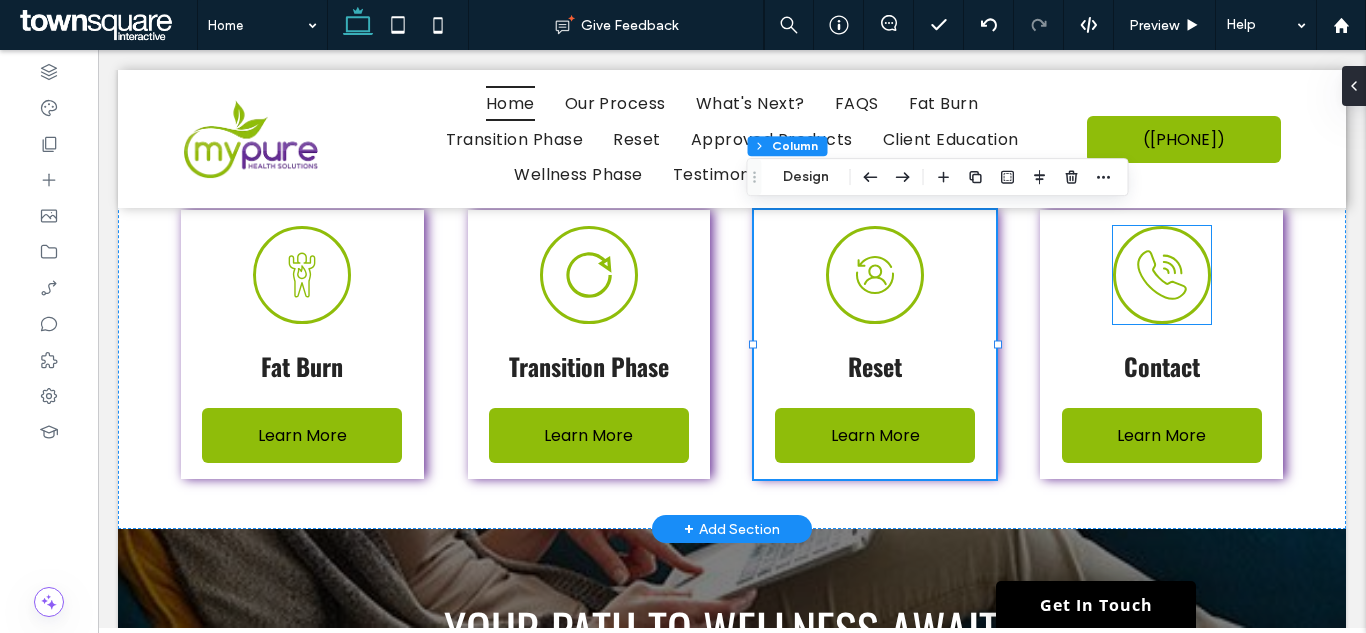click 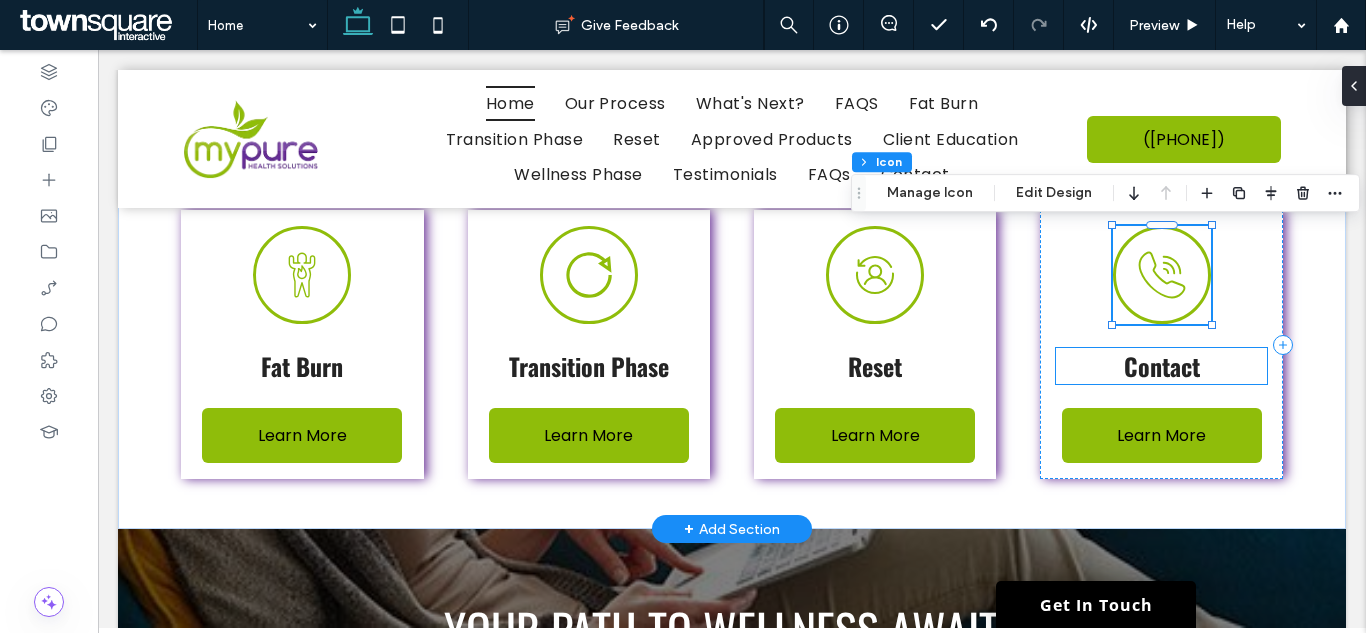 click on "Contact" at bounding box center [1162, 366] 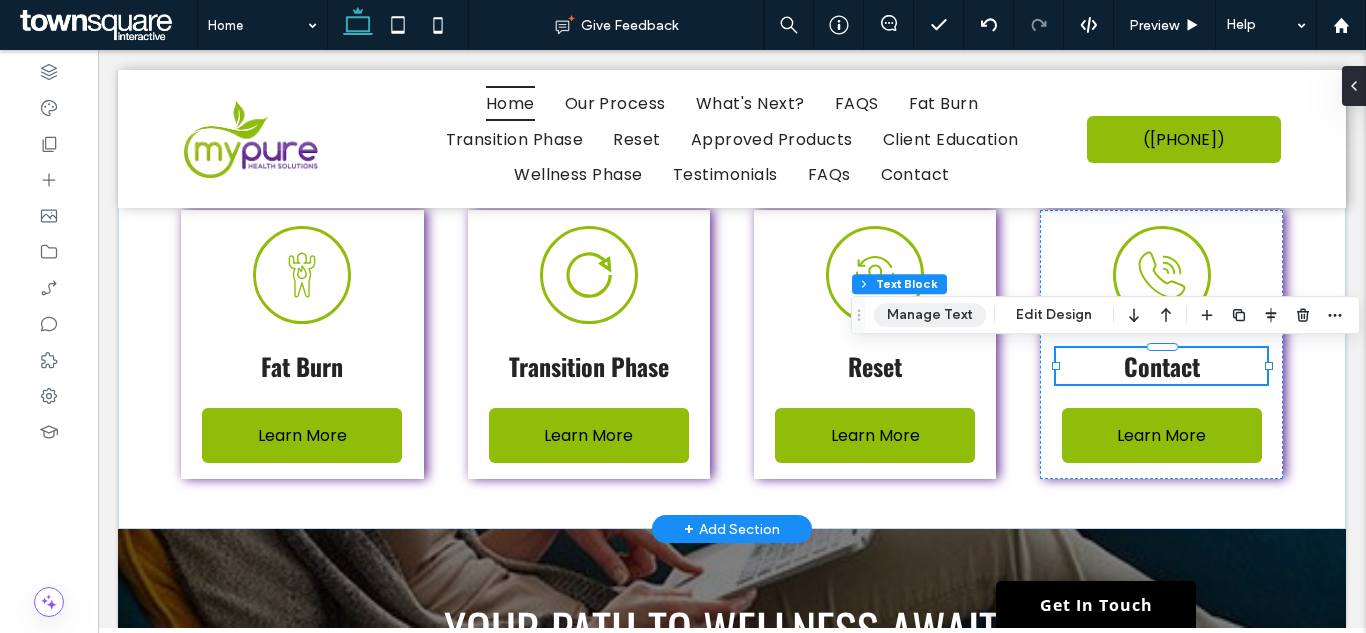 click on "Manage Text" at bounding box center (930, 315) 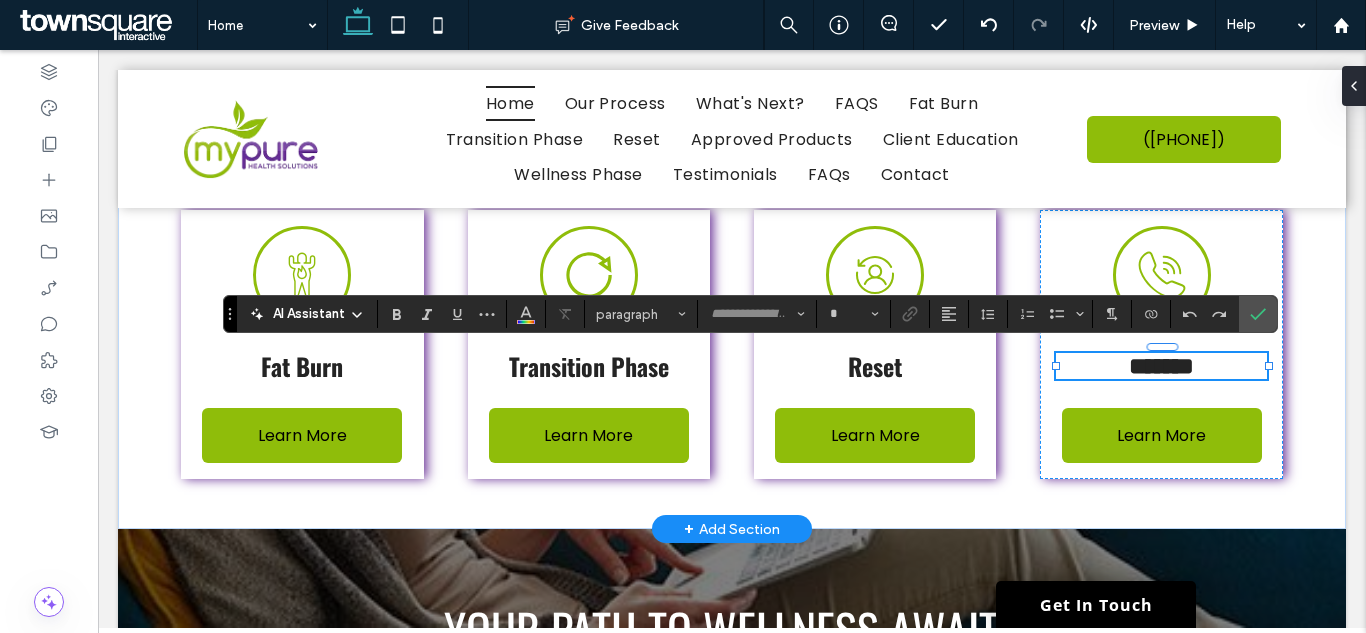 type on "******" 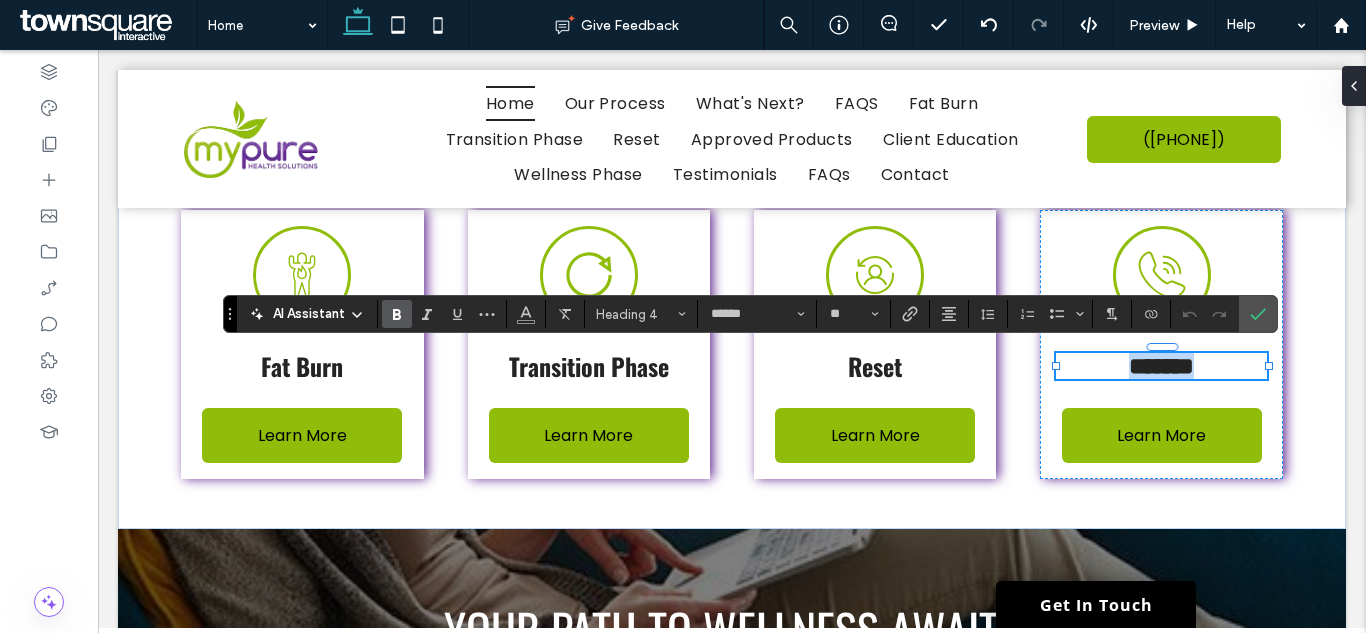 paste 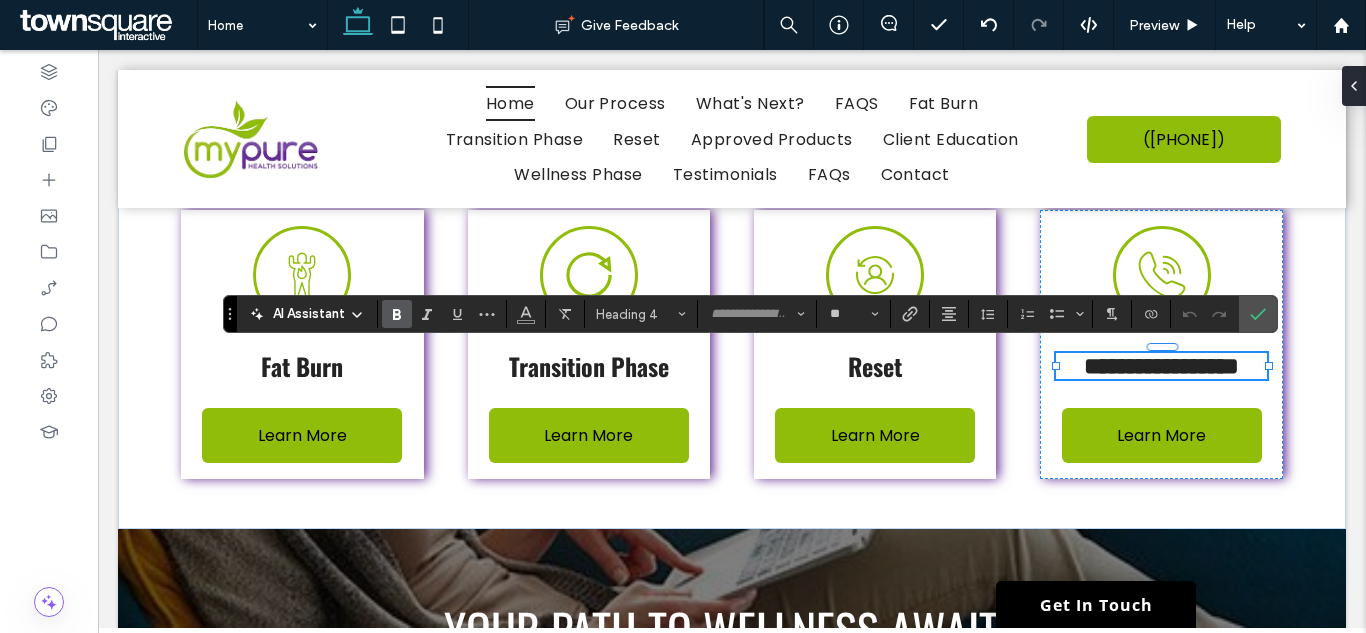 scroll, scrollTop: 3, scrollLeft: 0, axis: vertical 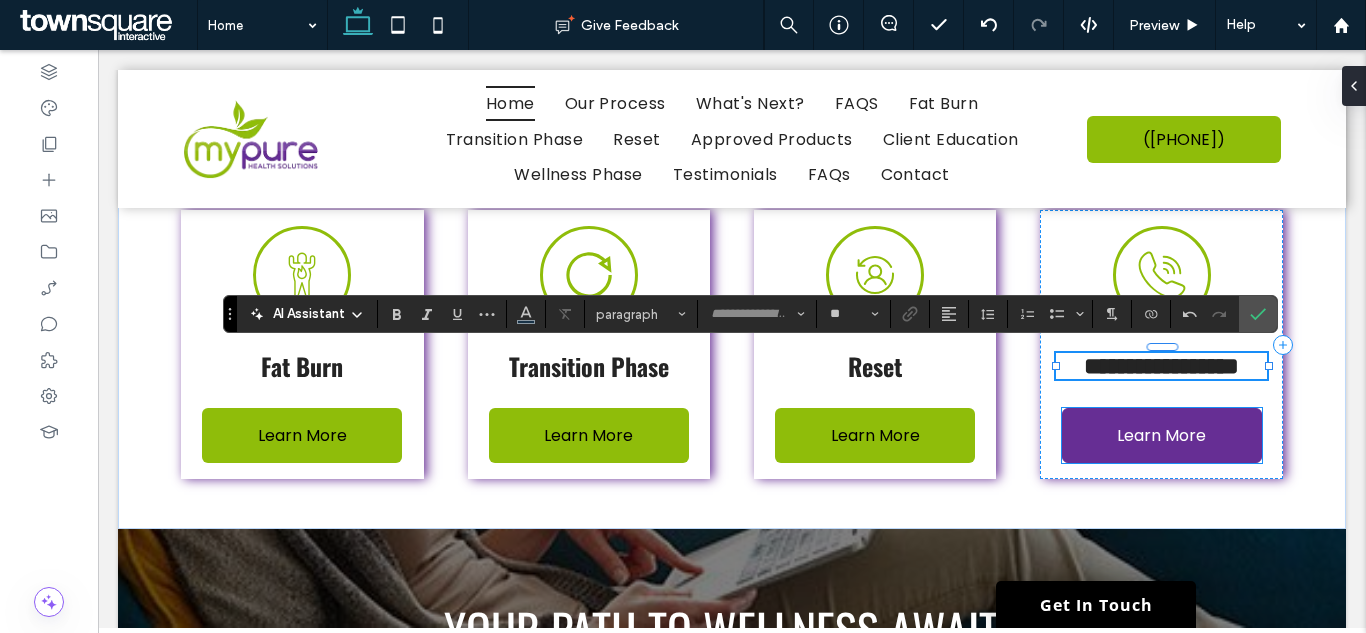 click on "Learn More" at bounding box center (1161, 435) 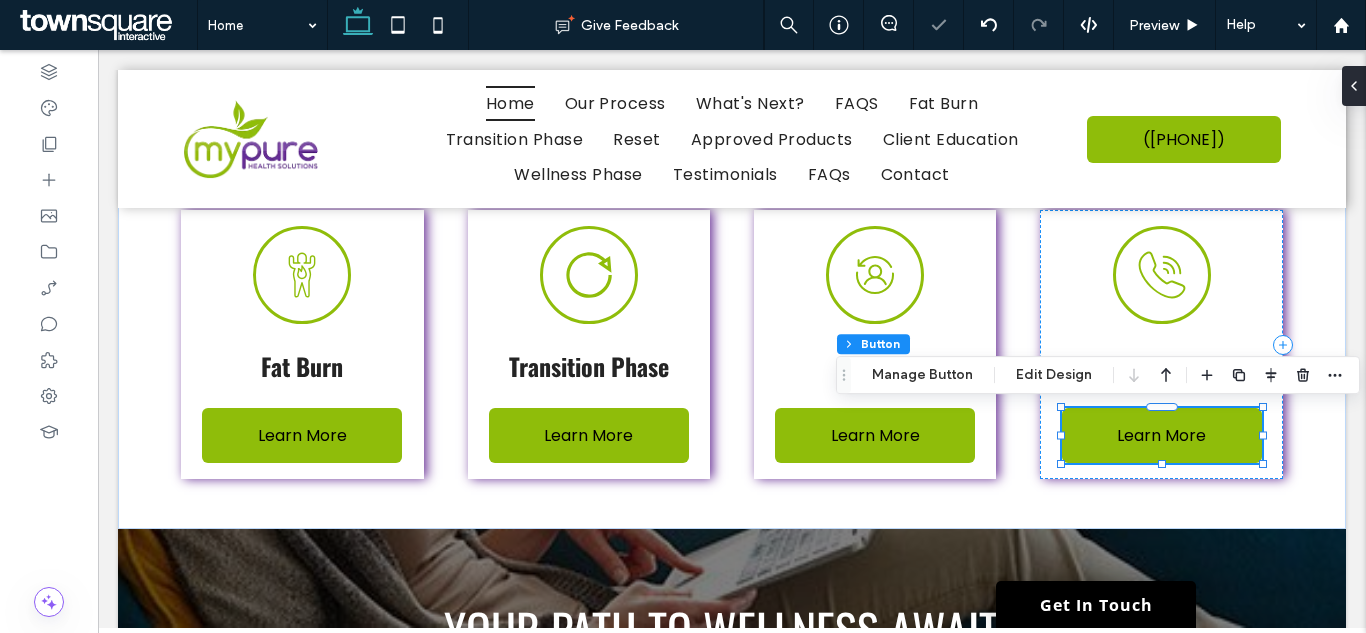 drag, startPoint x: 907, startPoint y: 374, endPoint x: 981, endPoint y: 385, distance: 74.8131 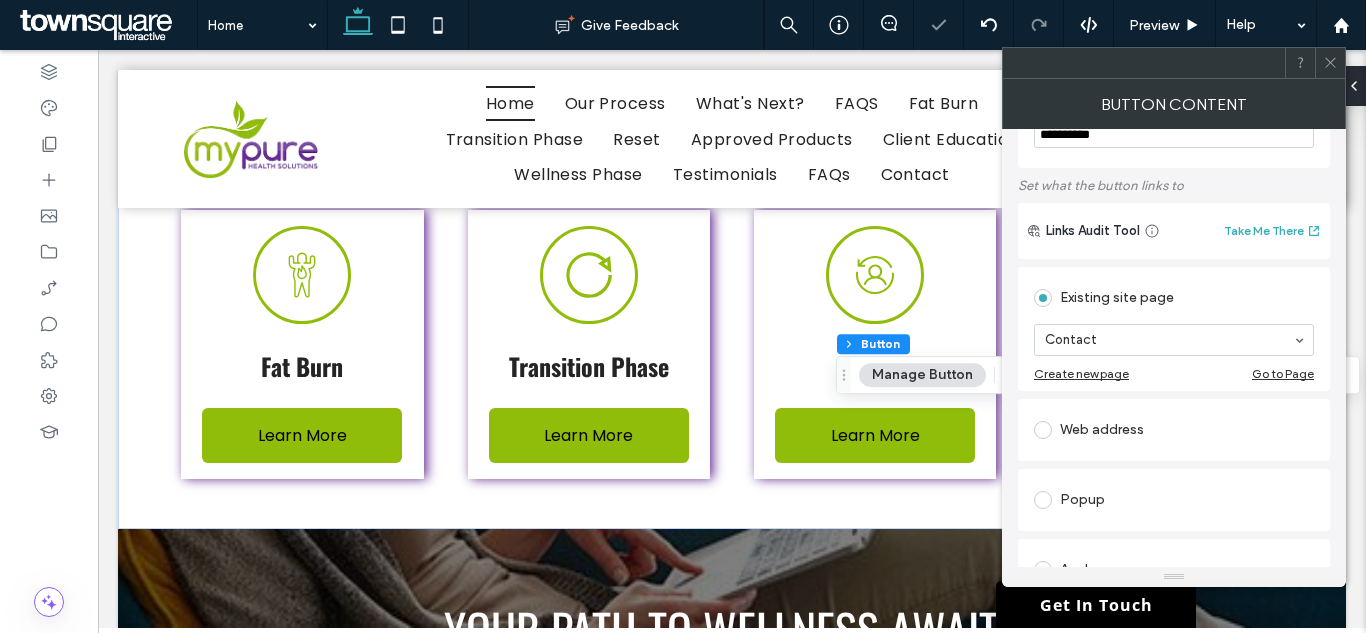 scroll, scrollTop: 100, scrollLeft: 0, axis: vertical 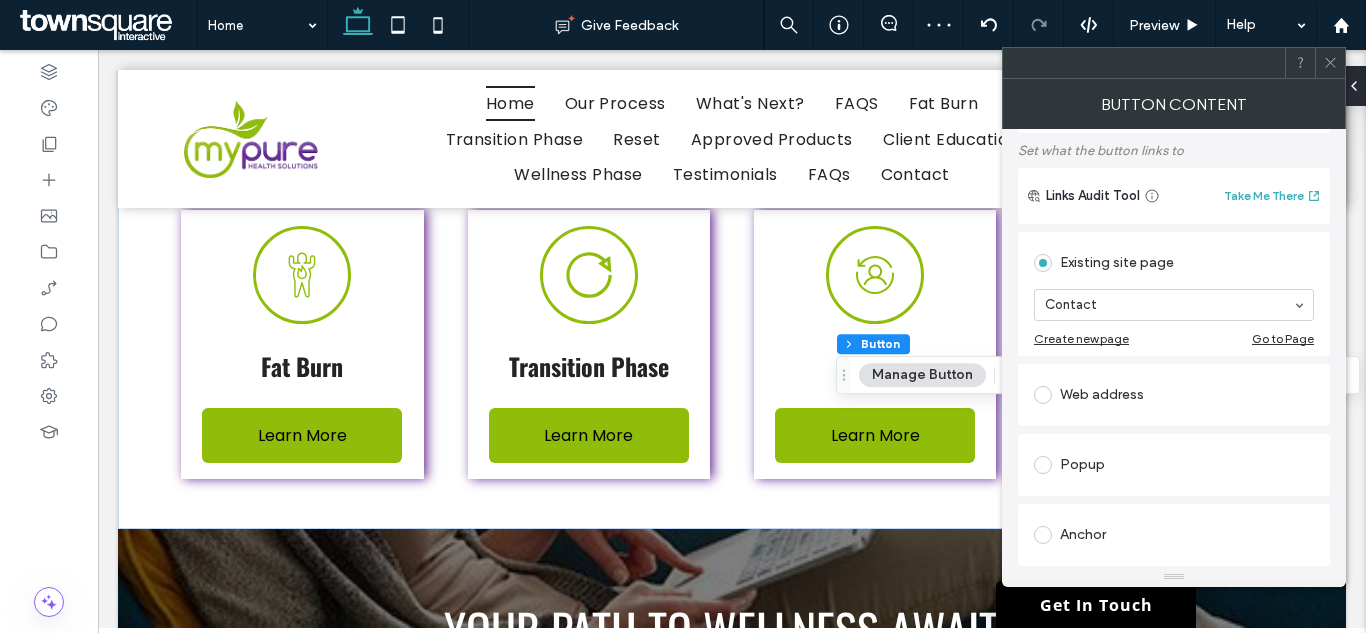 drag, startPoint x: 1153, startPoint y: 303, endPoint x: 1152, endPoint y: 317, distance: 14.035668 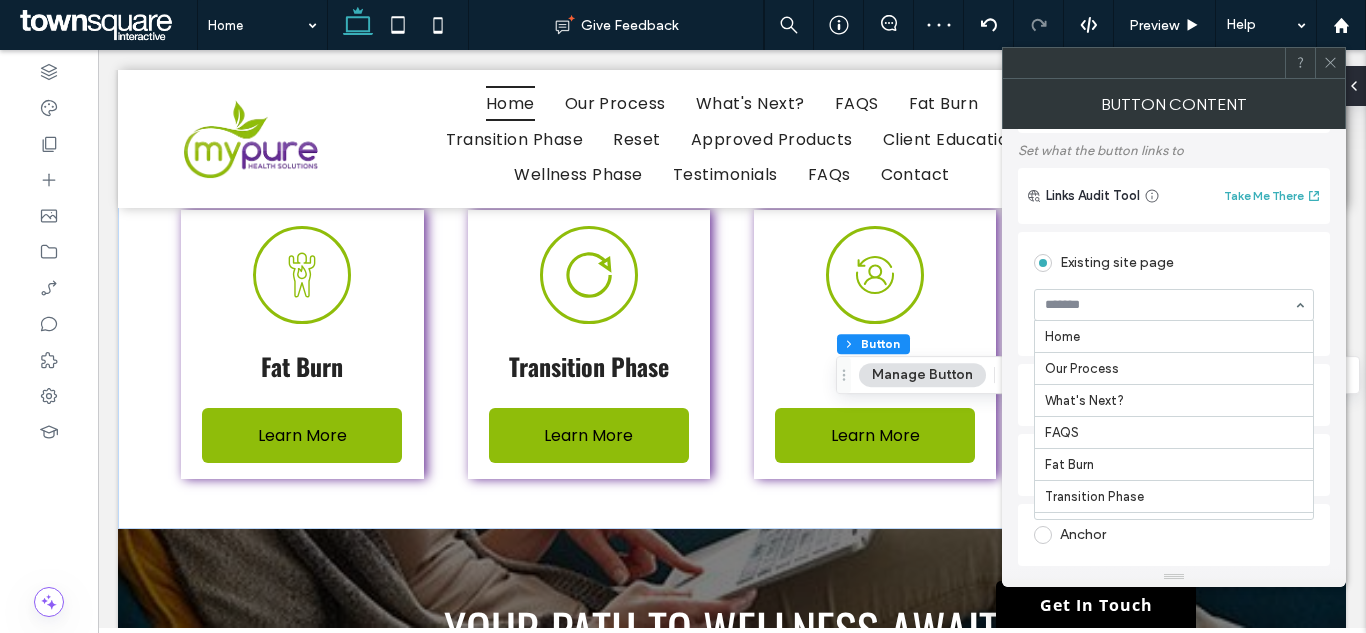 scroll, scrollTop: 249, scrollLeft: 0, axis: vertical 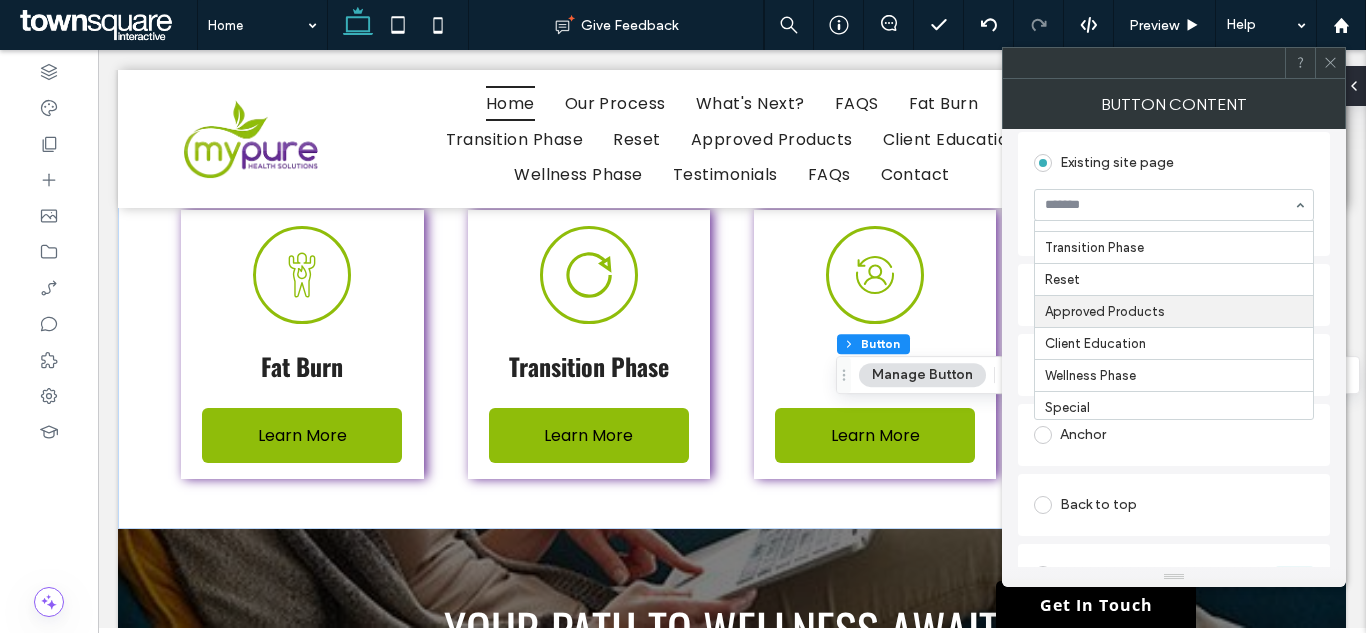 drag, startPoint x: 1160, startPoint y: 313, endPoint x: 1160, endPoint y: 325, distance: 12 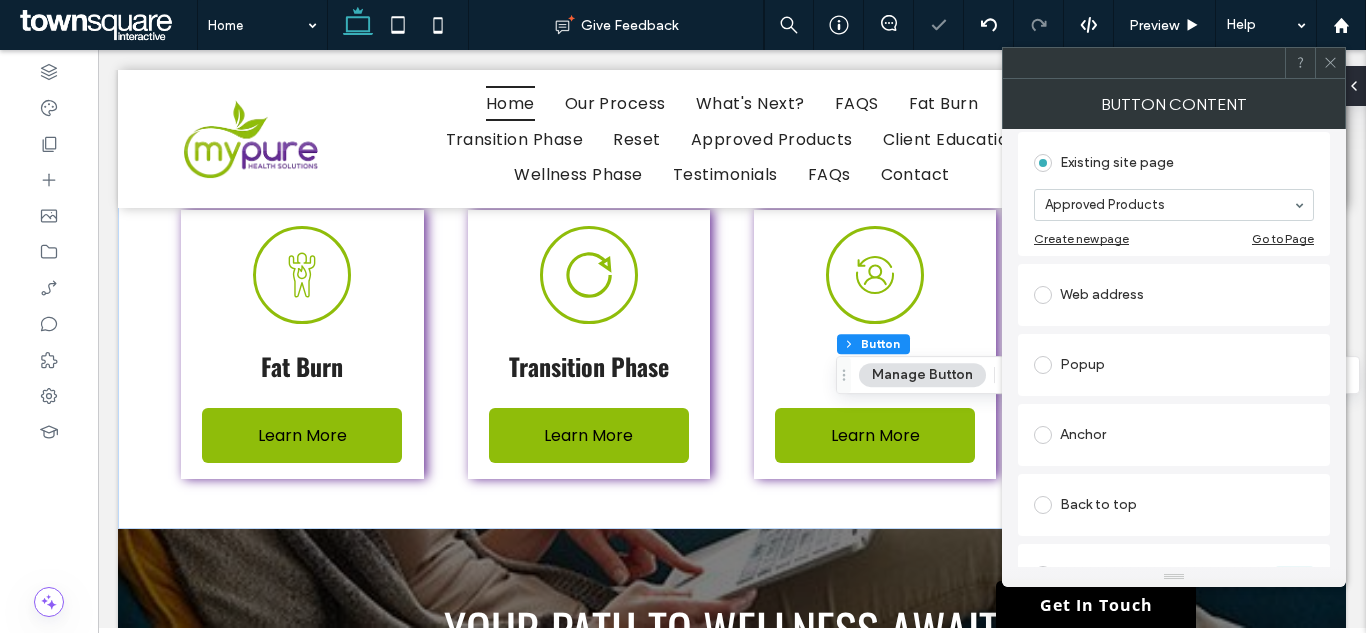 click 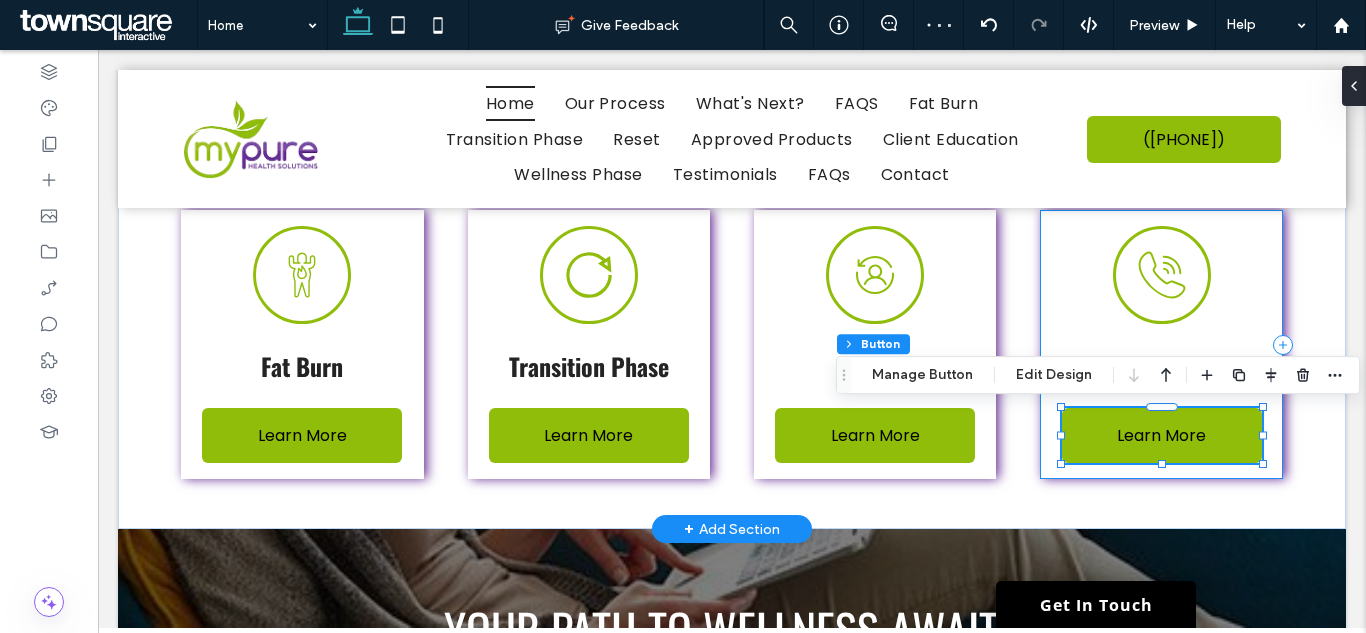 click on "Approved Products
Learn More" at bounding box center [1161, 344] 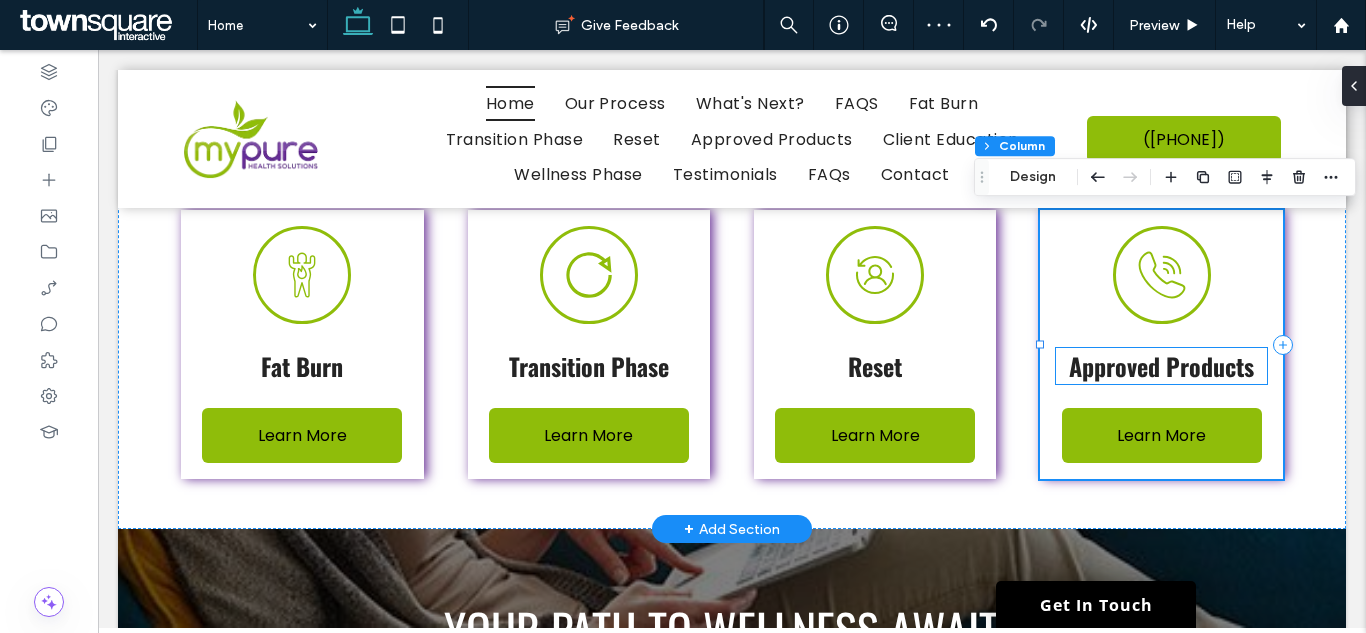 click on "Approved Products" at bounding box center [1161, 366] 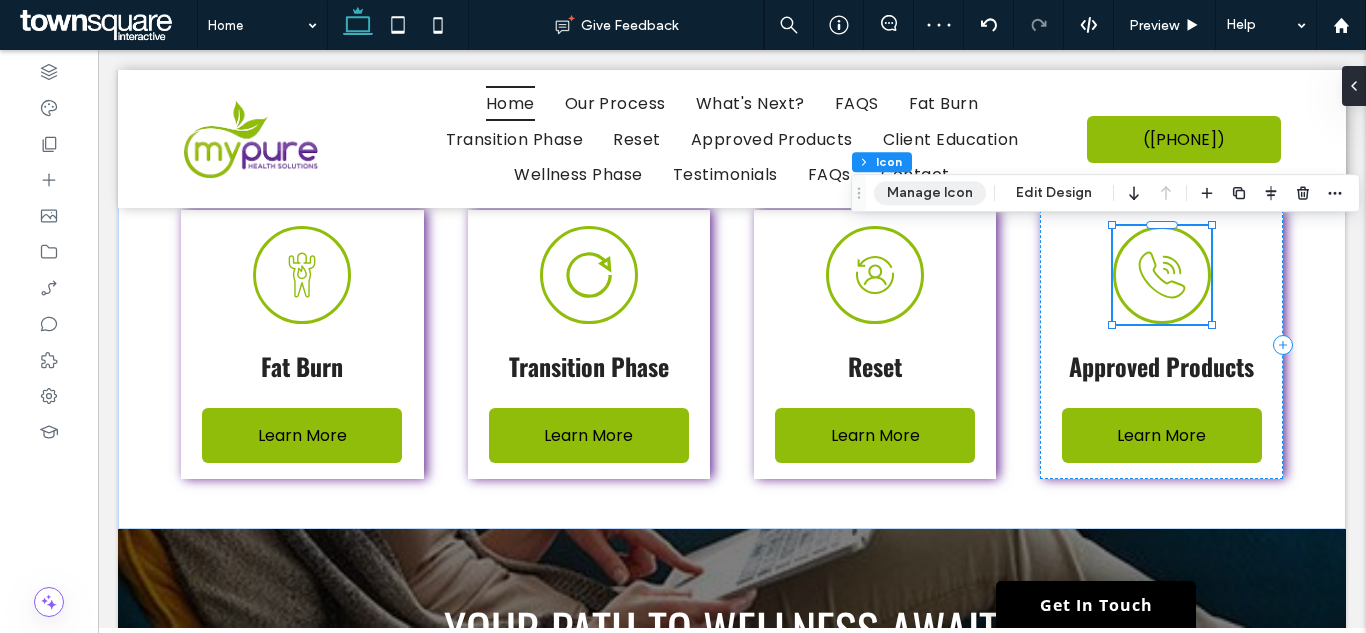 click on "Manage Icon" at bounding box center [930, 193] 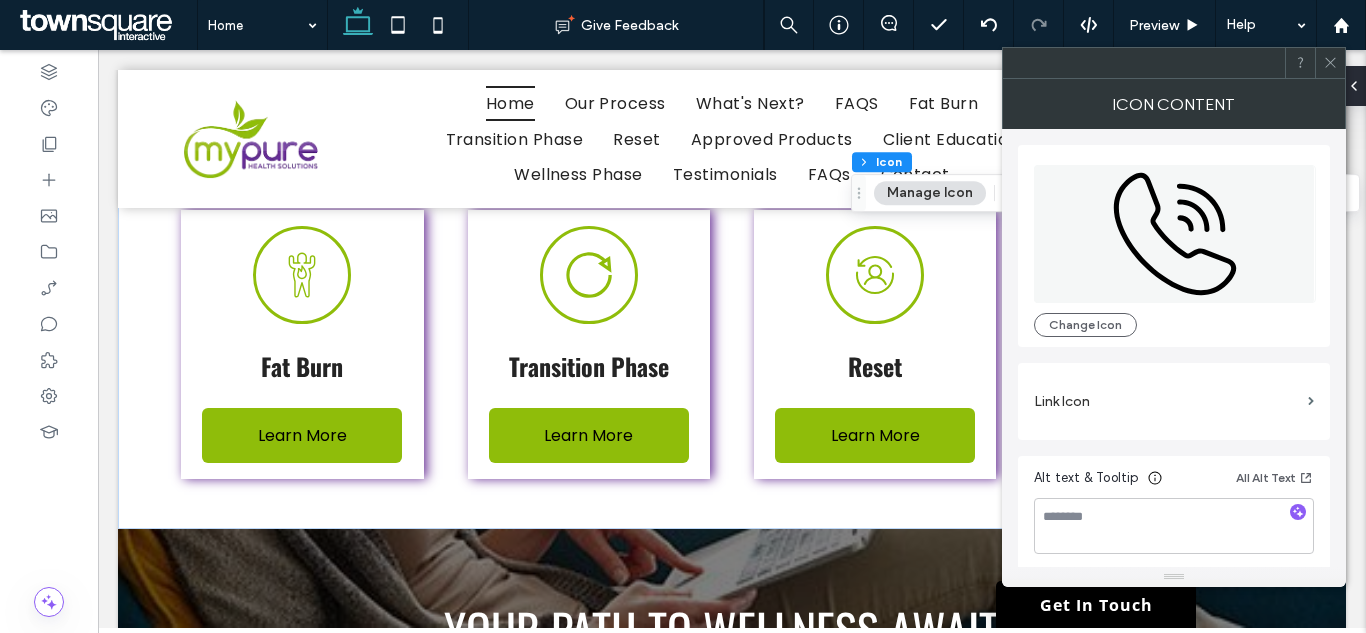 click 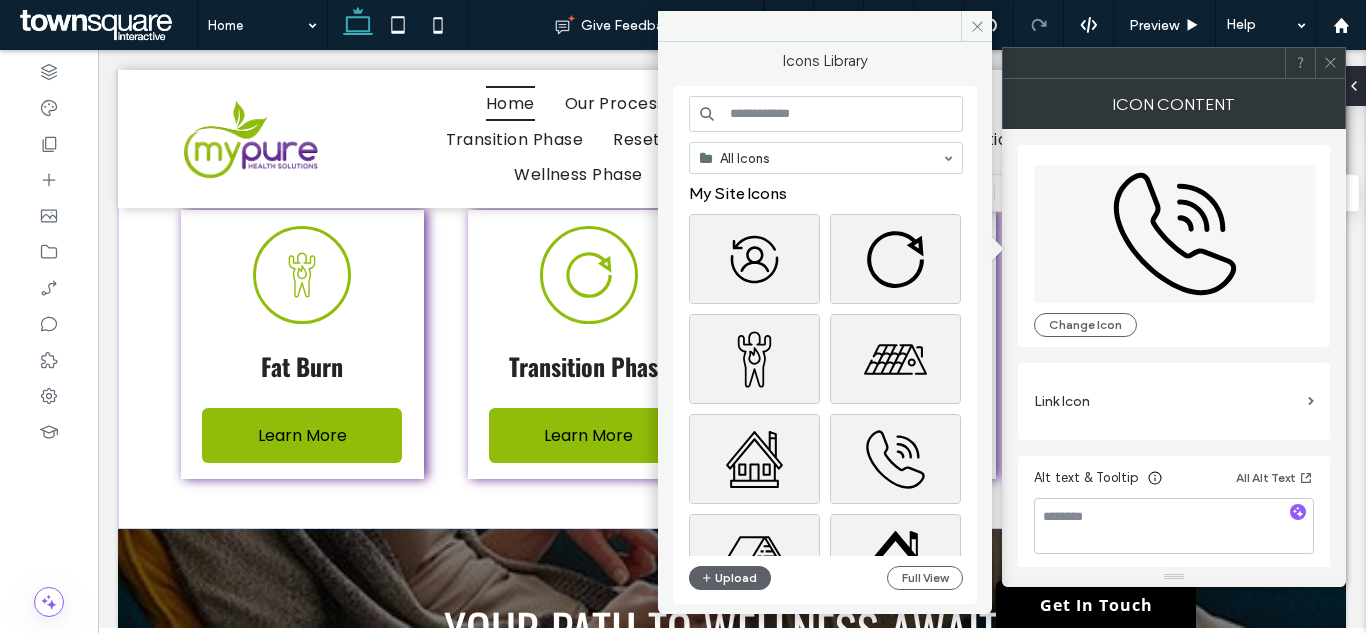 click at bounding box center (826, 114) 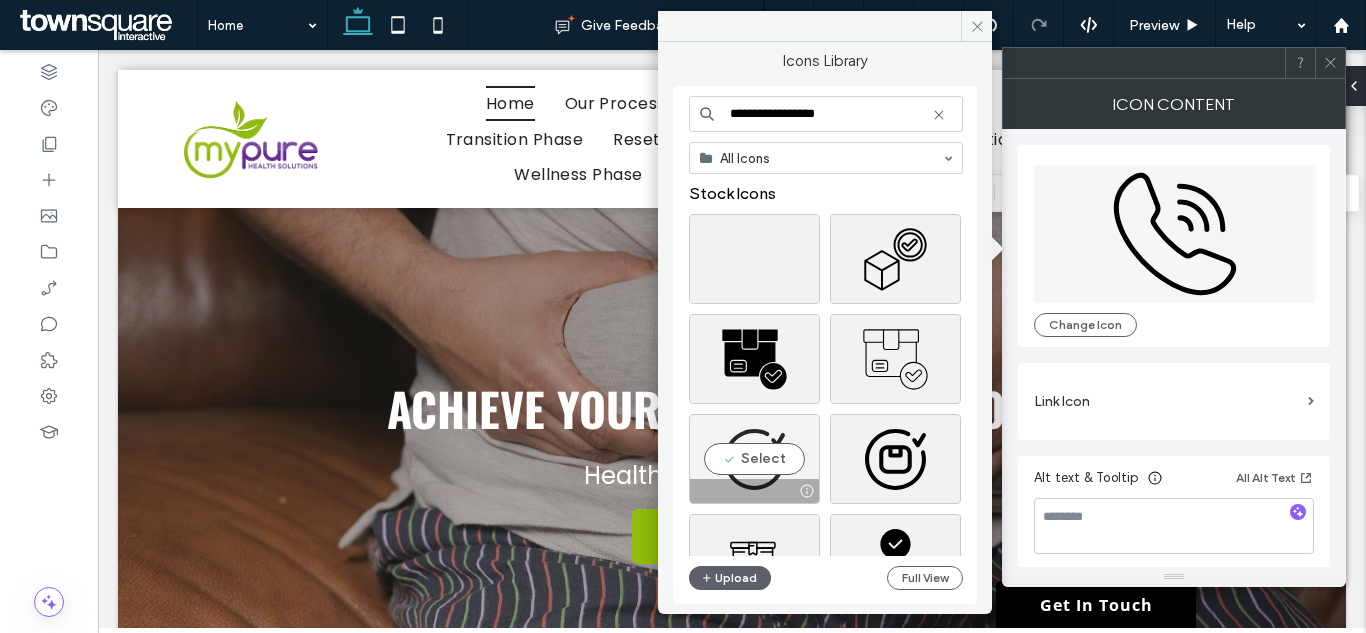 scroll, scrollTop: 1300, scrollLeft: 0, axis: vertical 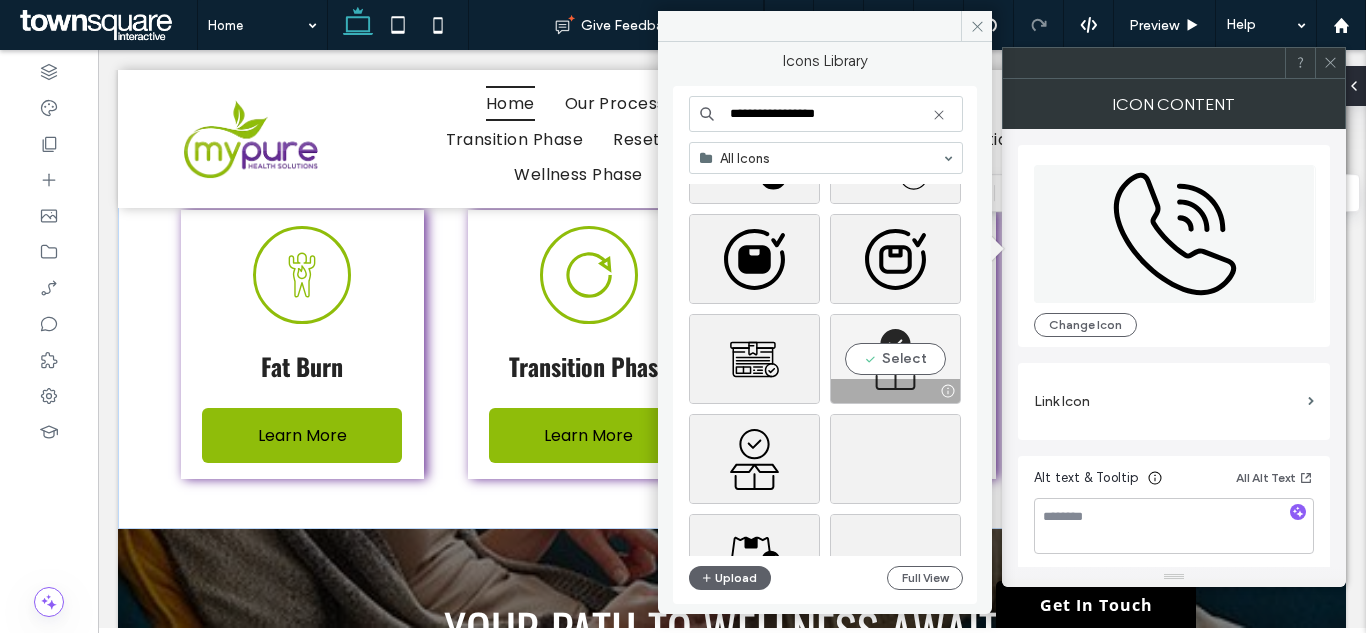 type on "**********" 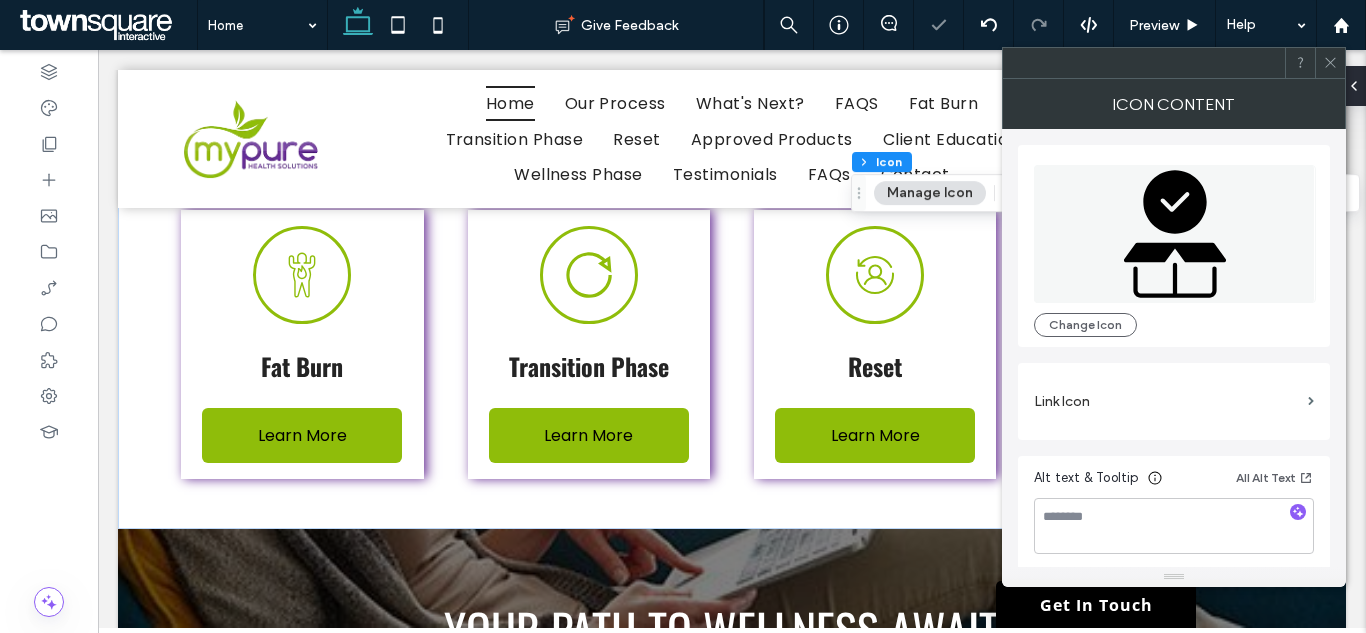 click at bounding box center [1330, 63] 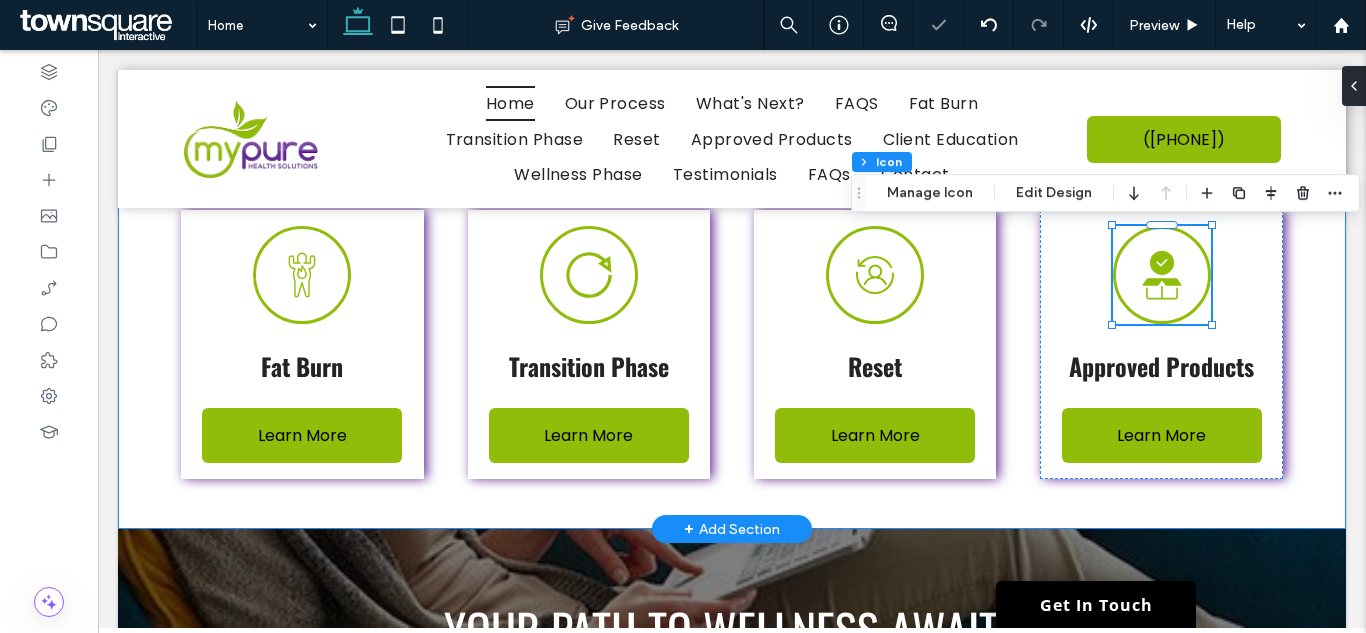 click on "Fat Burn
Learn More
Transition Phase
Learn More
Reset
Learn More
Approved Products
Learn More" at bounding box center [732, 344] 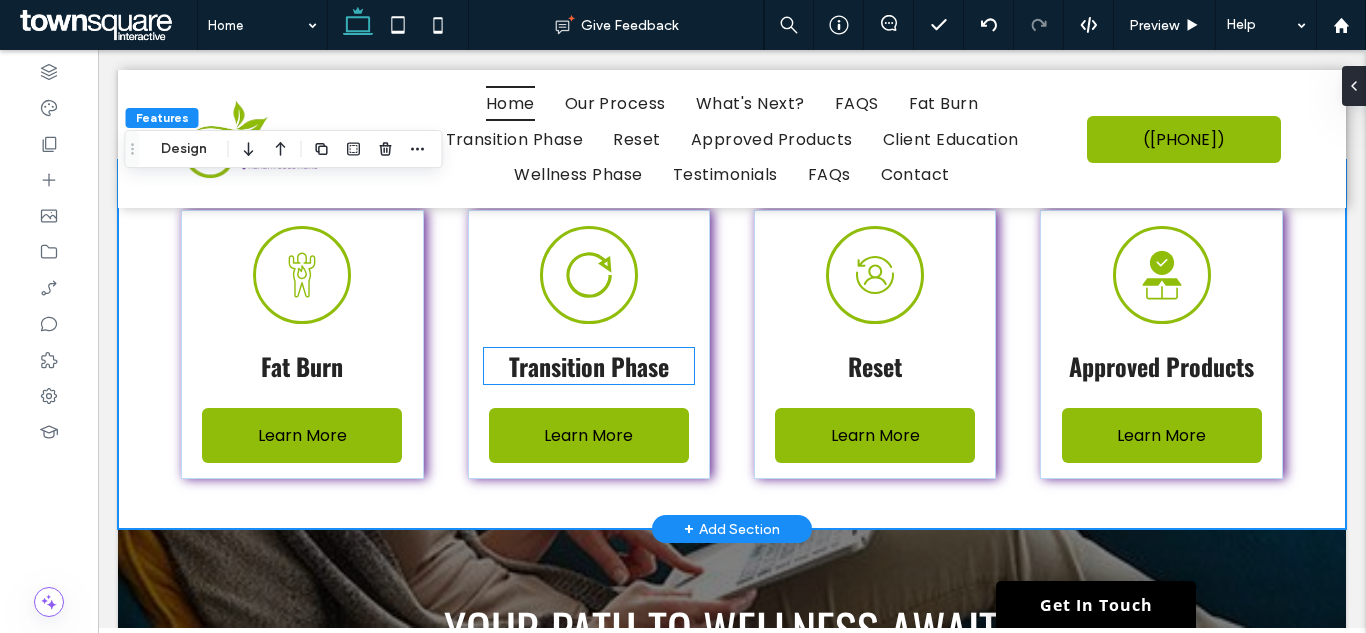 click on "Transition Phase" at bounding box center [589, 366] 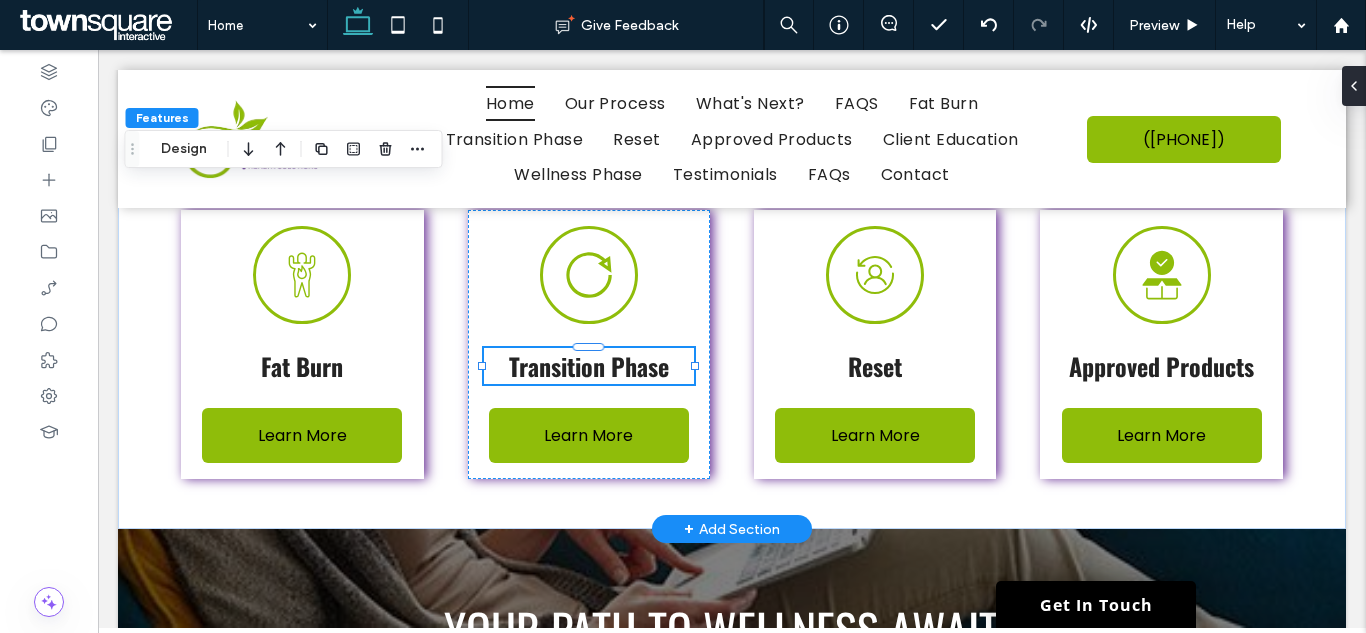 click on "Transition Phase" at bounding box center (589, 366) 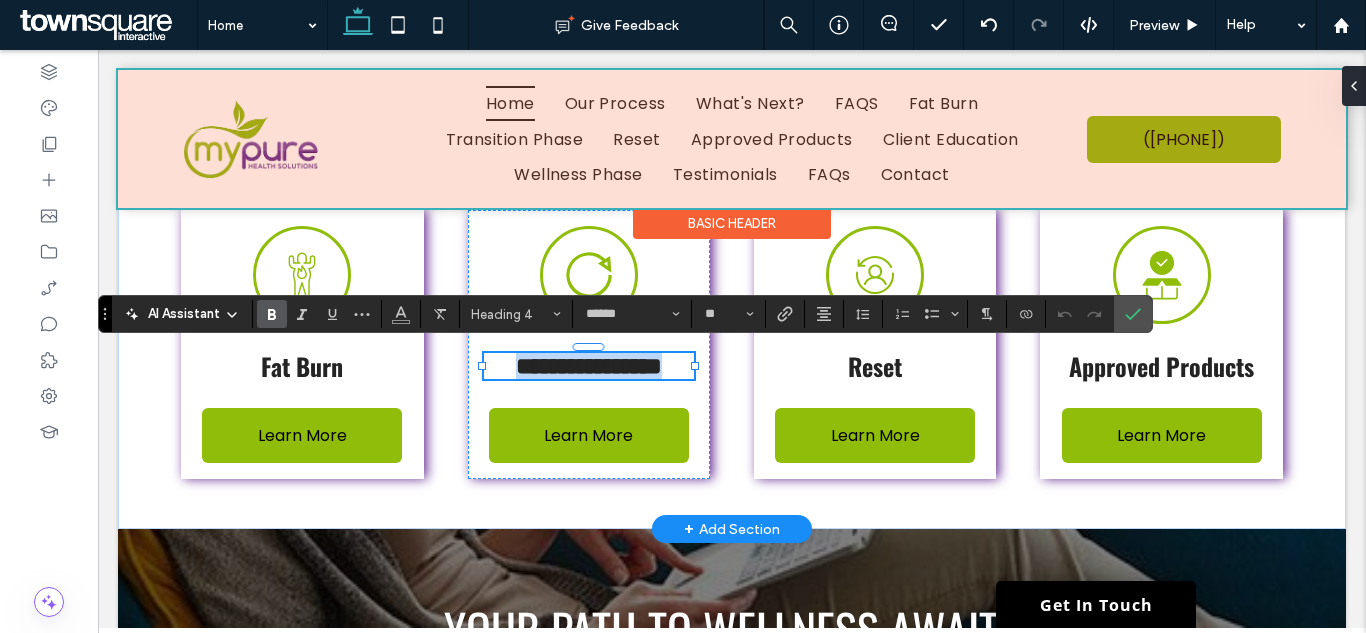 copy on "**********" 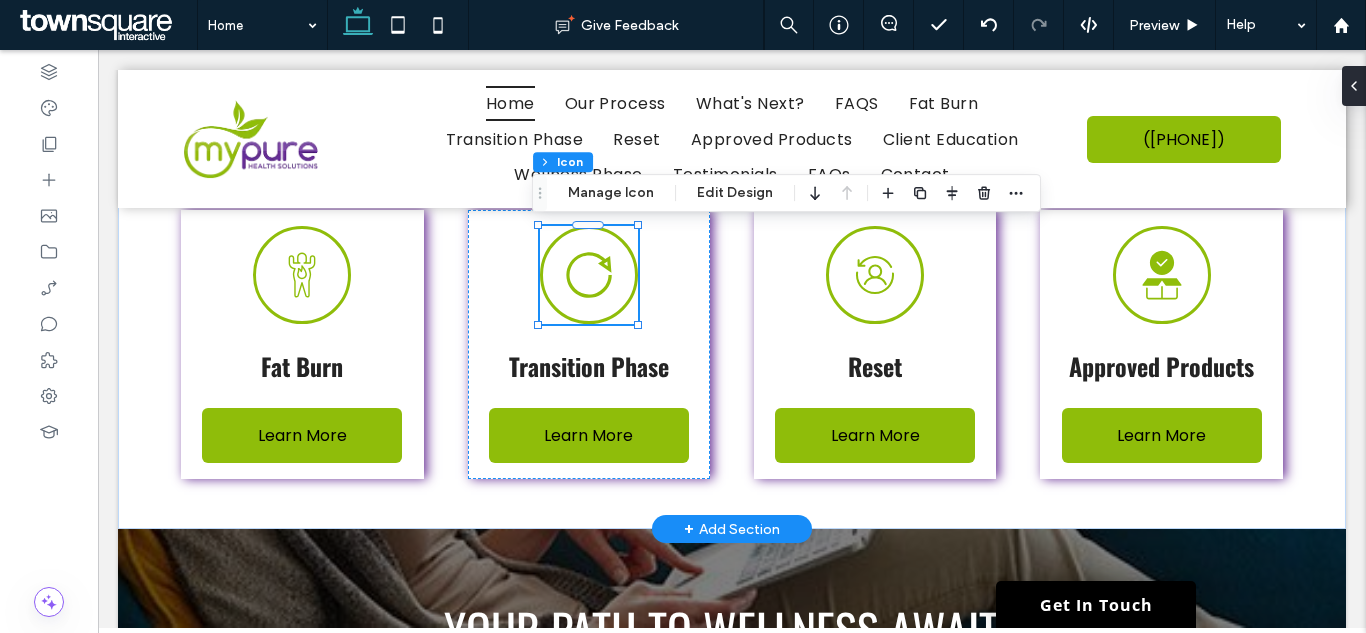 click on "Features Column Icon Manage Icon Edit Design" at bounding box center (786, 193) 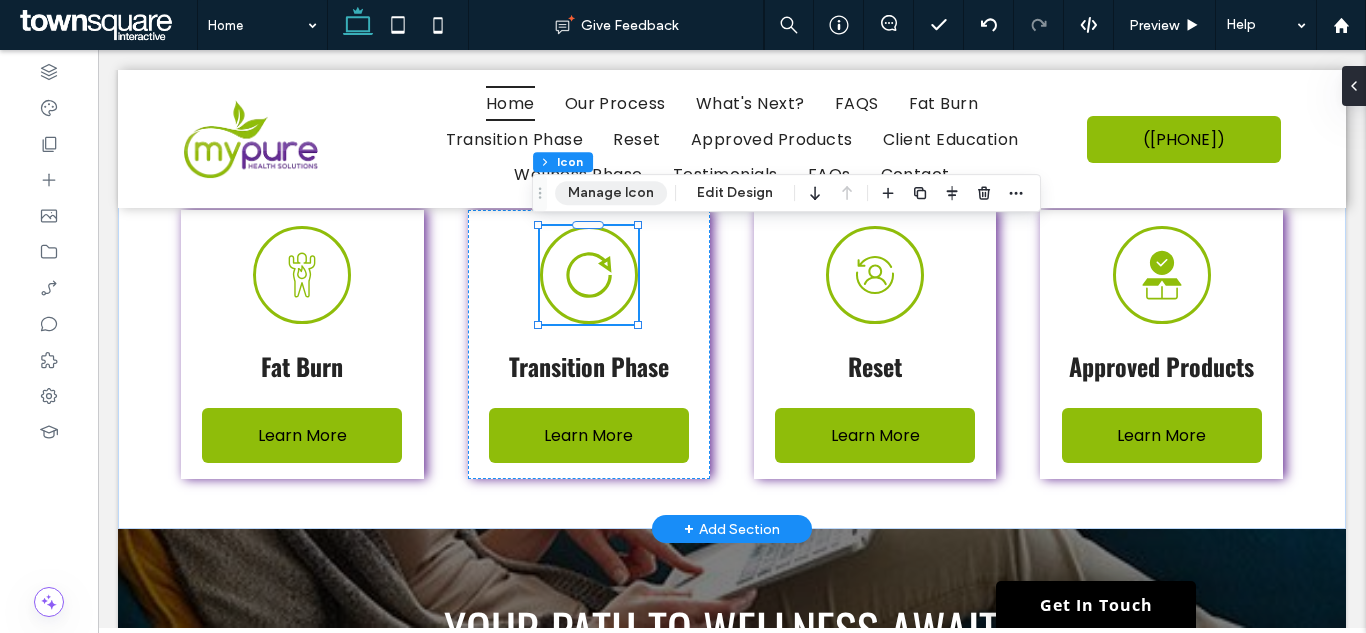 click on "Manage Icon" at bounding box center [611, 193] 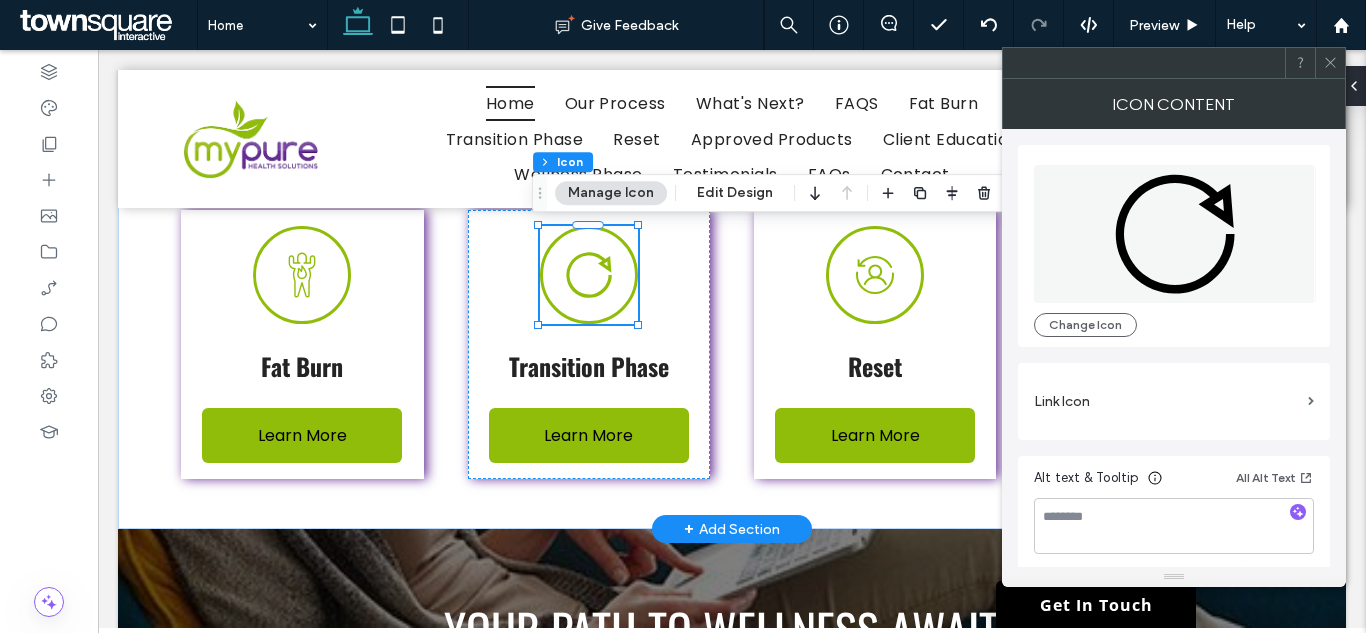 click 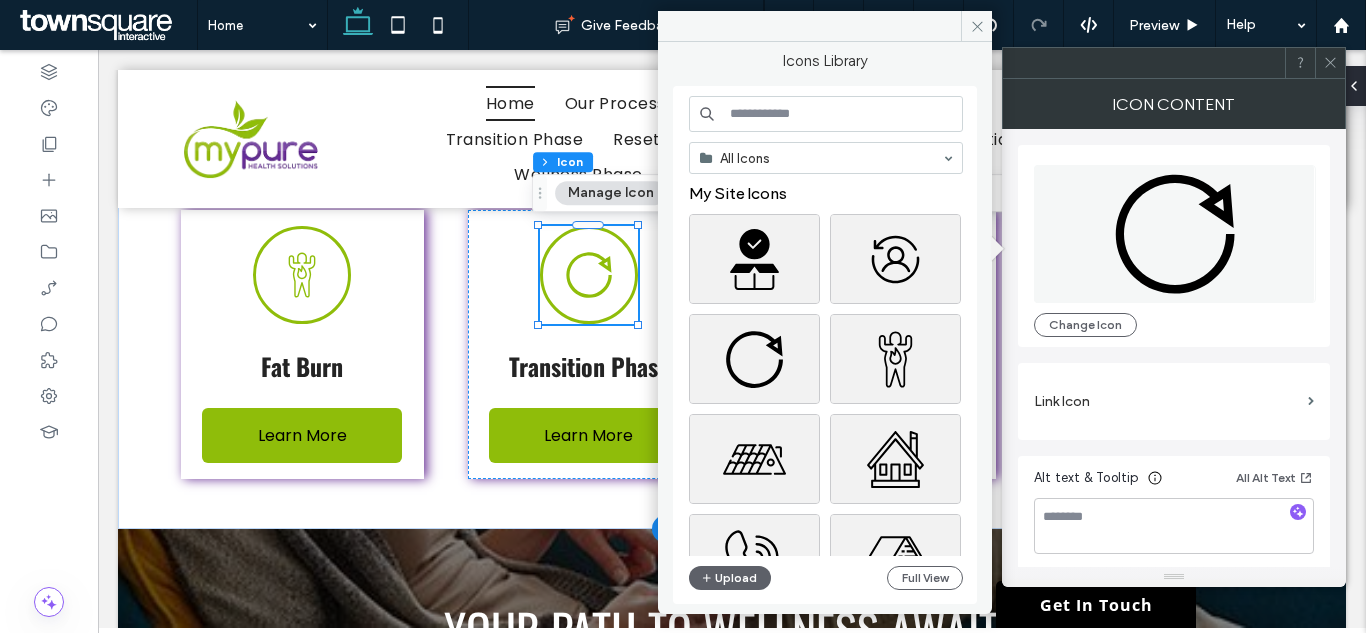 click on "All Icons My Site Icons
Stock Icons Upload Full View" at bounding box center [826, 345] 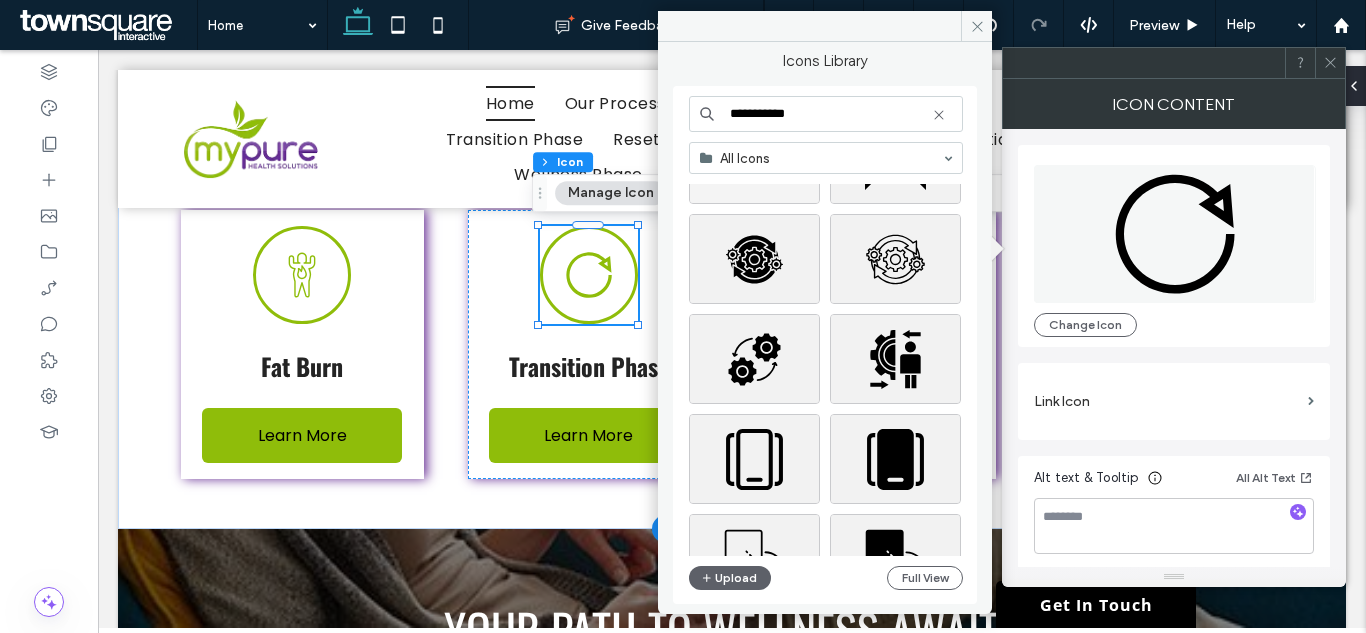 scroll, scrollTop: 800, scrollLeft: 0, axis: vertical 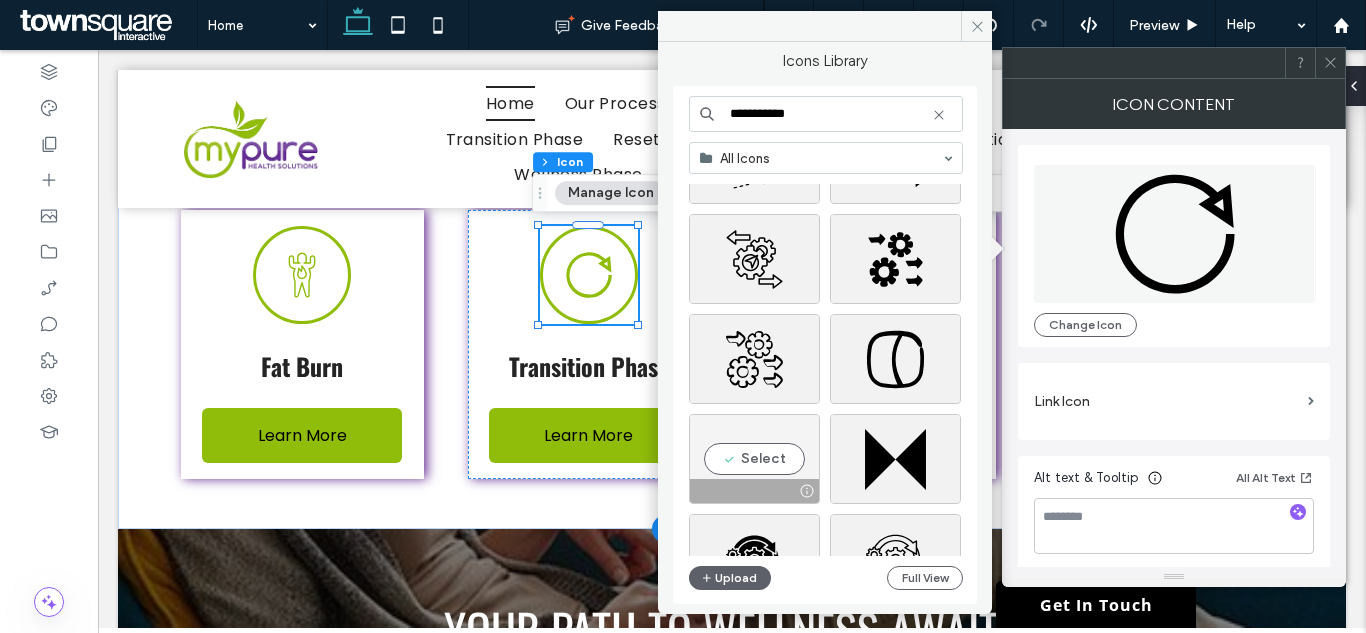type on "**********" 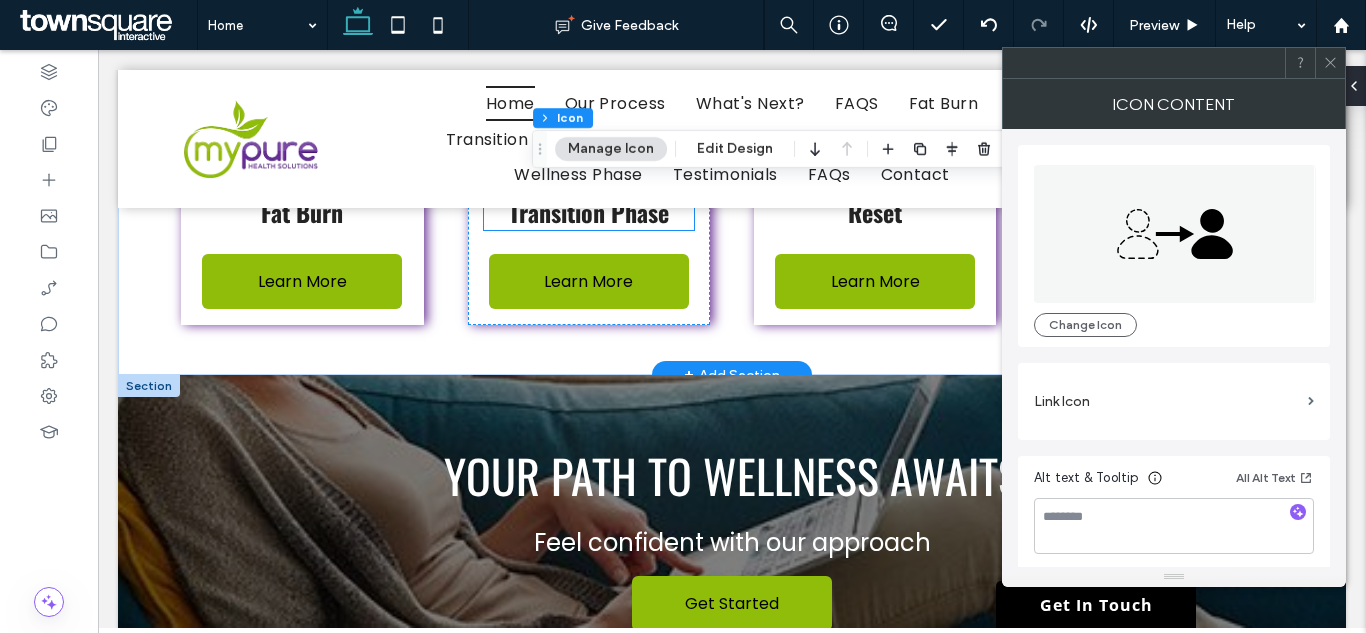 scroll, scrollTop: 1600, scrollLeft: 0, axis: vertical 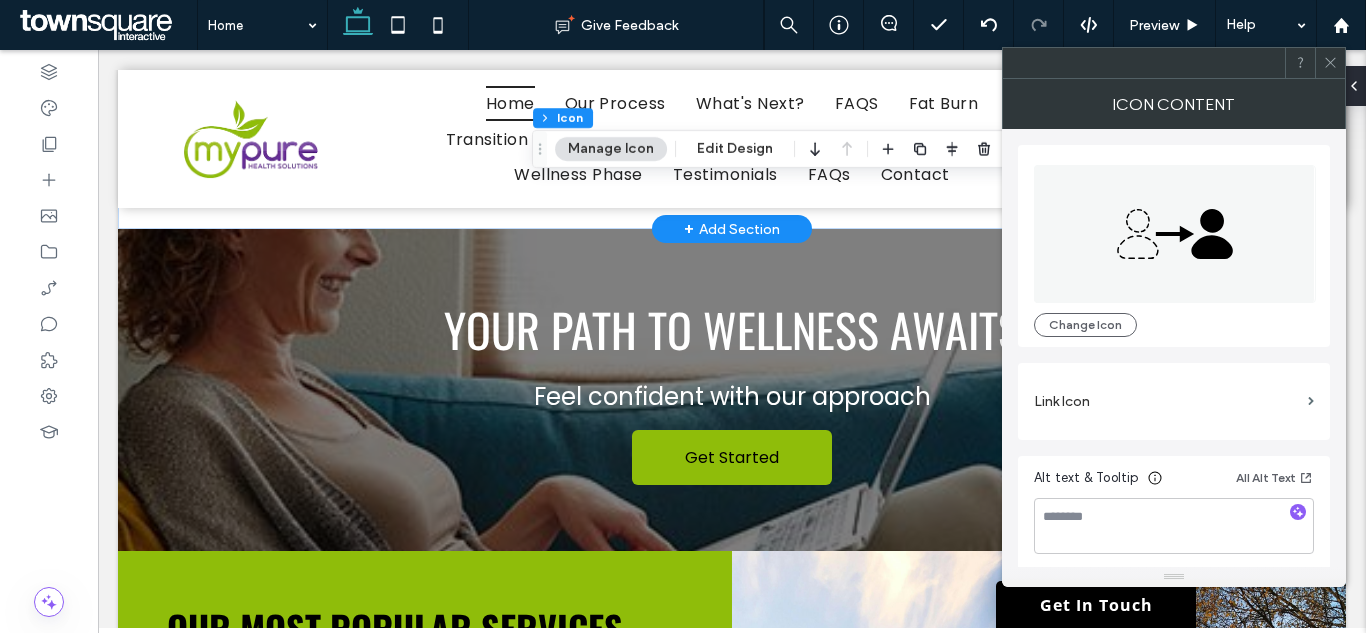 drag, startPoint x: 1328, startPoint y: 65, endPoint x: 1306, endPoint y: 116, distance: 55.542778 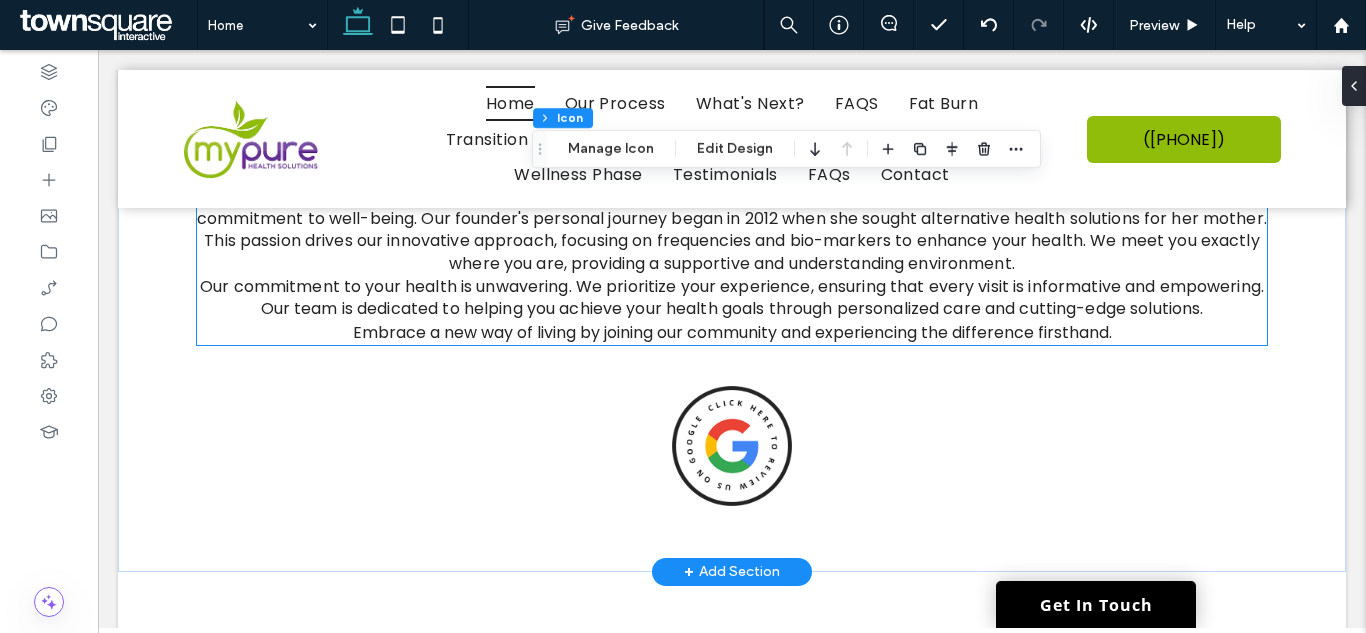 scroll, scrollTop: 2600, scrollLeft: 0, axis: vertical 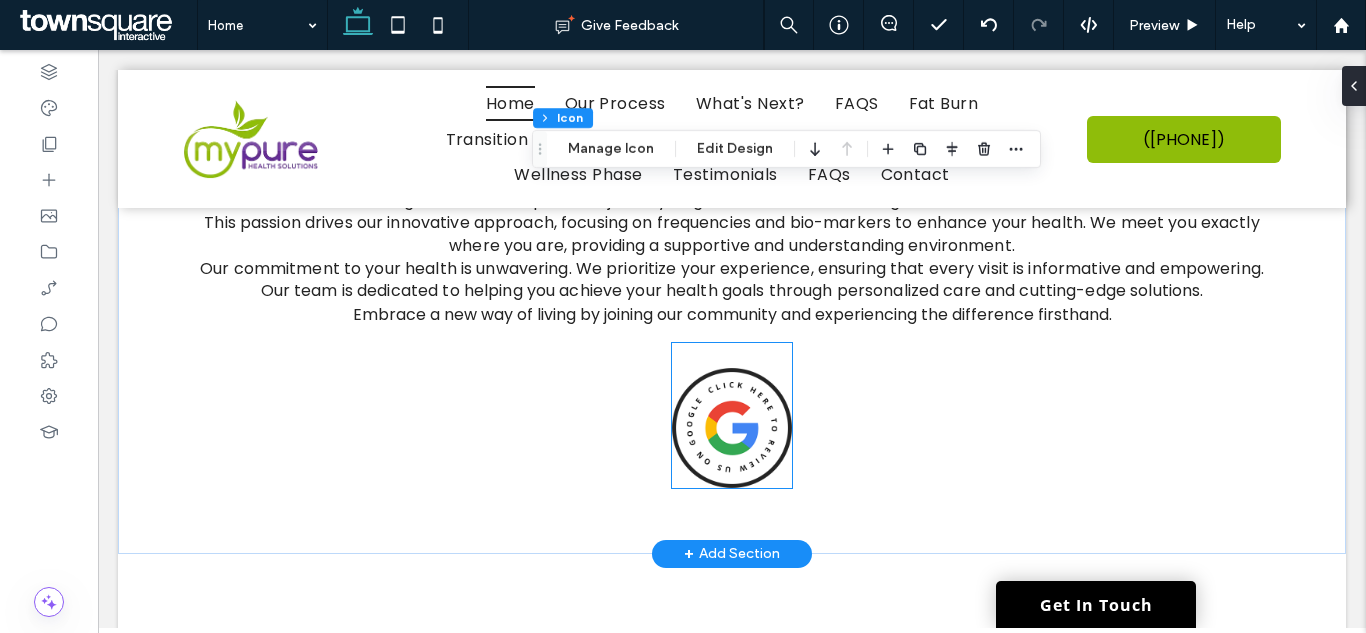 click at bounding box center [732, 428] 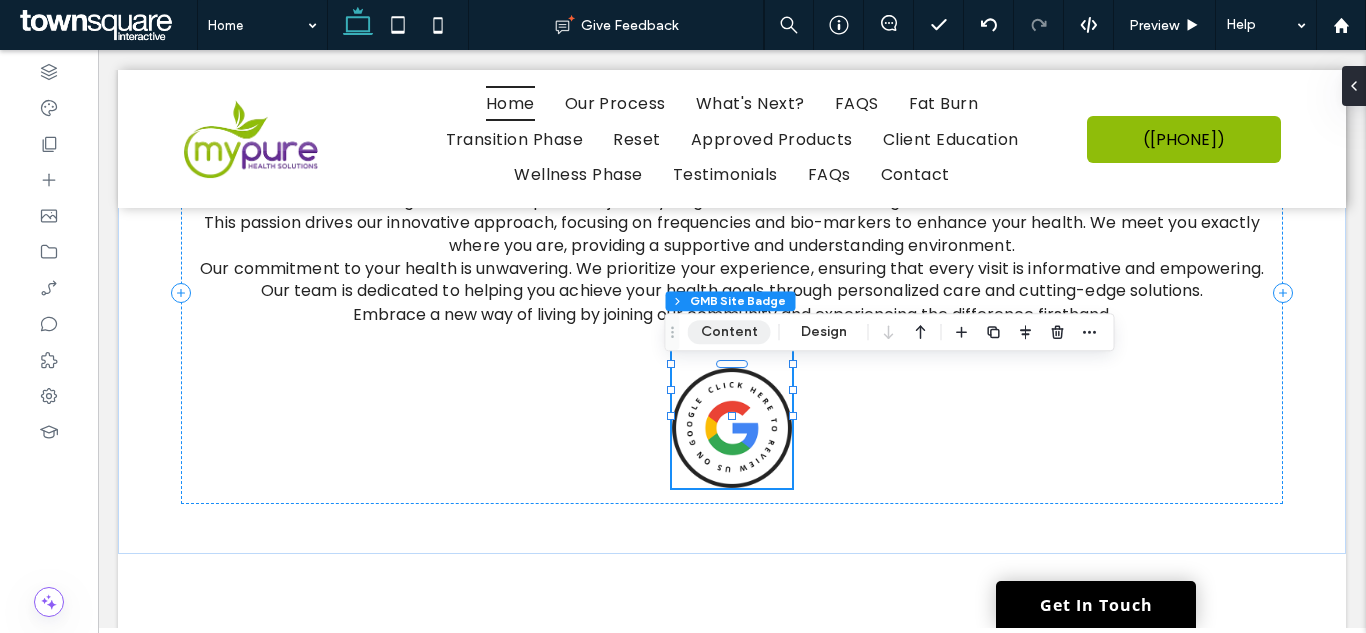 click on "Content" at bounding box center [729, 332] 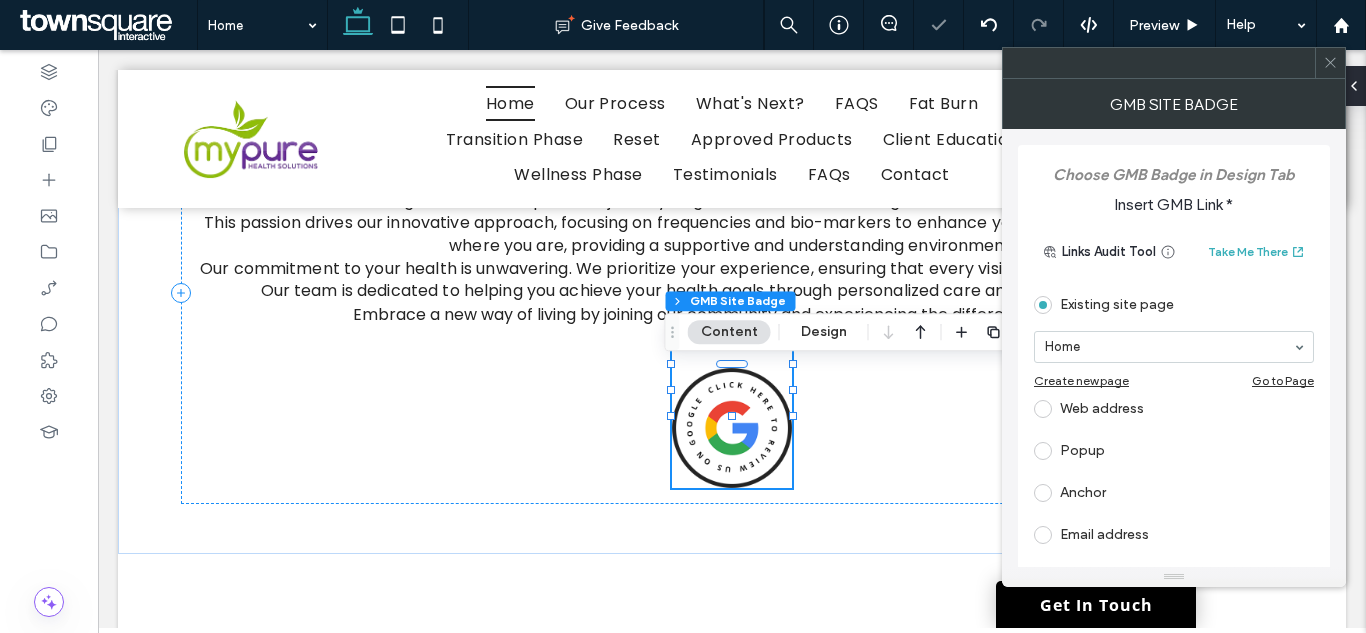 click on "Web address" at bounding box center (1174, 409) 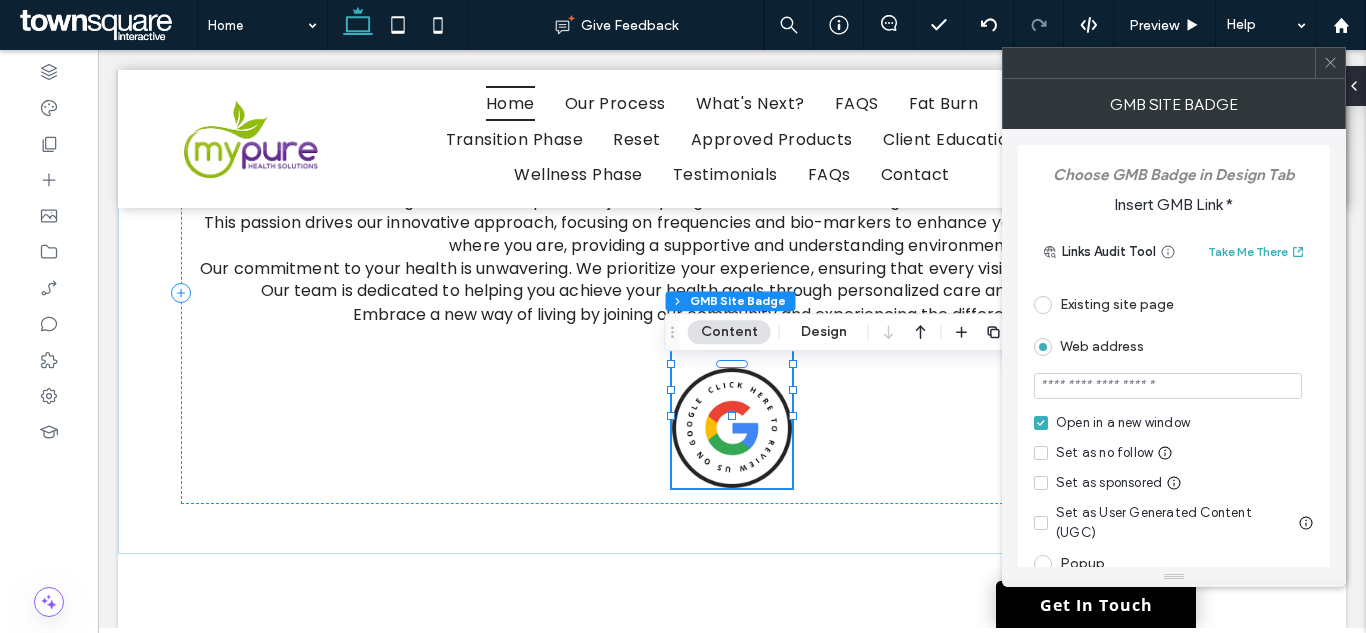 click at bounding box center (1174, 388) 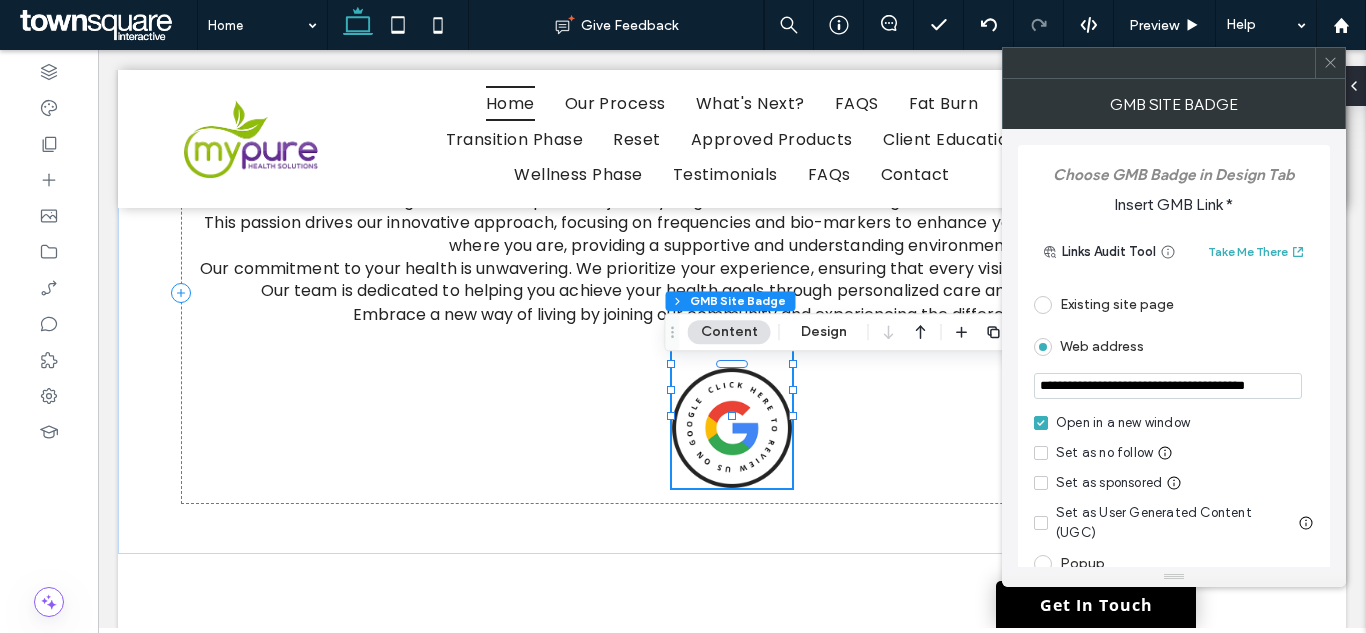 scroll, scrollTop: 0, scrollLeft: 63, axis: horizontal 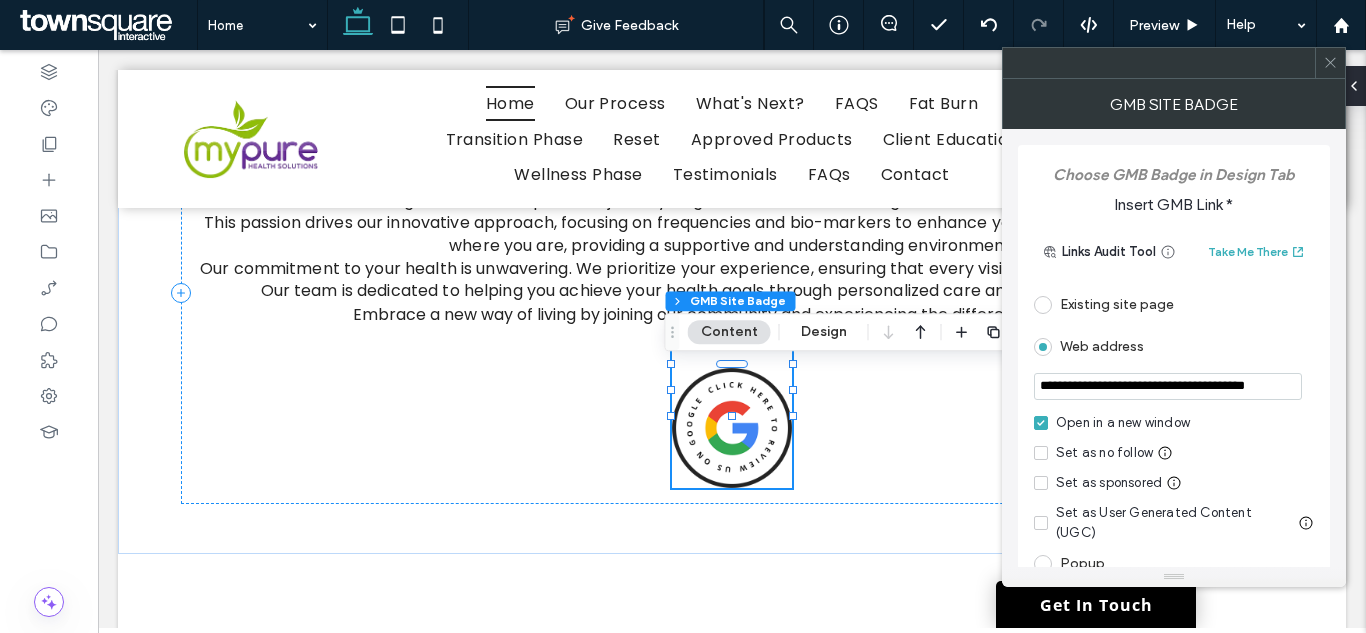 type on "**********" 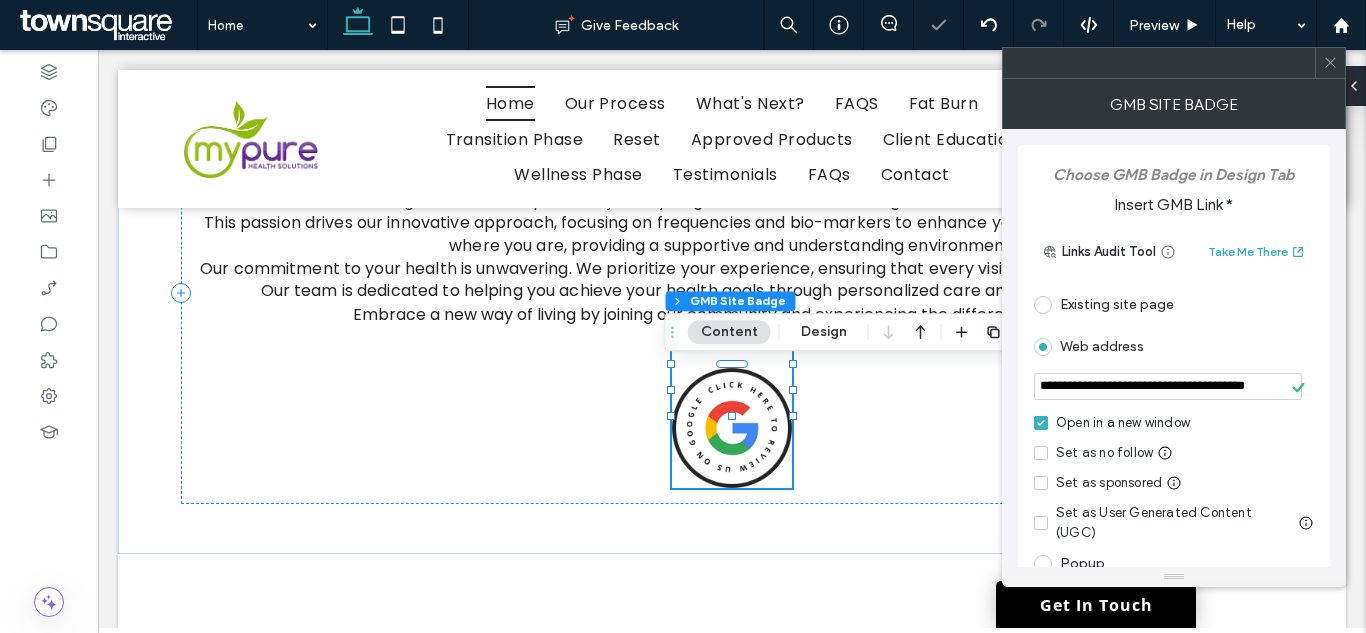 click 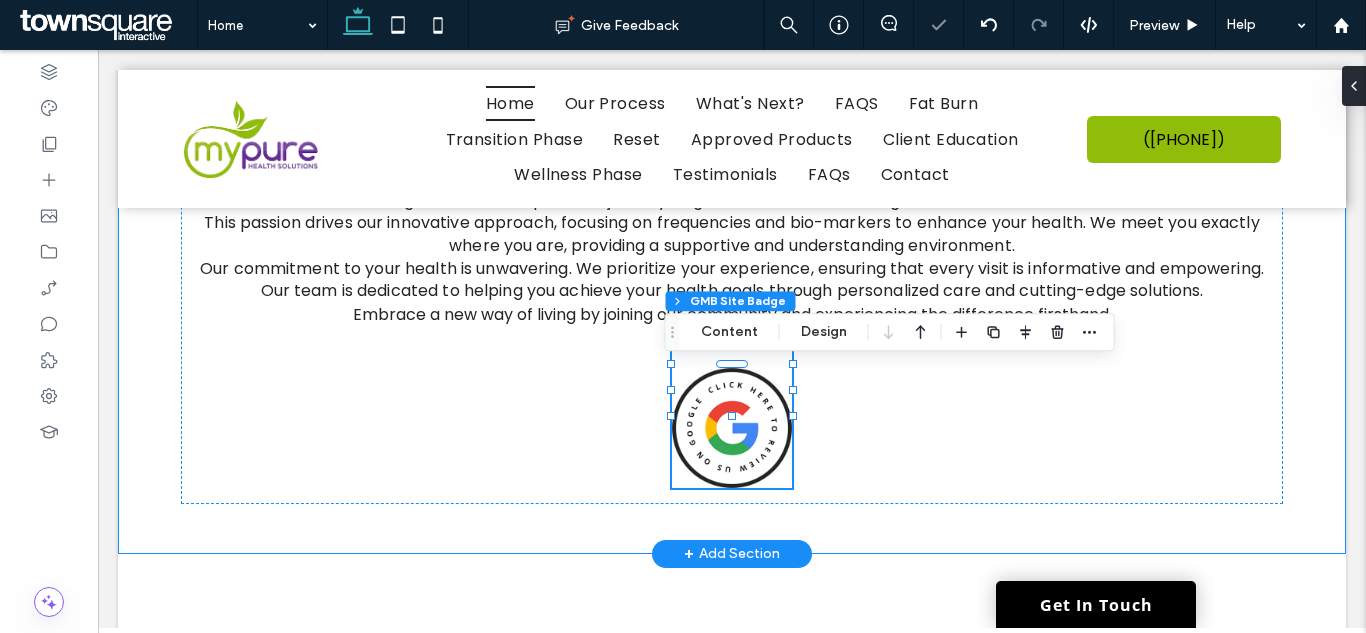 click on "What Sets Us Apart
My Pure Health Solutions is not just another health center. Located in [CITY], we embrace the local community's spirit and commitment to well-being. Our founder's personal journey began in 2012 when she sought alternative health solutions for her mother. This passion drives our innovative approach, focusing on frequencies and bio-markers to enhance your health. We meet you exactly where you are, providing a supportive and understanding environment. Our commitment to your health is unwavering. We prioritize your experience, ensuring that every visit is informative and empowering. Our team is dedicated to helping you achieve your health goals through personalized care and cutting-edge solutions. Embrace a new way of living by joining our community and experiencing the difference firsthand." at bounding box center (732, 293) 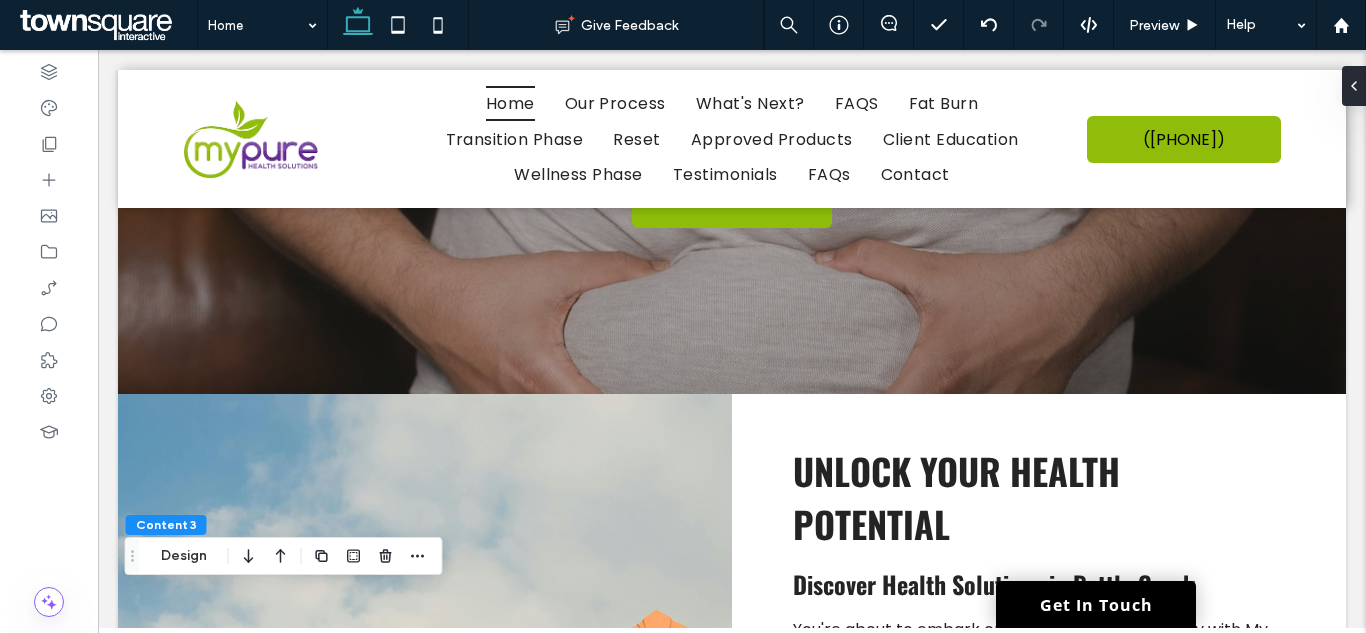 scroll, scrollTop: 300, scrollLeft: 0, axis: vertical 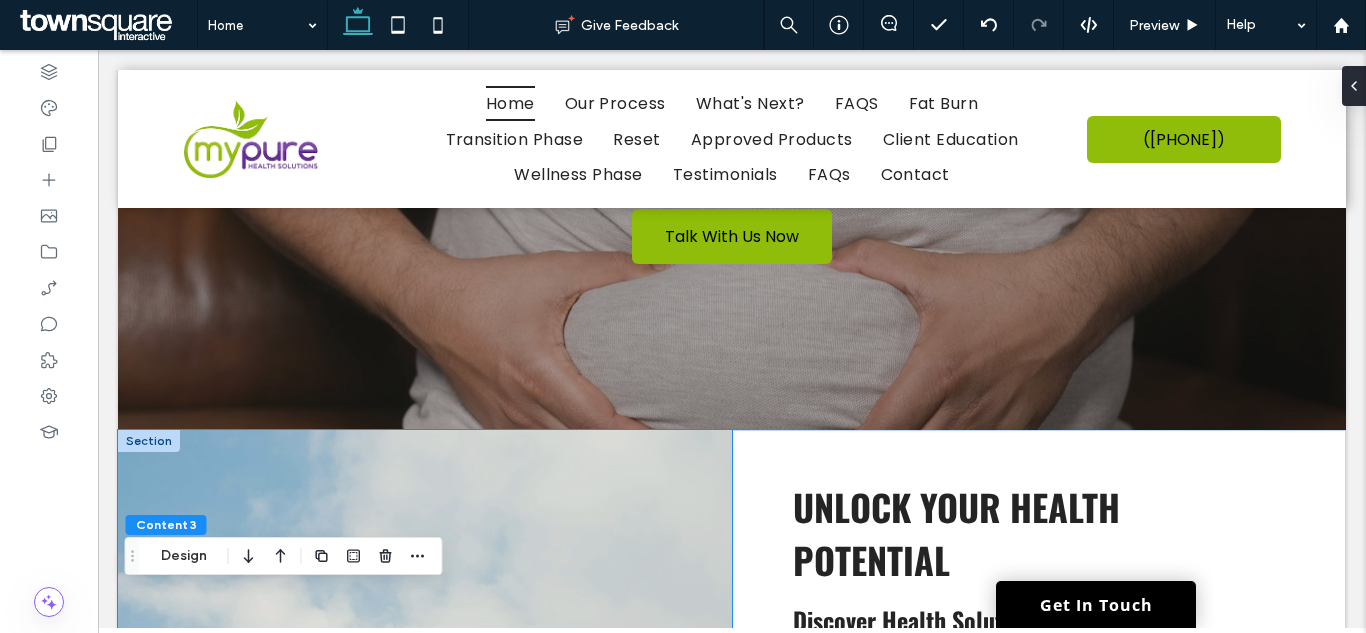 click at bounding box center [425, 795] 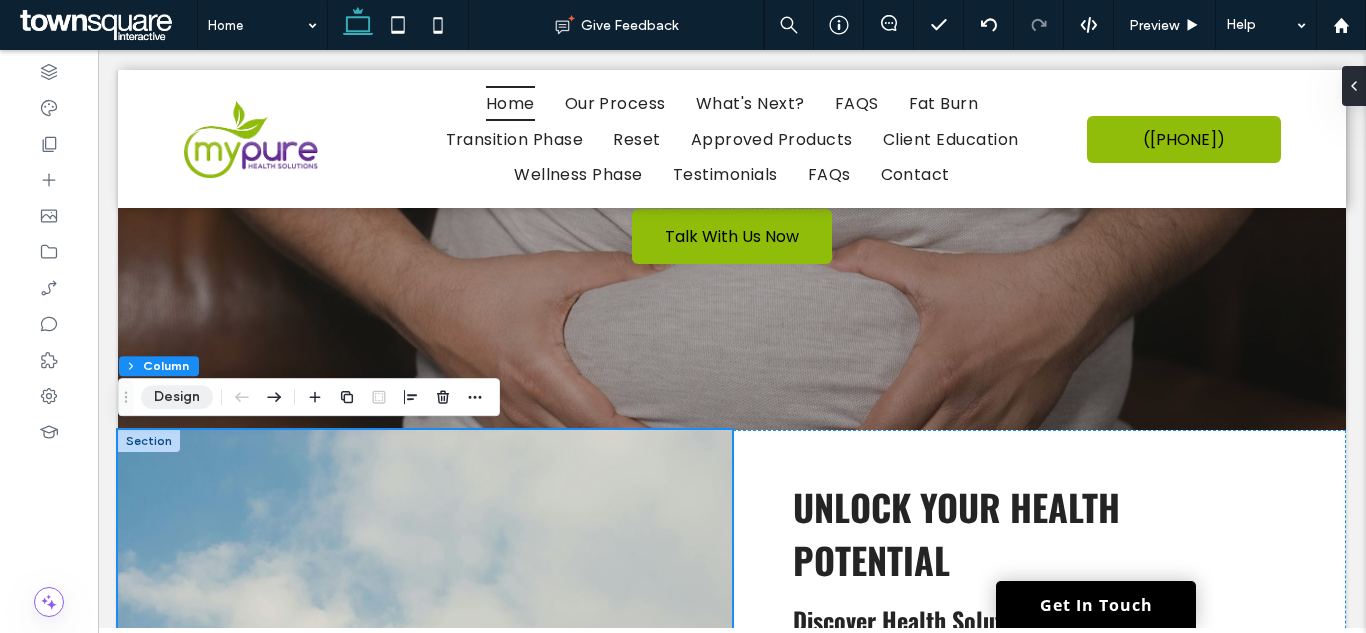 click on "Design" at bounding box center [177, 397] 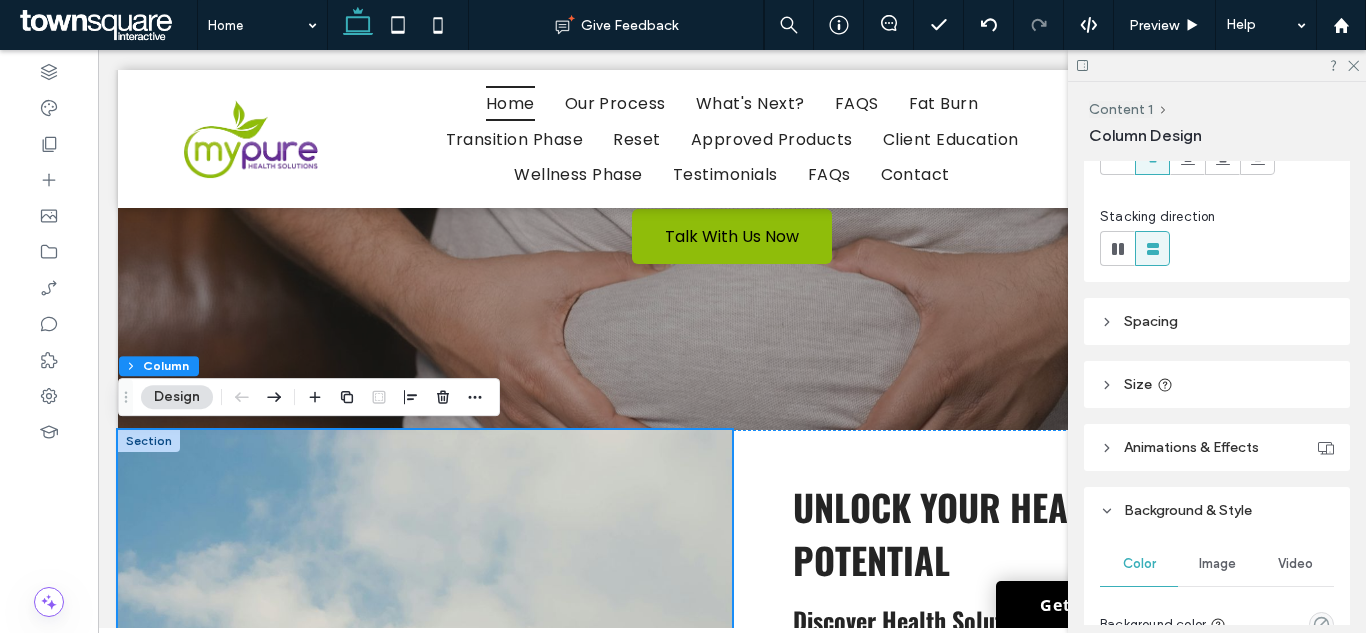 scroll, scrollTop: 200, scrollLeft: 0, axis: vertical 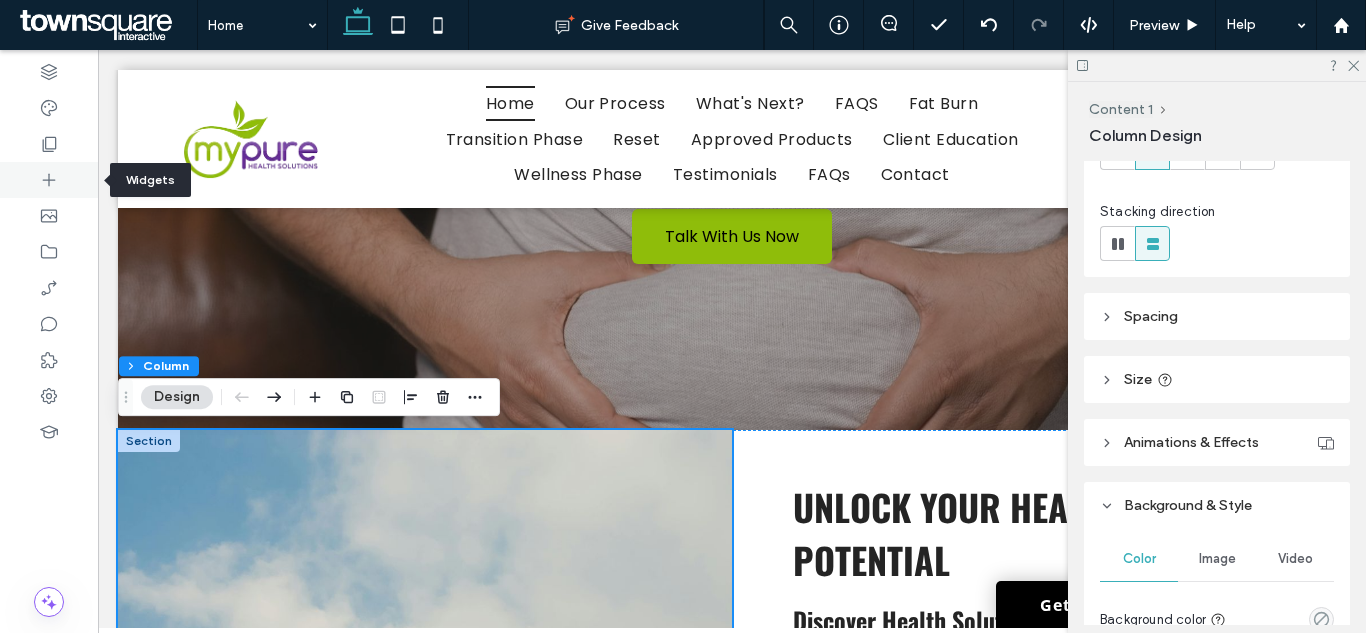 click 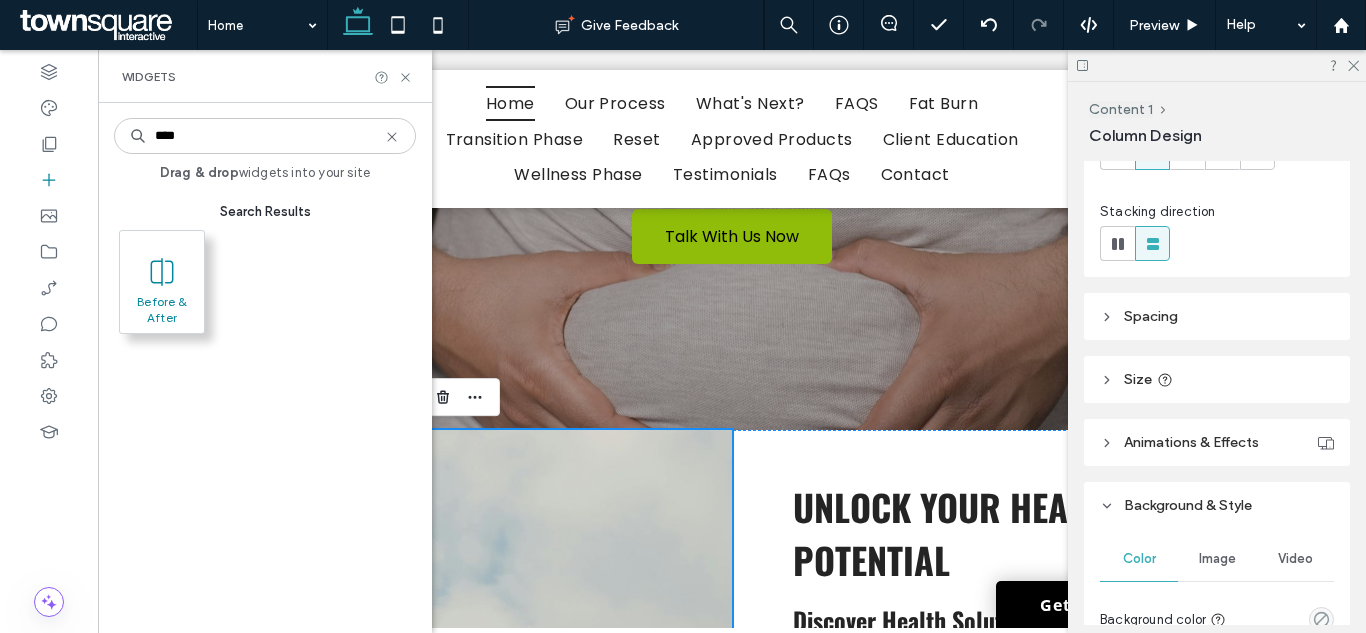 type on "****" 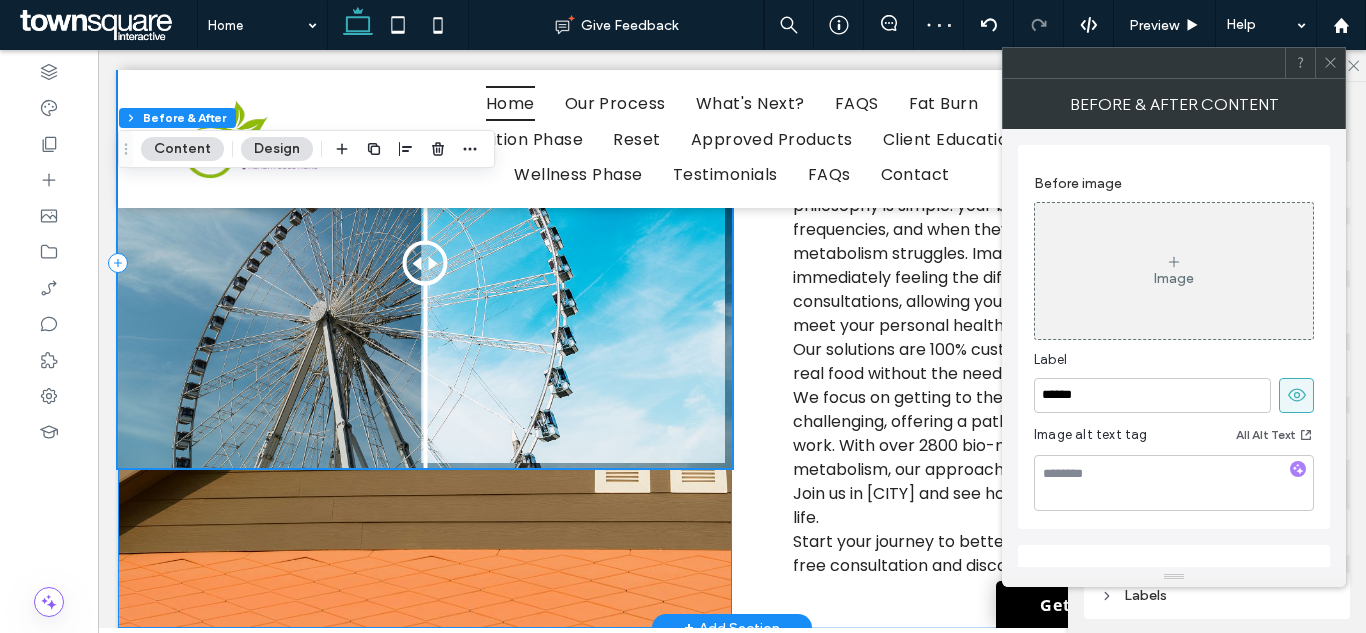 scroll, scrollTop: 864, scrollLeft: 0, axis: vertical 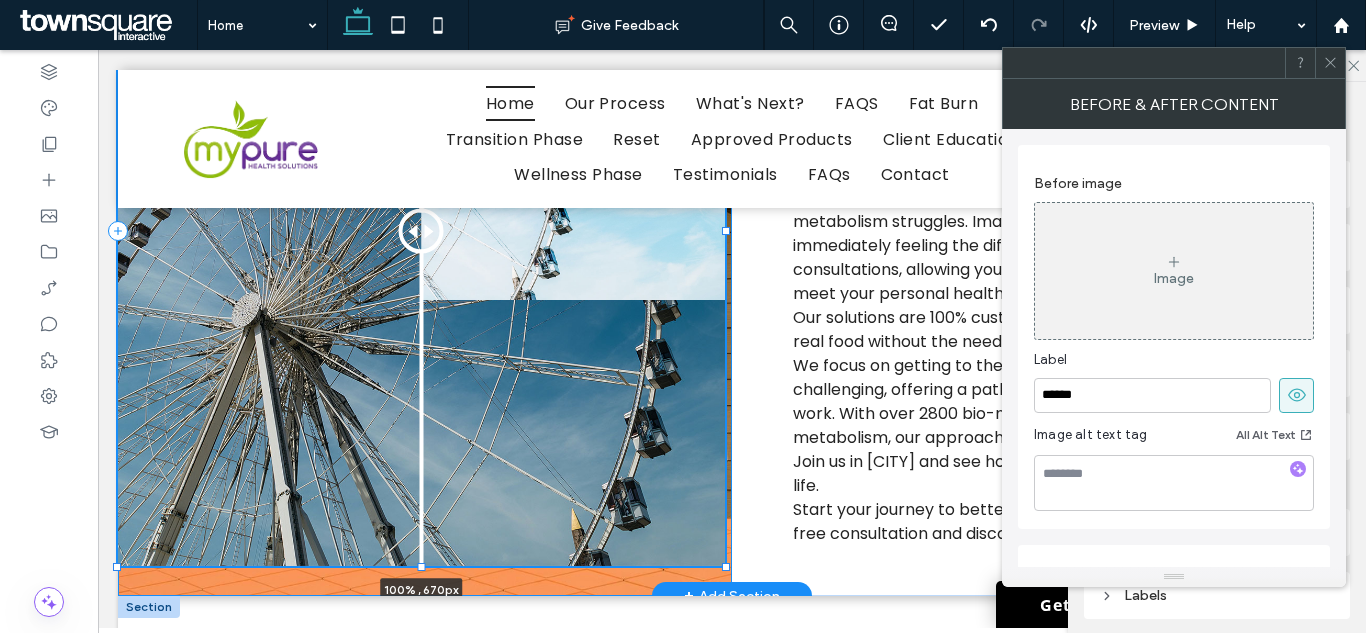 drag, startPoint x: 421, startPoint y: 436, endPoint x: 408, endPoint y: 569, distance: 133.63383 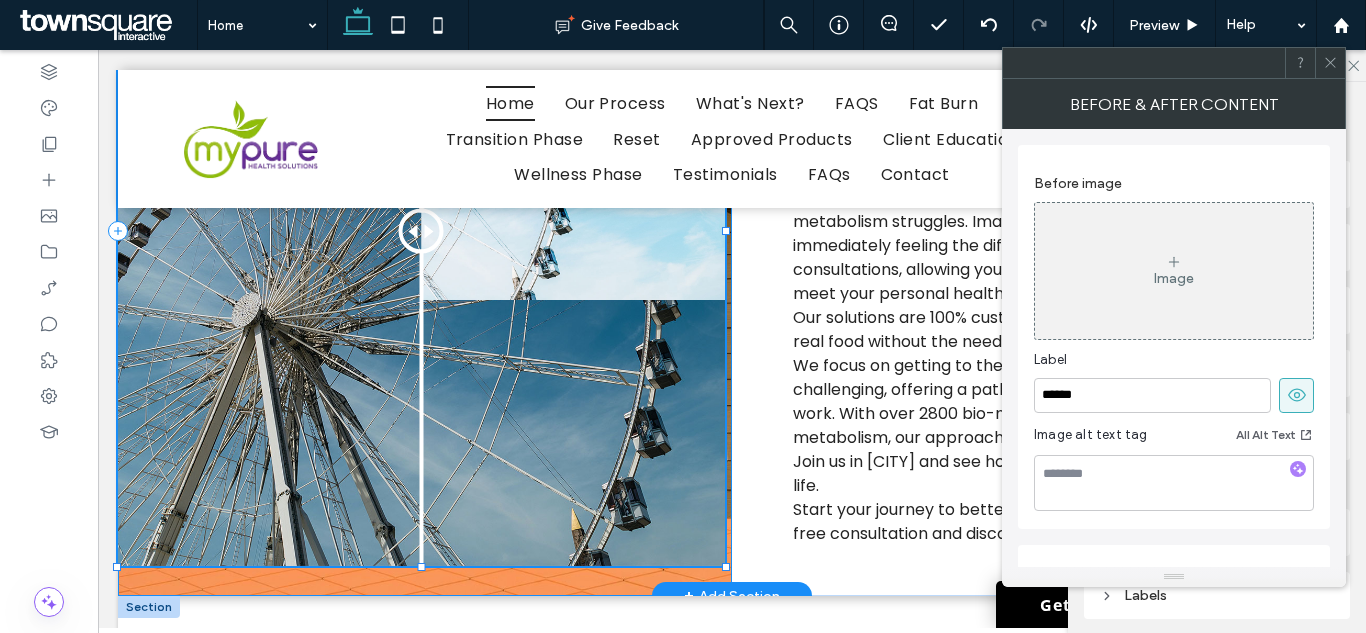 type on "***" 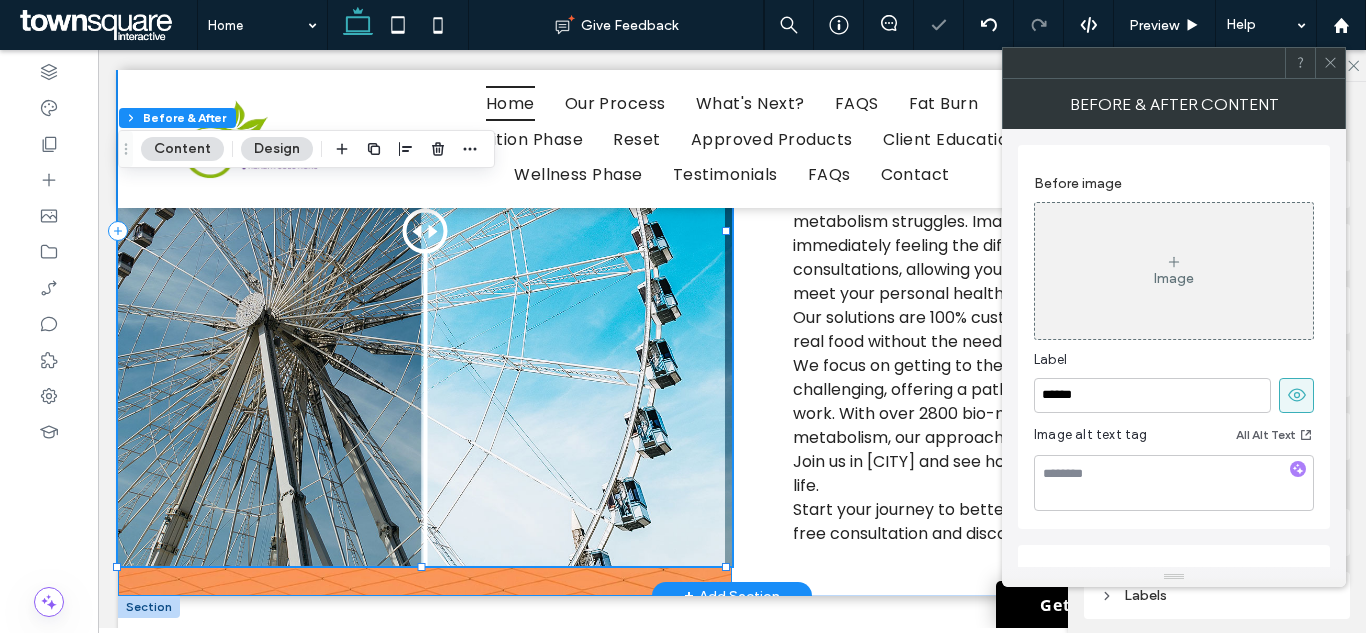 click on "Before
After
100% , 670px" at bounding box center [425, 231] 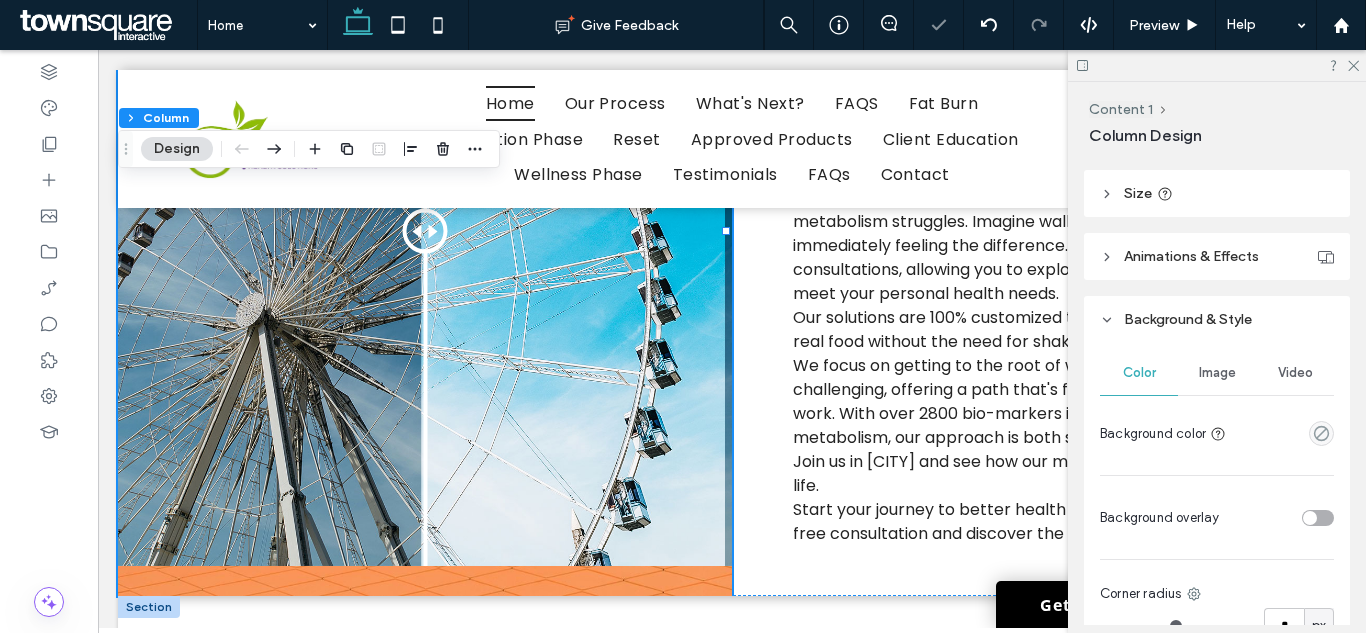 scroll, scrollTop: 400, scrollLeft: 0, axis: vertical 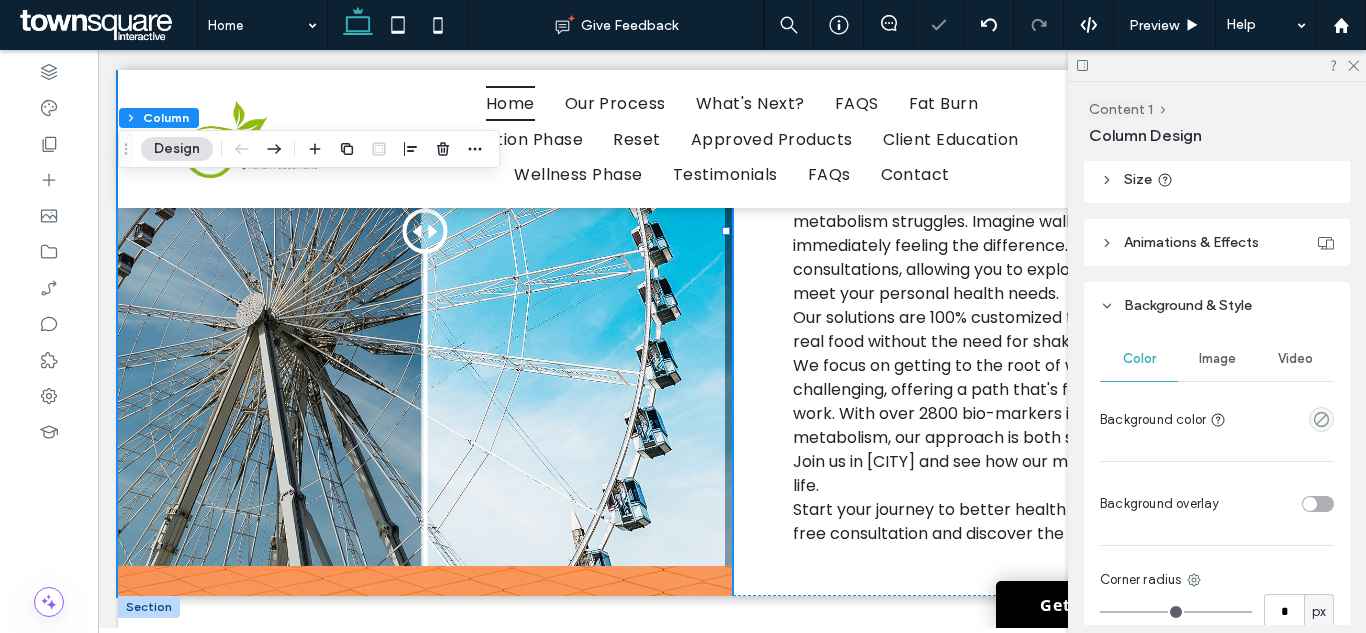 click on "Image" at bounding box center (1217, 359) 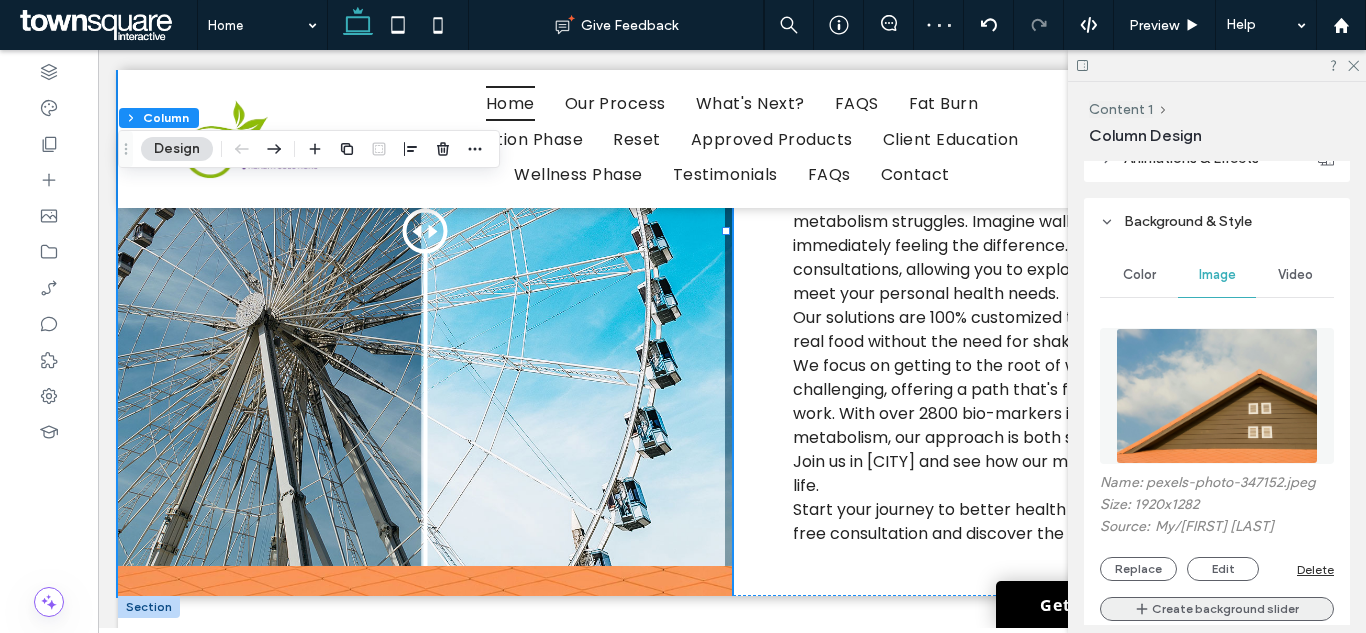 scroll, scrollTop: 600, scrollLeft: 0, axis: vertical 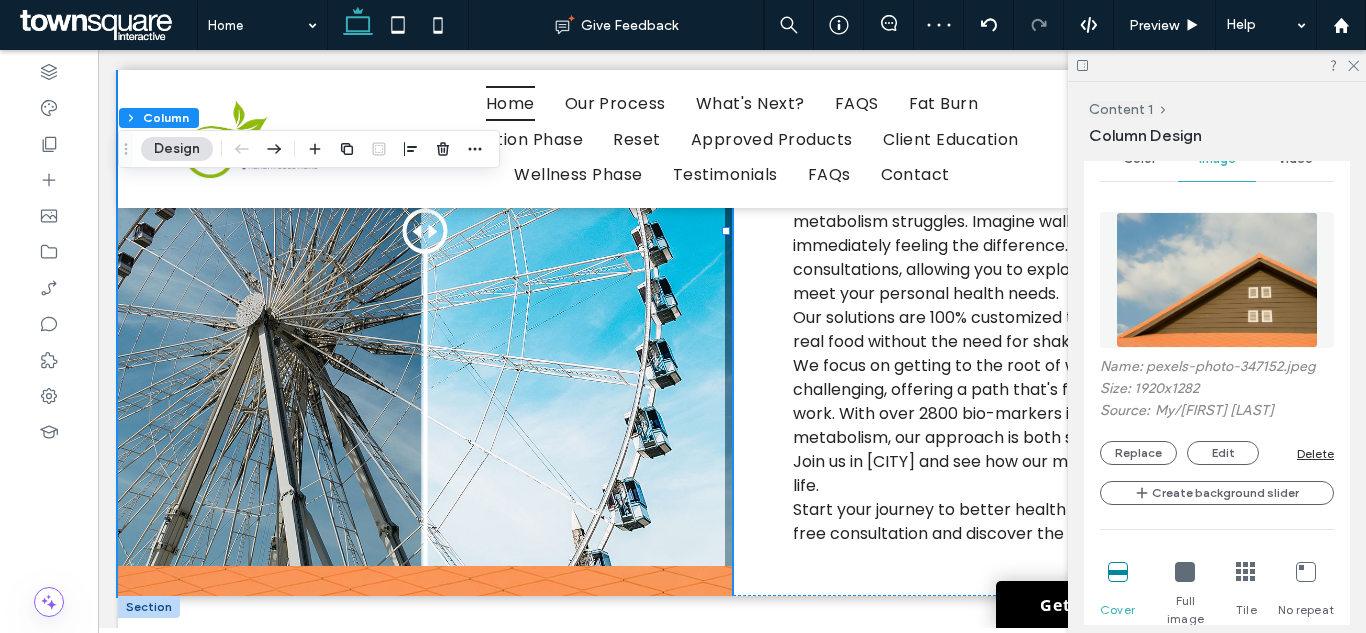click on "Delete" at bounding box center (1315, 453) 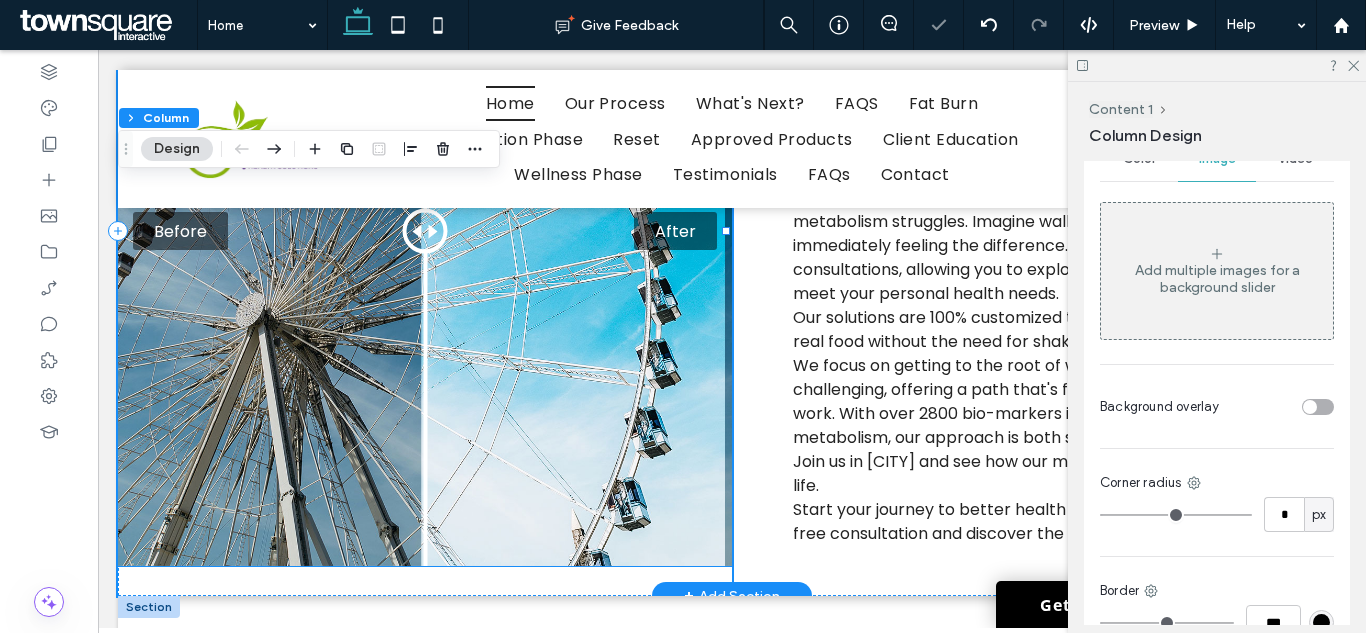 click on "Before
After" at bounding box center [425, 231] 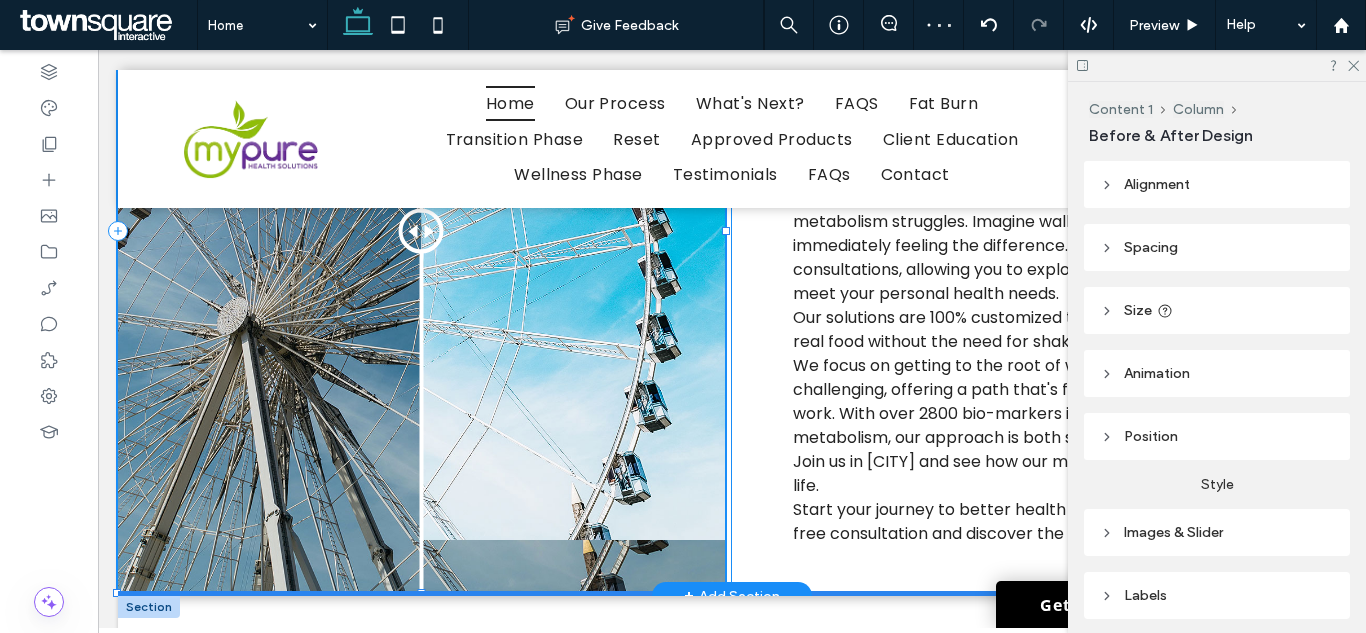drag, startPoint x: 420, startPoint y: 569, endPoint x: 420, endPoint y: 595, distance: 26 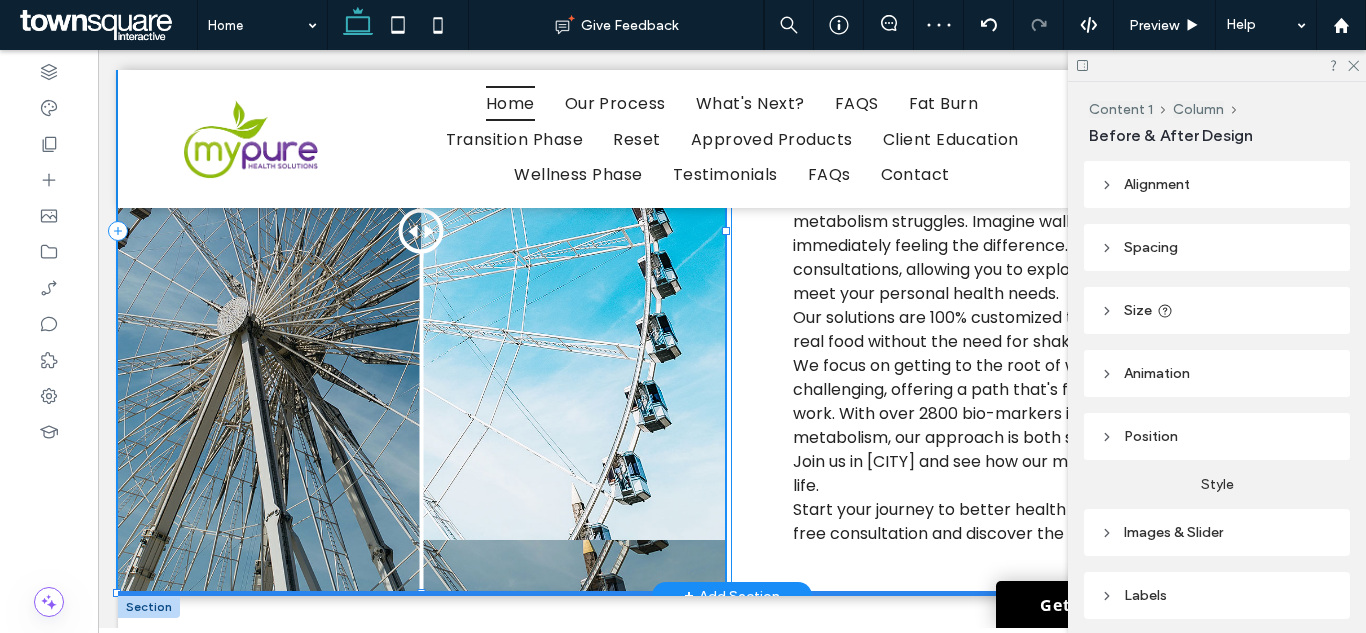 click on "Before
After
100% , 722px
Discover Health Solutions in [CITY]
Unlock Your Health Potential
You're about to embark on a transformative journey with My Pure Health Solutions. In [CITY], we provide a unique approach to health that goes beyond traditional weight loss. Our philosophy is simple: your body communicates through frequencies, and when they're out of balance, your metabolism struggles. Imagine walking into our center and immediately feeling the difference. We offer free consultations, allowing you to explore how our services can meet your personal health needs. Start your journey to better health today by scheduling your free consultation and discover the difference.
Section + Add Section" at bounding box center [732, 231] 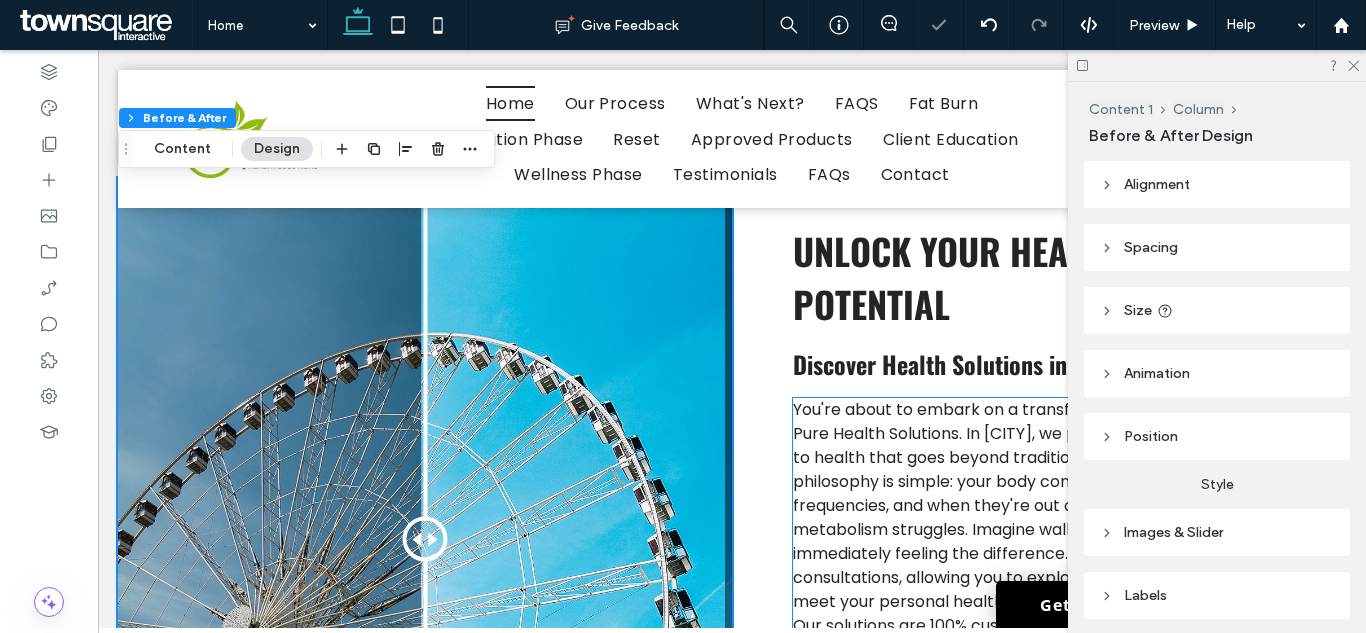 scroll, scrollTop: 464, scrollLeft: 0, axis: vertical 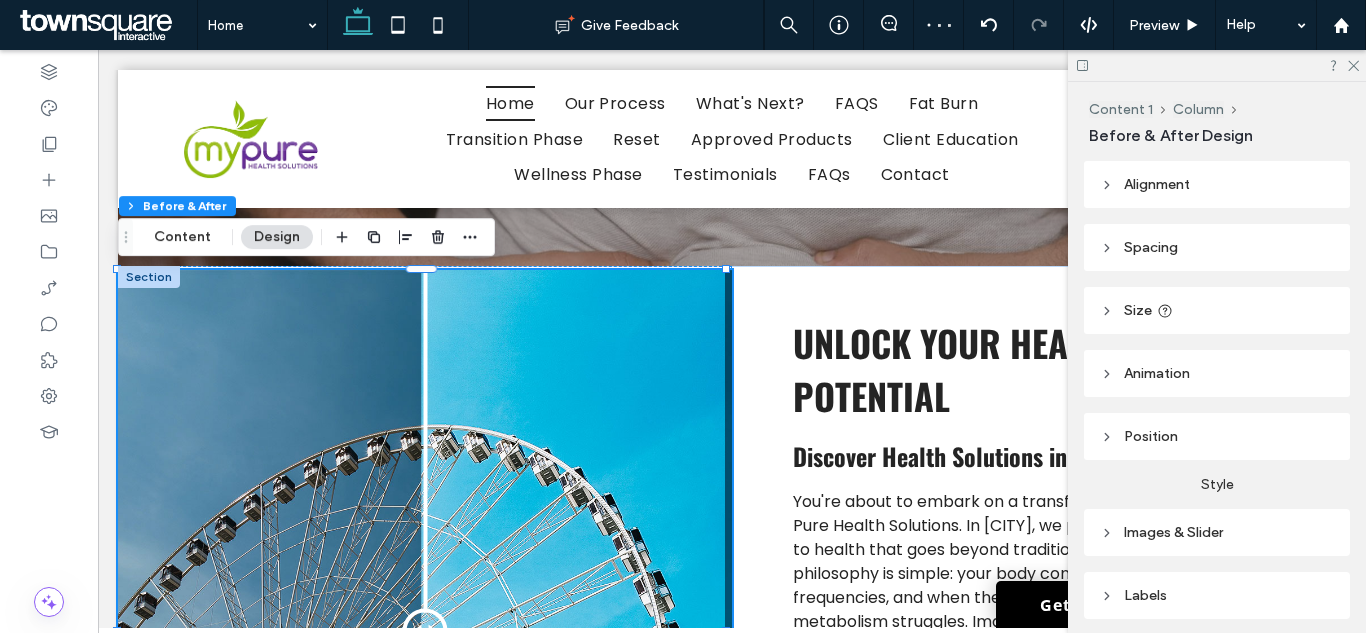 drag, startPoint x: 1352, startPoint y: 64, endPoint x: 1337, endPoint y: 76, distance: 19.209373 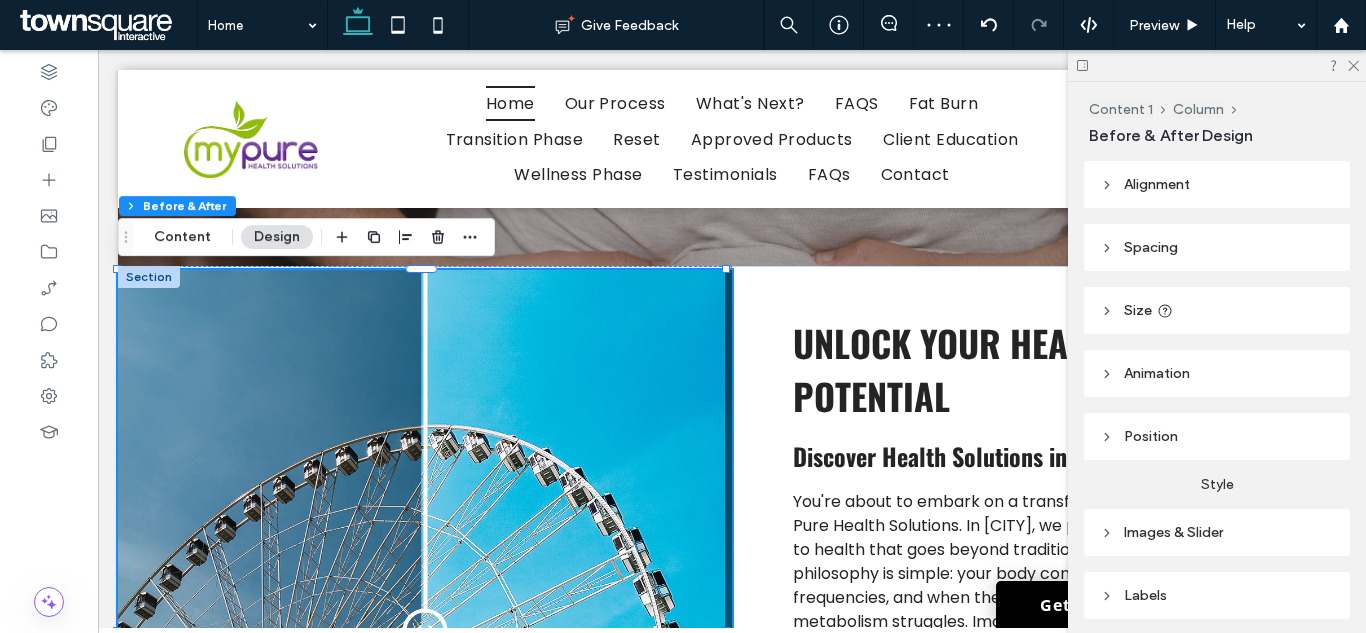 click 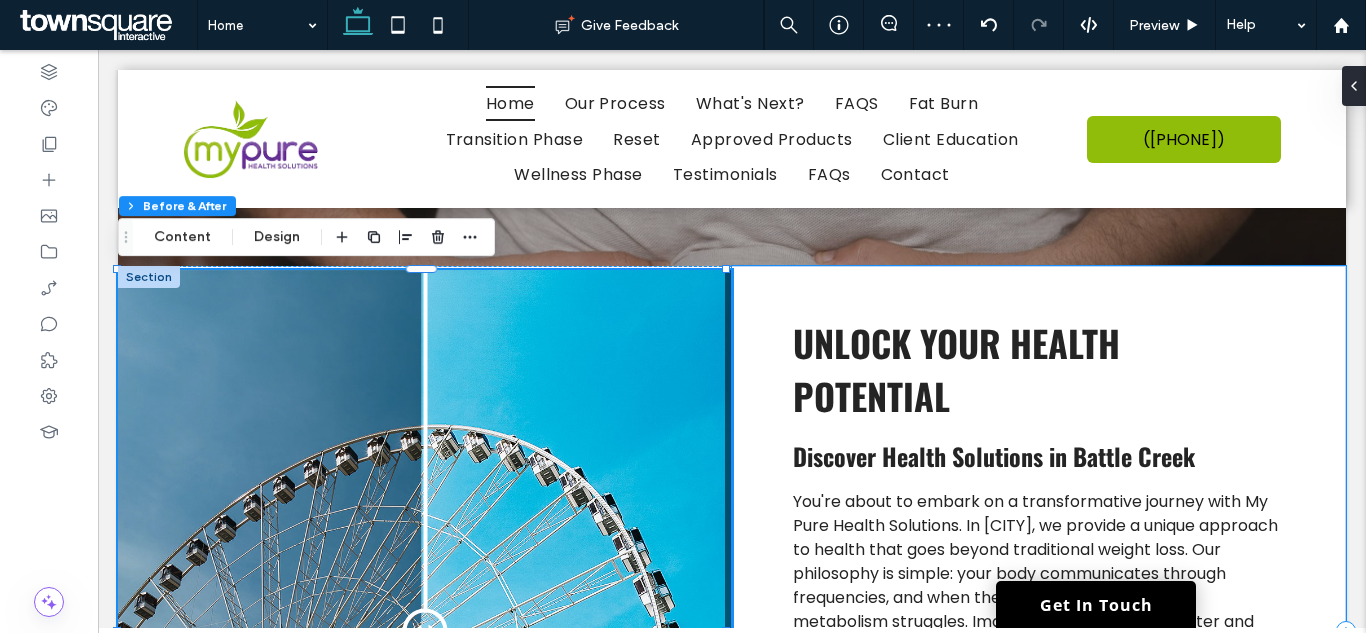 click on "Discover Health Solutions in [CITY]
Unlock Your Health Potential
You're about to embark on a transformative journey with My Pure Health Solutions. In [CITY], we provide a unique approach to health that goes beyond traditional weight loss. Our philosophy is simple: your body communicates through frequencies, and when they're out of balance, your metabolism struggles. Imagine walking into our center and immediately feeling the difference. We offer free consultations, allowing you to explore how our services can meet your personal health needs. Our solutions are 100% customized to you, ensuring you eat real food without the need for shakes, bars, or monthly fees. We focus on getting to the root of why weight loss has been challenging, offering a path that's free from shots or blood work. With over 2800 bio-markers influencing your metabolism, our approach is both scientific and personal. Join us in [CITY] and see how our methods can change your life." at bounding box center (1039, 631) 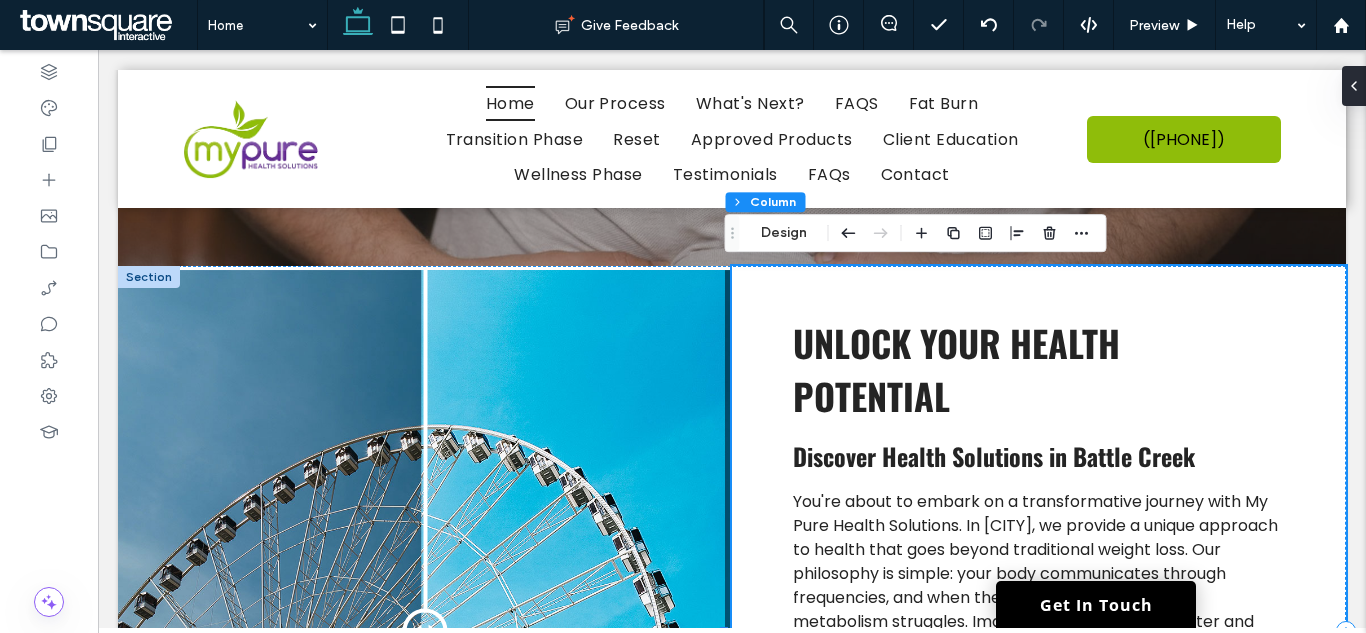 click on "Discover Health Solutions in [CITY]
Unlock Your Health Potential
You're about to embark on a transformative journey with My Pure Health Solutions. In [CITY], we provide a unique approach to health that goes beyond traditional weight loss. Our philosophy is simple: your body communicates through frequencies, and when they're out of balance, your metabolism struggles. Imagine walking into our center and immediately feeling the difference. We offer free consultations, allowing you to explore how our services can meet your personal health needs. Our solutions are 100% customized to you, ensuring you eat real food without the need for shakes, bars, or monthly fees. We focus on getting to the root of why weight loss has been challenging, offering a path that's free from shots or blood work. With over 2800 bio-markers influencing your metabolism, our approach is both scientific and personal. Join us in [CITY] and see how our methods can change your life." at bounding box center (1039, 631) 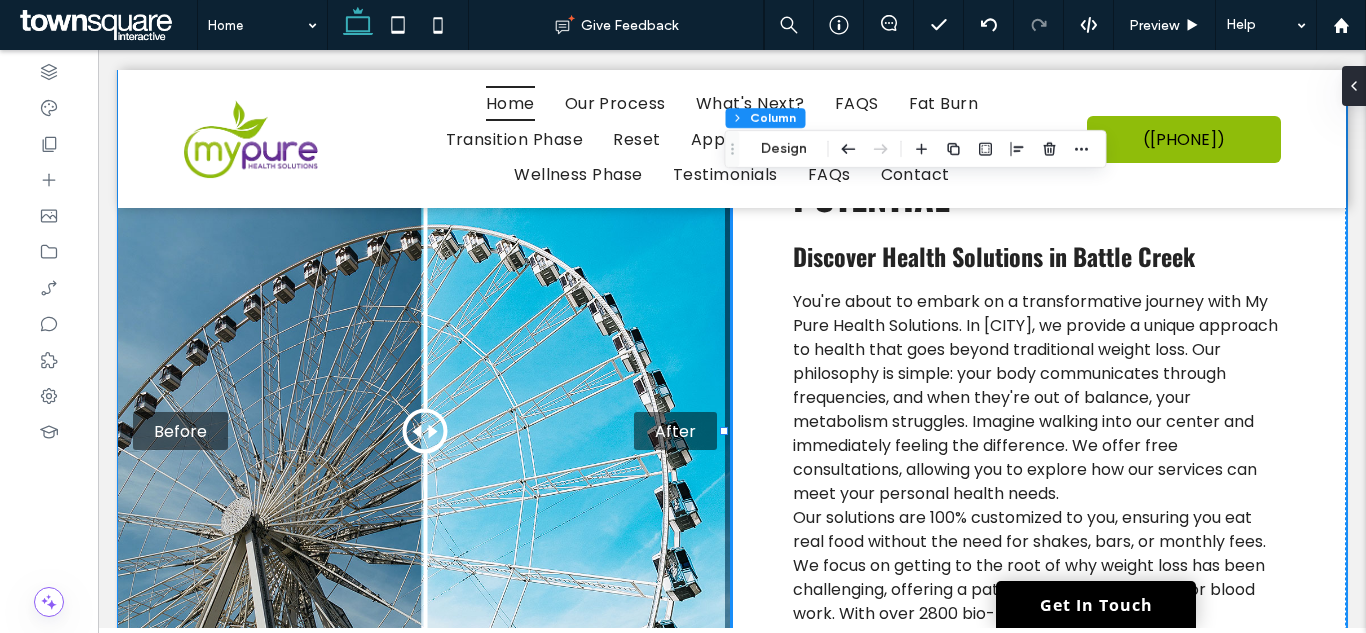 click on "Before
After" at bounding box center [425, 431] 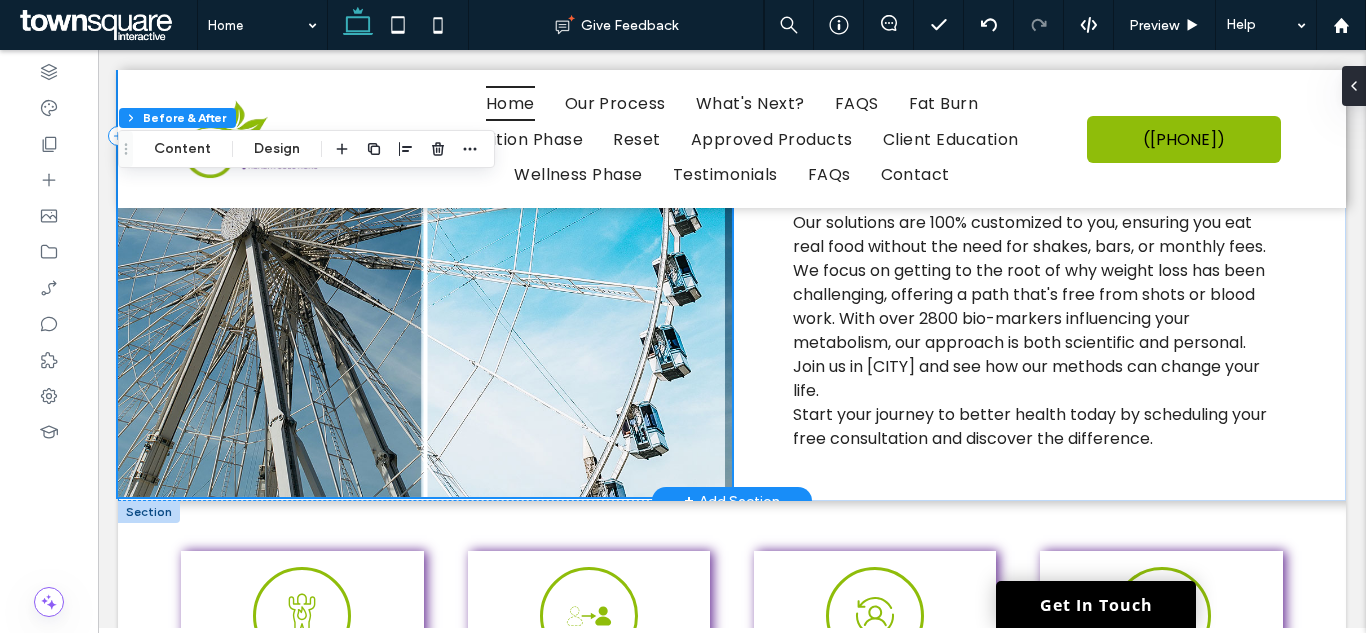 scroll, scrollTop: 964, scrollLeft: 0, axis: vertical 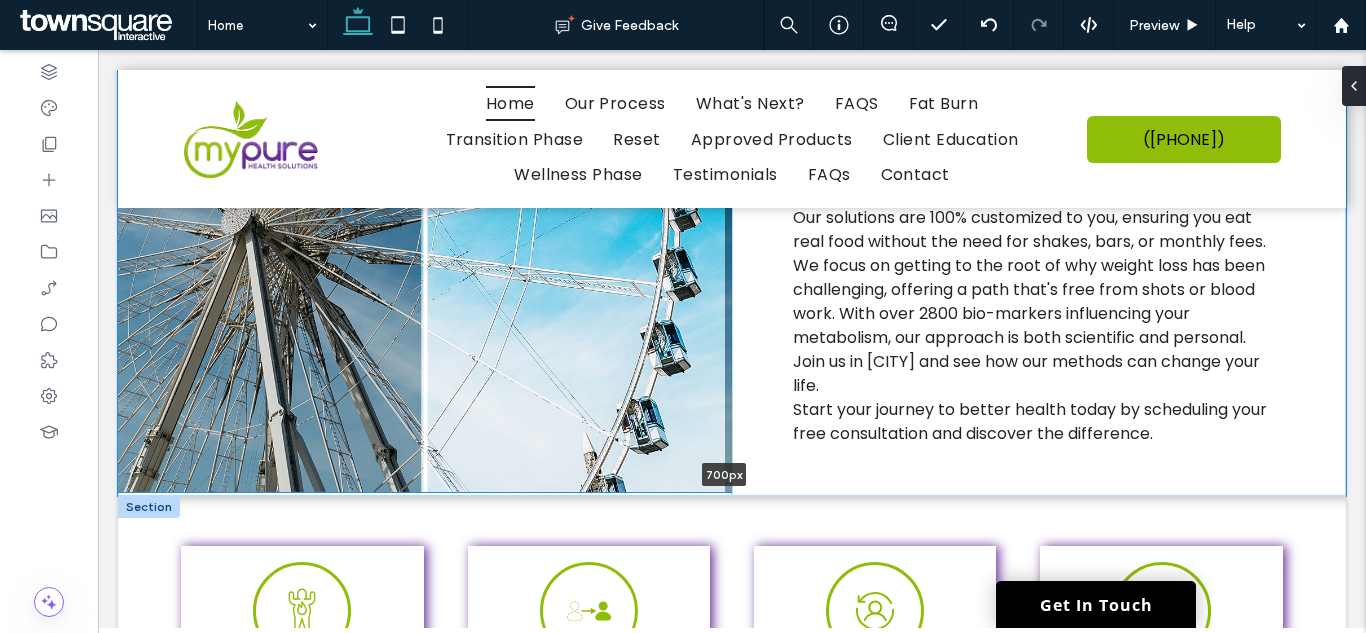 drag, startPoint x: 421, startPoint y: 491, endPoint x: 427, endPoint y: 469, distance: 22.803509 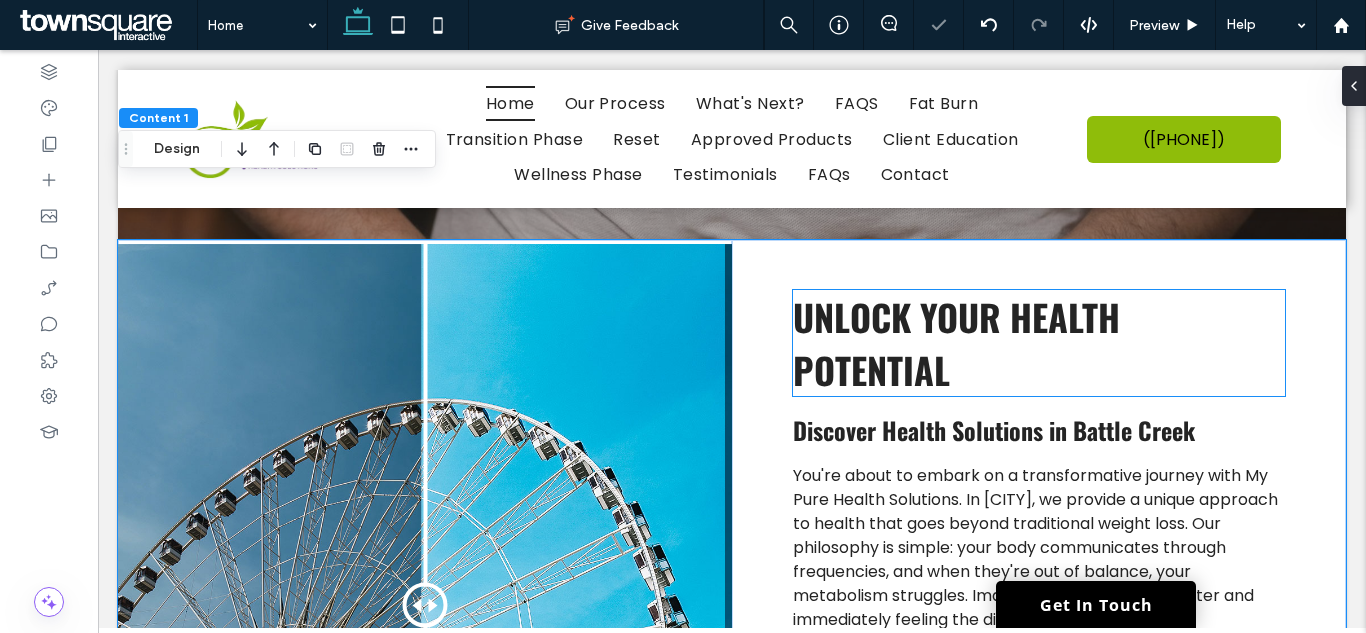 scroll, scrollTop: 364, scrollLeft: 0, axis: vertical 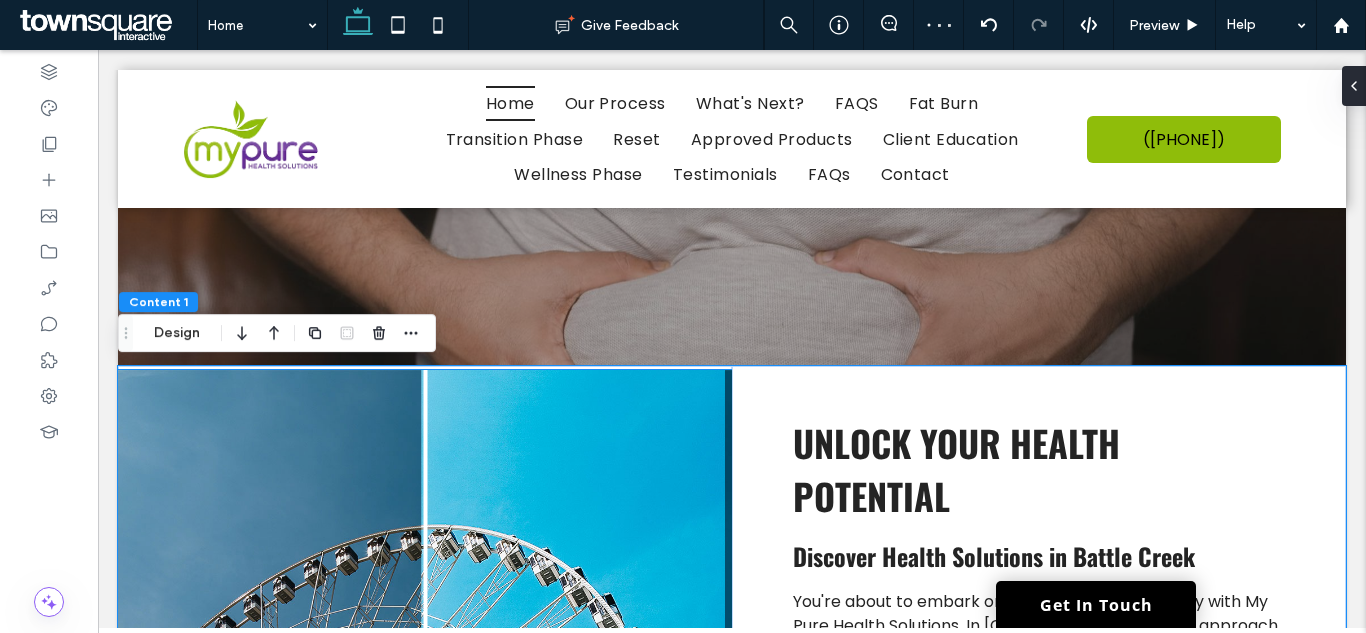 click on "Before
After" at bounding box center [425, 731] 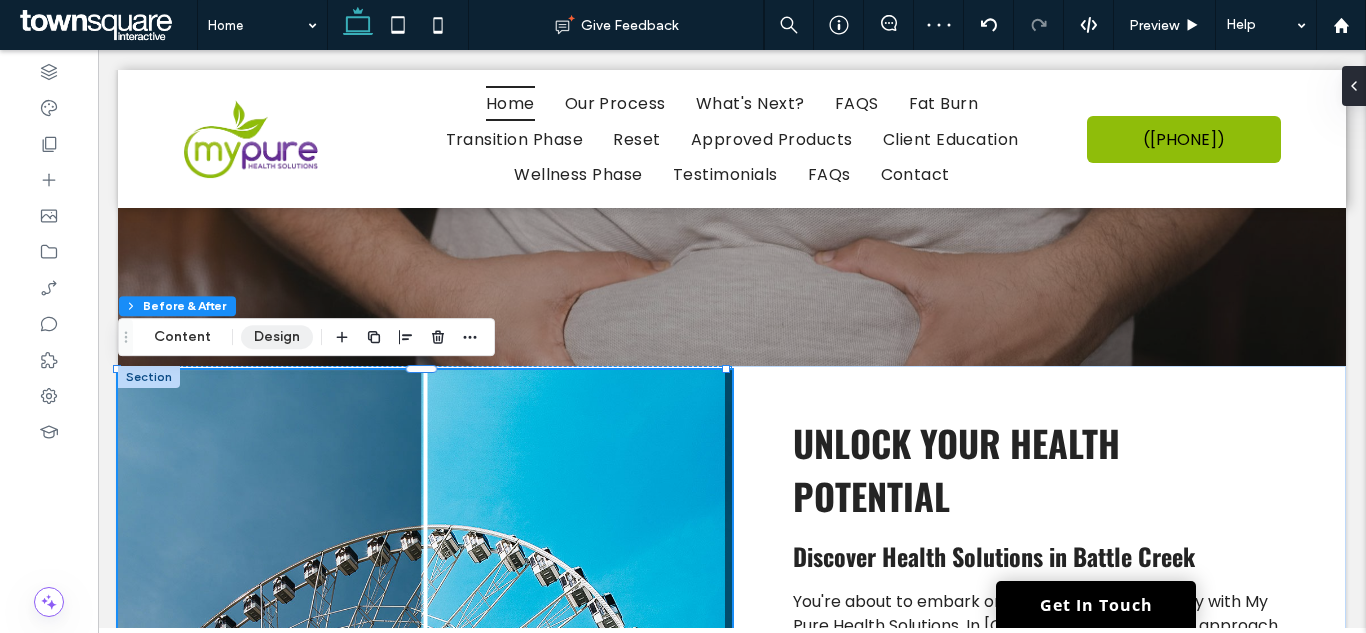 click on "Design" at bounding box center [277, 337] 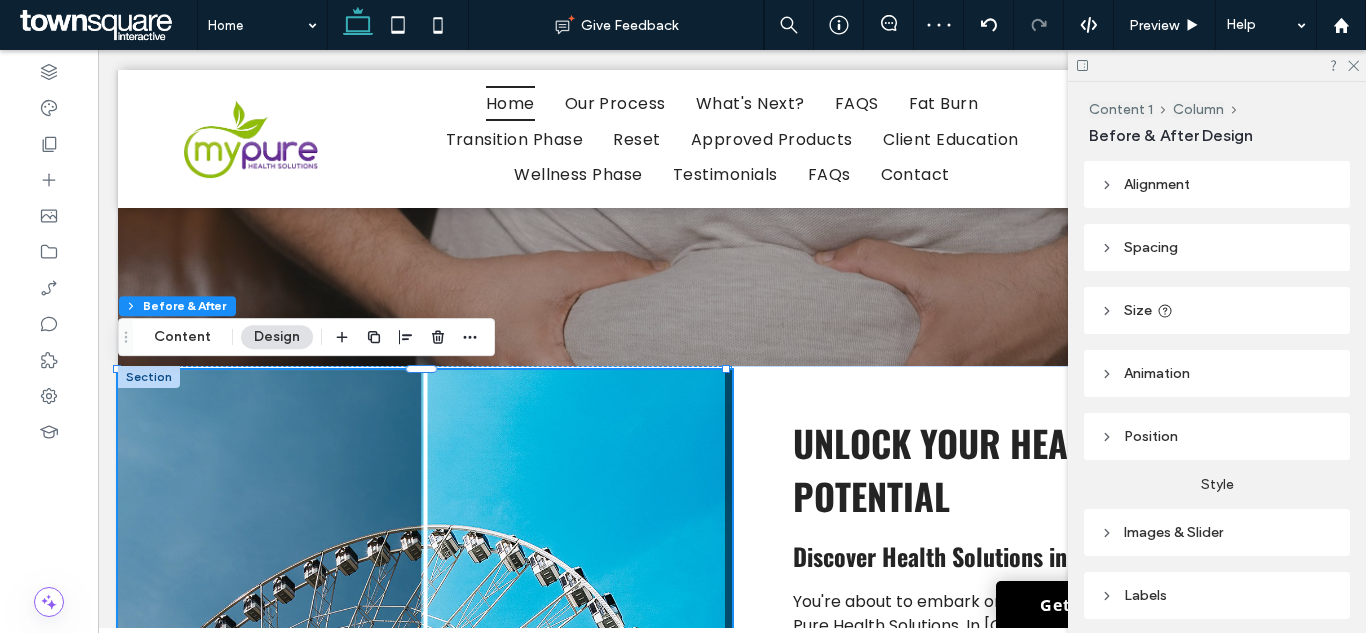 scroll, scrollTop: 74, scrollLeft: 0, axis: vertical 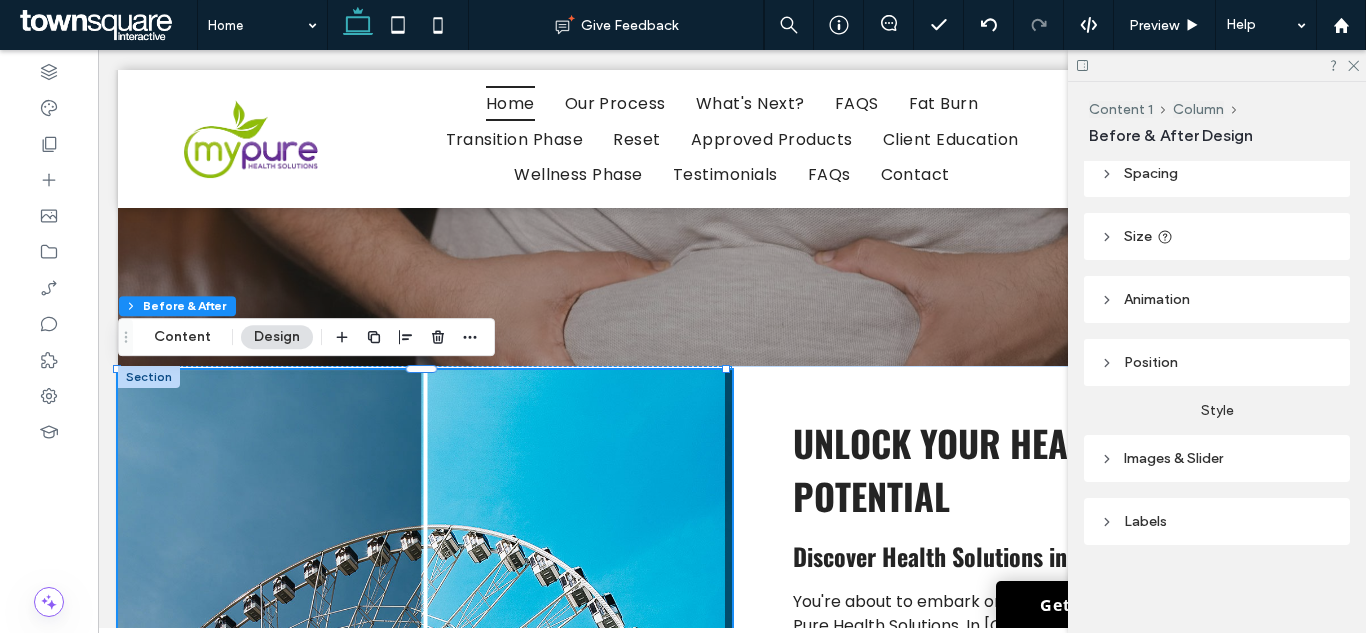 click 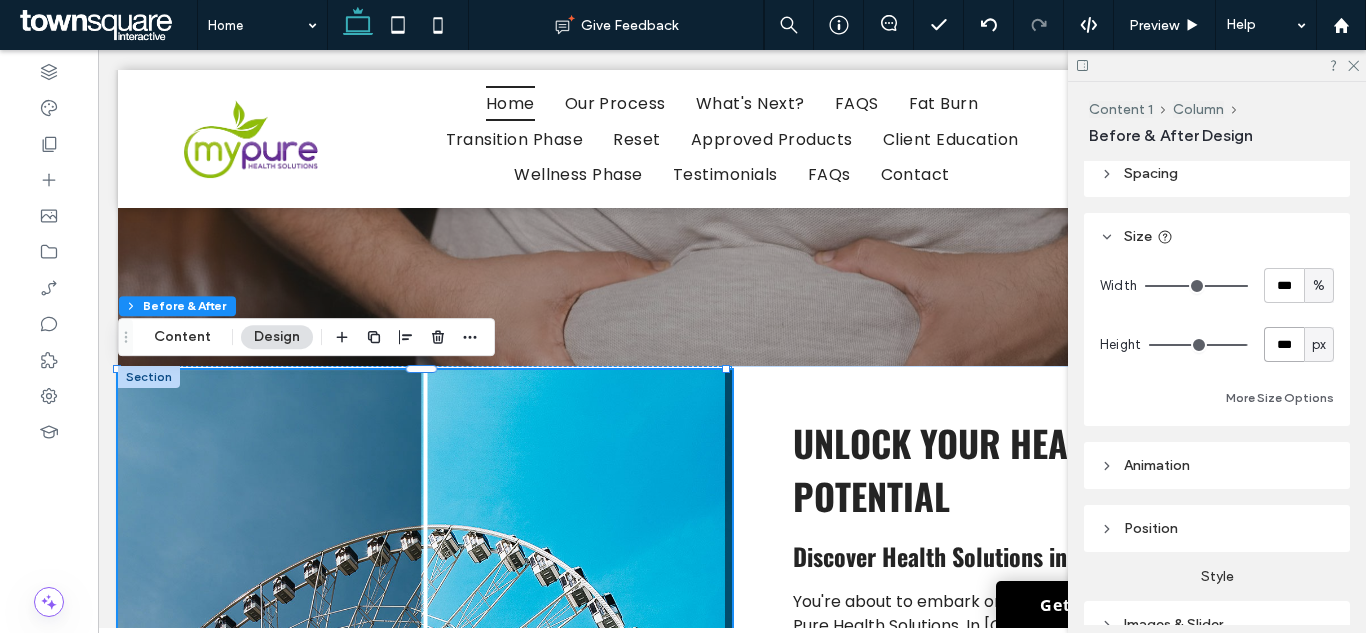 click on "***" at bounding box center [1284, 344] 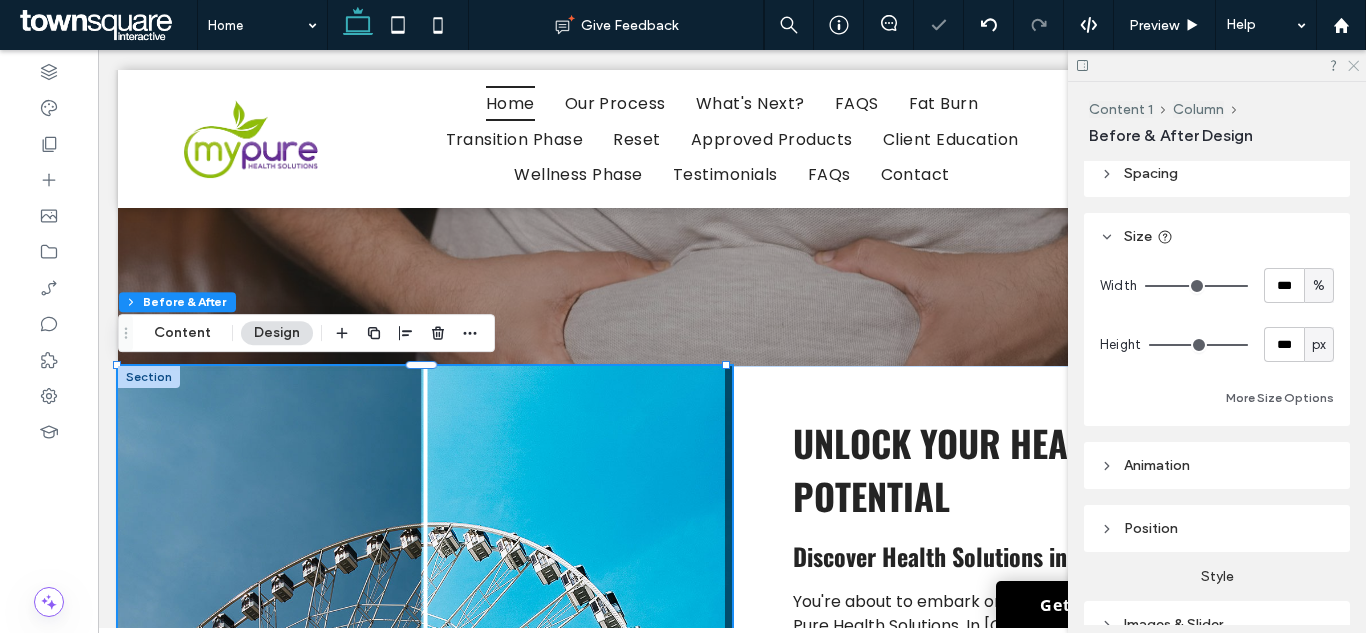 click 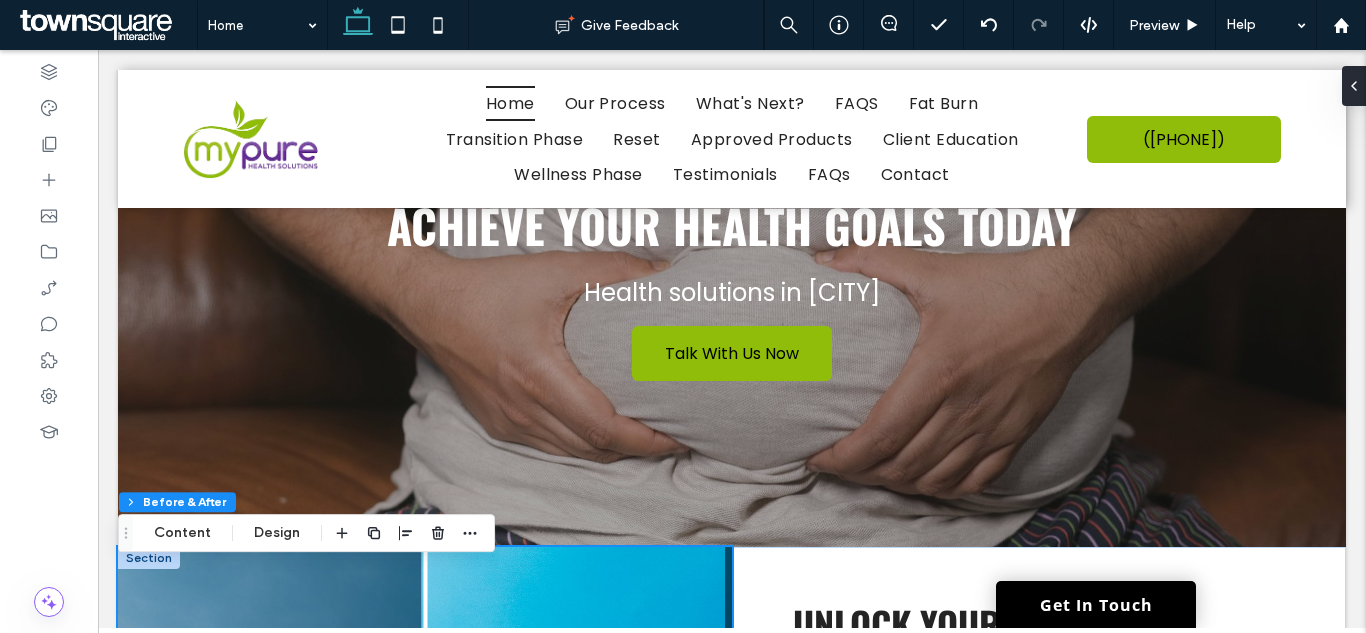 scroll, scrollTop: 164, scrollLeft: 0, axis: vertical 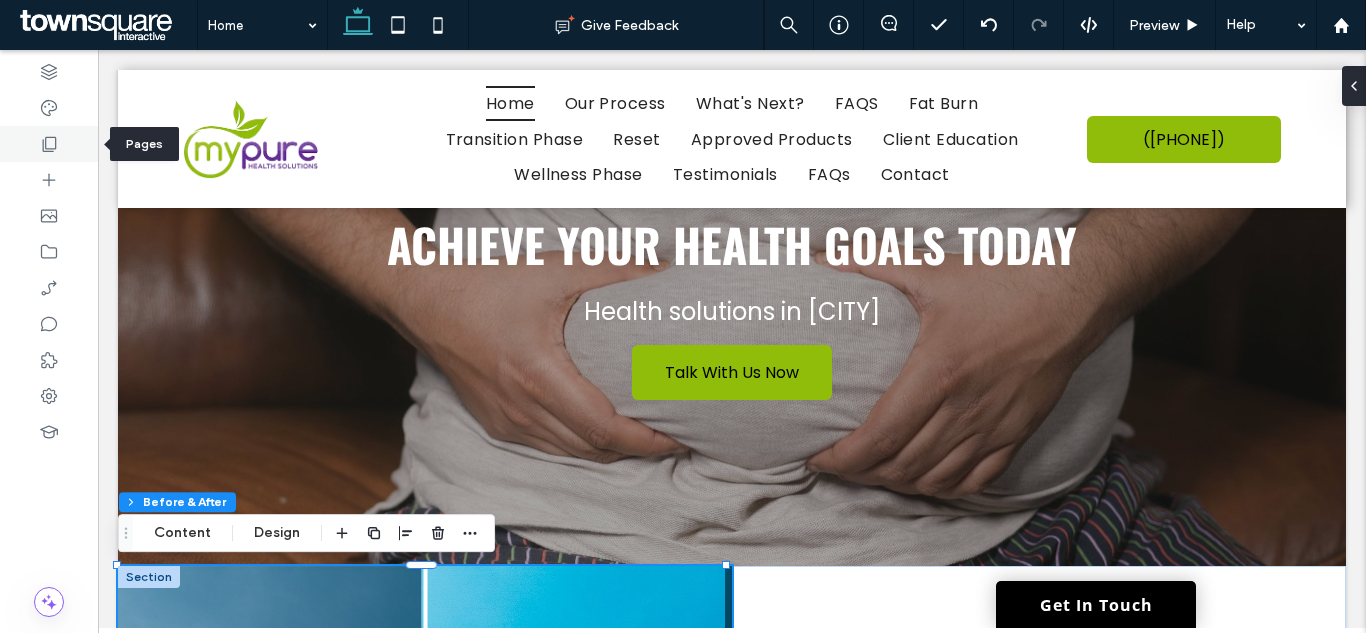click at bounding box center [49, 144] 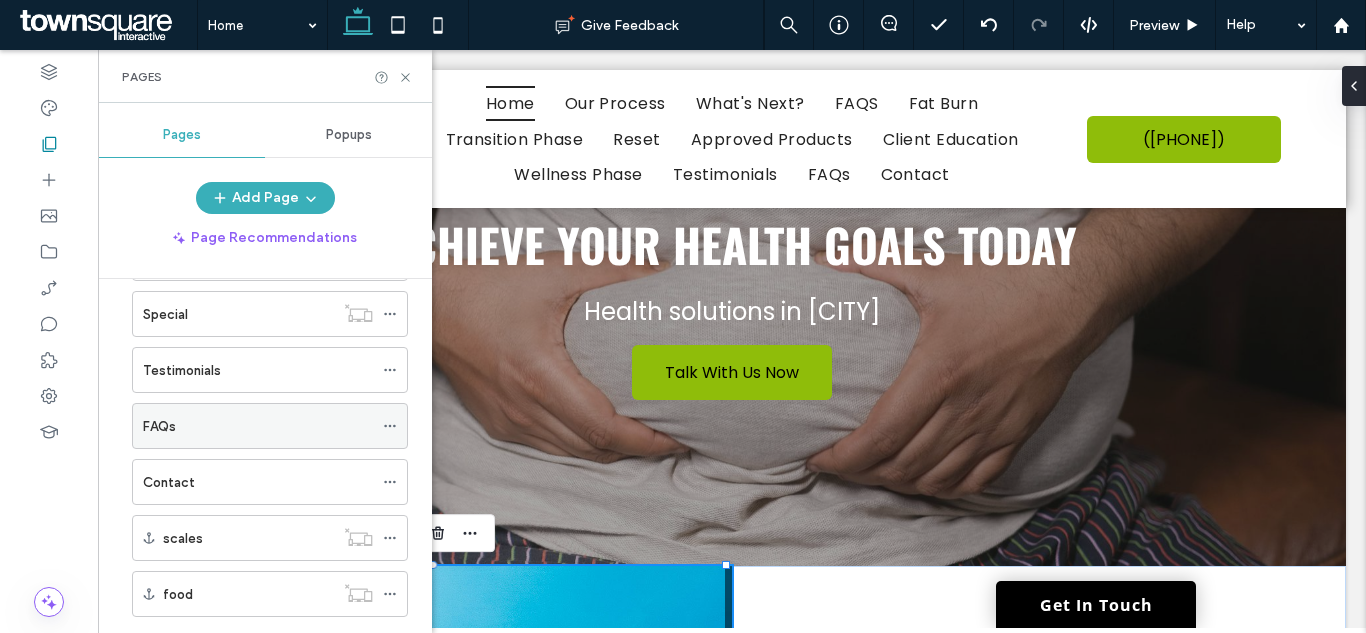 scroll, scrollTop: 600, scrollLeft: 0, axis: vertical 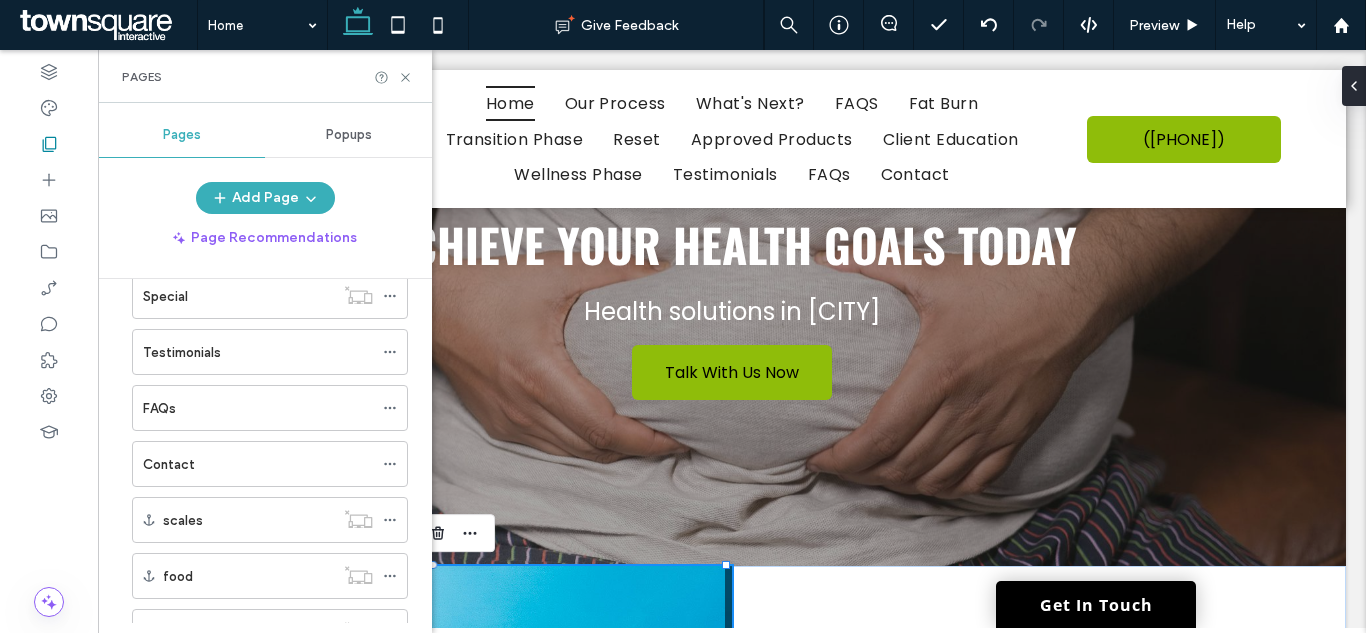 click on "FAQs" at bounding box center (258, 408) 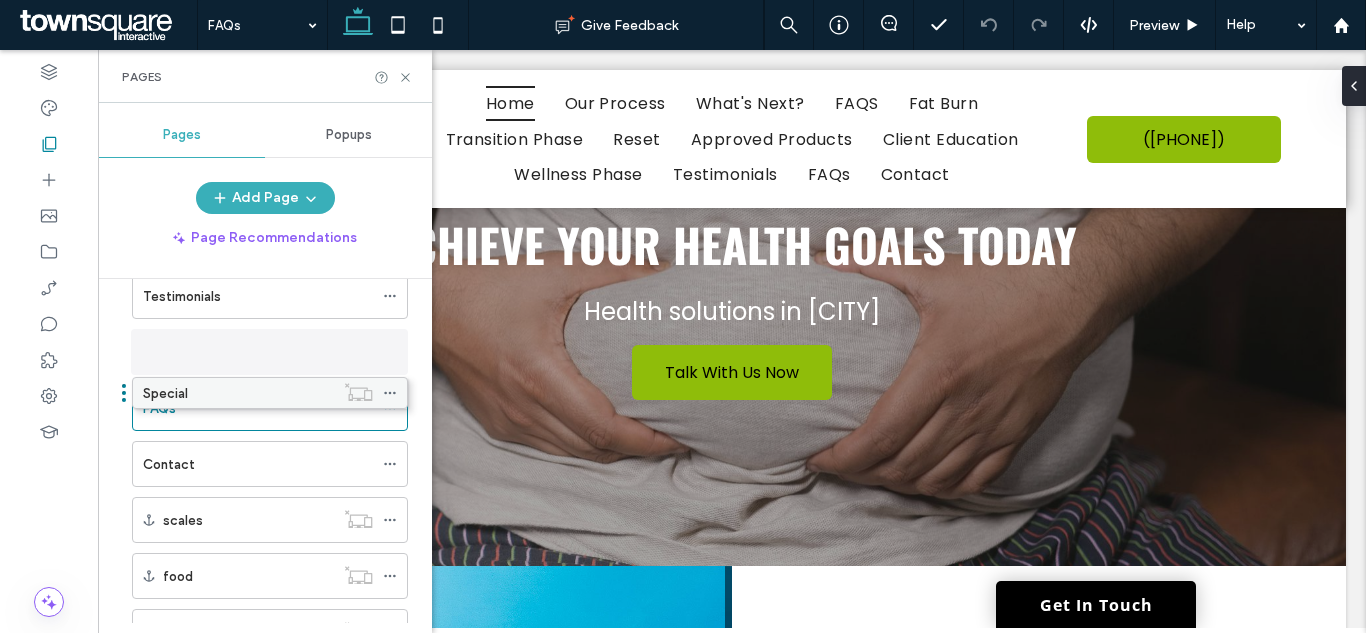 scroll, scrollTop: 580, scrollLeft: 0, axis: vertical 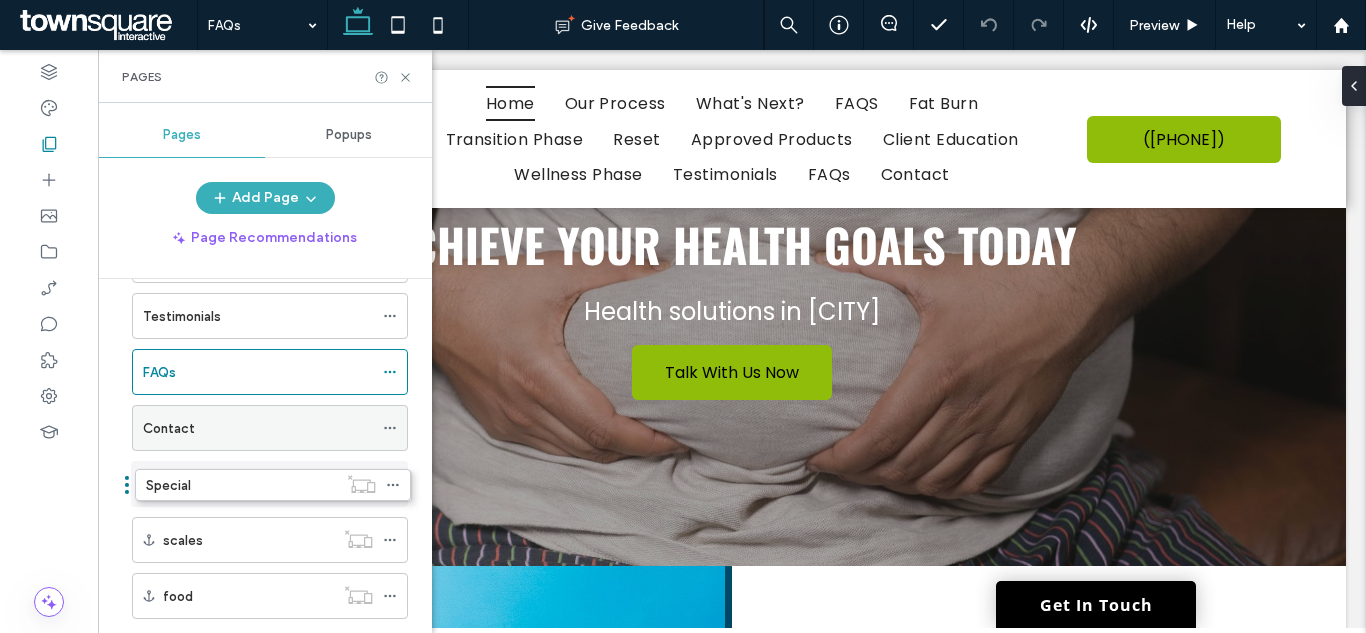 drag, startPoint x: 256, startPoint y: 296, endPoint x: 258, endPoint y: 490, distance: 194.01031 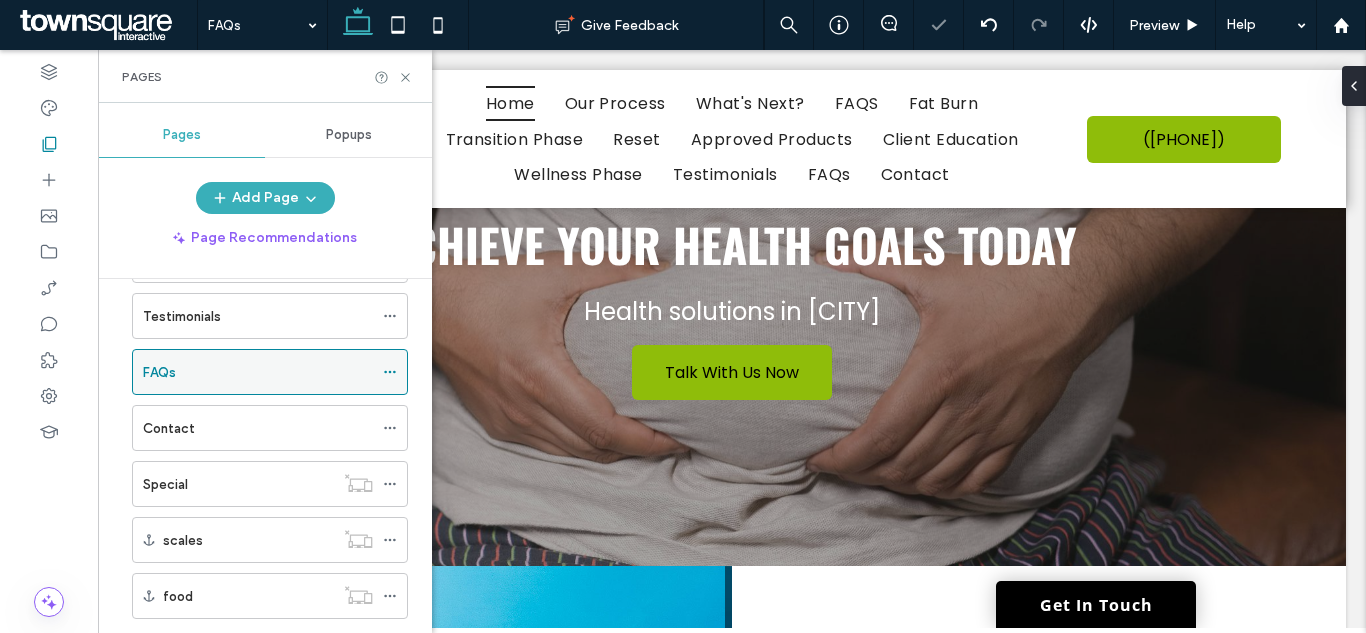 click 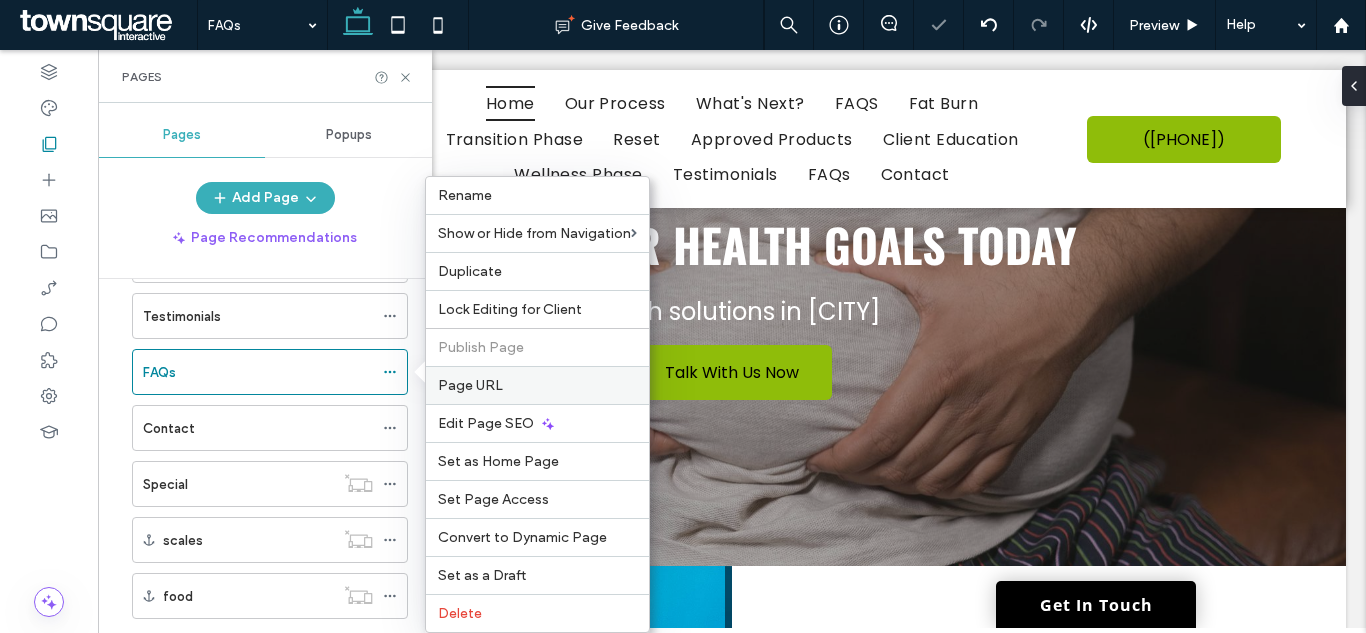 click on "Page URL" at bounding box center [470, 385] 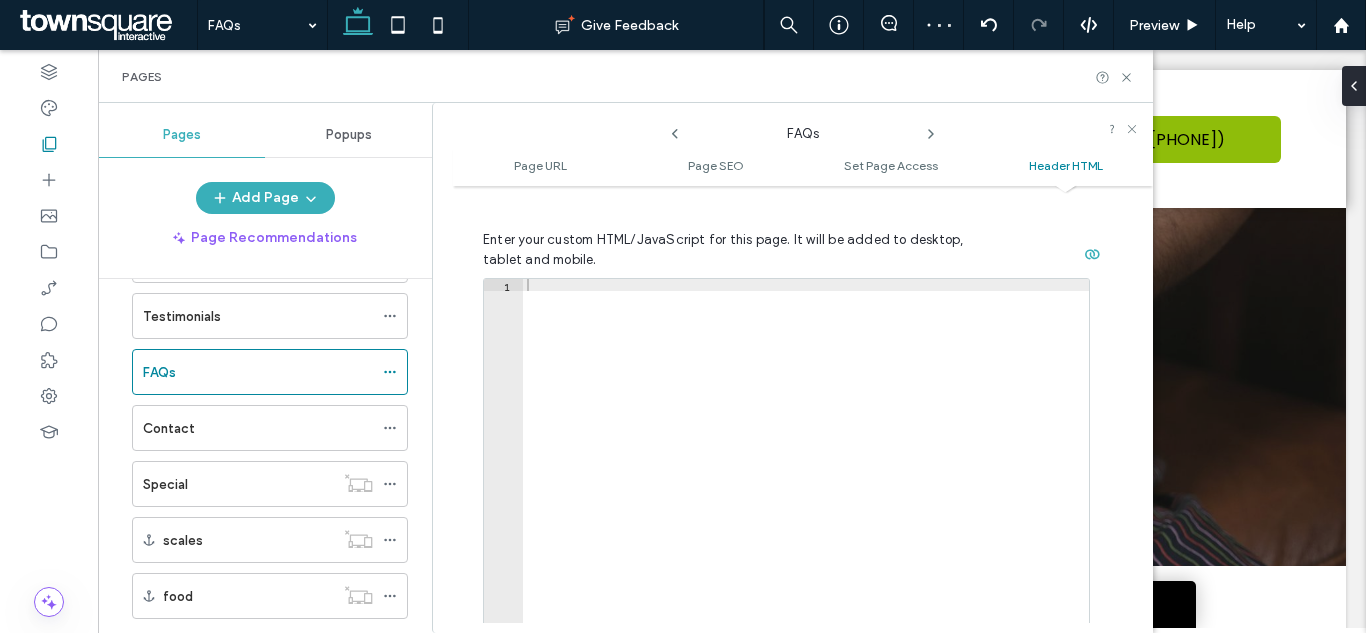 scroll, scrollTop: 0, scrollLeft: 0, axis: both 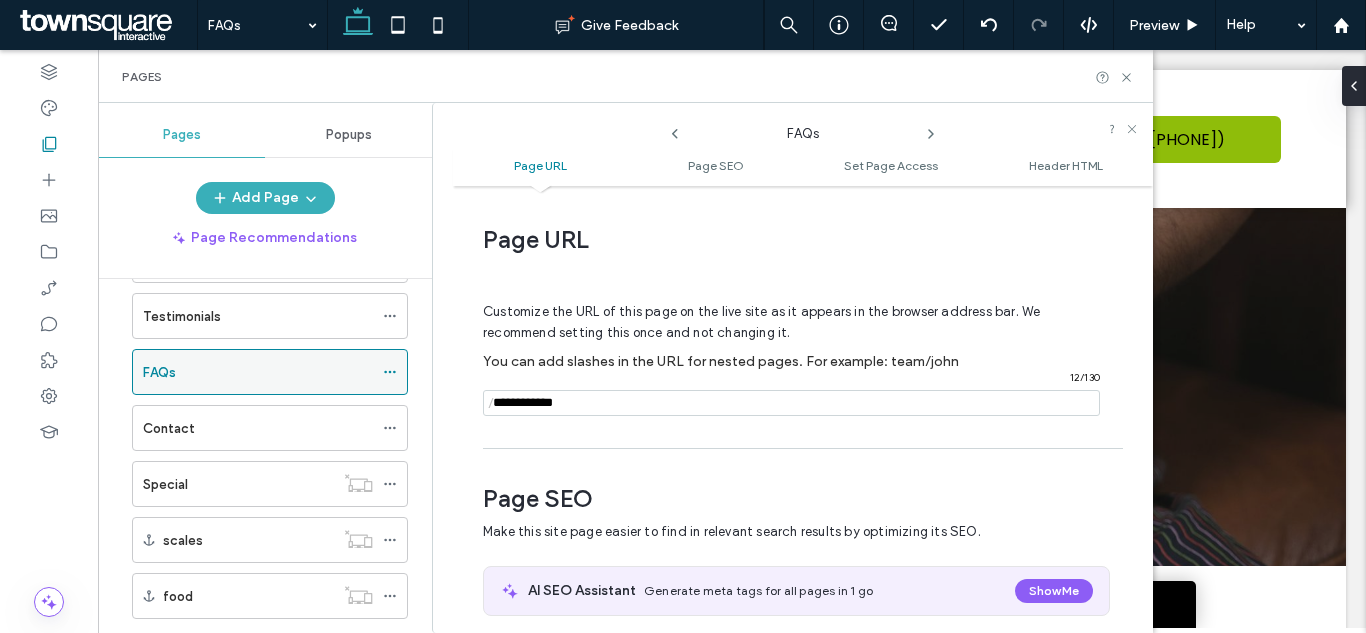 click 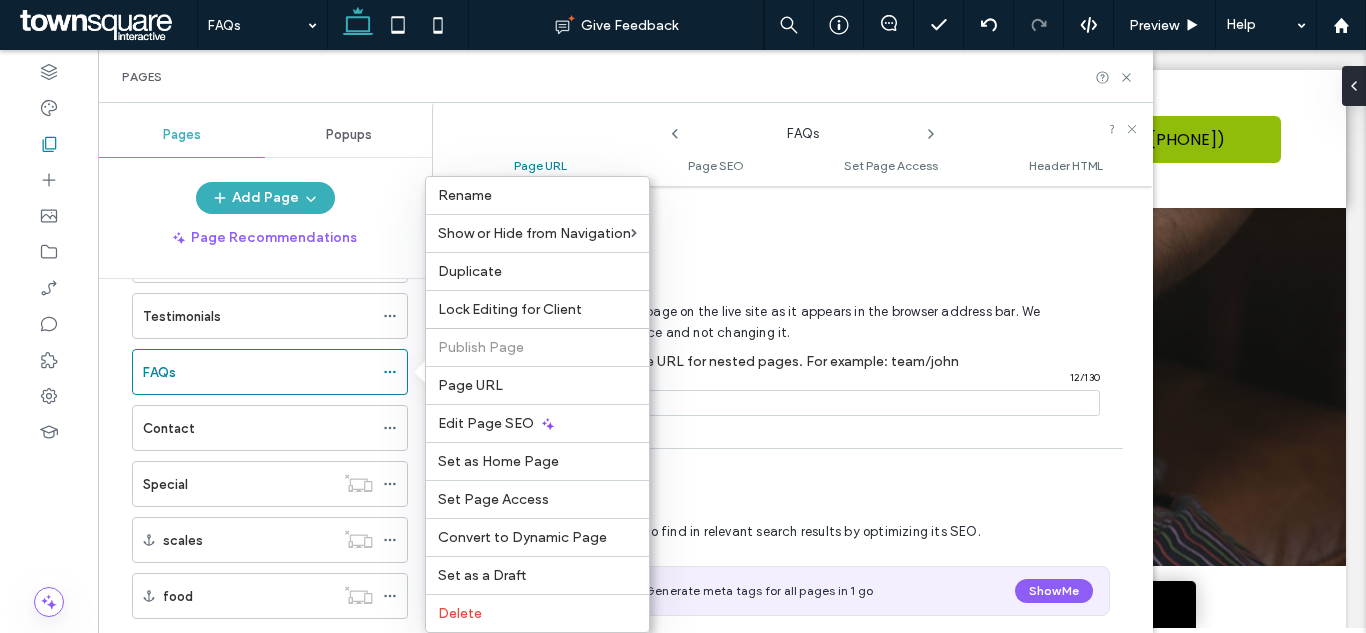 click at bounding box center [791, 403] 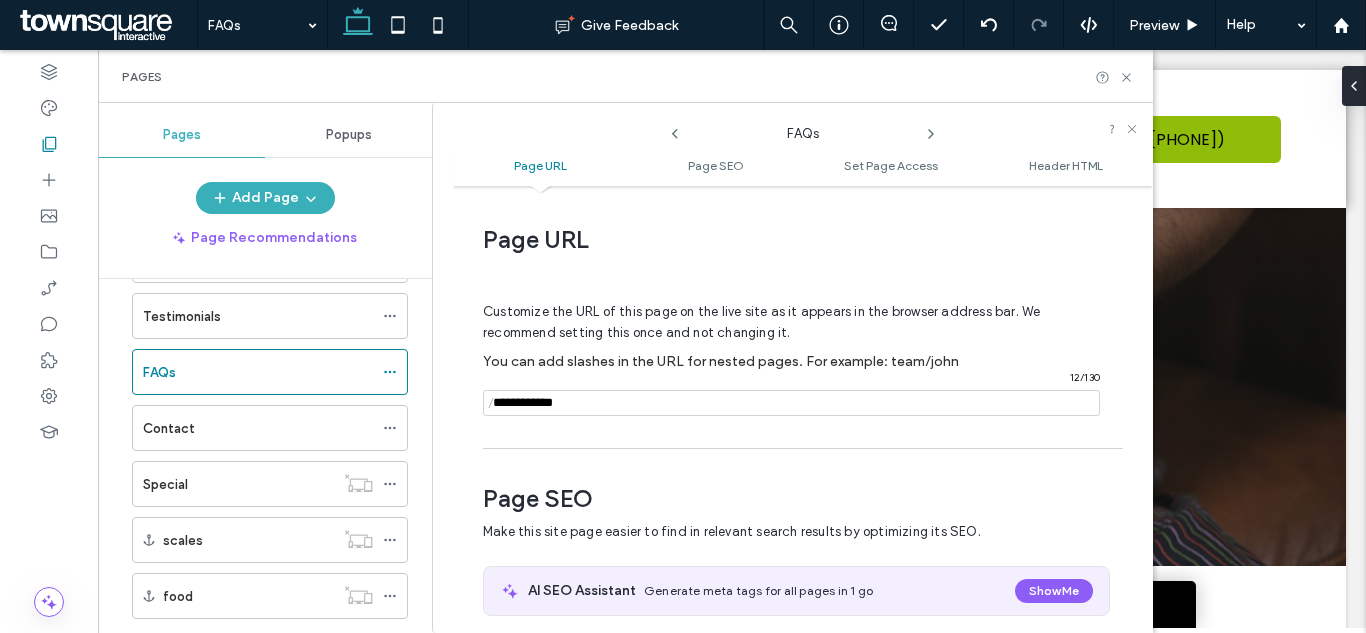 drag, startPoint x: 747, startPoint y: 409, endPoint x: 494, endPoint y: 401, distance: 253.12645 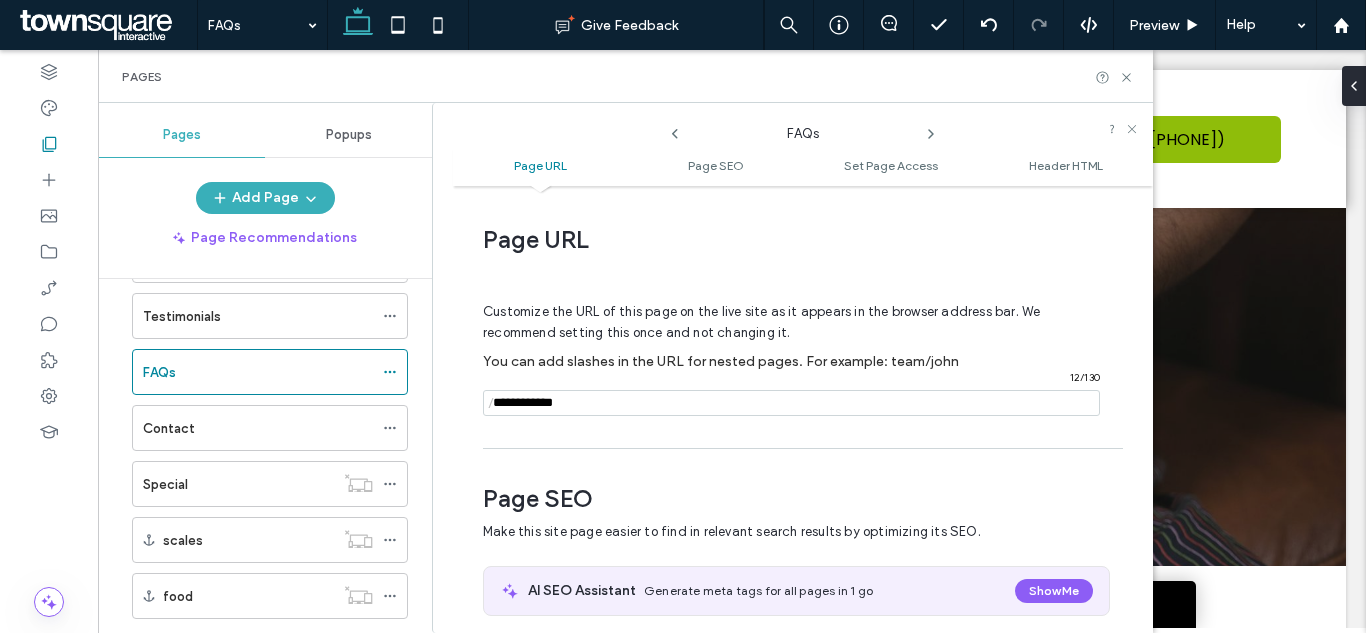 click on "/ 12 / 130" at bounding box center [791, 403] 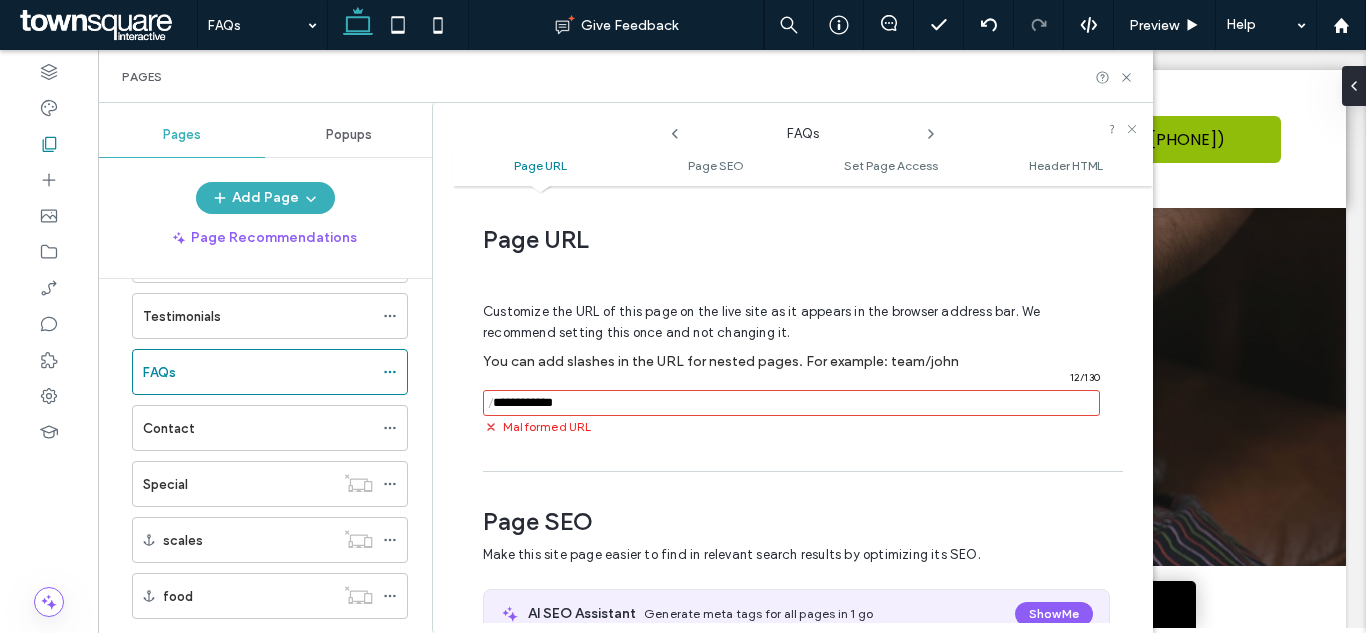 click at bounding box center [791, 403] 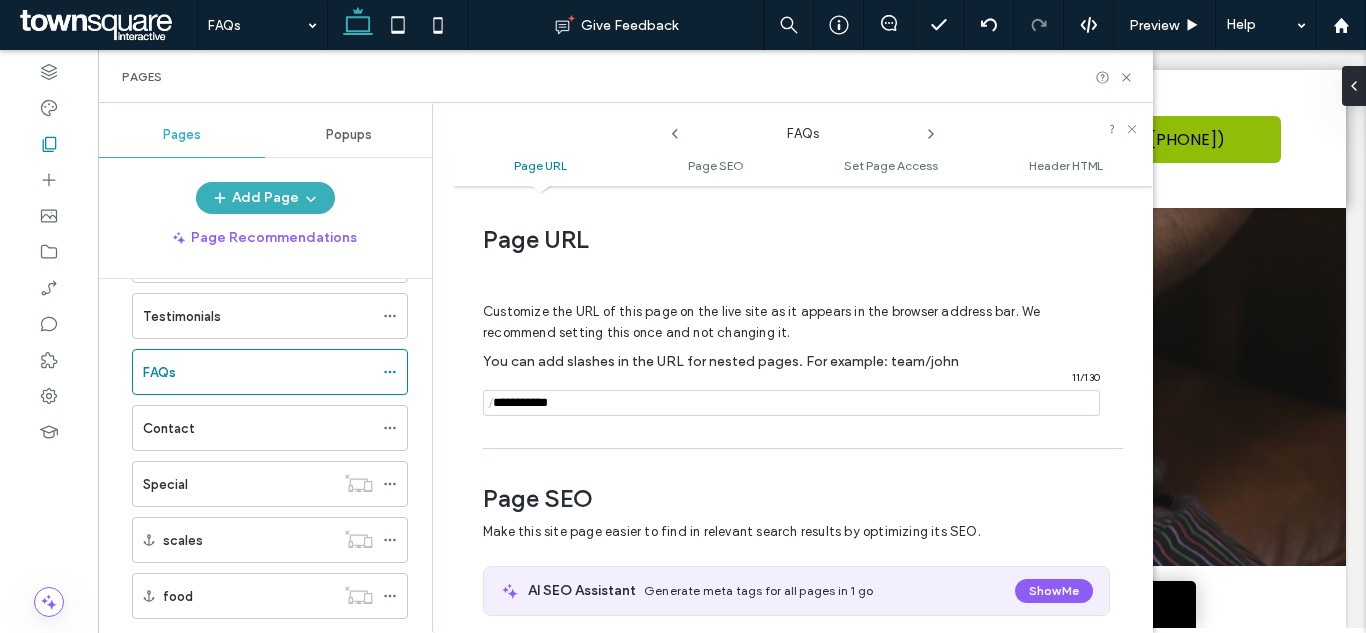 type on "**********" 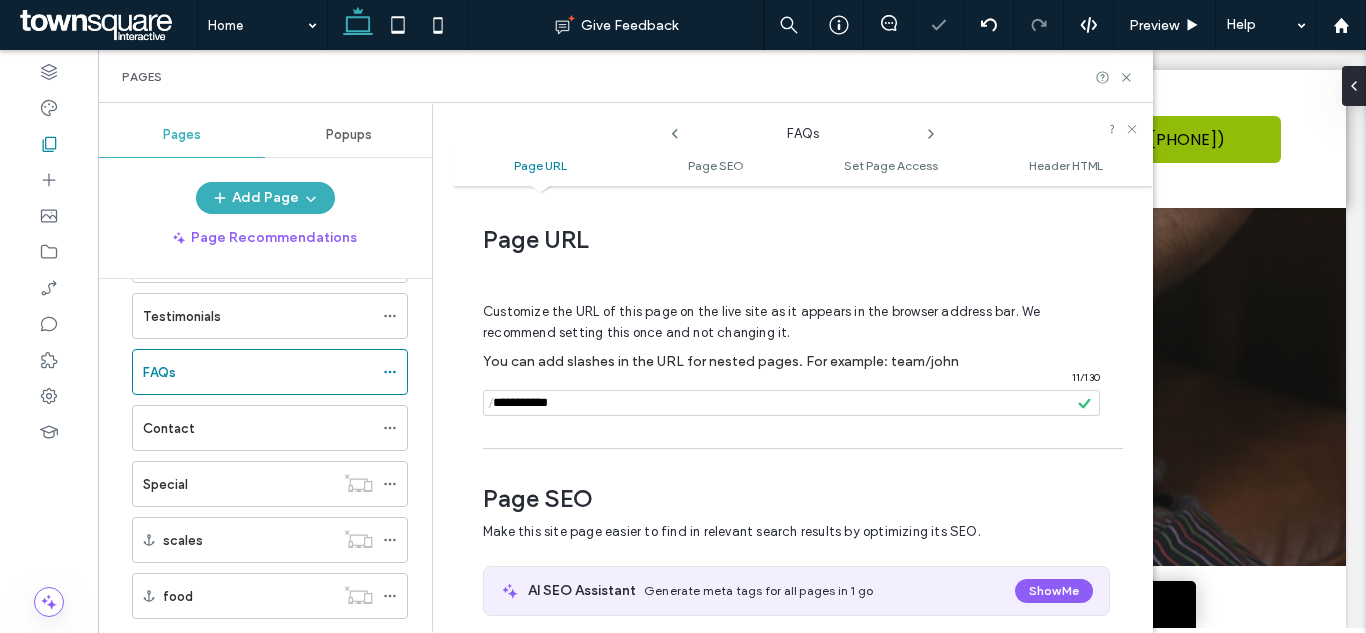 click at bounding box center (683, 316) 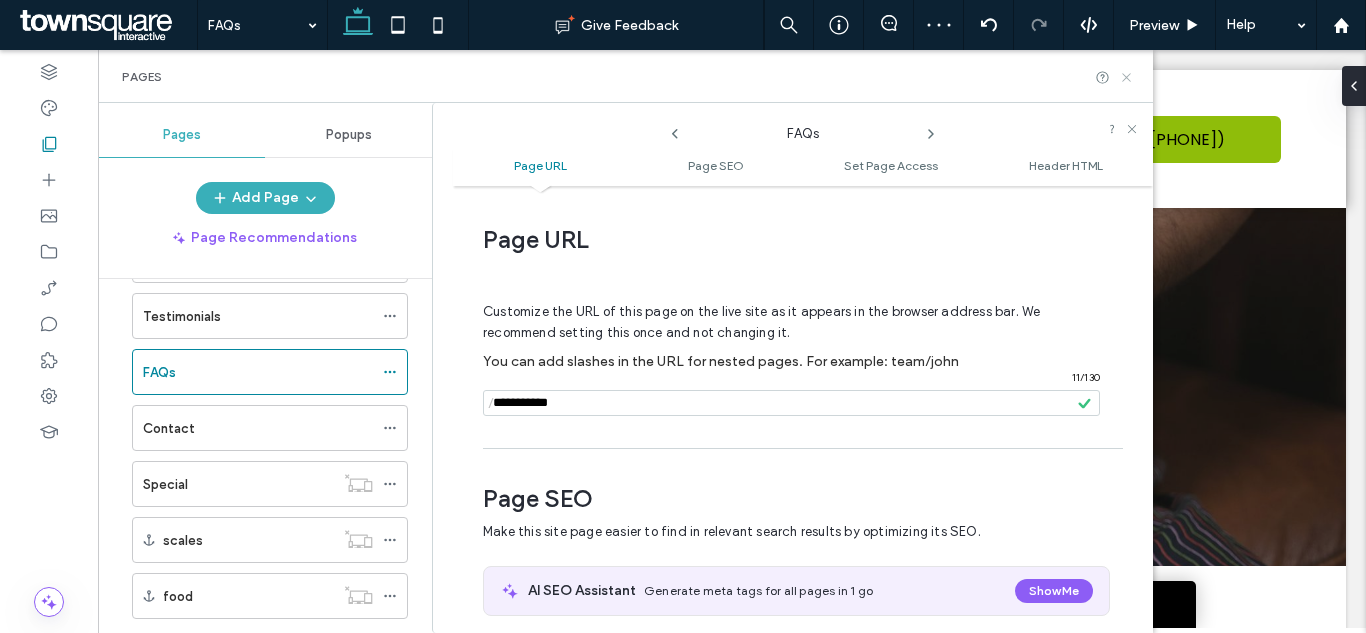 click 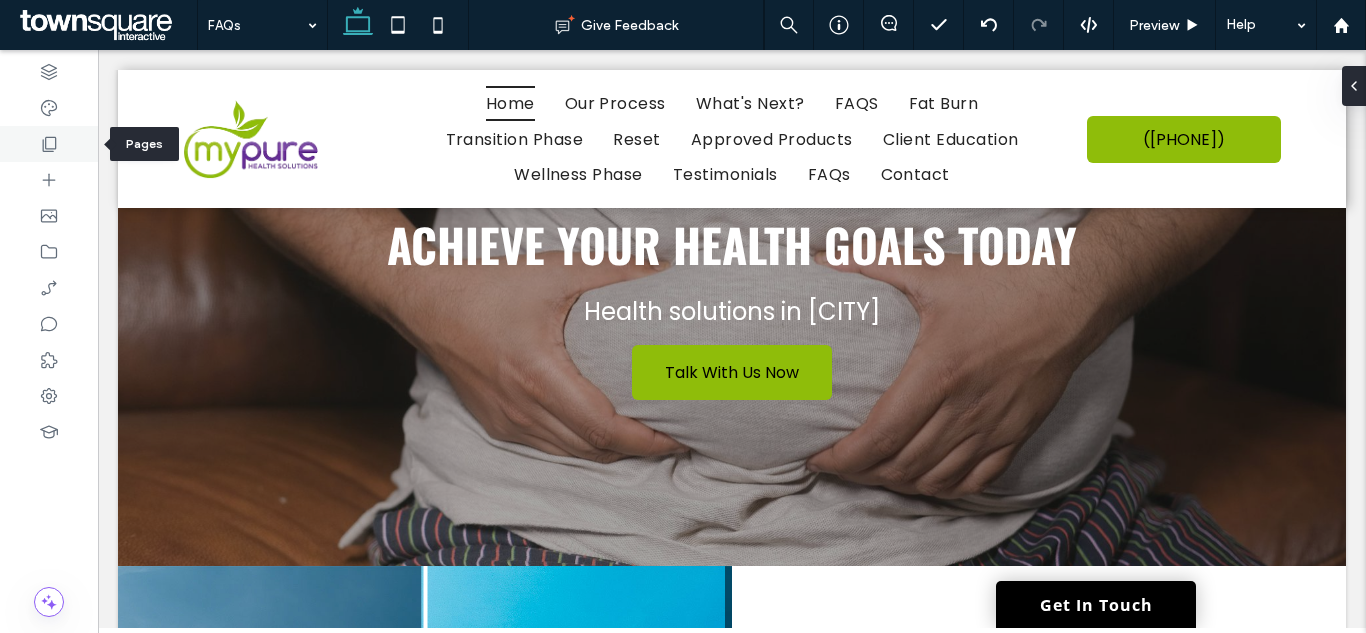 click 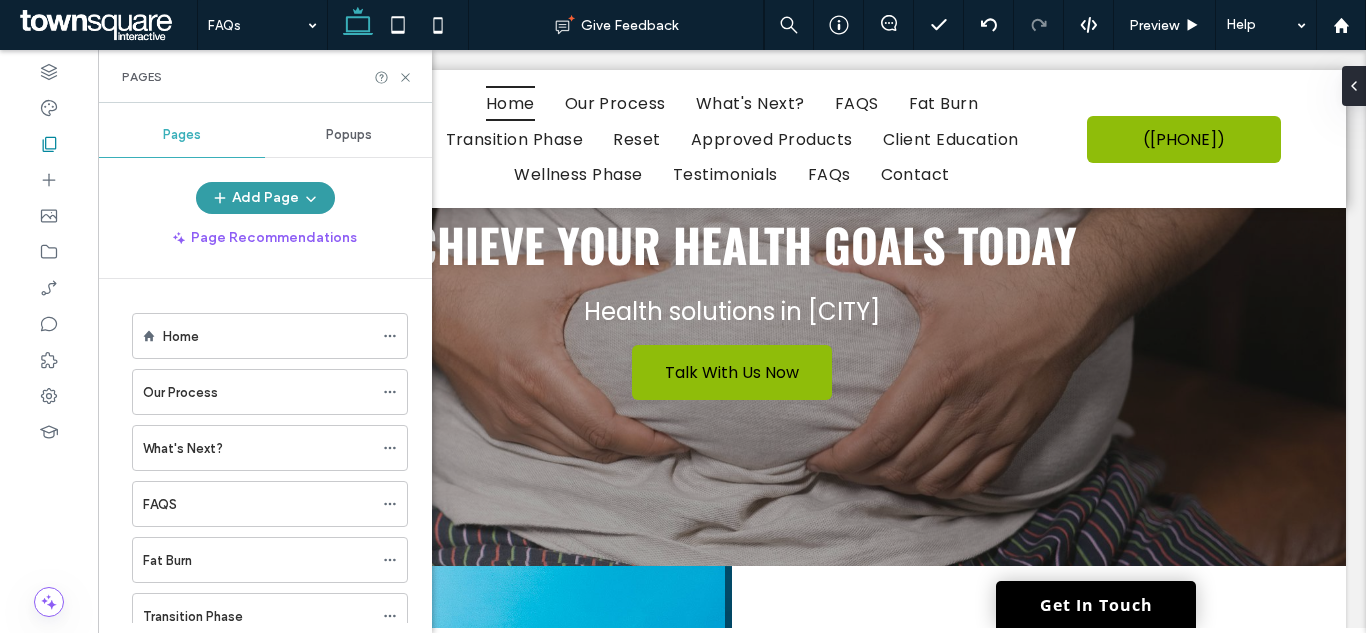 click on "Add Page" at bounding box center (265, 198) 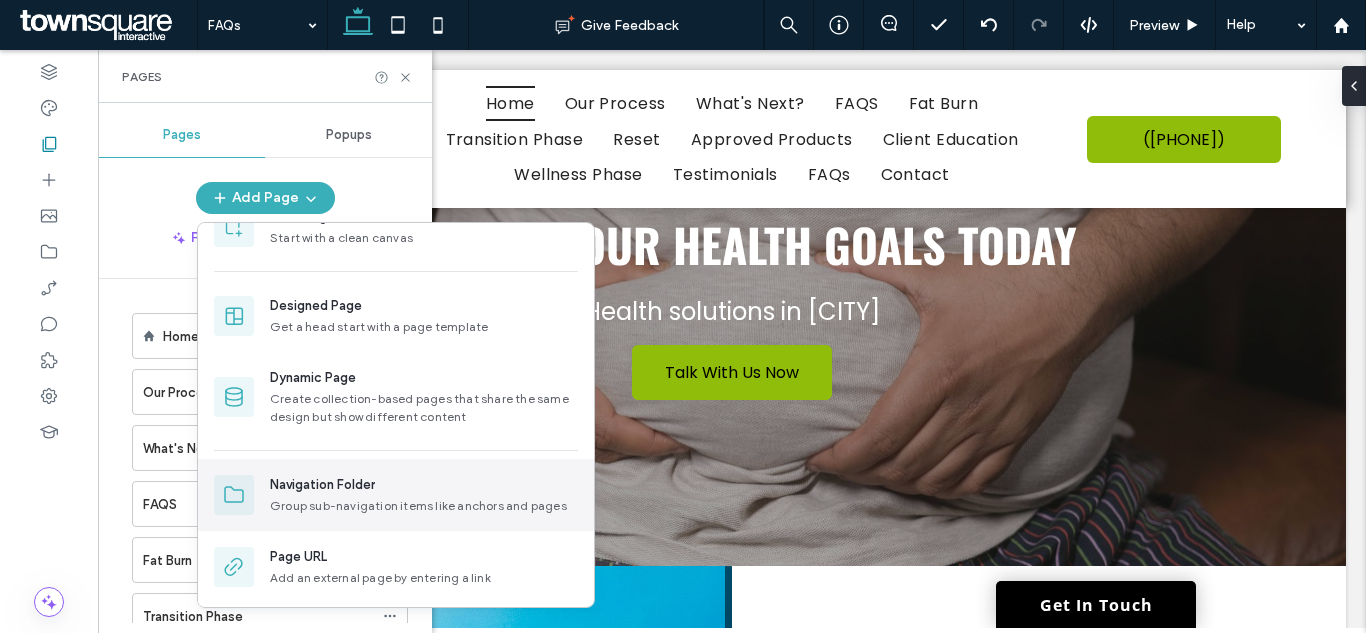 scroll, scrollTop: 116, scrollLeft: 0, axis: vertical 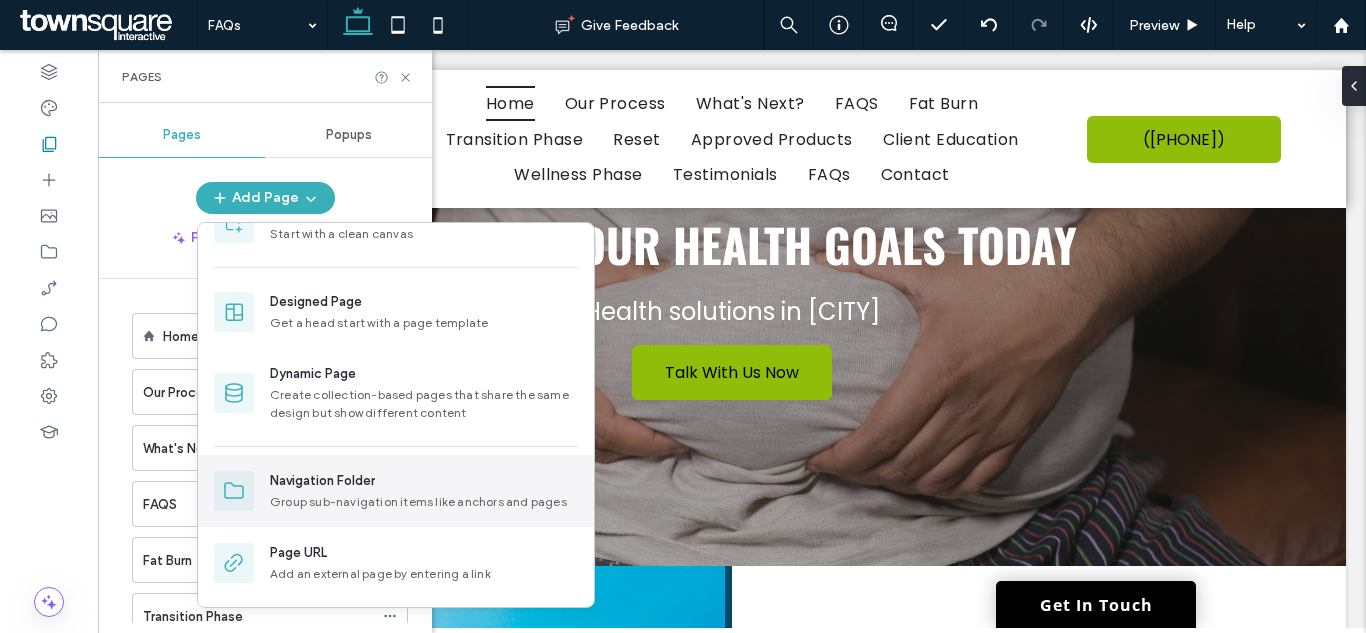 click on "Group sub-navigation items like anchors and pages" at bounding box center [424, 502] 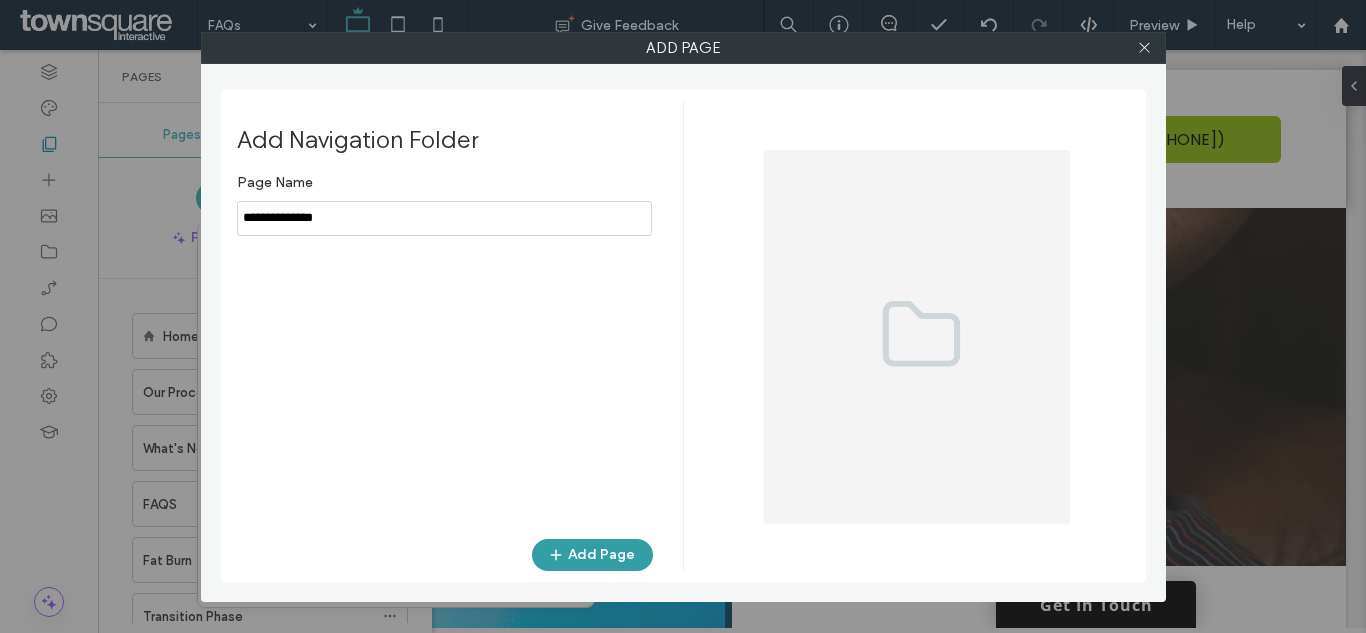 type on "**********" 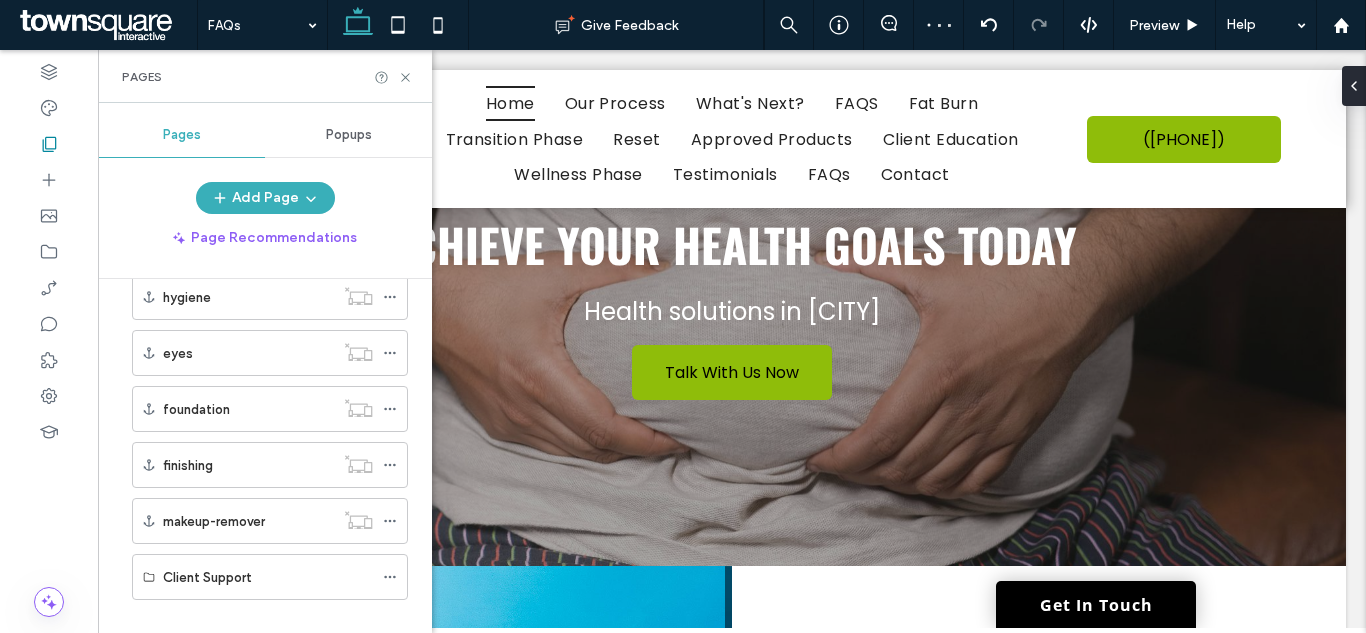 scroll, scrollTop: 2000, scrollLeft: 0, axis: vertical 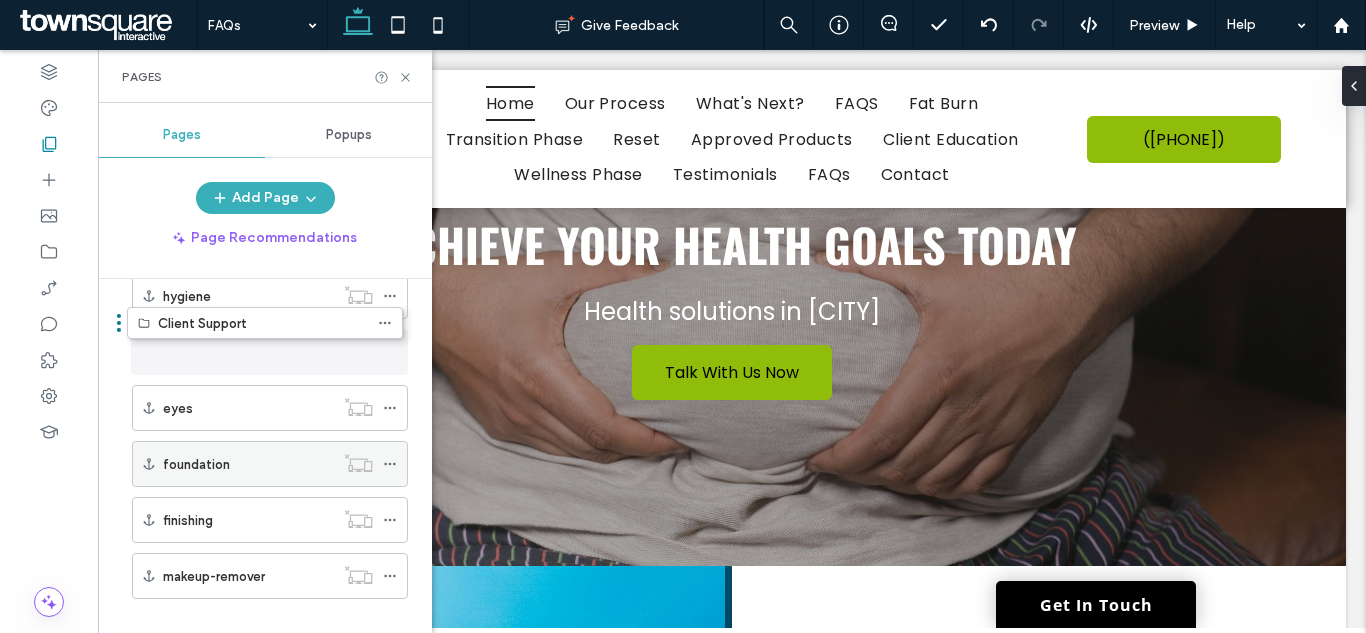 drag, startPoint x: 257, startPoint y: 580, endPoint x: 255, endPoint y: 388, distance: 192.01042 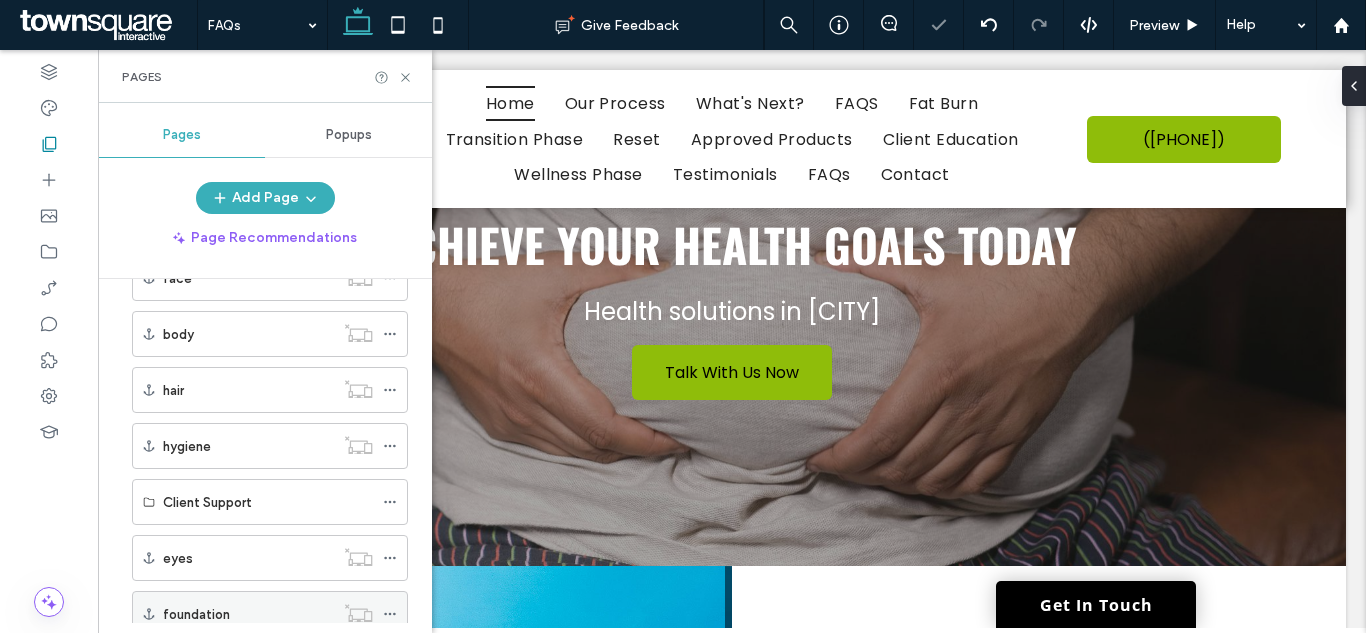 scroll, scrollTop: 1800, scrollLeft: 0, axis: vertical 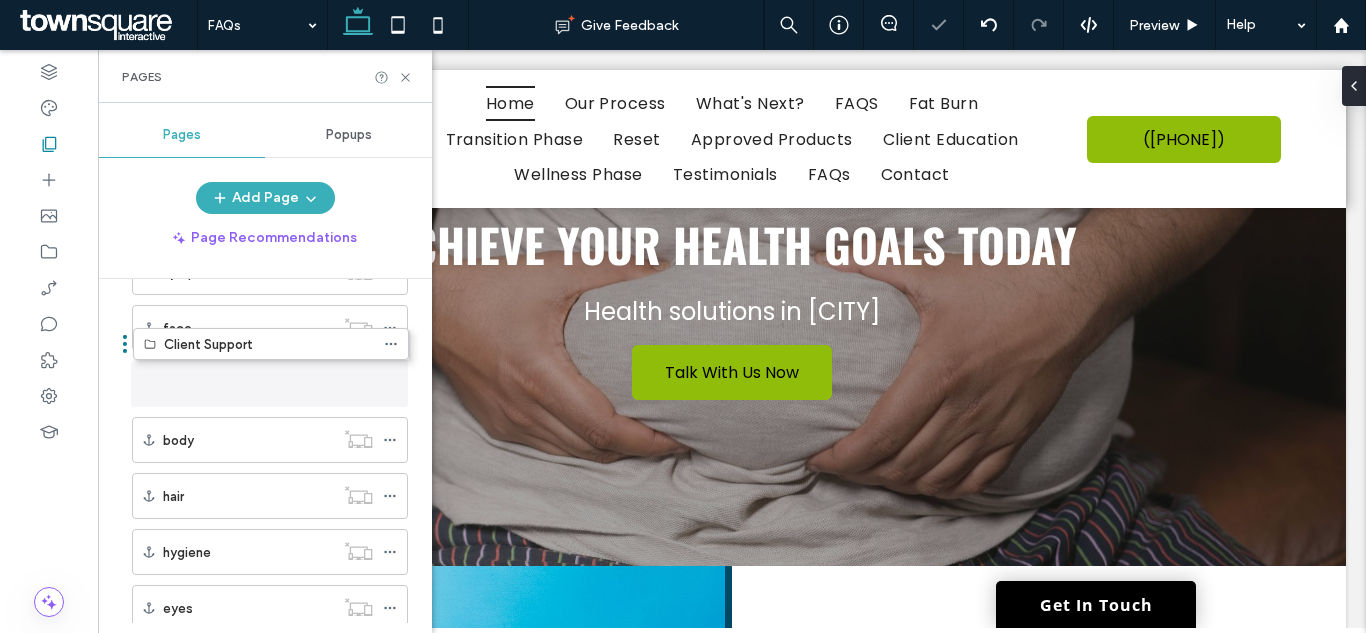 drag, startPoint x: 246, startPoint y: 555, endPoint x: 241, endPoint y: 358, distance: 197.06345 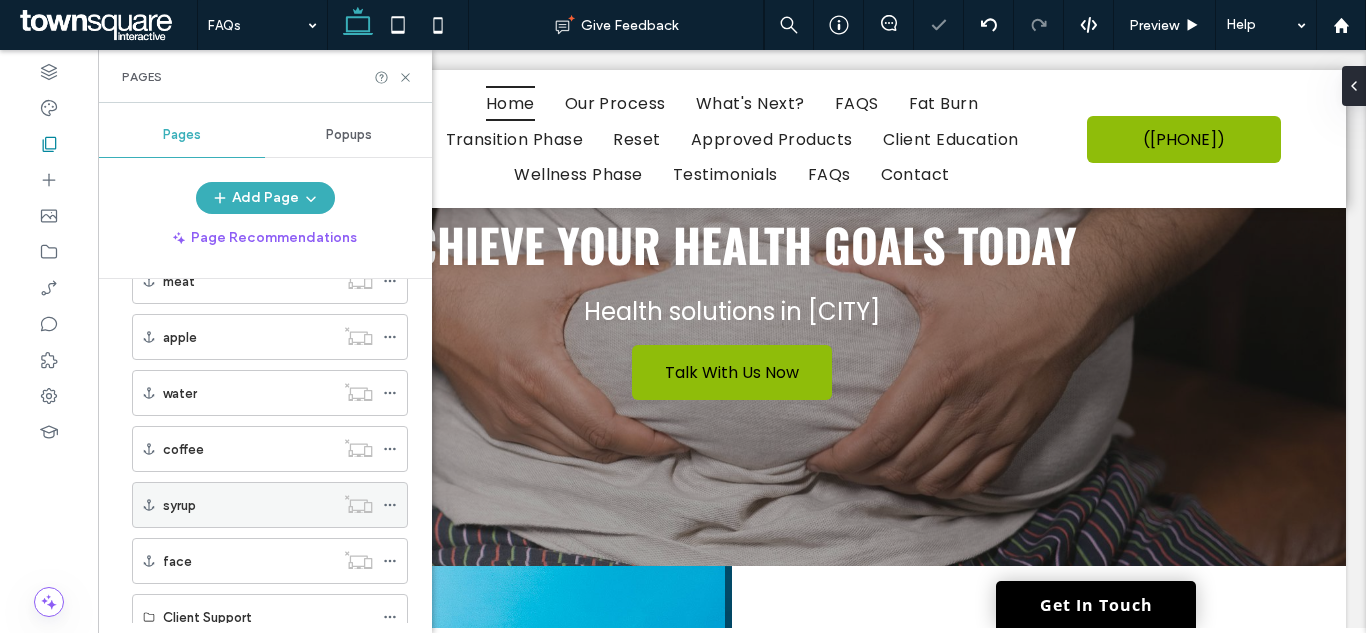 scroll, scrollTop: 1600, scrollLeft: 0, axis: vertical 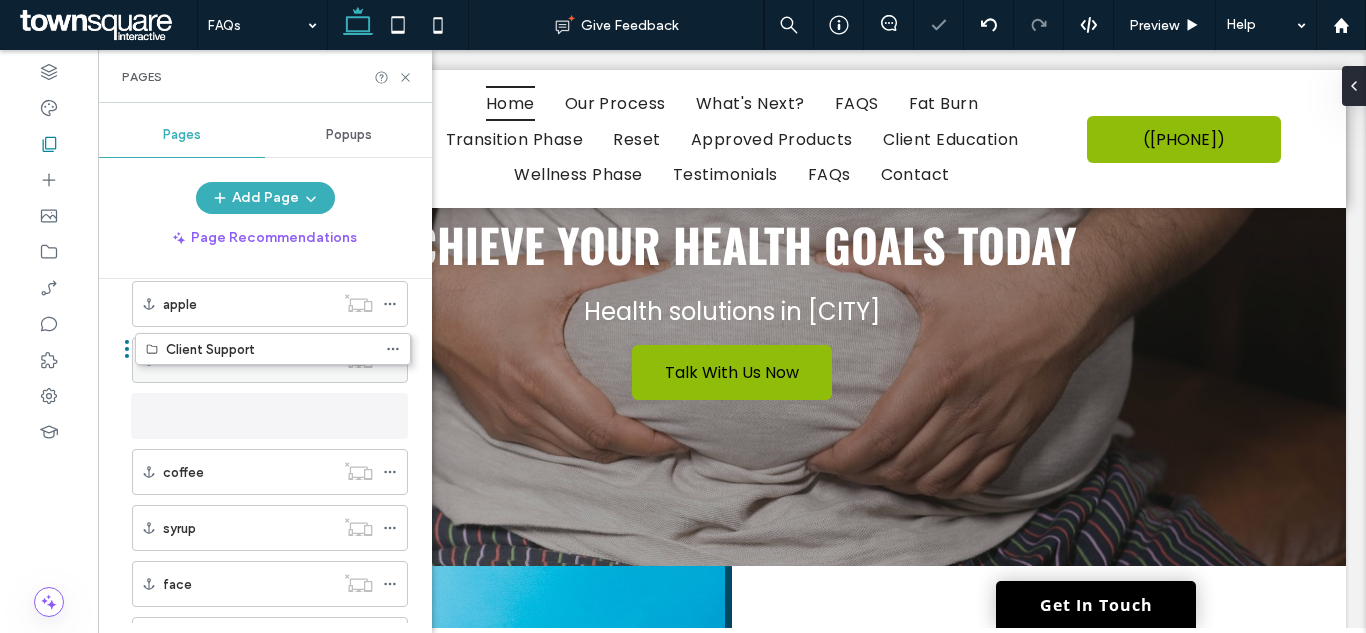 drag, startPoint x: 259, startPoint y: 584, endPoint x: 258, endPoint y: 376, distance: 208.00241 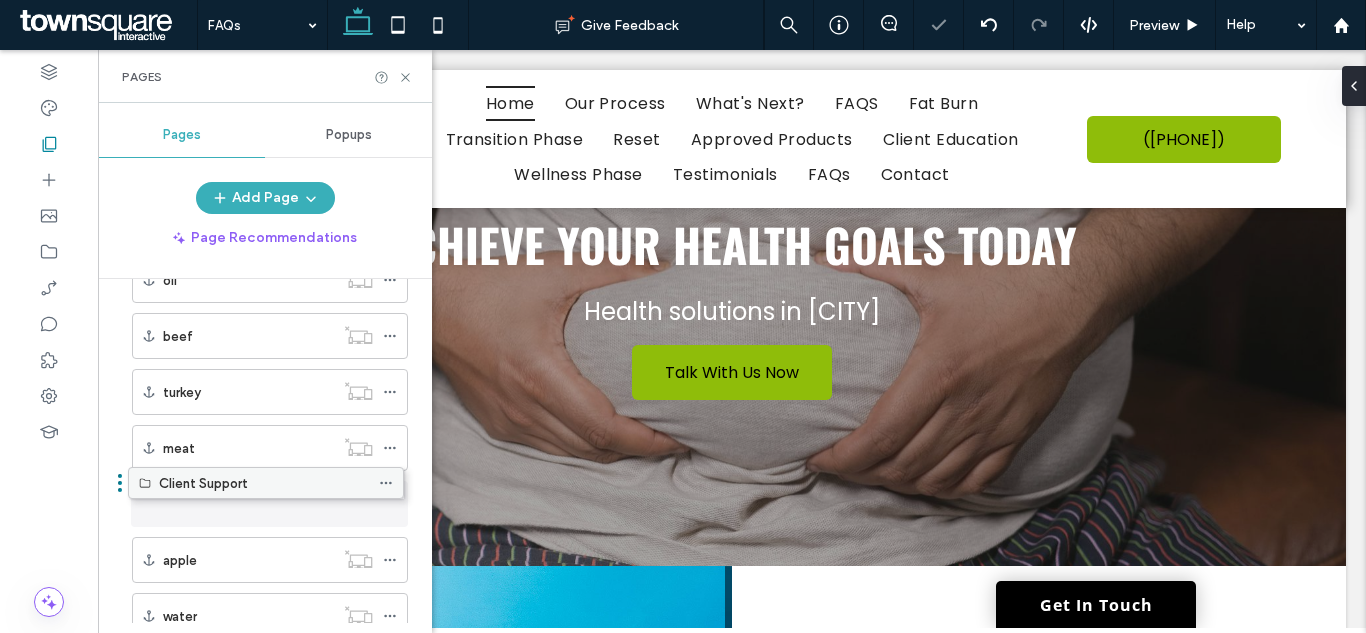 scroll, scrollTop: 1440, scrollLeft: 0, axis: vertical 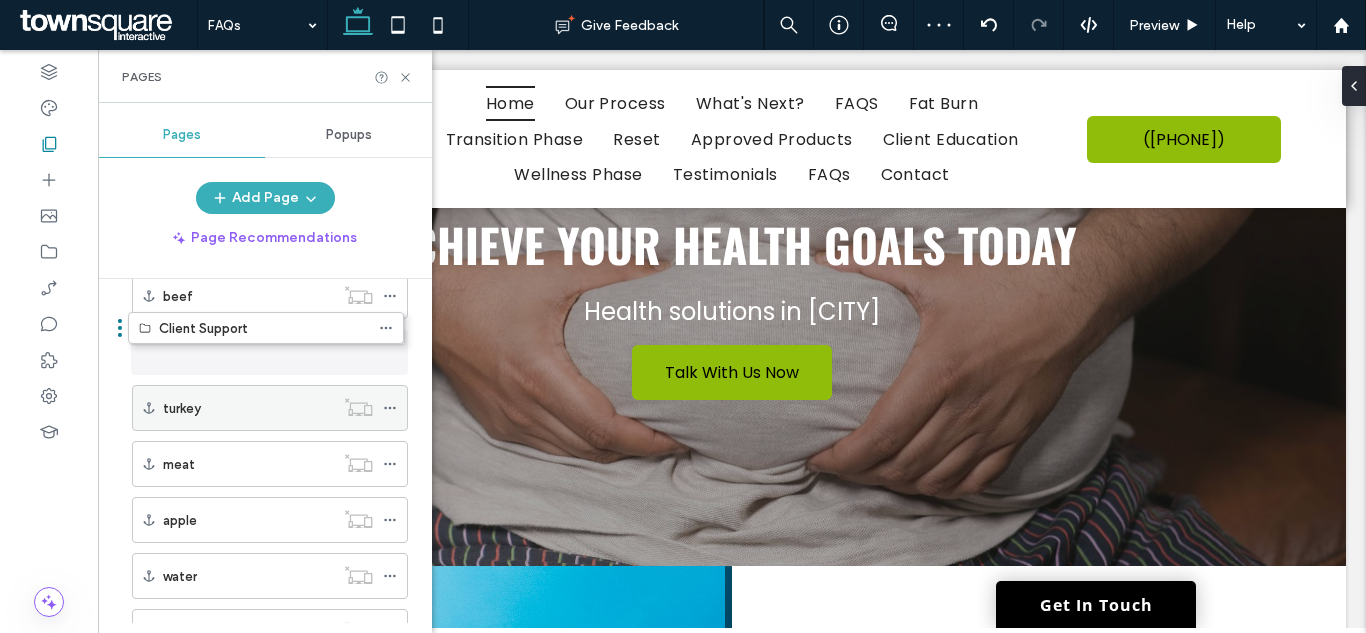 drag, startPoint x: 243, startPoint y: 616, endPoint x: 238, endPoint y: 346, distance: 270.0463 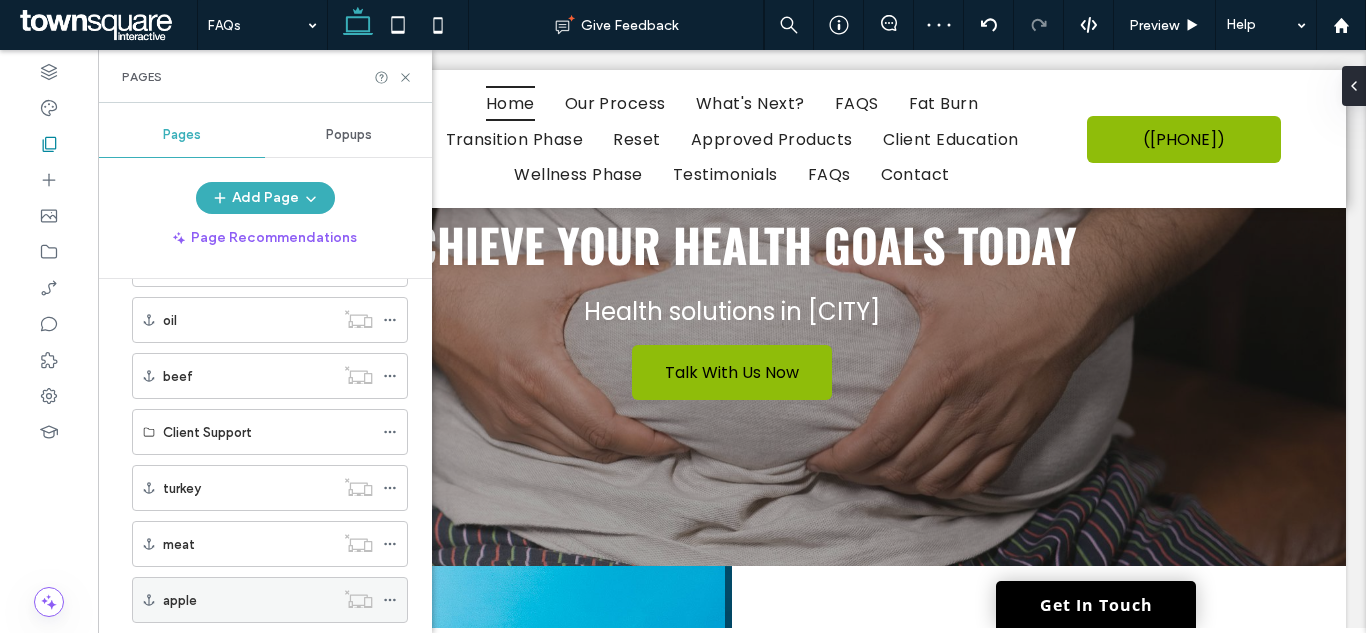 scroll, scrollTop: 1240, scrollLeft: 0, axis: vertical 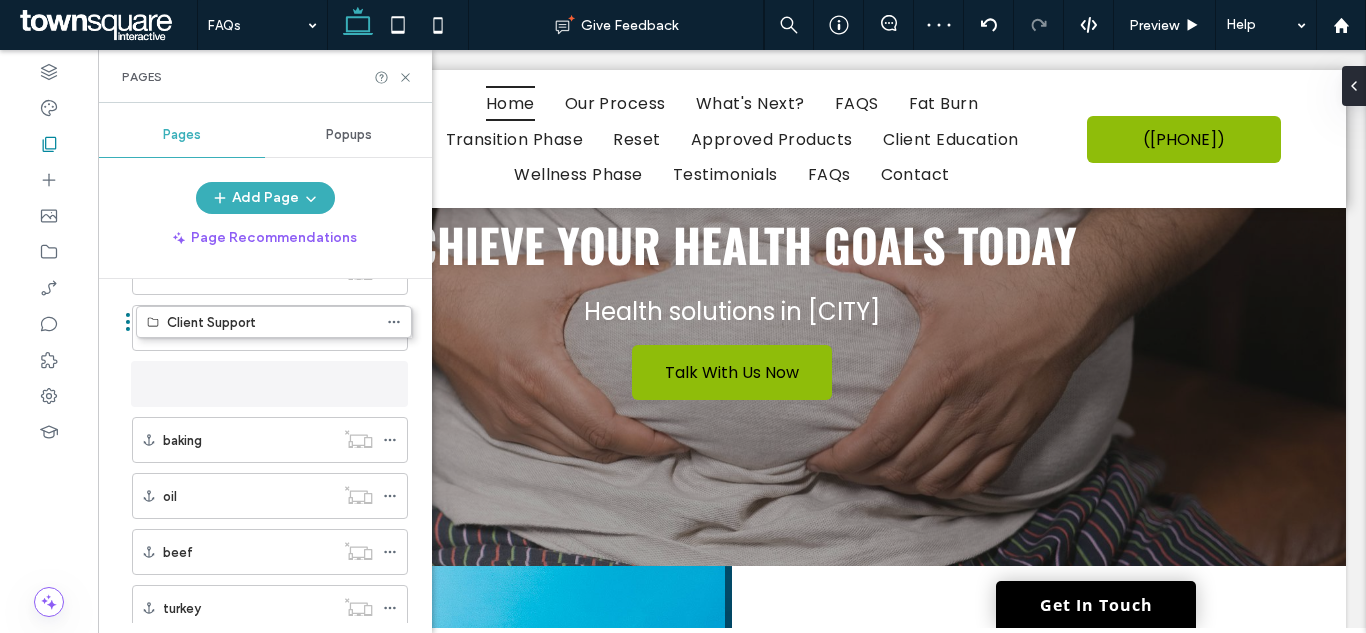 drag, startPoint x: 240, startPoint y: 554, endPoint x: 256, endPoint y: 412, distance: 142.89856 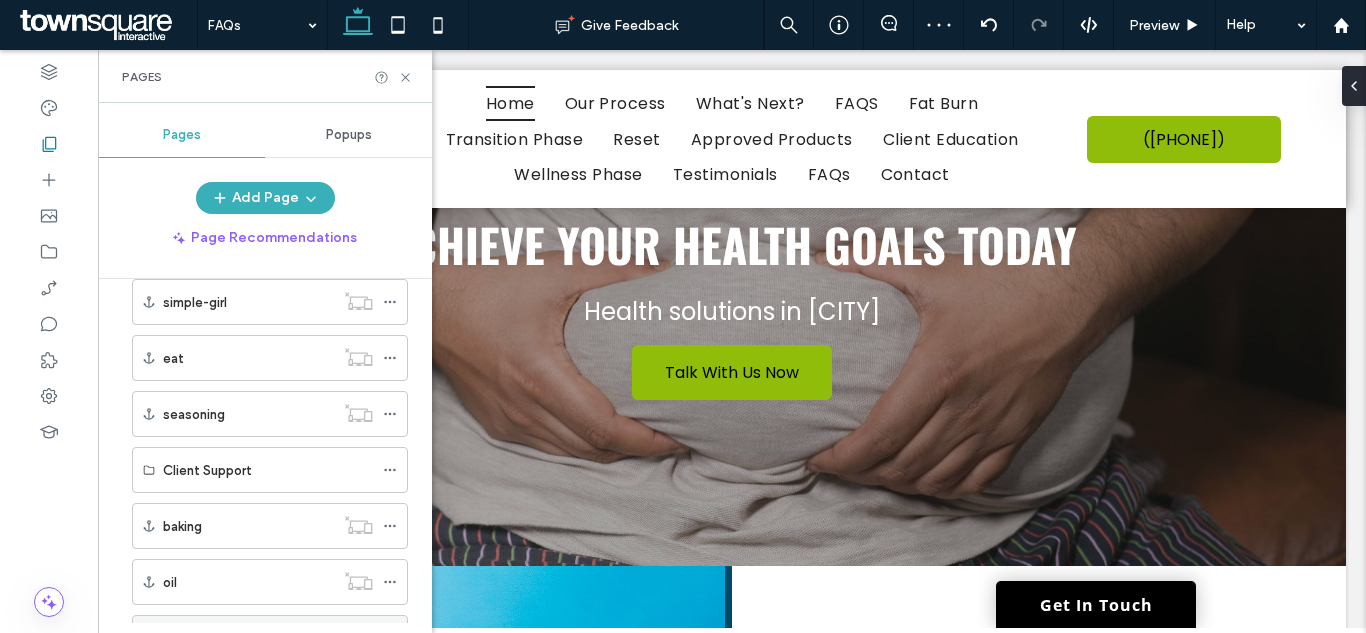 scroll, scrollTop: 1040, scrollLeft: 0, axis: vertical 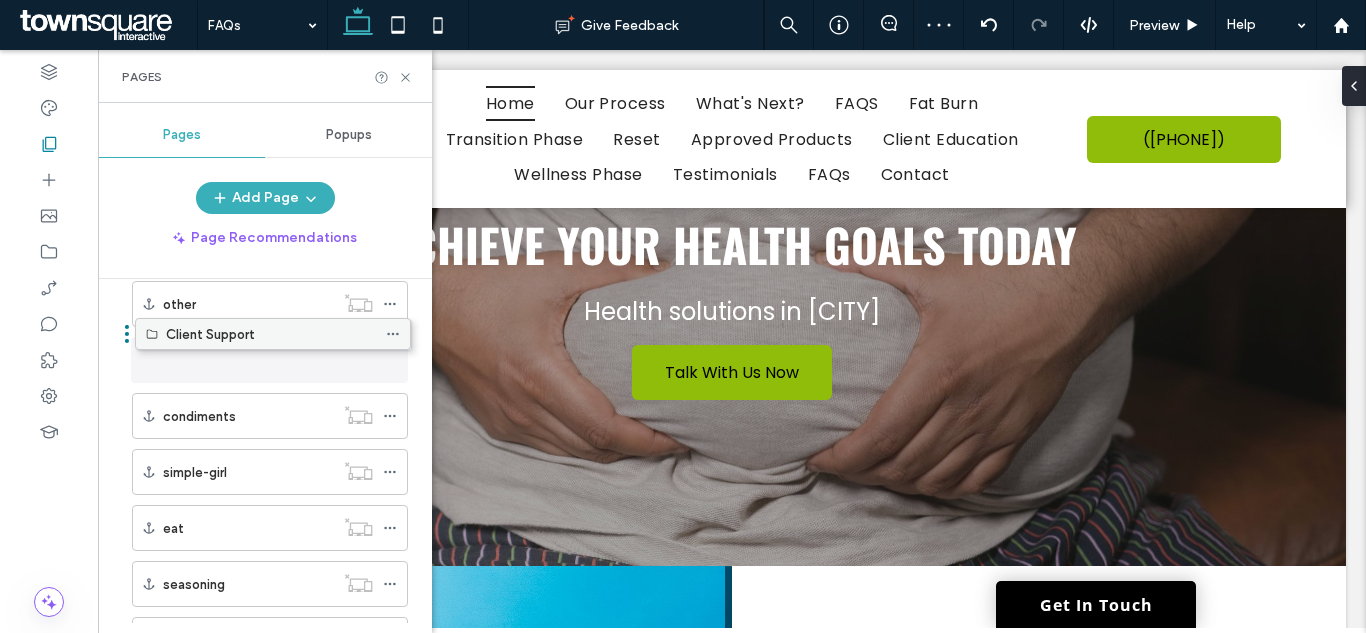 drag, startPoint x: 232, startPoint y: 588, endPoint x: 235, endPoint y: 345, distance: 243.01852 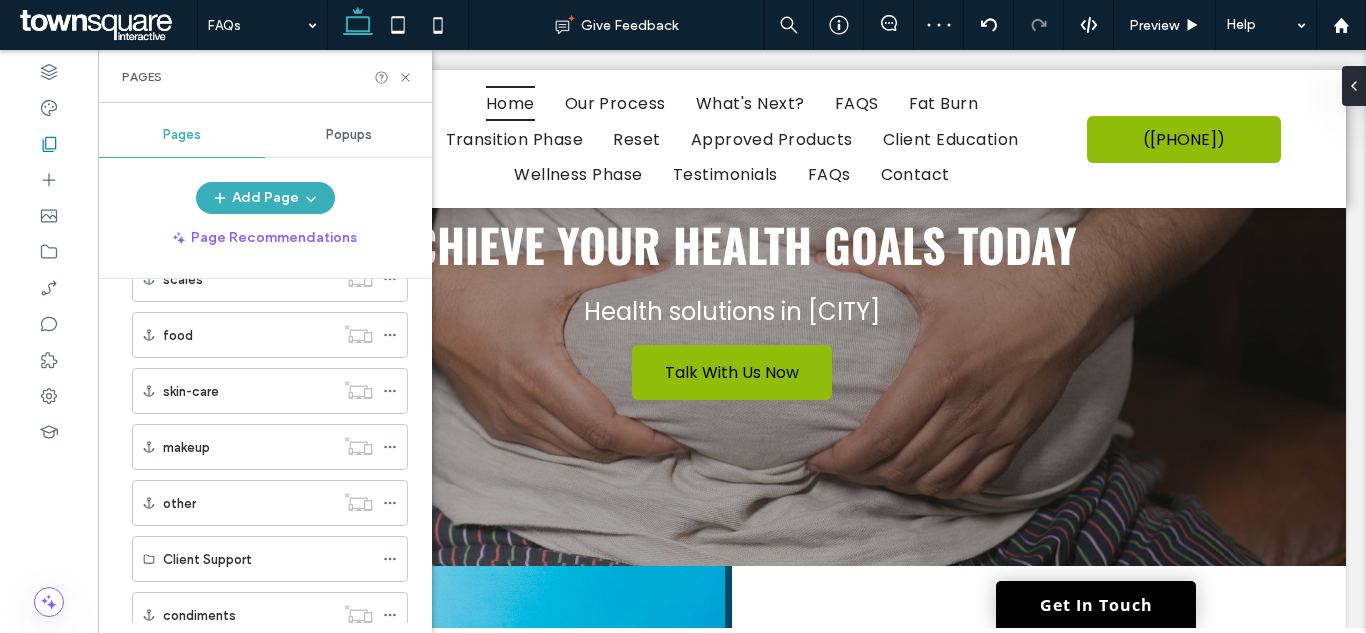 scroll, scrollTop: 840, scrollLeft: 0, axis: vertical 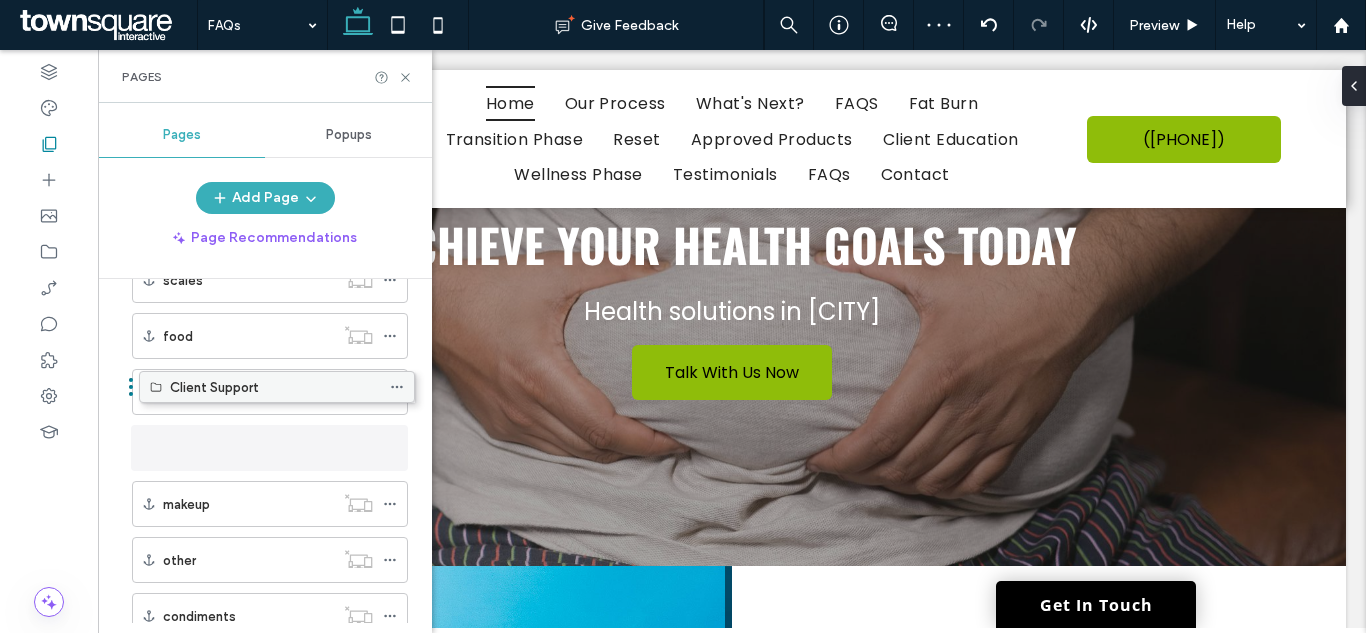 drag, startPoint x: 213, startPoint y: 546, endPoint x: 220, endPoint y: 371, distance: 175.13994 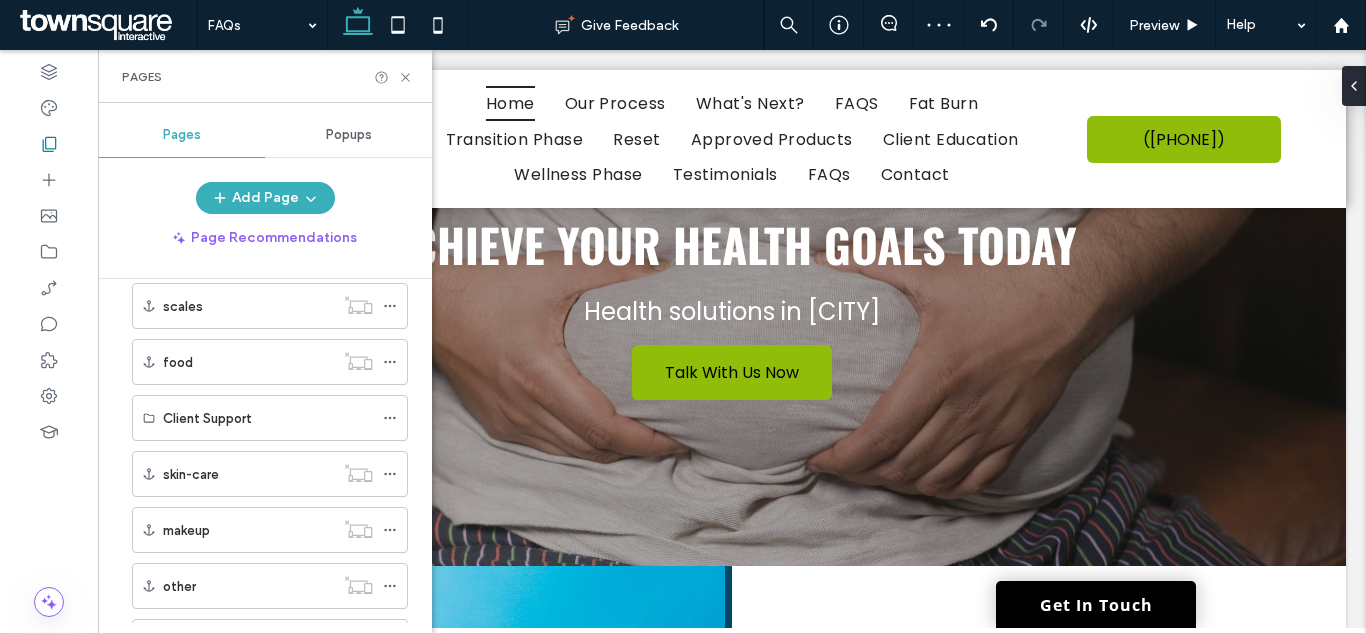 scroll, scrollTop: 740, scrollLeft: 0, axis: vertical 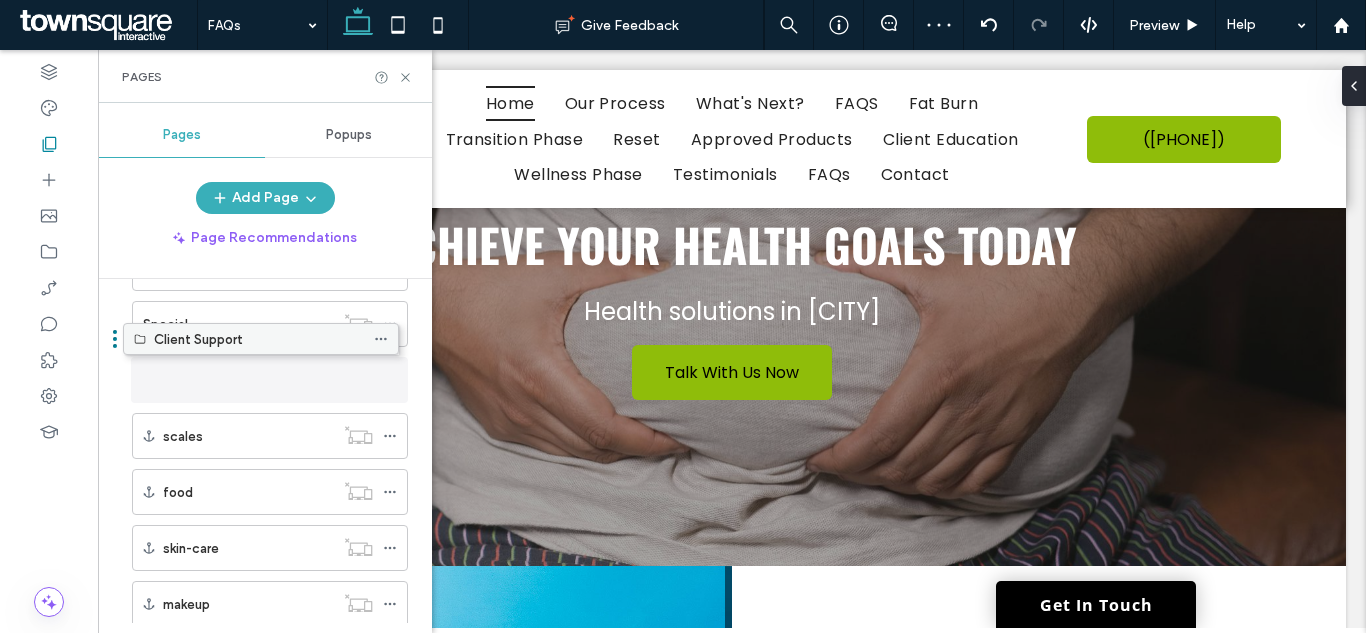 drag, startPoint x: 225, startPoint y: 401, endPoint x: 225, endPoint y: 348, distance: 53 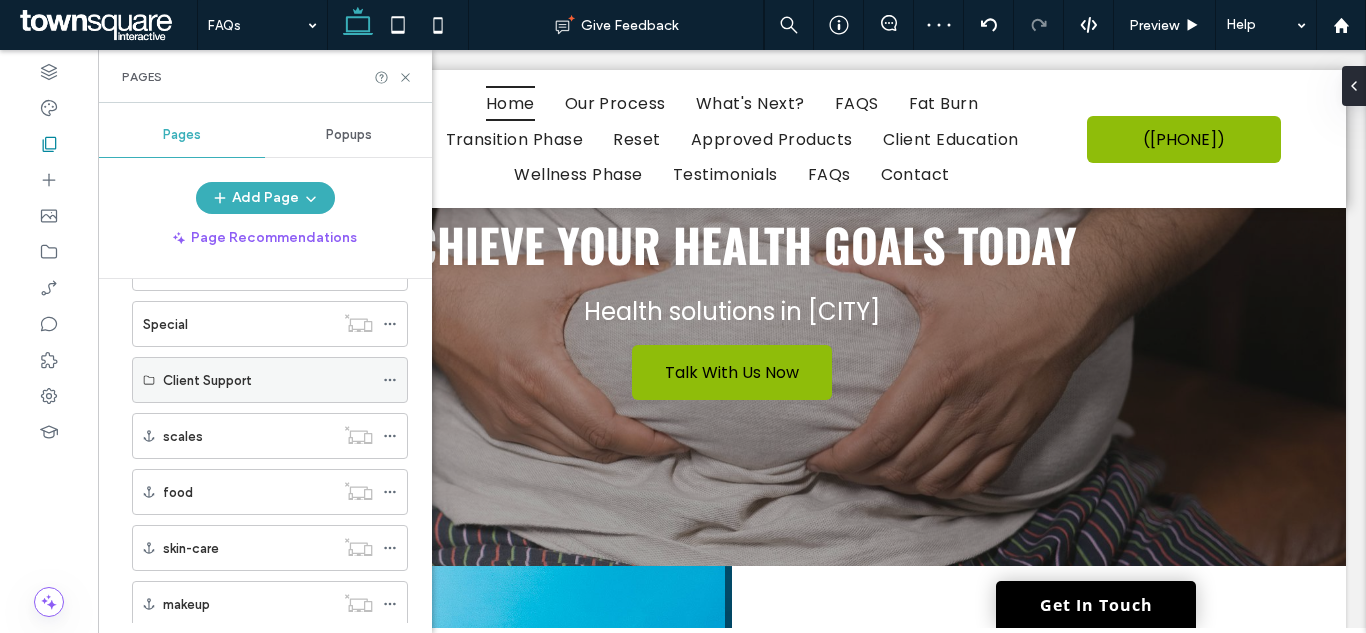 scroll, scrollTop: 540, scrollLeft: 0, axis: vertical 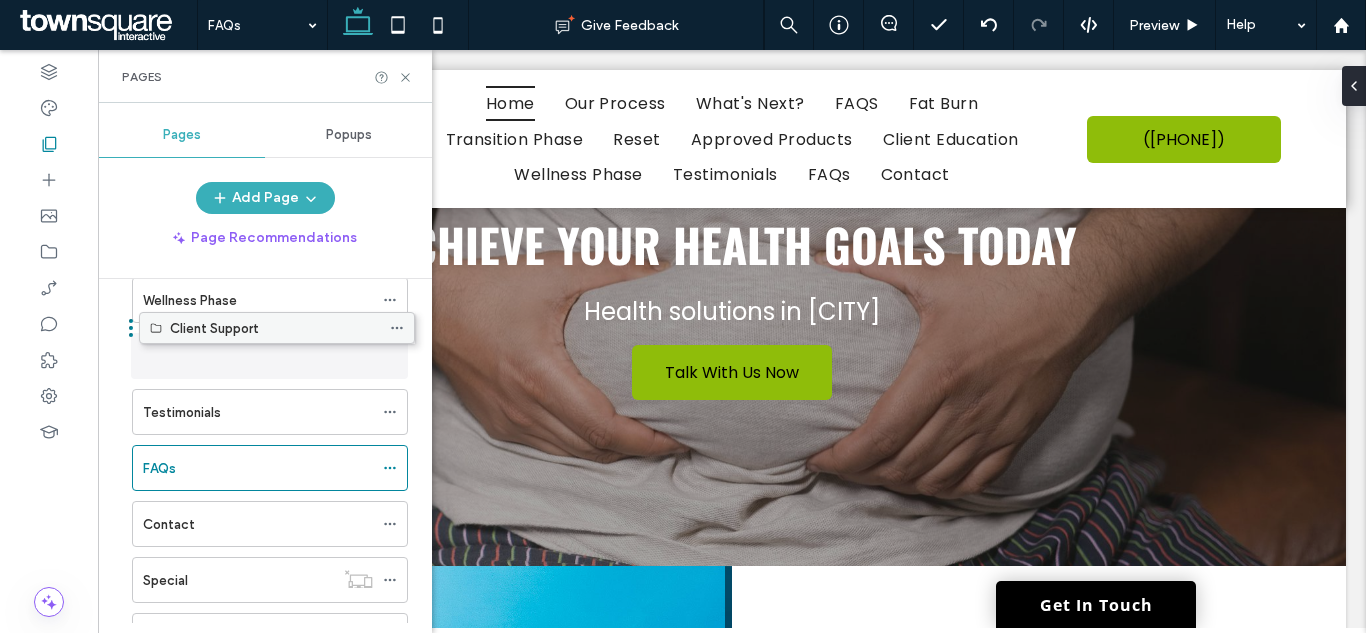 drag, startPoint x: 219, startPoint y: 579, endPoint x: 226, endPoint y: 334, distance: 245.09998 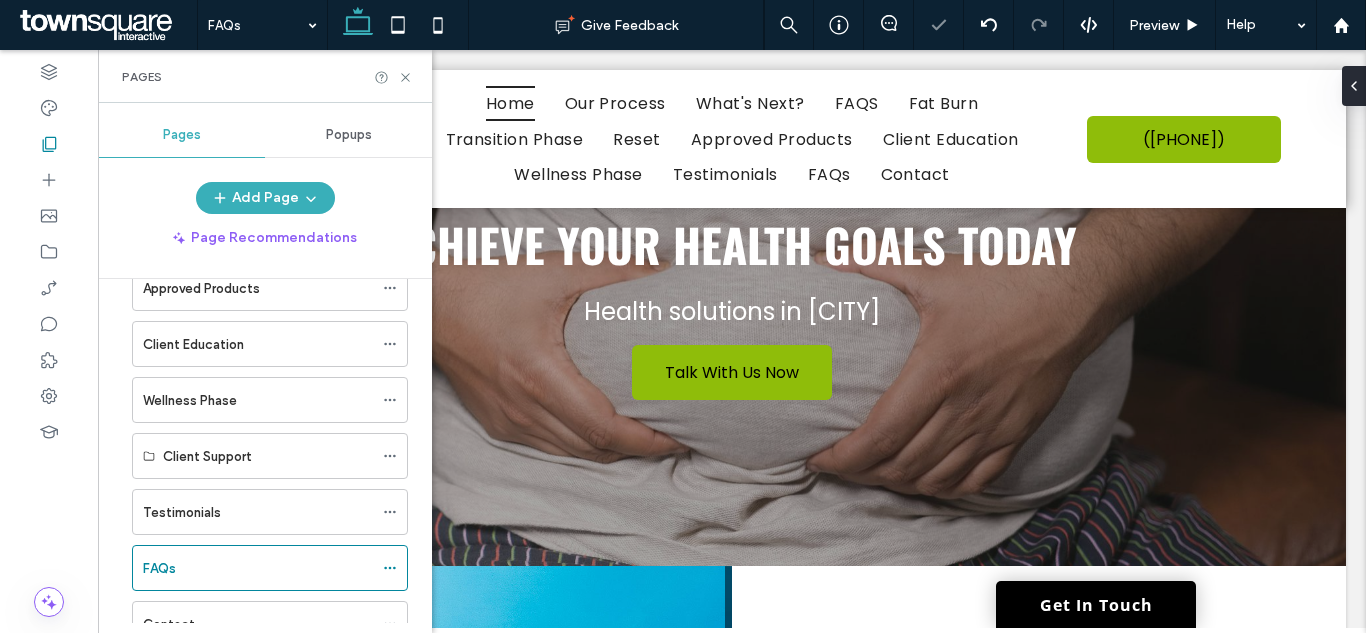 scroll, scrollTop: 340, scrollLeft: 0, axis: vertical 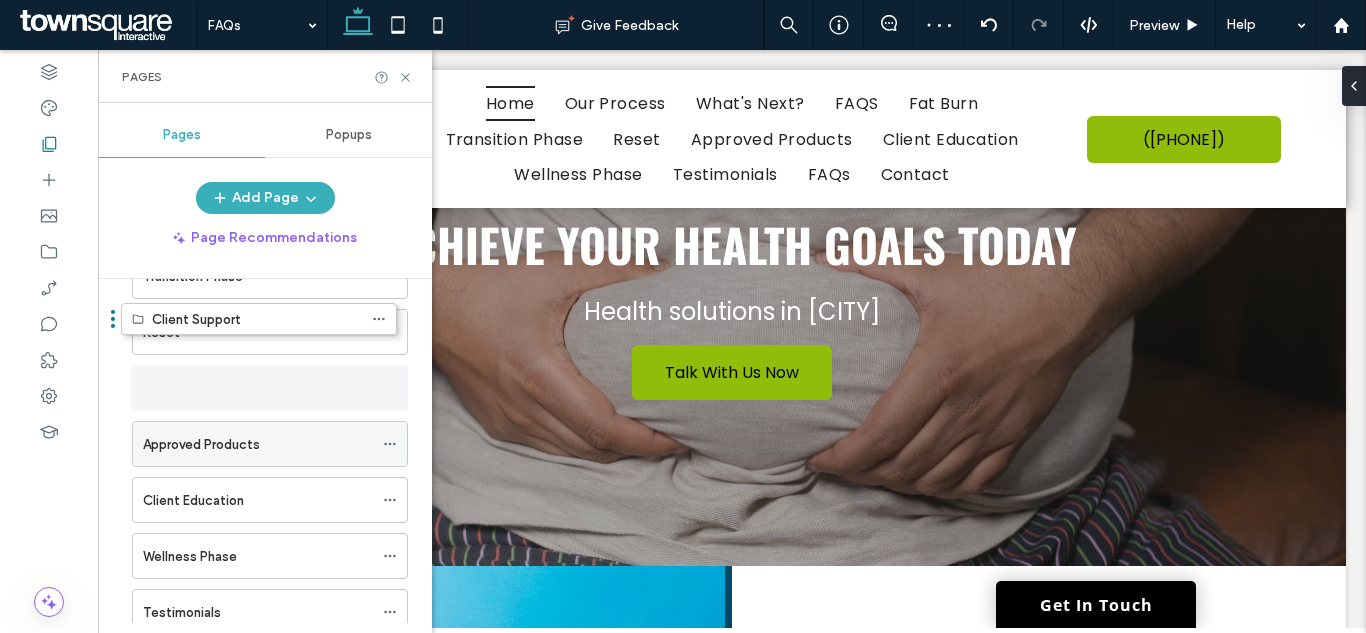 drag, startPoint x: 238, startPoint y: 557, endPoint x: 231, endPoint y: 370, distance: 187.13097 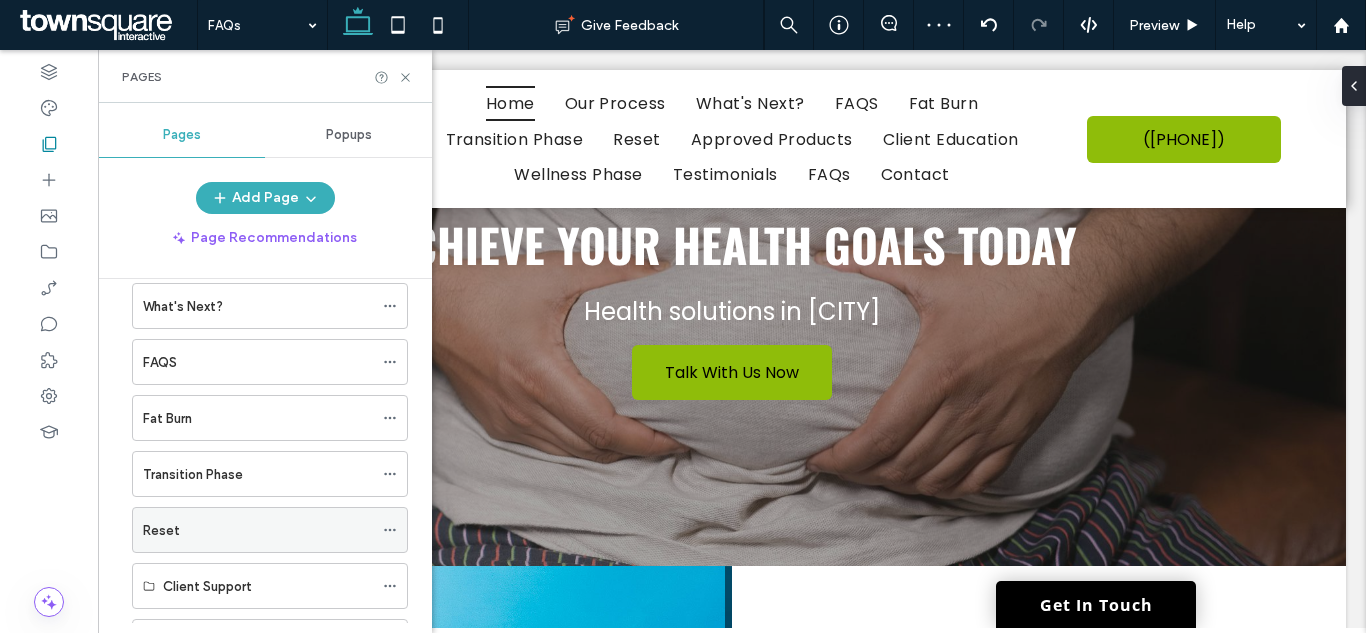 scroll, scrollTop: 140, scrollLeft: 0, axis: vertical 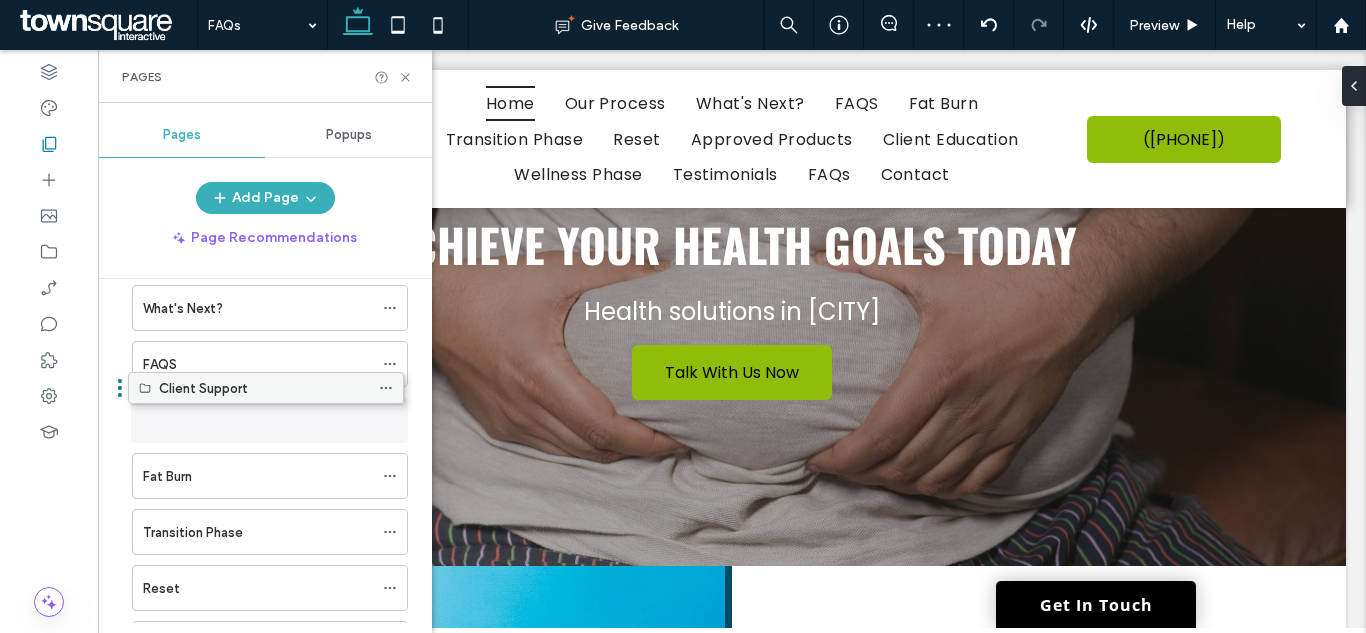 drag, startPoint x: 252, startPoint y: 587, endPoint x: 248, endPoint y: 394, distance: 193.04144 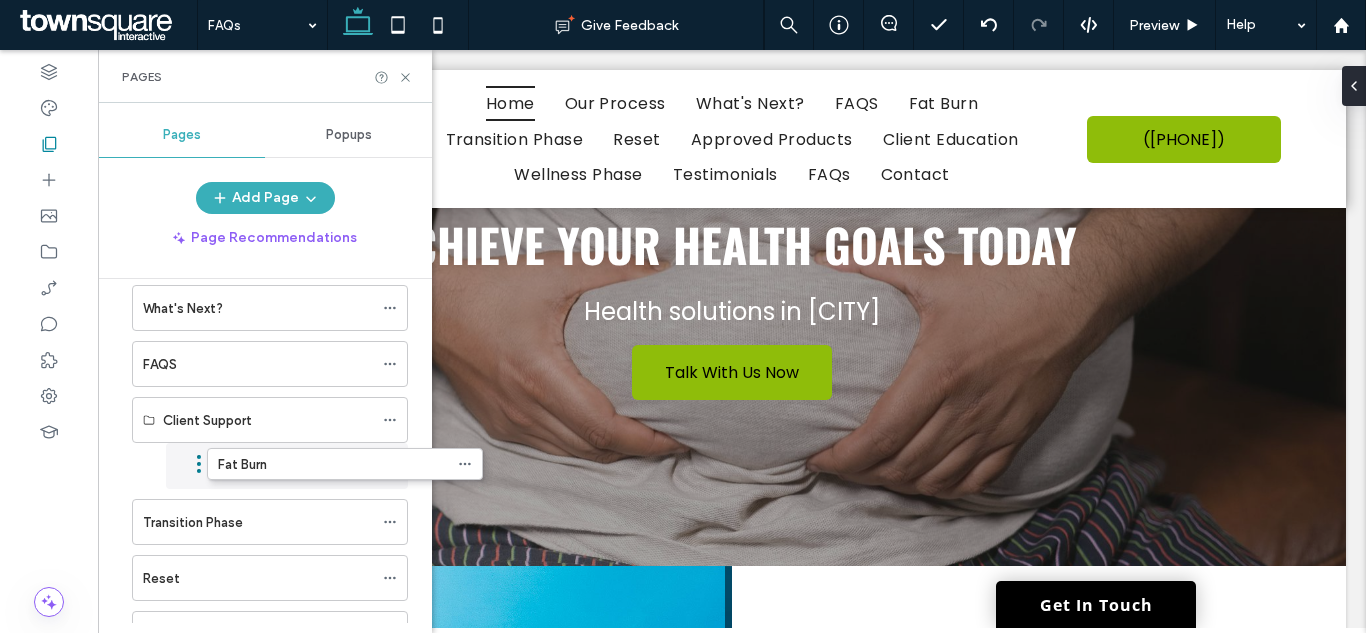 drag, startPoint x: 217, startPoint y: 485, endPoint x: 313, endPoint y: 479, distance: 96.18732 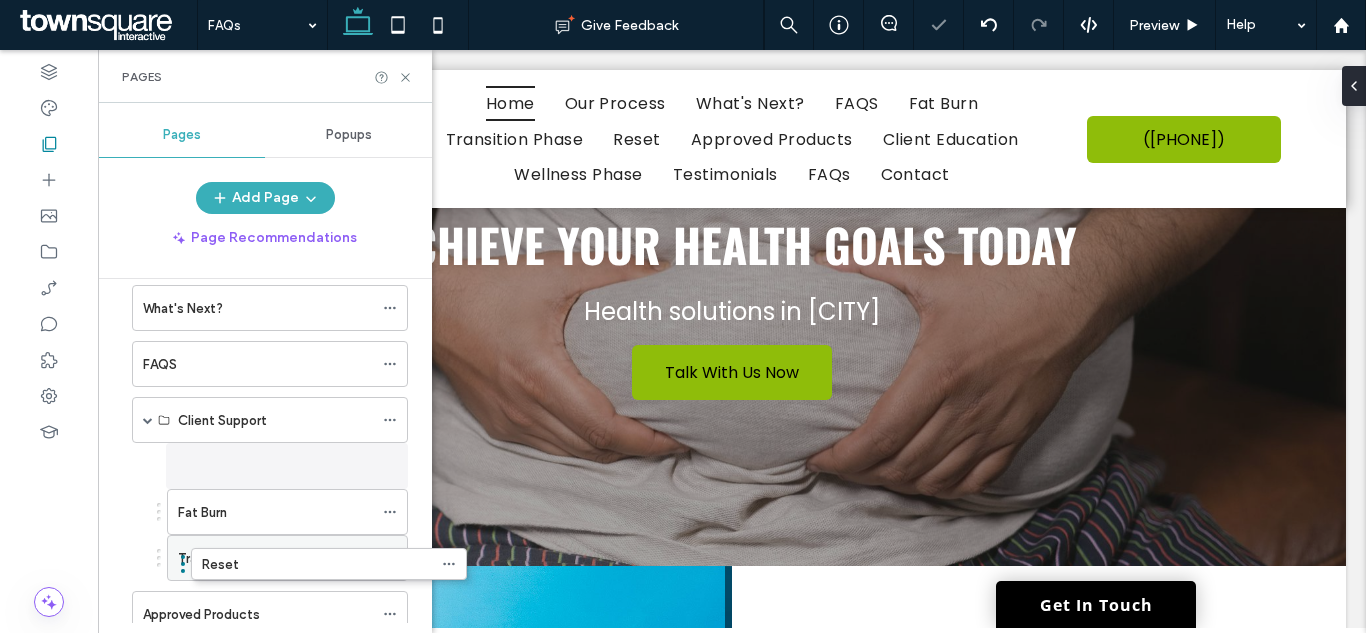 drag, startPoint x: 211, startPoint y: 571, endPoint x: 277, endPoint y: 533, distance: 76.15773 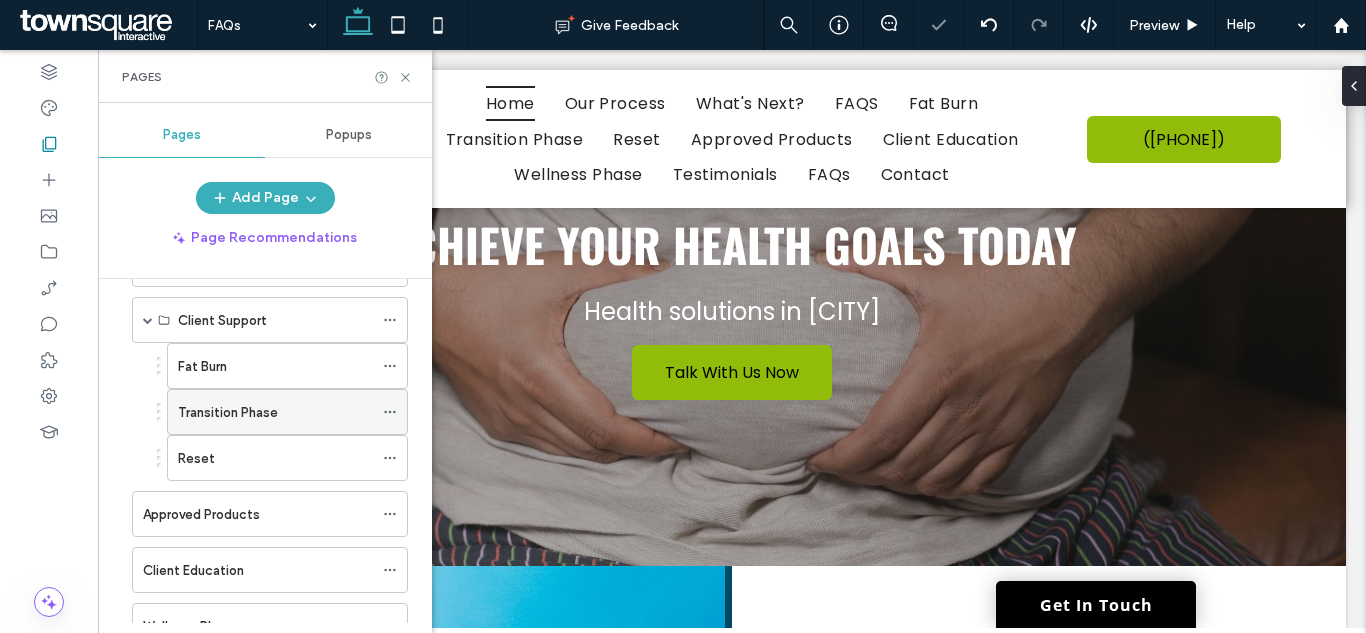 scroll, scrollTop: 340, scrollLeft: 0, axis: vertical 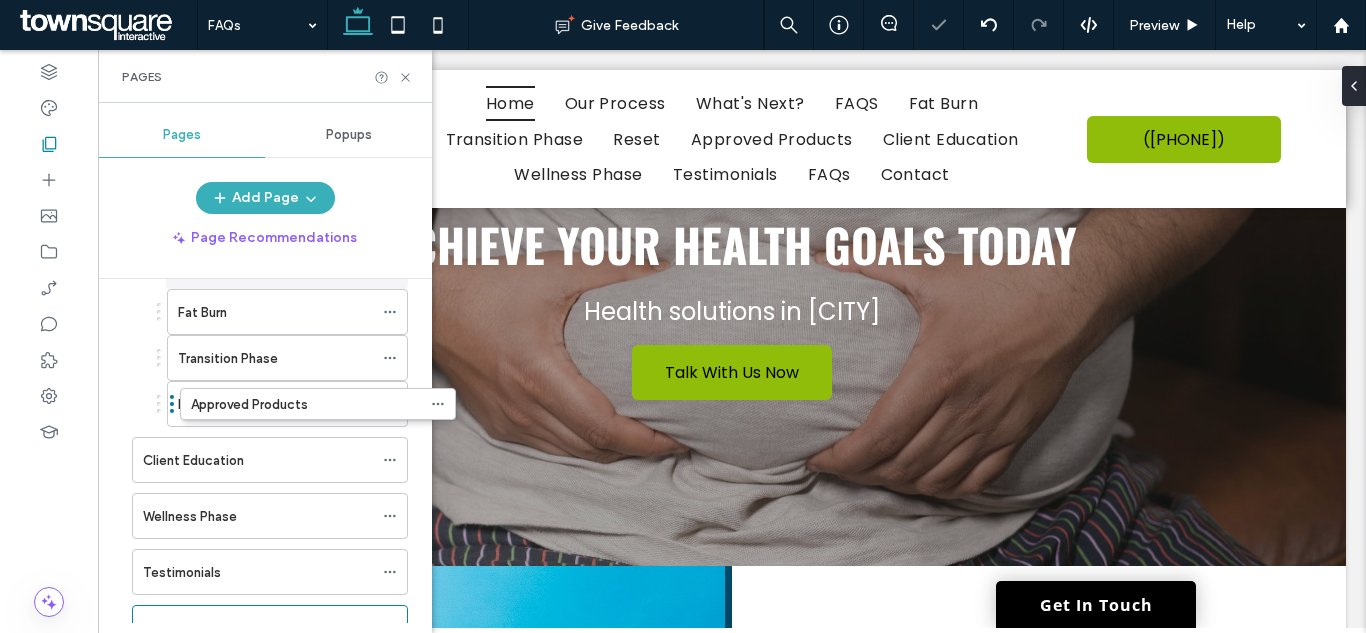 drag, startPoint x: 205, startPoint y: 414, endPoint x: 259, endPoint y: 429, distance: 56.044624 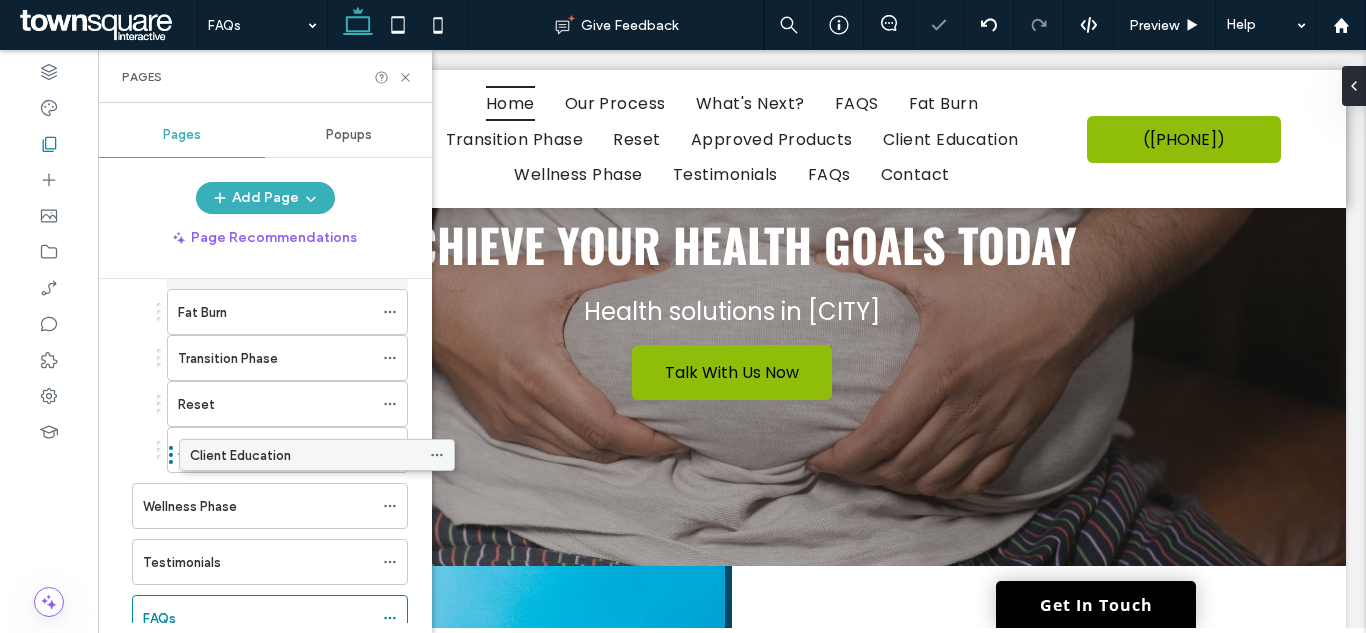 drag, startPoint x: 217, startPoint y: 460, endPoint x: 269, endPoint y: 462, distance: 52.03845 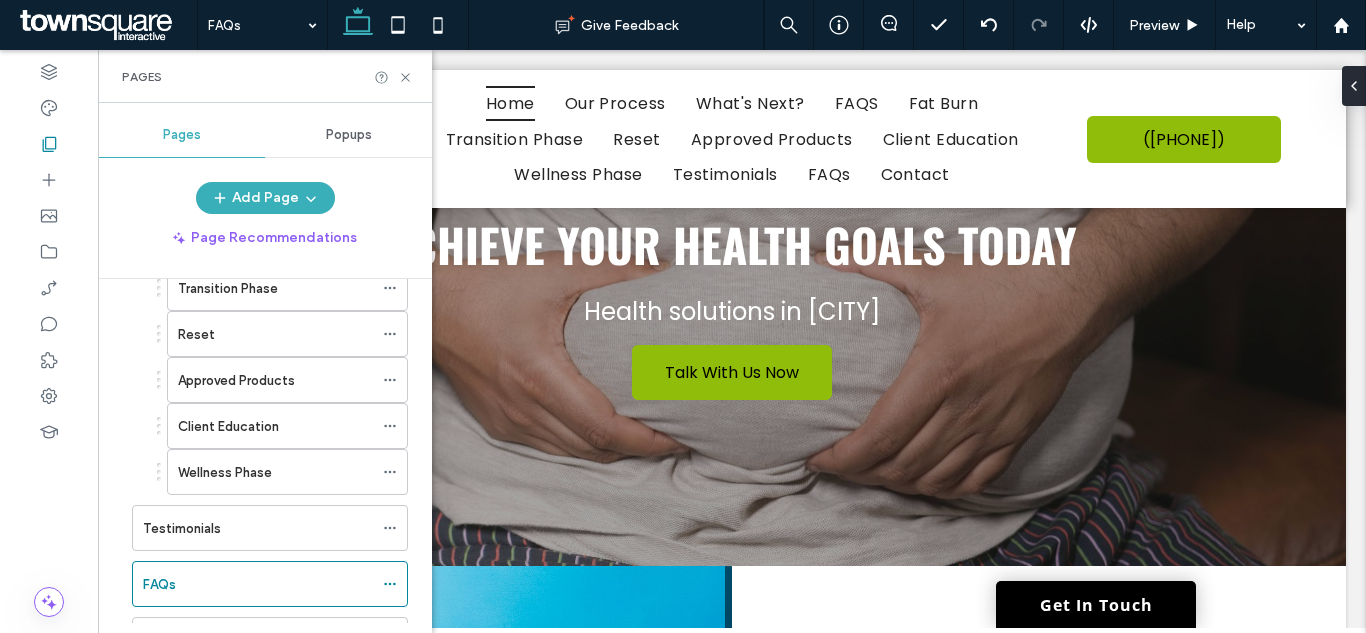 scroll, scrollTop: 394, scrollLeft: 0, axis: vertical 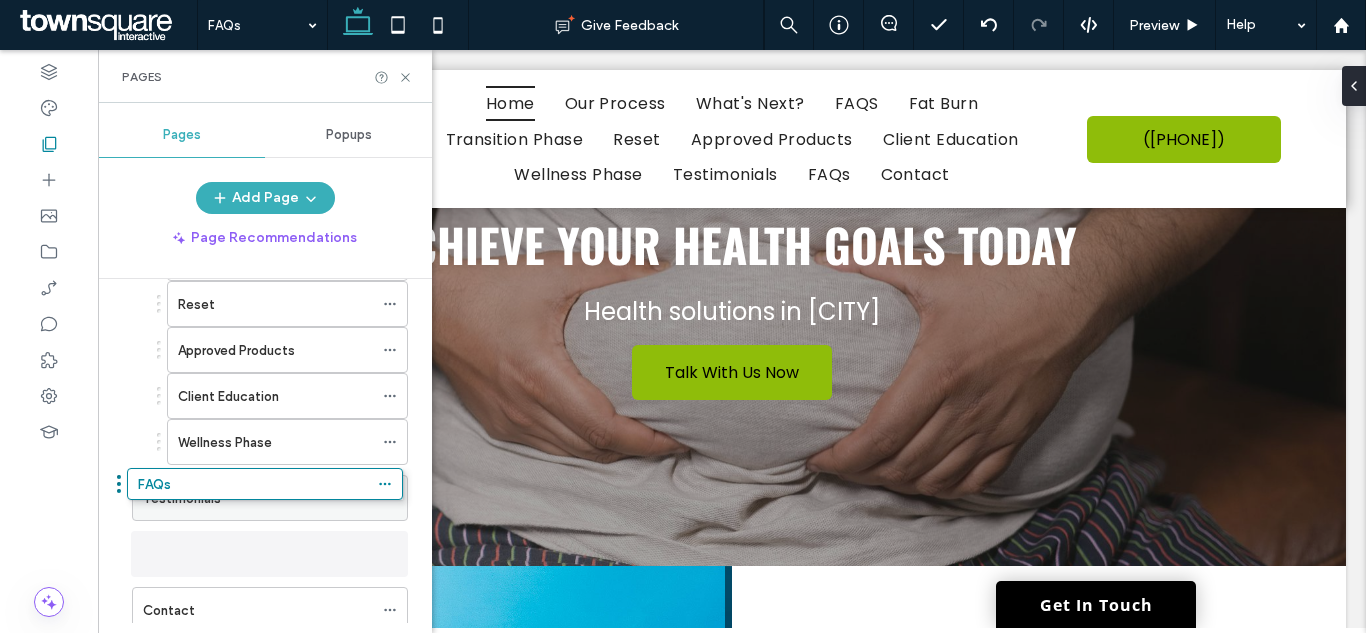 drag, startPoint x: 205, startPoint y: 555, endPoint x: 200, endPoint y: 492, distance: 63.1981 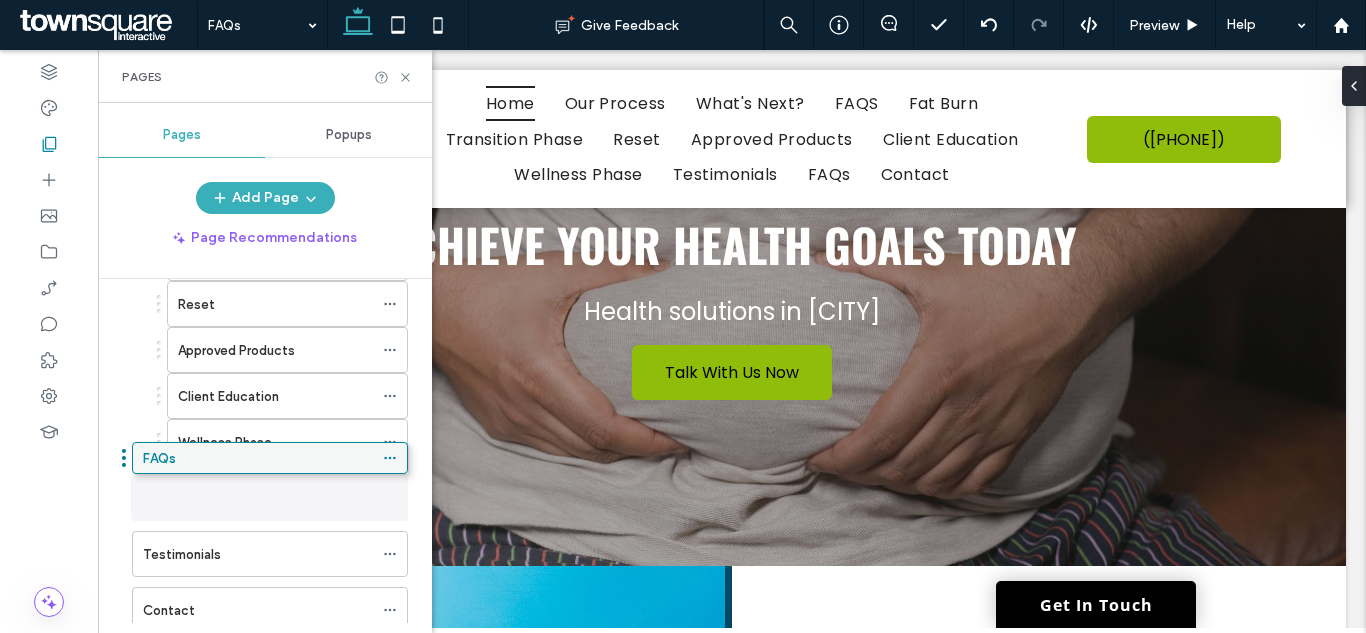 drag, startPoint x: 186, startPoint y: 553, endPoint x: 186, endPoint y: 464, distance: 89 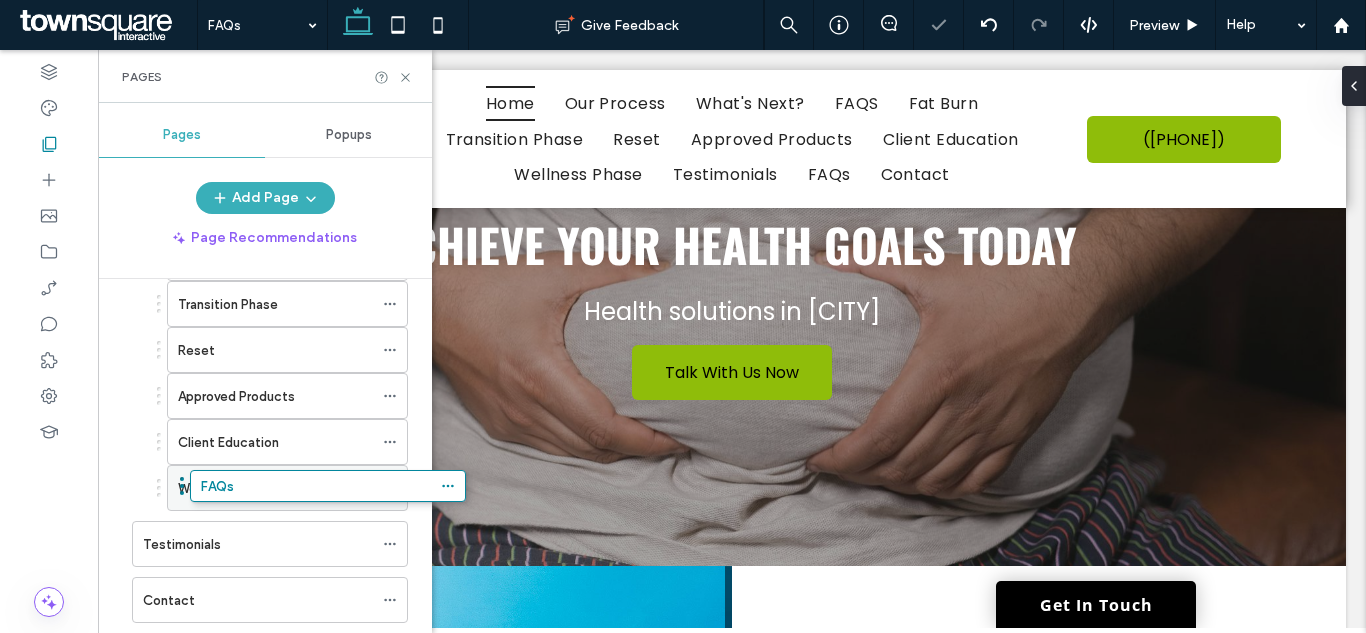 drag, startPoint x: 191, startPoint y: 493, endPoint x: 260, endPoint y: 489, distance: 69.115845 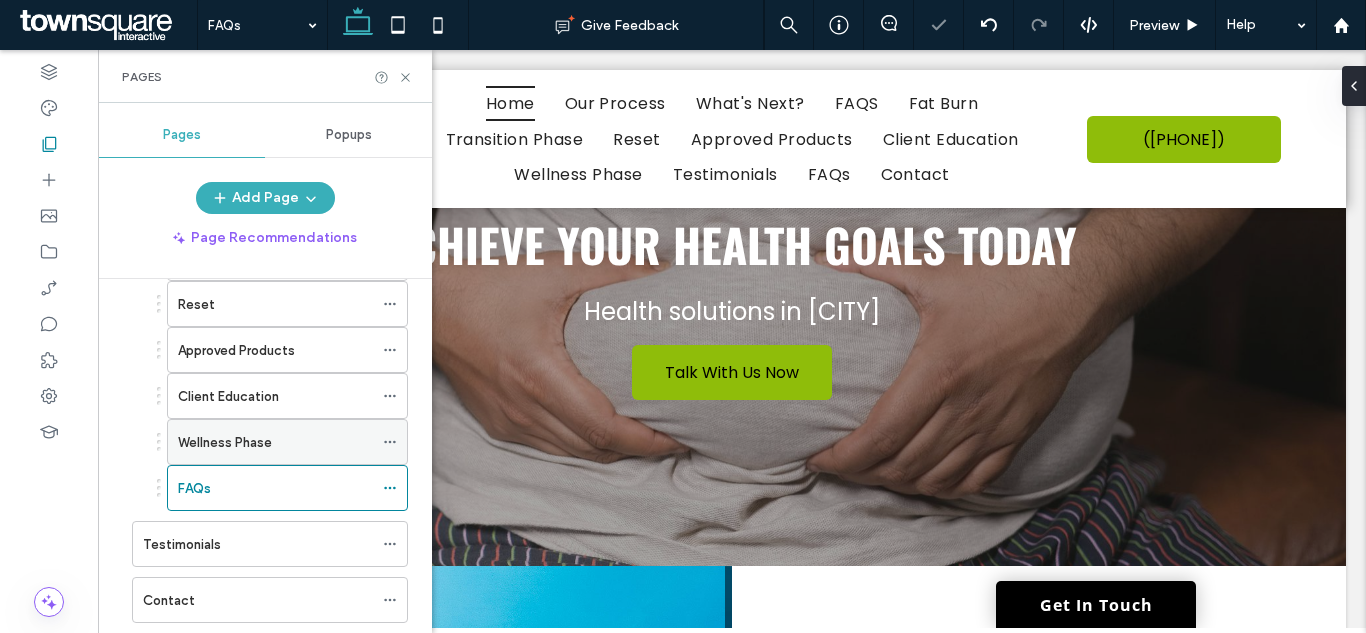 scroll, scrollTop: 348, scrollLeft: 0, axis: vertical 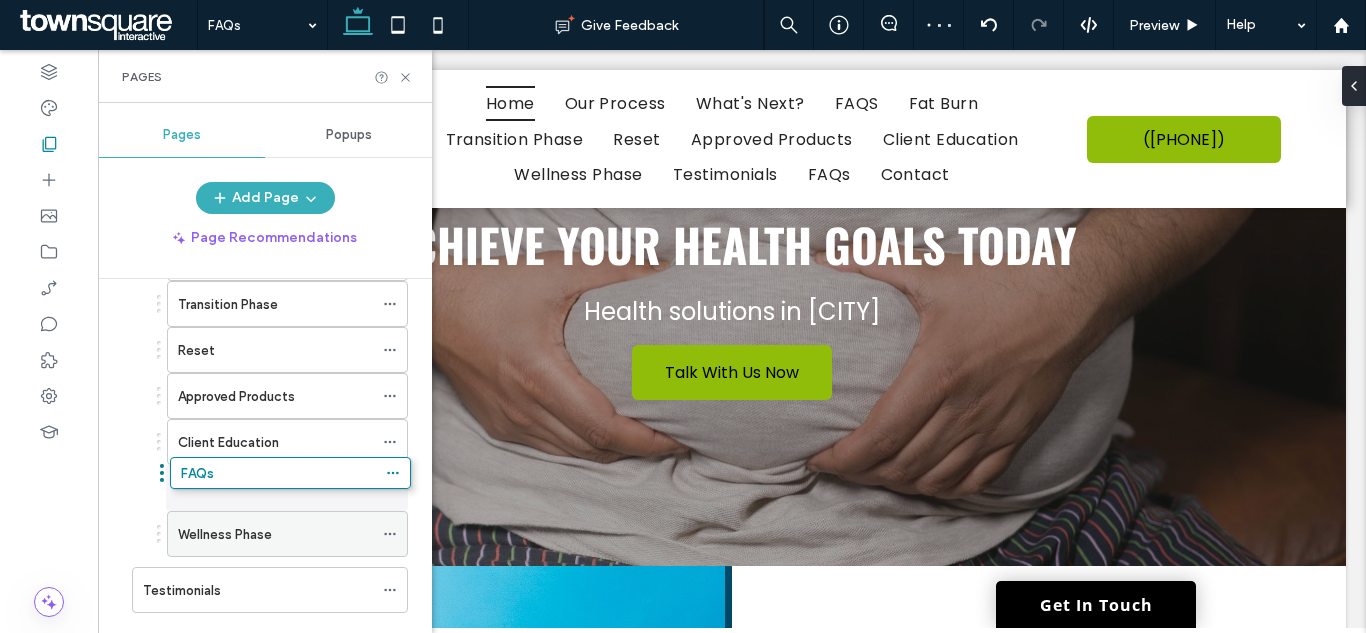 drag, startPoint x: 244, startPoint y: 534, endPoint x: 246, endPoint y: 477, distance: 57.035076 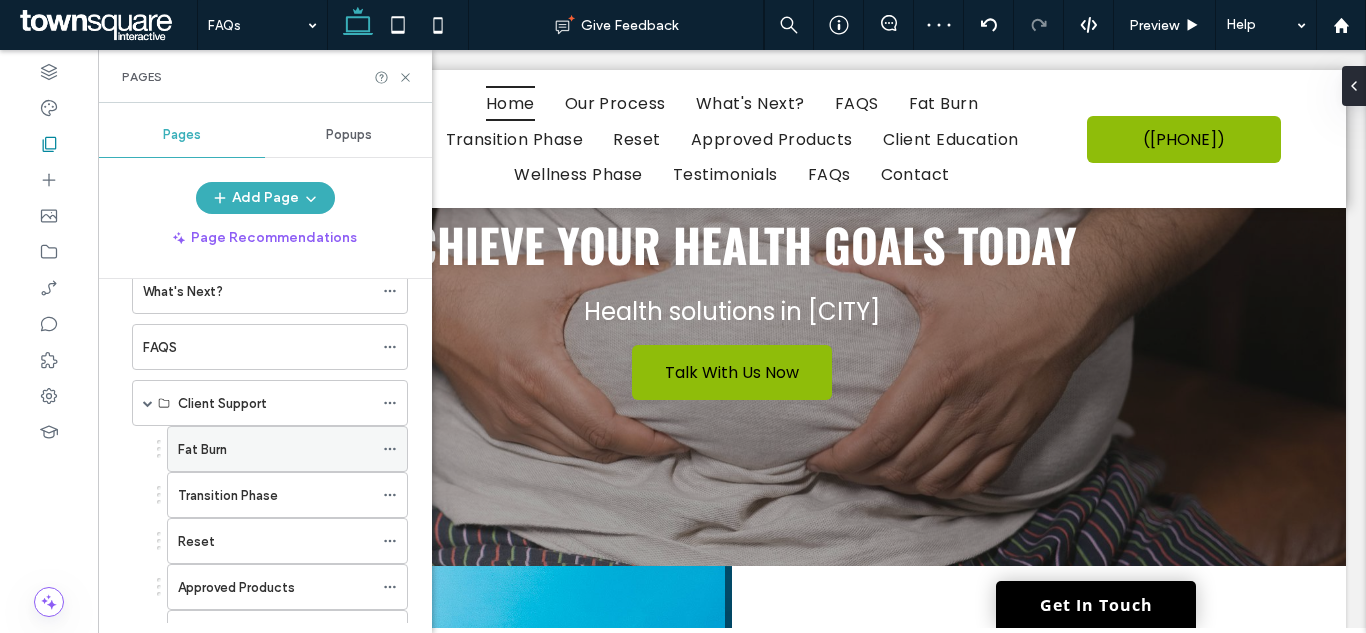 scroll, scrollTop: 148, scrollLeft: 0, axis: vertical 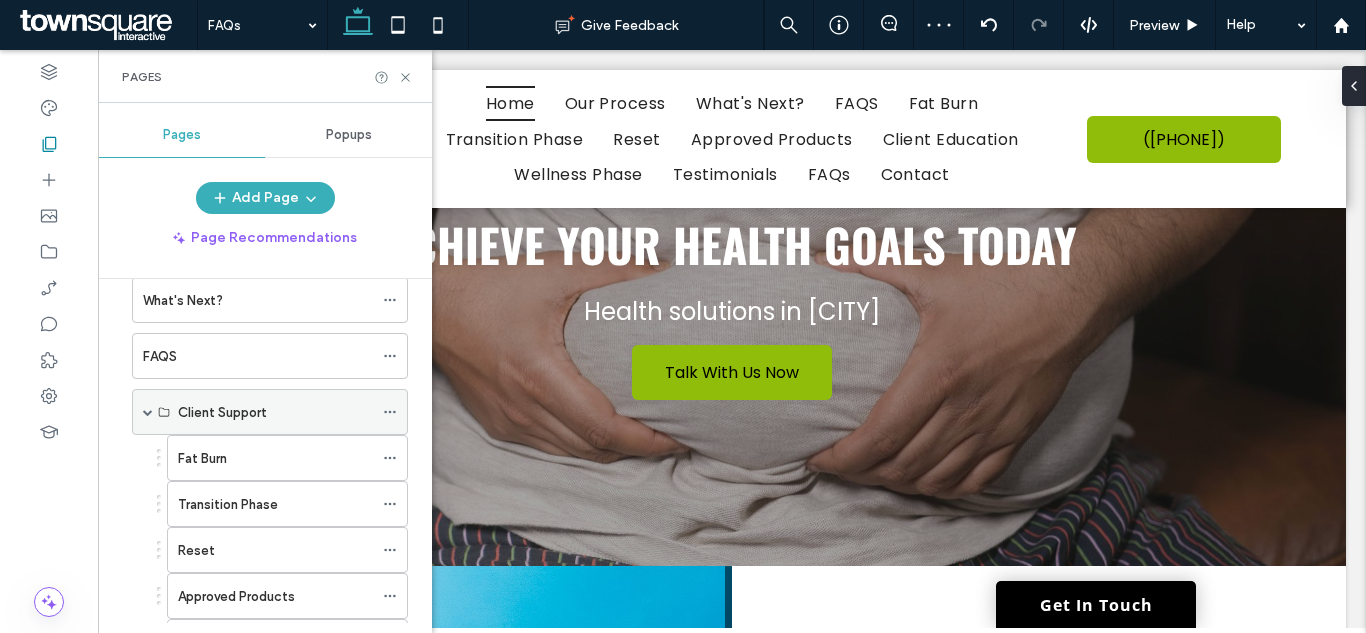 click at bounding box center (148, 412) 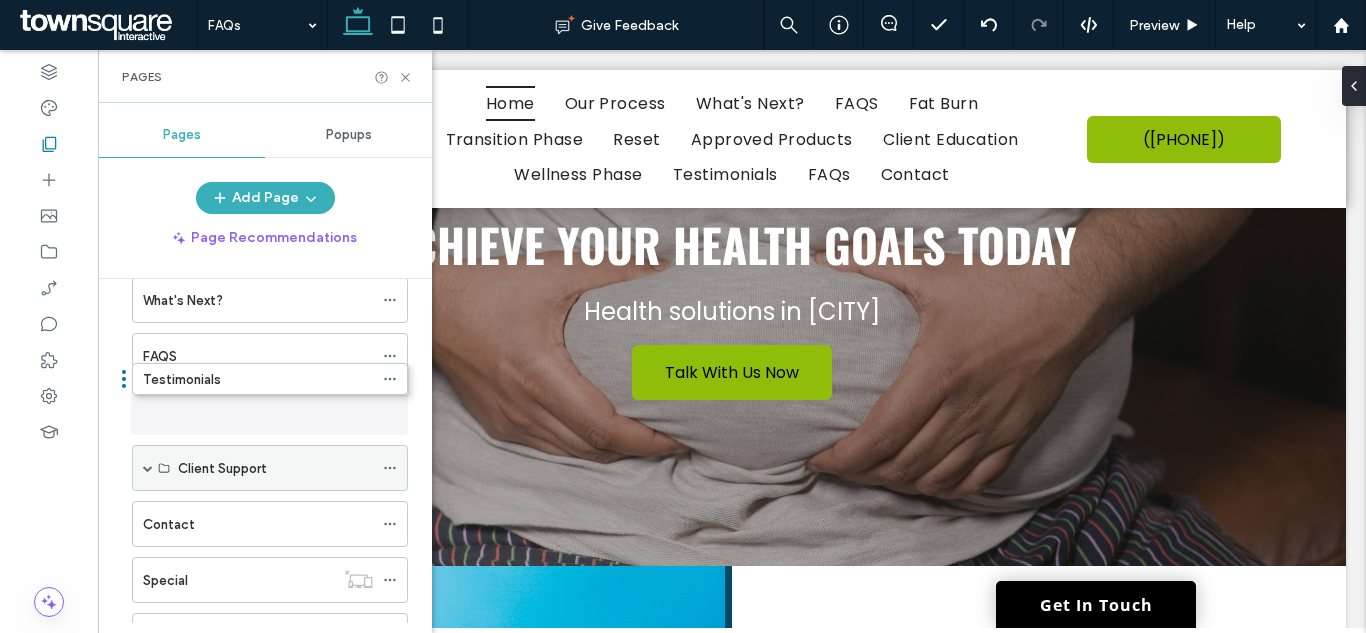 drag, startPoint x: 222, startPoint y: 469, endPoint x: 217, endPoint y: 405, distance: 64.195015 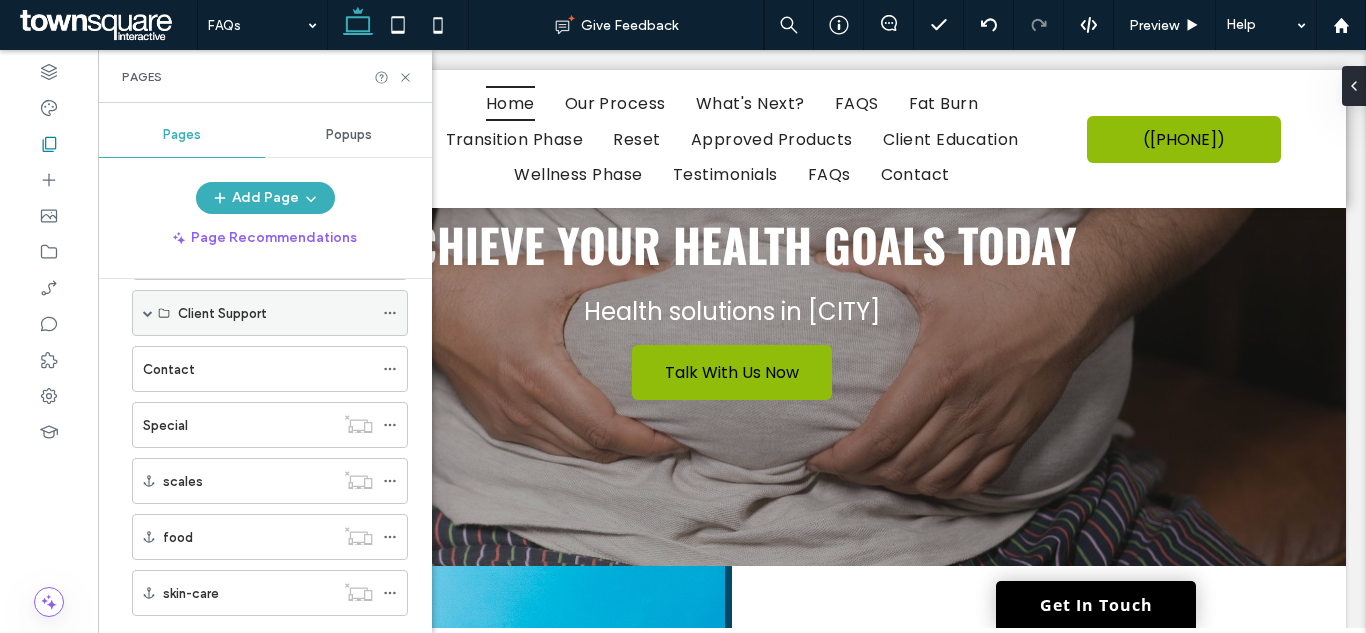 scroll, scrollTop: 348, scrollLeft: 0, axis: vertical 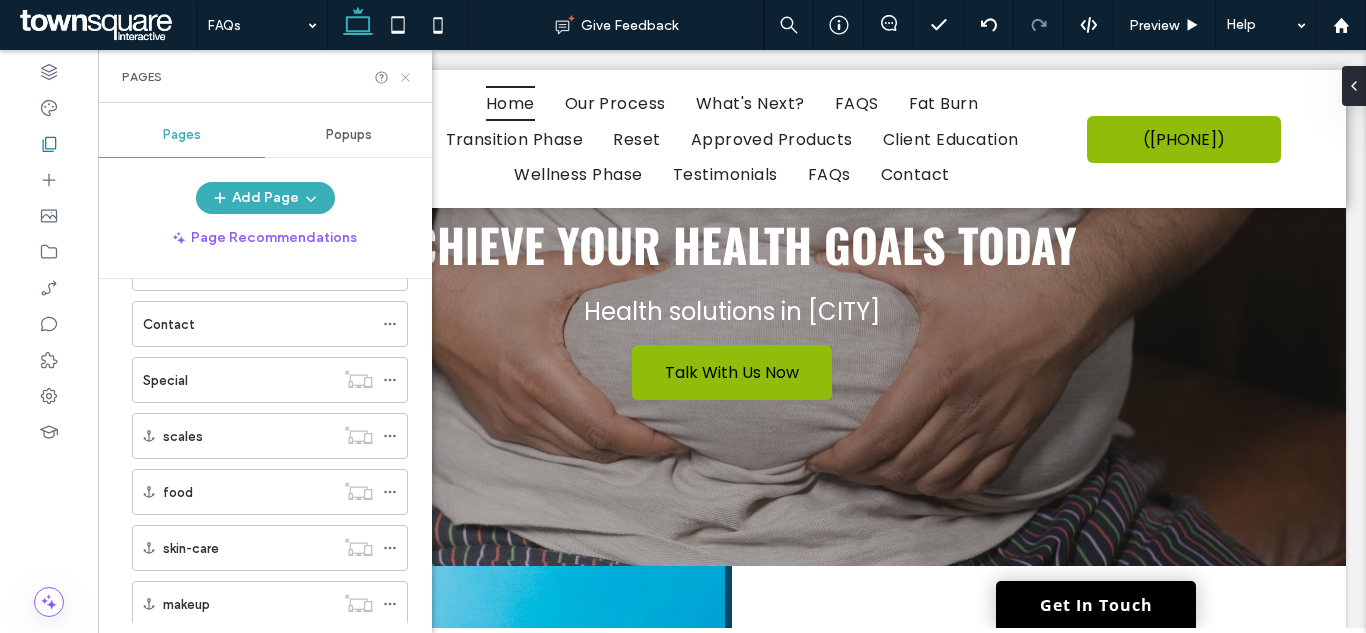 click 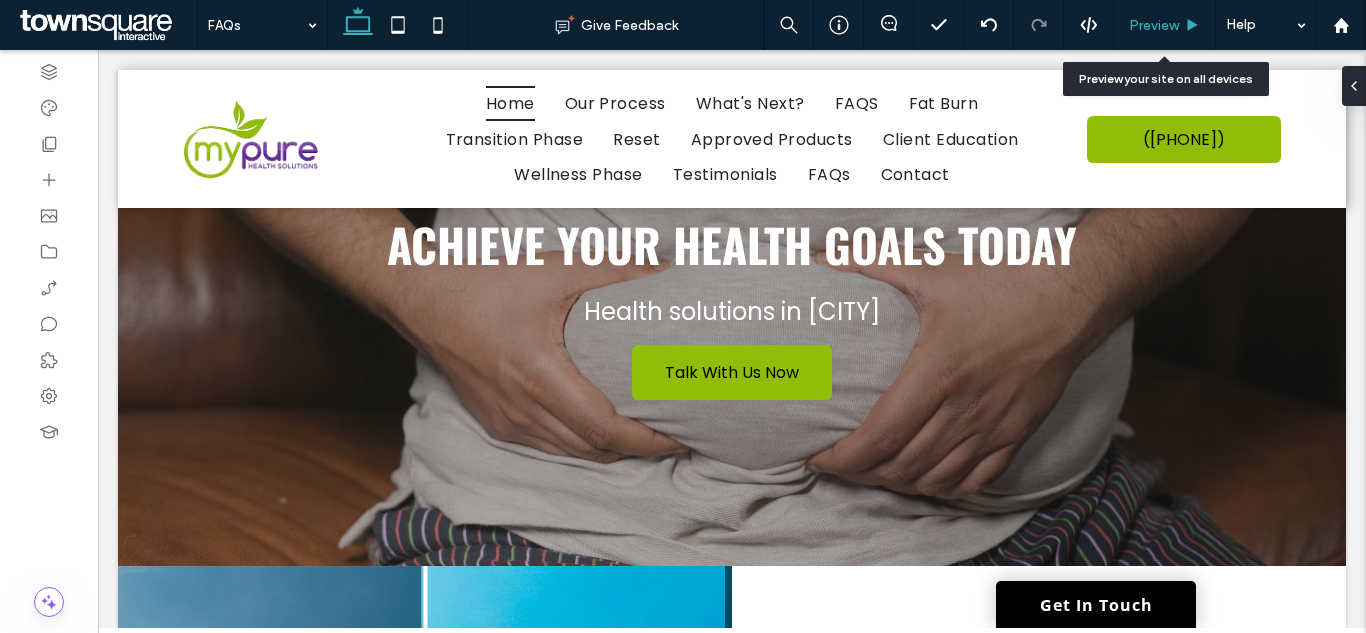 click on "Preview" at bounding box center [1154, 25] 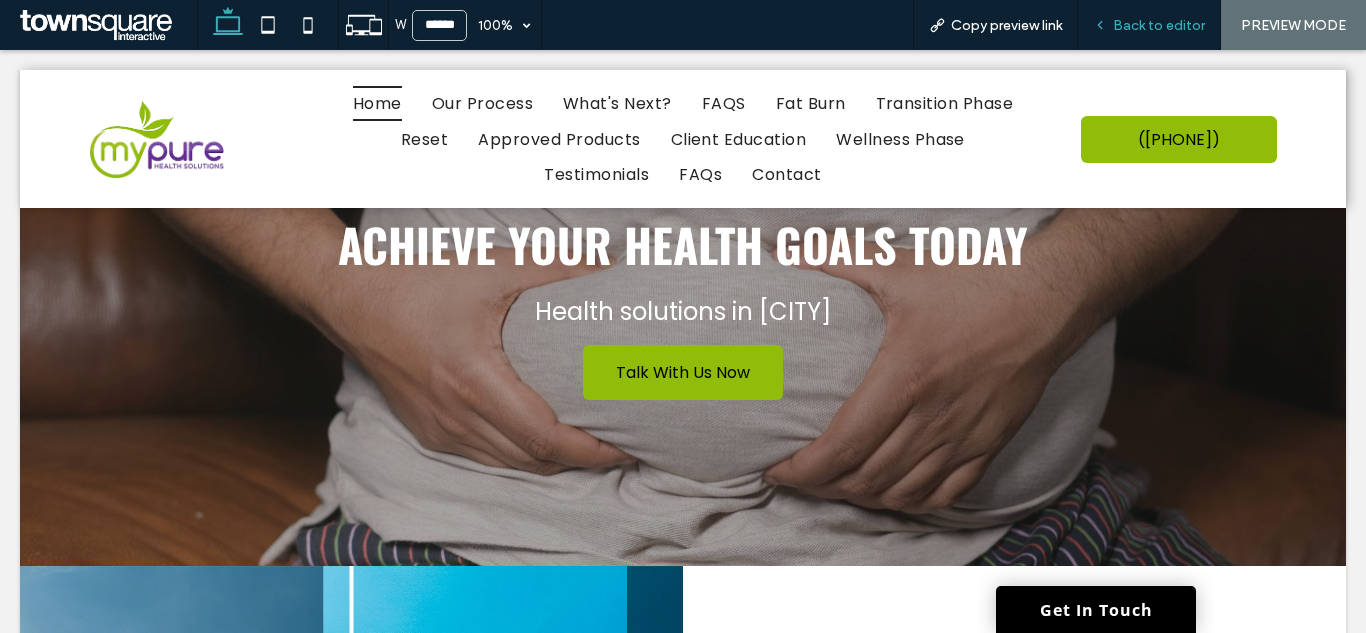 click on "Back to editor" at bounding box center [1159, 25] 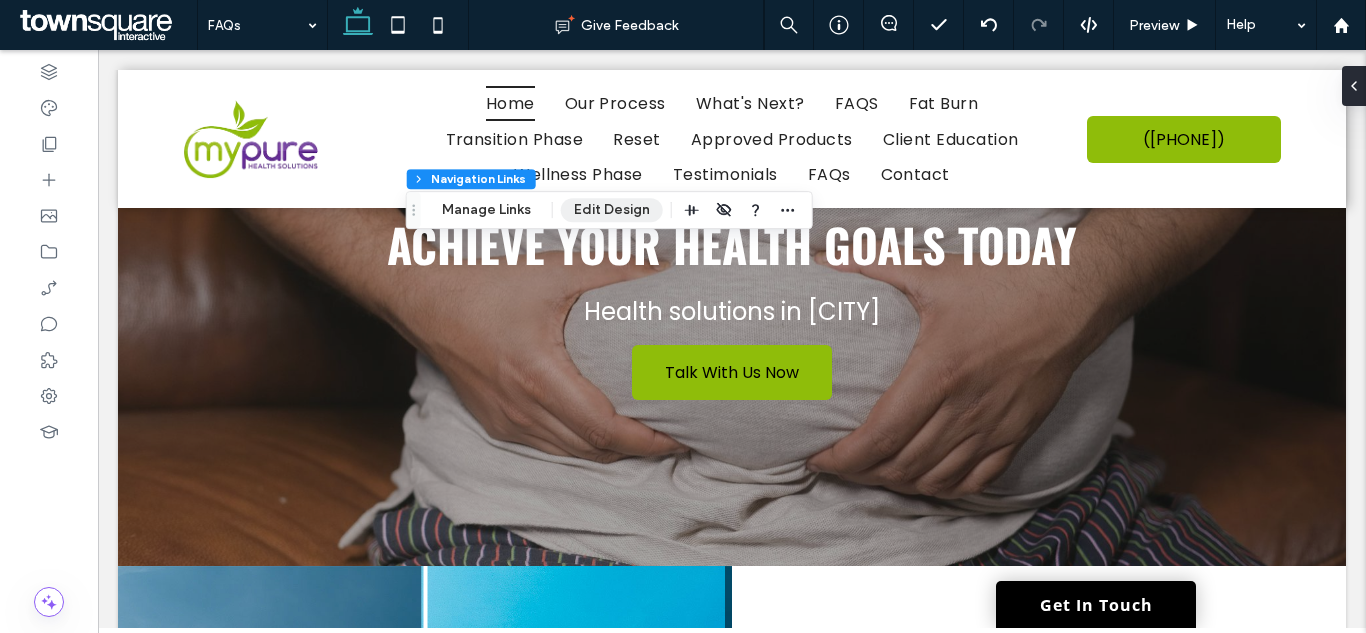 click on "Edit Design" at bounding box center (612, 210) 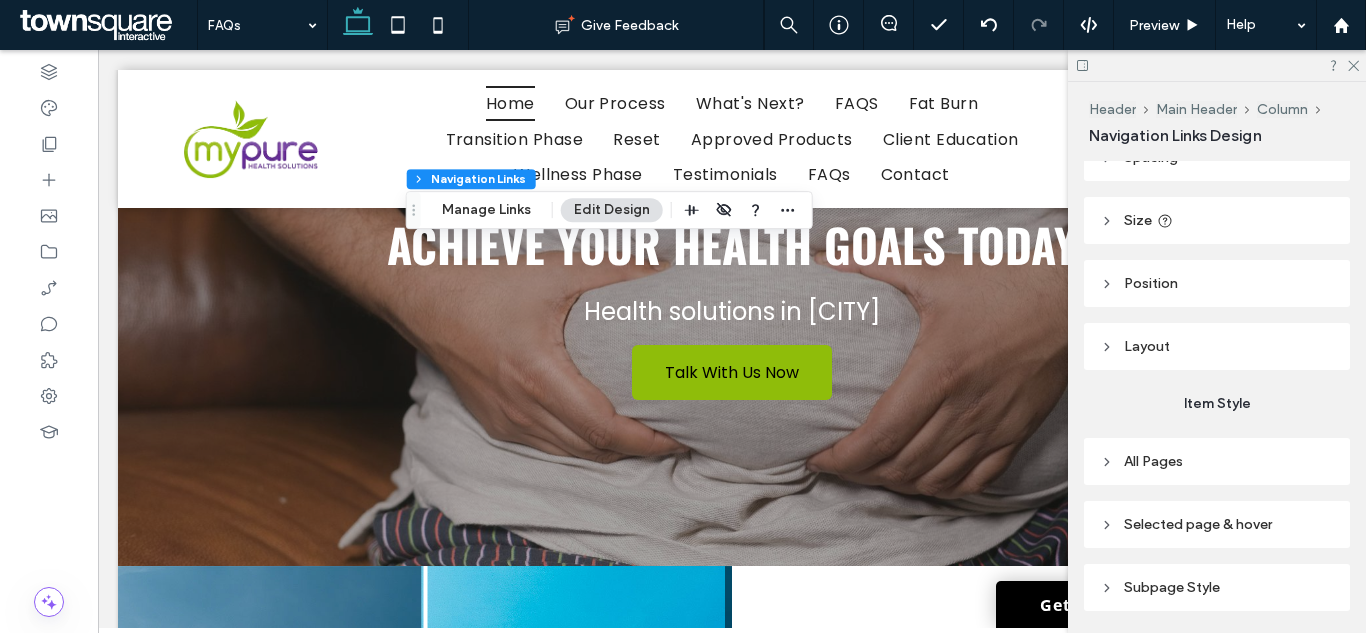 scroll, scrollTop: 210, scrollLeft: 0, axis: vertical 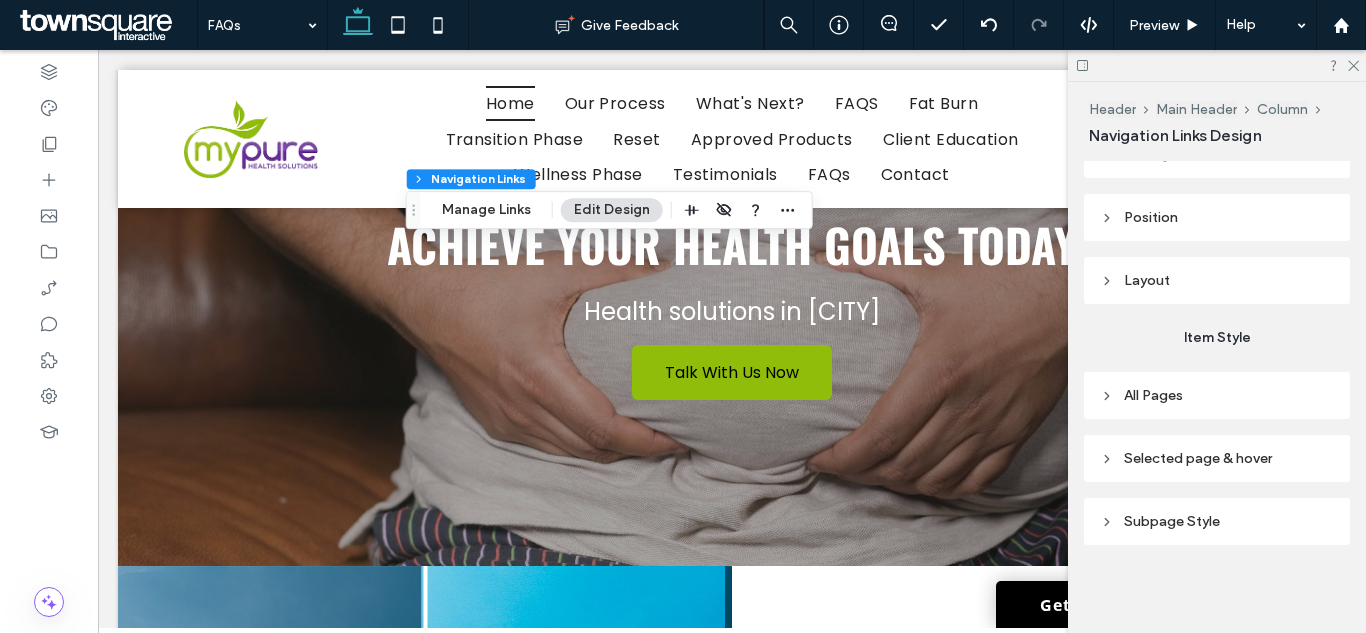 click on "Subpage Style" at bounding box center (1217, 521) 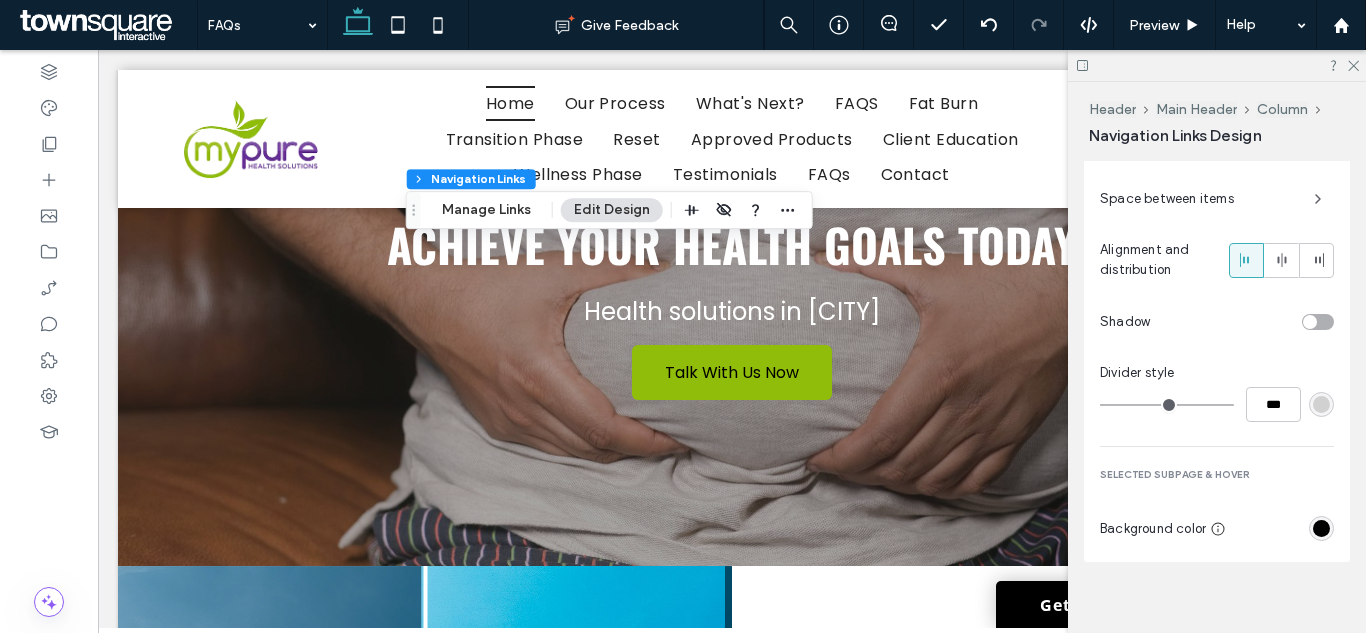 scroll, scrollTop: 727, scrollLeft: 0, axis: vertical 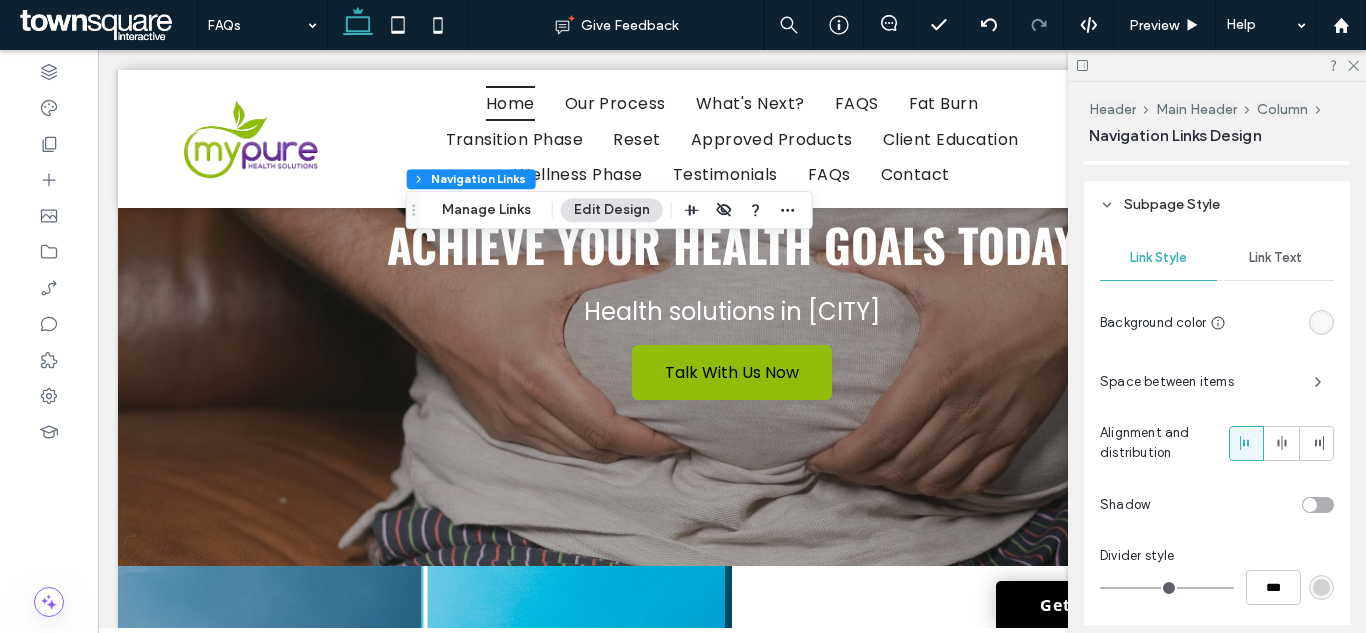 click on "Link Text" at bounding box center (1275, 258) 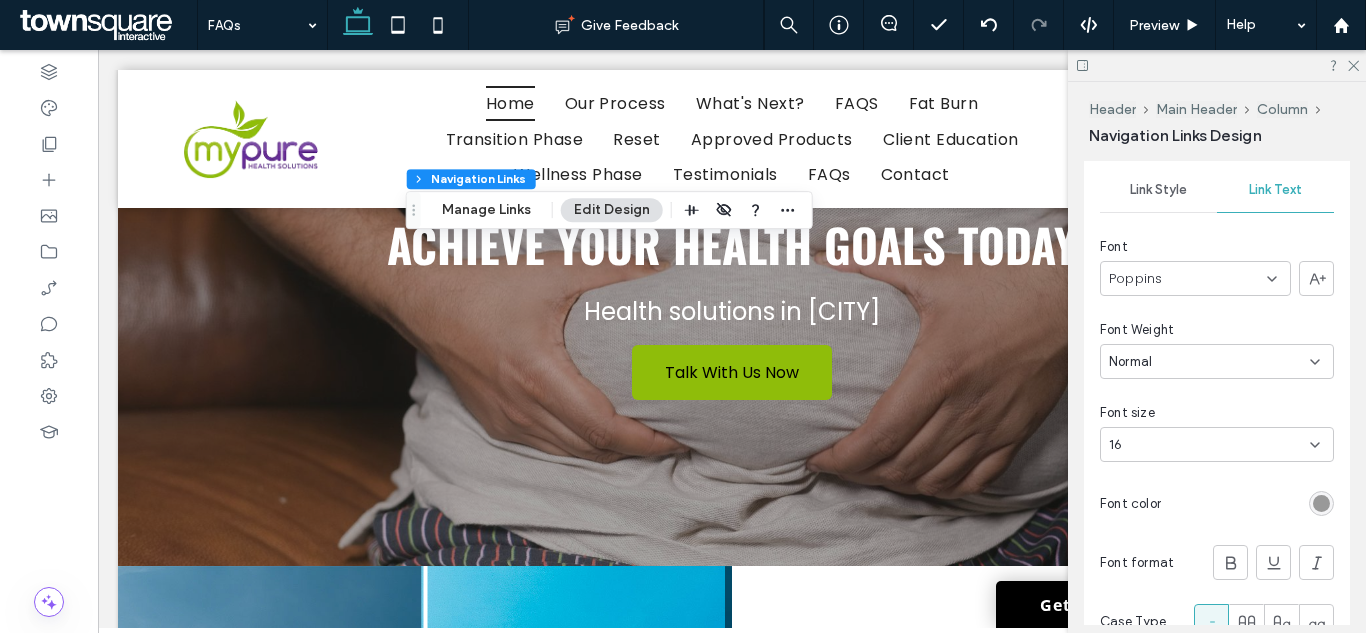 scroll, scrollTop: 627, scrollLeft: 0, axis: vertical 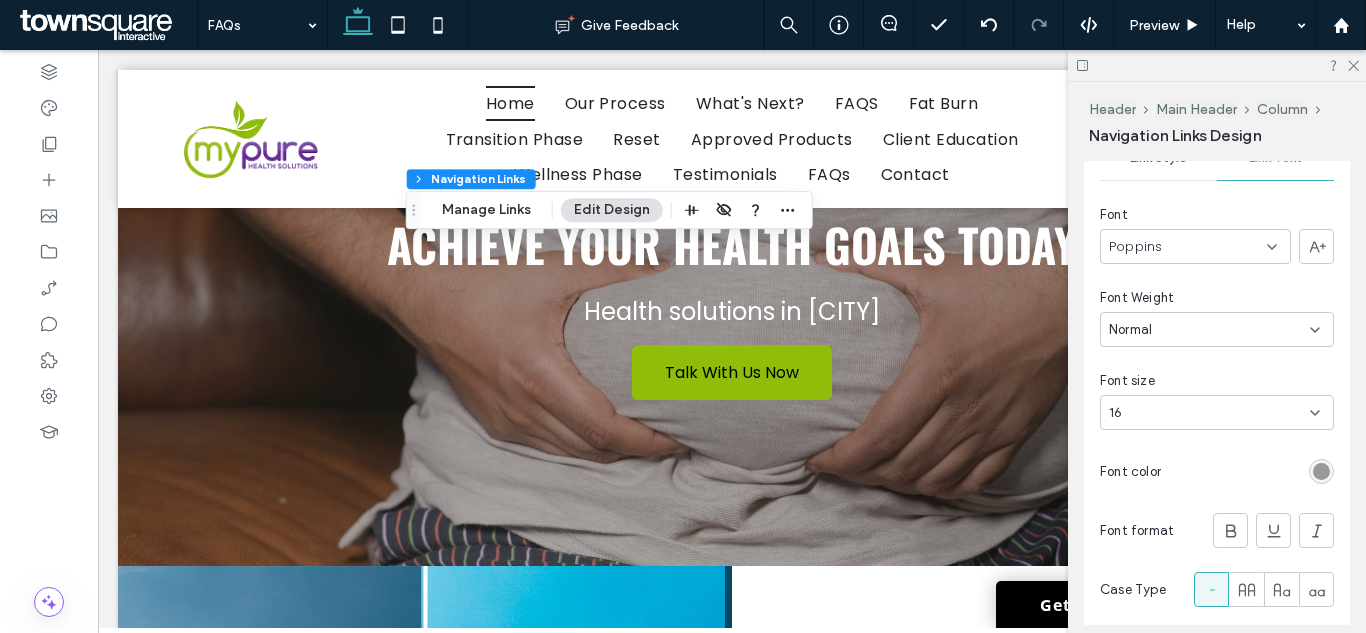 click at bounding box center [1321, 471] 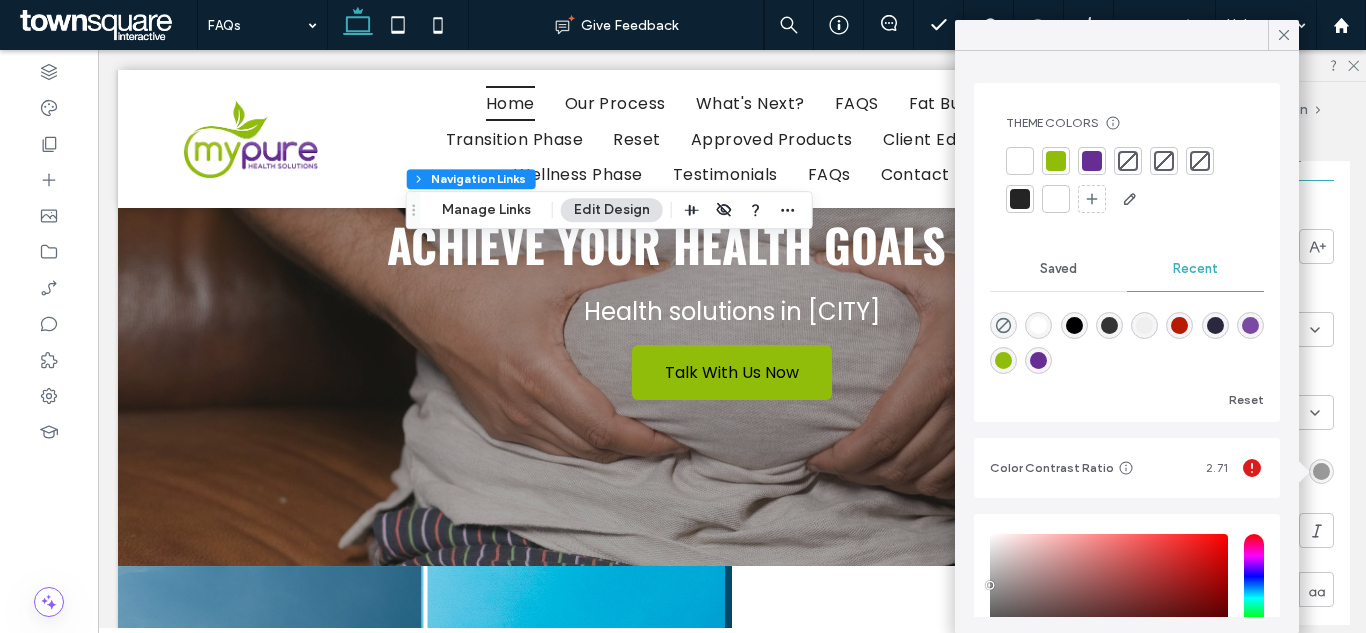 click at bounding box center [1074, 325] 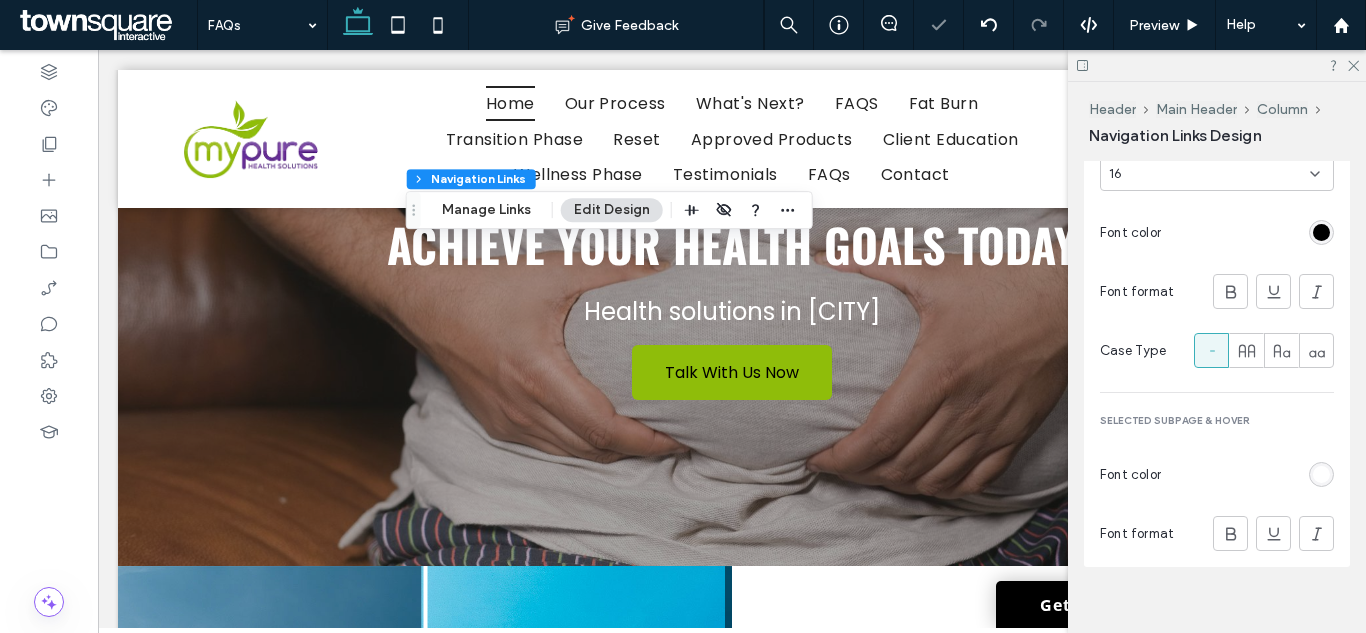 scroll, scrollTop: 888, scrollLeft: 0, axis: vertical 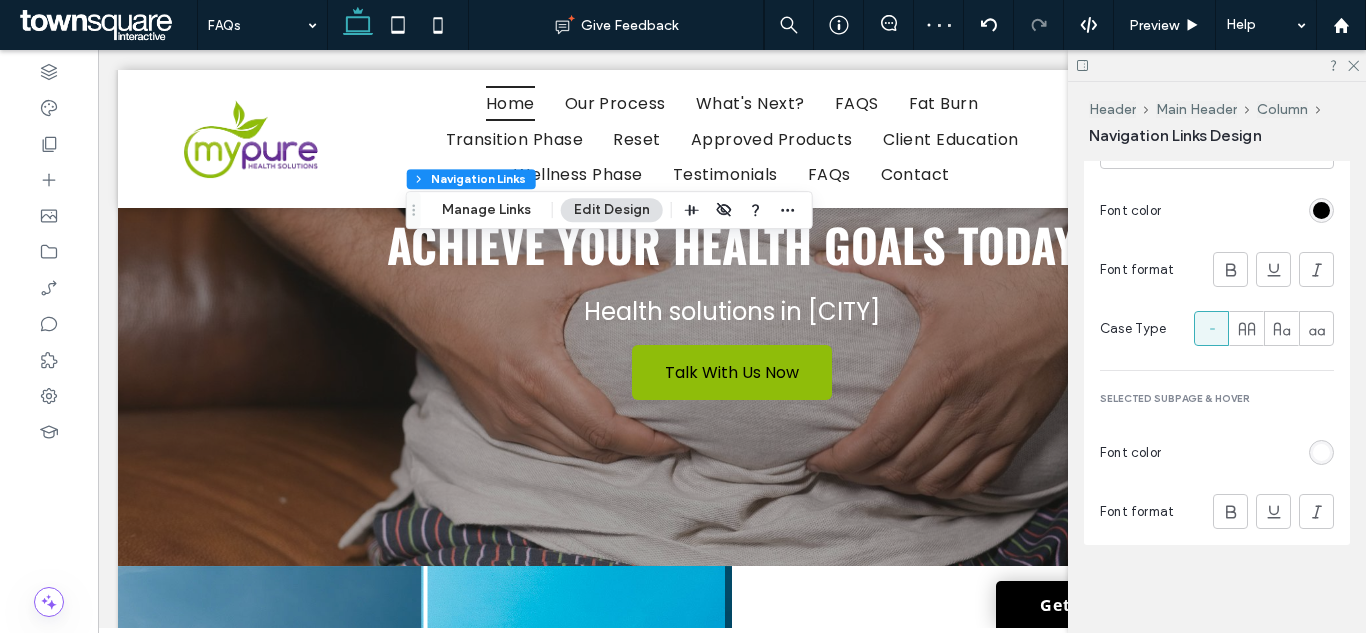 click on "Link Style Link Text Font Poppins Font Weight Normal Font size 16 Font color Font format Case Type Selected subpage & hover Font color Font format" at bounding box center [1217, 206] 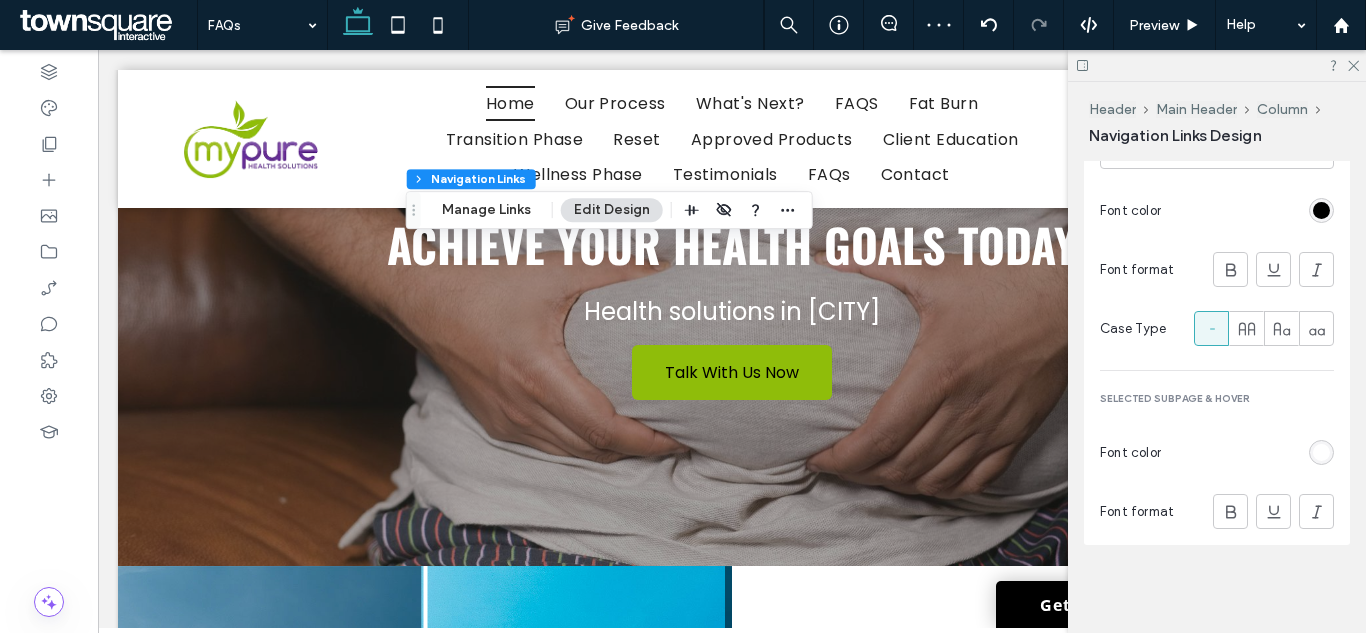 click at bounding box center (1321, 452) 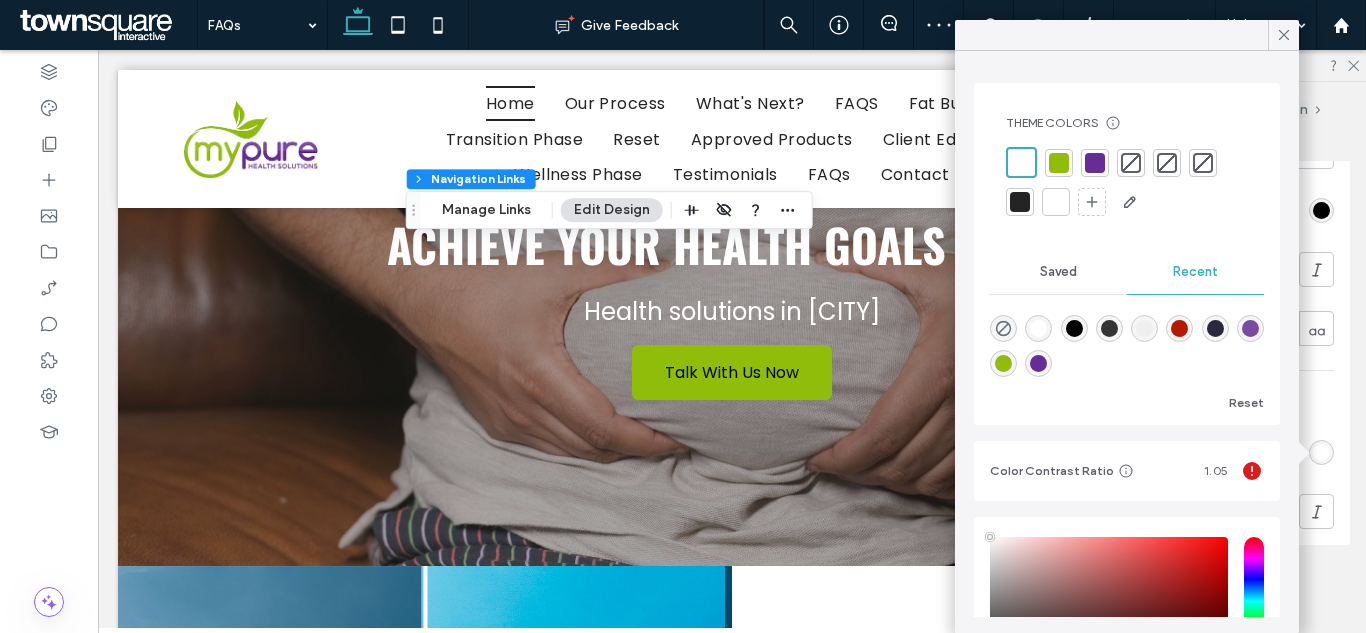 click at bounding box center (1056, 202) 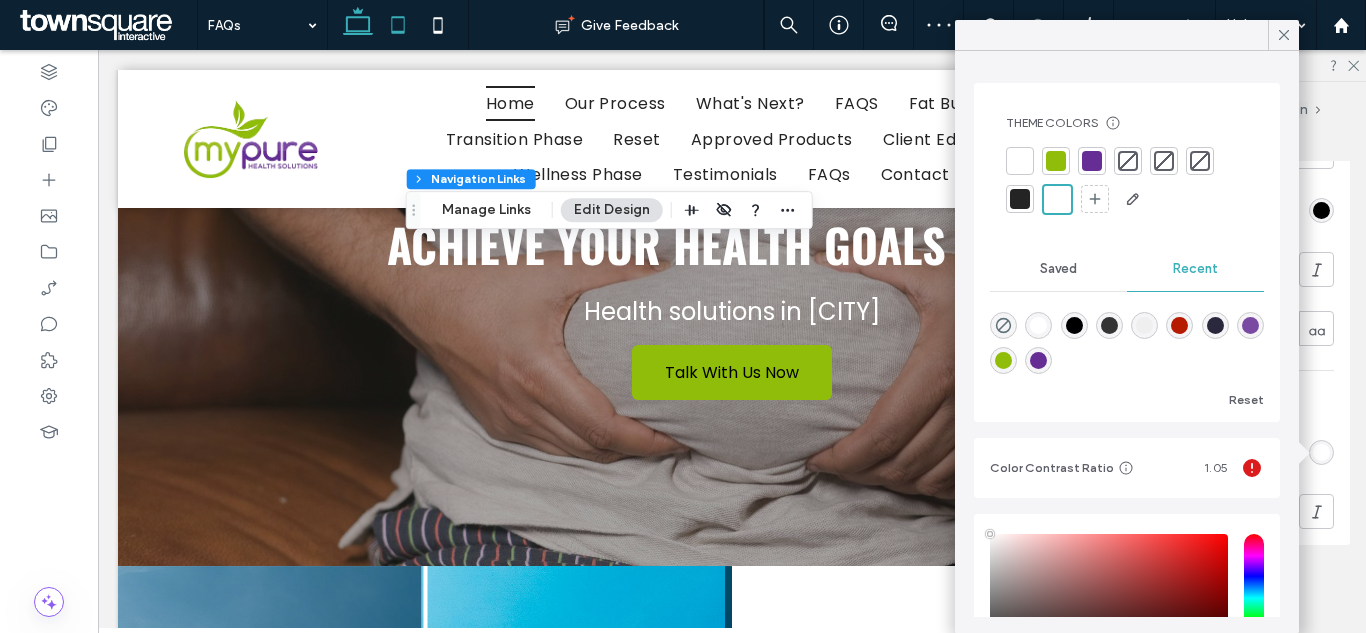click 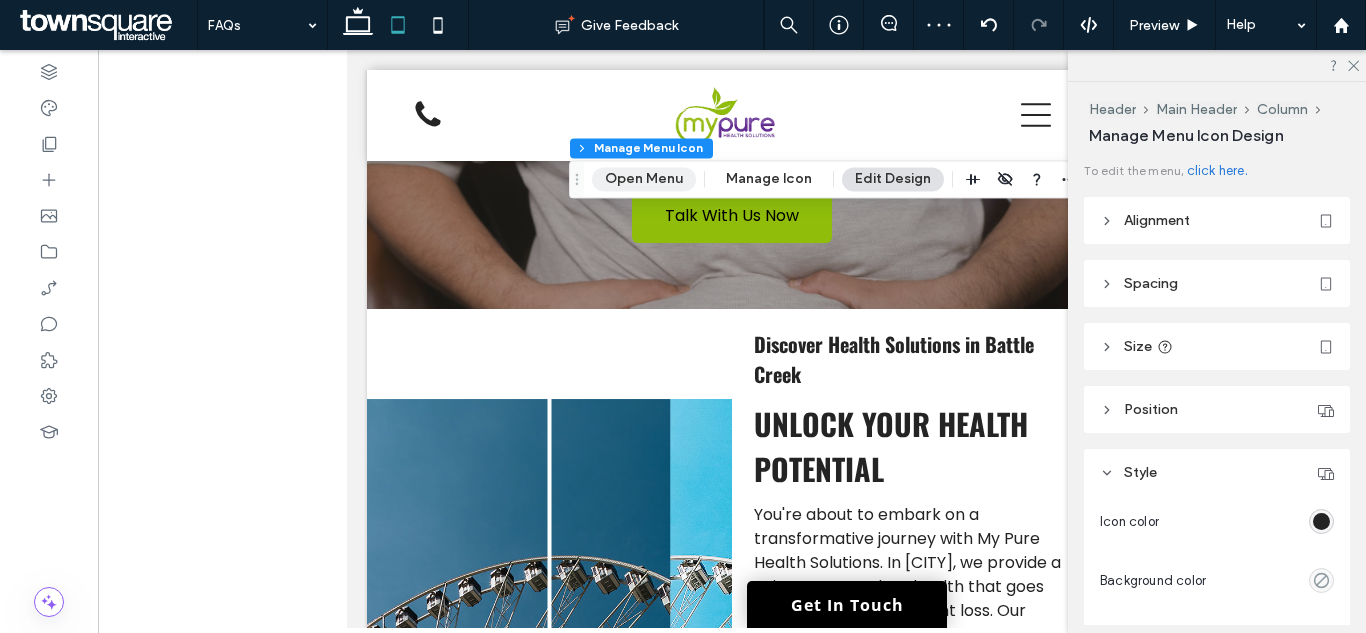 click on "Open Menu" at bounding box center [644, 179] 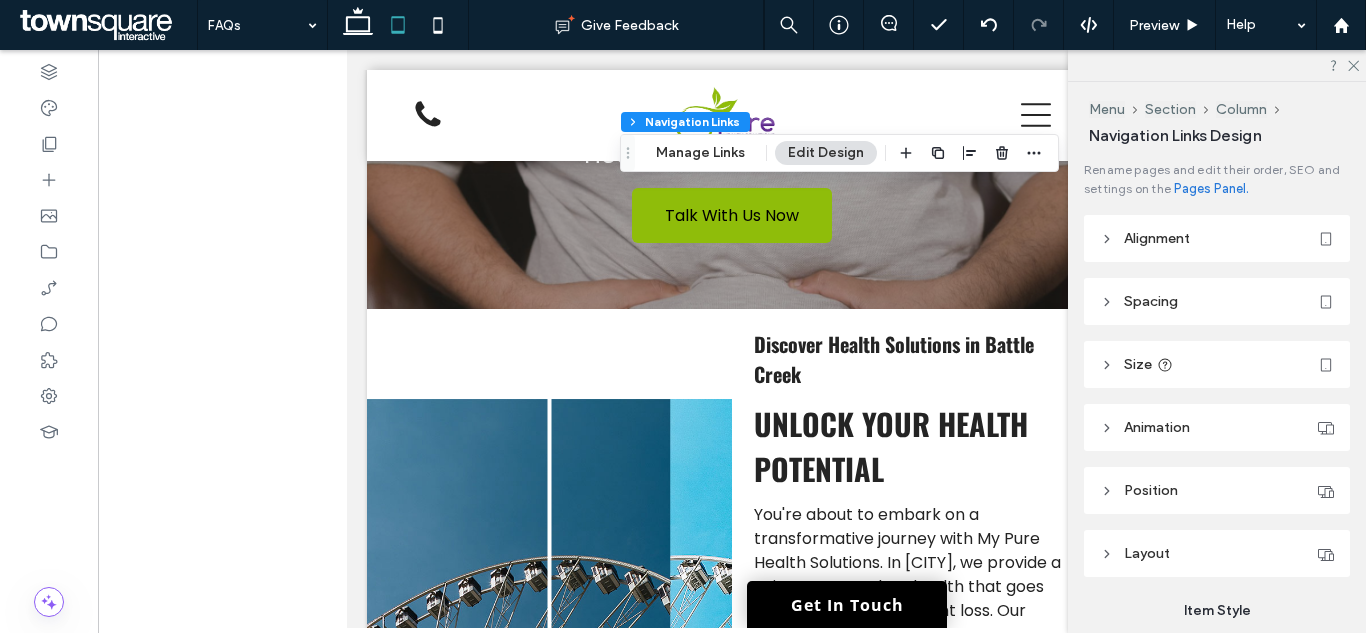 type on "***" 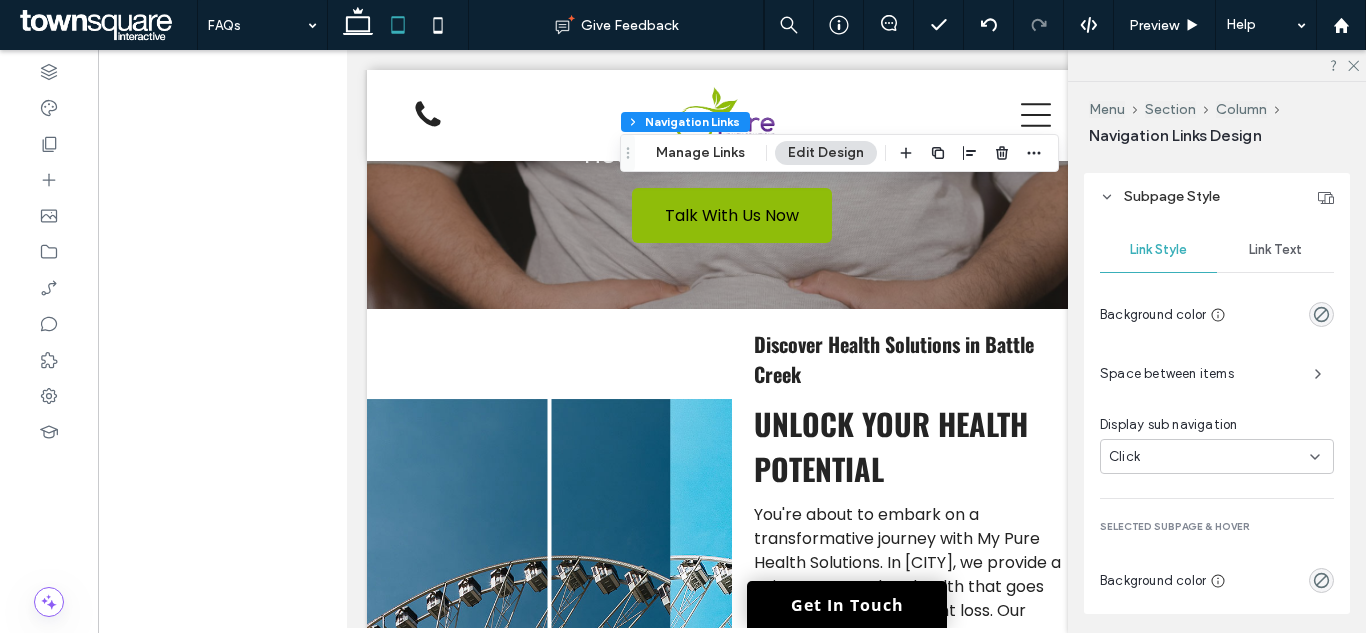 scroll, scrollTop: 600, scrollLeft: 0, axis: vertical 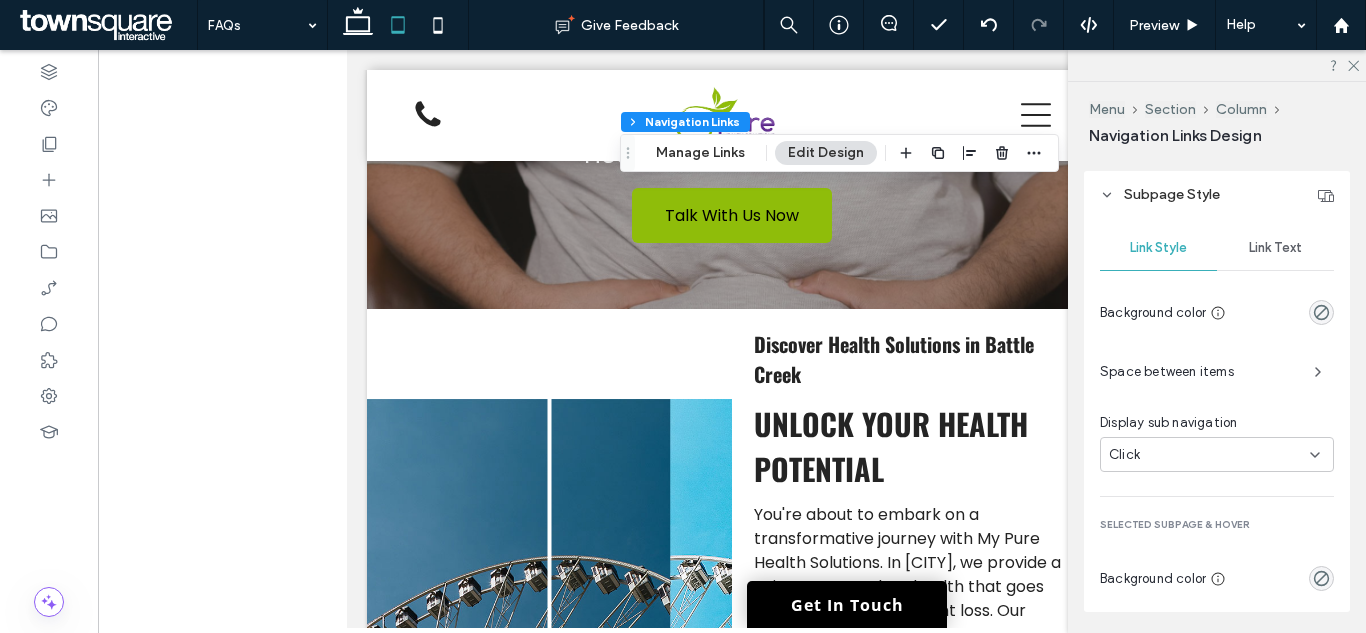 click on "Link Text" at bounding box center (1275, 248) 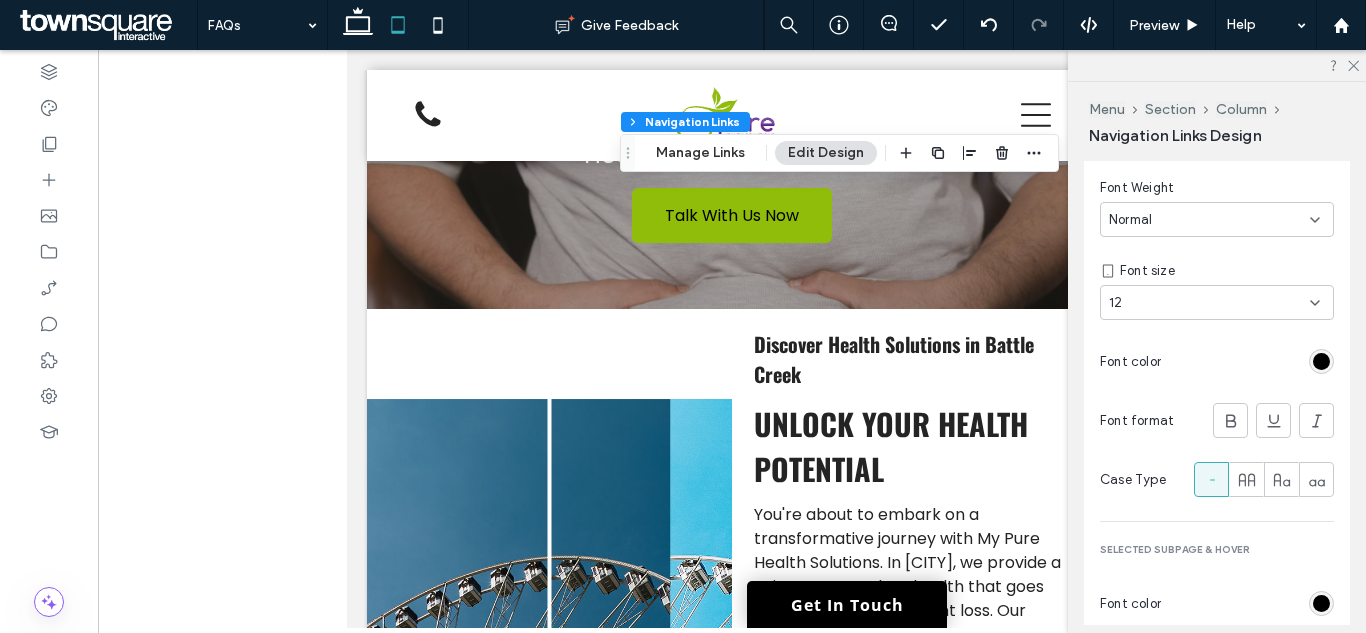 scroll, scrollTop: 951, scrollLeft: 0, axis: vertical 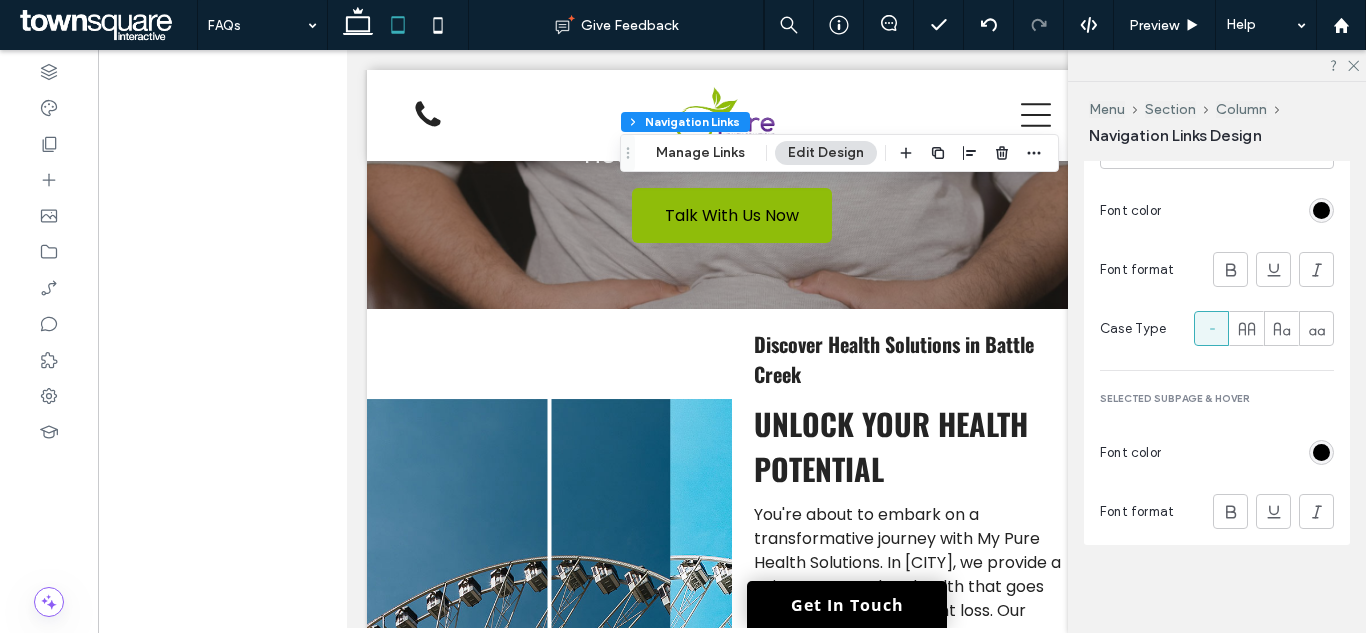 click 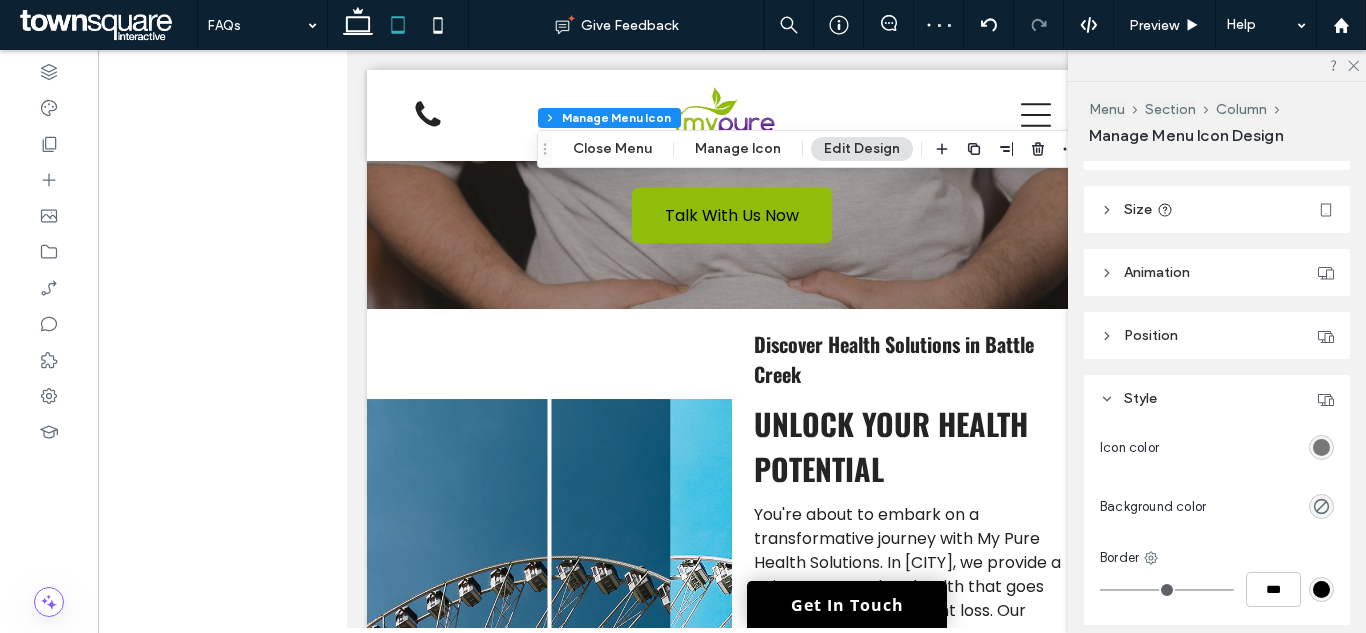 scroll, scrollTop: 306, scrollLeft: 0, axis: vertical 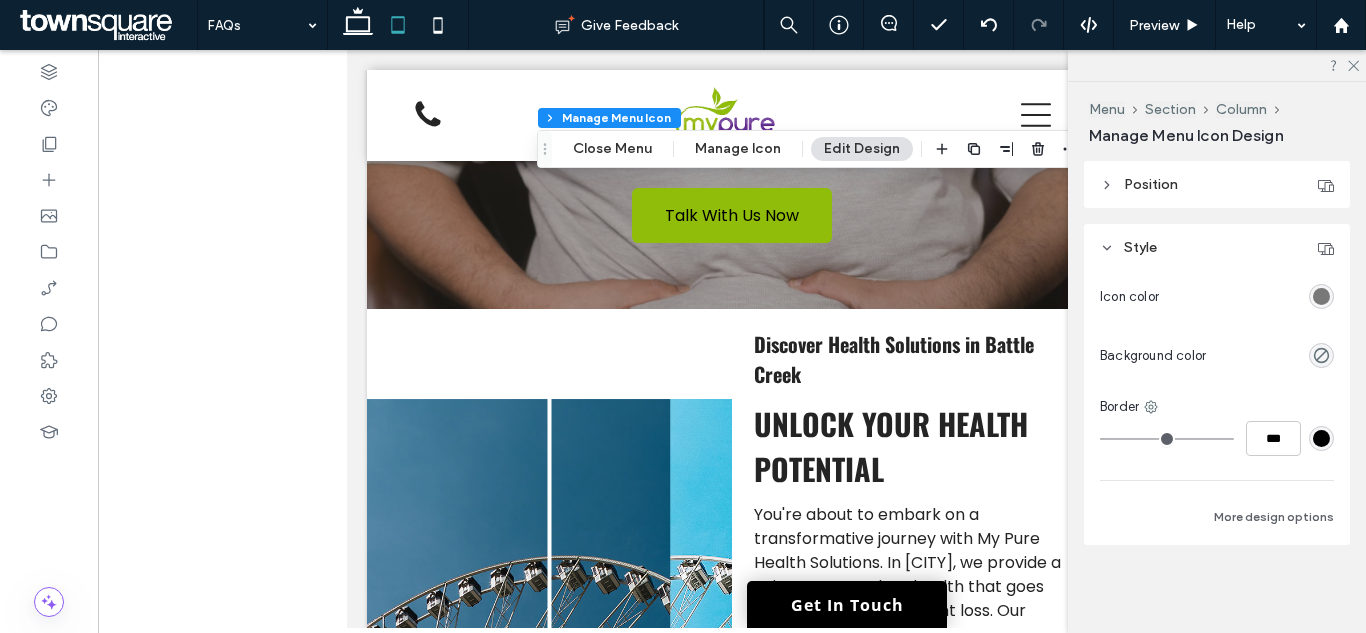 click at bounding box center [1321, 296] 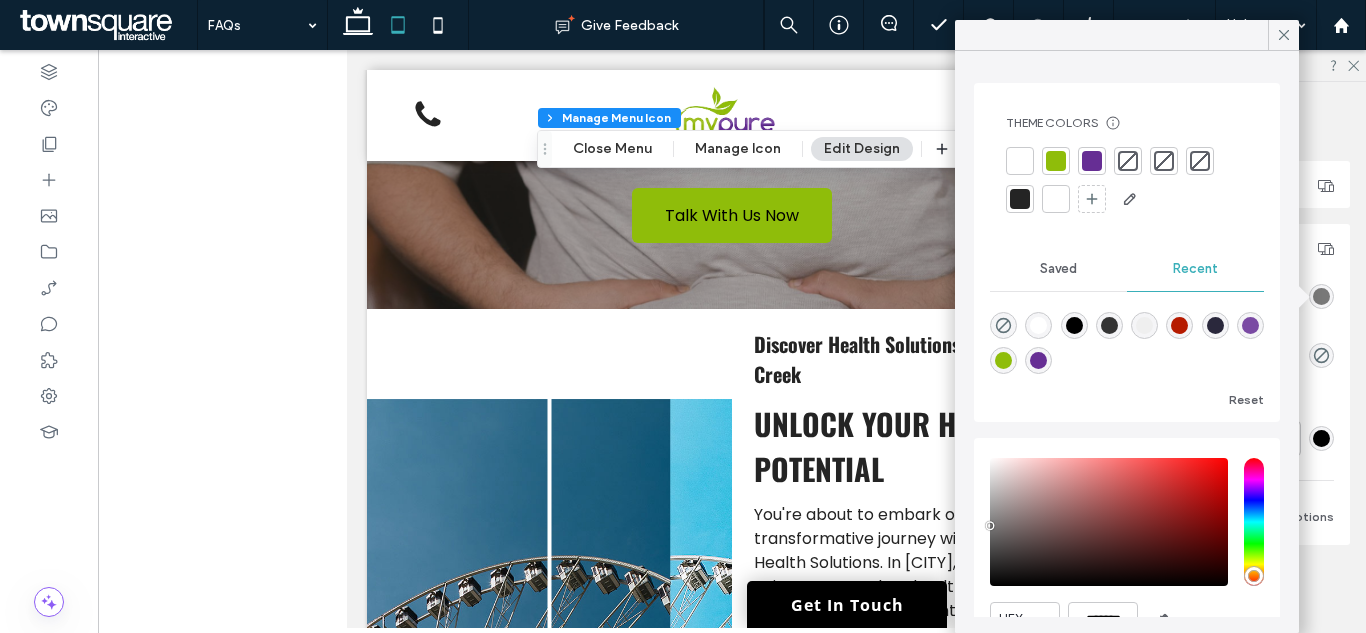 click at bounding box center (1074, 325) 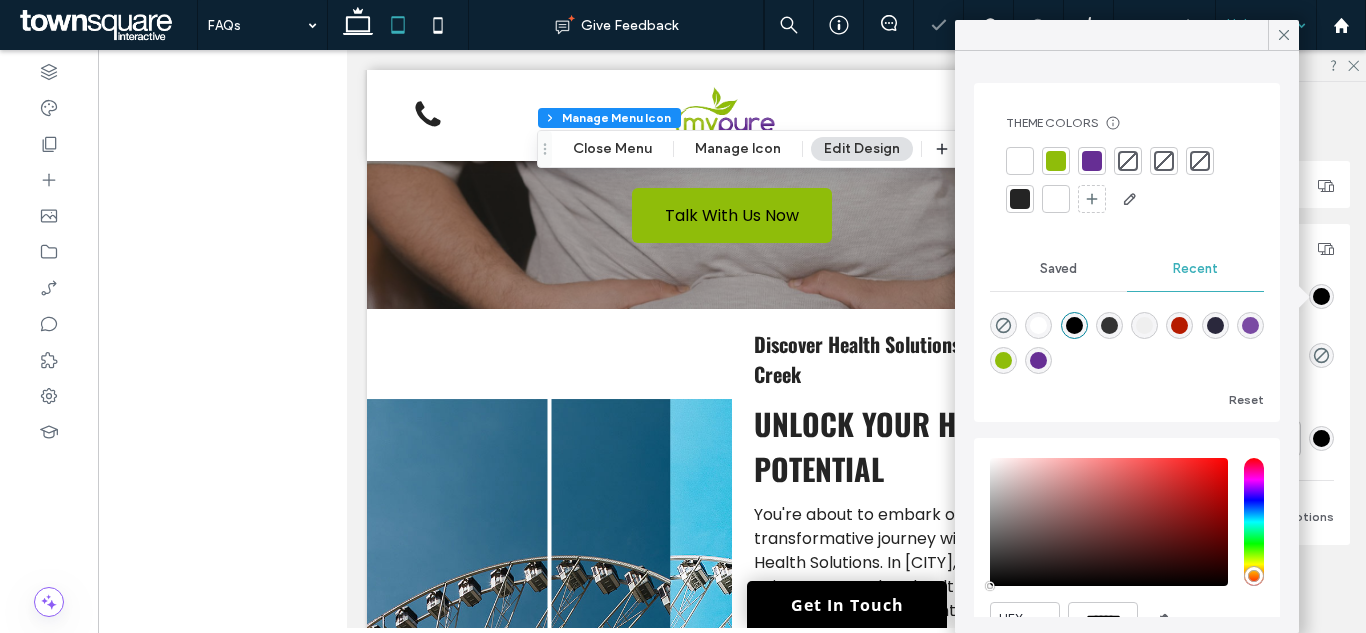 click 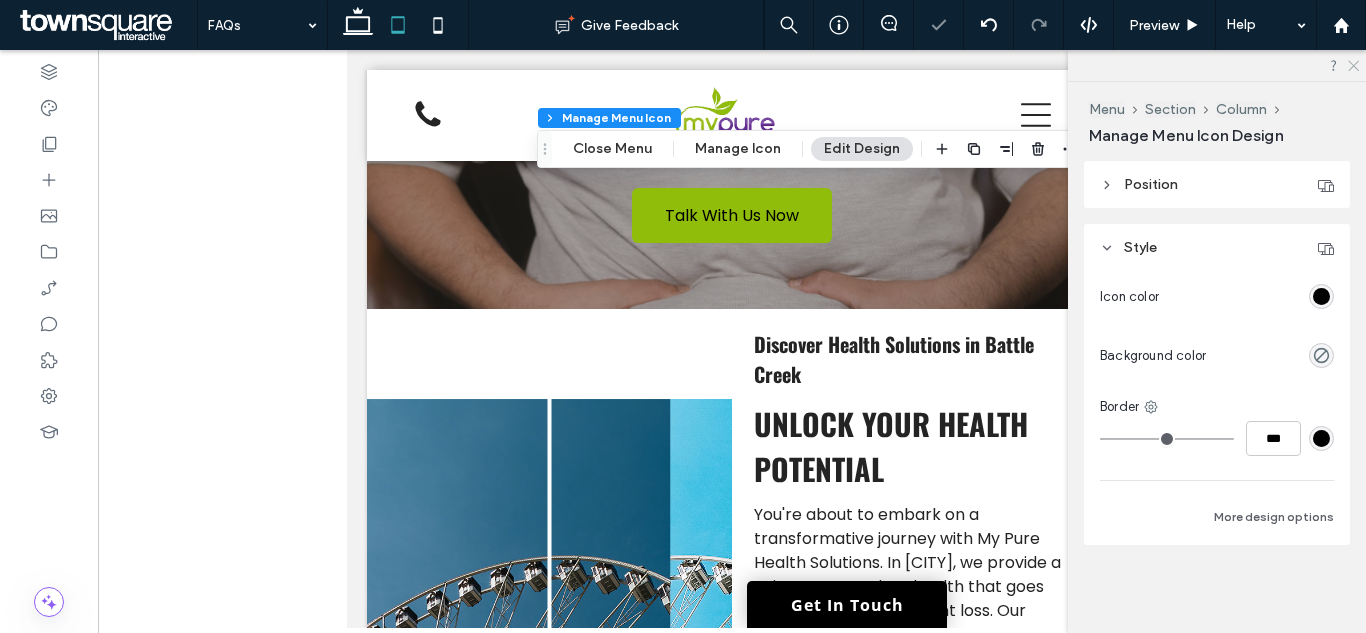 click 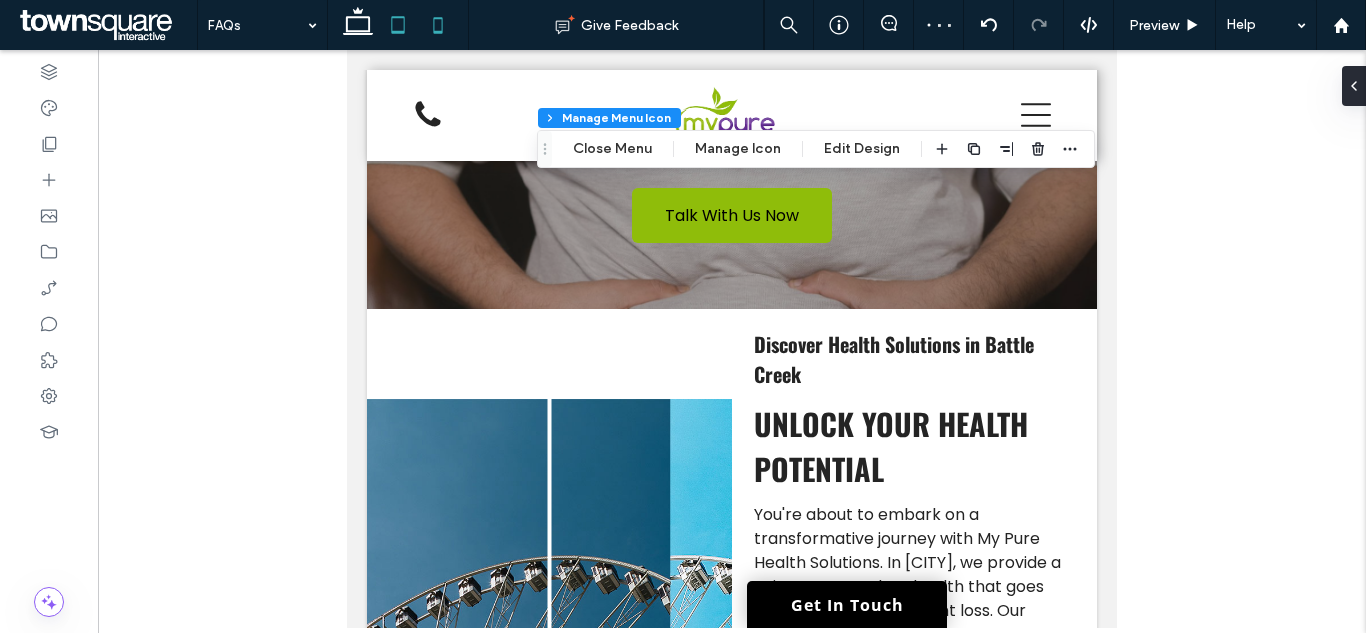 click 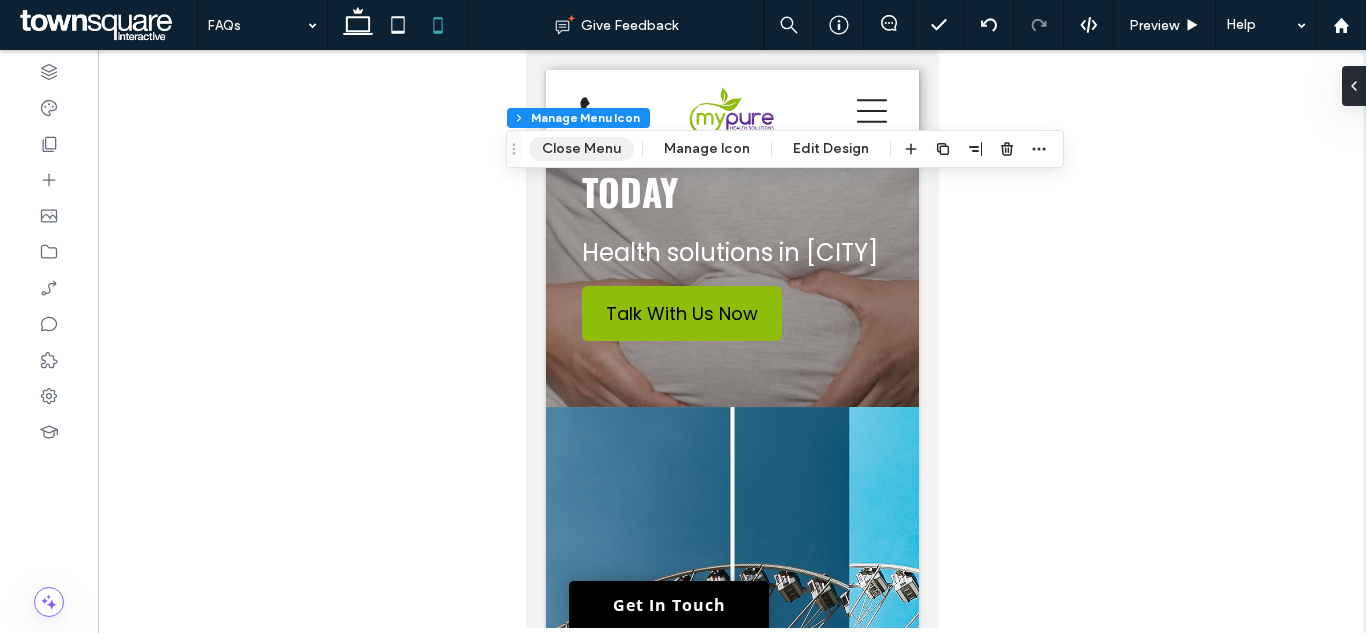 click on "Close Menu" at bounding box center (581, 149) 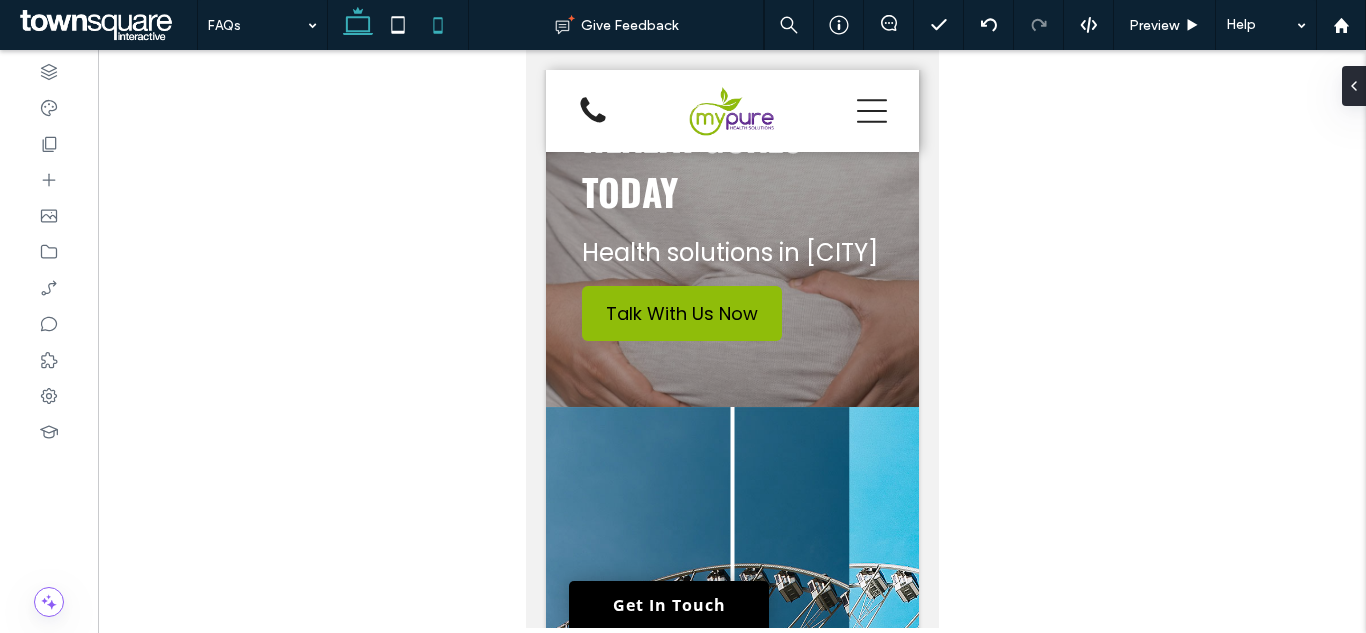 click 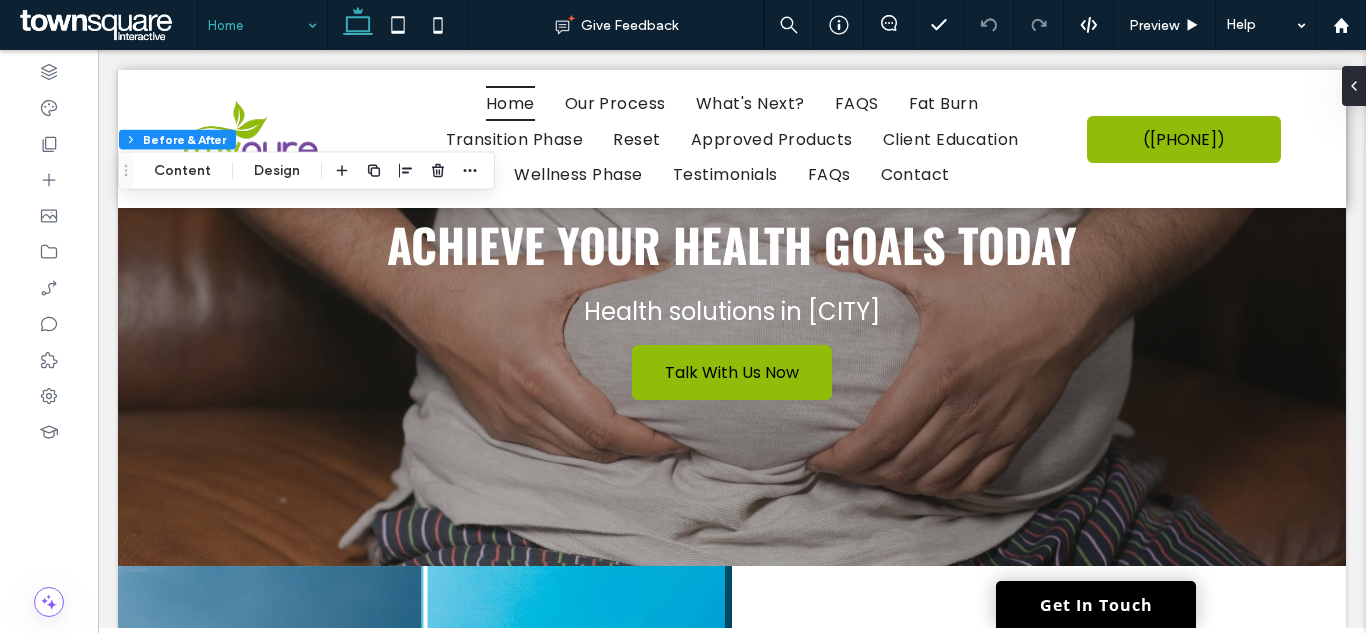 drag, startPoint x: 316, startPoint y: 26, endPoint x: 320, endPoint y: 165, distance: 139.05754 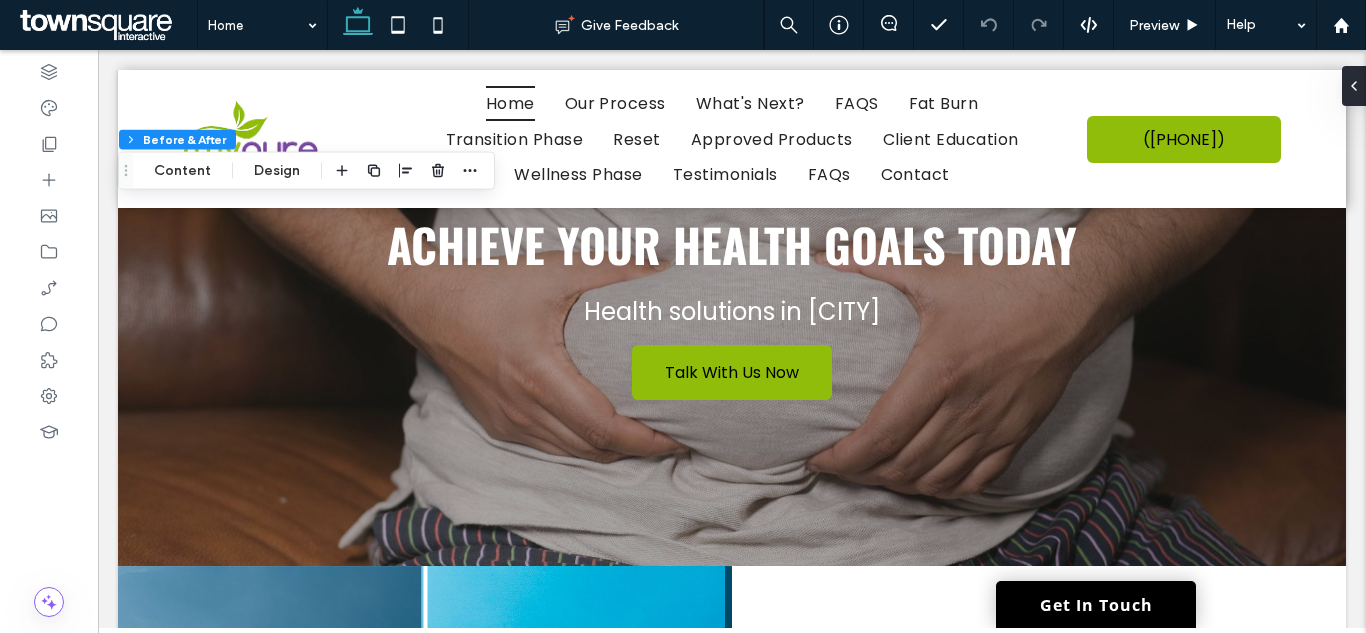 click on "Home" at bounding box center [262, 25] 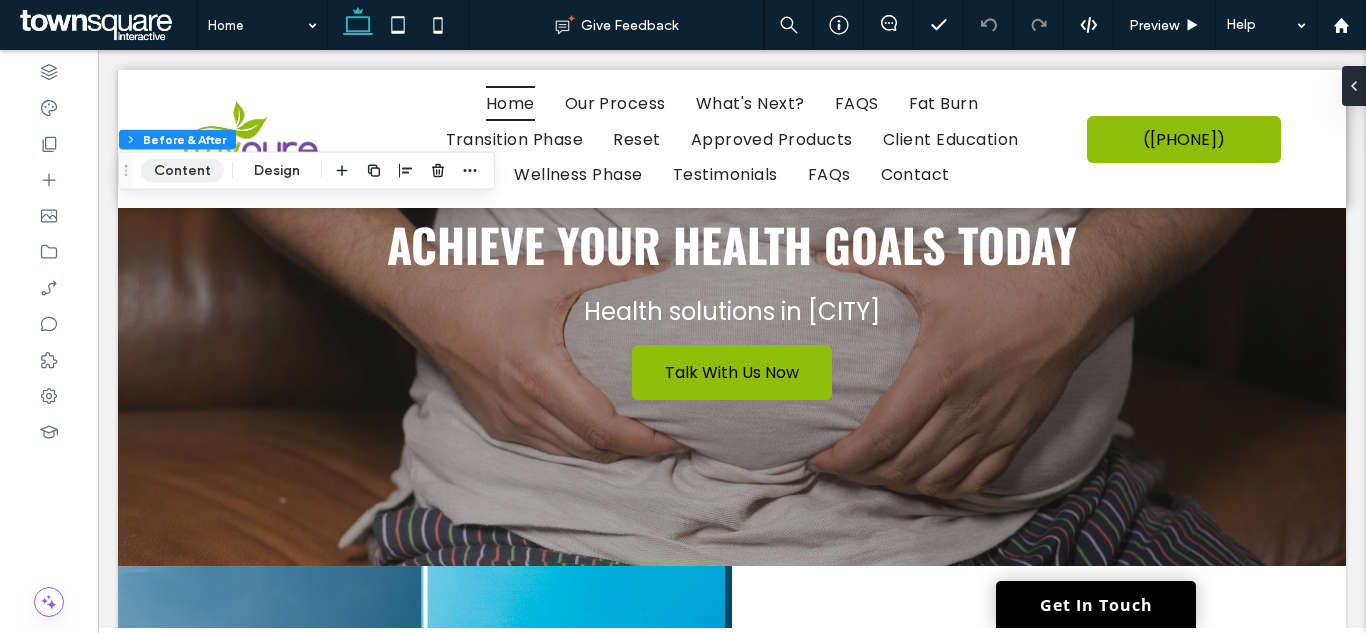 click on "Content" at bounding box center (182, 171) 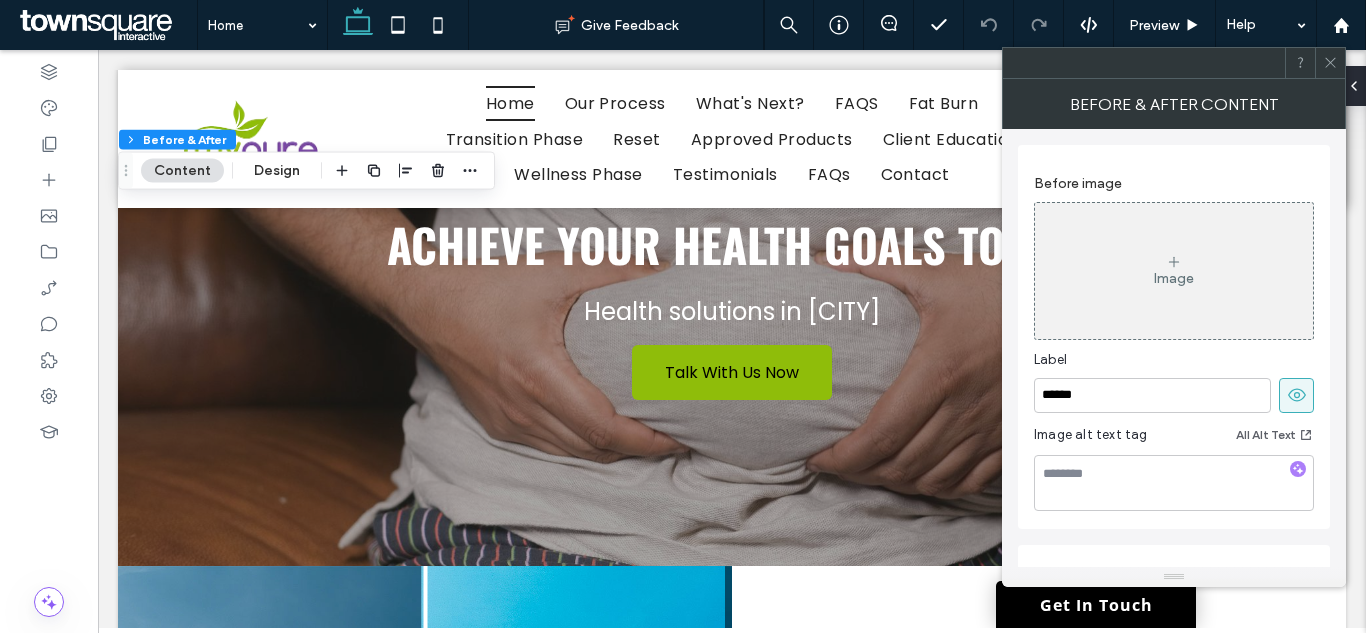 click on "Image" at bounding box center [1174, 271] 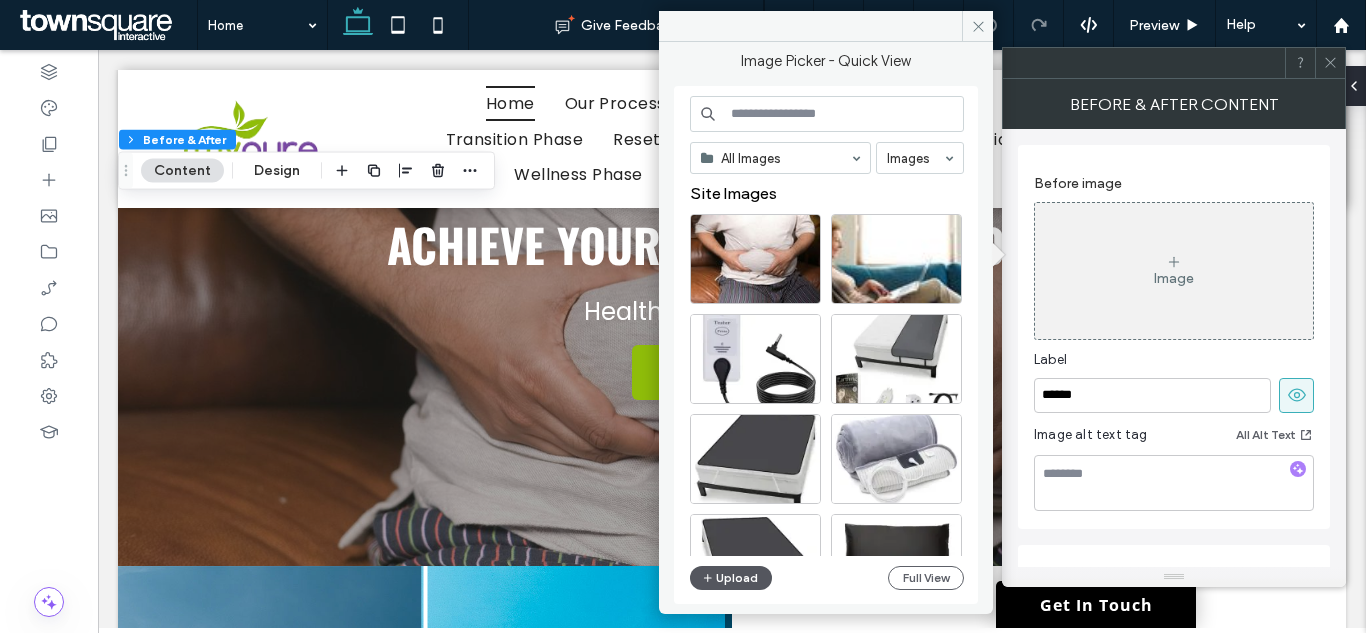 click on "Upload" at bounding box center [731, 578] 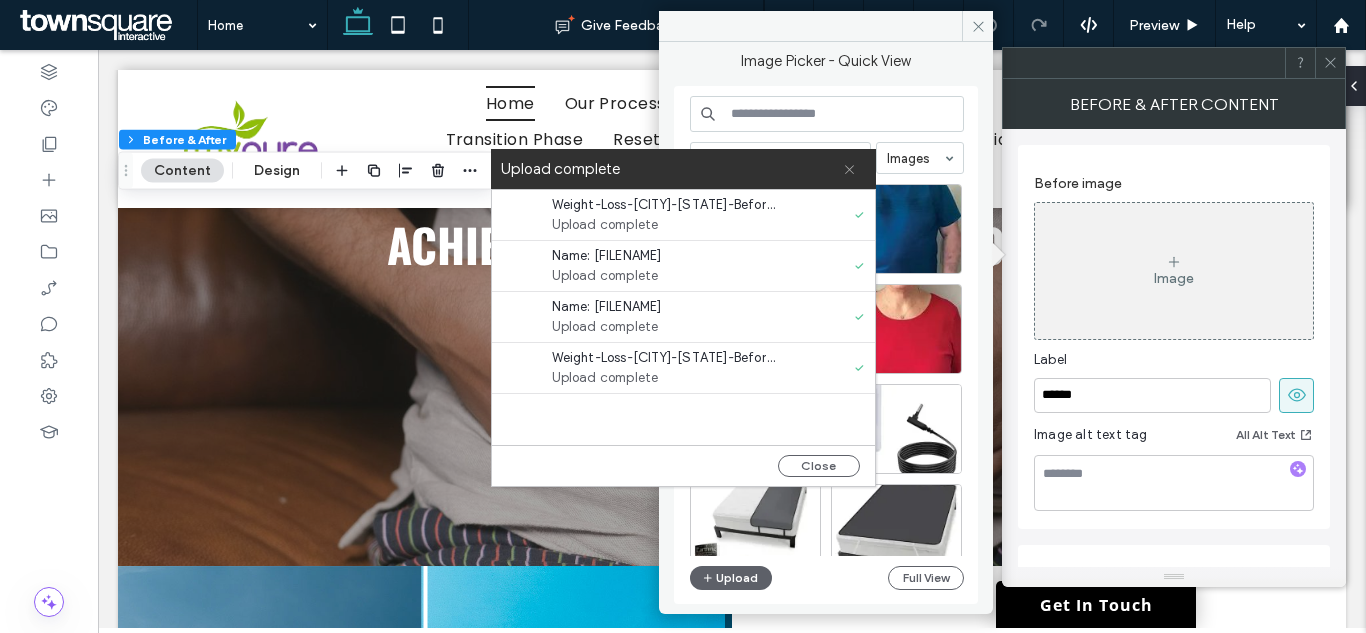 click 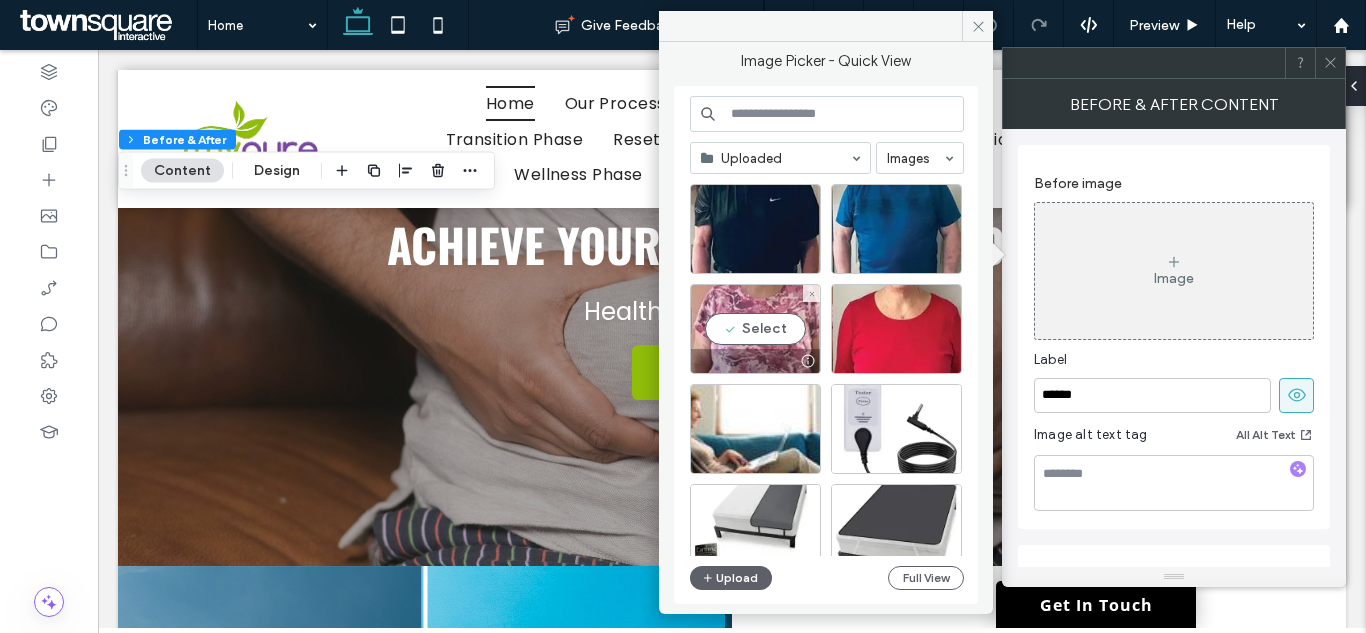 click on "Select" at bounding box center [755, 329] 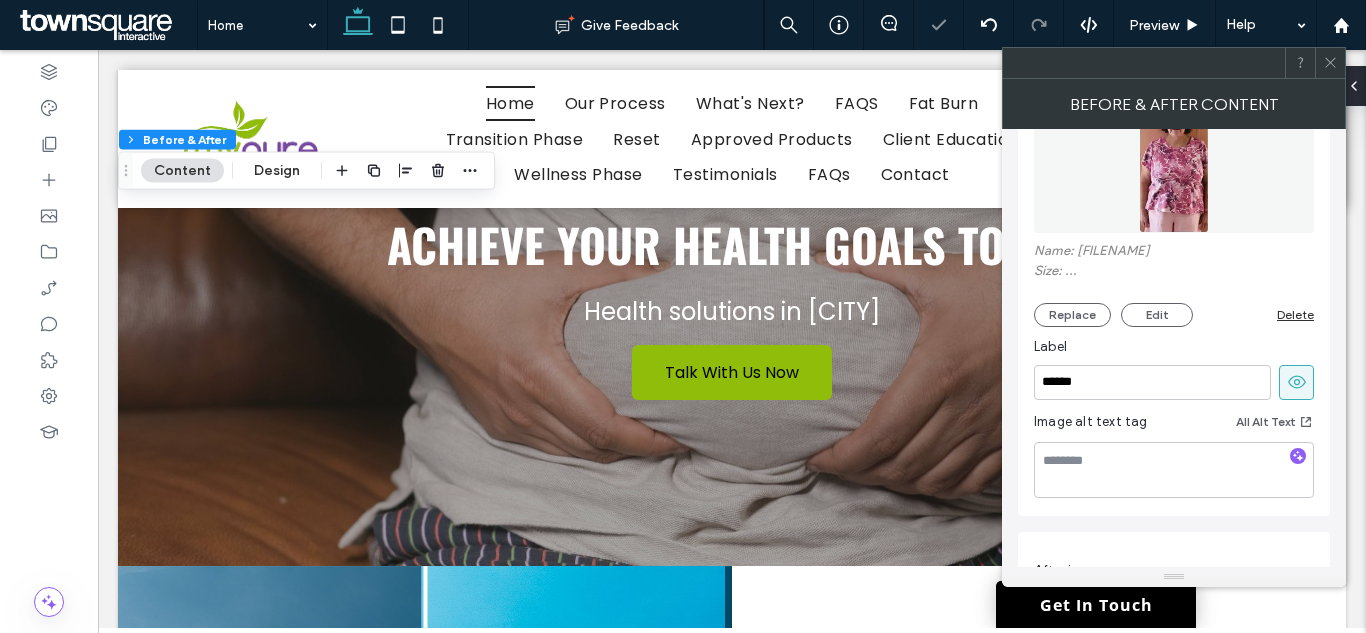 scroll, scrollTop: 300, scrollLeft: 0, axis: vertical 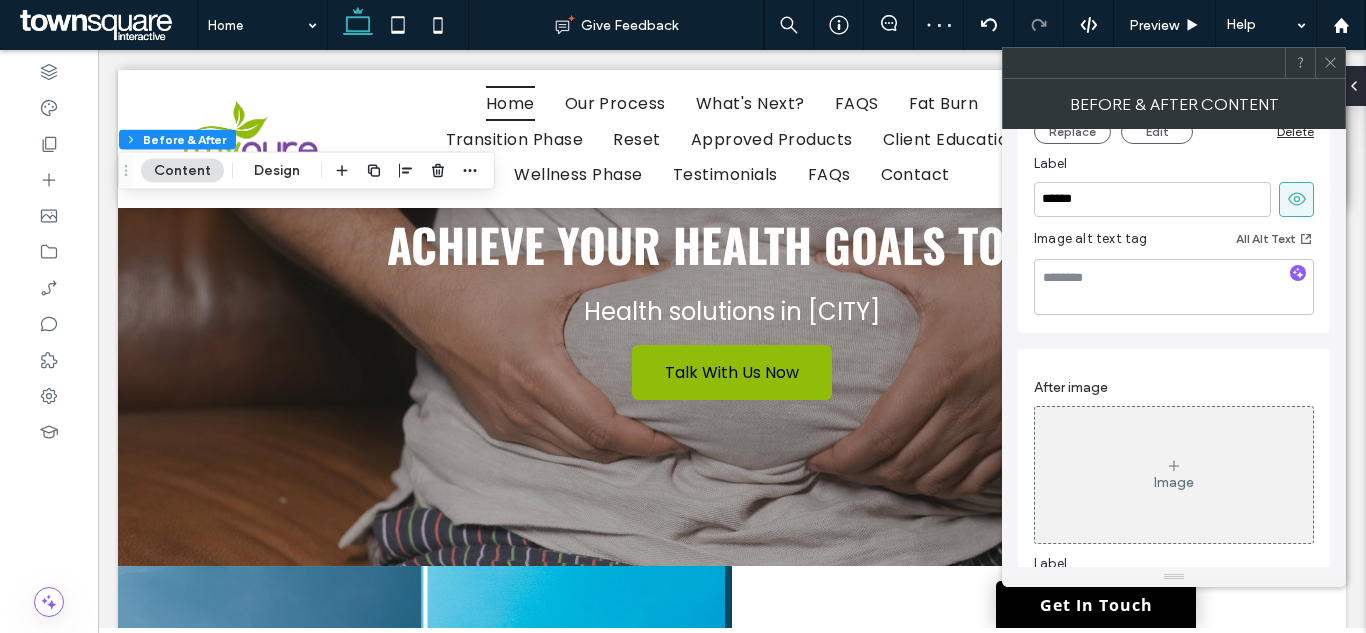 click on "Image" at bounding box center (1174, 475) 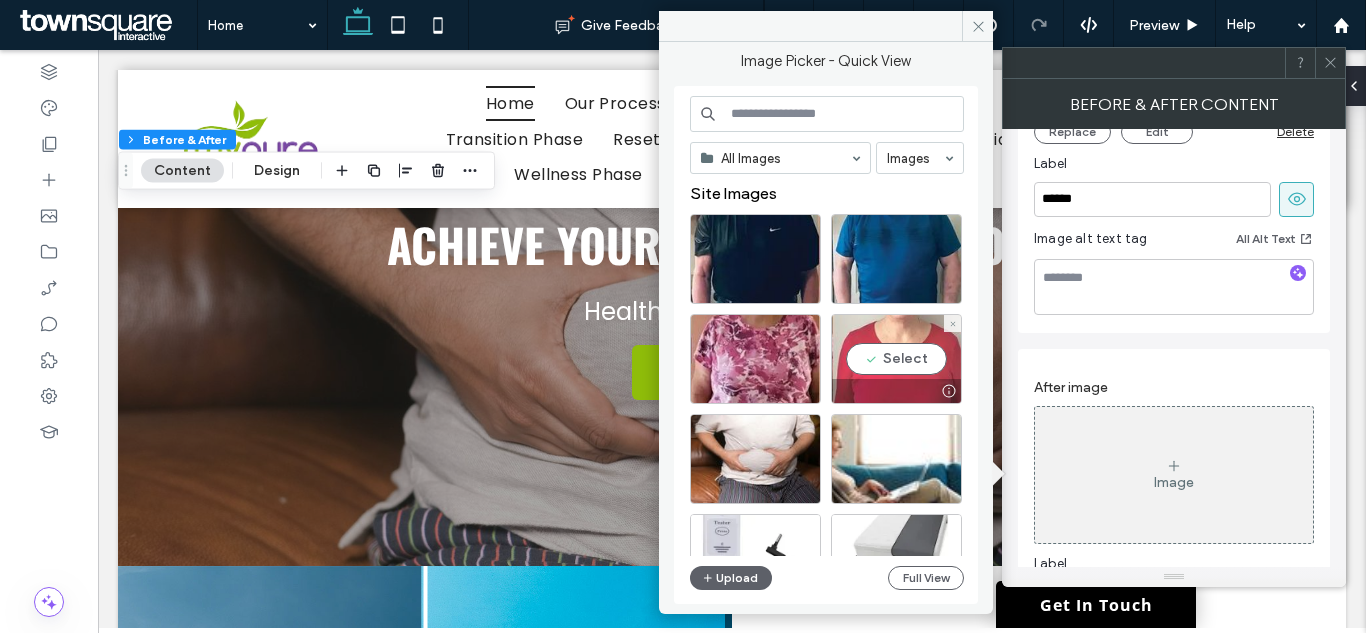 click on "Select" at bounding box center [896, 359] 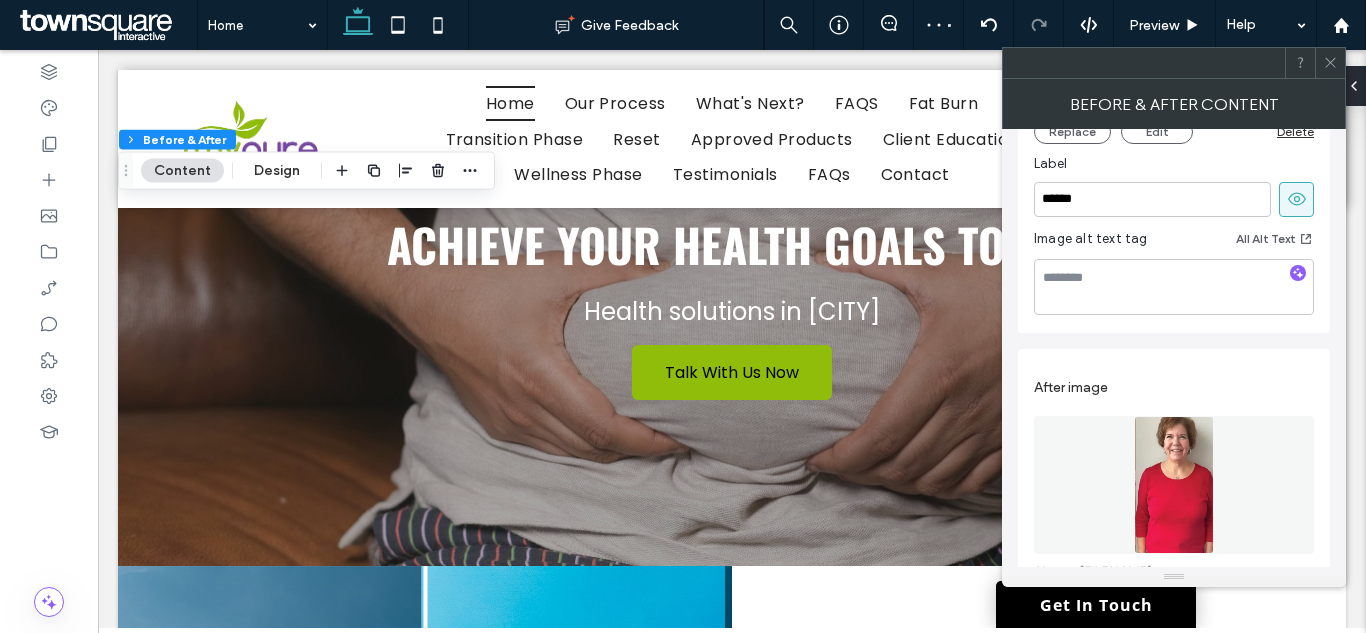 click 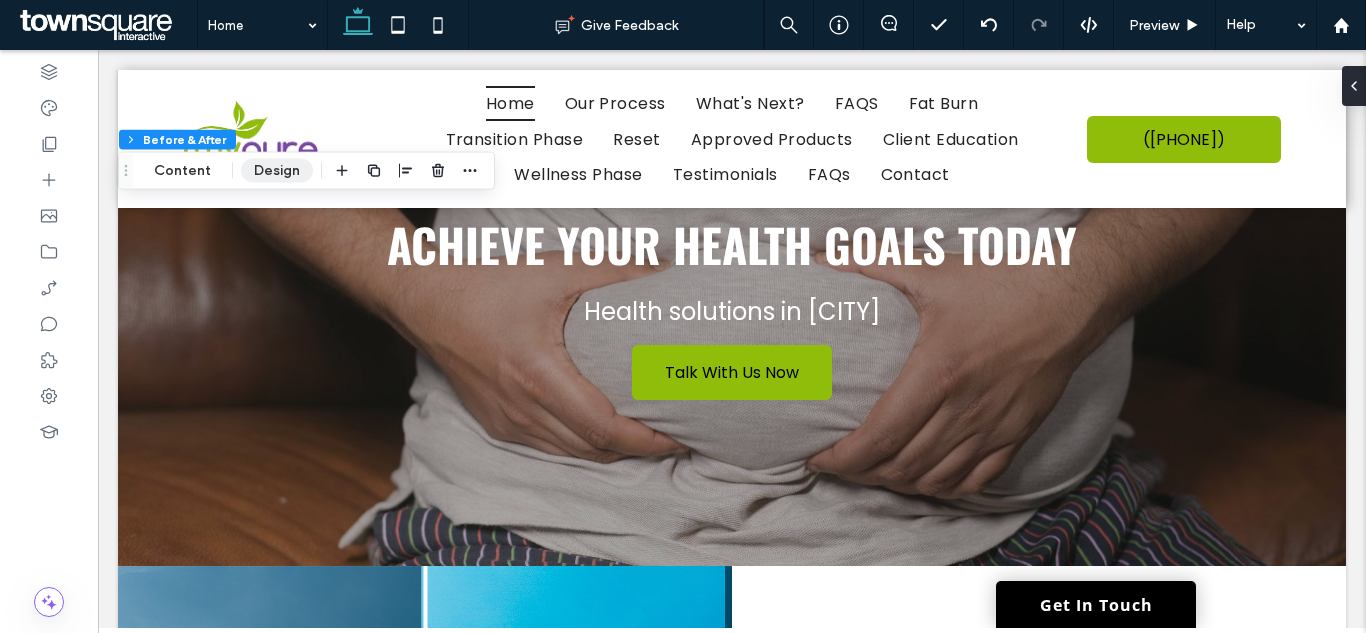 click on "Design" at bounding box center [277, 171] 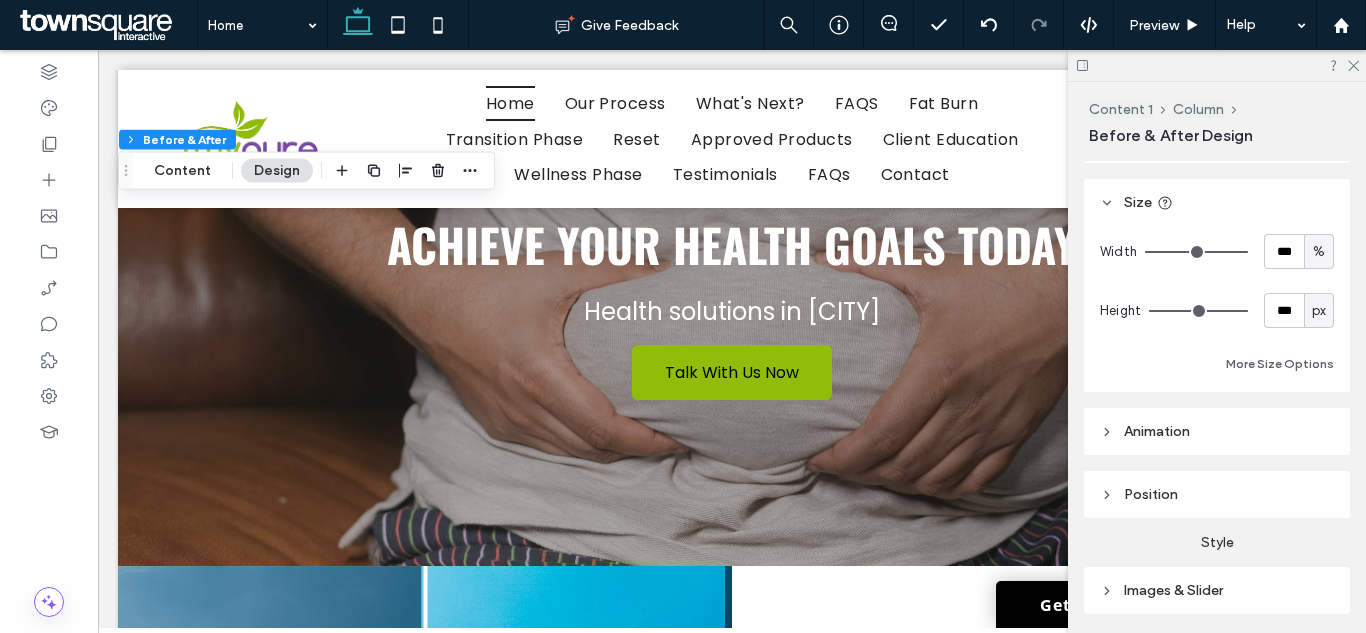 scroll, scrollTop: 240, scrollLeft: 0, axis: vertical 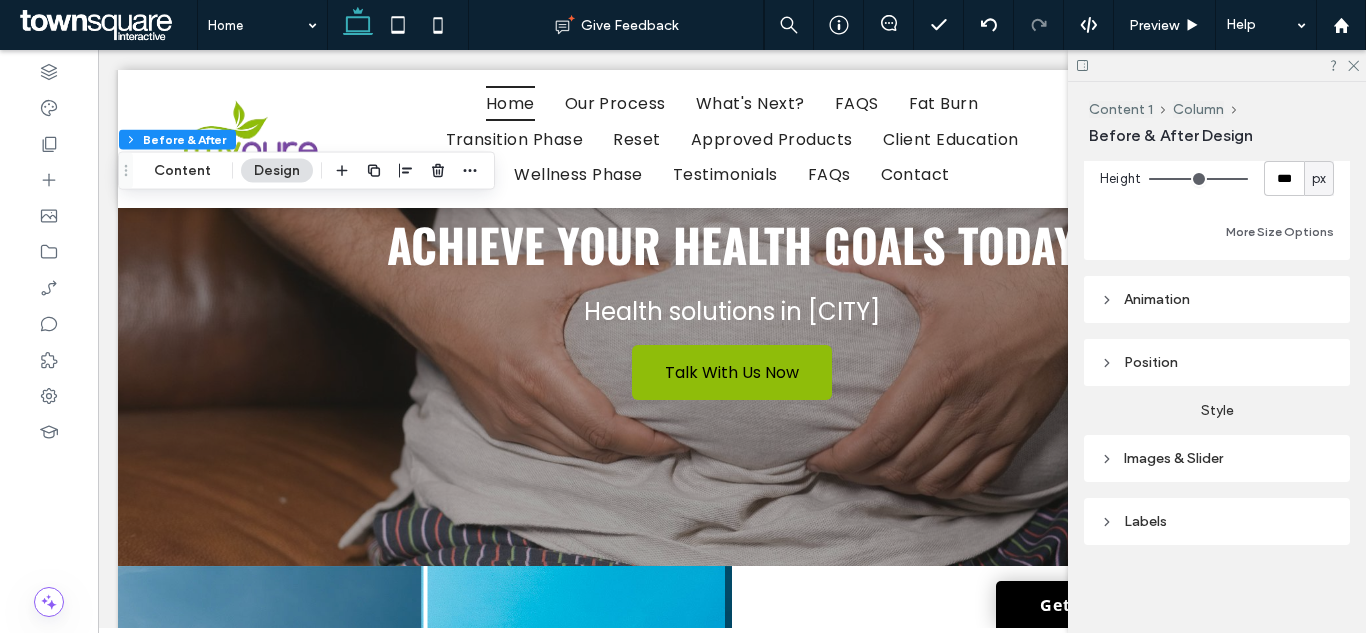 click on "Images & Slider" at bounding box center [1217, 458] 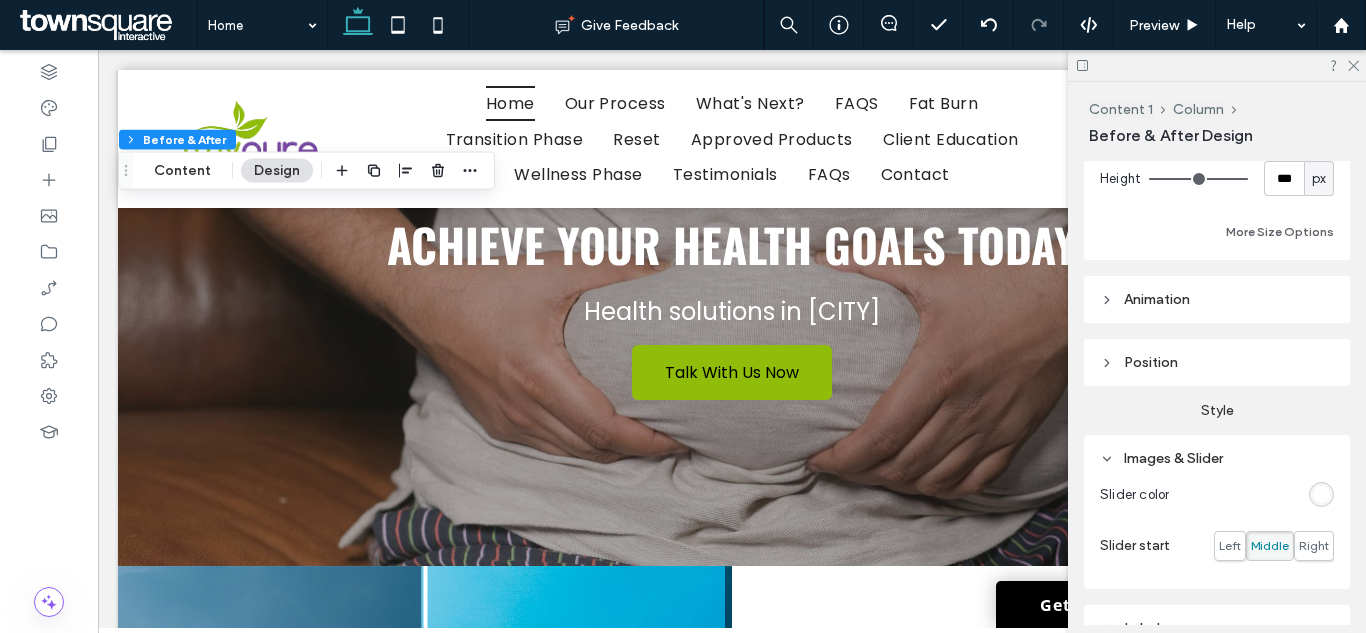 scroll, scrollTop: 342, scrollLeft: 0, axis: vertical 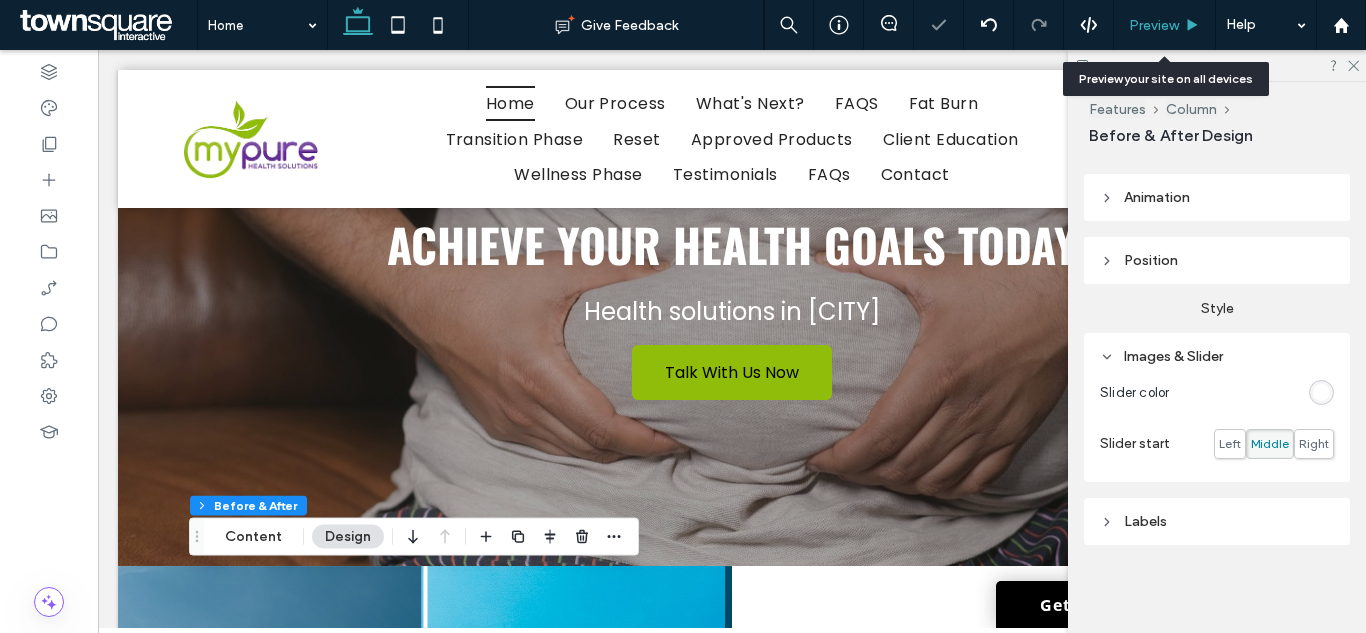 click on "Preview" at bounding box center [1154, 25] 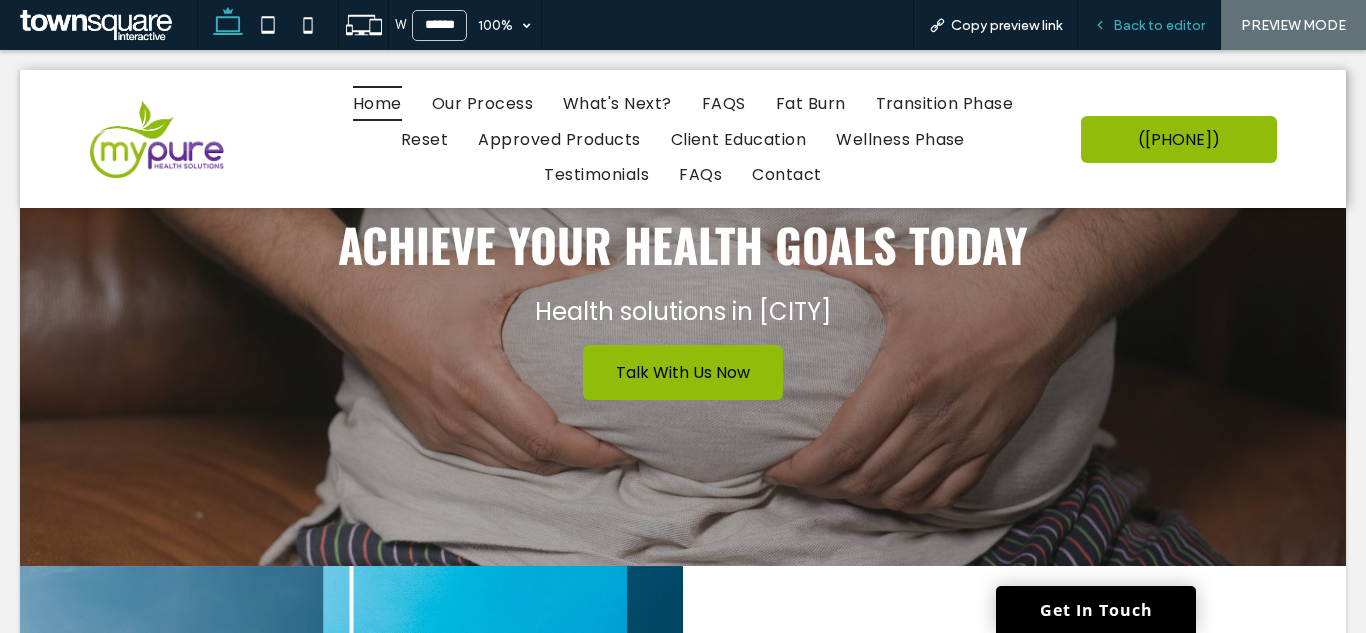 drag, startPoint x: 1131, startPoint y: 31, endPoint x: 1142, endPoint y: 34, distance: 11.401754 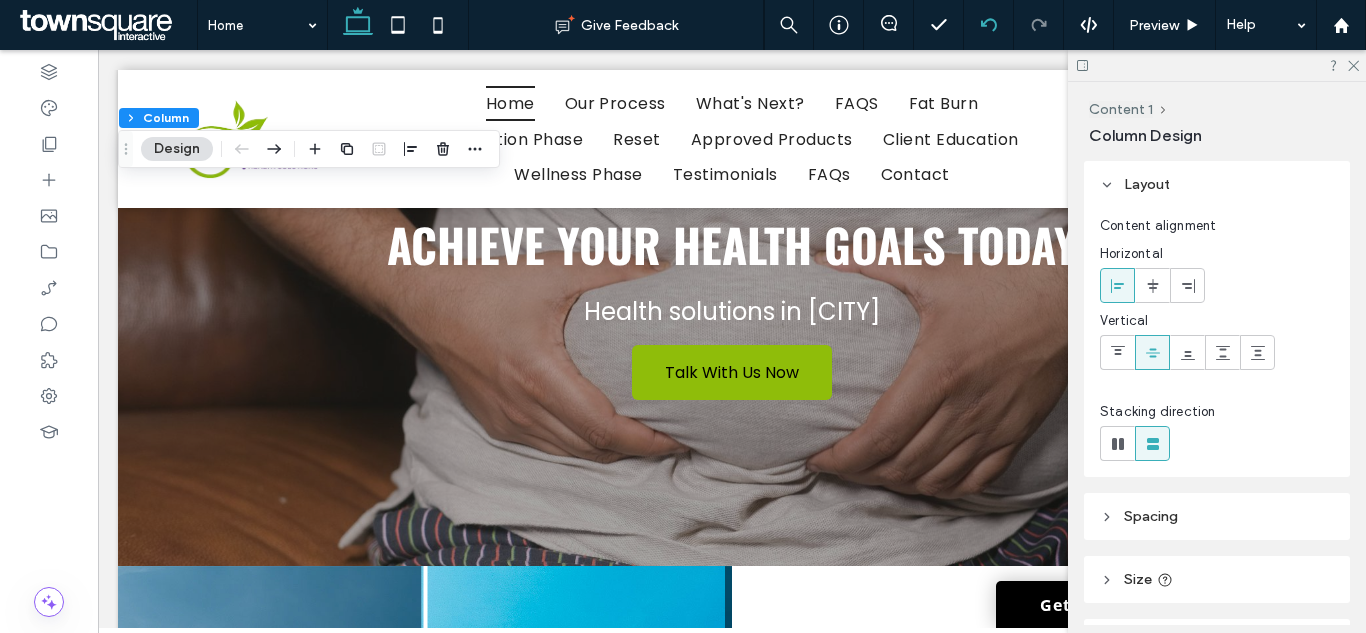 click 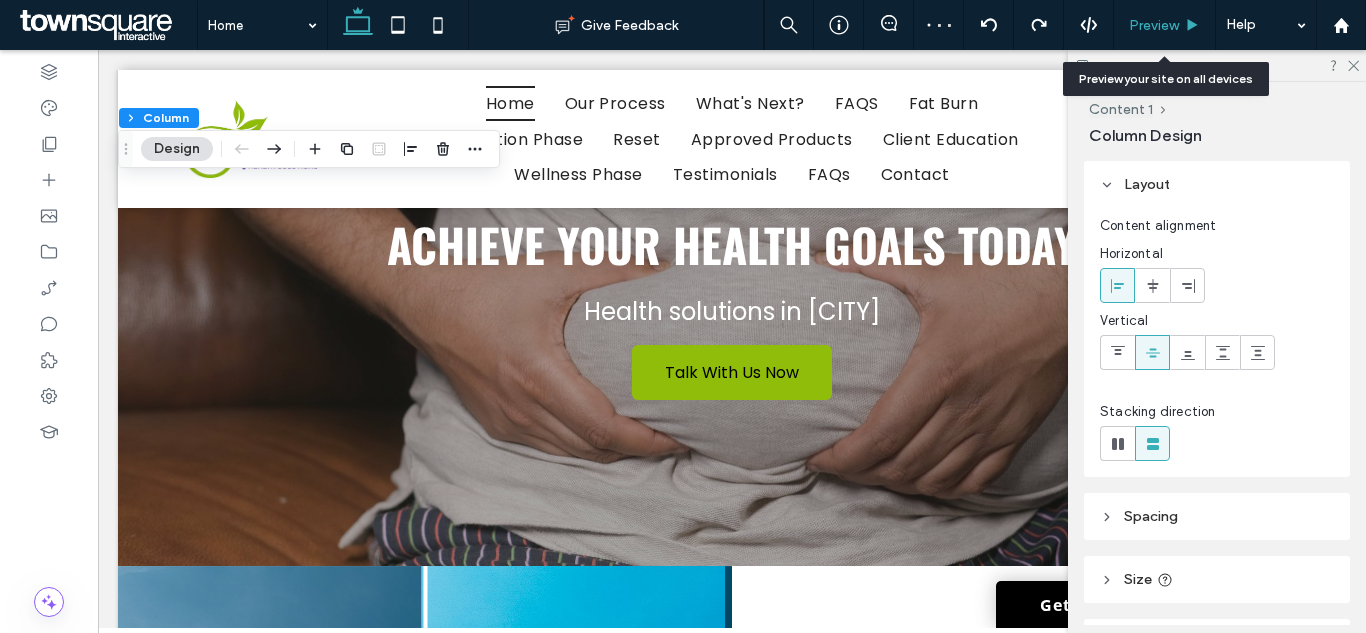 click on "Preview" at bounding box center (1154, 25) 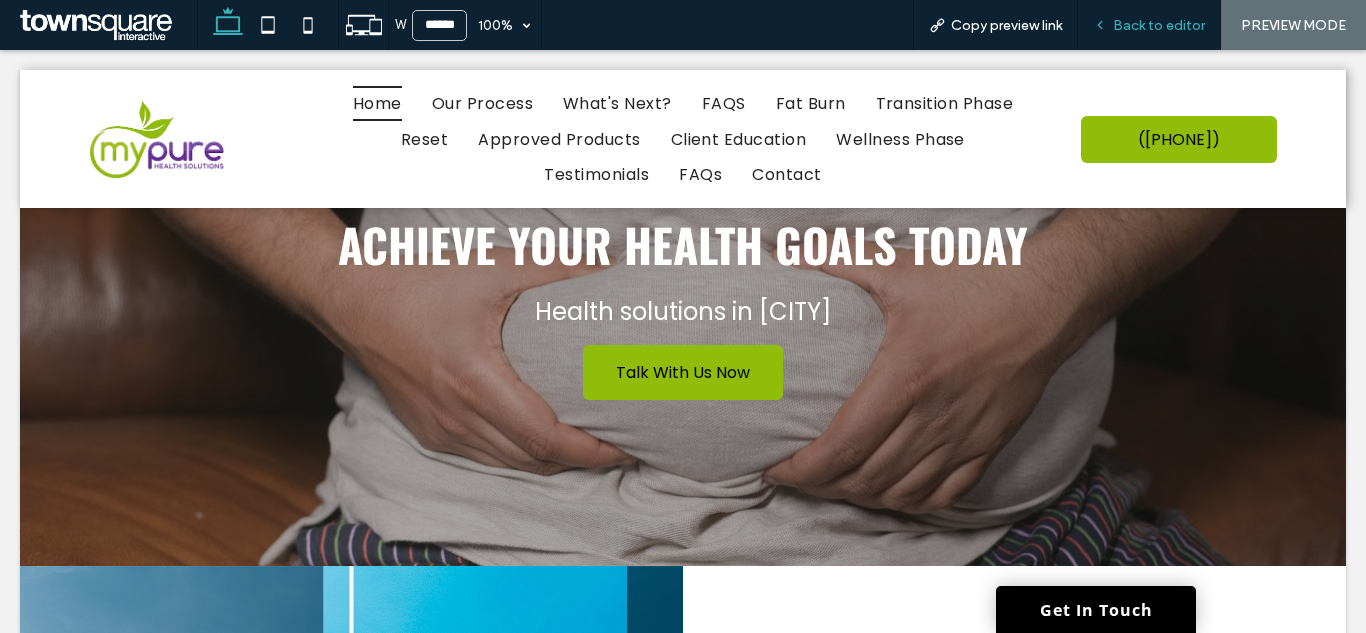 click on "Back to editor" at bounding box center (1149, 25) 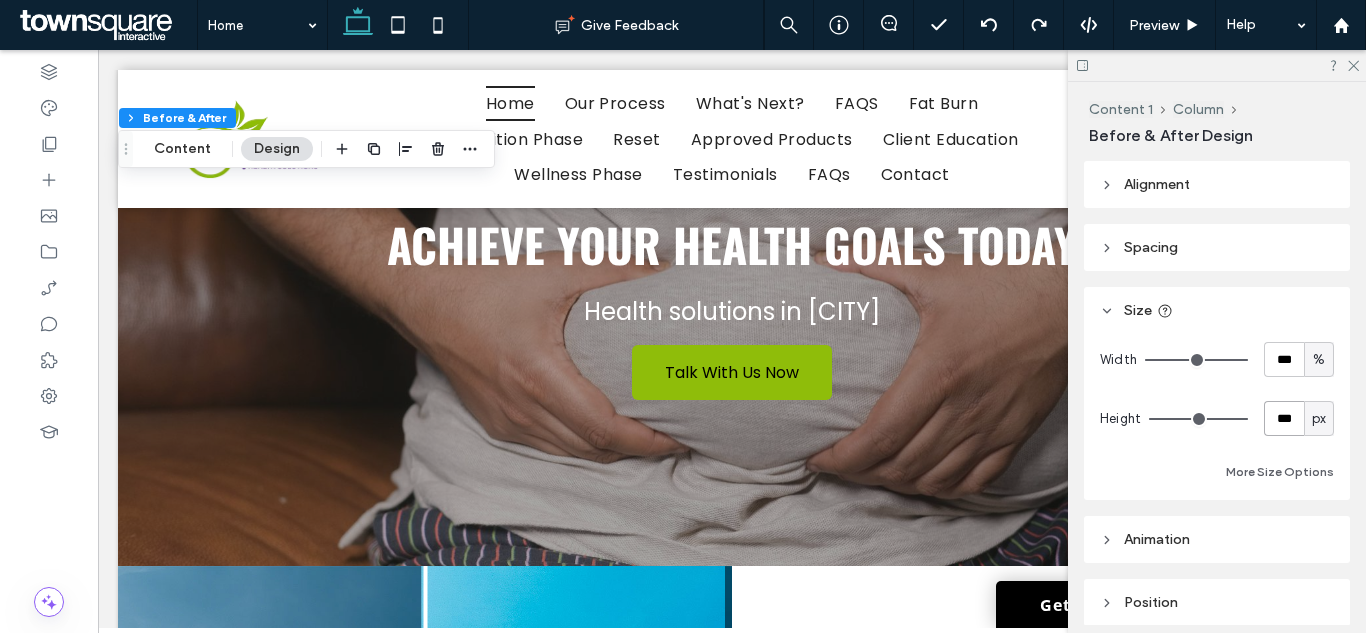click on "***" at bounding box center [1284, 418] 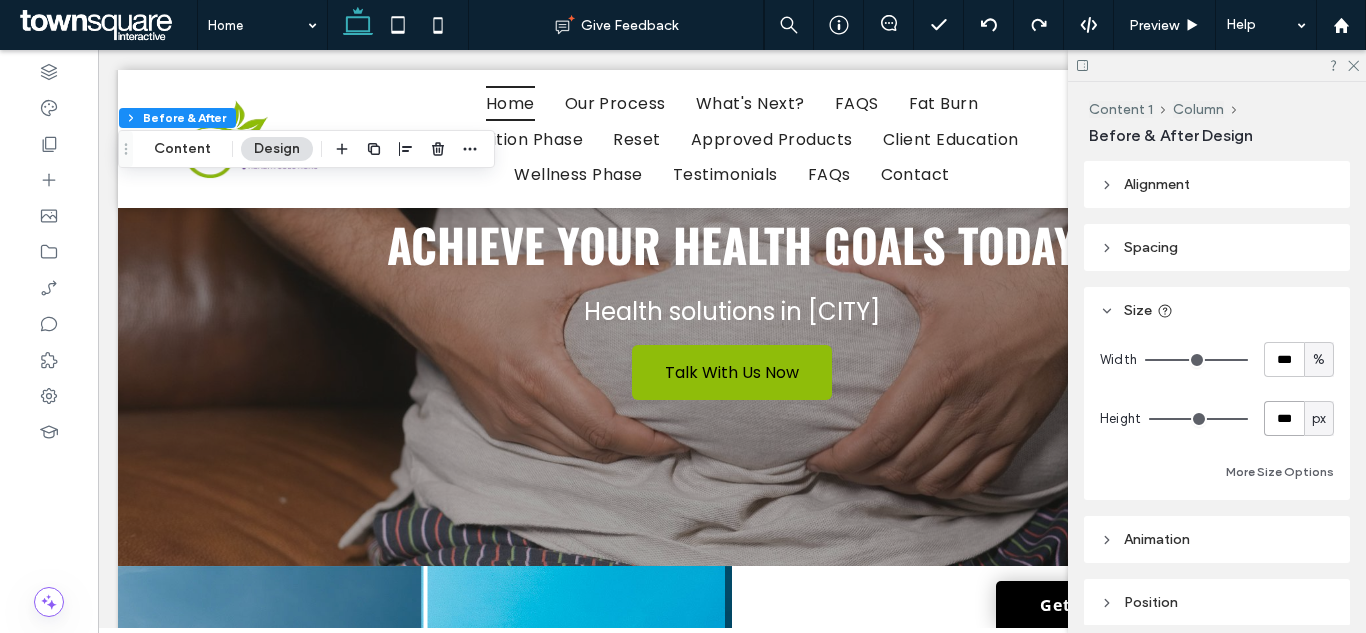 type on "***" 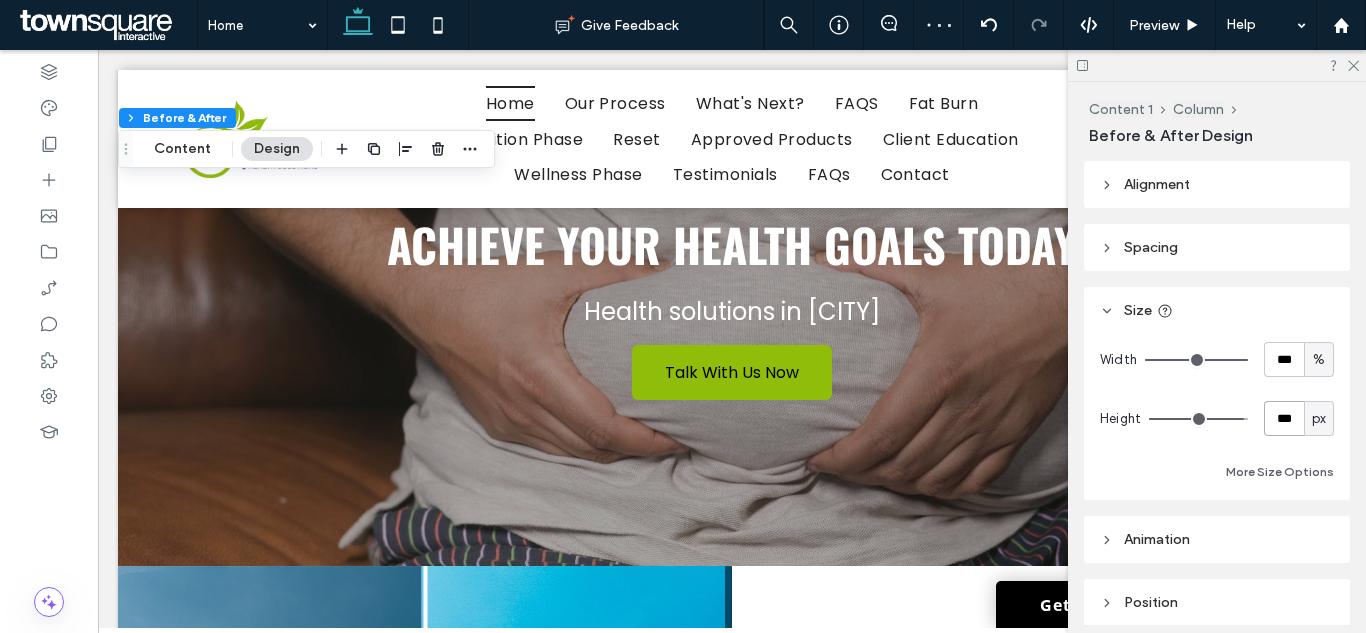type on "***" 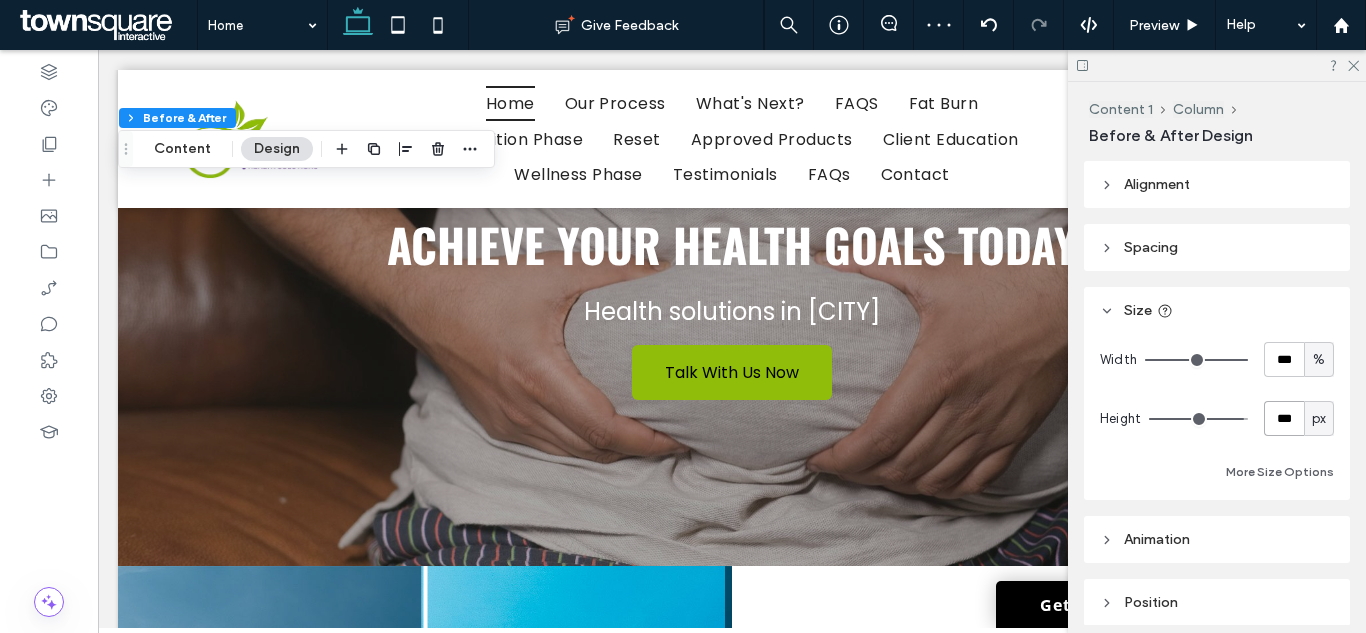 type on "***" 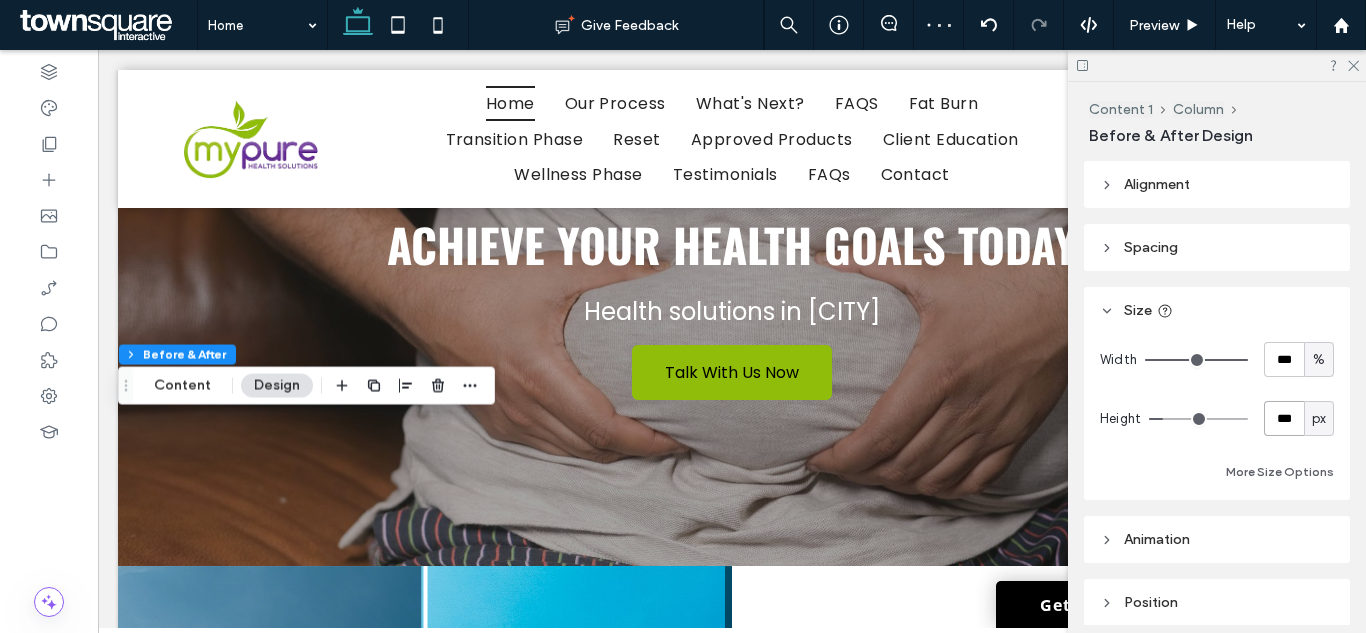 type on "***" 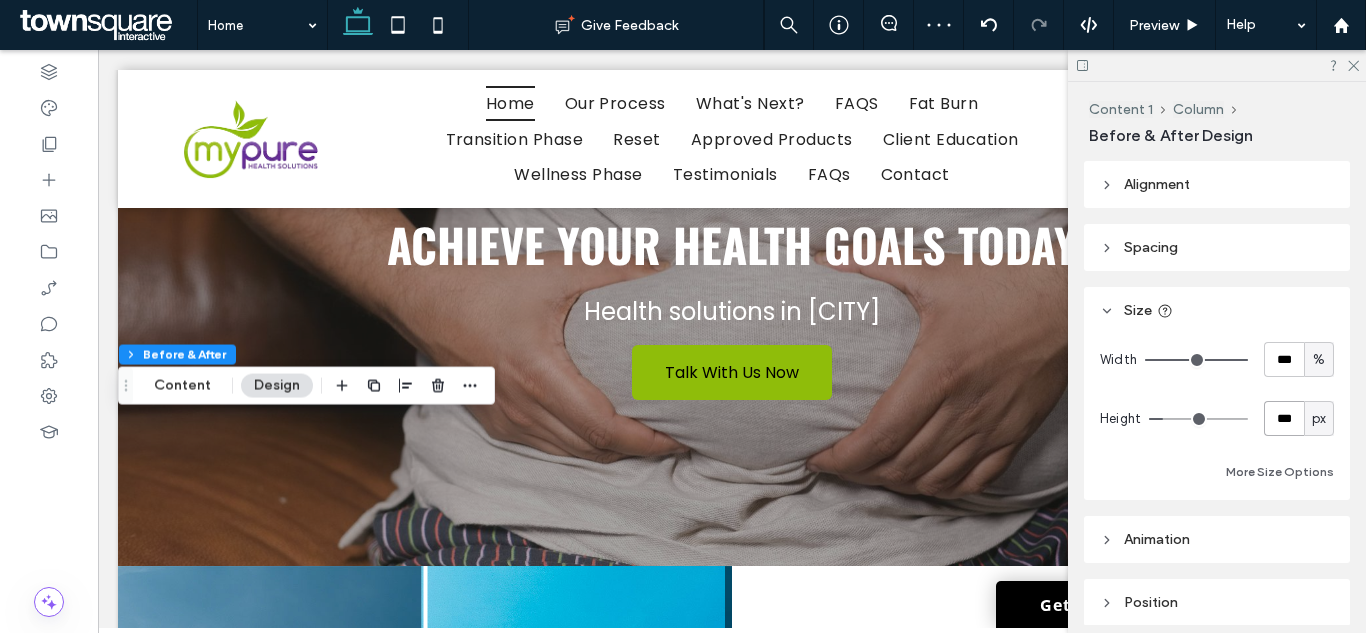 type on "***" 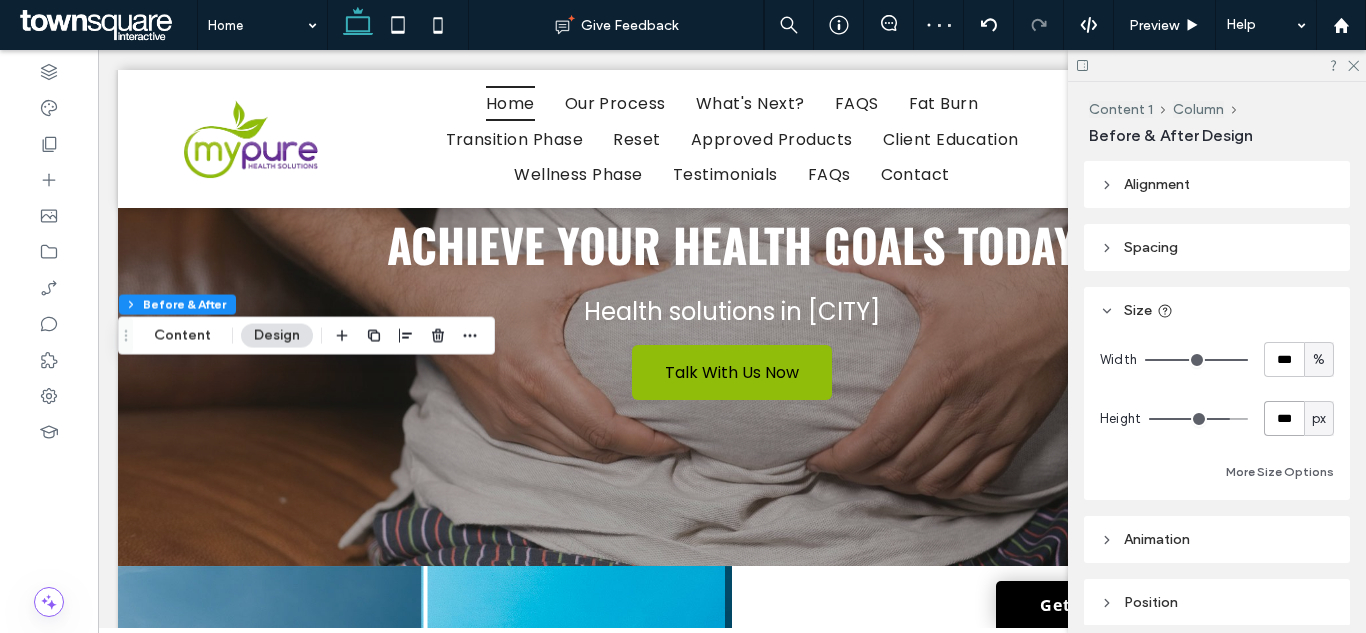 type on "***" 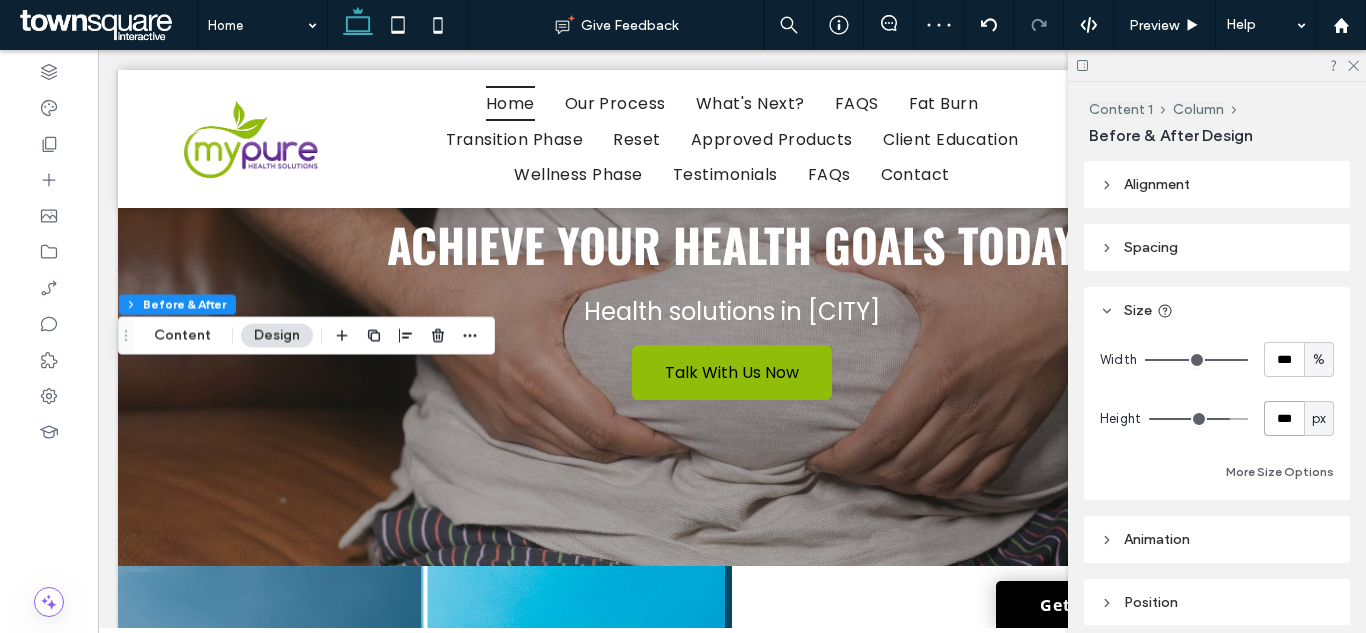 type on "***" 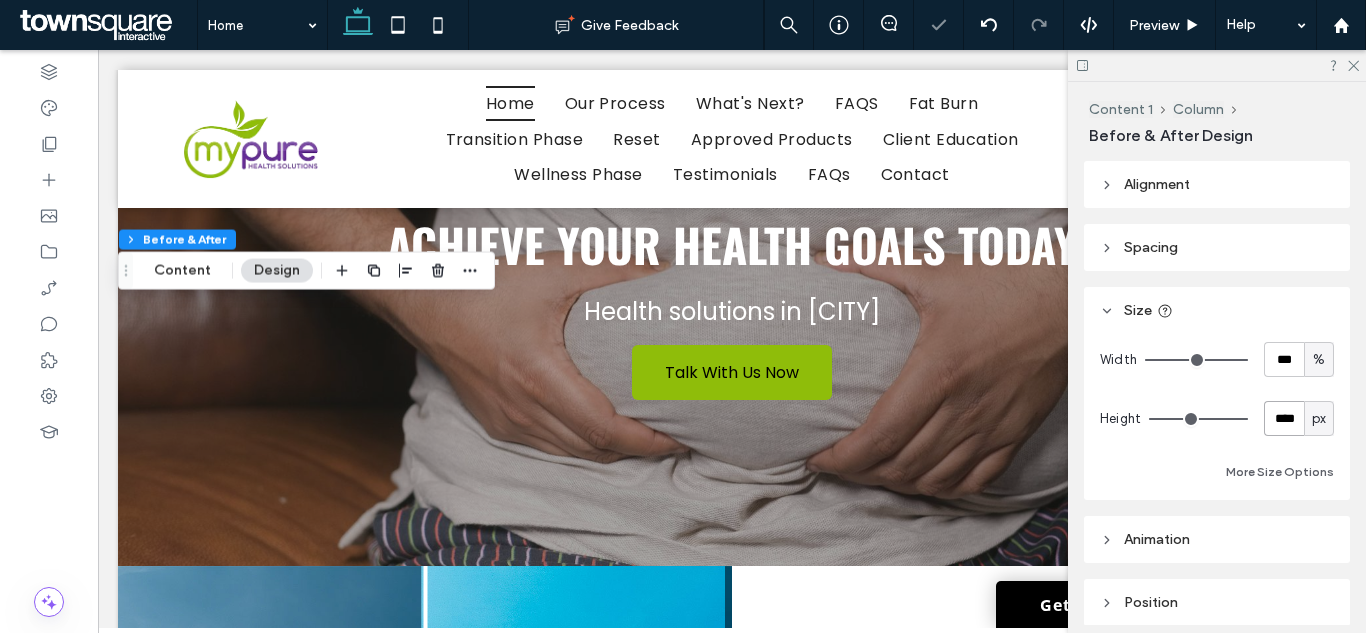 type on "****" 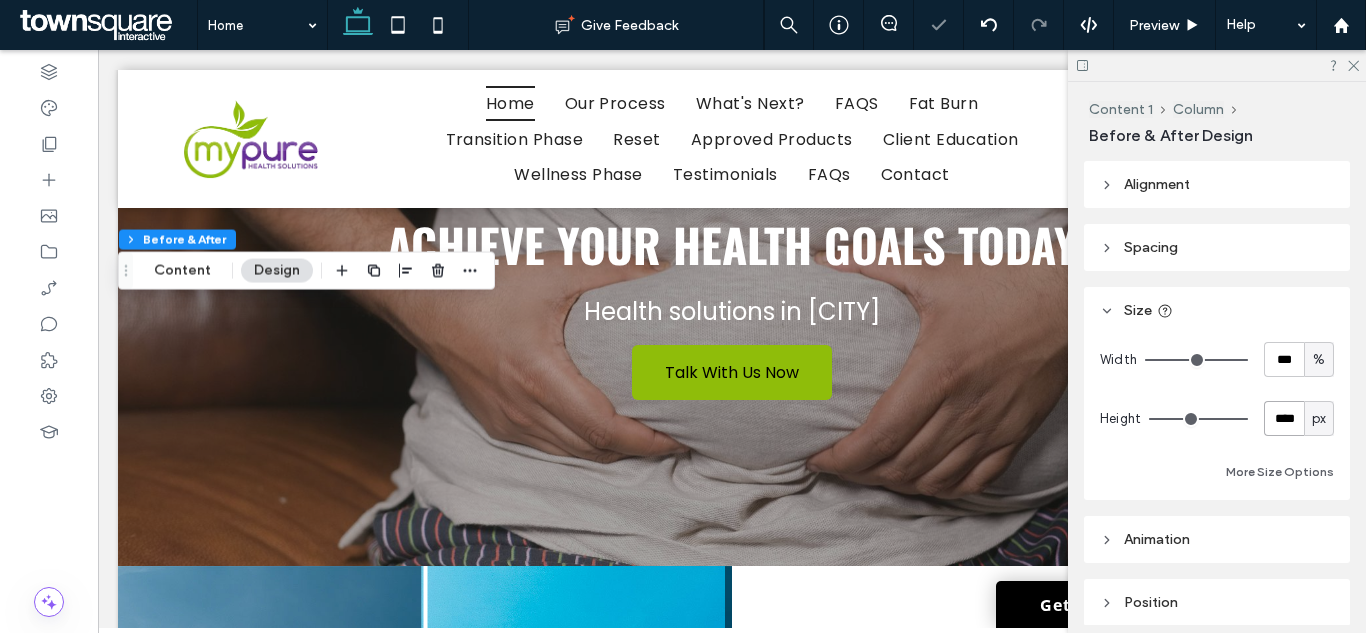 type on "****" 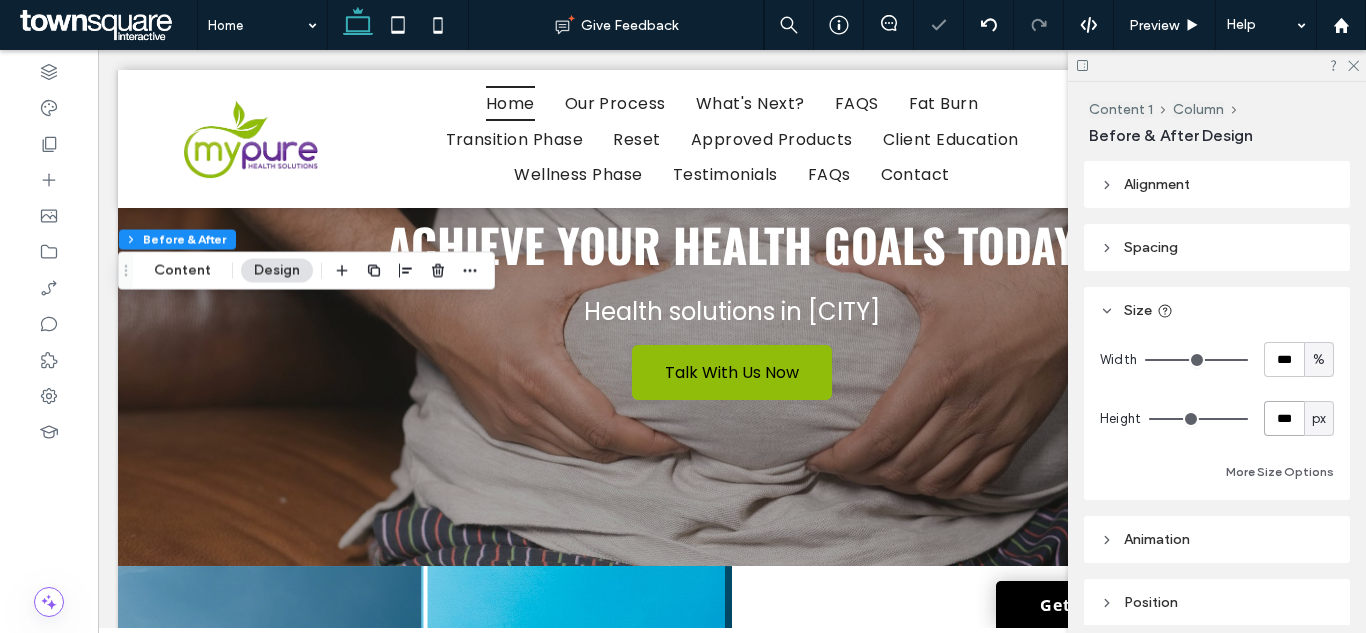 type on "***" 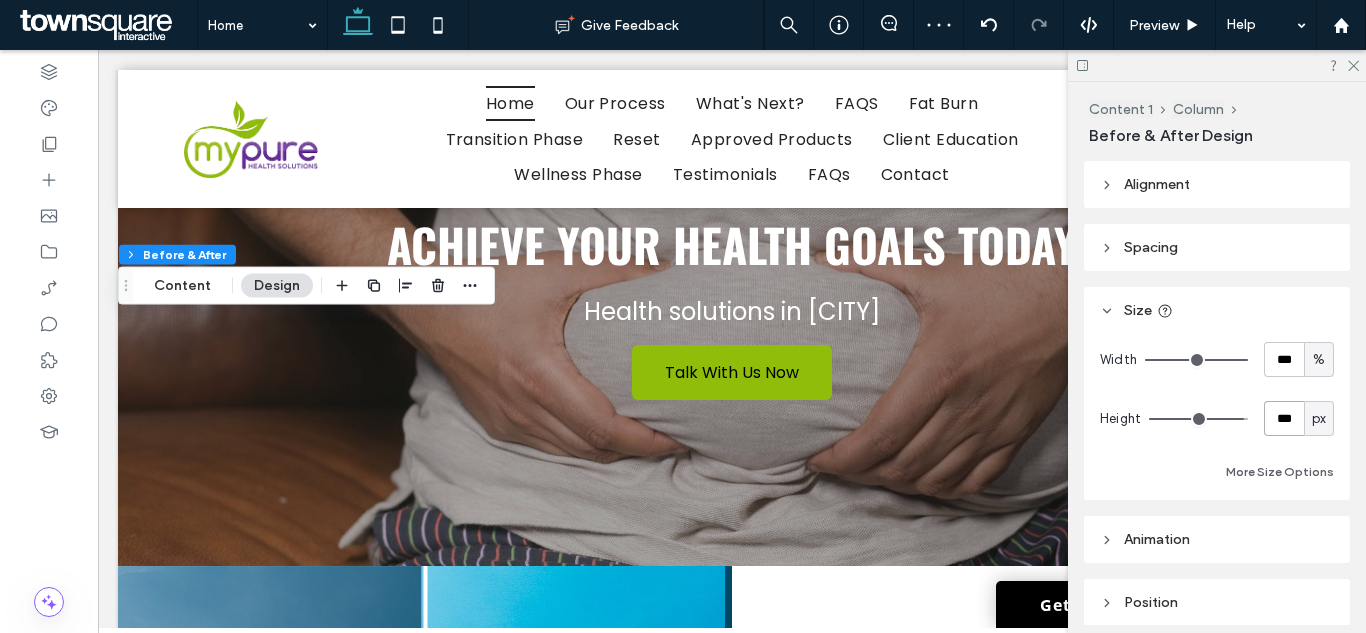 click on "***" at bounding box center (1284, 418) 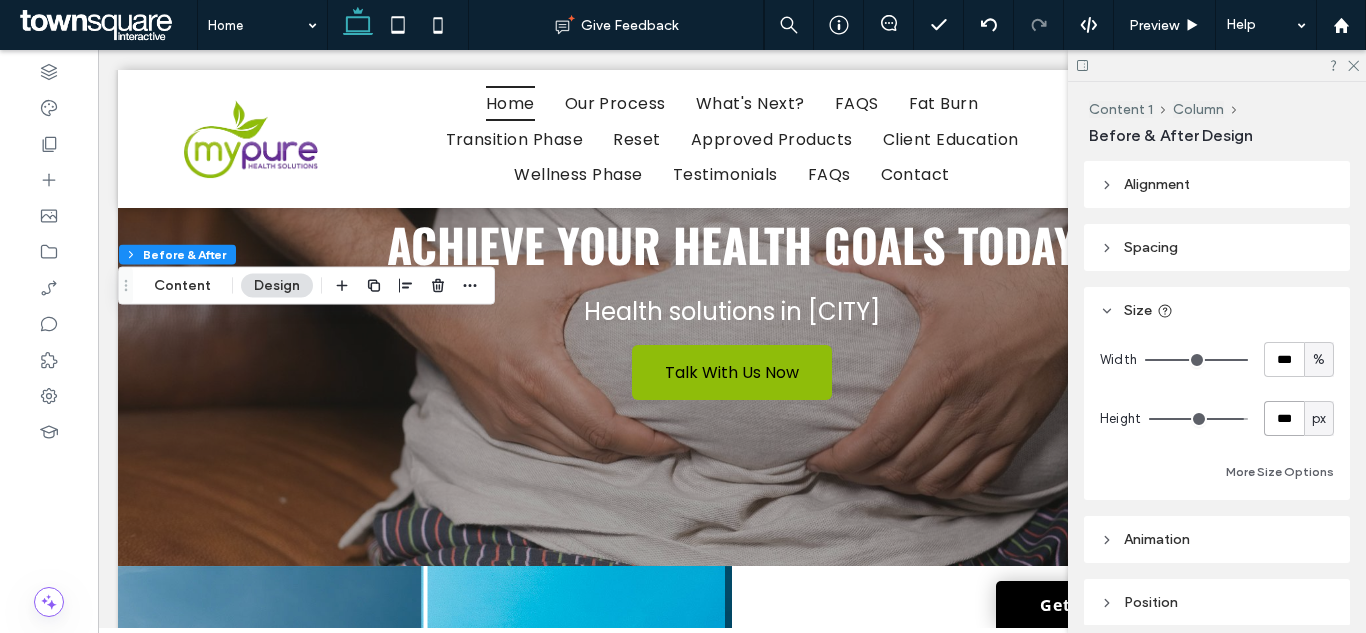 type on "***" 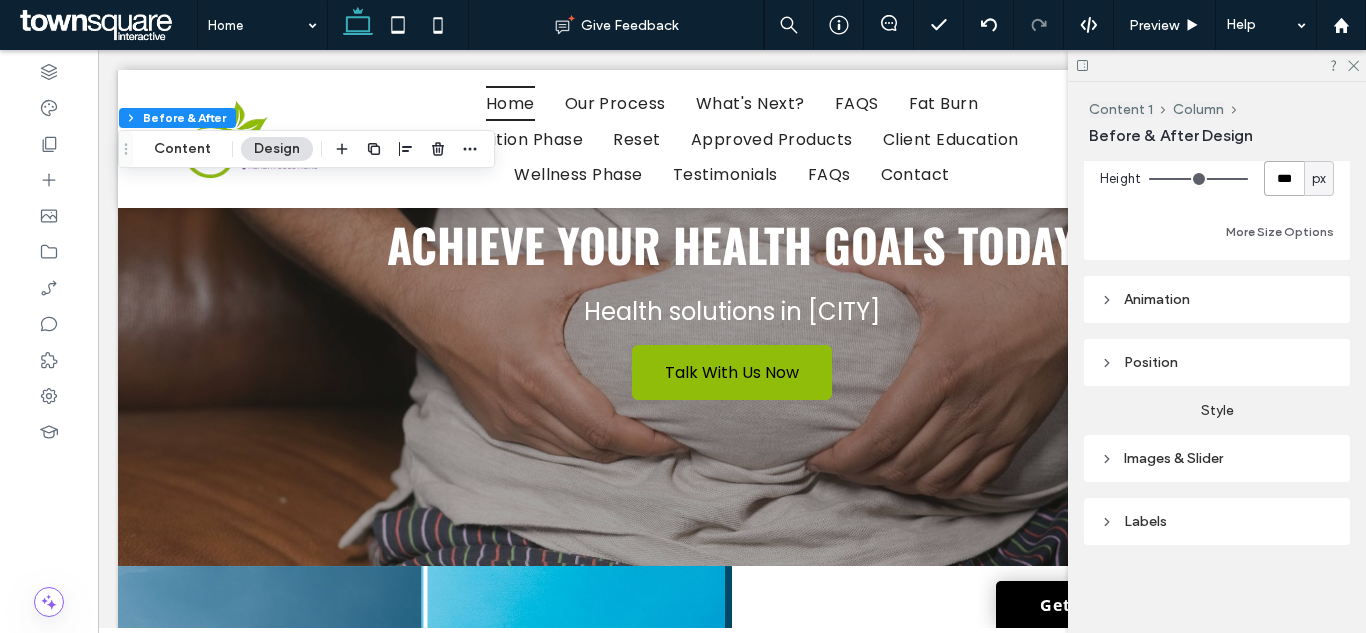 scroll, scrollTop: 0, scrollLeft: 0, axis: both 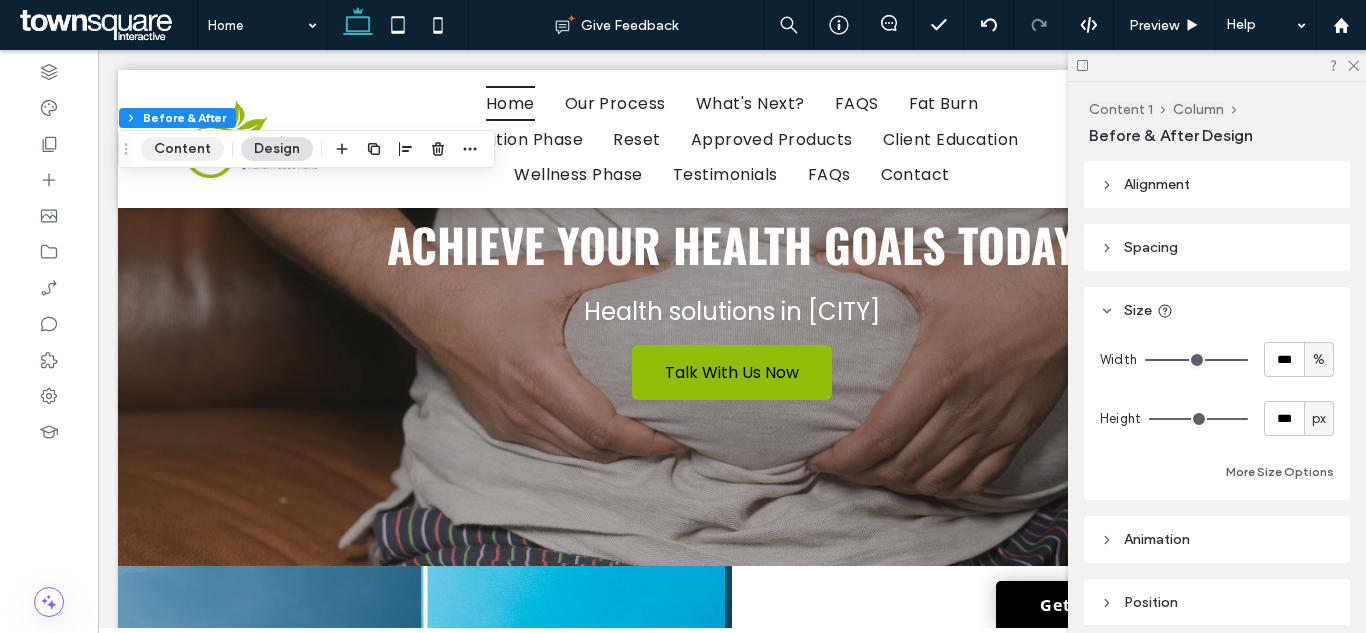 click on "Content" at bounding box center (182, 149) 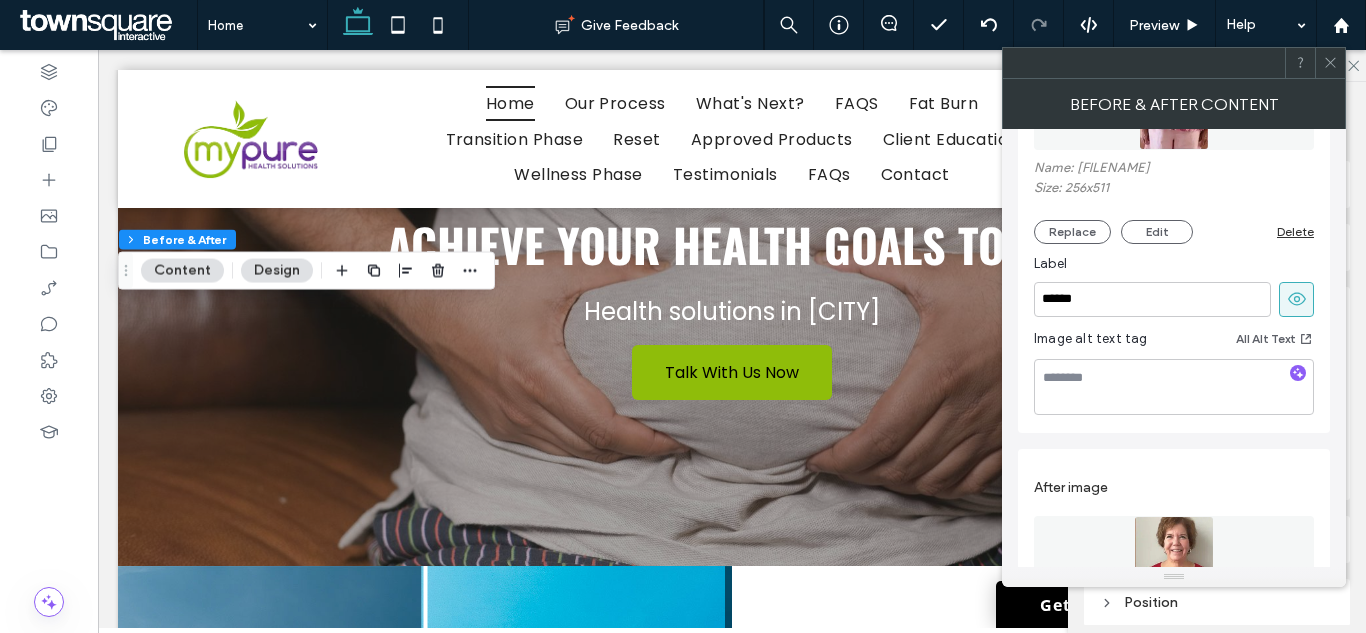 scroll, scrollTop: 0, scrollLeft: 0, axis: both 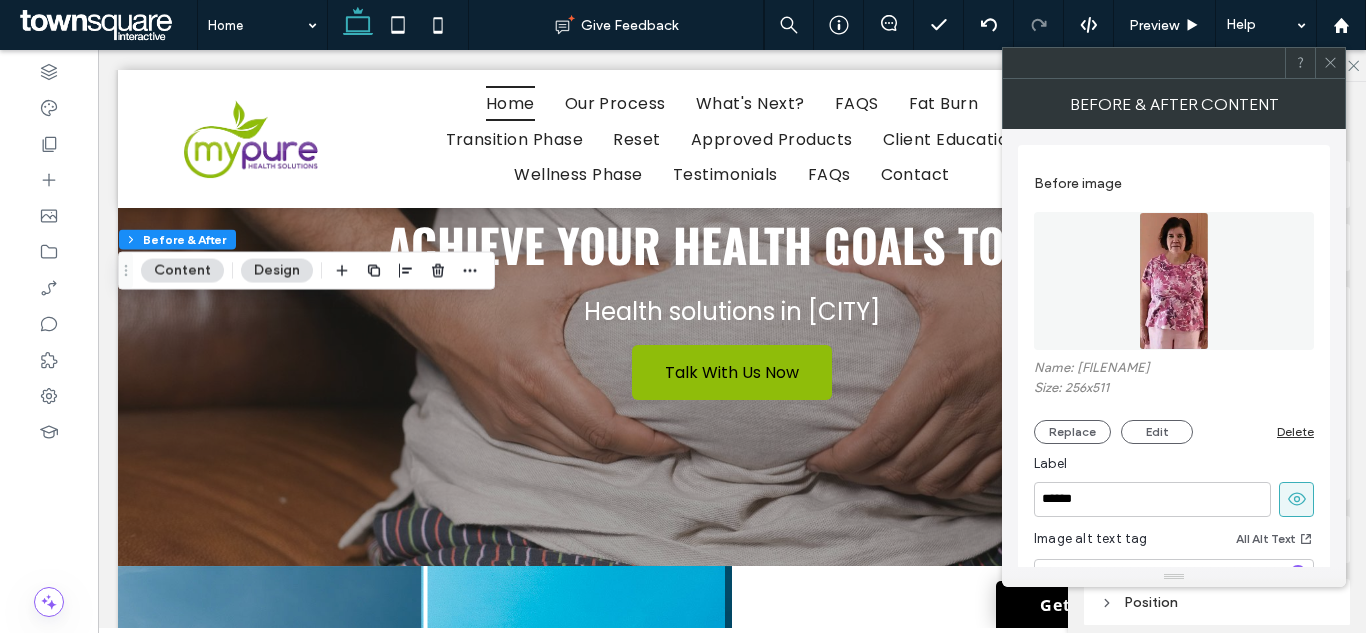 click at bounding box center (1174, 281) 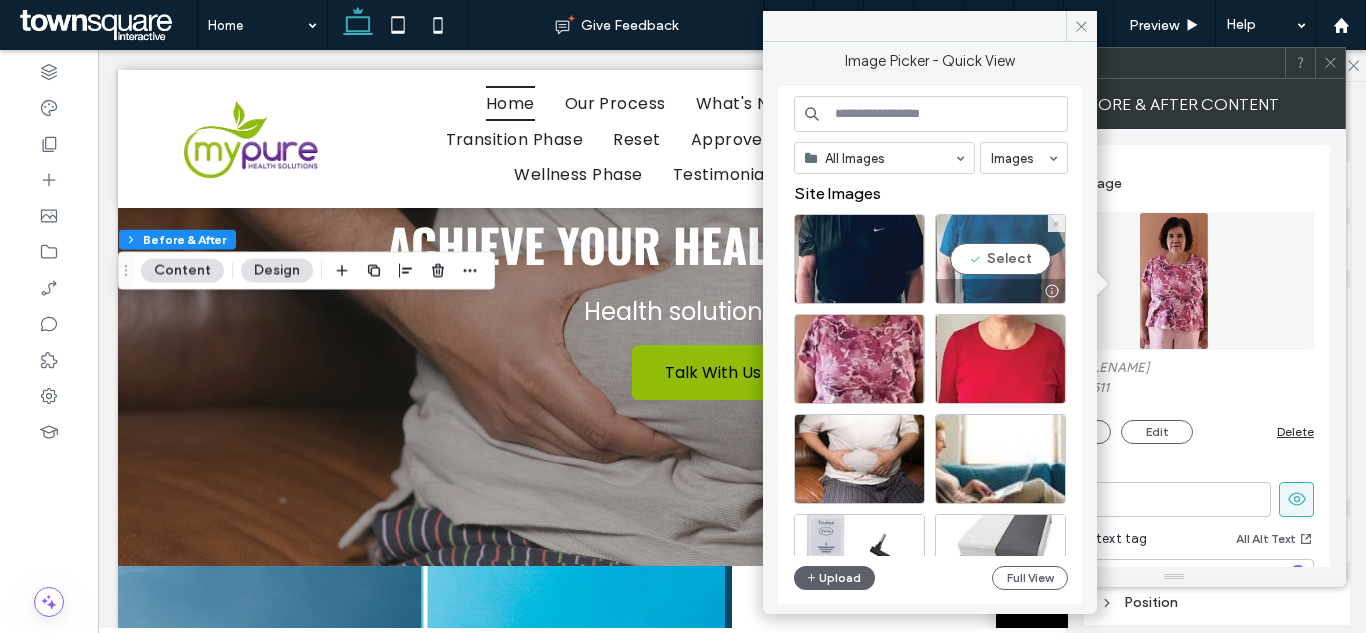 click on "Select" at bounding box center [1000, 259] 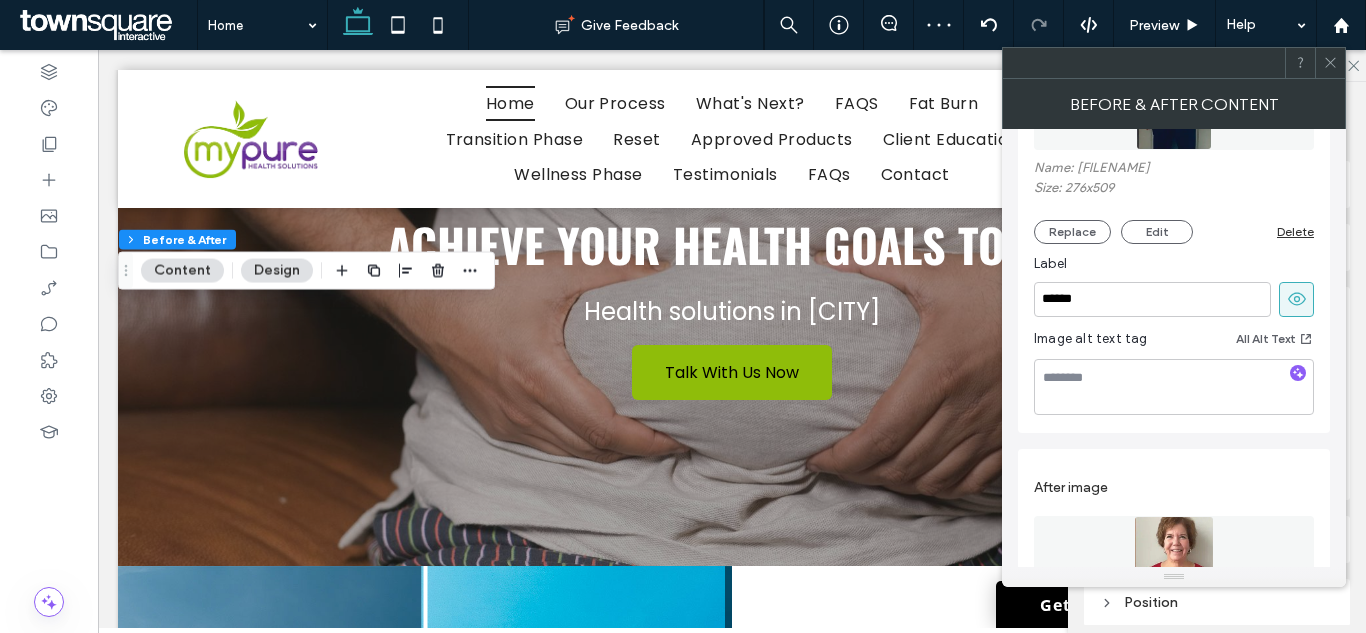 scroll, scrollTop: 400, scrollLeft: 0, axis: vertical 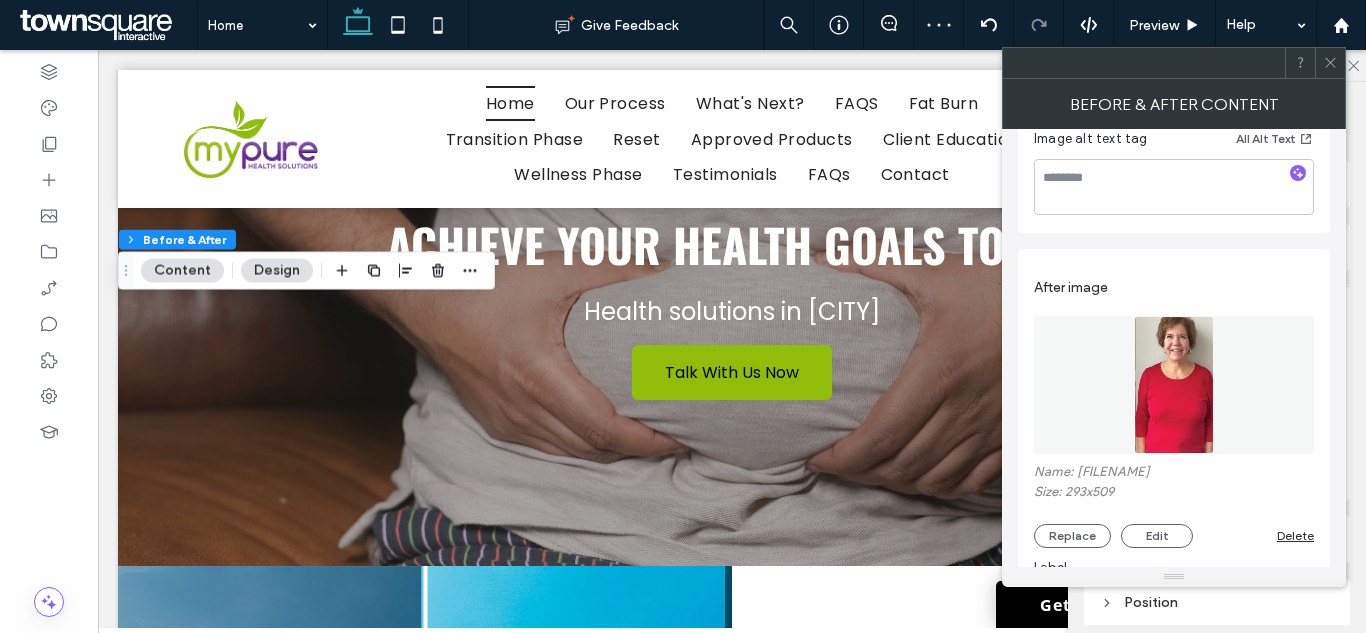 click at bounding box center [1174, 385] 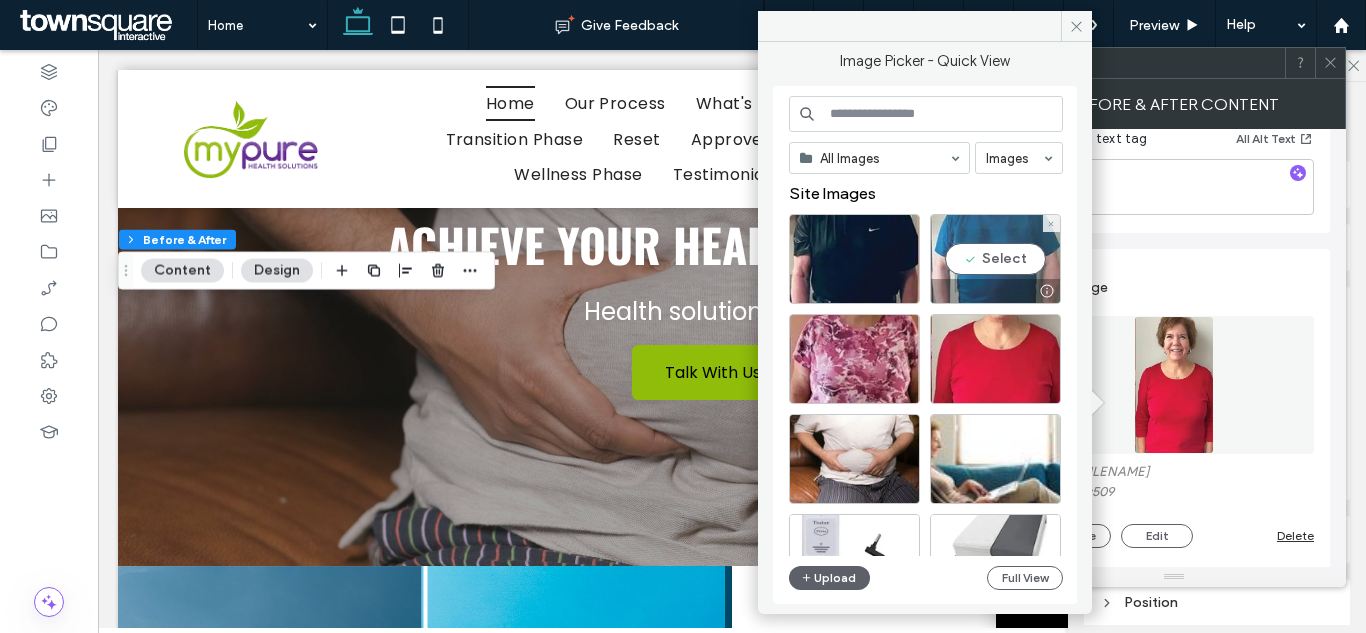 click on "Select" at bounding box center [995, 259] 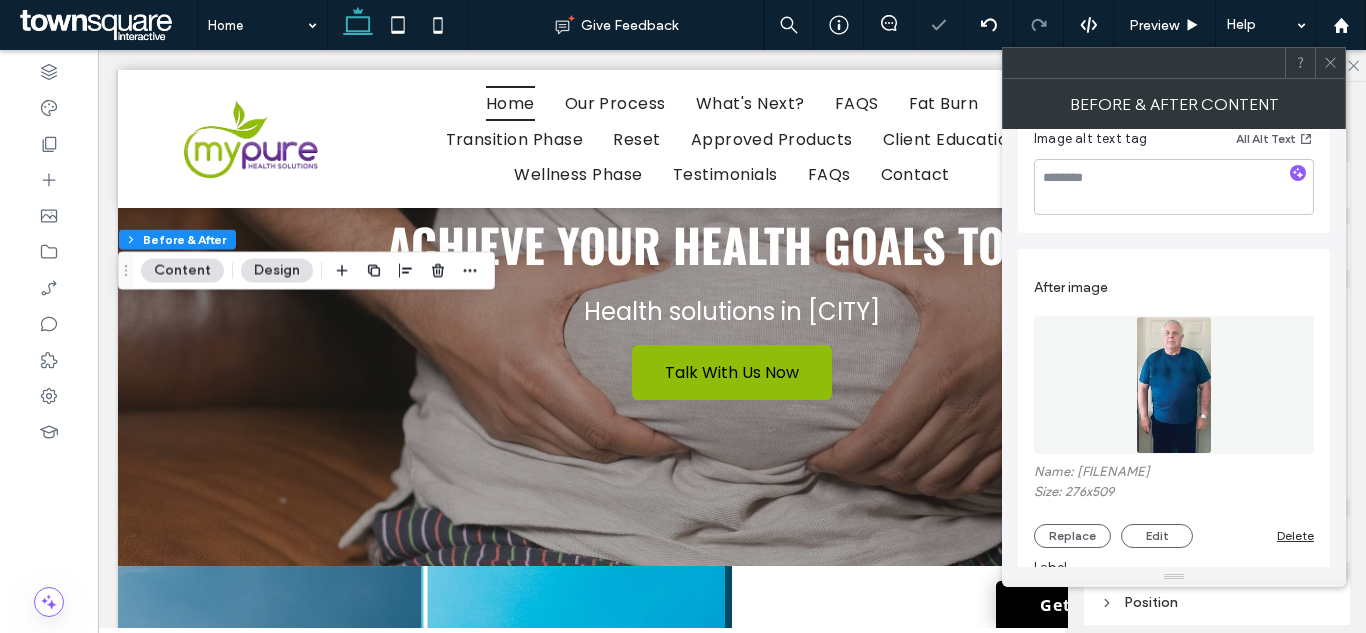 click at bounding box center [1174, 385] 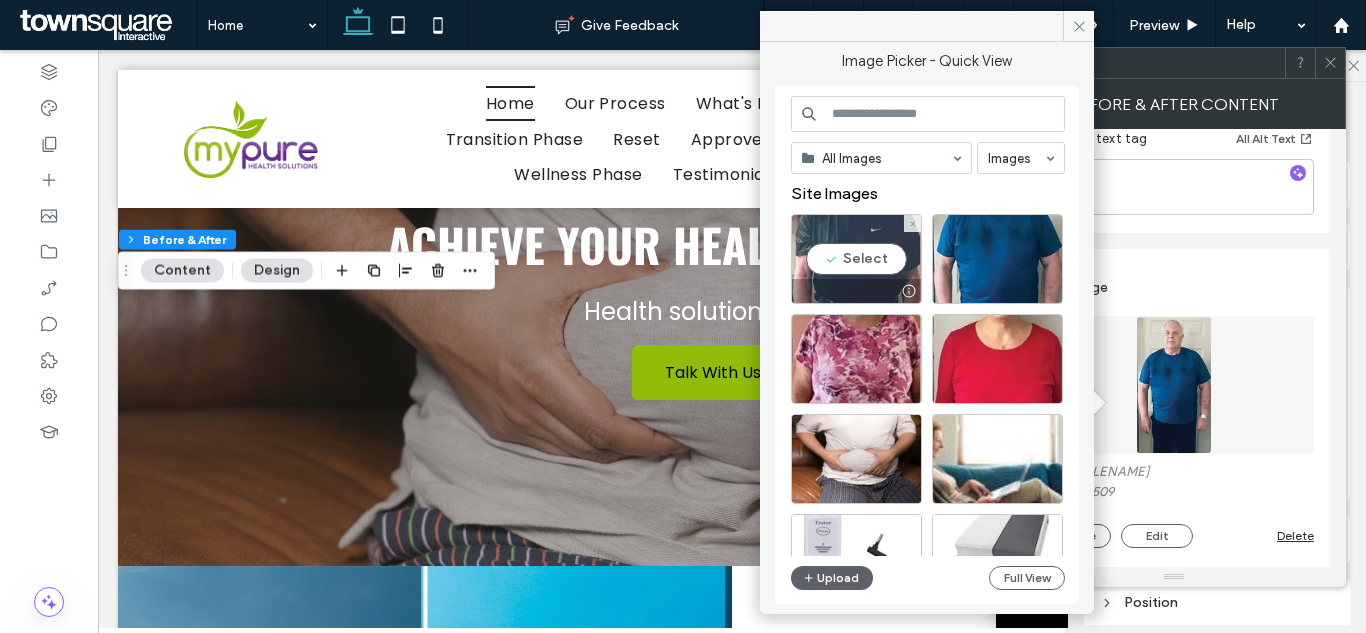 click on "Select" at bounding box center (856, 259) 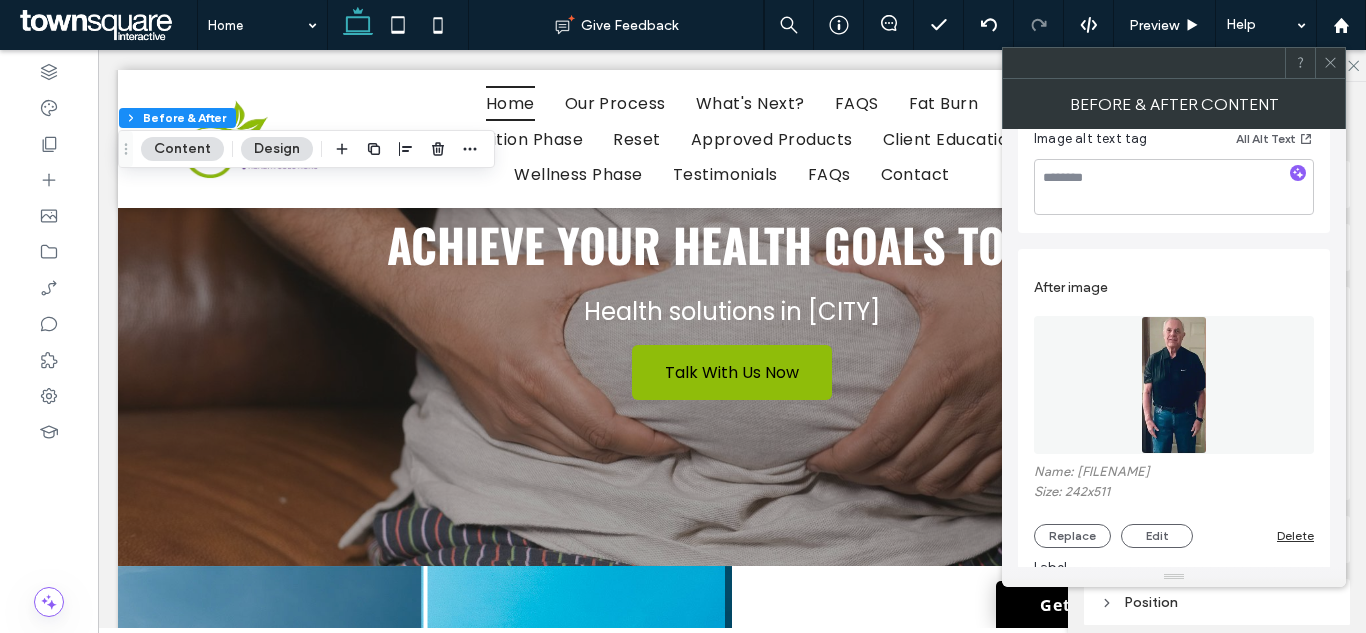 click 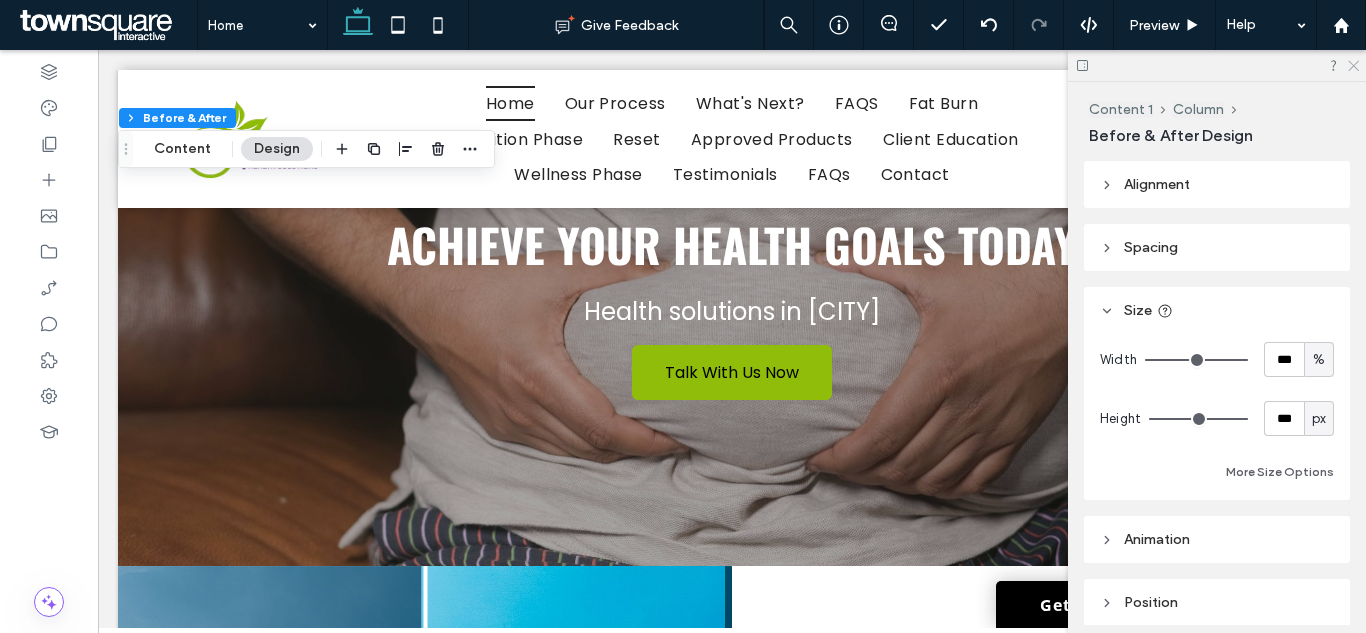 click 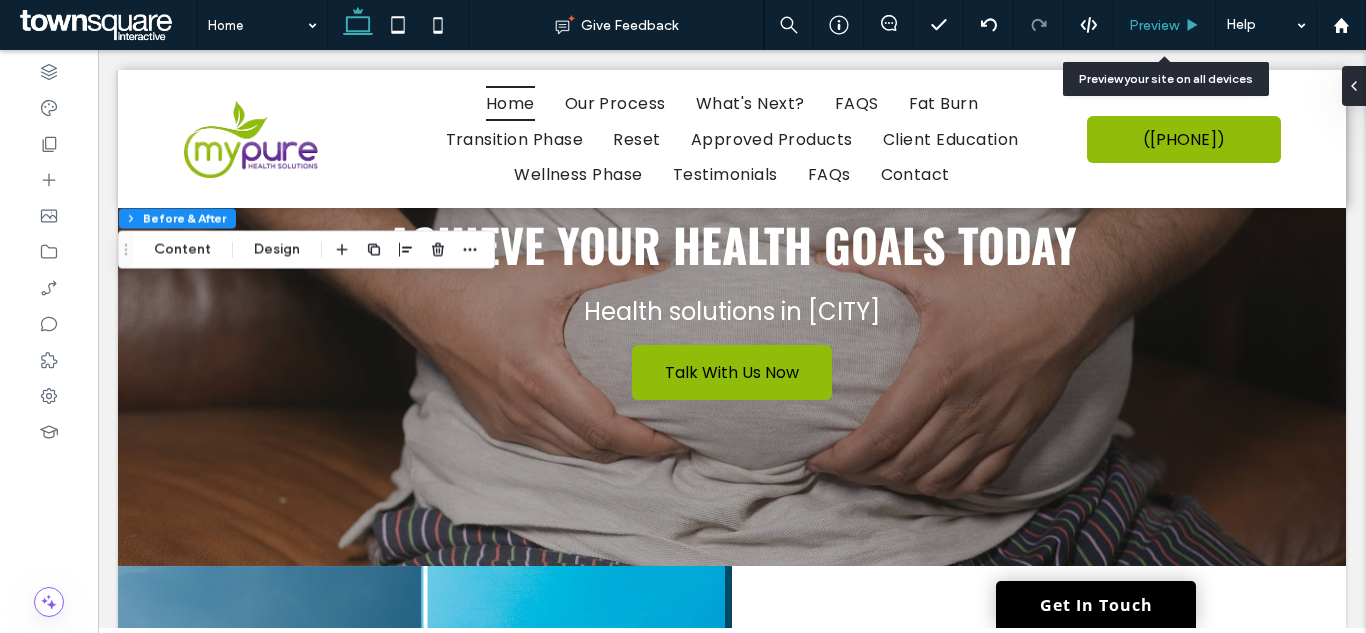 click on "Preview" at bounding box center (1165, 25) 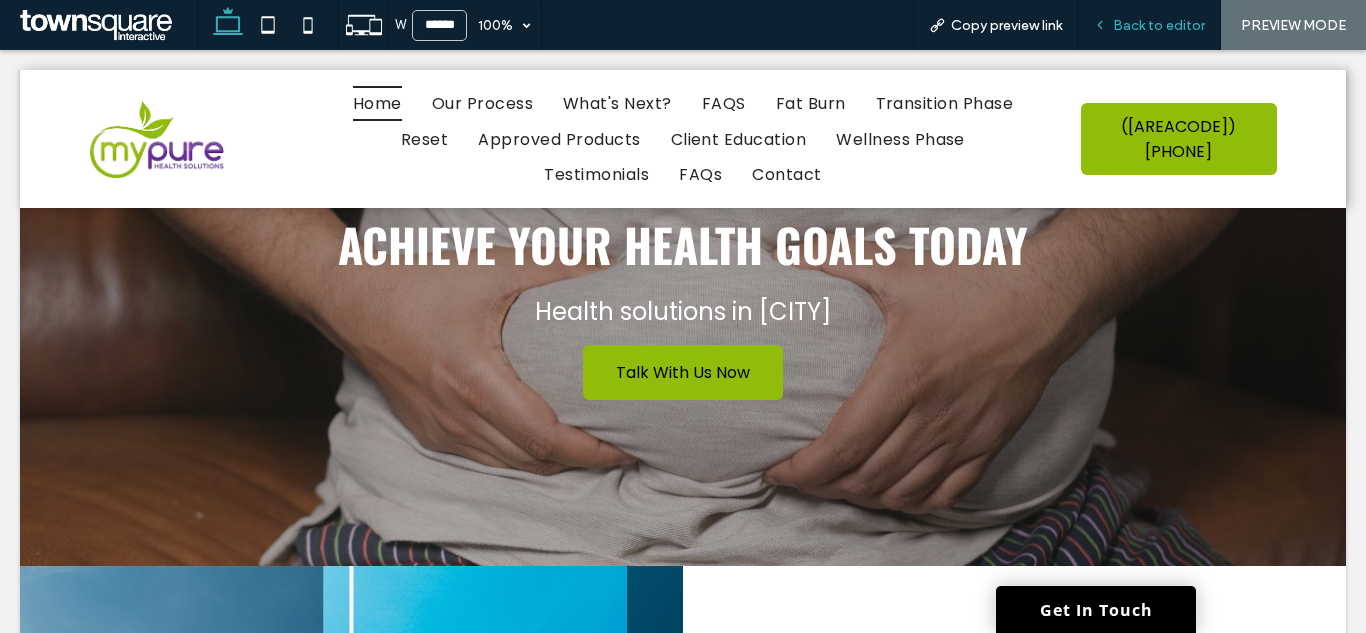 click on "Back to editor" 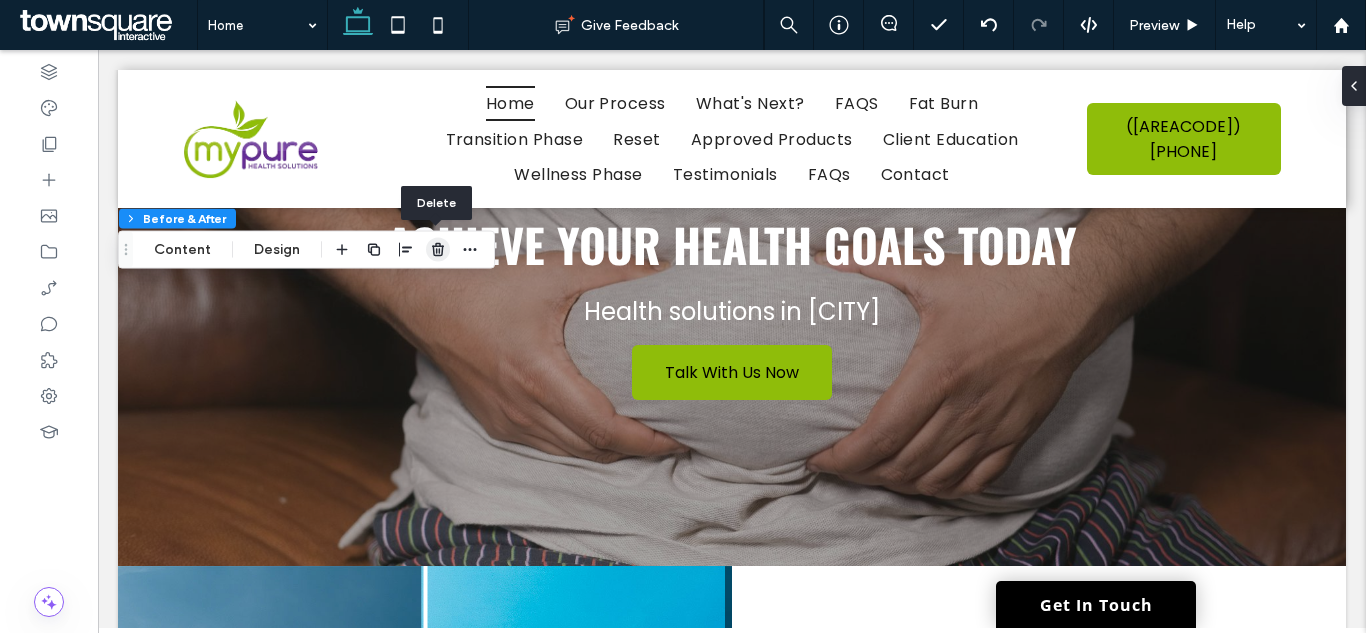 click 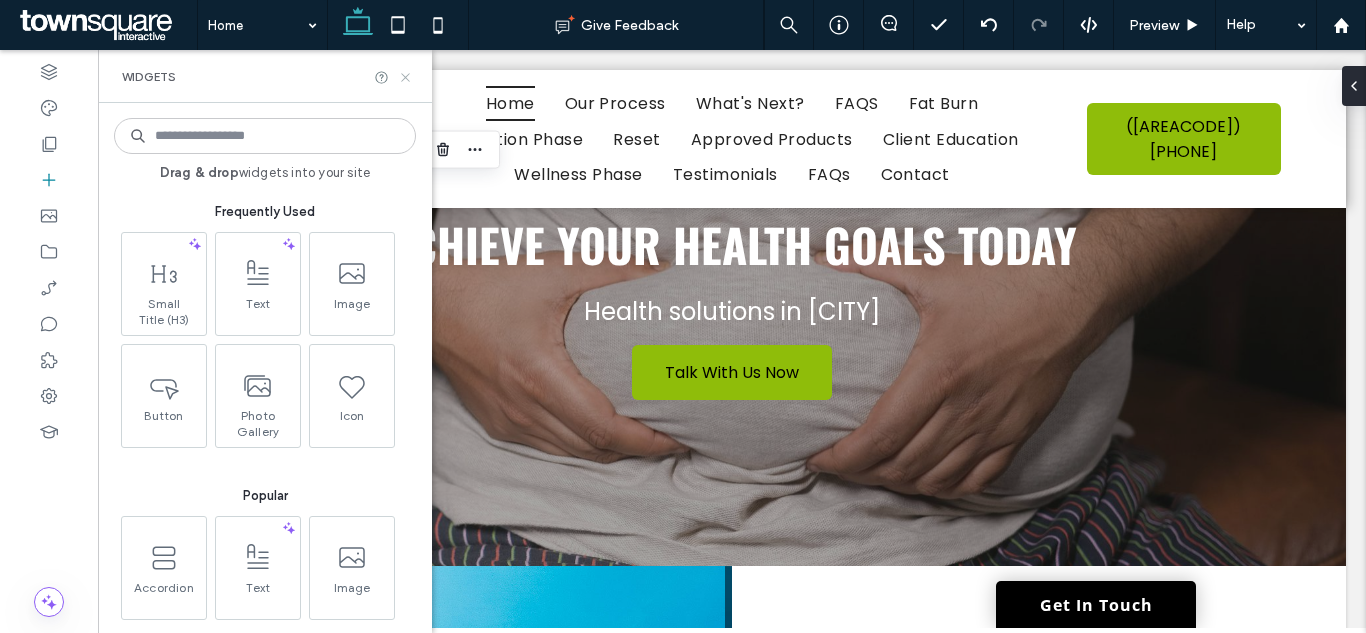 click 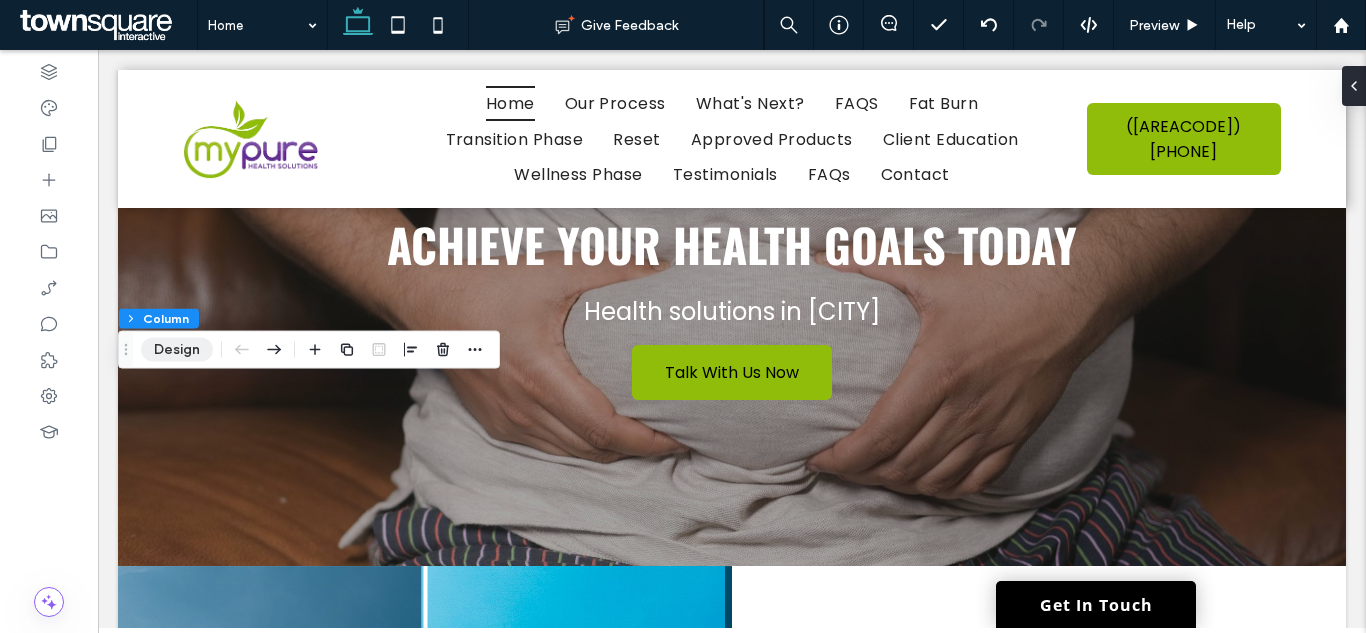 click on "Design" 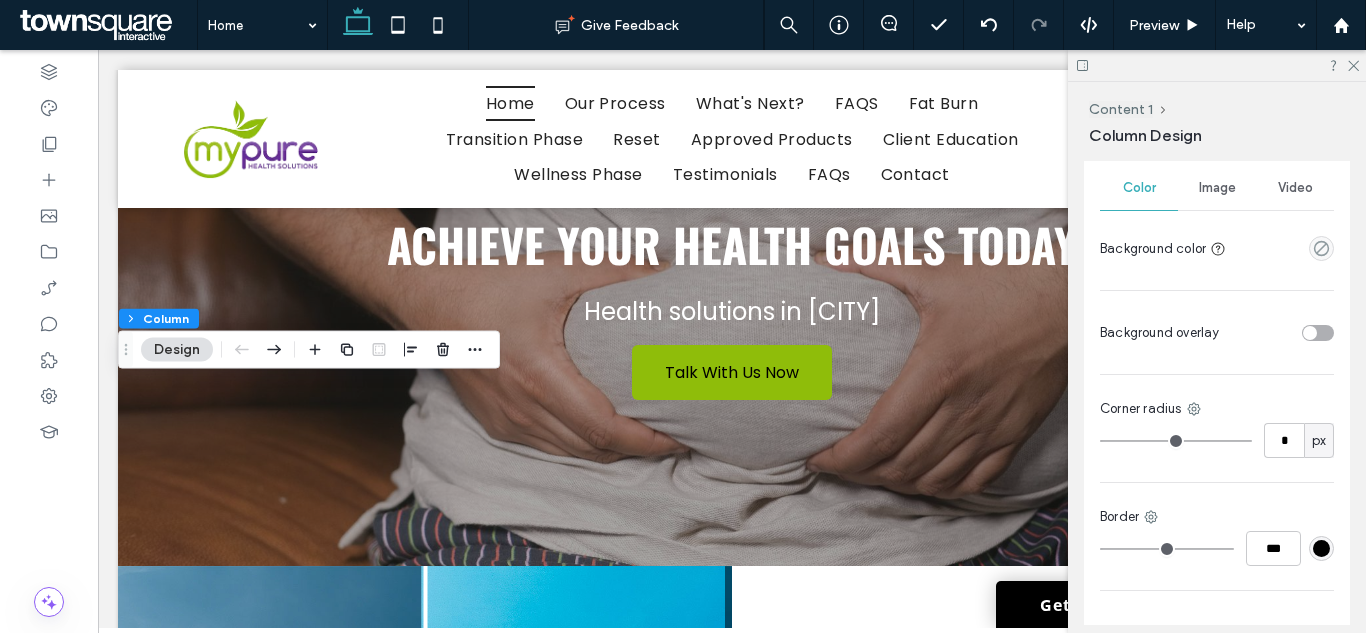 scroll, scrollTop: 392, scrollLeft: 0, axis: vertical 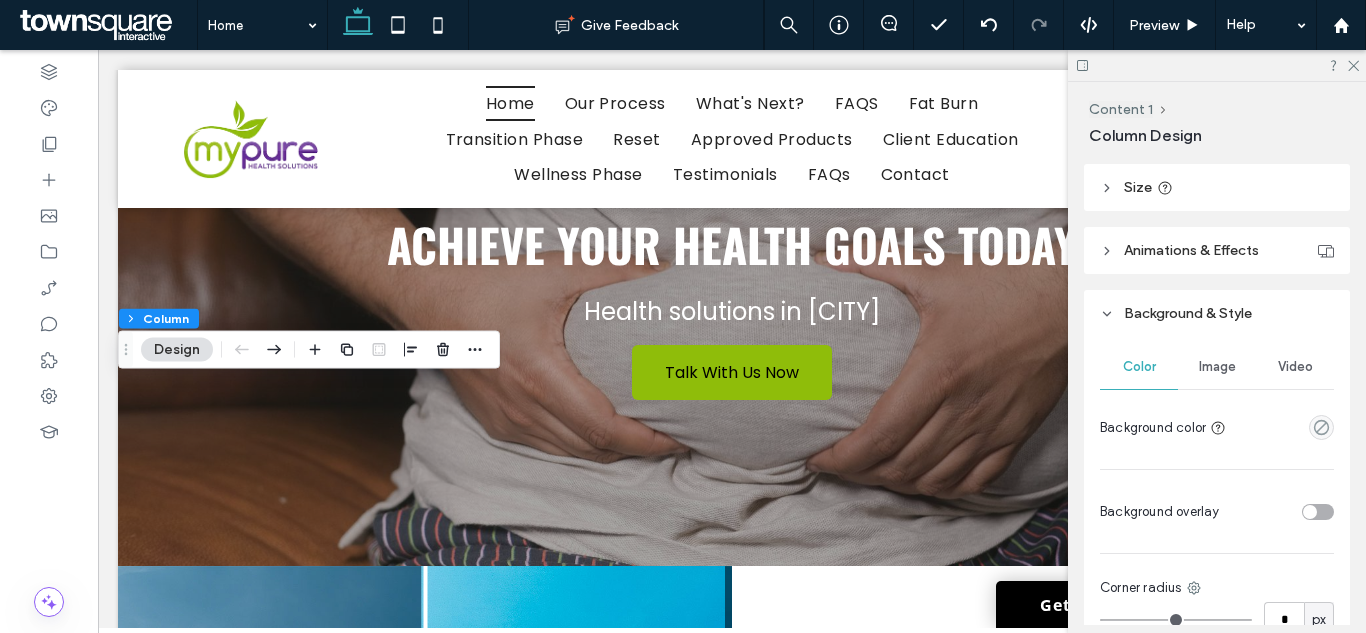 click on "Image" 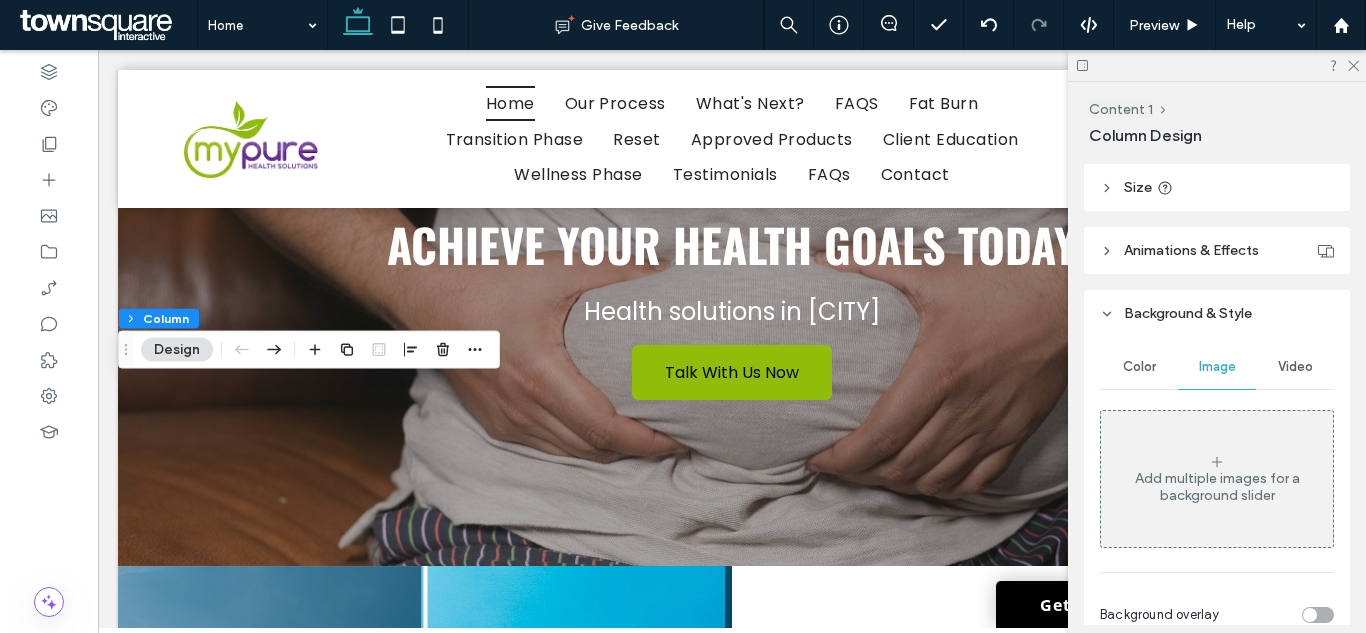 click on "Add multiple images for a background slider" 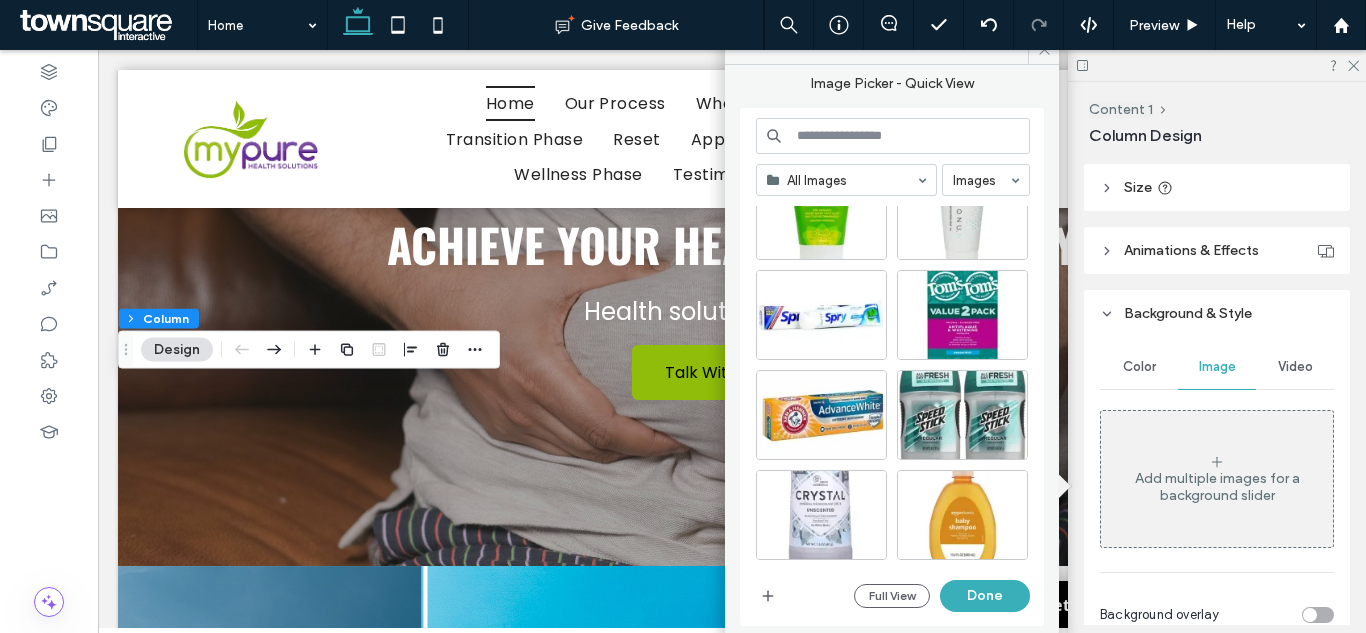 scroll, scrollTop: 1984, scrollLeft: 0, axis: vertical 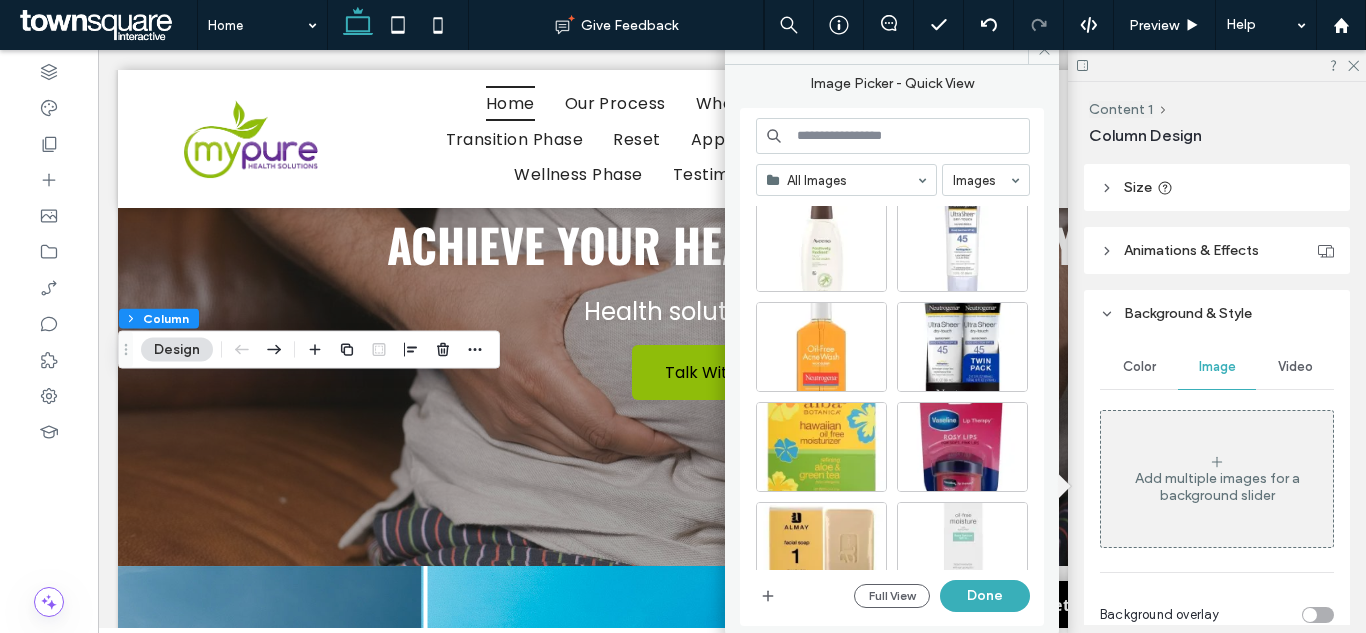 click on "All Images" 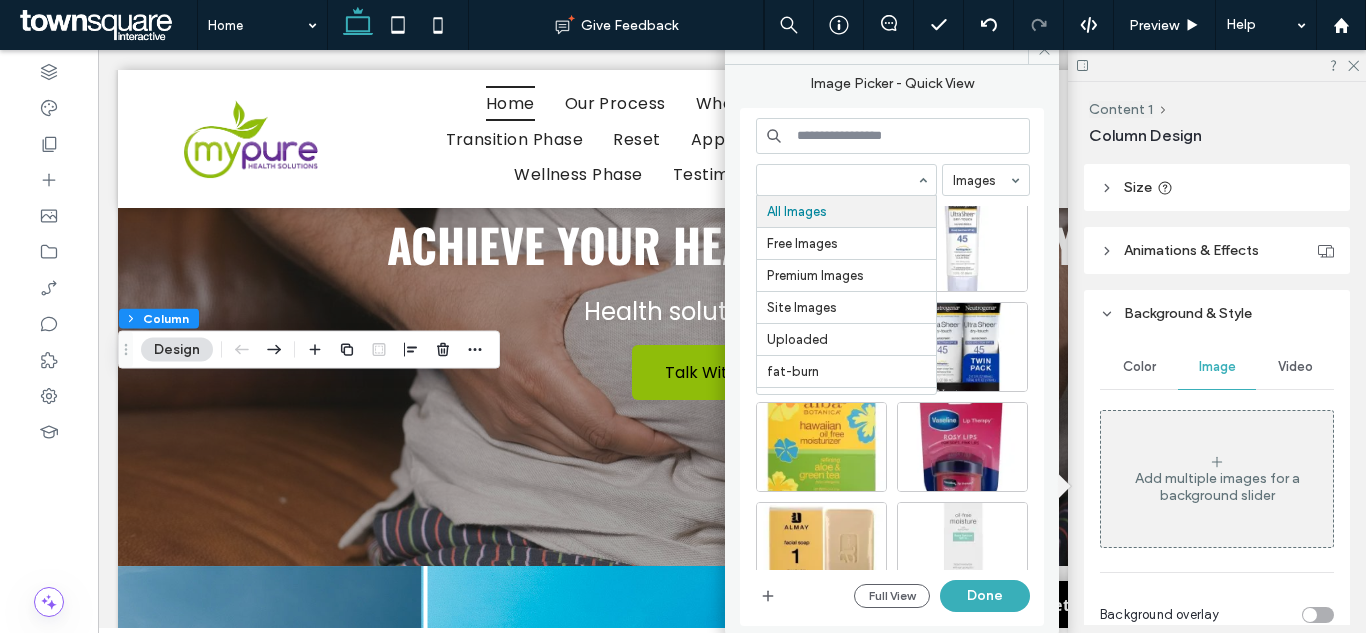 click 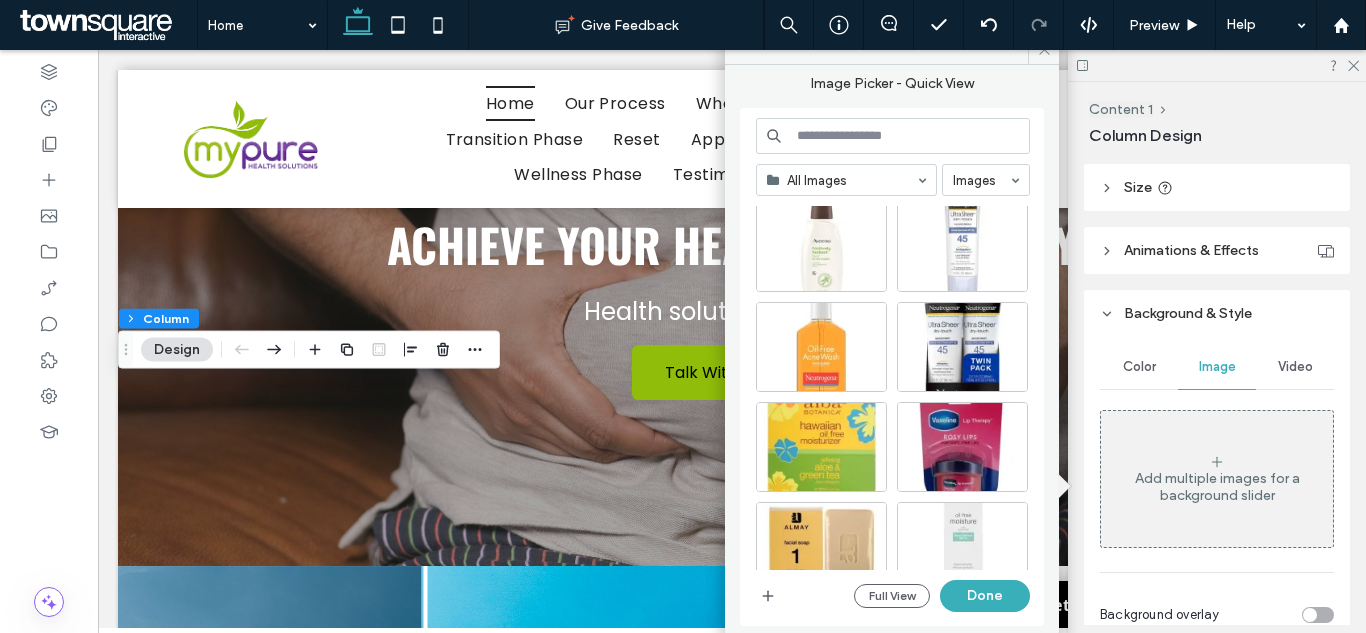 paste on "**********" 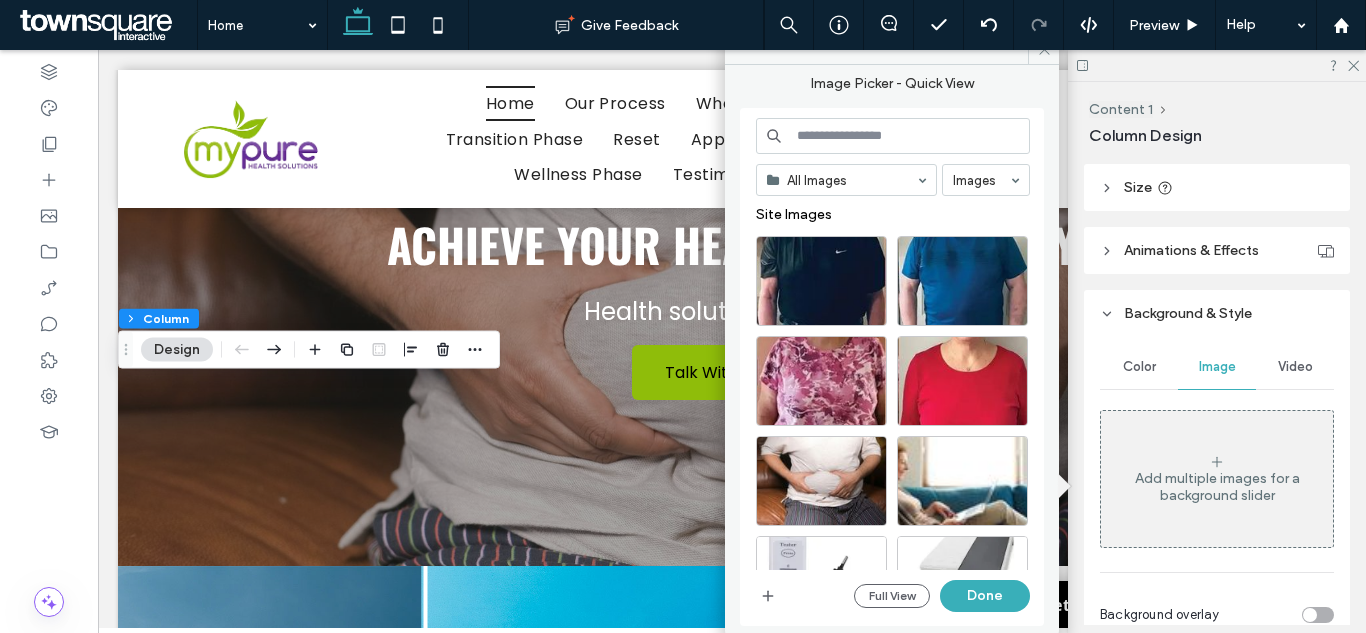 paste on "********" 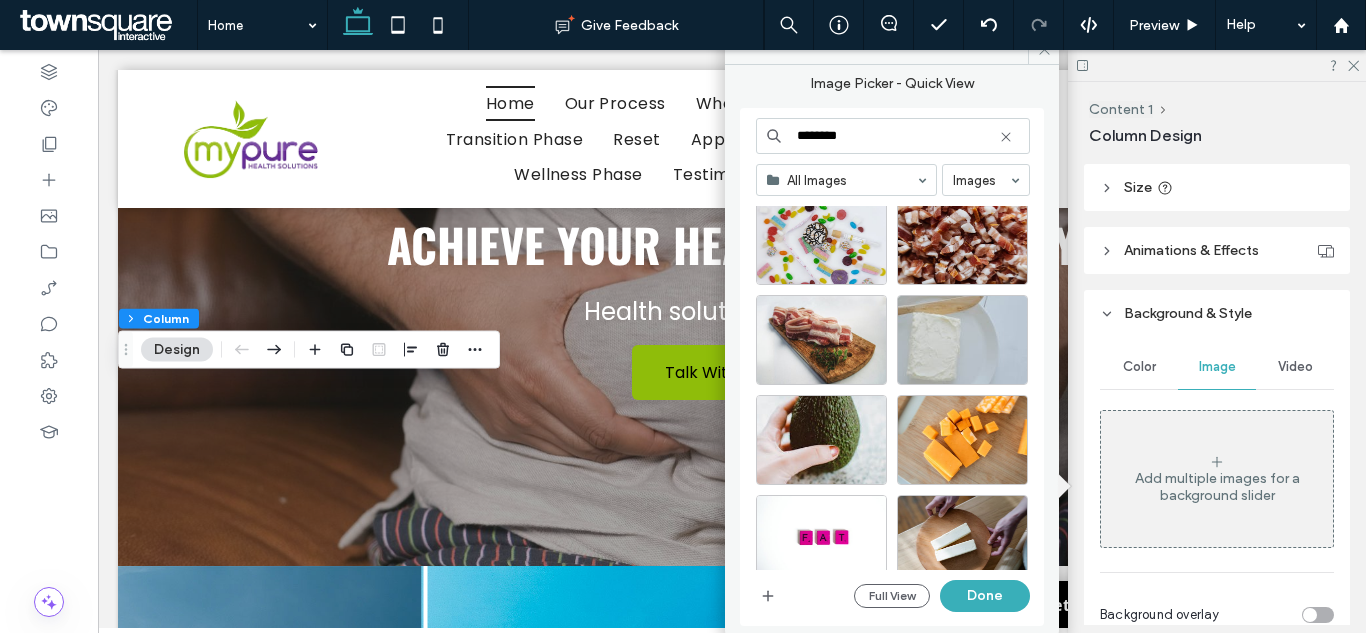scroll, scrollTop: 700, scrollLeft: 0, axis: vertical 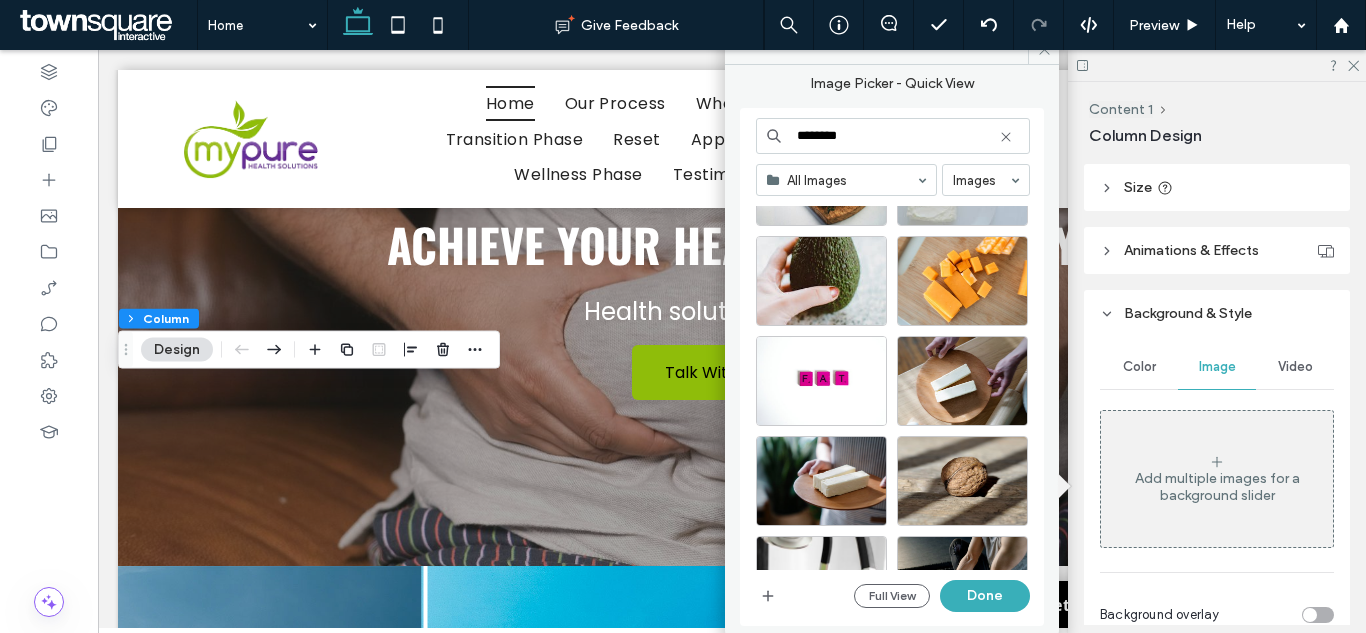 paste on "********" 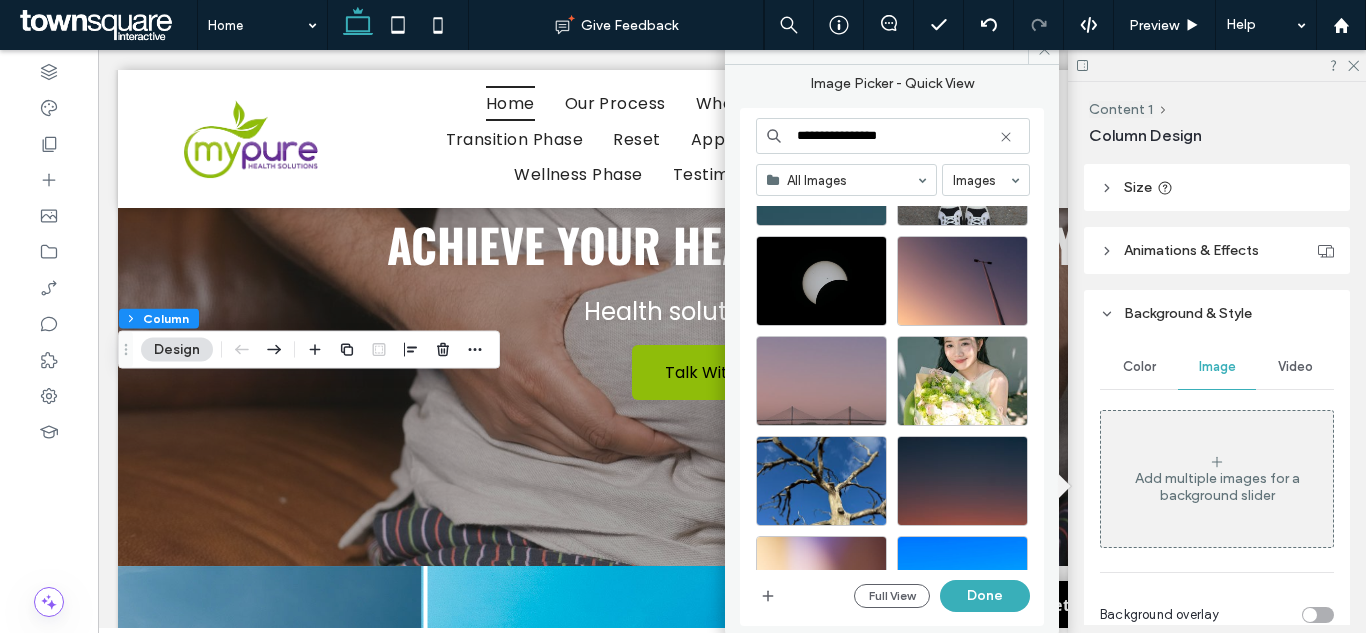 scroll, scrollTop: 700, scrollLeft: 0, axis: vertical 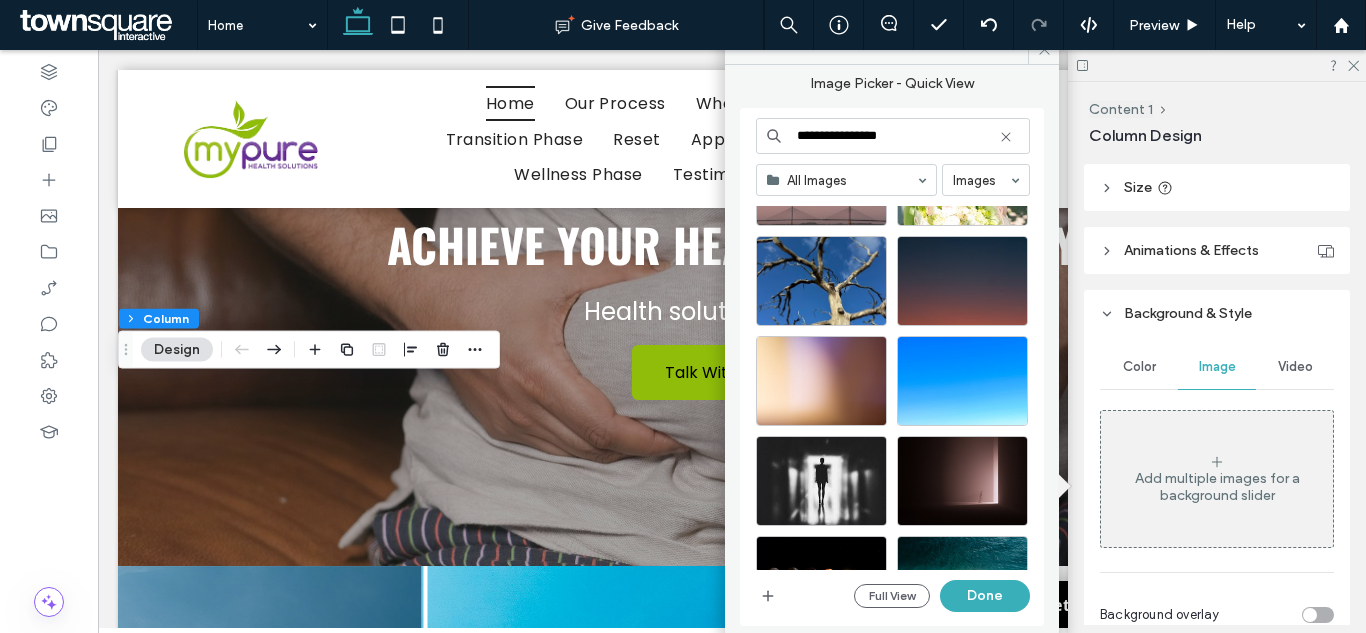 type on "**********" 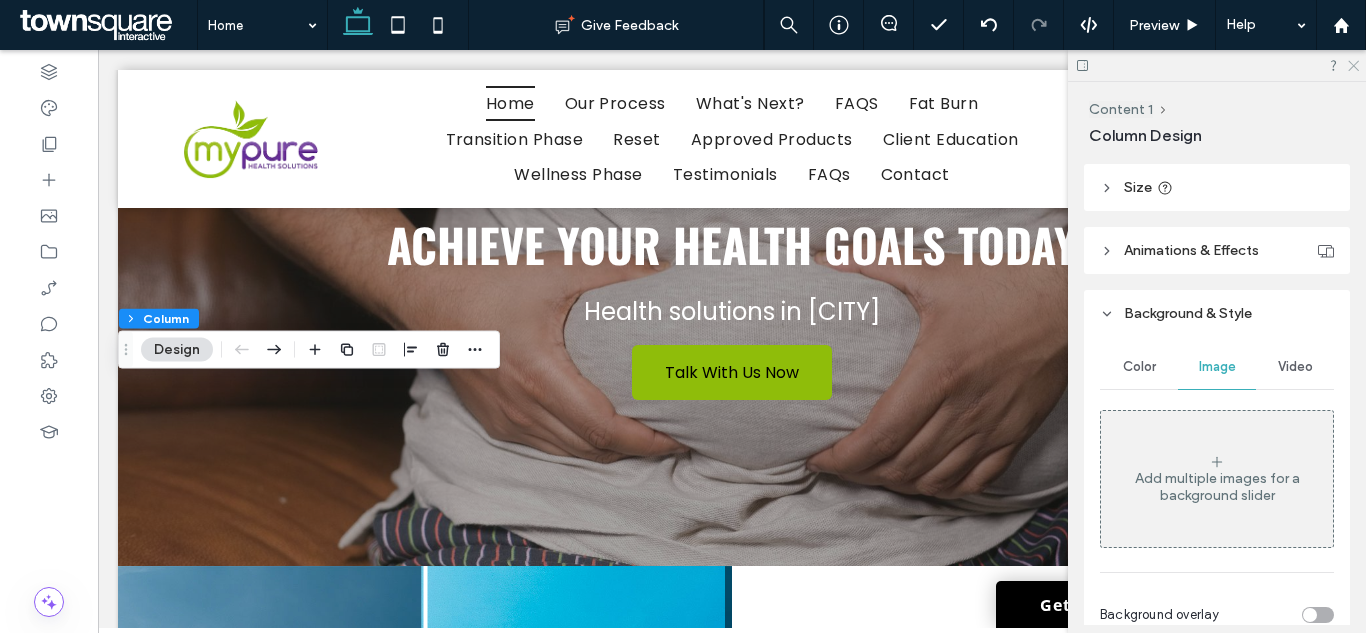 click 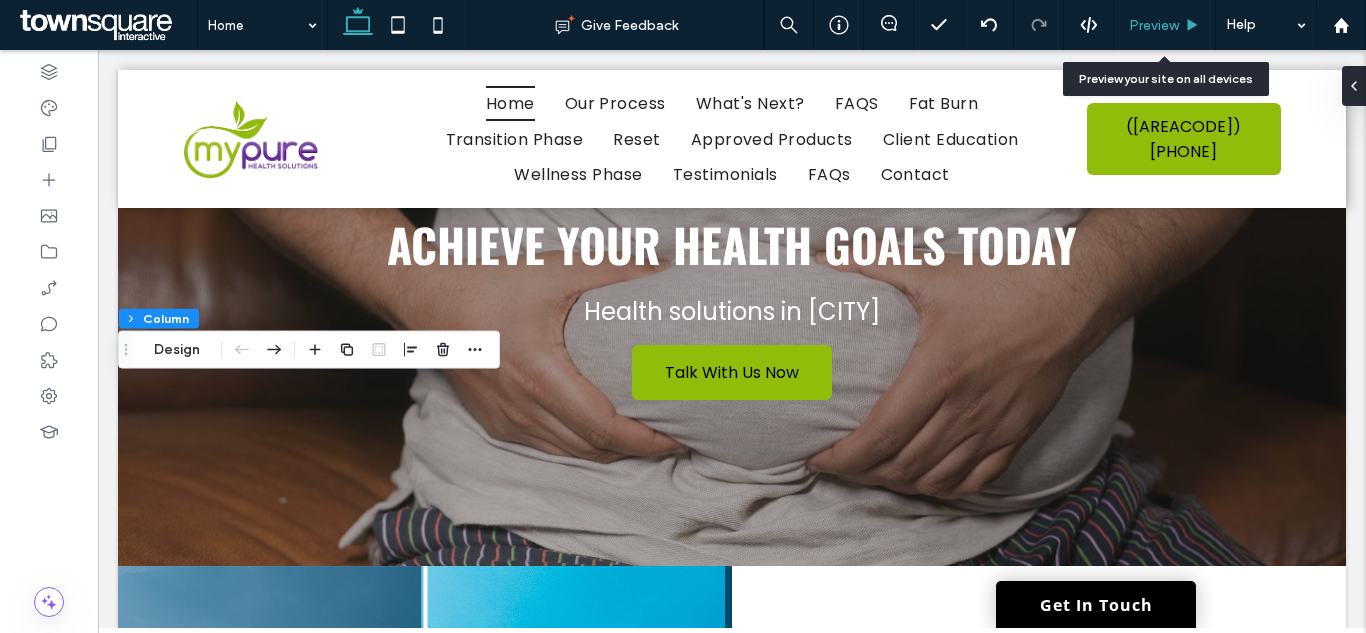 click on "Preview" 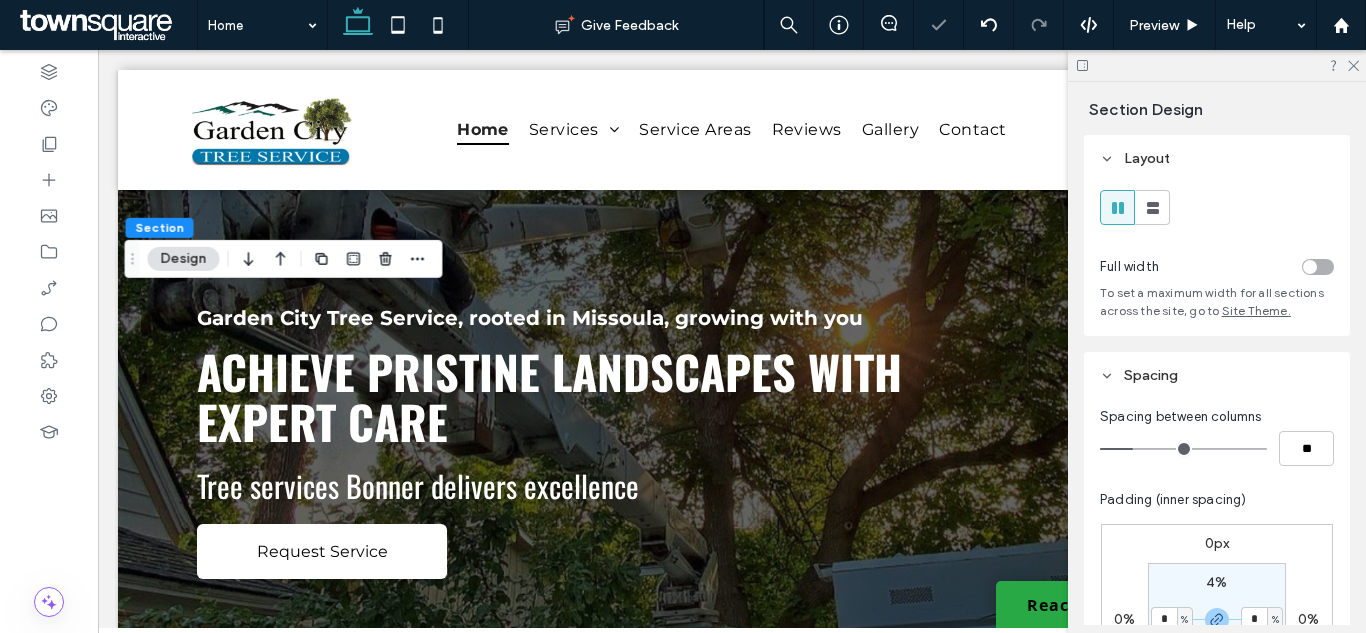scroll, scrollTop: 3844, scrollLeft: 0, axis: vertical 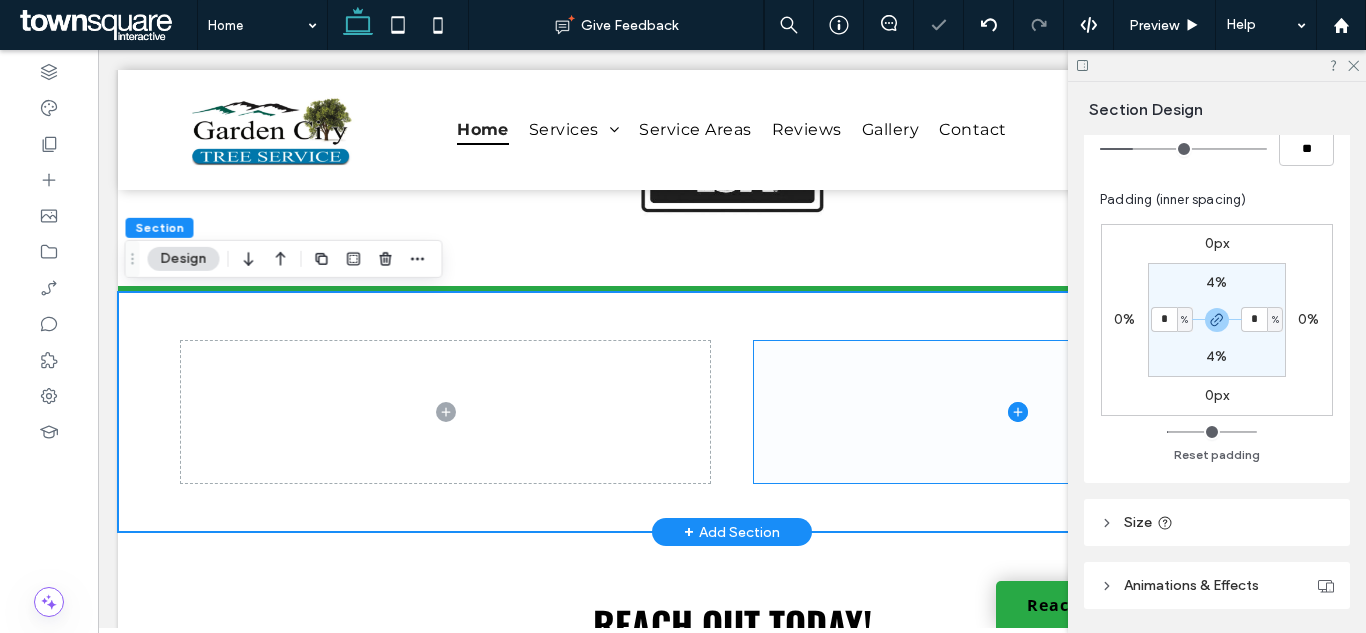 click at bounding box center [1018, 412] 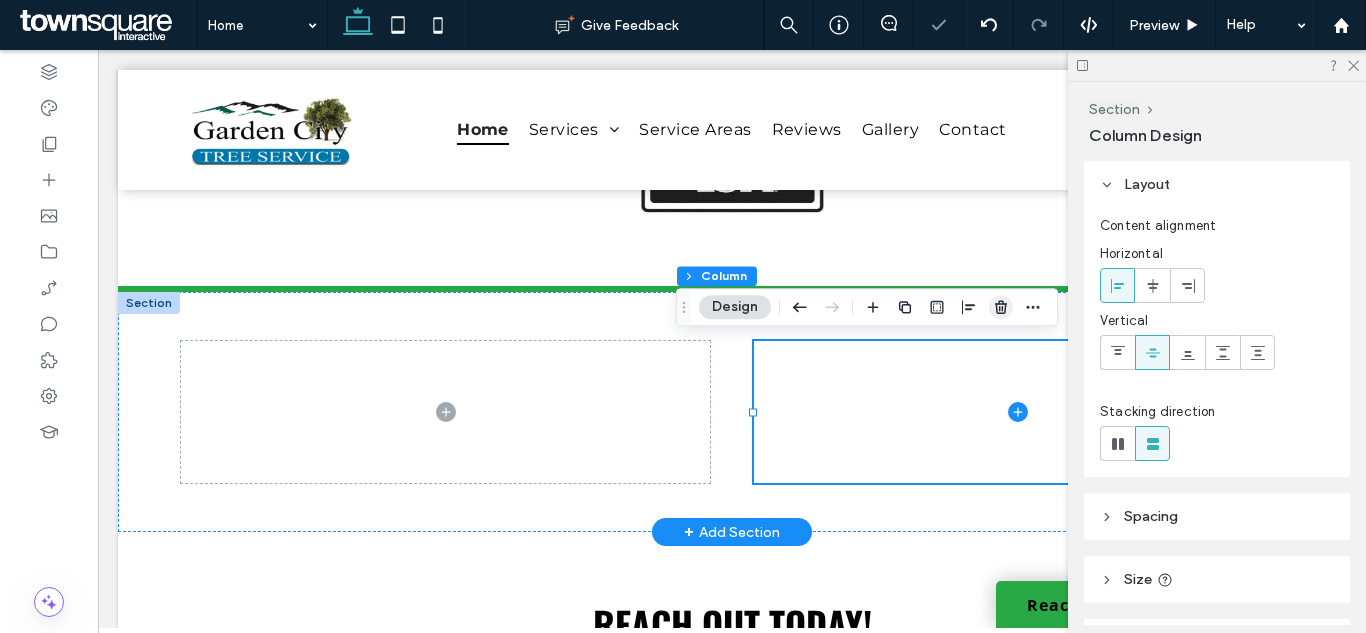 click 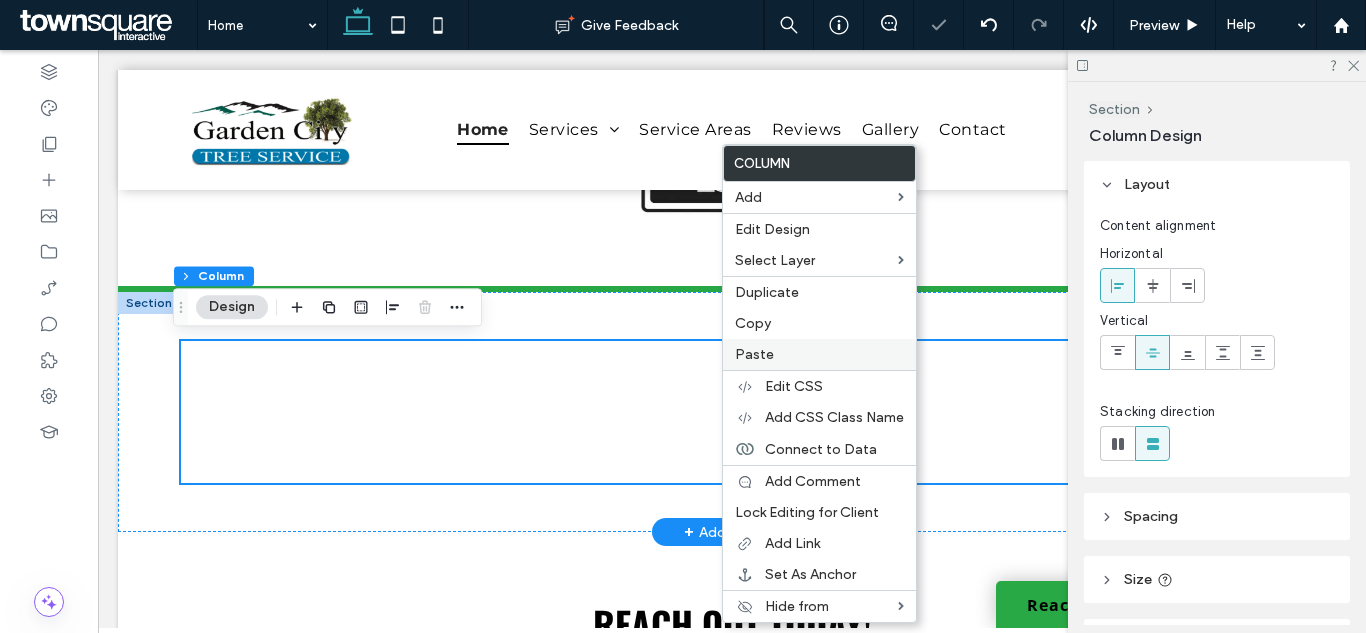 click on "Paste" at bounding box center (819, 354) 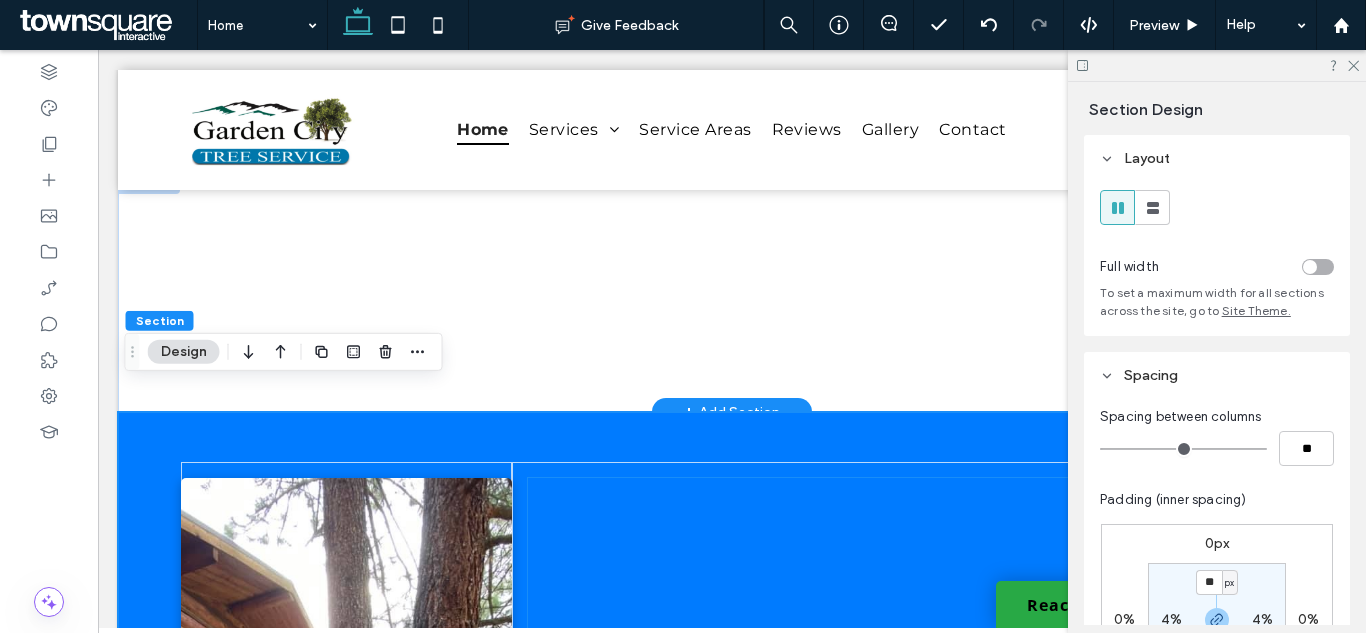 scroll, scrollTop: 3944, scrollLeft: 0, axis: vertical 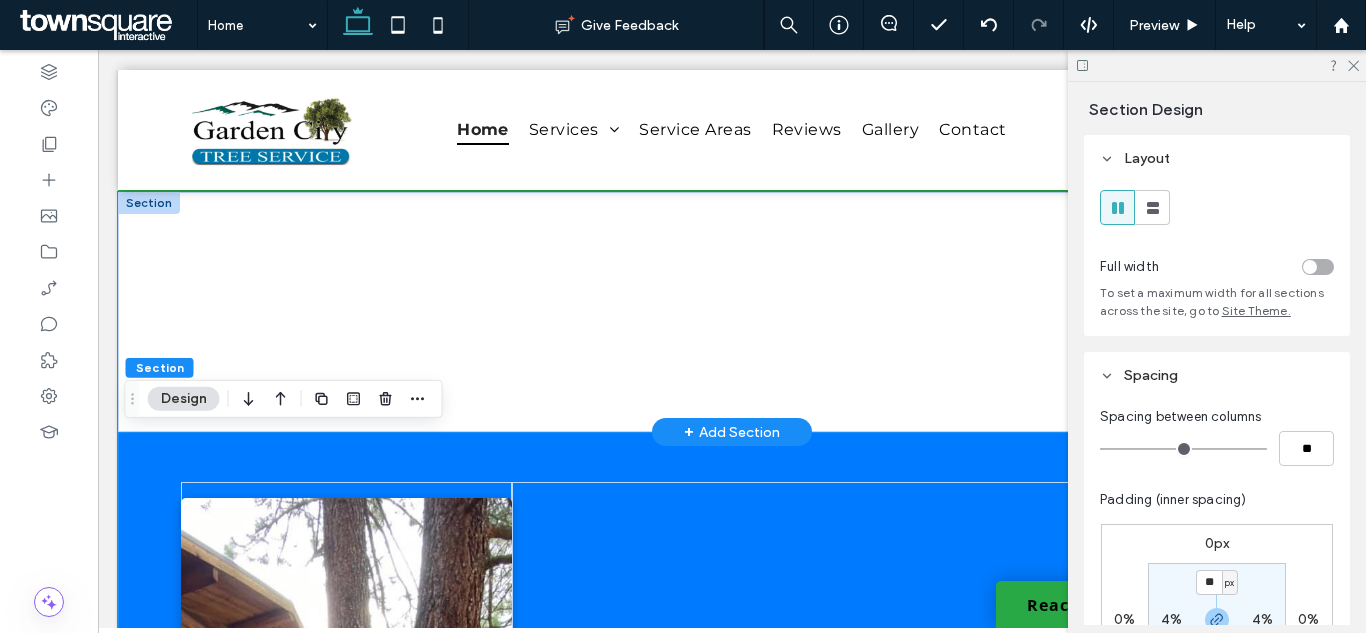 click at bounding box center (732, 312) 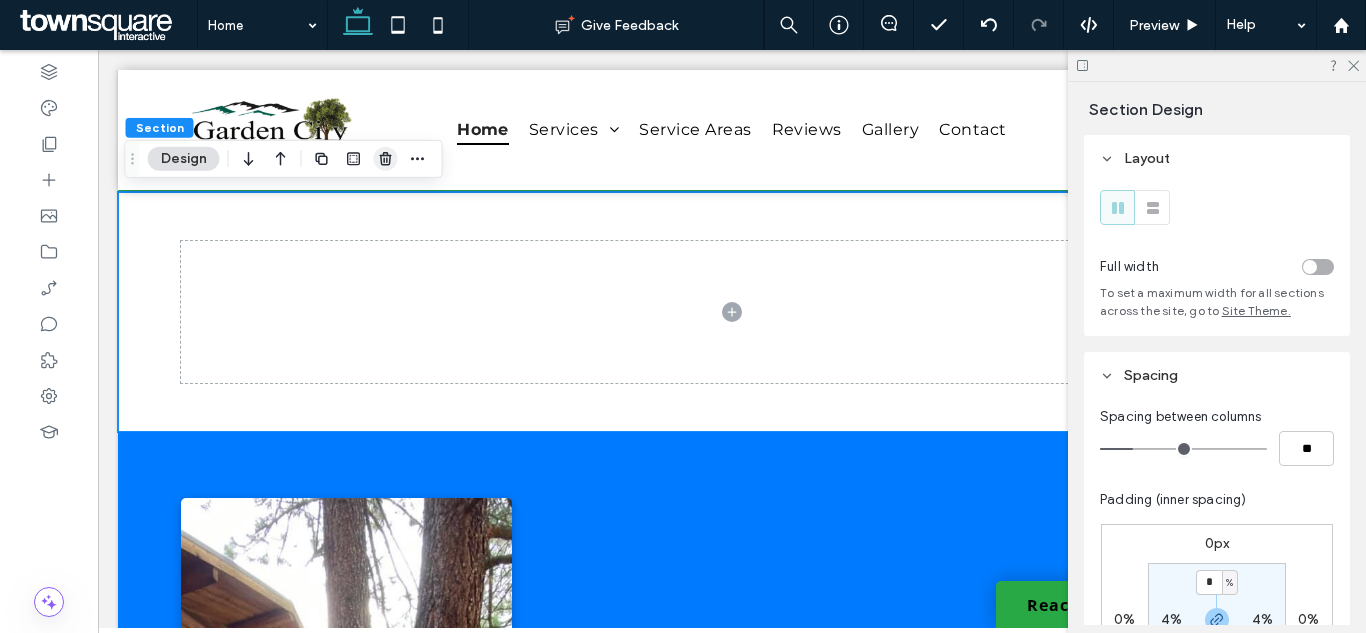 click 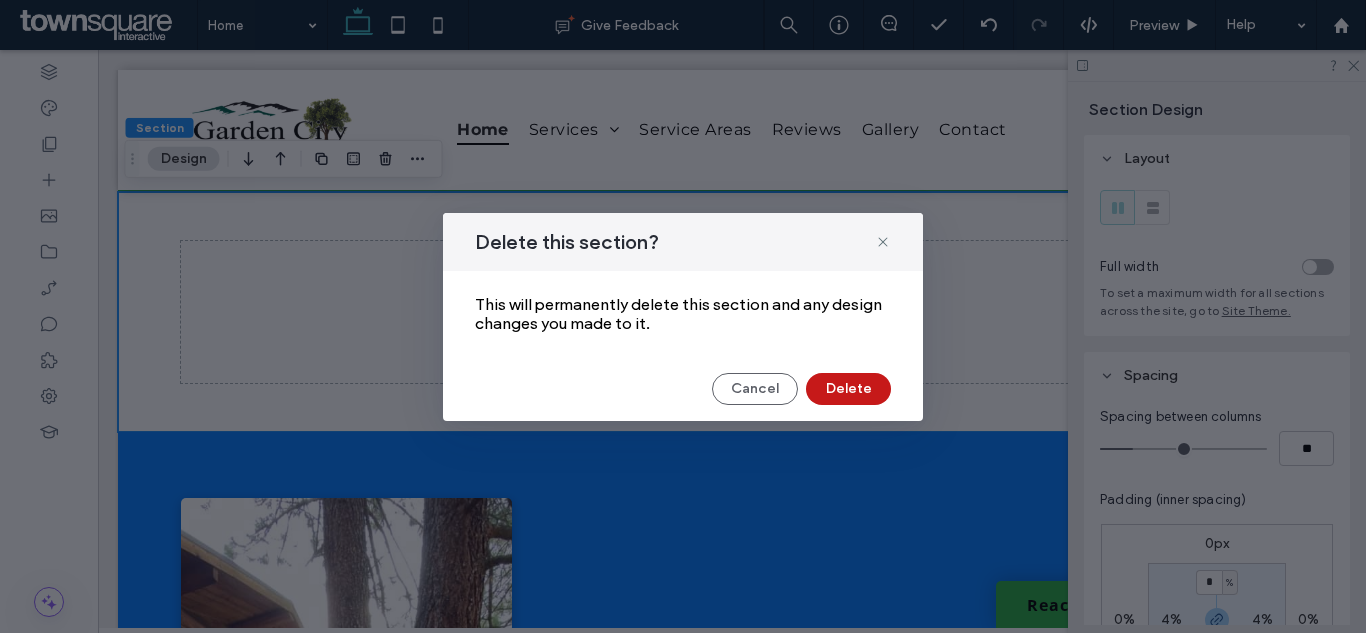 drag, startPoint x: 846, startPoint y: 382, endPoint x: 747, endPoint y: 332, distance: 110.909874 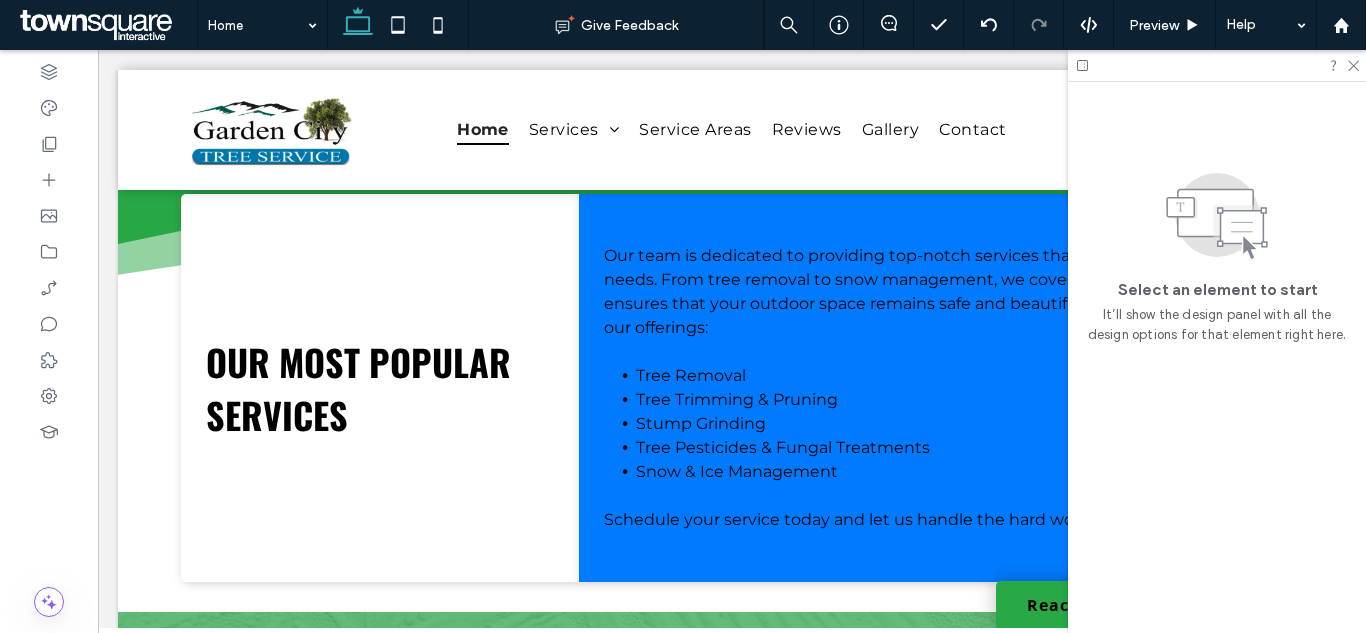scroll, scrollTop: 1844, scrollLeft: 0, axis: vertical 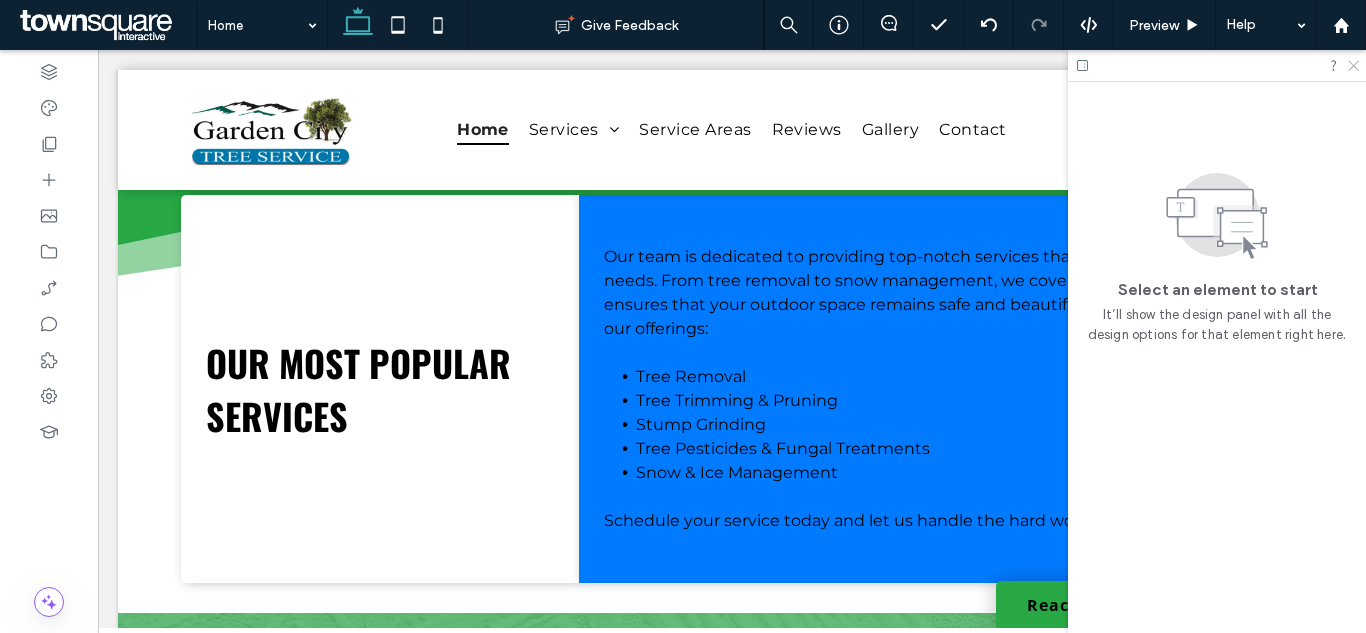 click 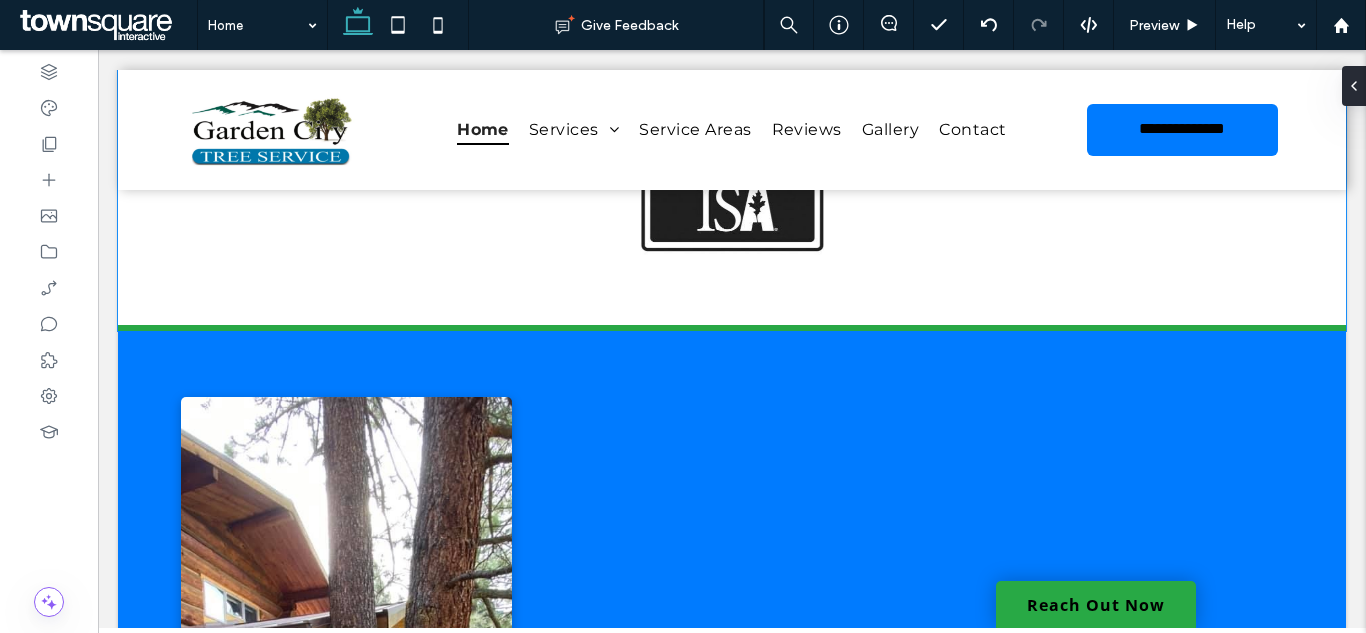scroll, scrollTop: 3944, scrollLeft: 0, axis: vertical 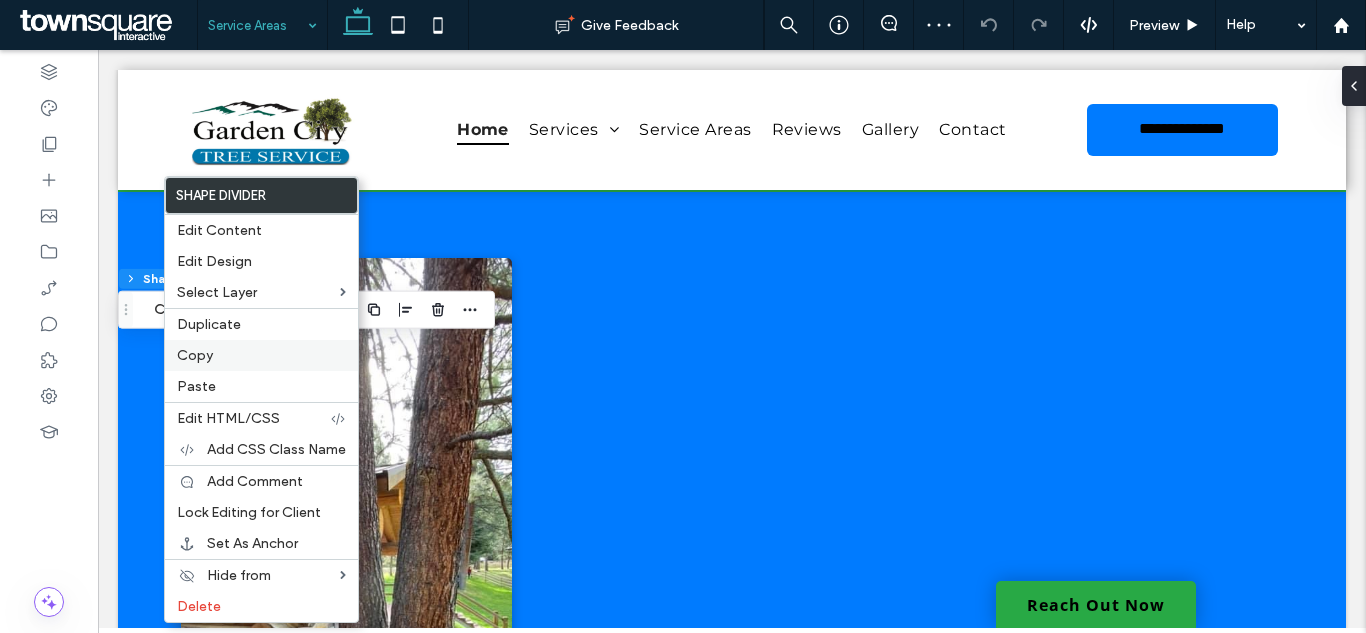 click on "Copy" at bounding box center [195, 355] 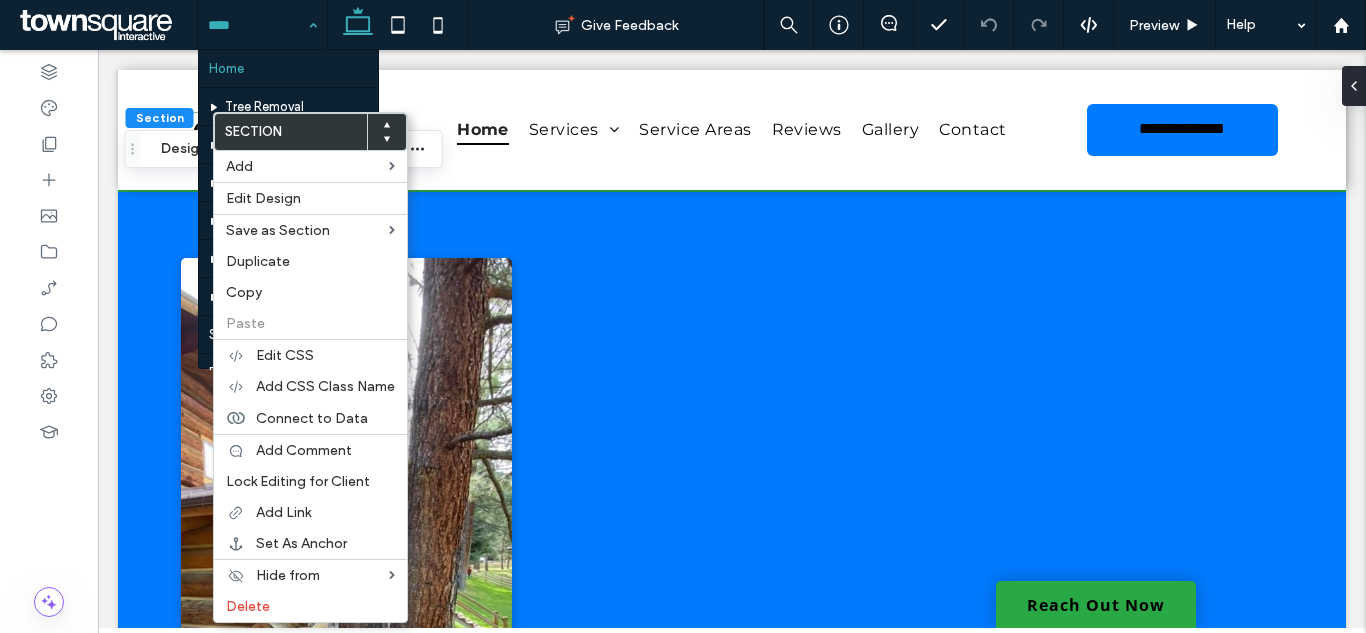 click at bounding box center [257, 25] 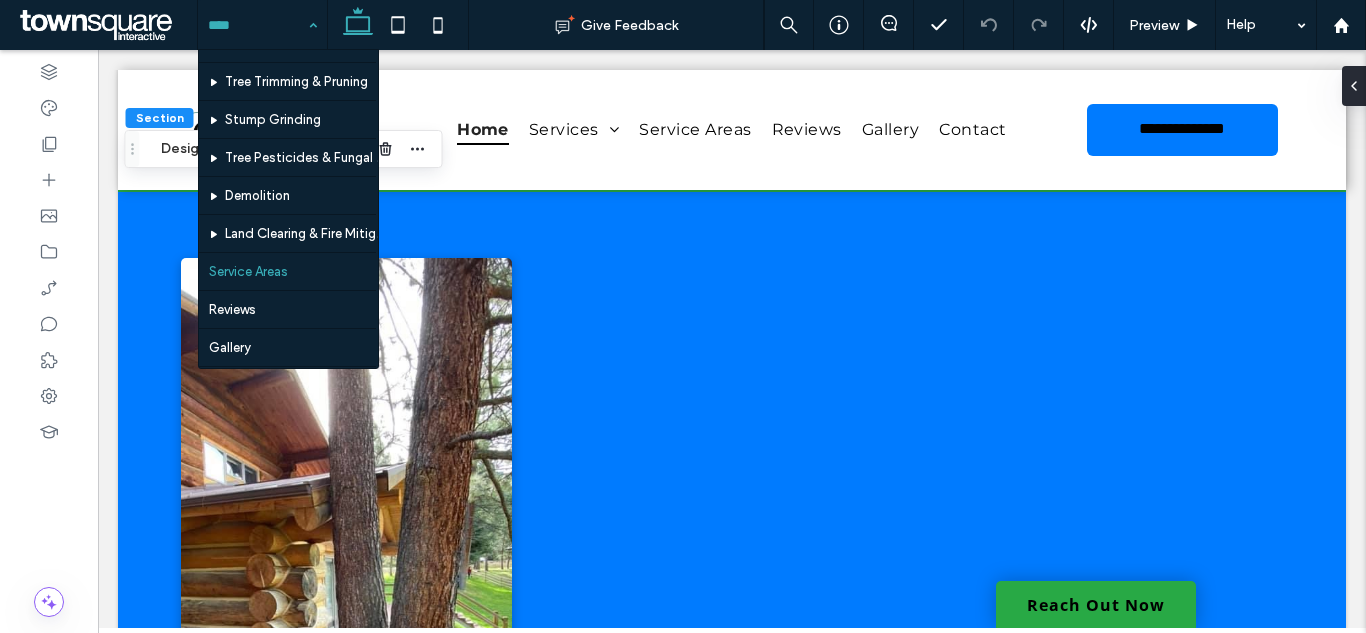 scroll, scrollTop: 97, scrollLeft: 0, axis: vertical 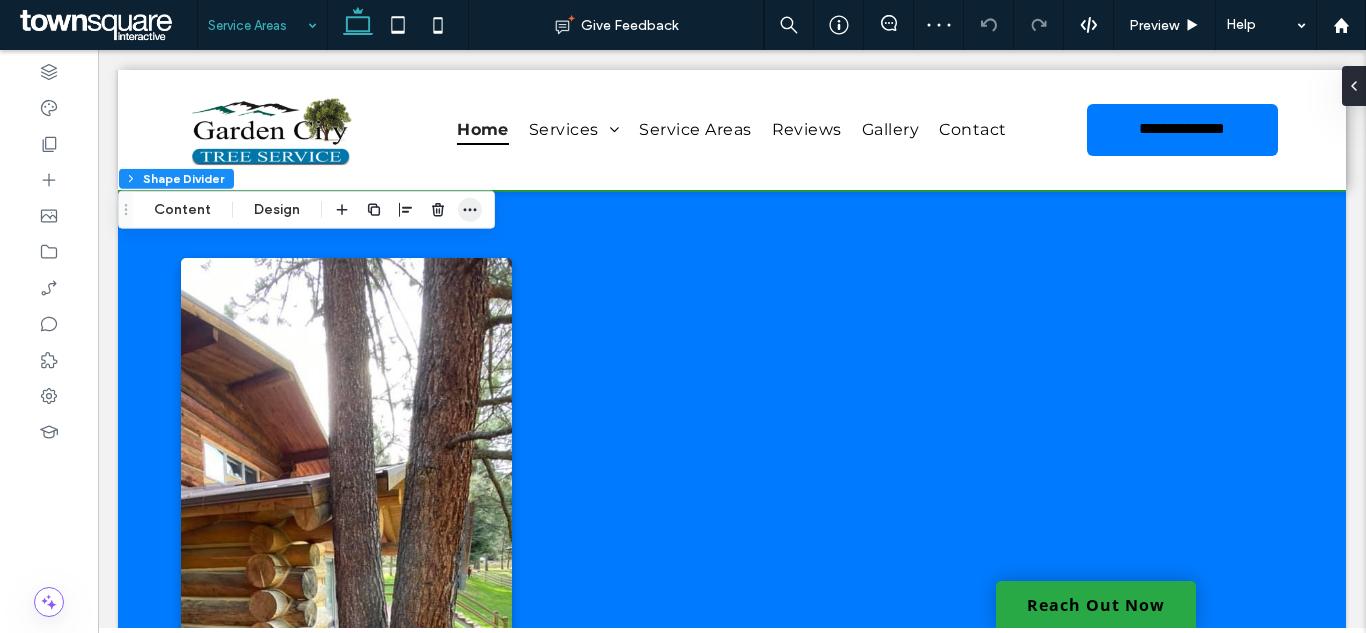 click 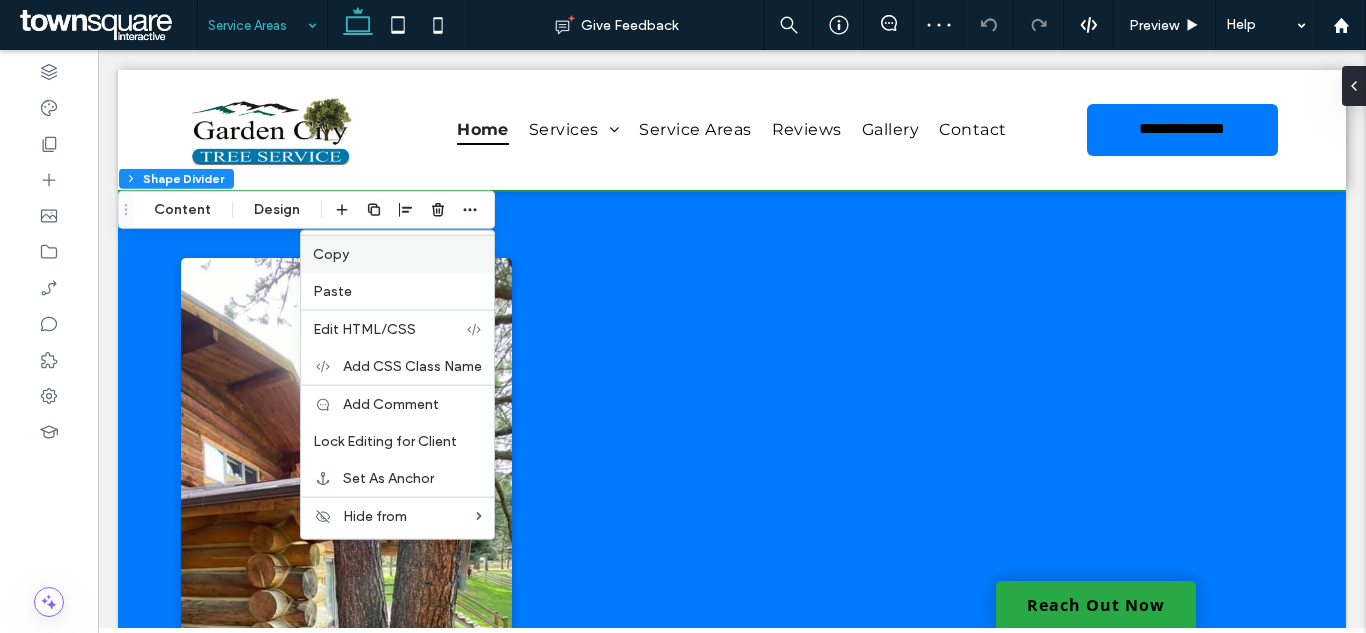 click on "Copy" at bounding box center [397, 254] 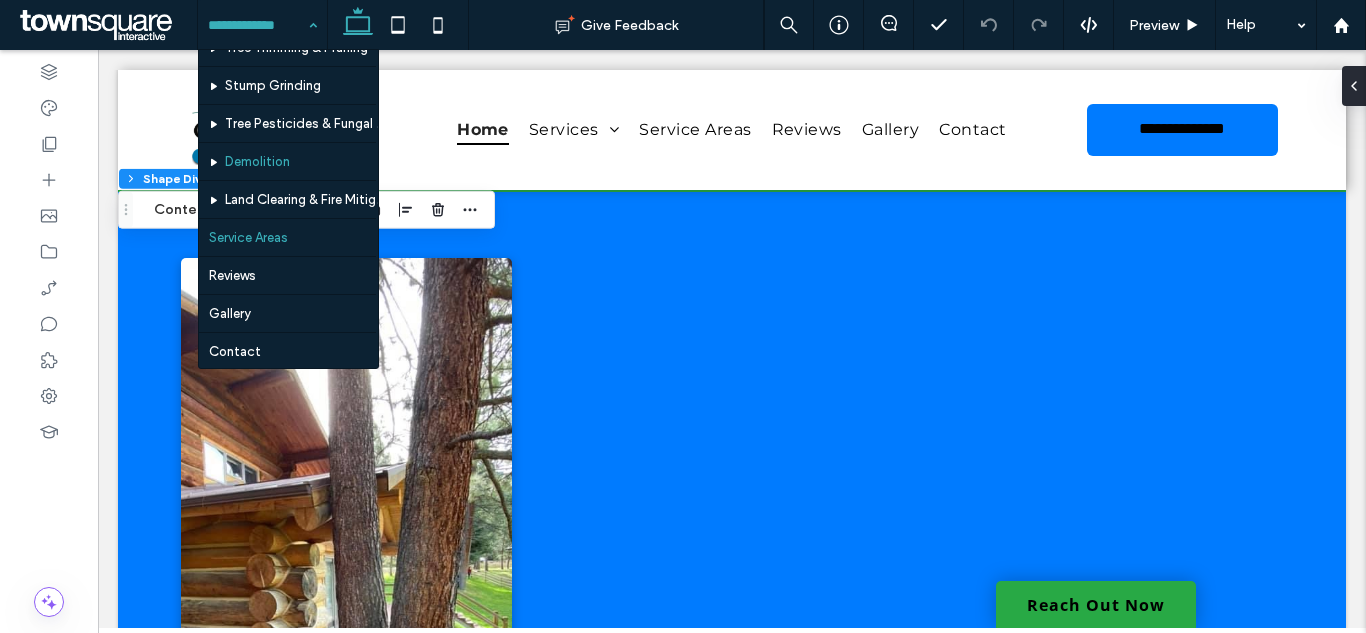 scroll, scrollTop: 0, scrollLeft: 0, axis: both 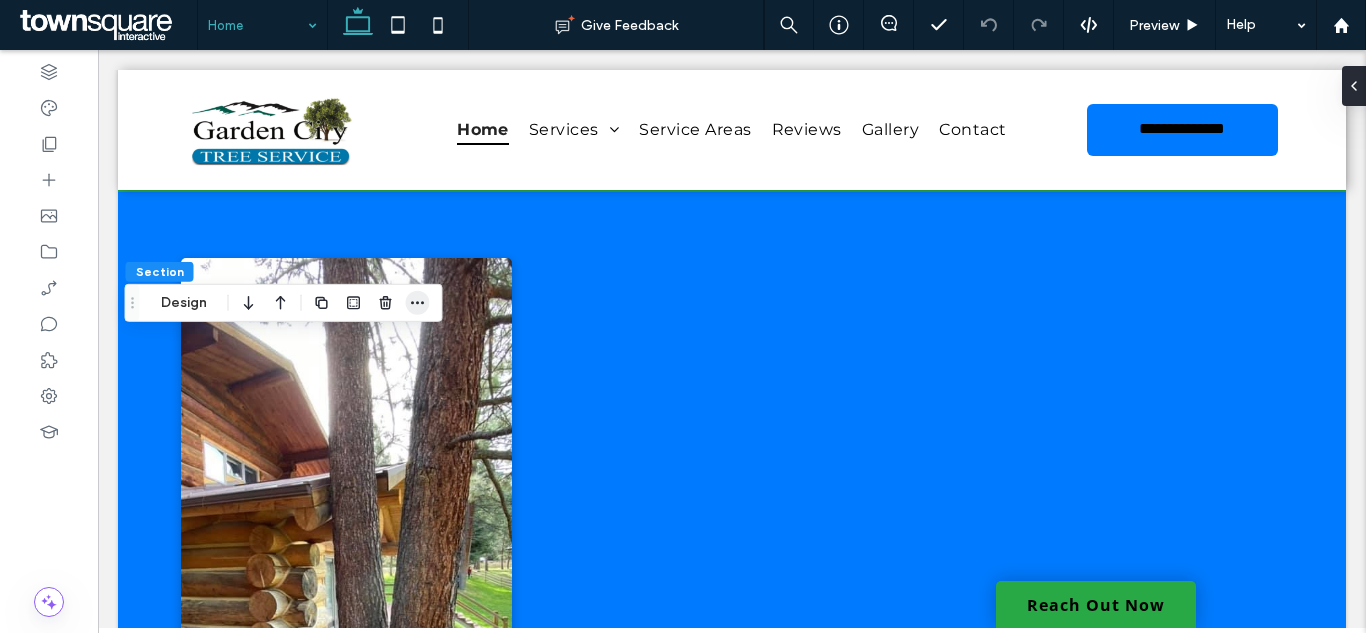 click 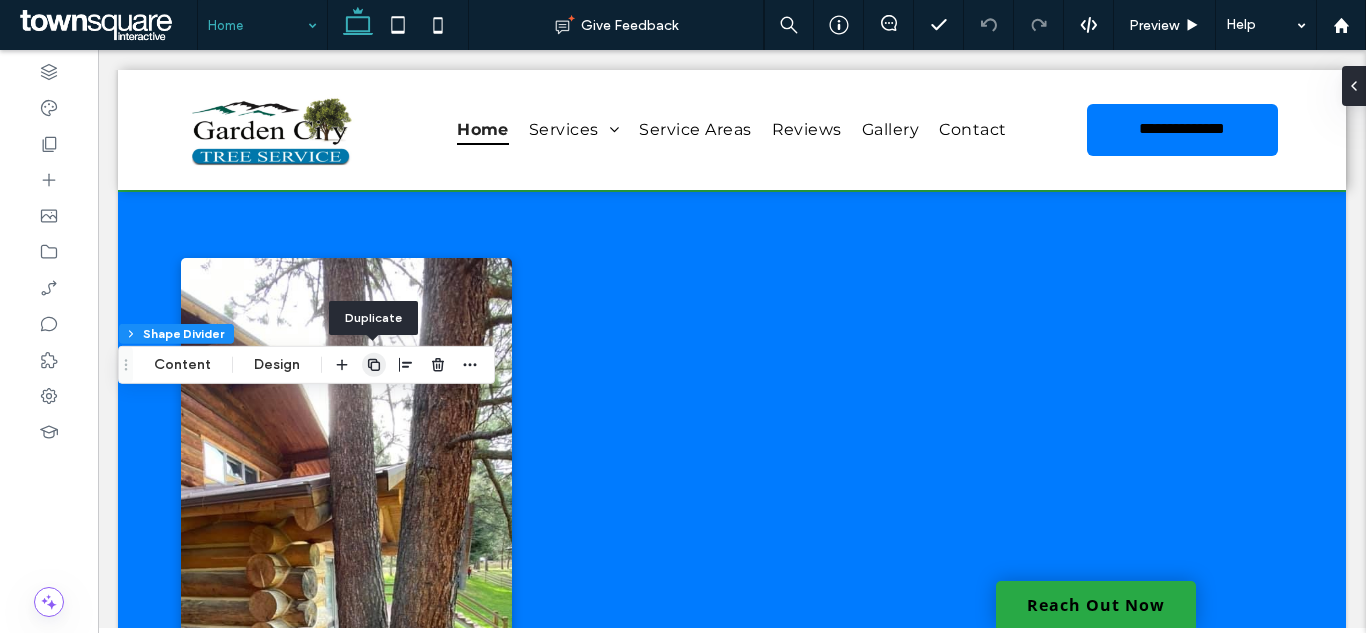 click 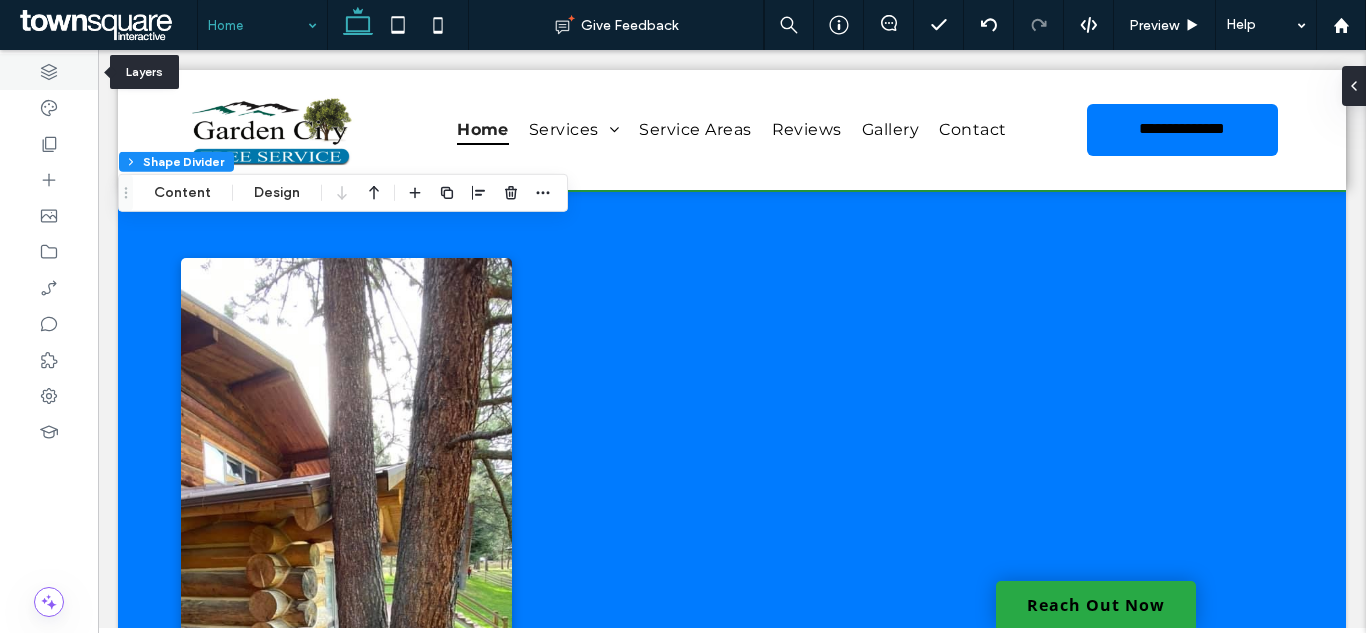 click 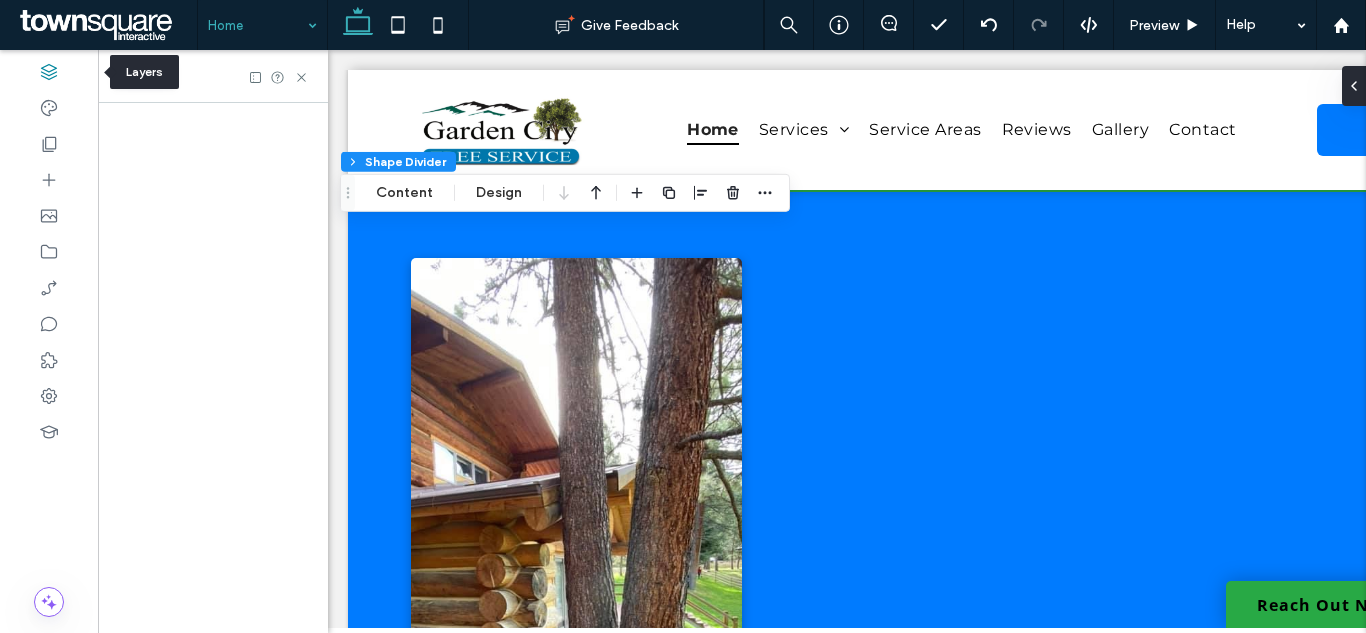 scroll, scrollTop: 0, scrollLeft: 230, axis: horizontal 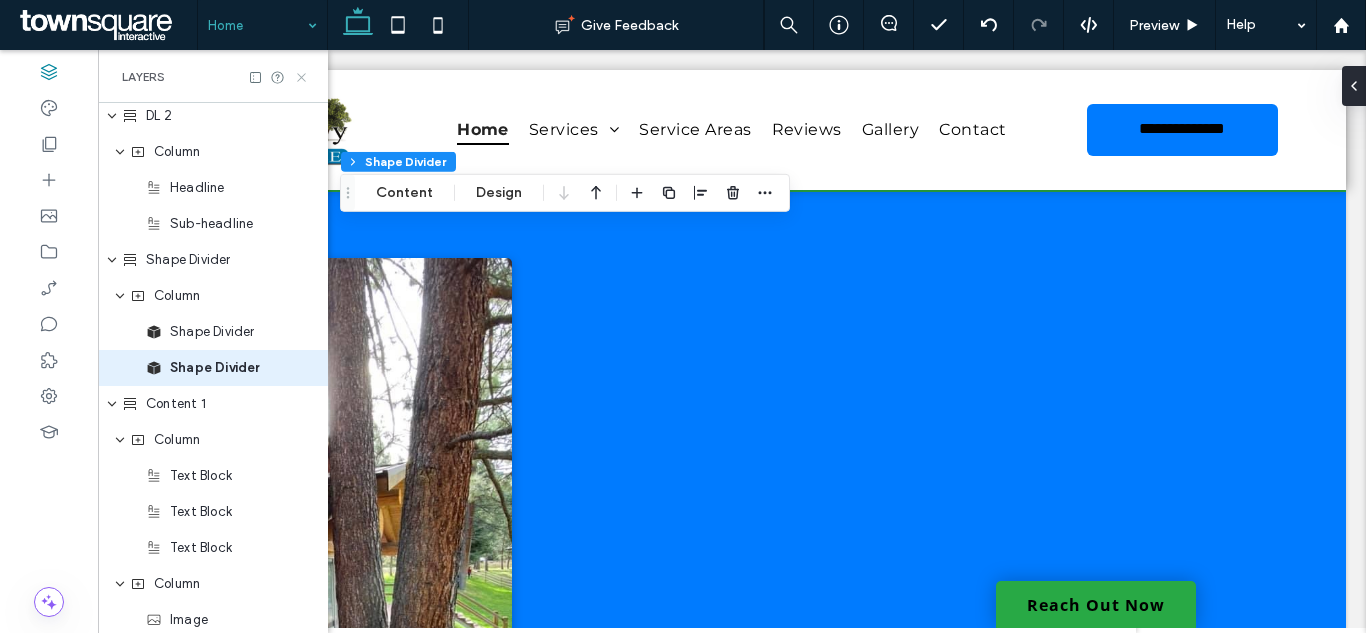 click 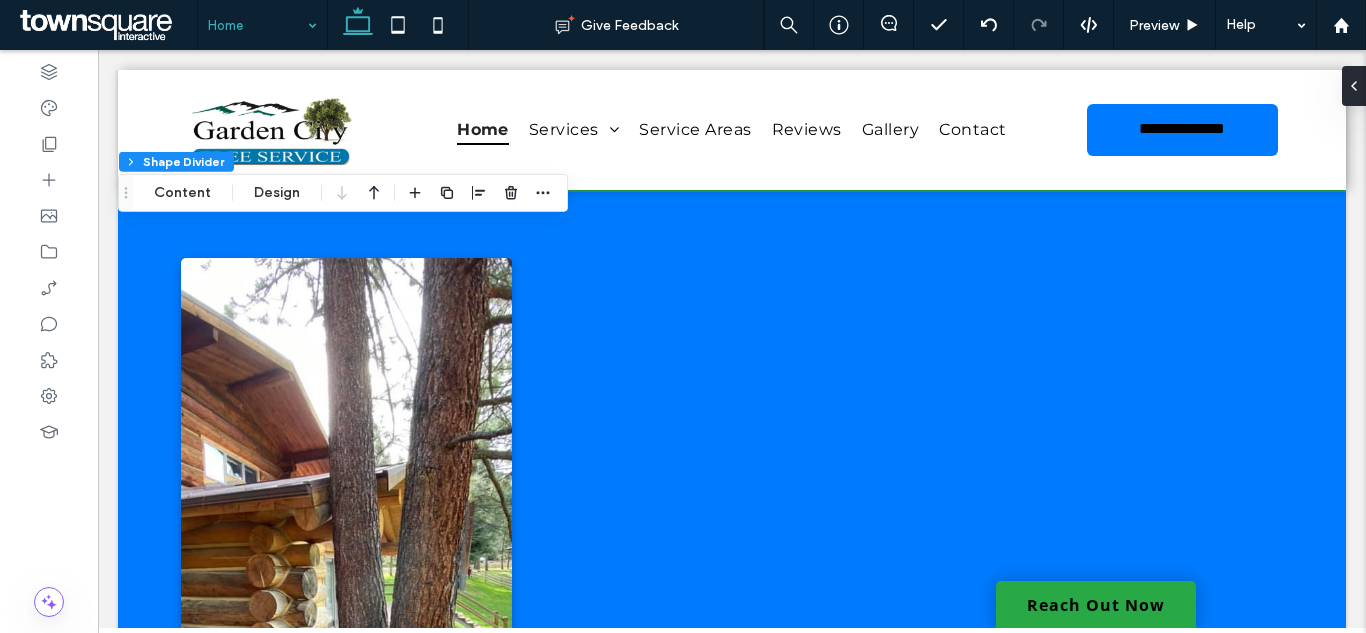 scroll, scrollTop: 0, scrollLeft: 0, axis: both 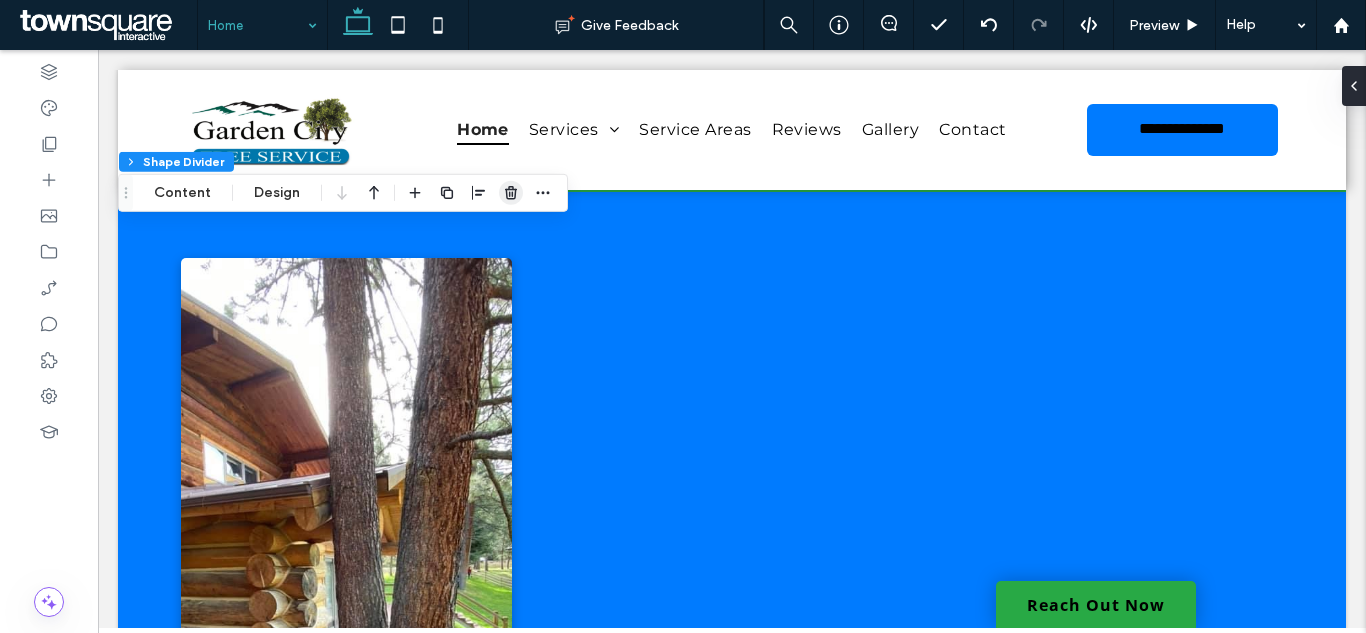 click 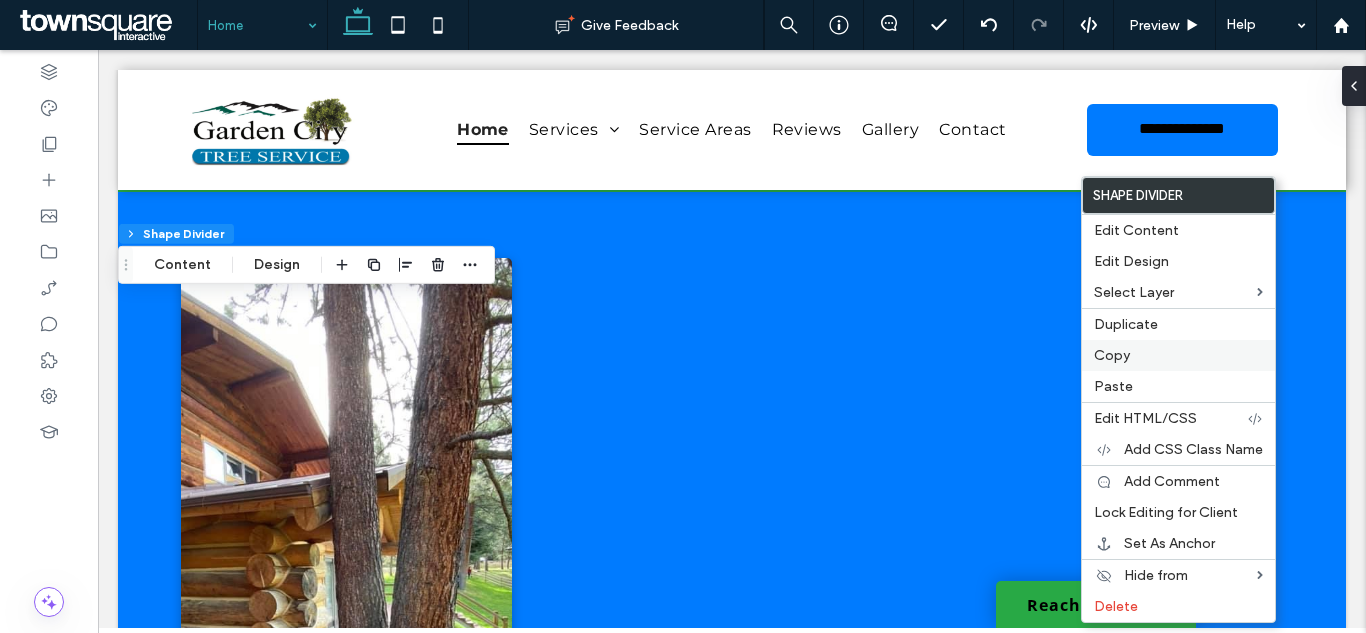 click on "Copy" at bounding box center [1112, 355] 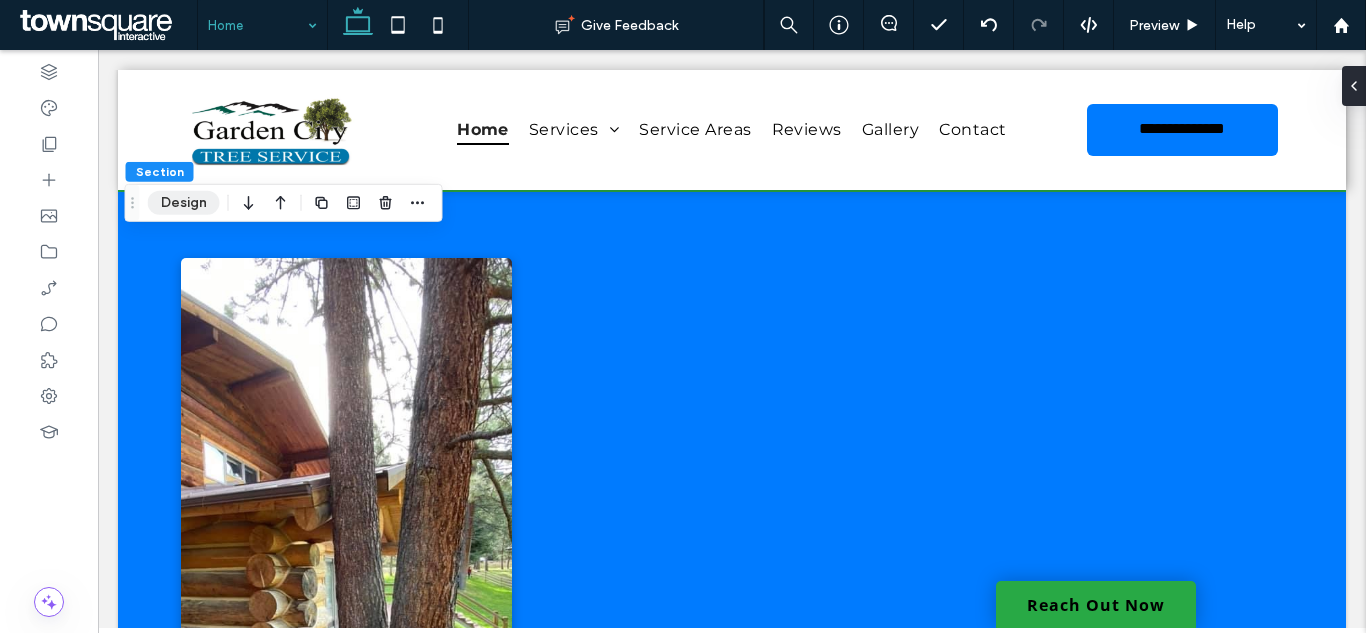 click on "Design" at bounding box center [184, 203] 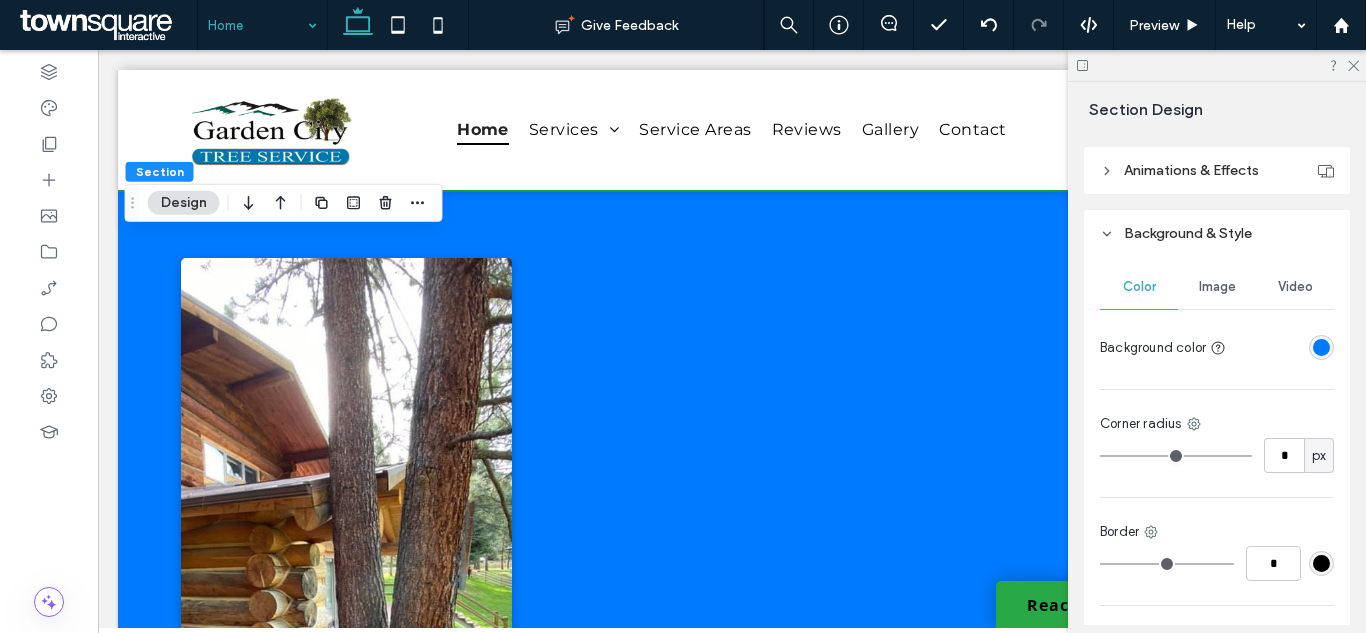 scroll, scrollTop: 700, scrollLeft: 0, axis: vertical 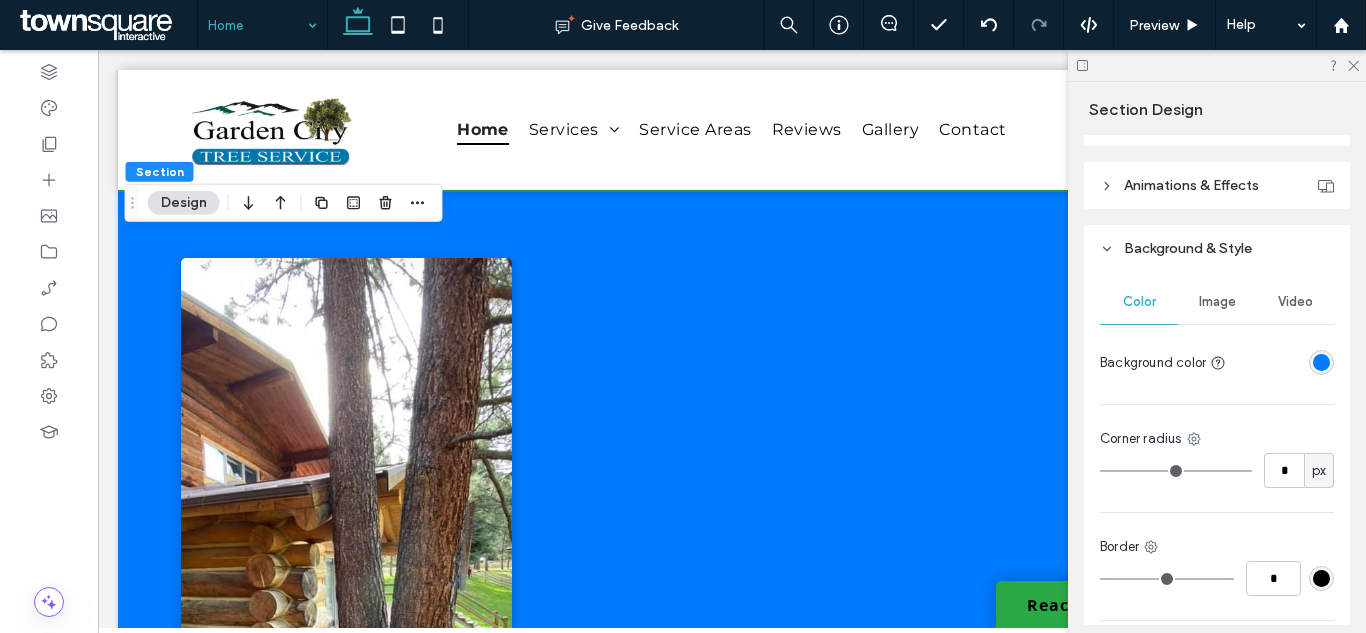 click at bounding box center [1321, 362] 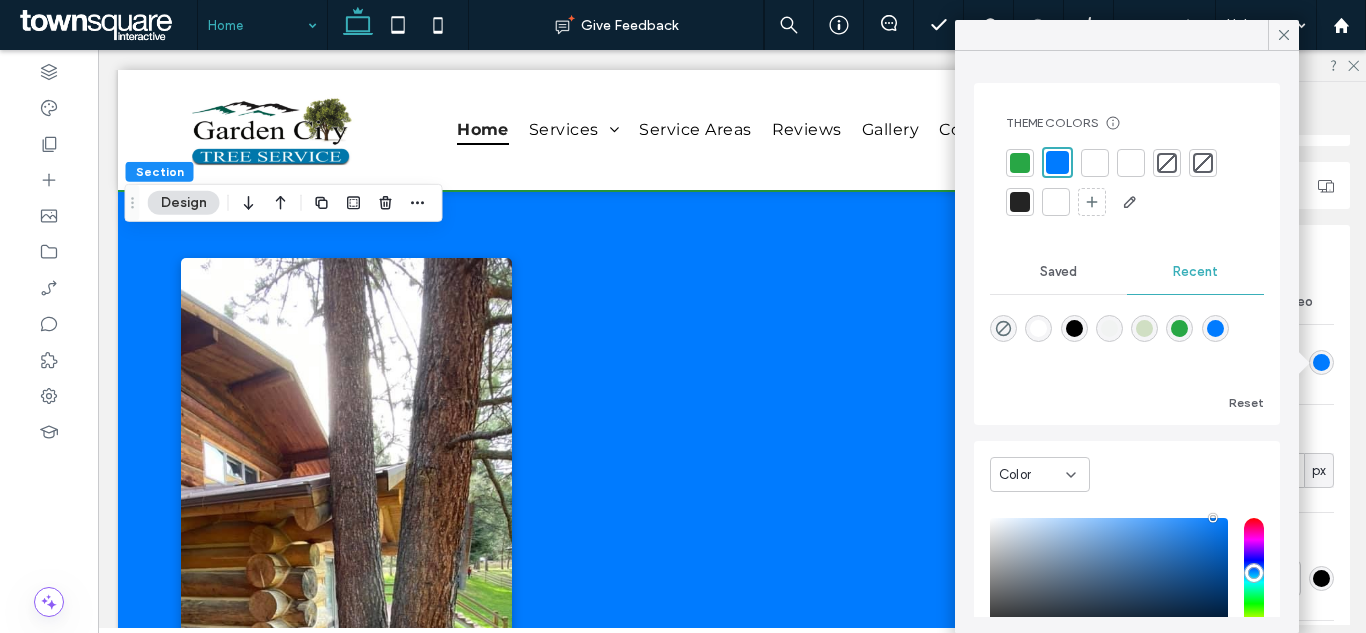 click at bounding box center [1056, 202] 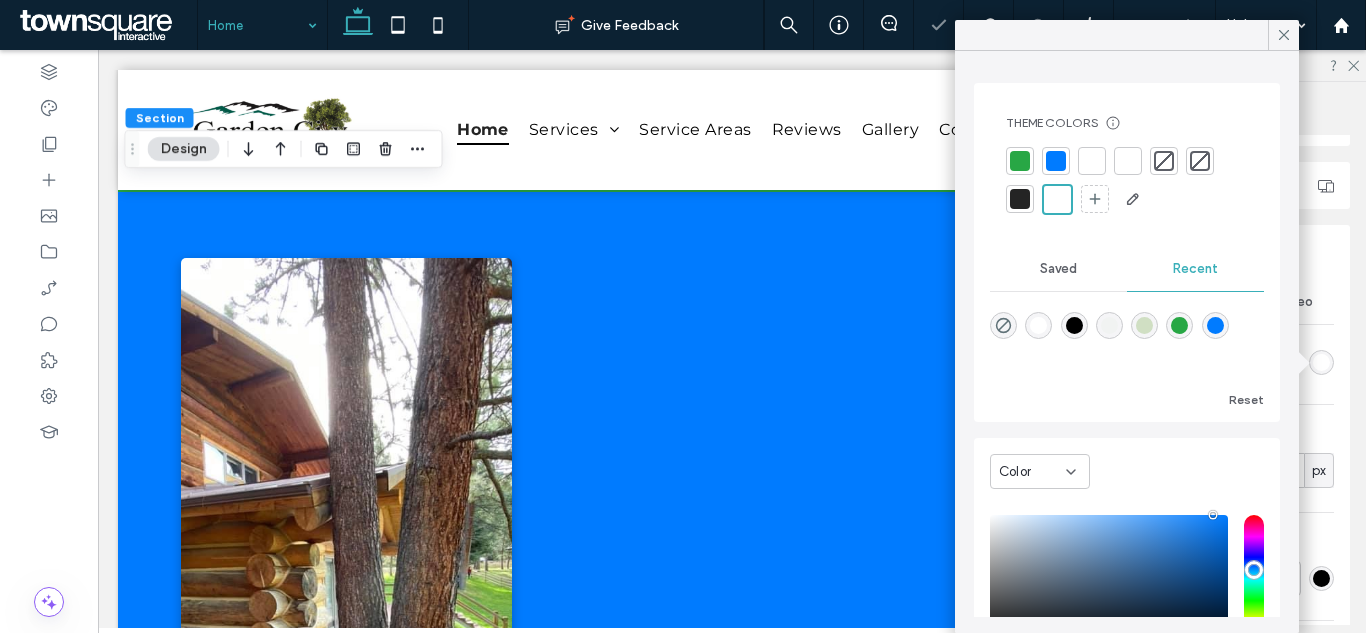 click at bounding box center (1020, 161) 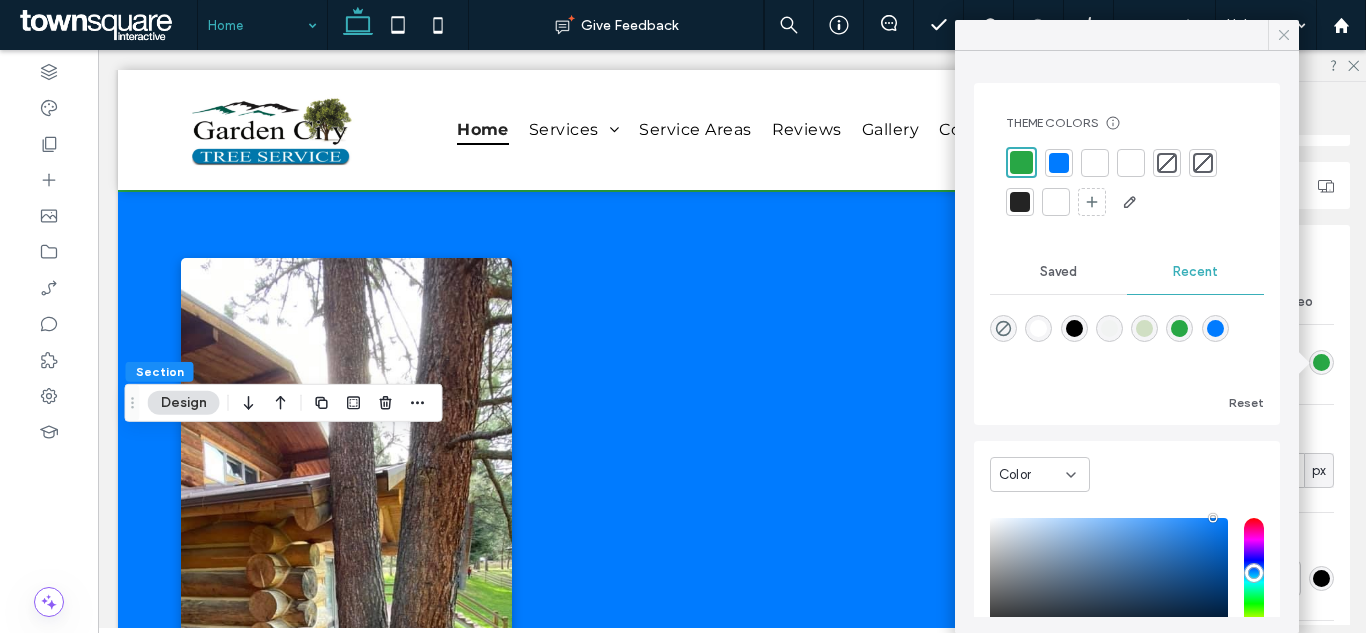 click 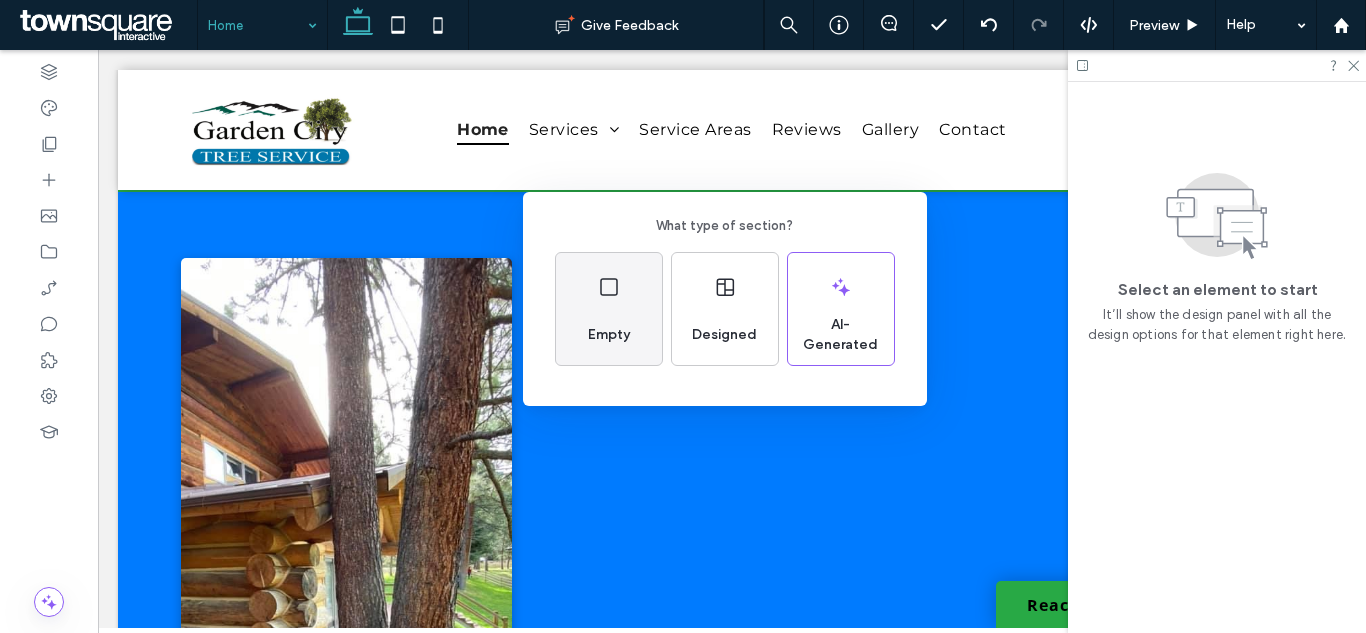 click on "Empty" at bounding box center [609, 335] 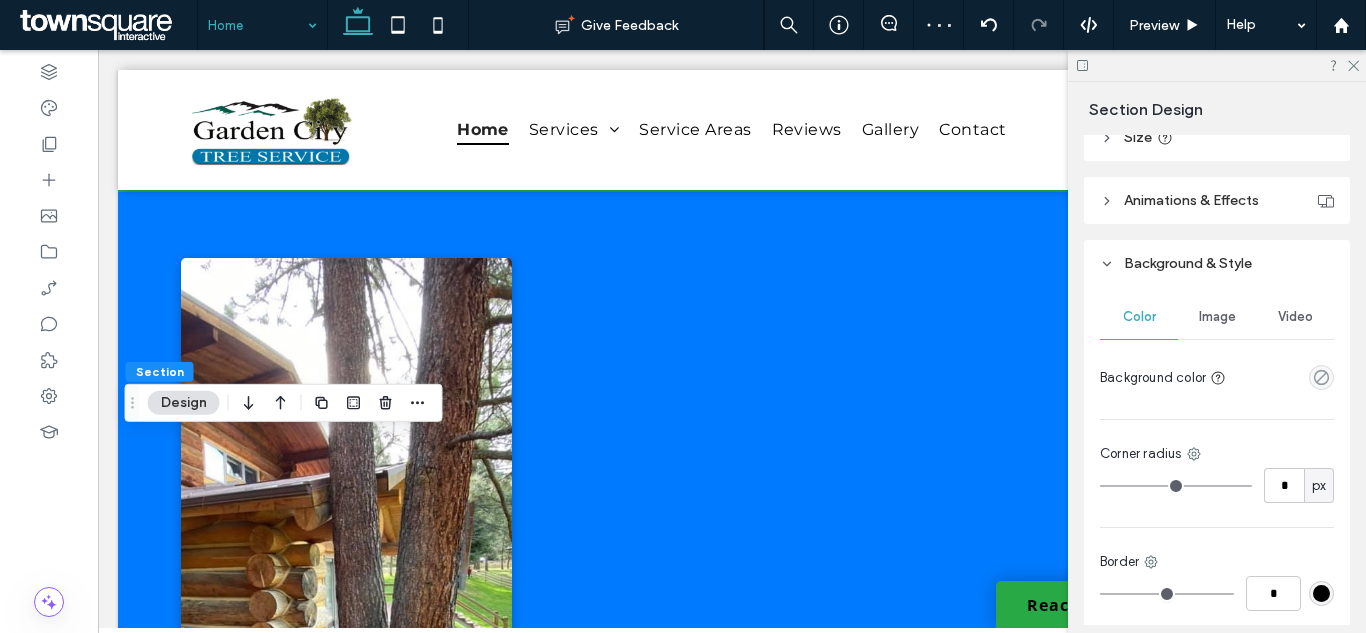 scroll, scrollTop: 700, scrollLeft: 0, axis: vertical 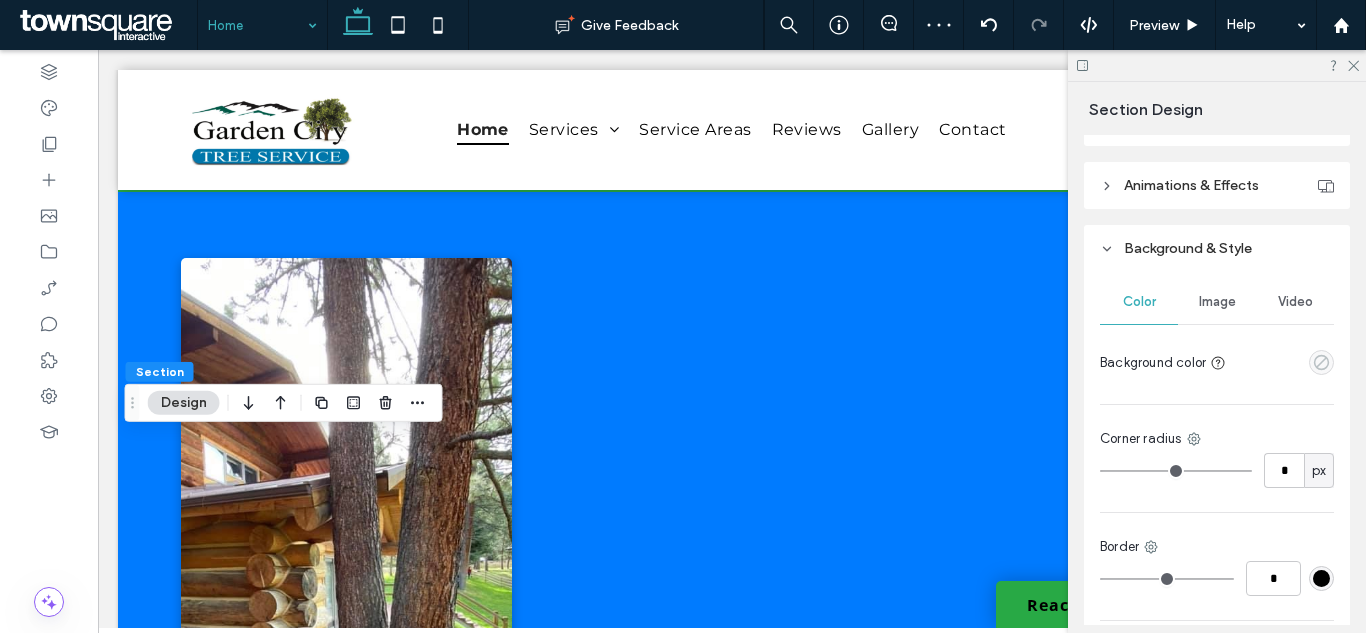 click 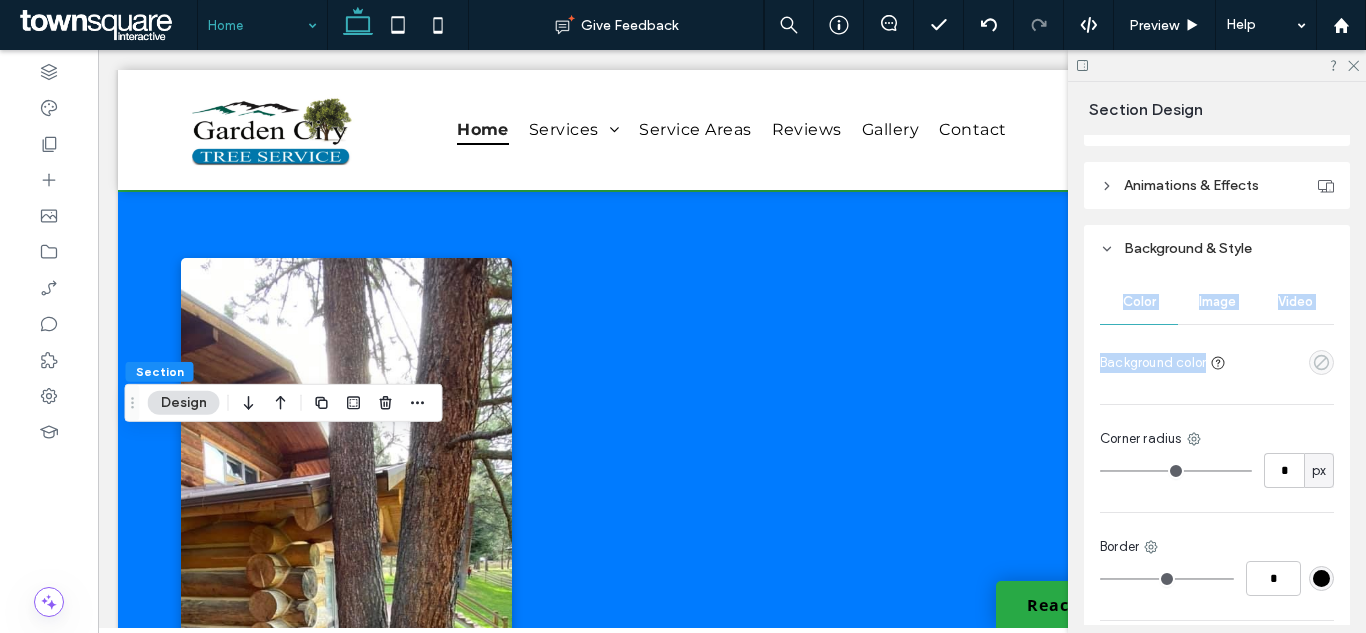 click 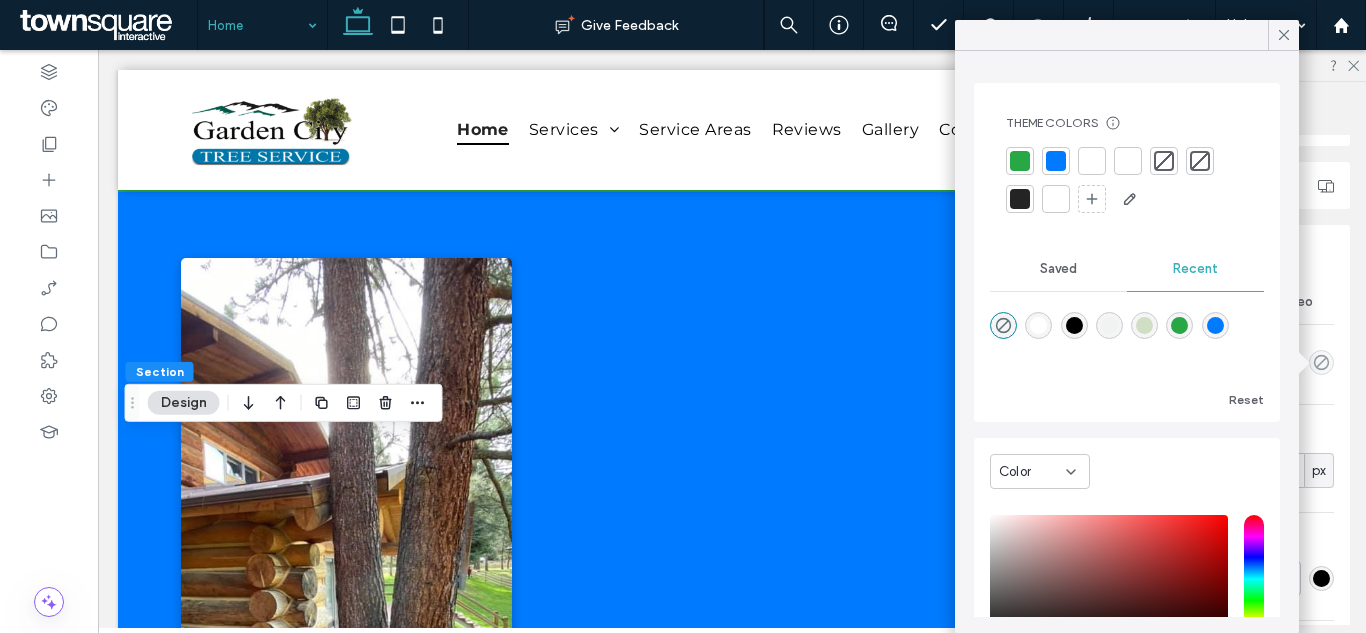 click at bounding box center [1020, 161] 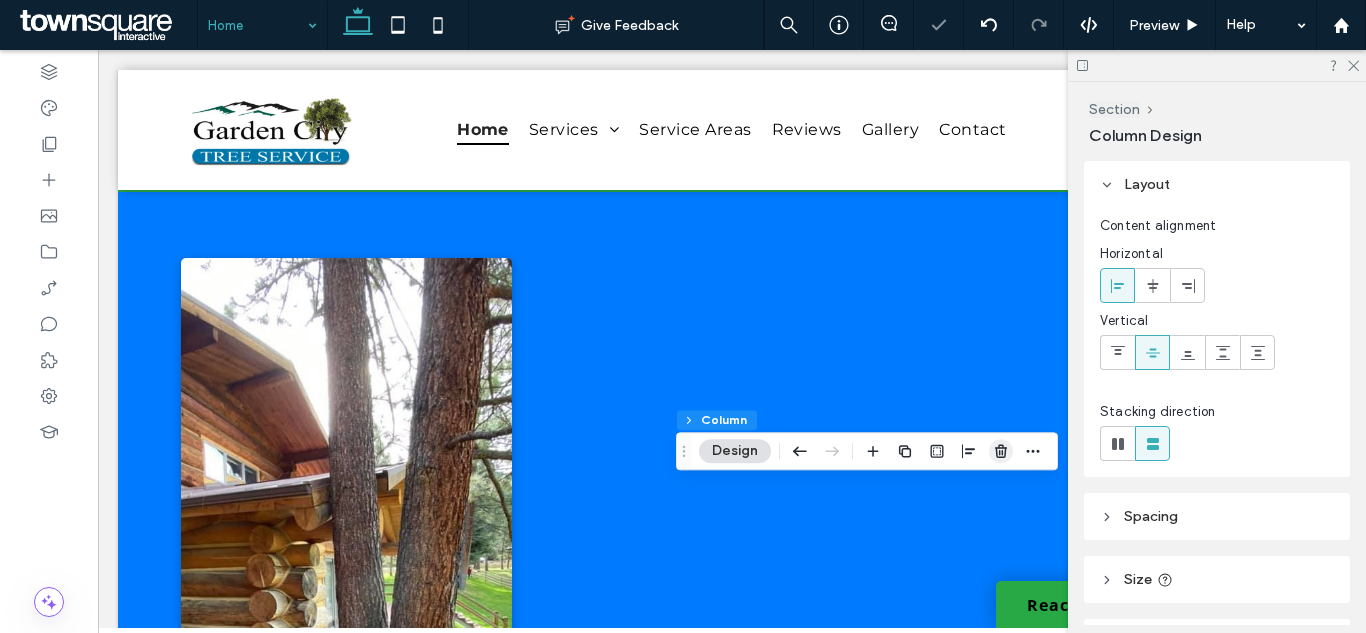 click at bounding box center [1001, 451] 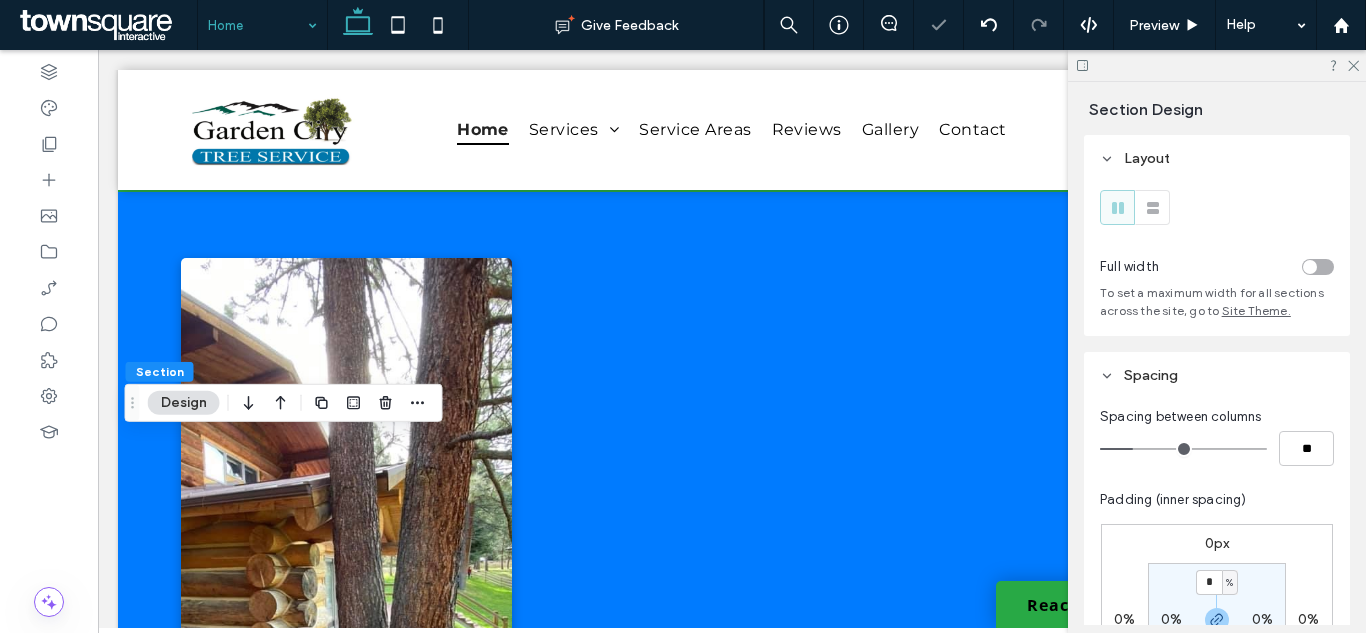 scroll, scrollTop: 300, scrollLeft: 0, axis: vertical 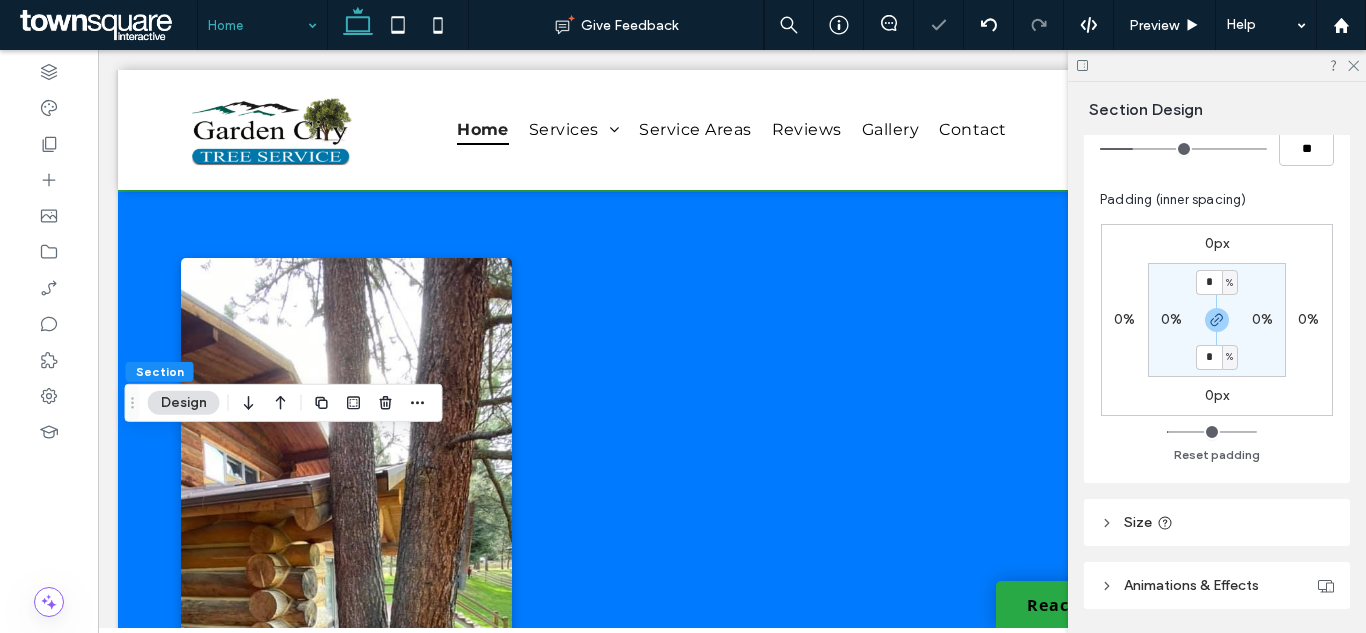 click on "0%" at bounding box center [1171, 319] 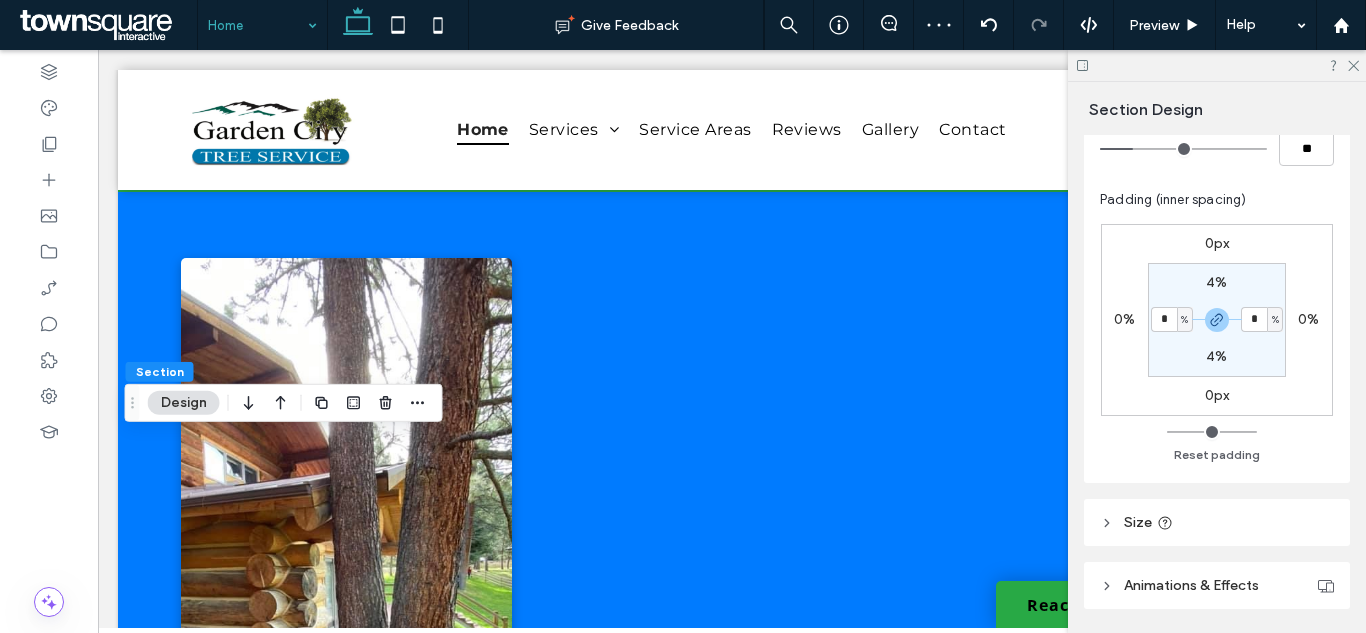 type on "*" 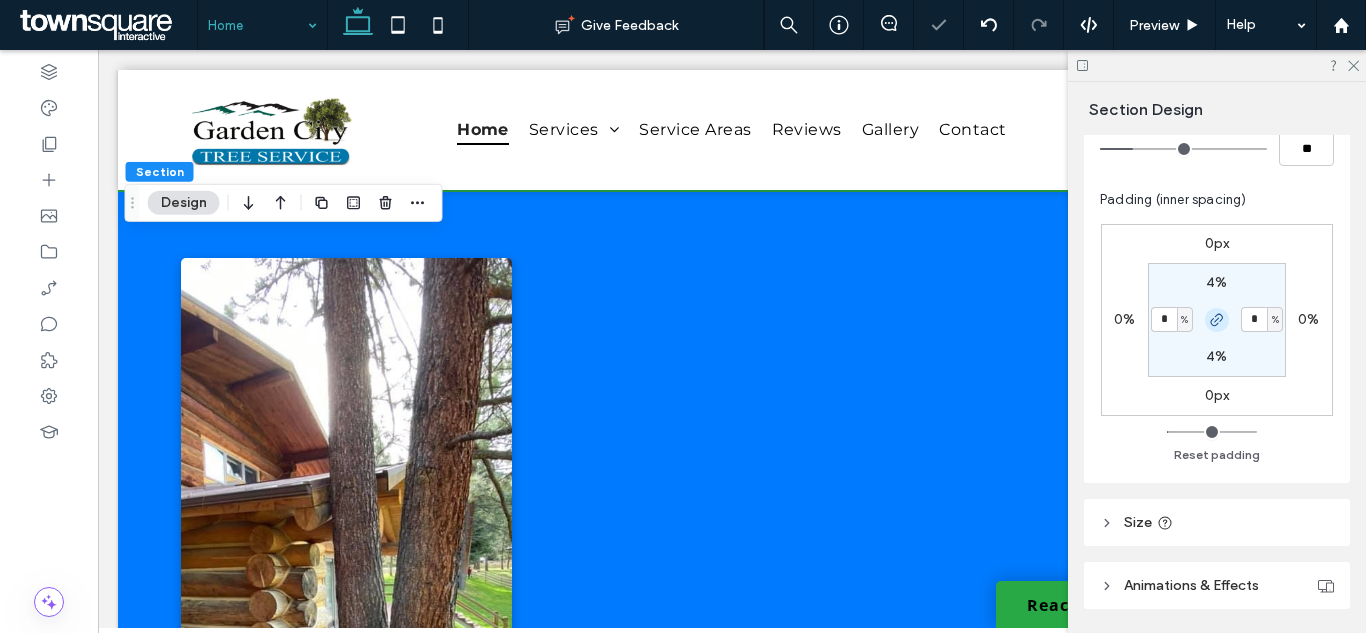 click 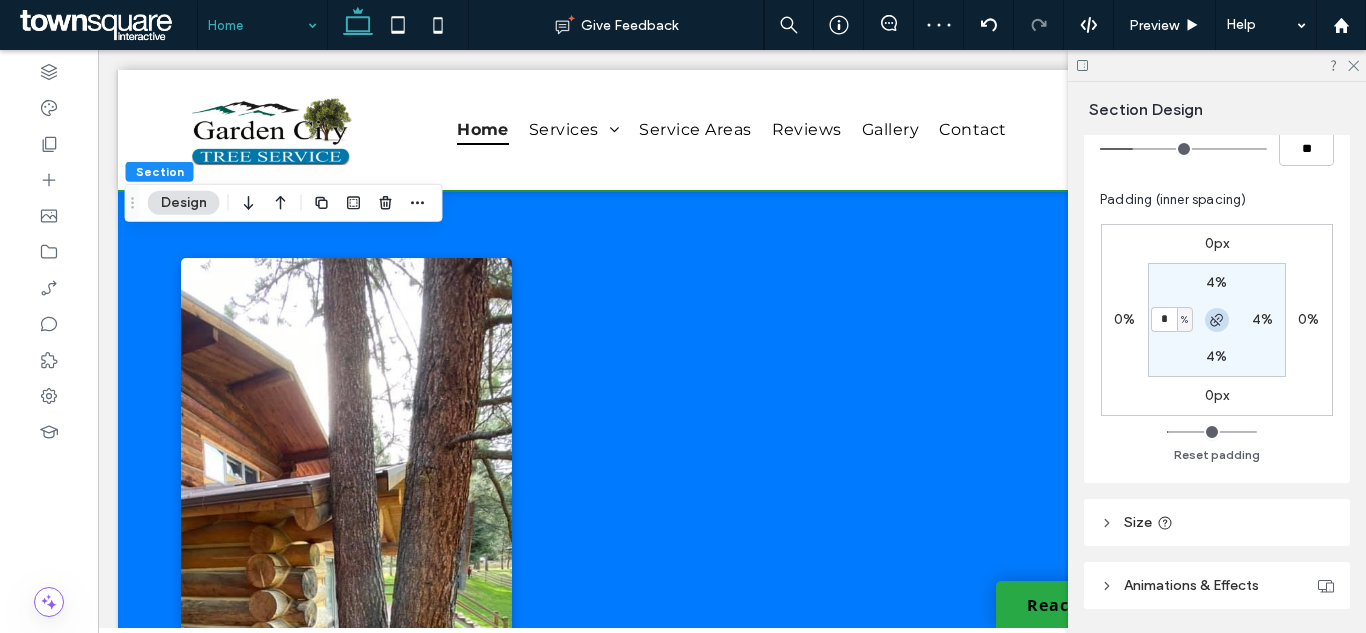 click 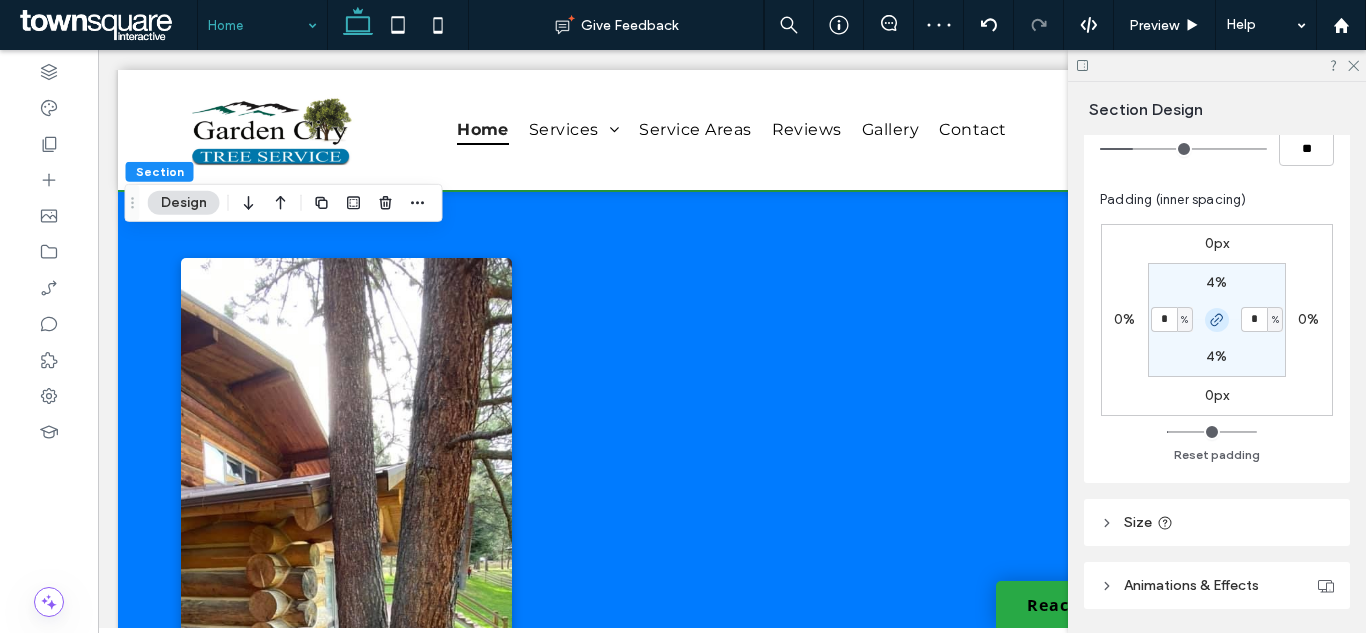 click 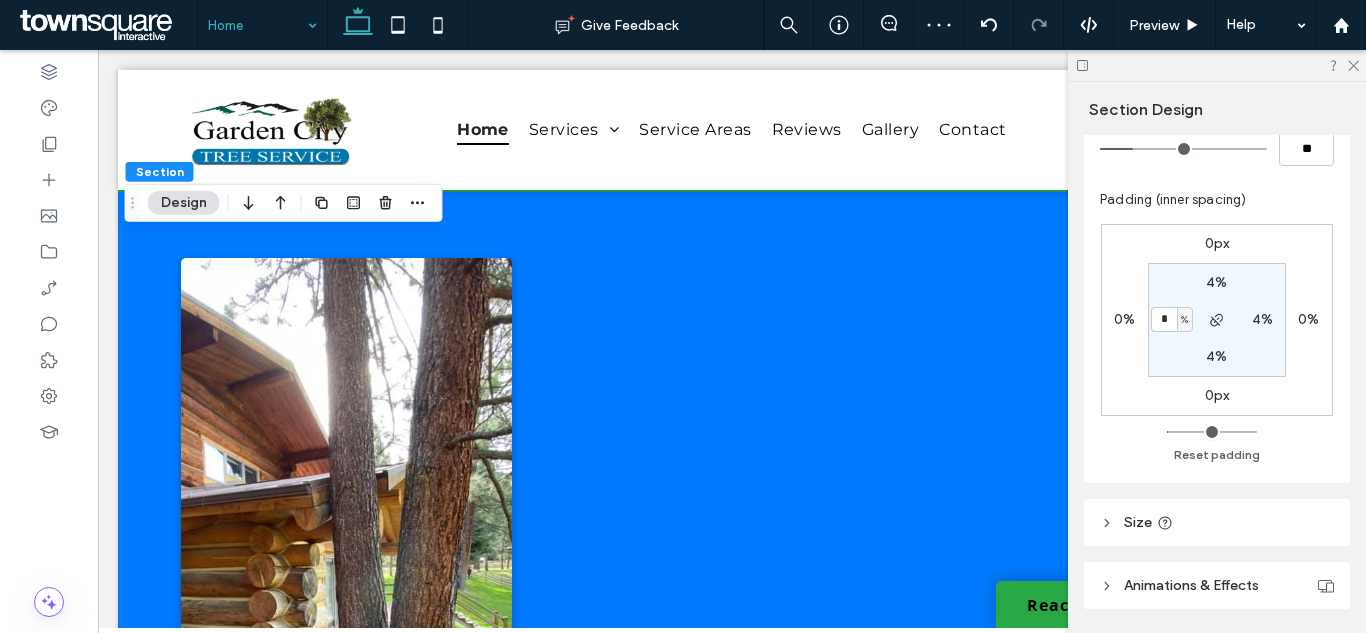 click on "4% 4% 4% * %" at bounding box center [1217, 320] 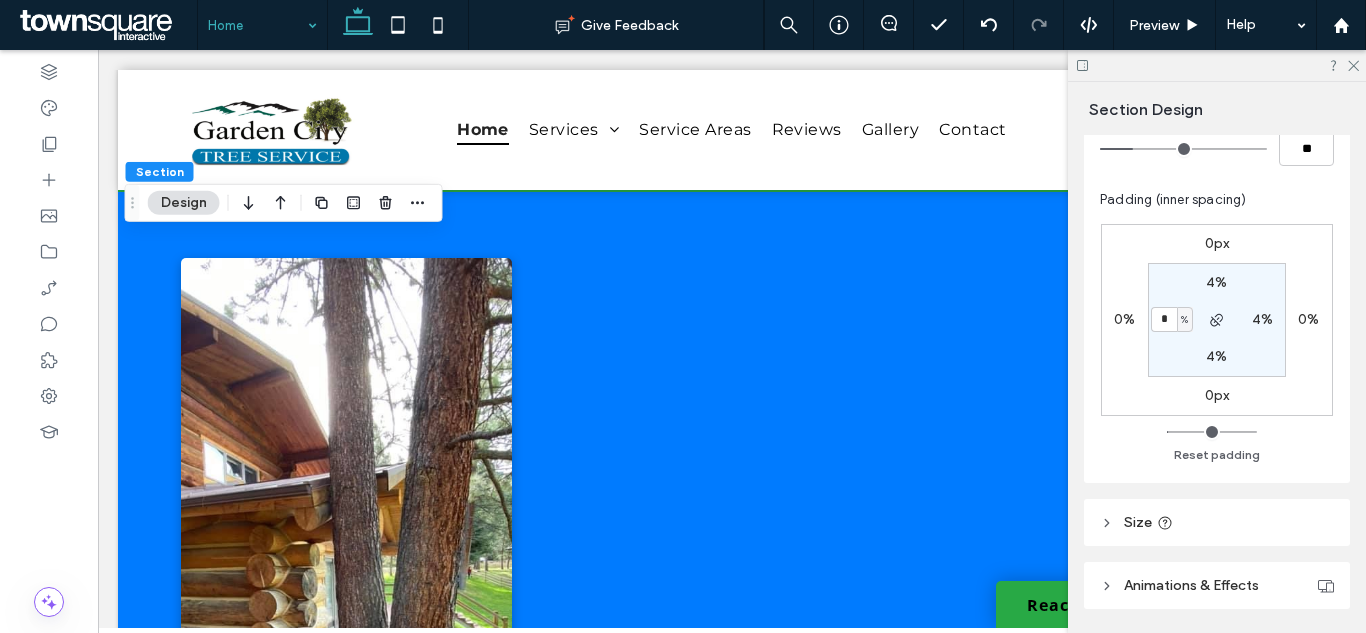 click on "4%" at bounding box center (1216, 282) 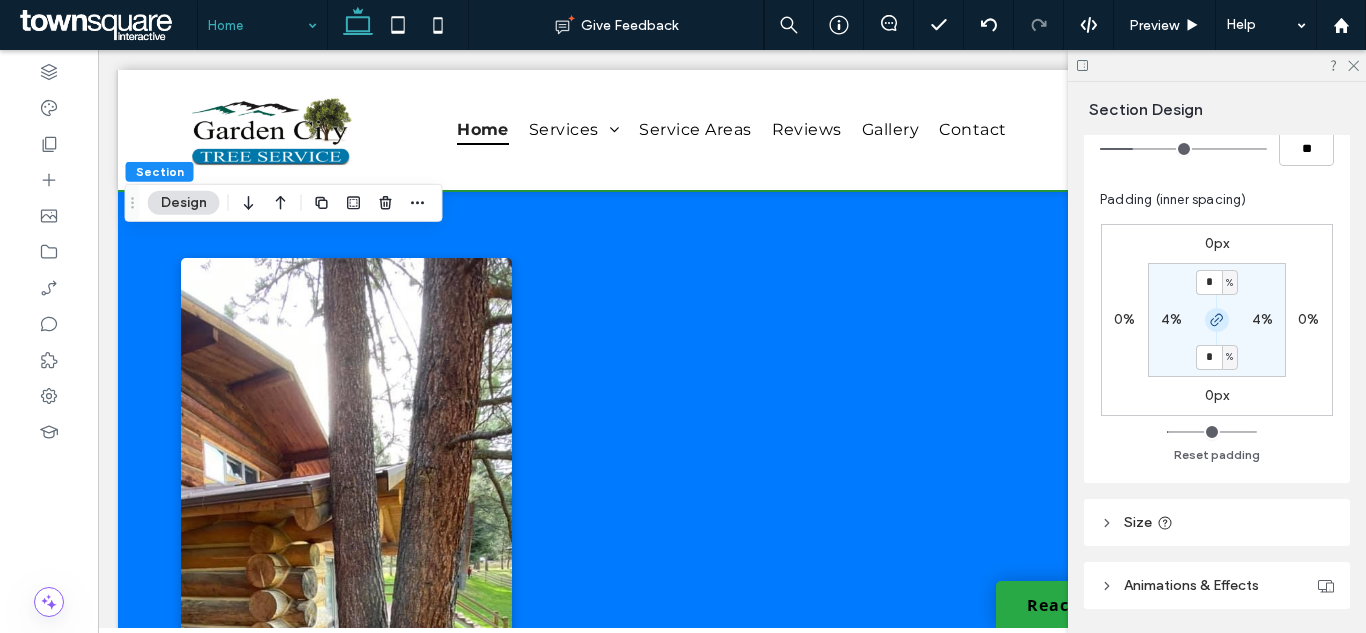 click at bounding box center (1217, 320) 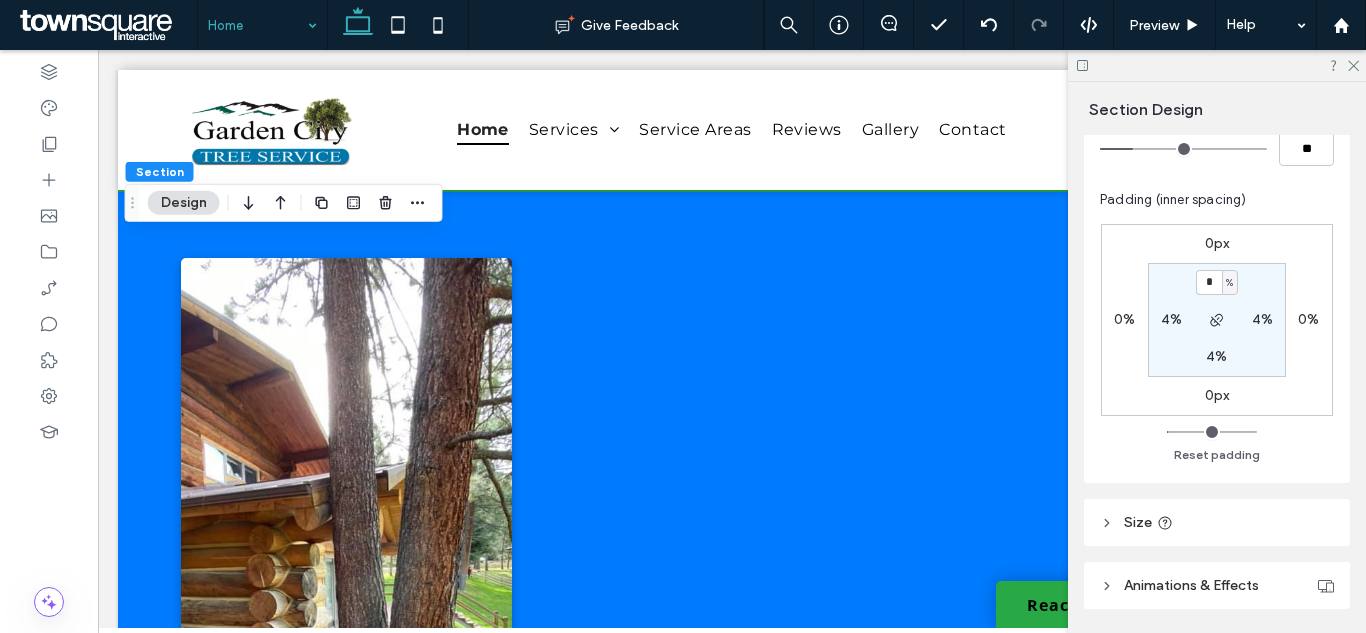 click on "4%" at bounding box center (1216, 356) 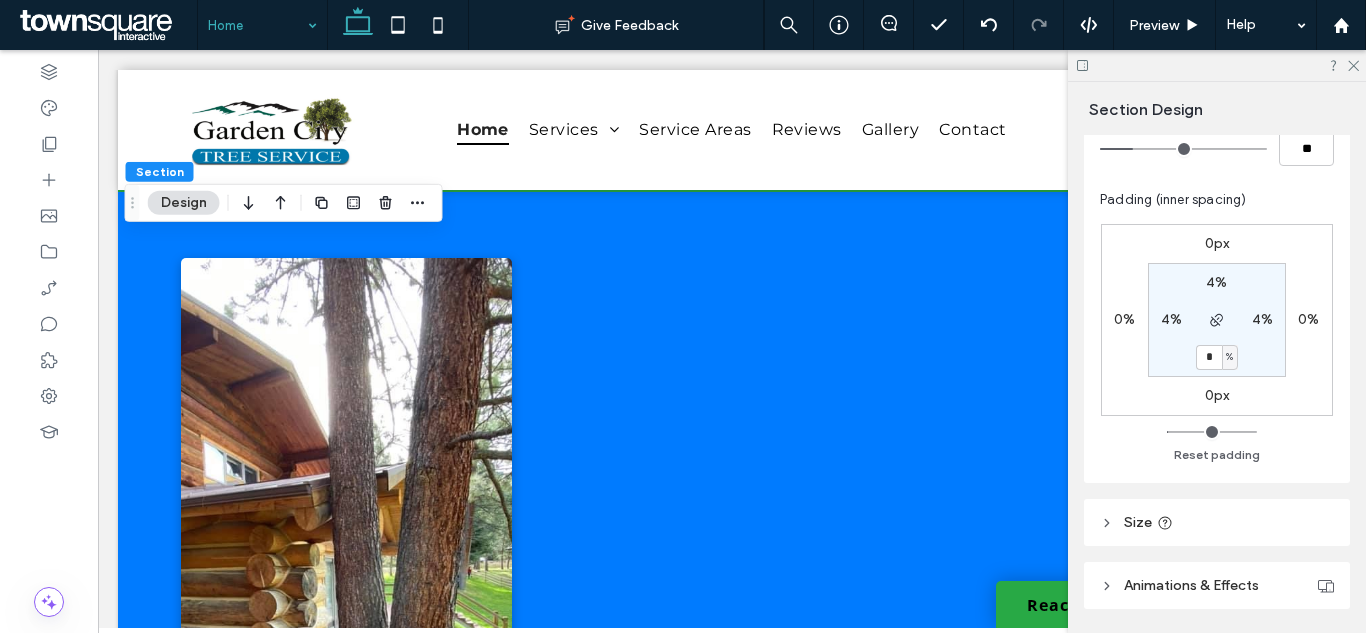 type on "*" 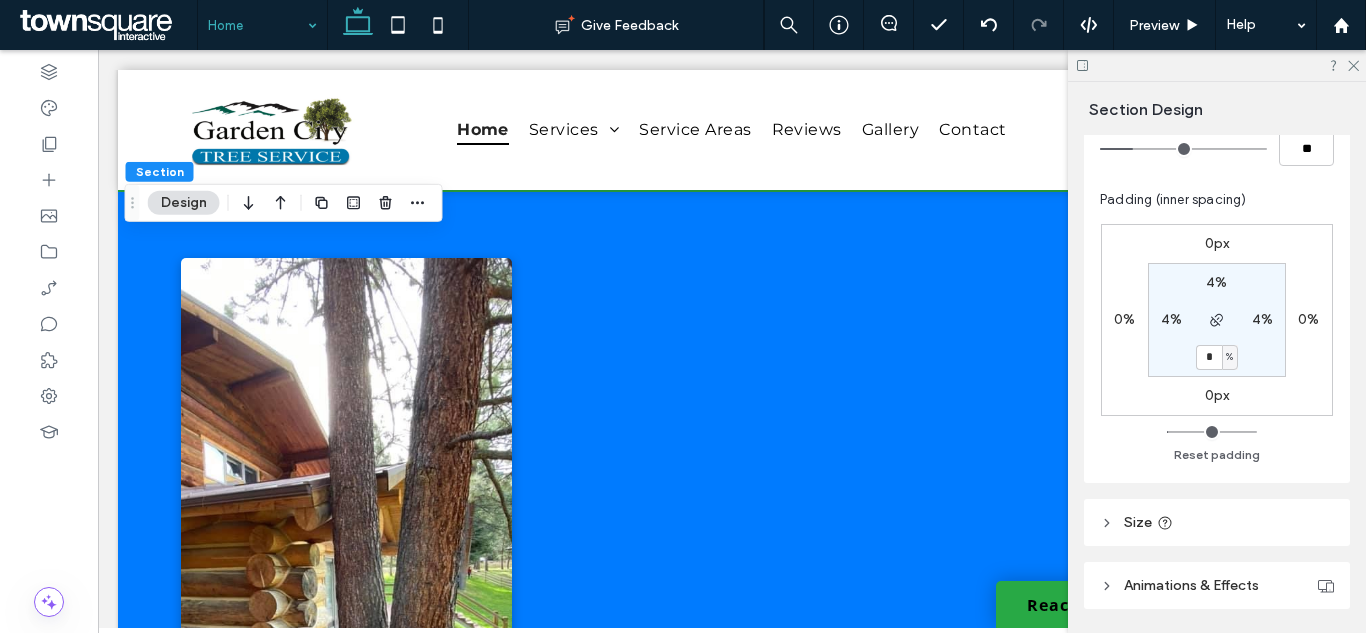 type on "*" 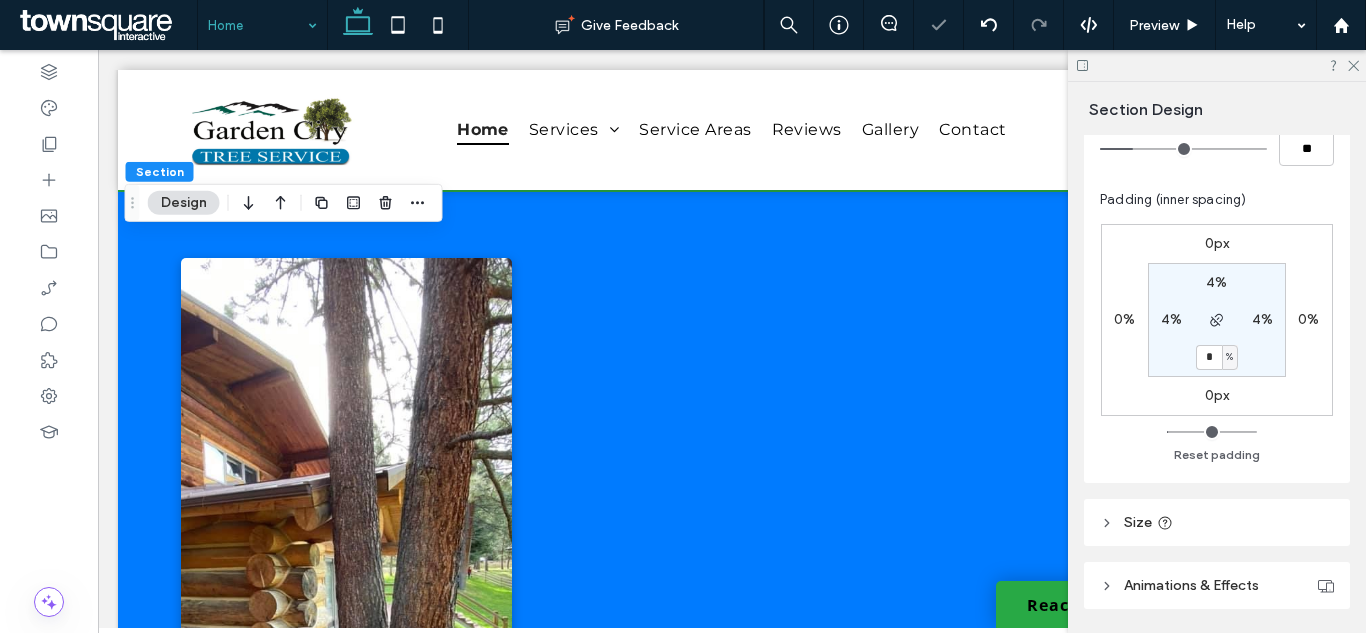 click on "%" at bounding box center (1229, 357) 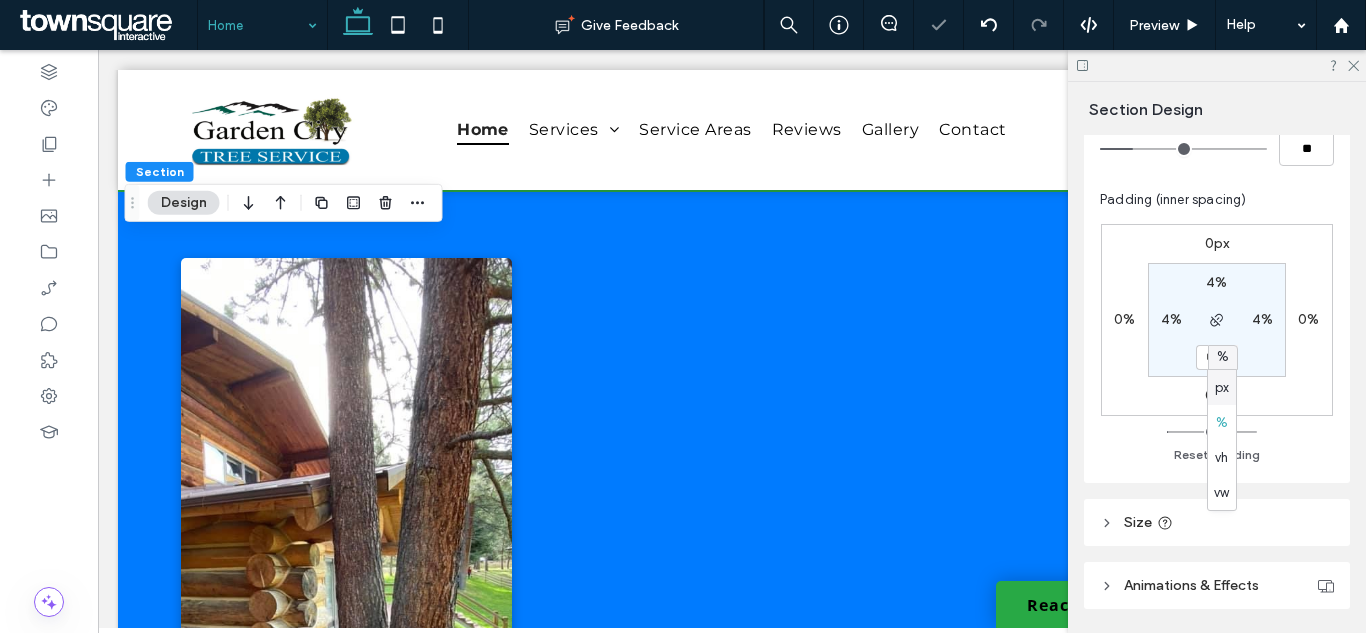 click on "px" at bounding box center (1222, 388) 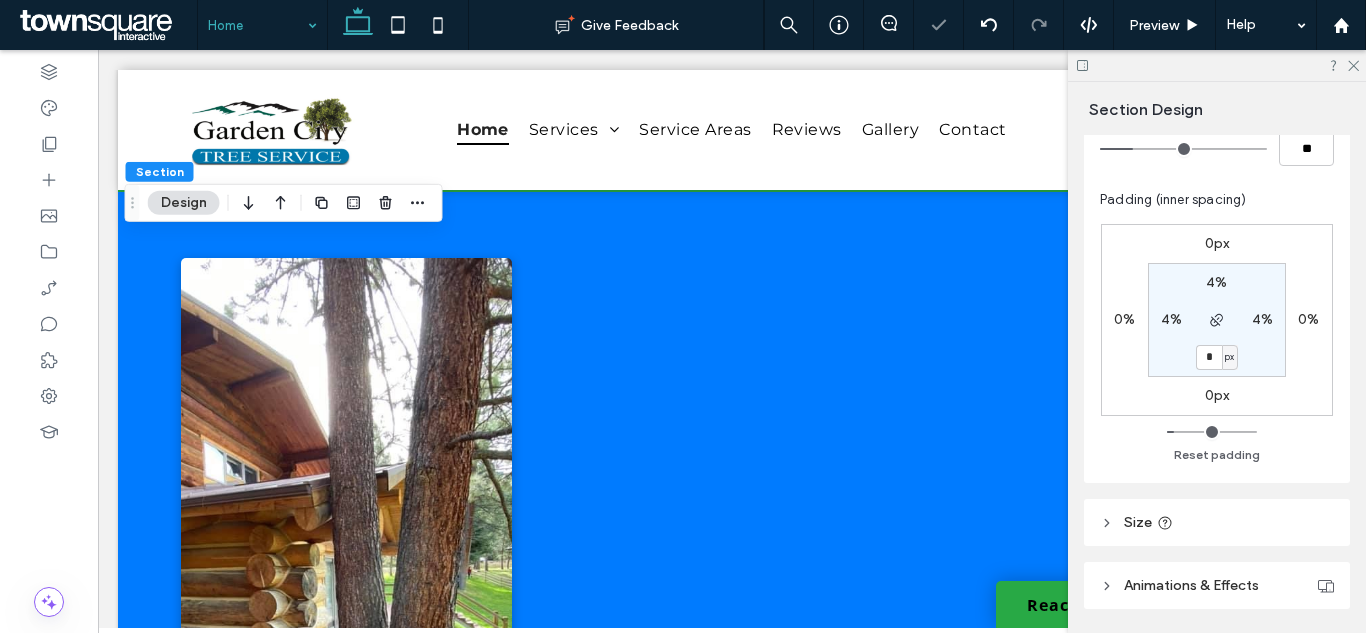 type on "**" 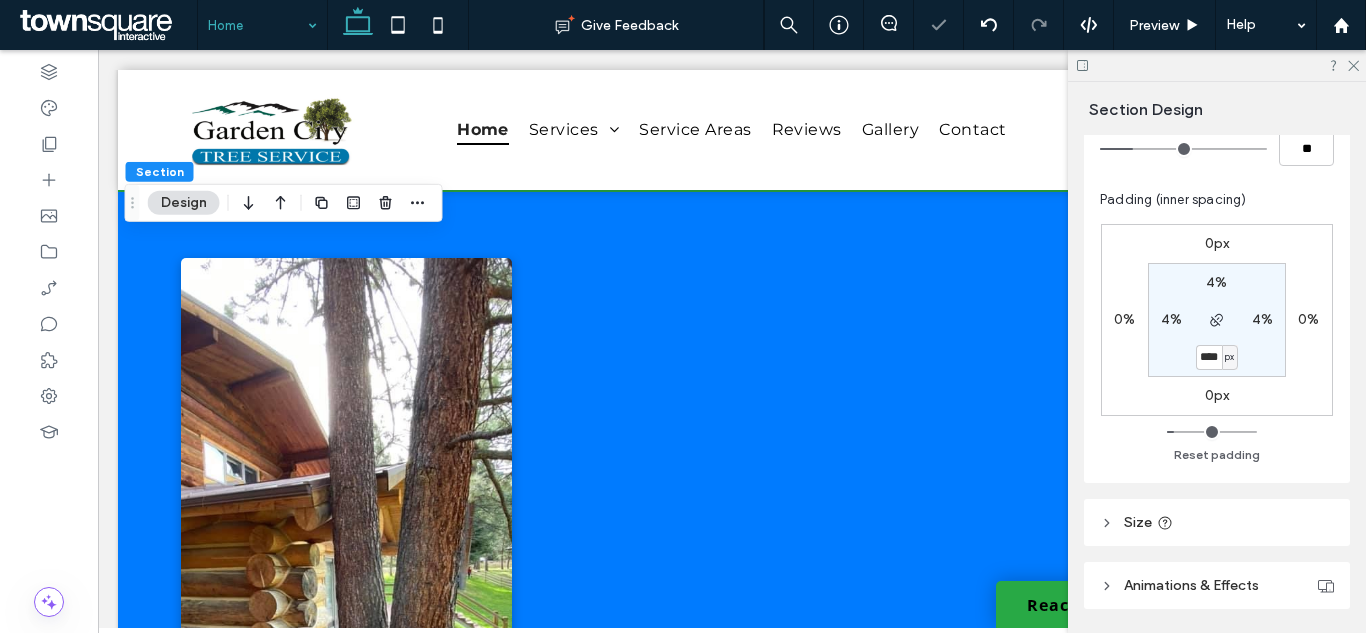 type on "**" 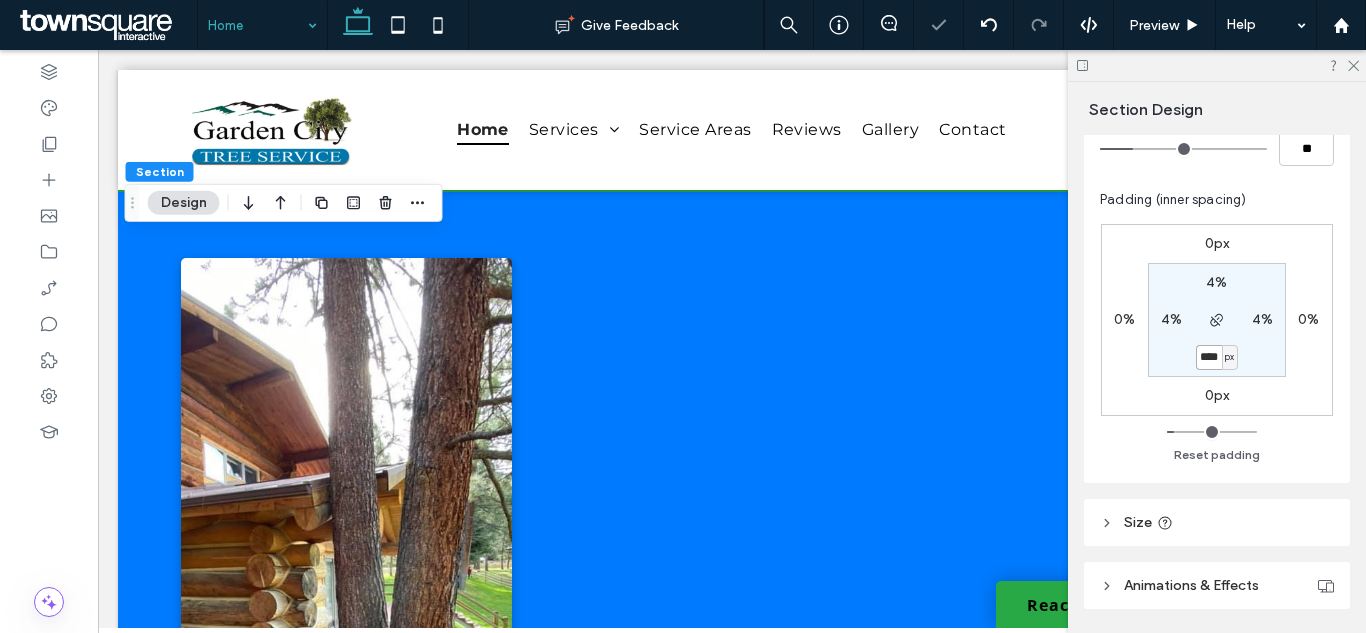 click on "****" at bounding box center [1209, 357] 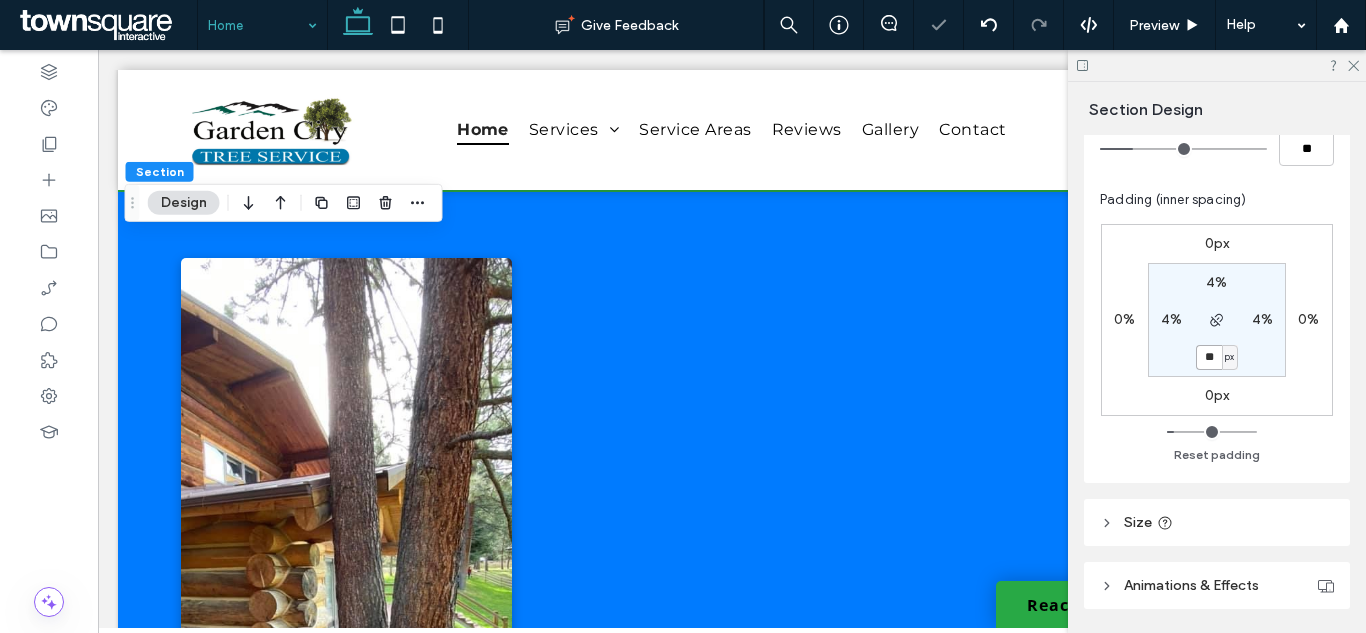 type on "**" 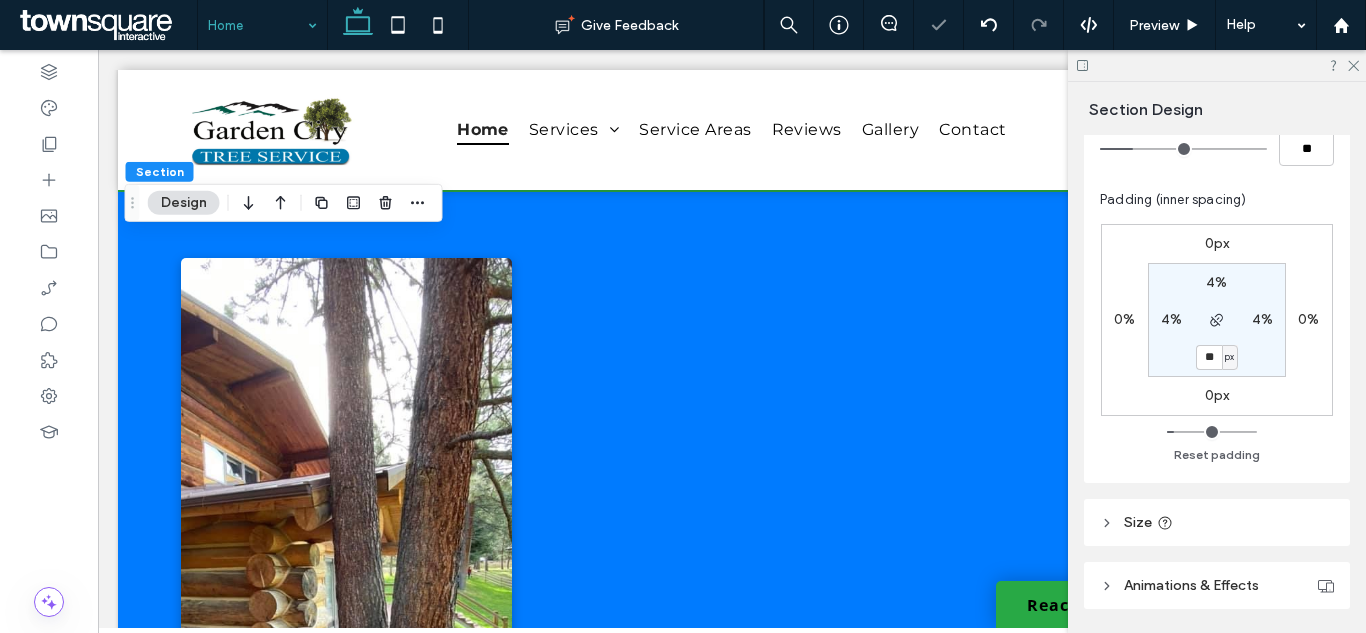 type on "**" 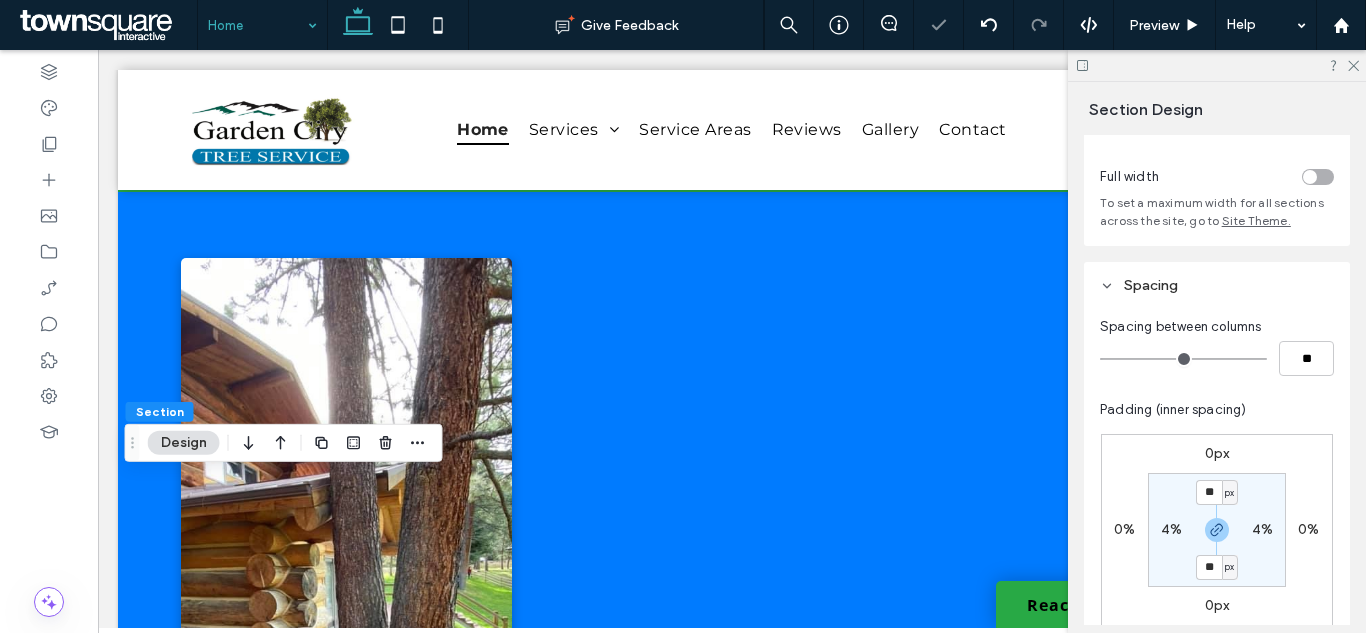 scroll, scrollTop: 200, scrollLeft: 0, axis: vertical 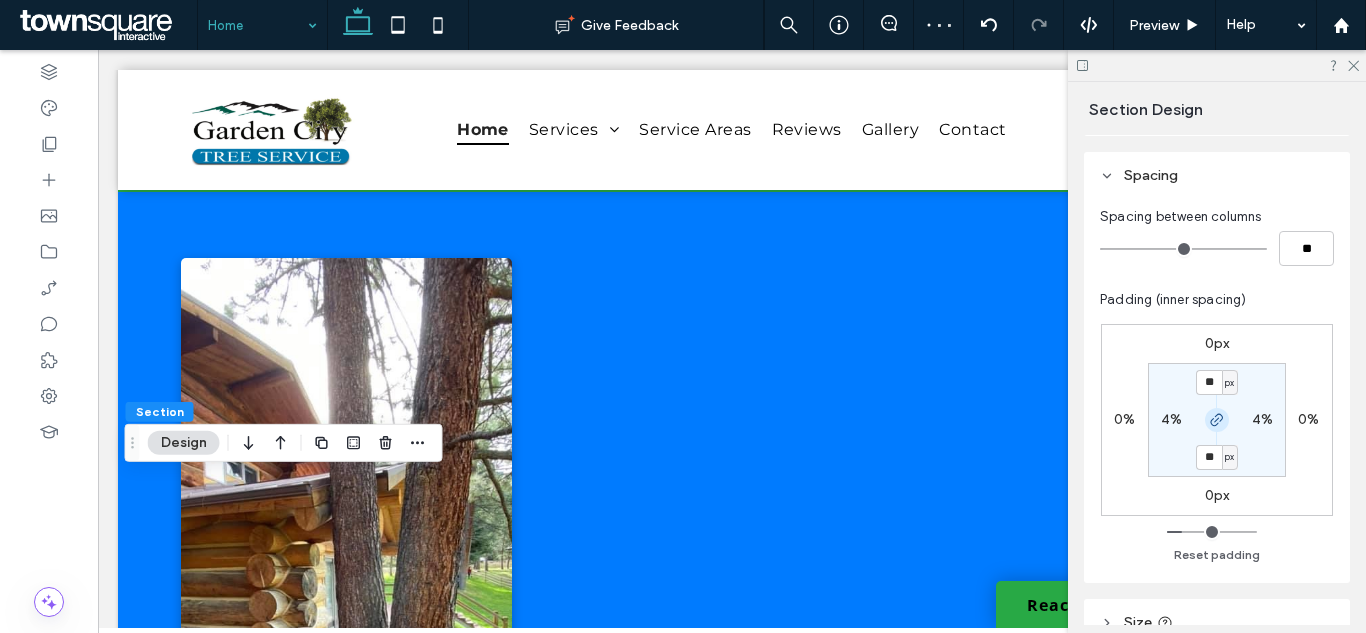 click 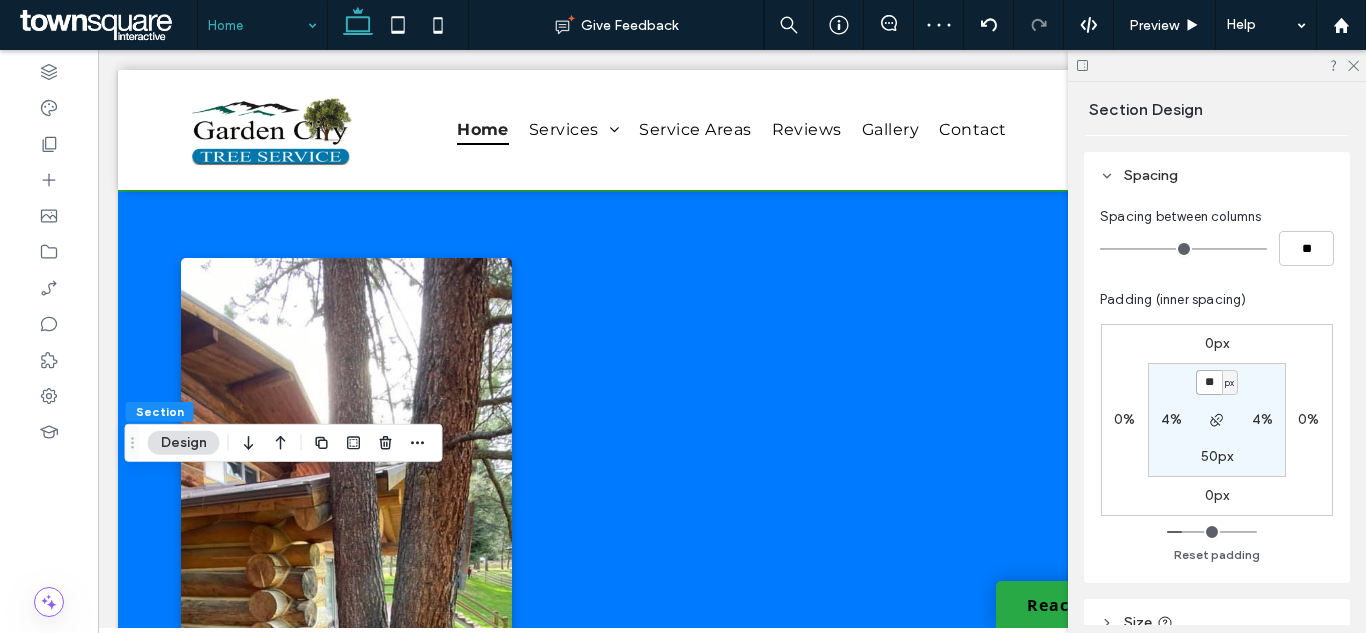 click on "**" at bounding box center [1209, 382] 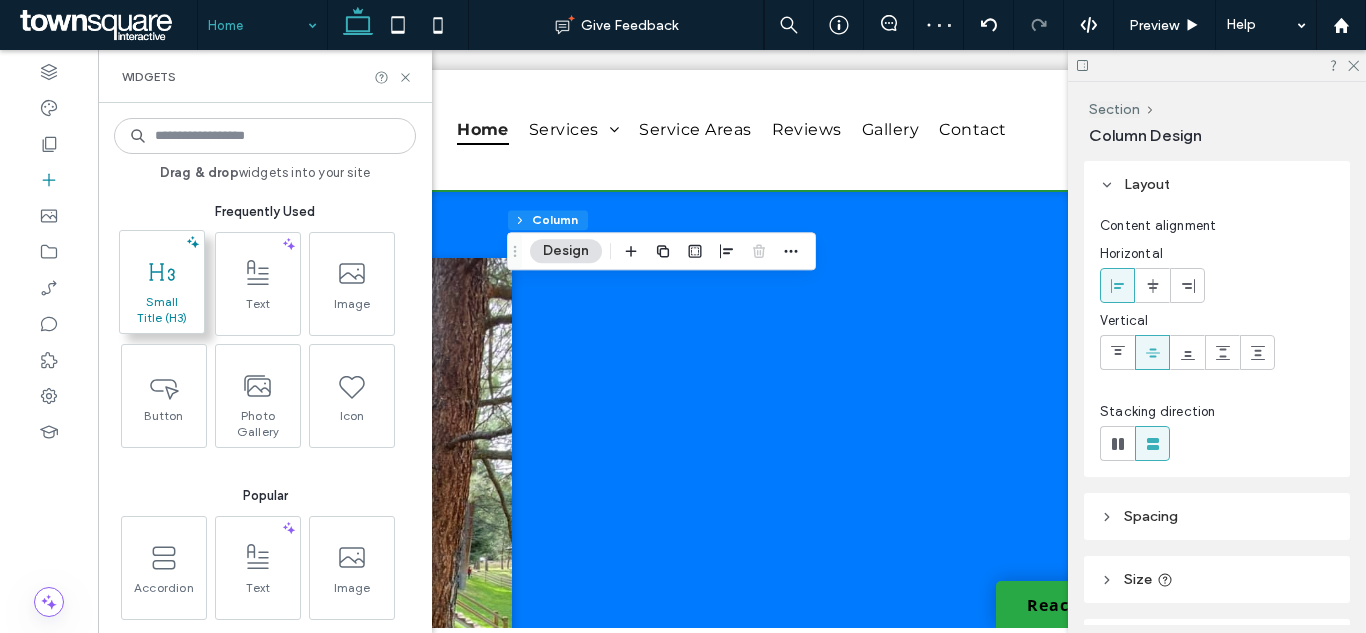 click at bounding box center (162, 271) 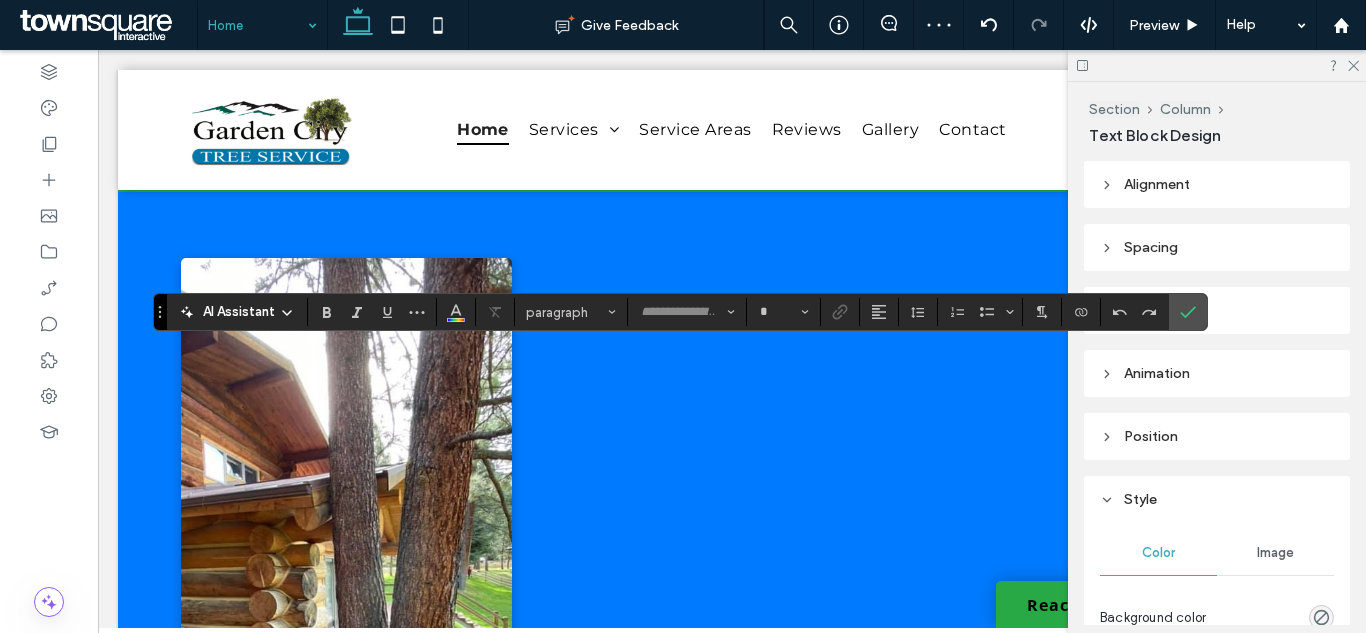 type on "******" 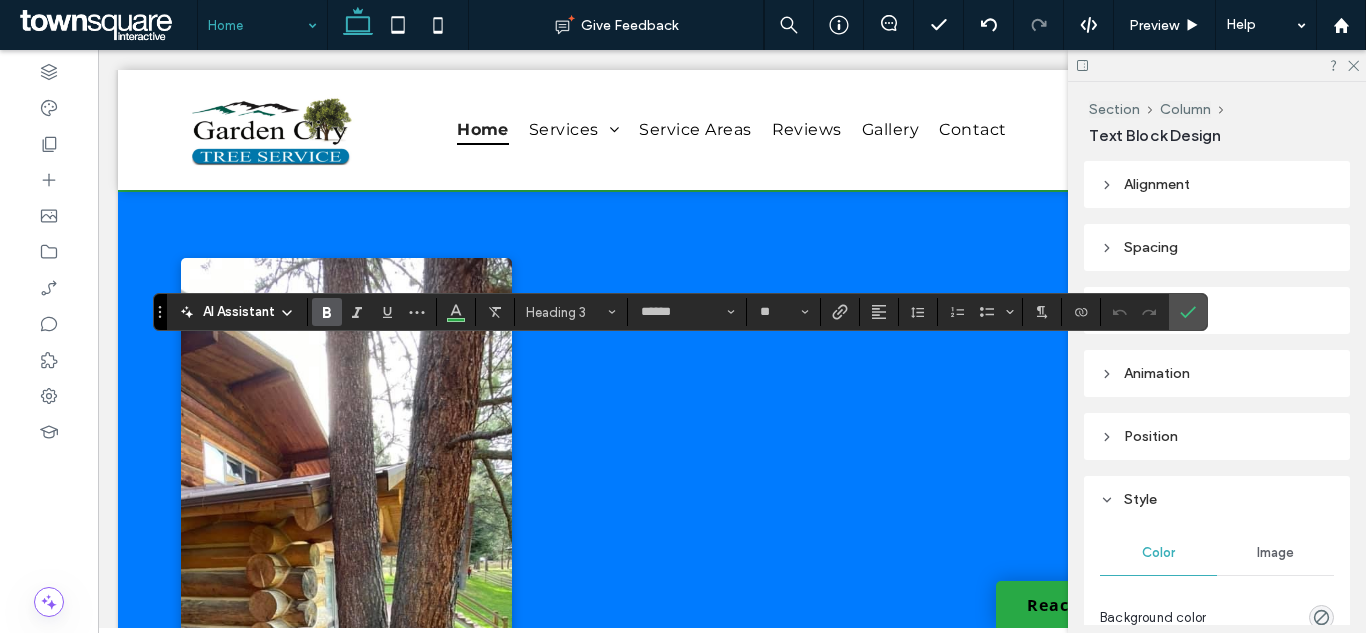 type 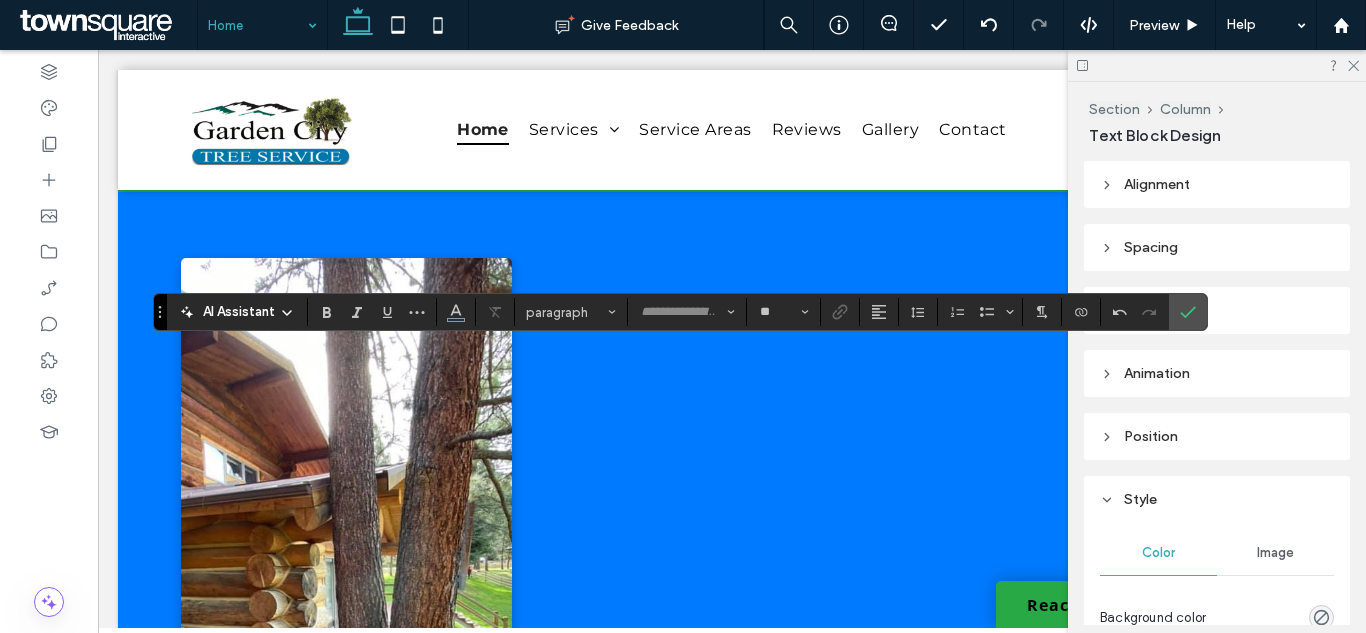 type on "******" 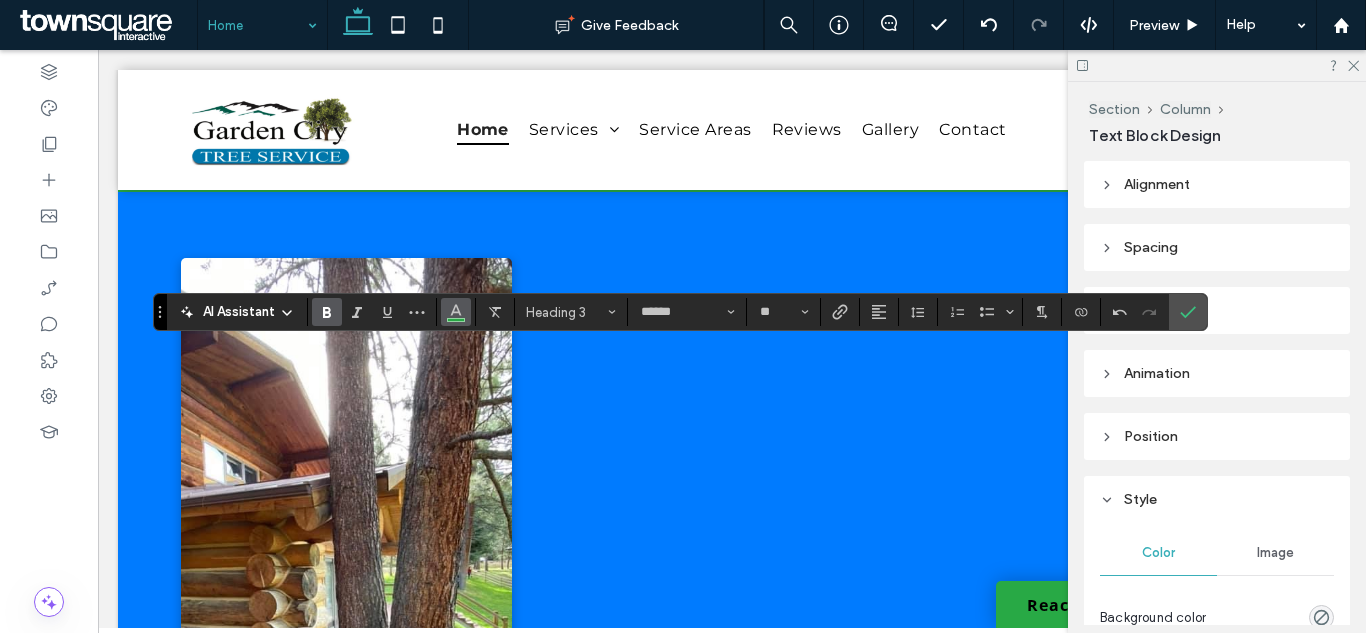 click at bounding box center (456, 312) 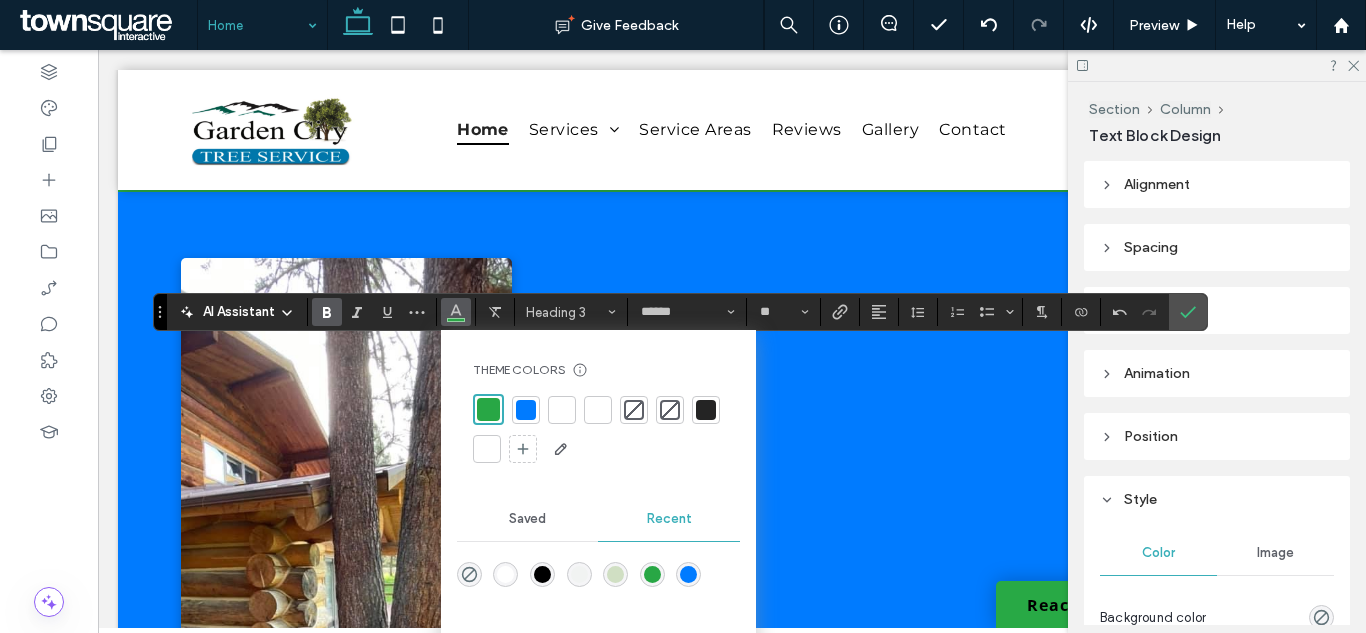 click at bounding box center (487, 449) 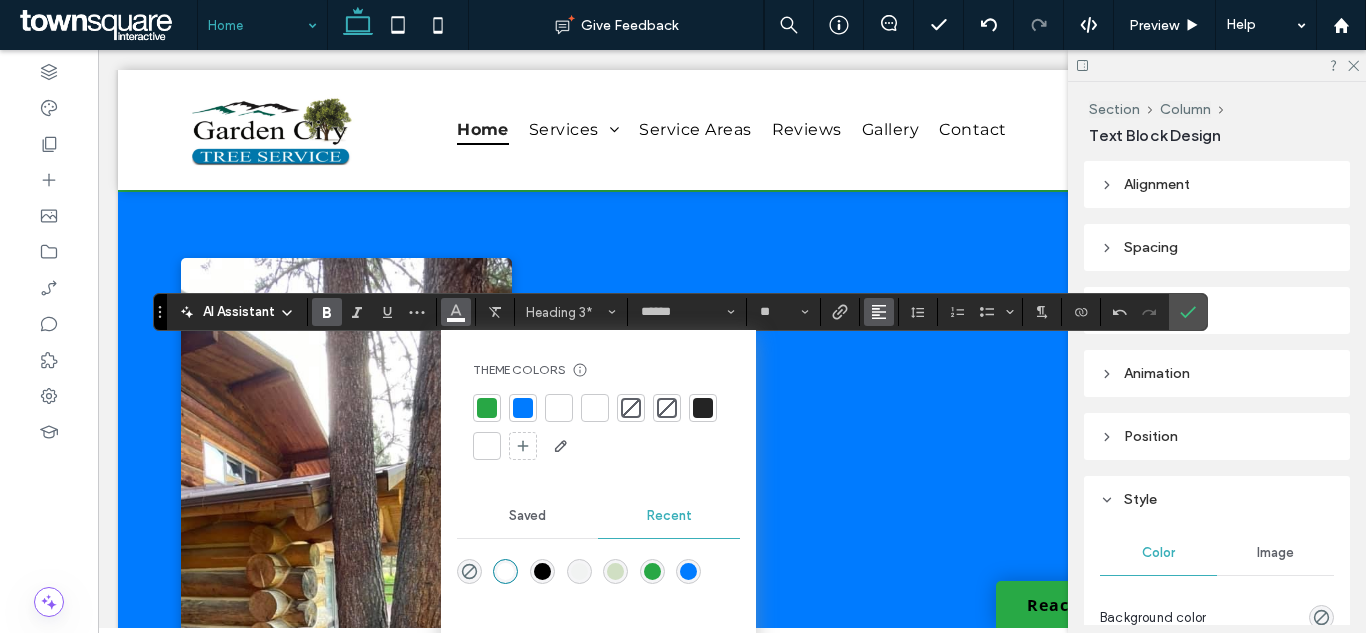 click at bounding box center (879, 312) 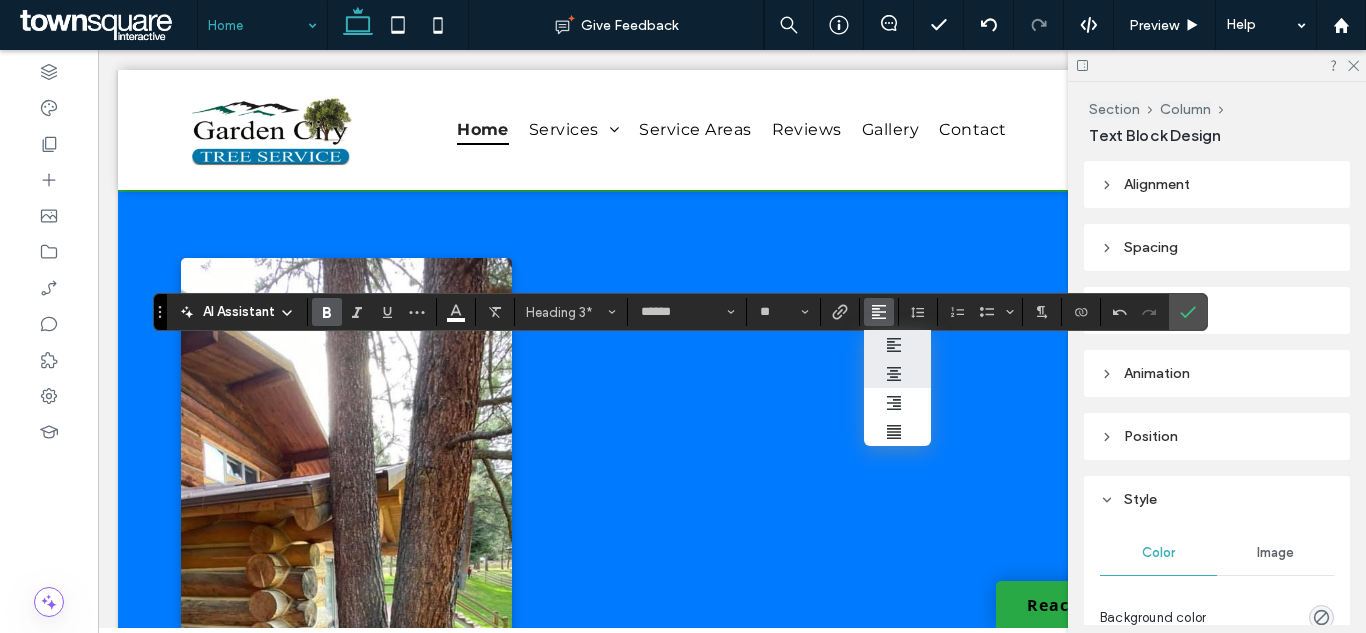 click at bounding box center (897, 373) 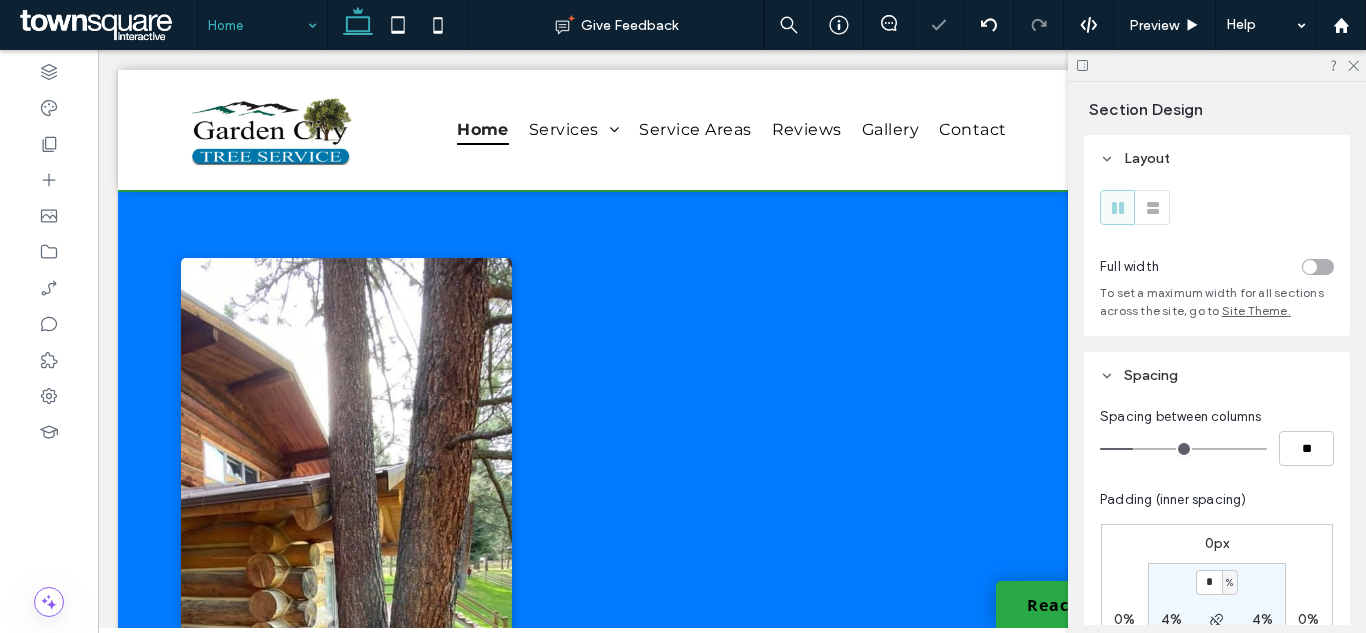 type on "**" 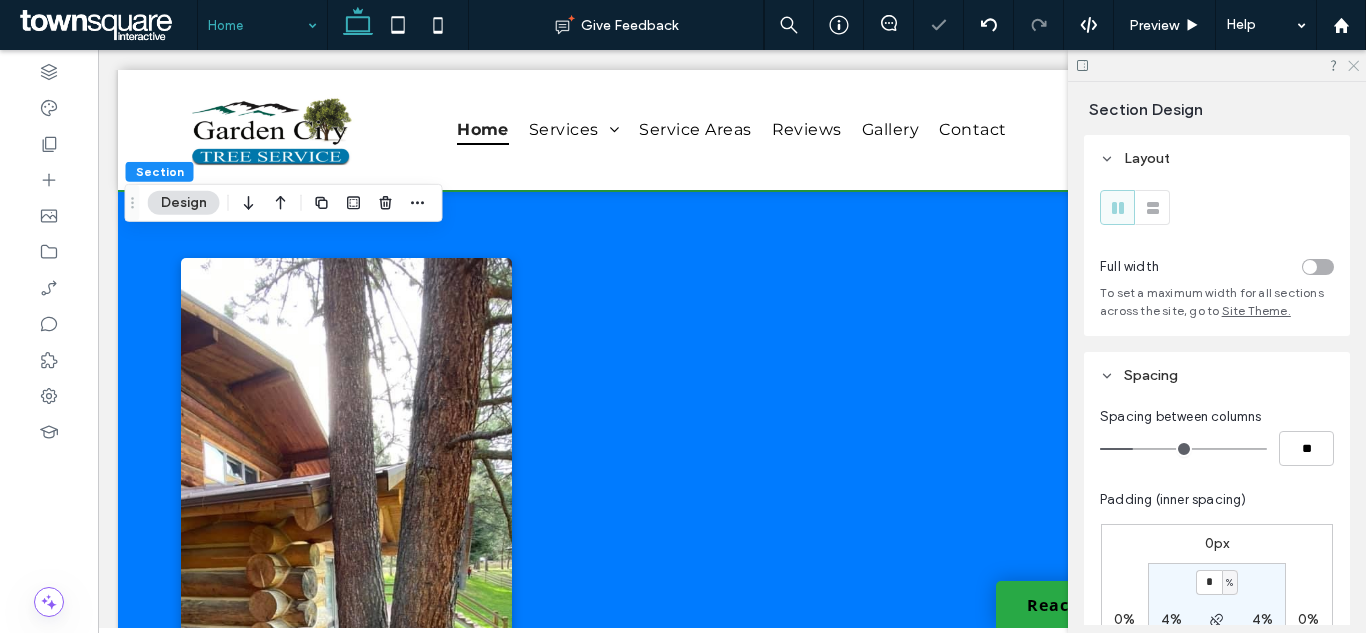 click 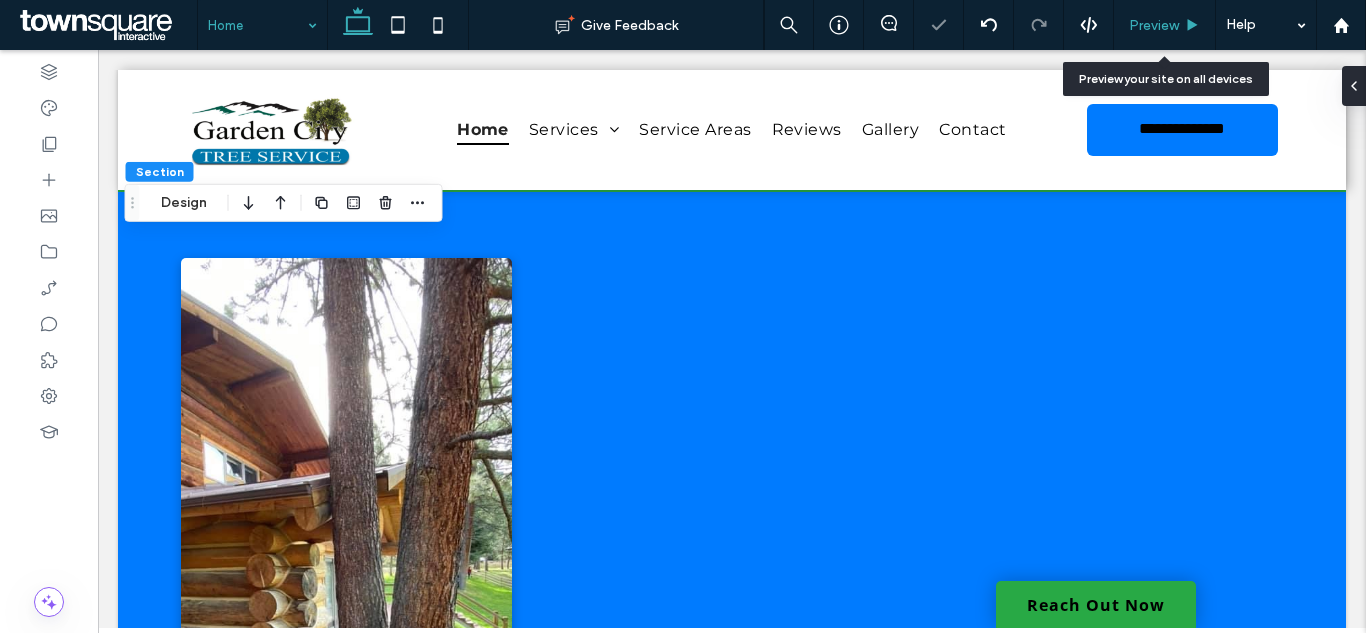 click on "Preview" at bounding box center [1165, 25] 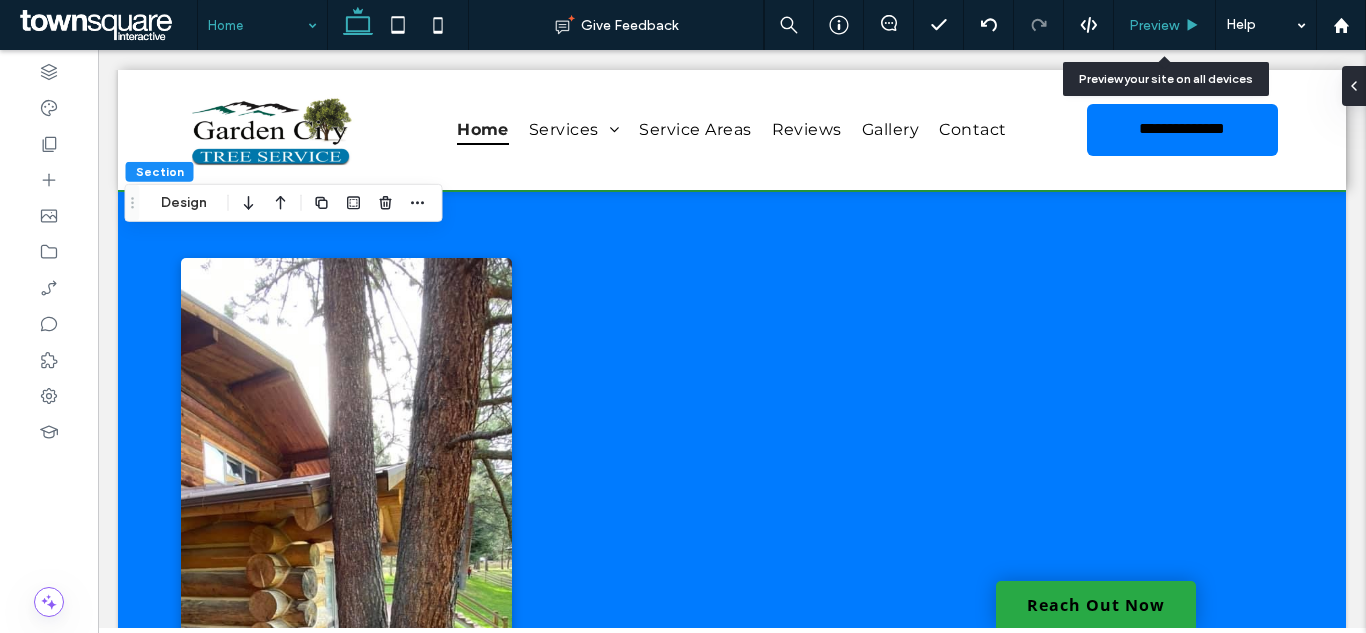 click on "Preview" at bounding box center [1154, 25] 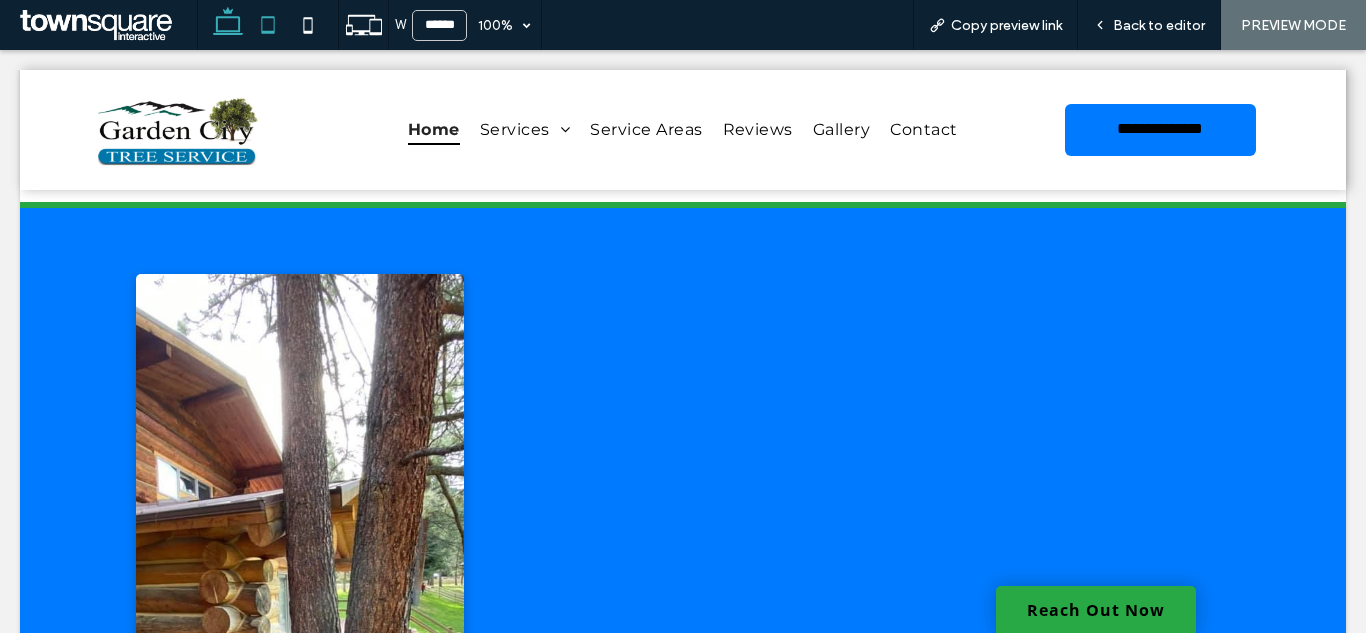 click 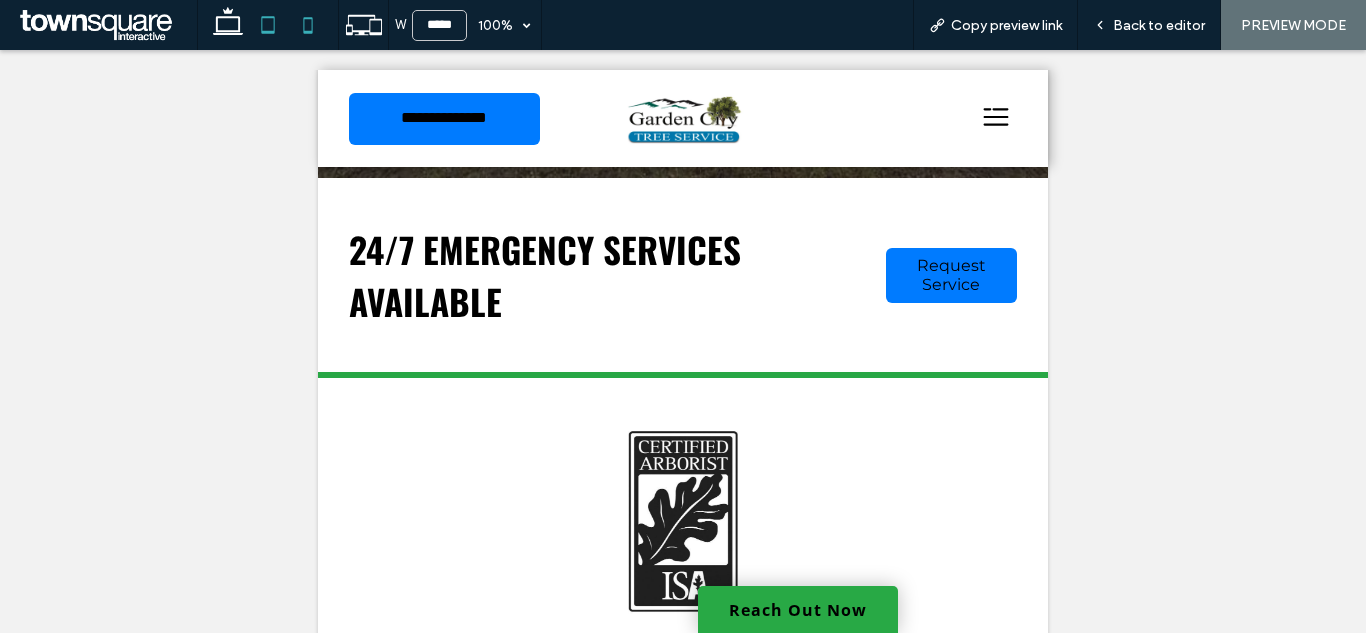click 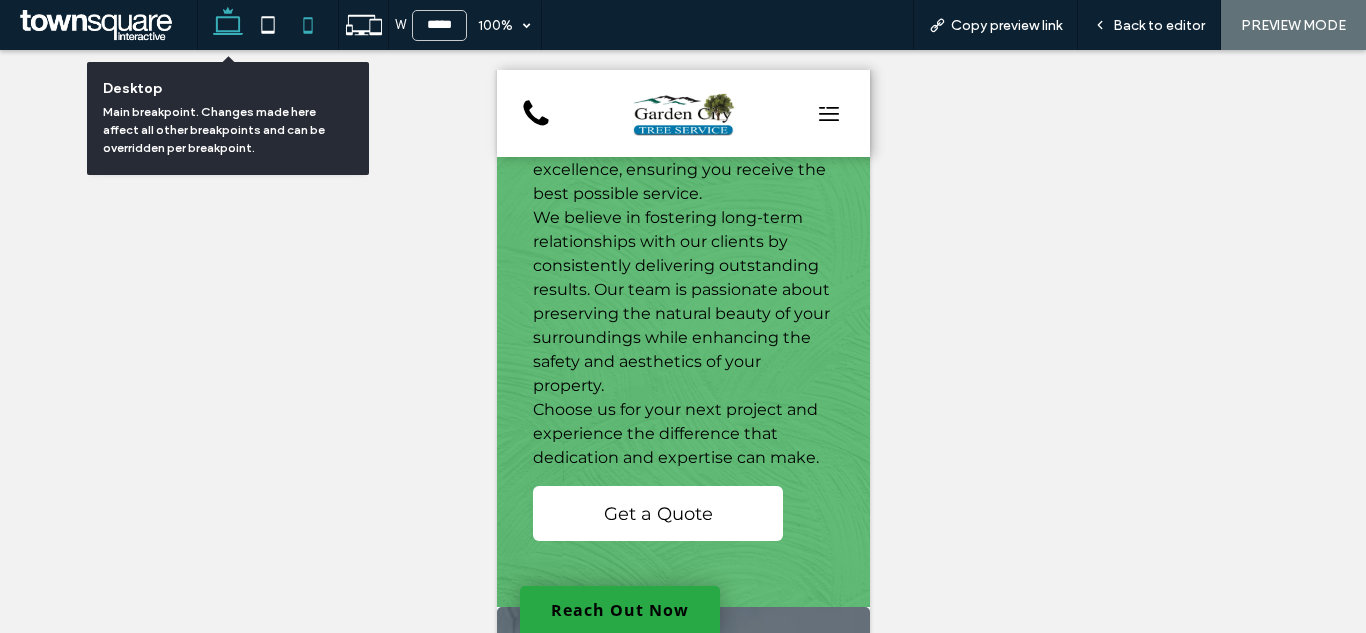 click 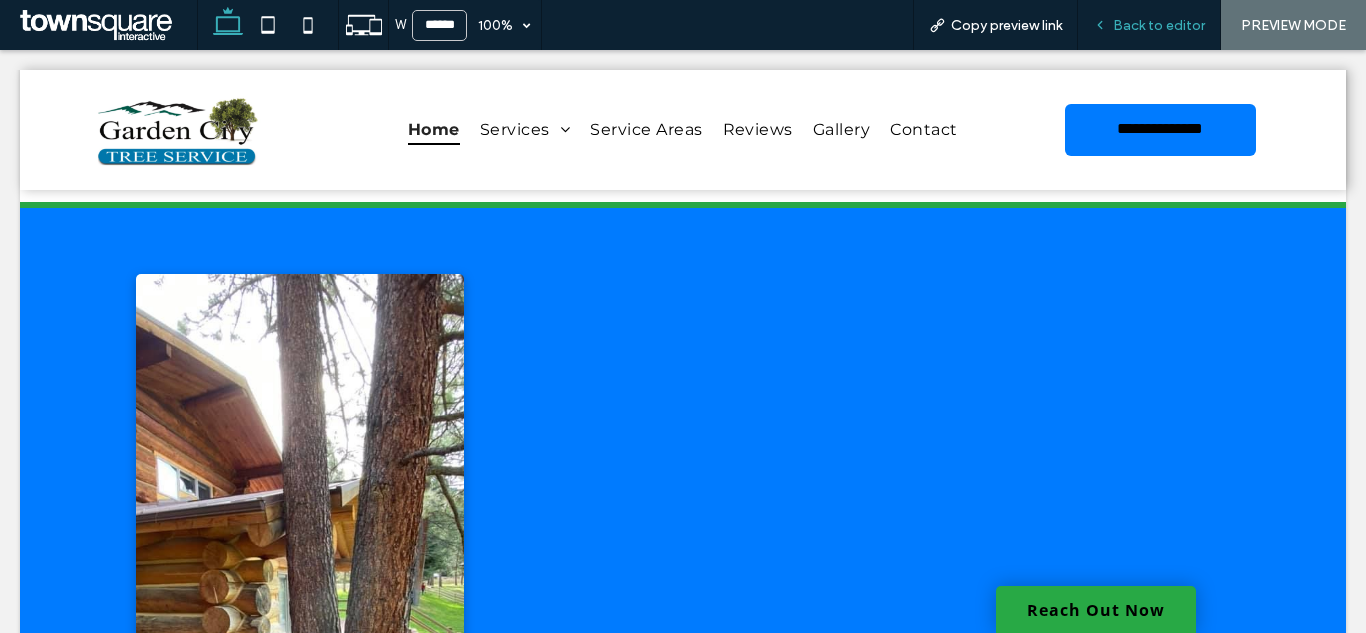 click on "Back to editor" at bounding box center [1159, 25] 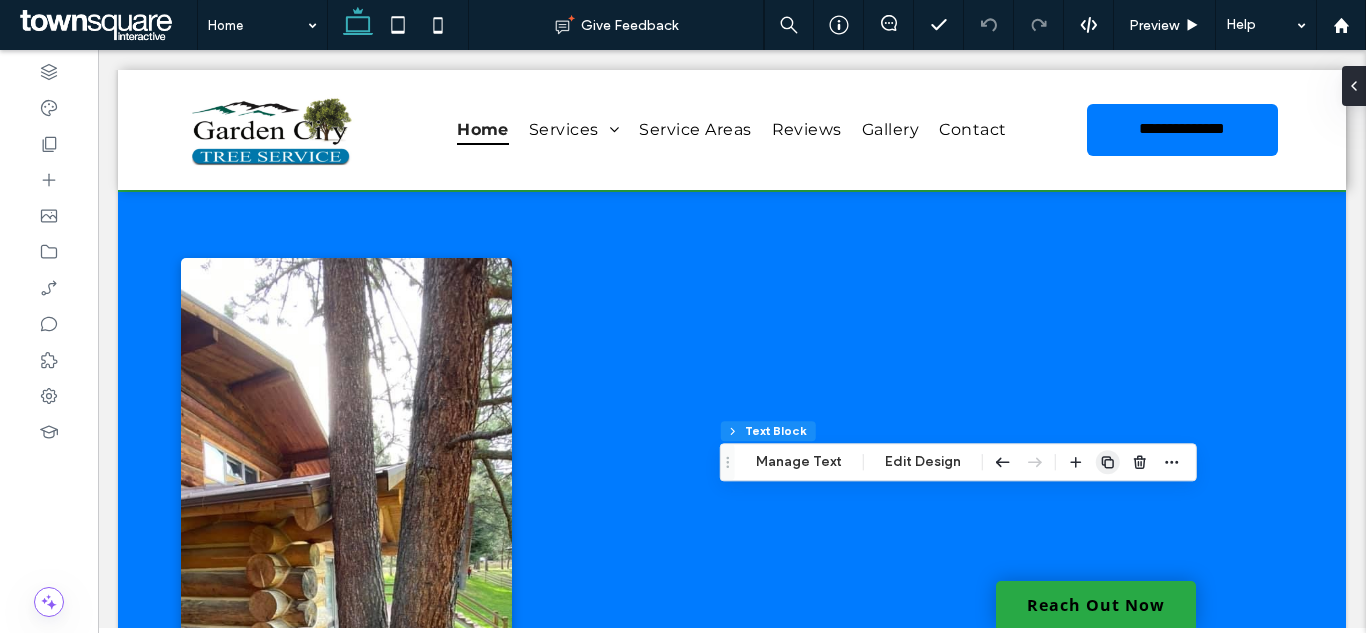 click 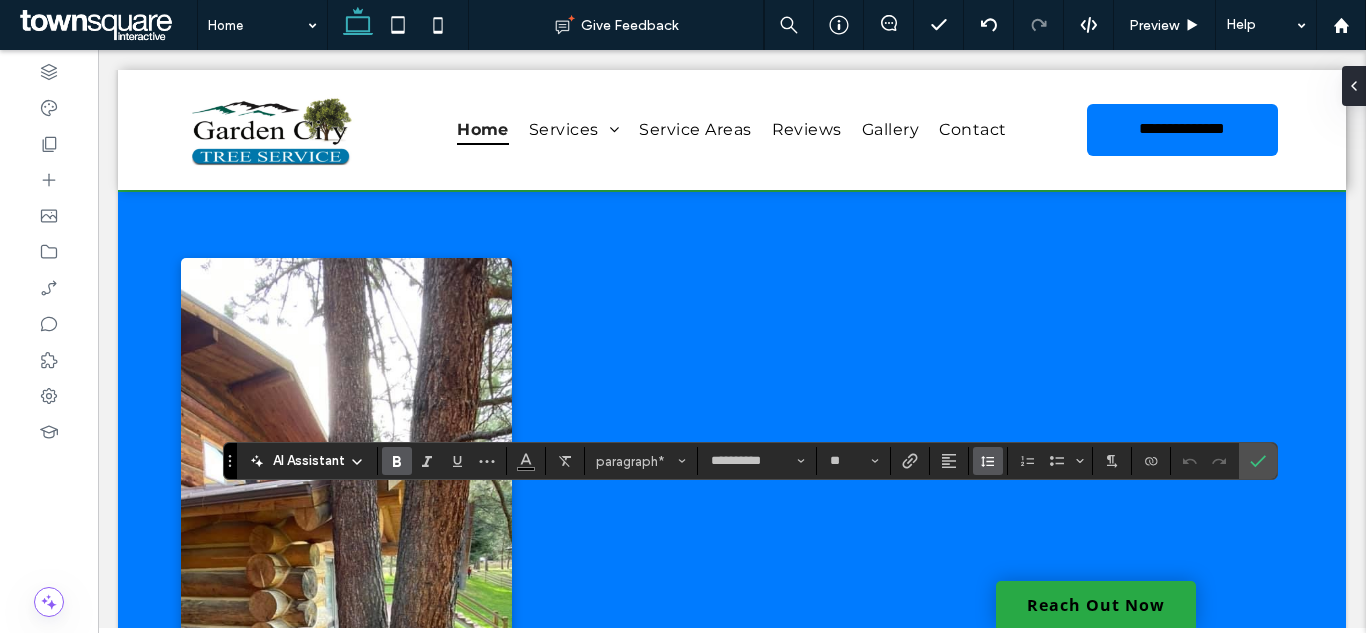 type 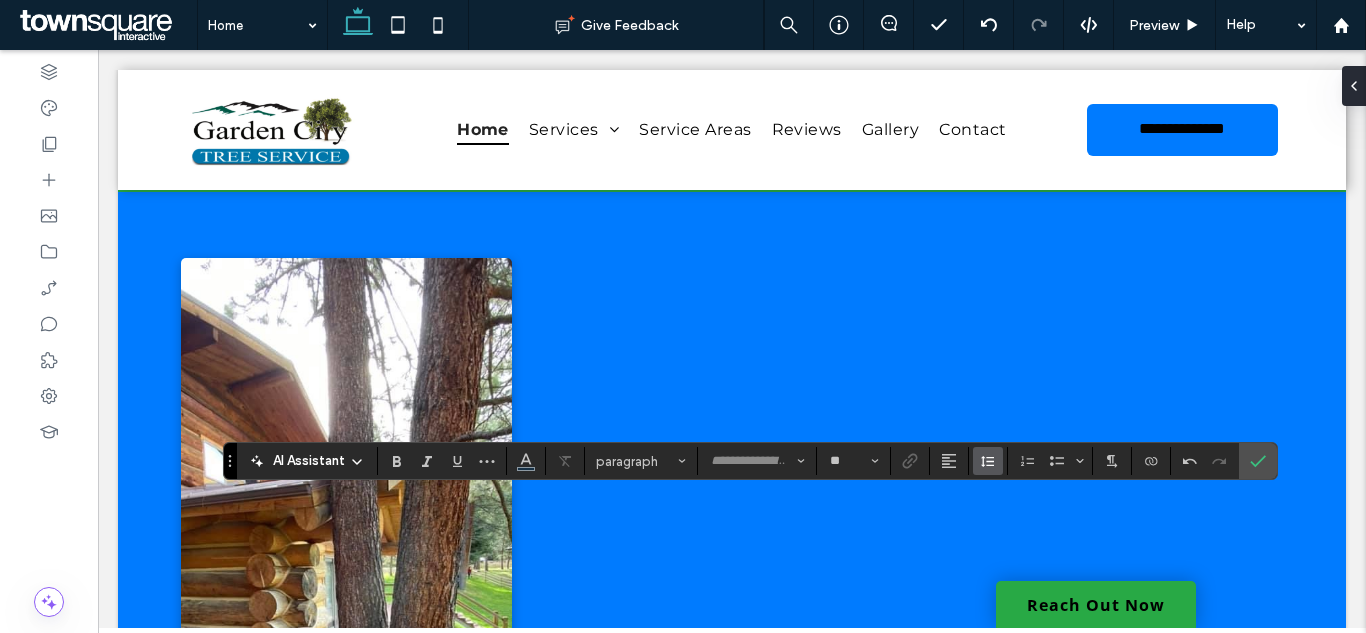 type on "**********" 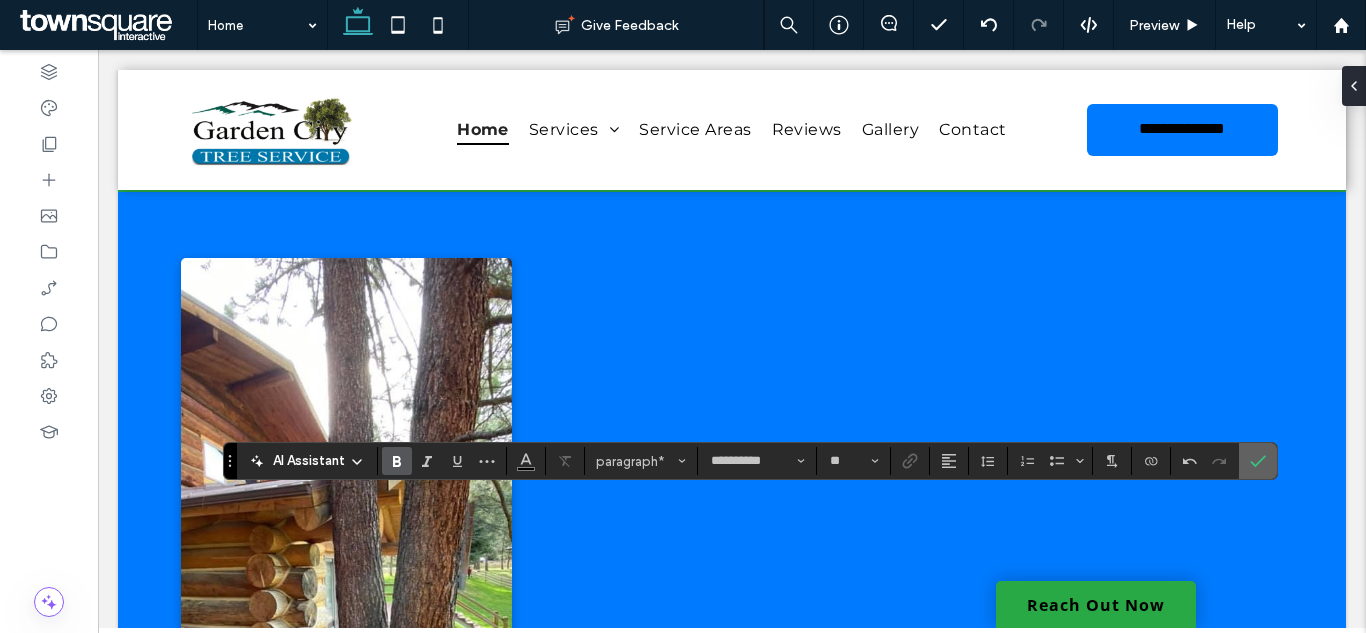click 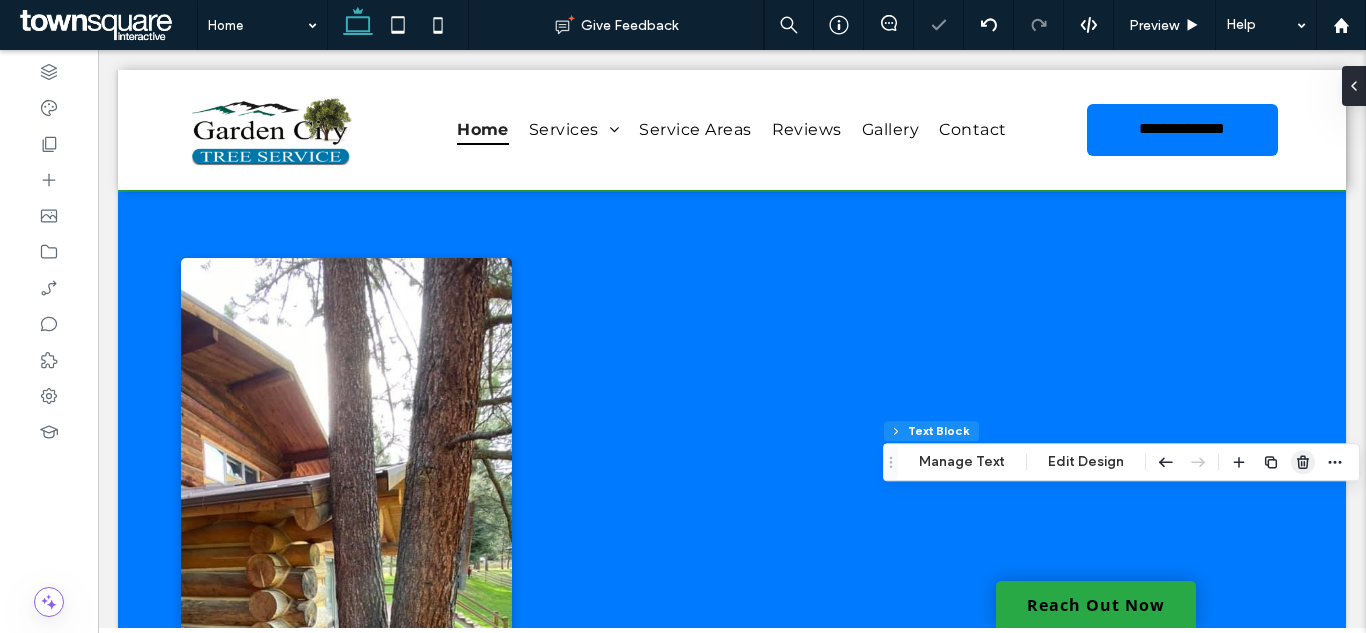 click 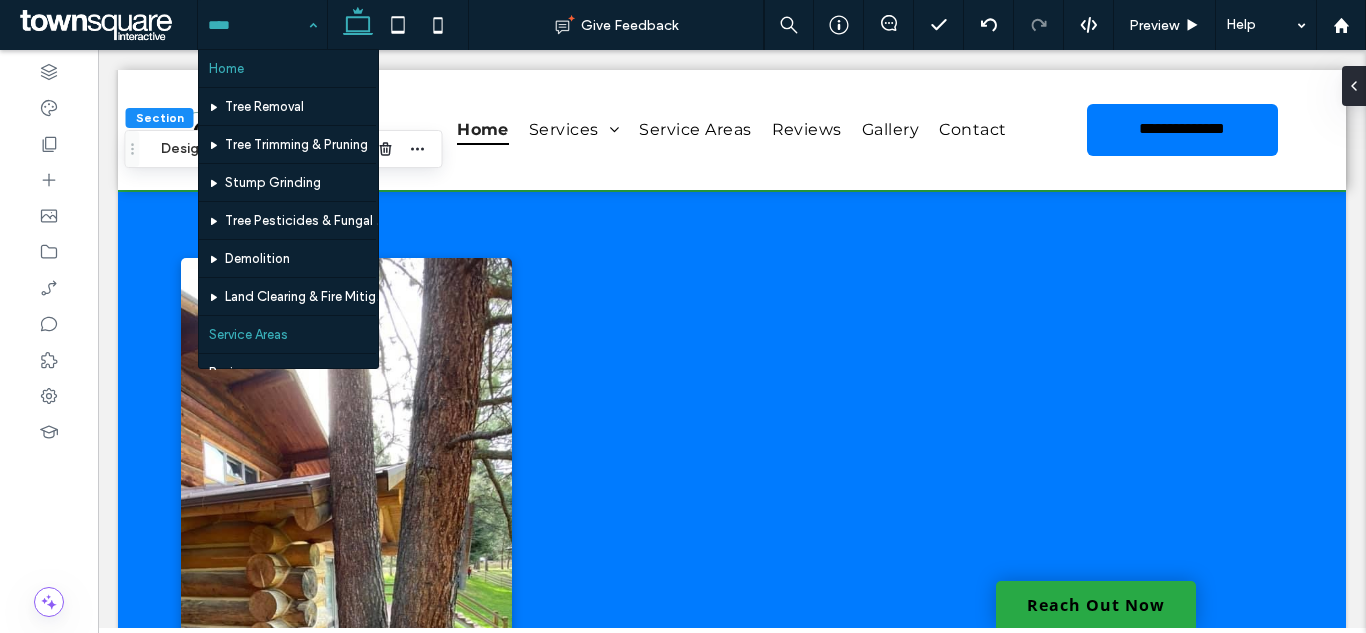 scroll, scrollTop: 97, scrollLeft: 0, axis: vertical 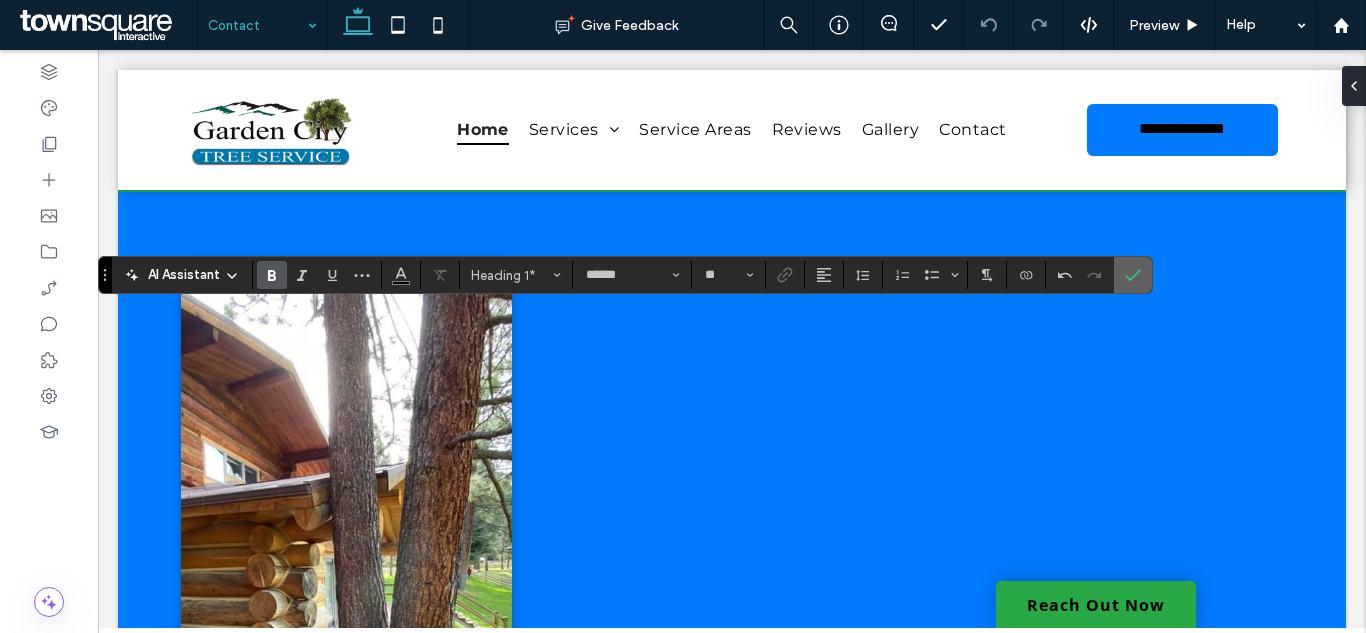click at bounding box center [1133, 275] 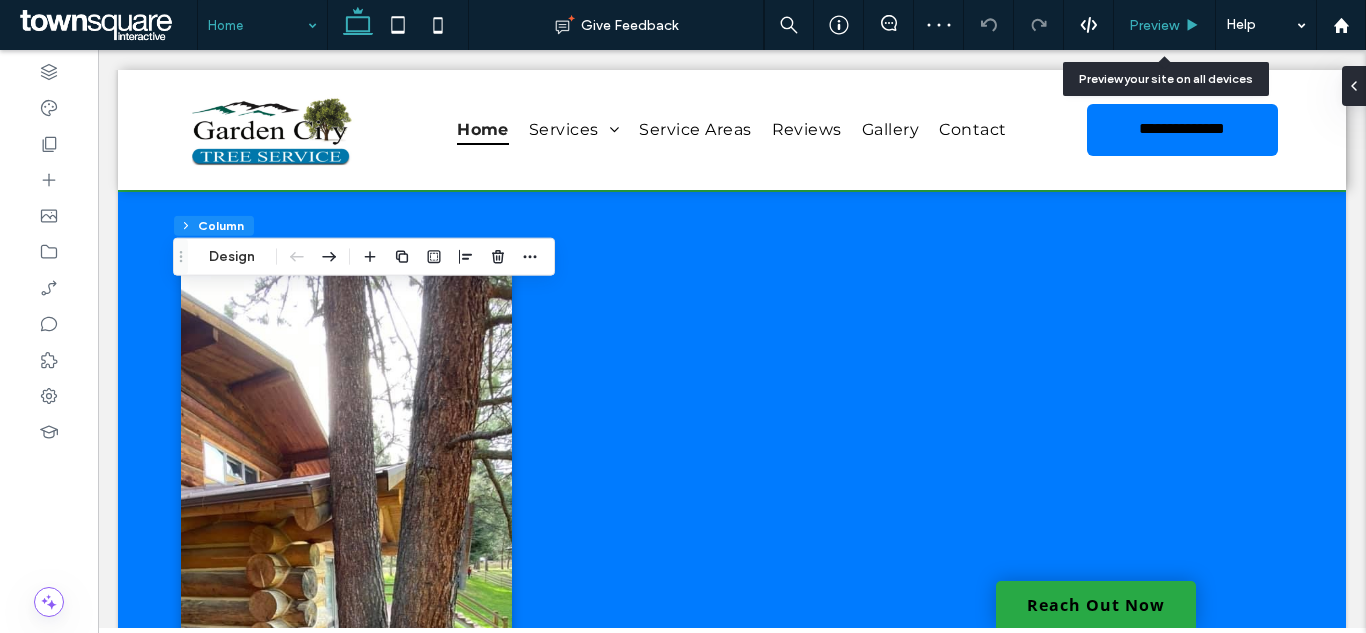 click on "Preview" at bounding box center (1154, 25) 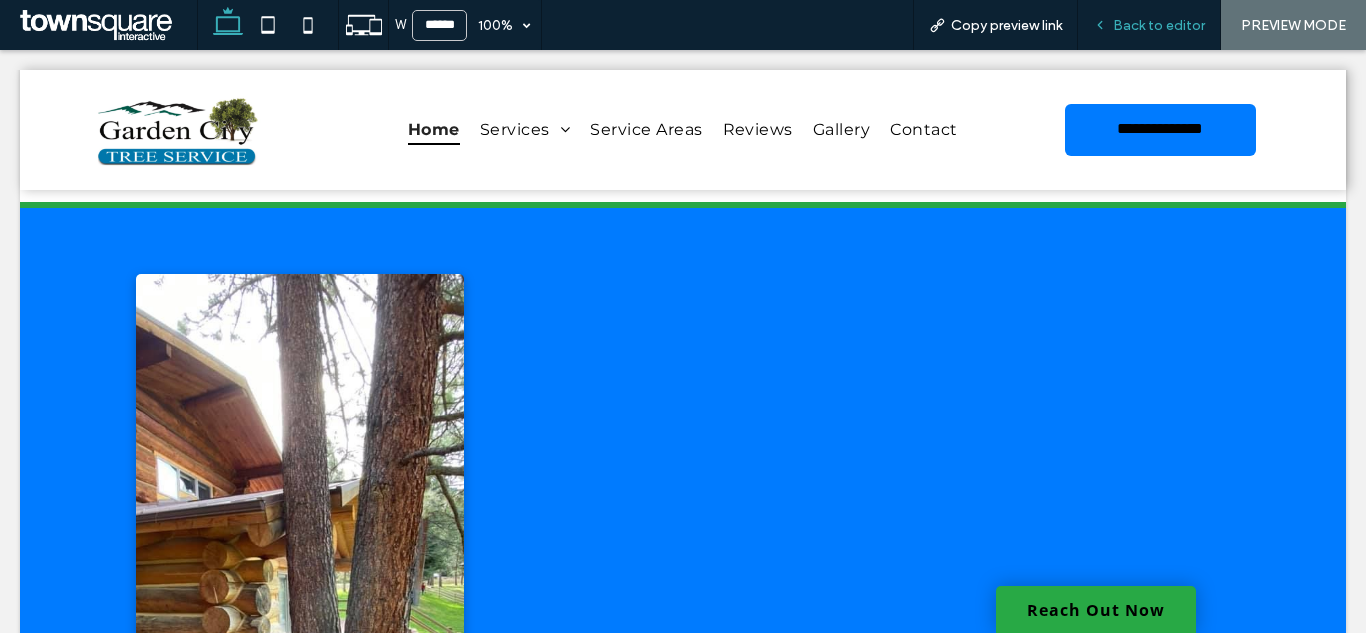 click on "Back to editor" at bounding box center (1159, 25) 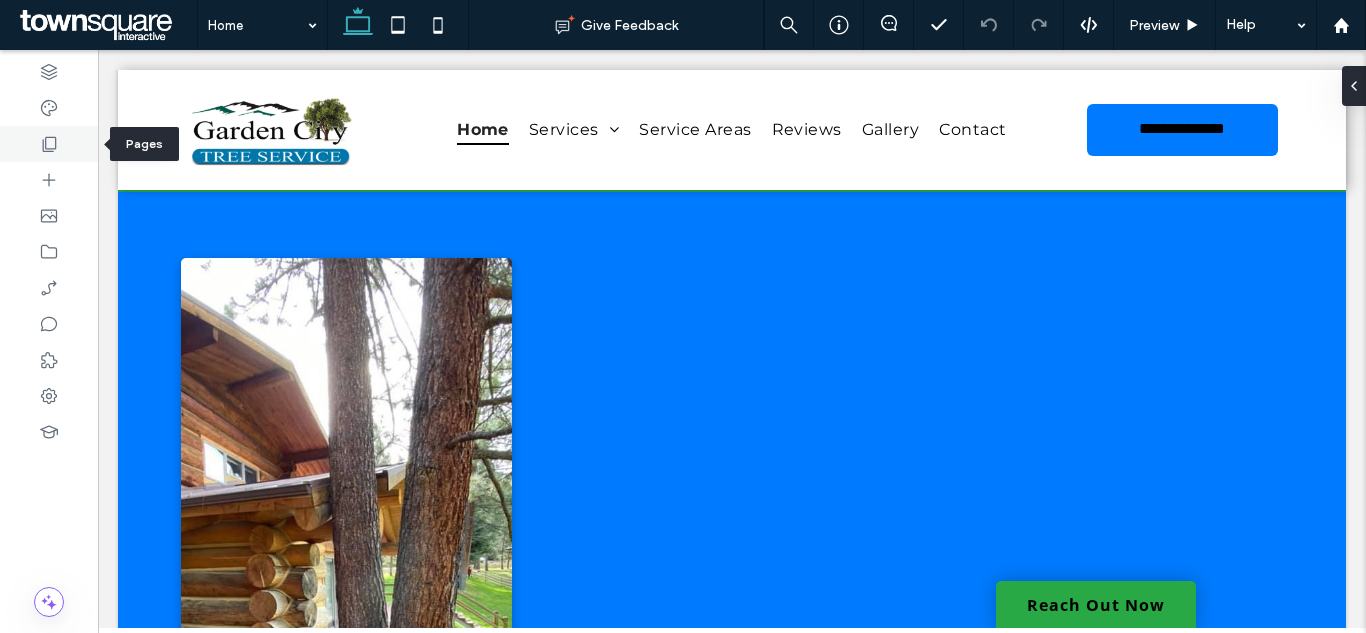 click at bounding box center (49, 144) 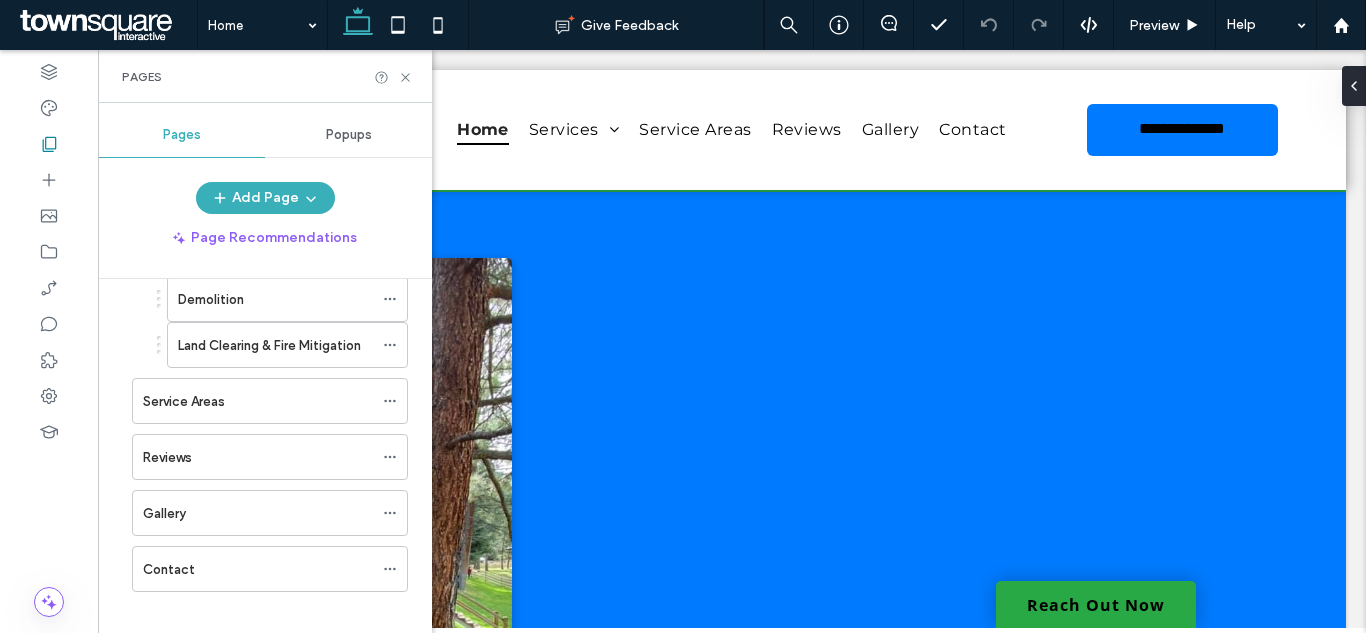 scroll, scrollTop: 342, scrollLeft: 0, axis: vertical 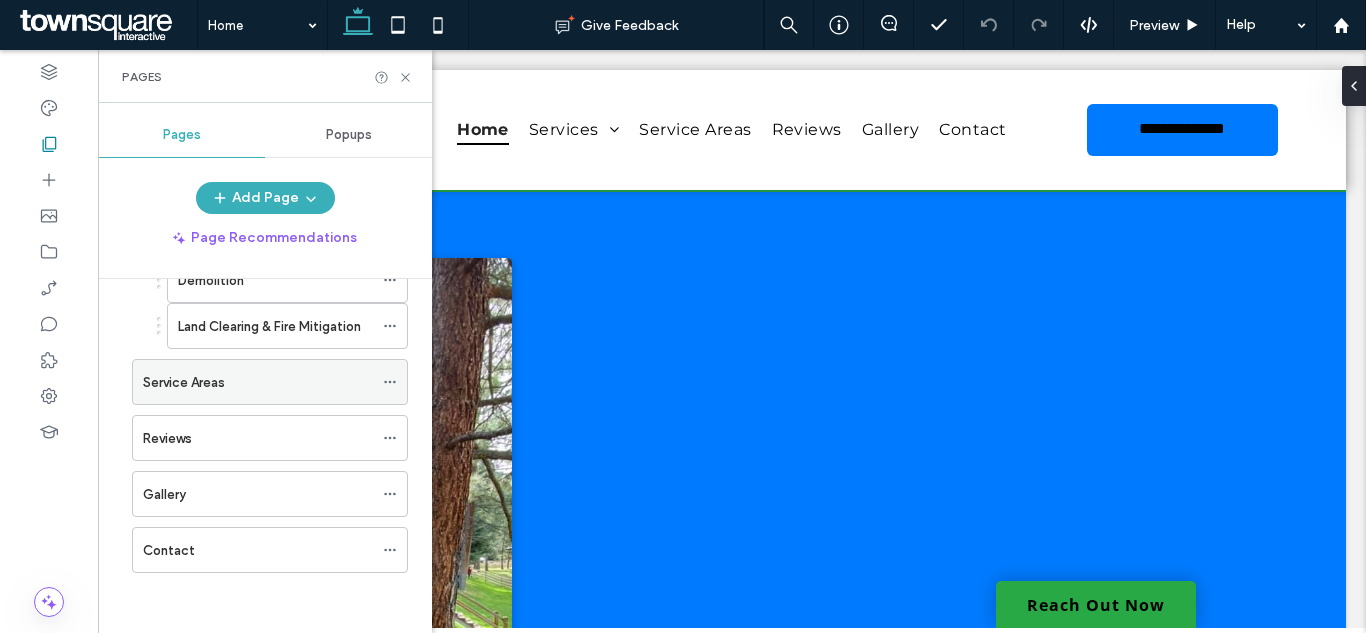 click 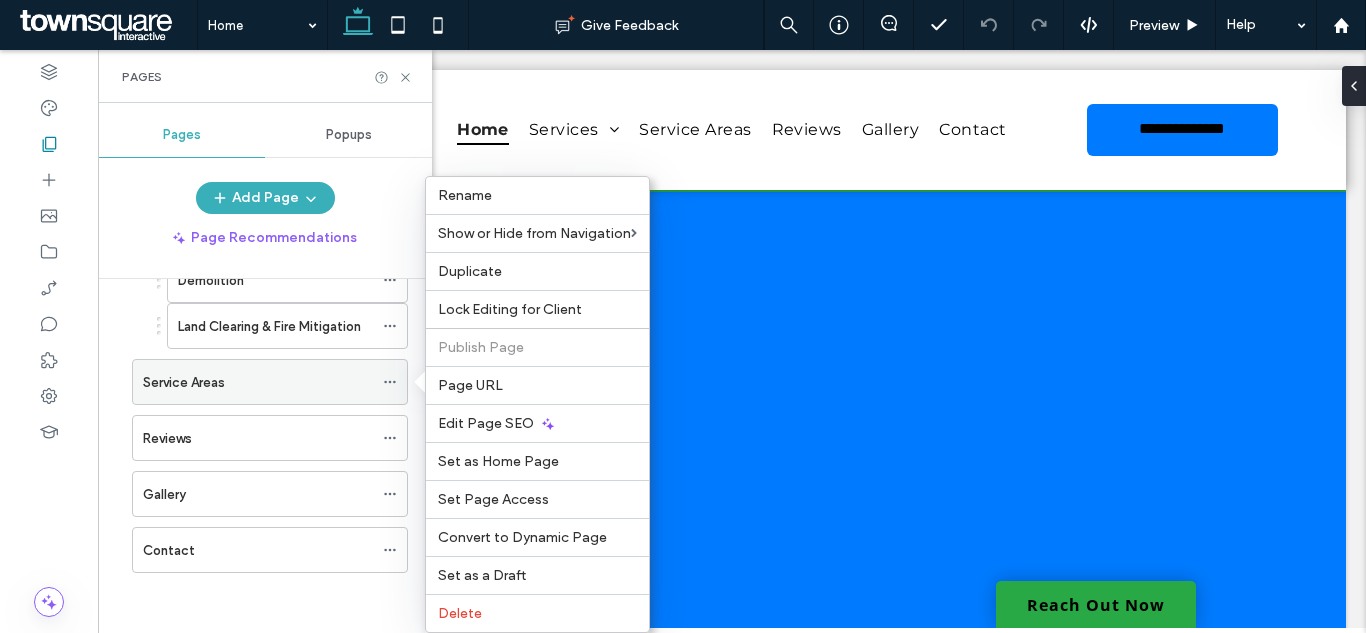 click 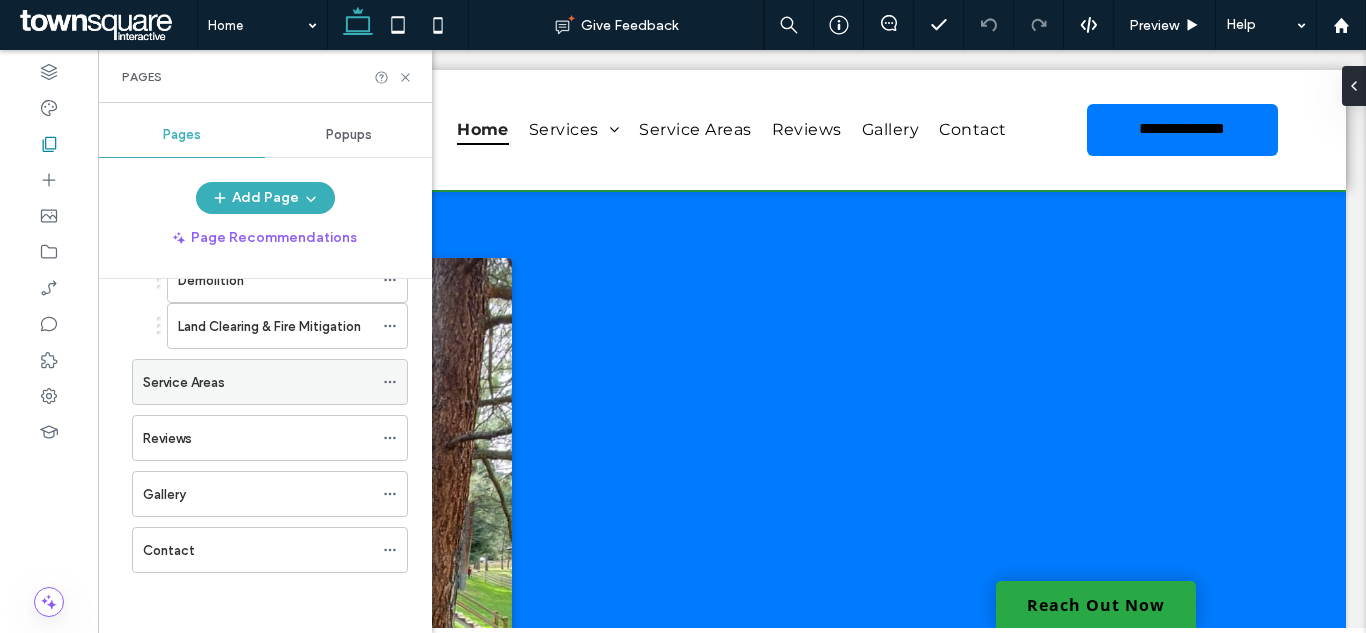 click 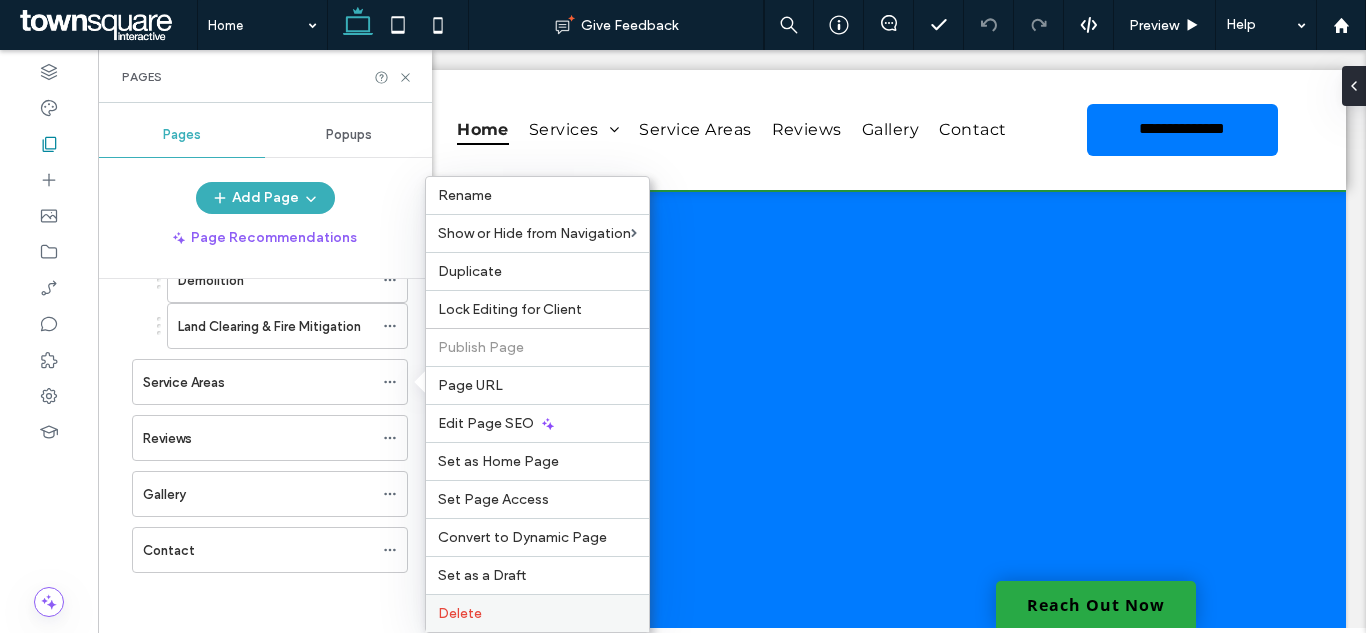 click on "Delete" at bounding box center (537, 613) 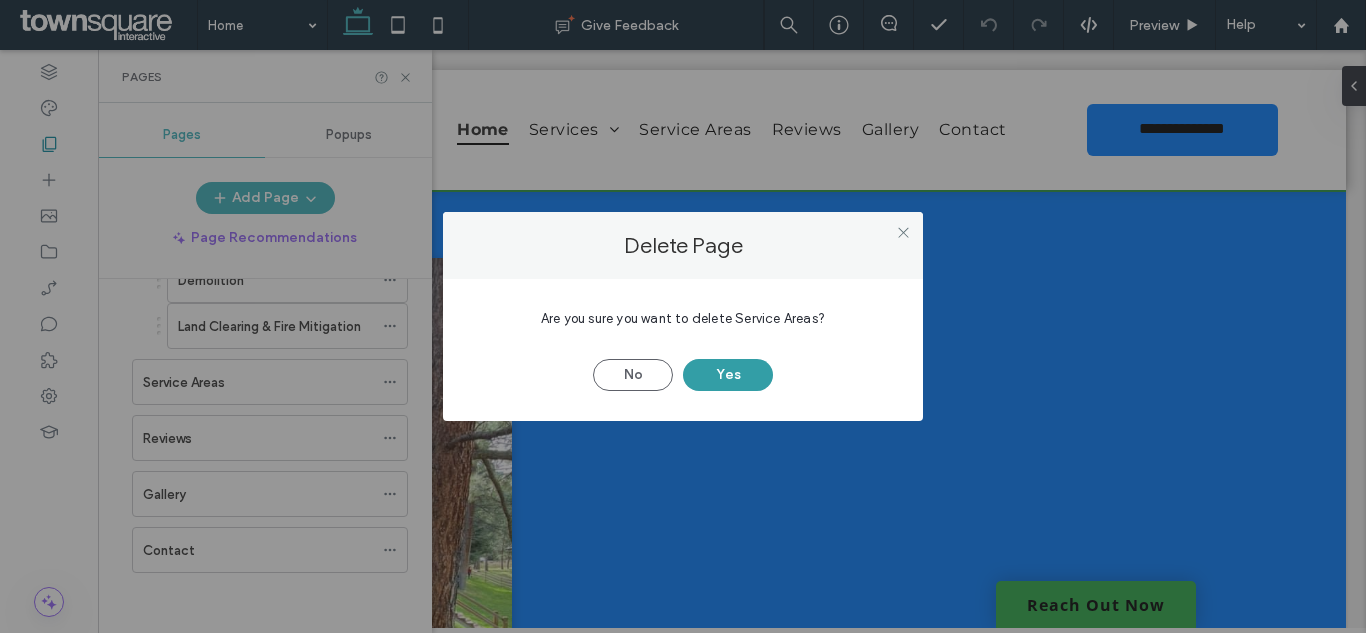 click on "Yes" at bounding box center (728, 375) 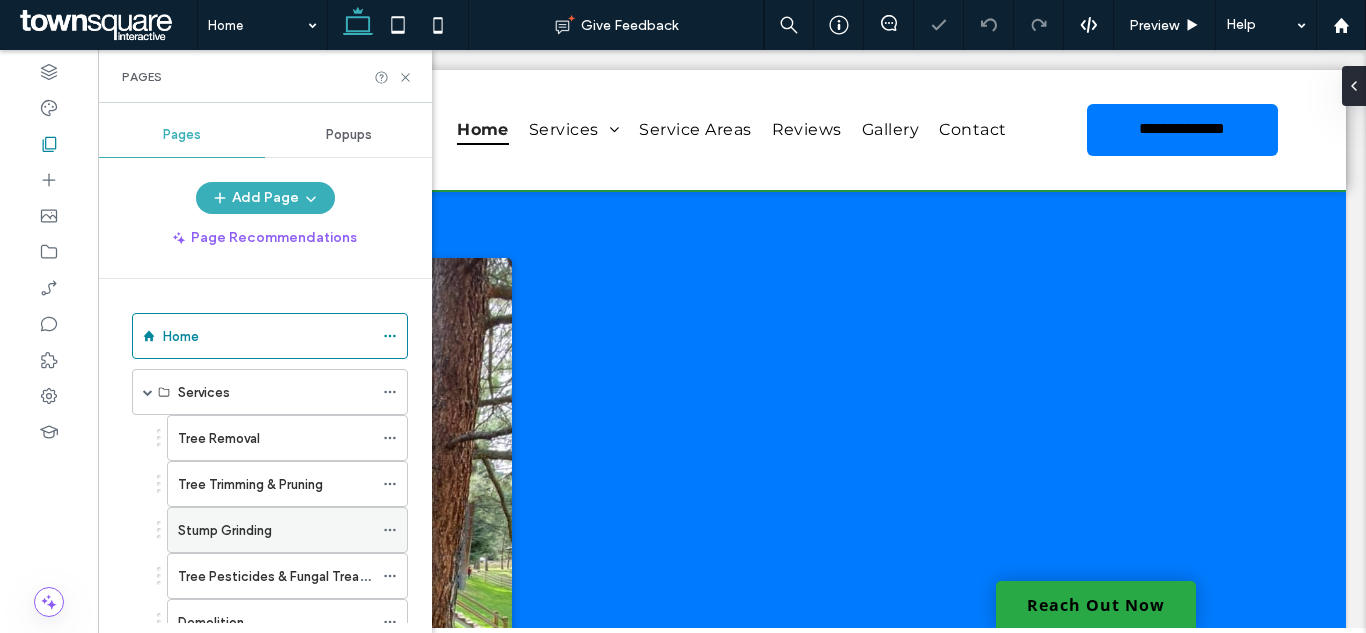 scroll, scrollTop: 0, scrollLeft: 0, axis: both 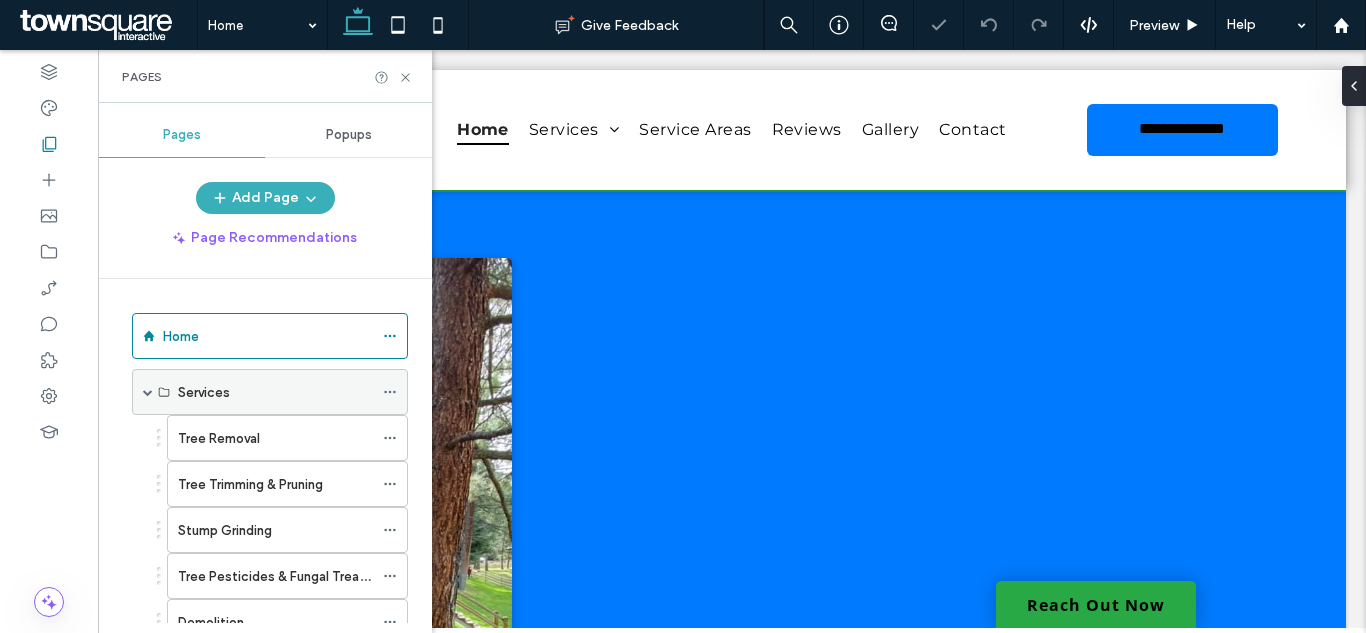 click at bounding box center [148, 392] 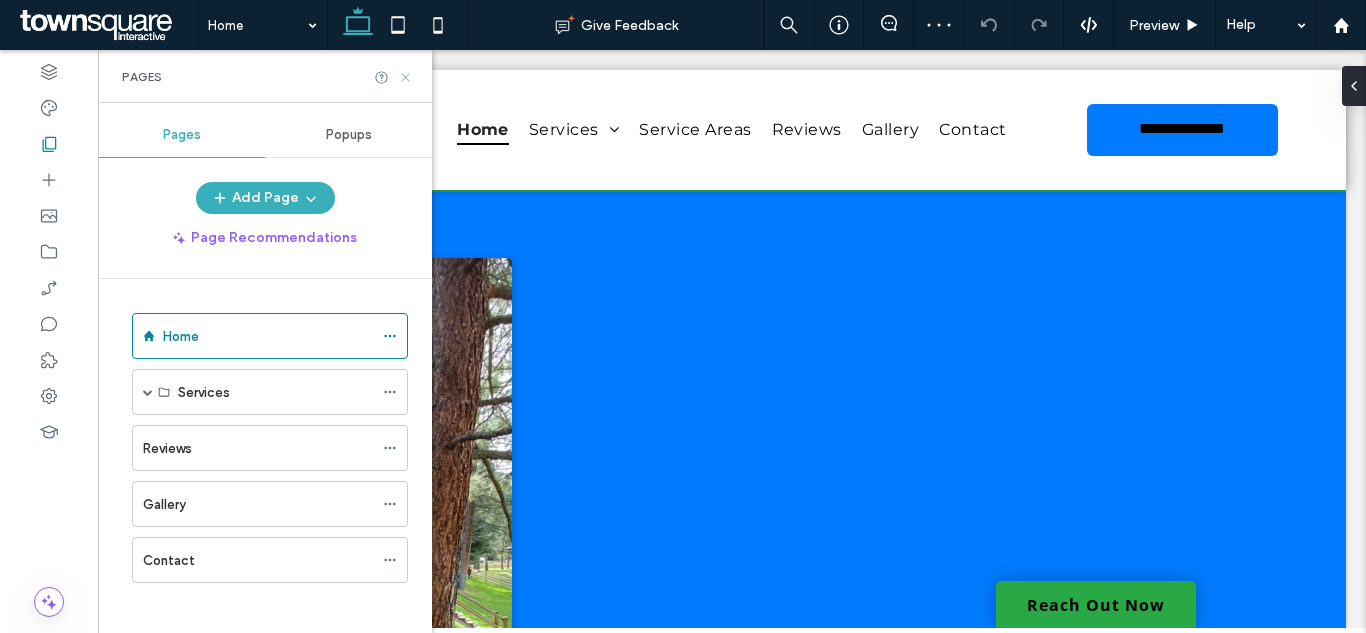click 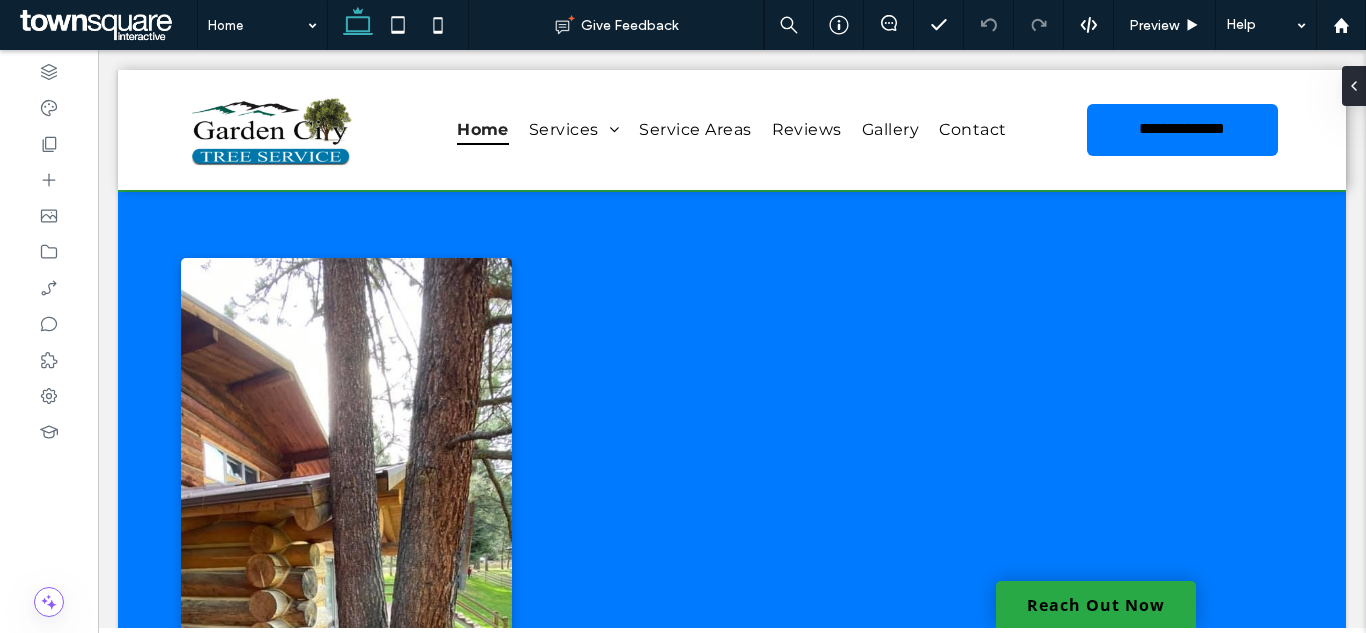 type on "******" 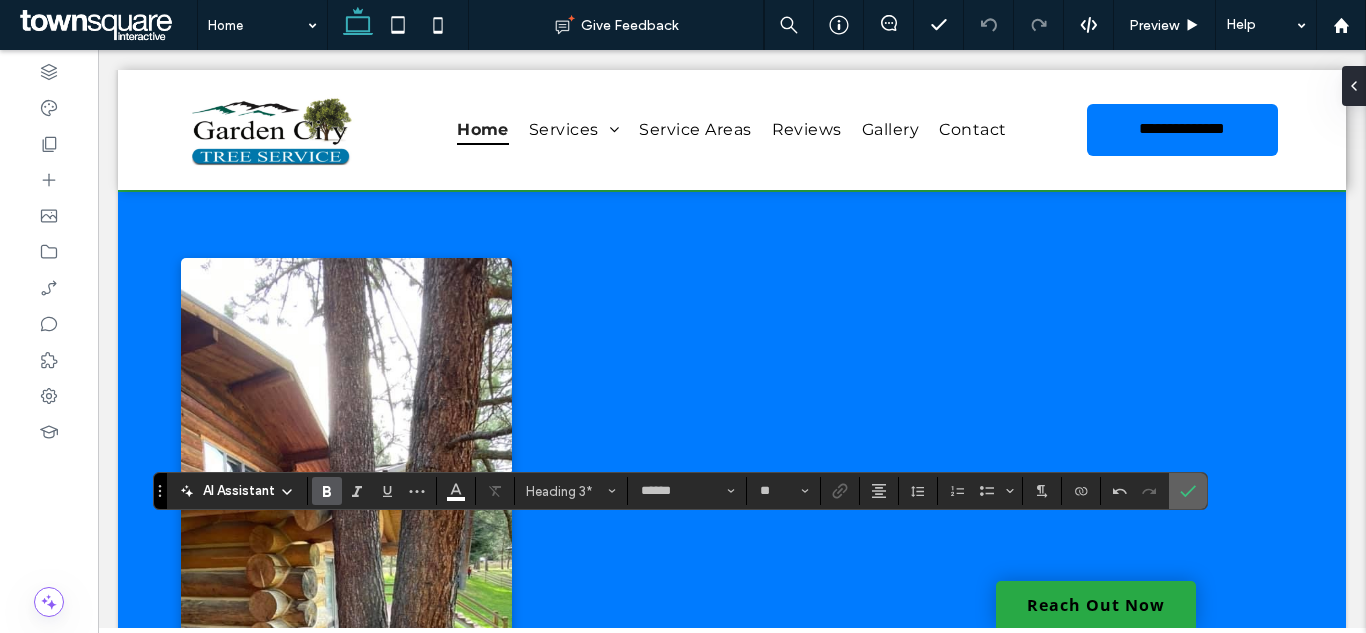 click 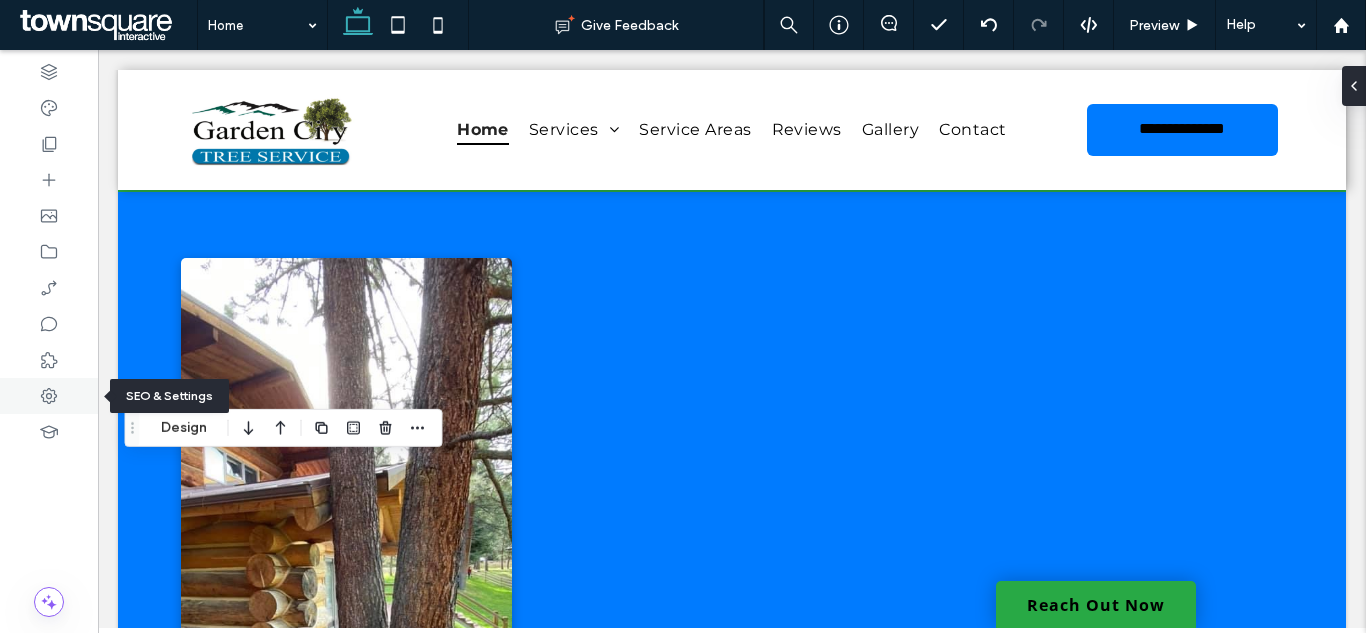 click 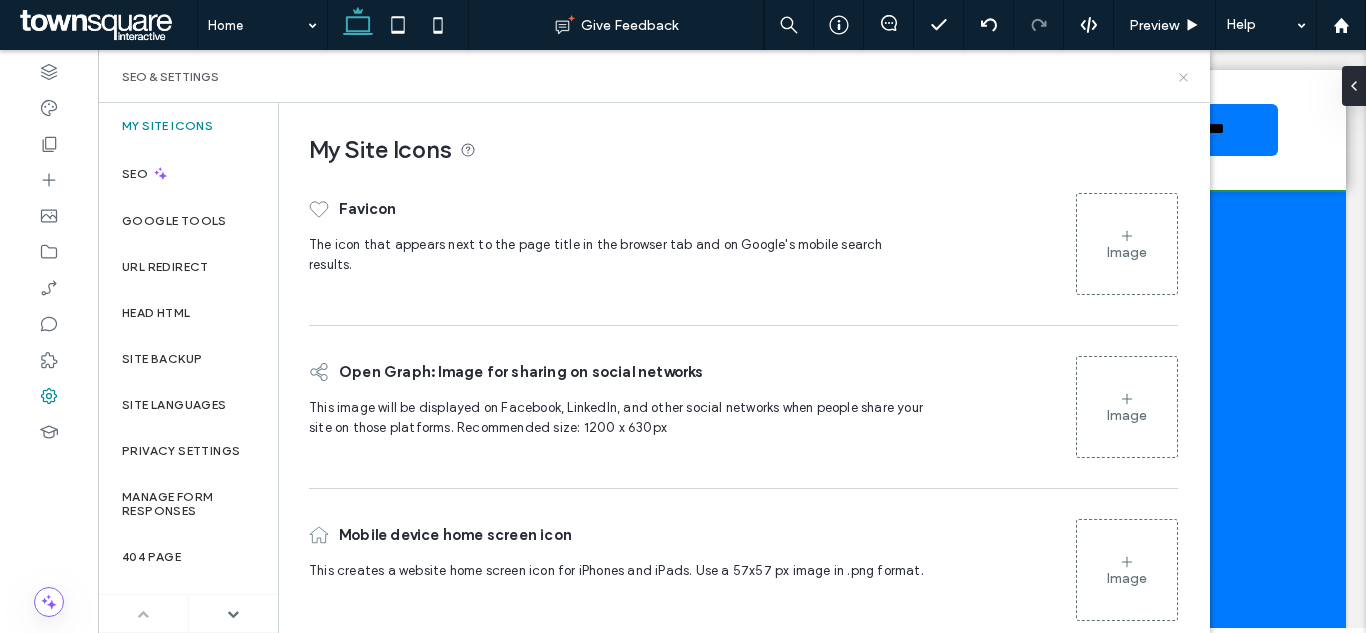 click 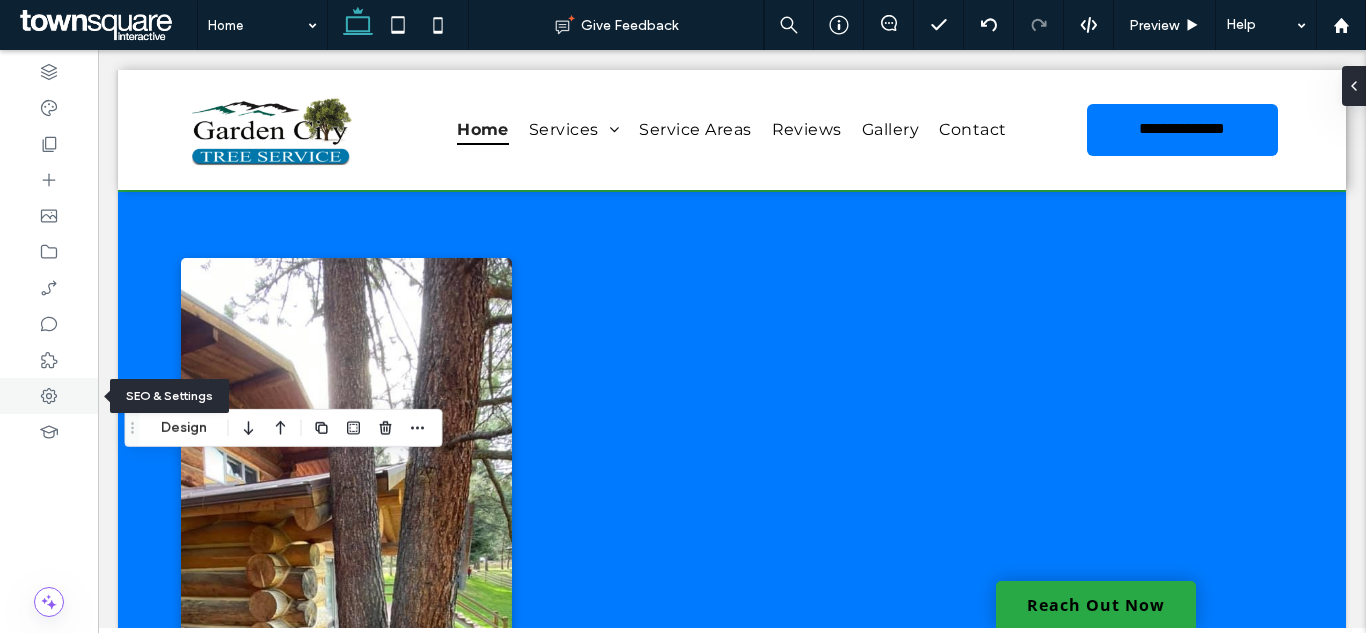 click 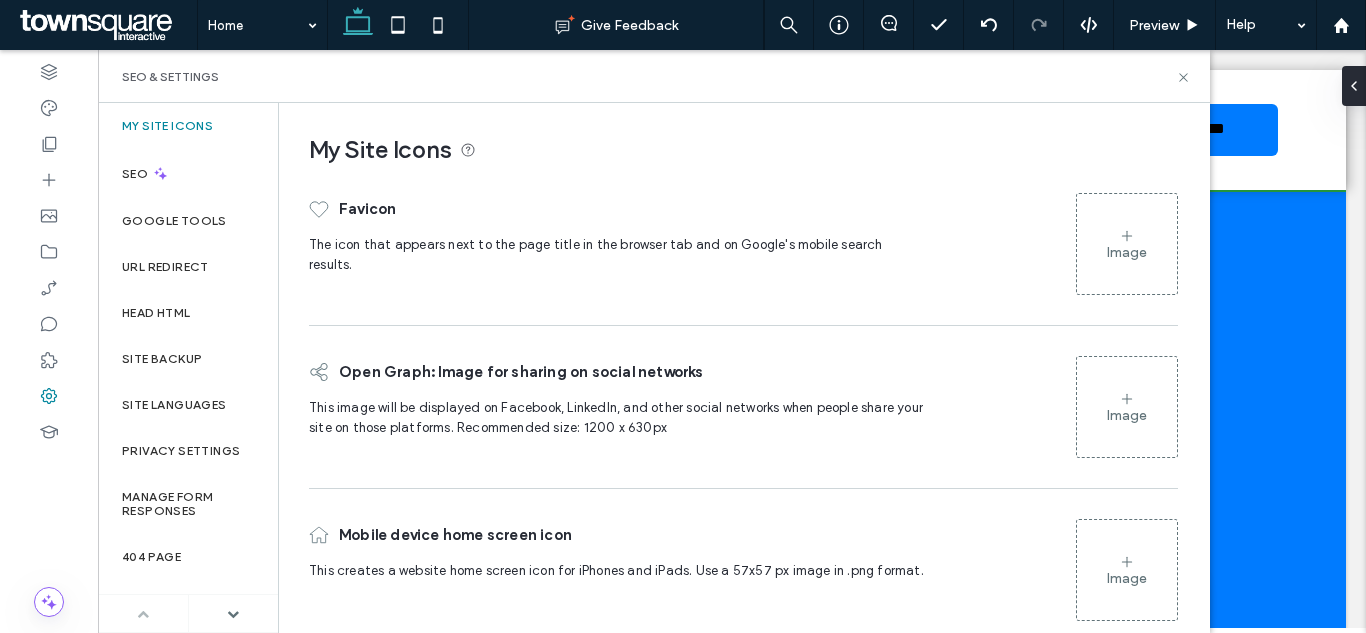 click on "Image" at bounding box center [1127, 244] 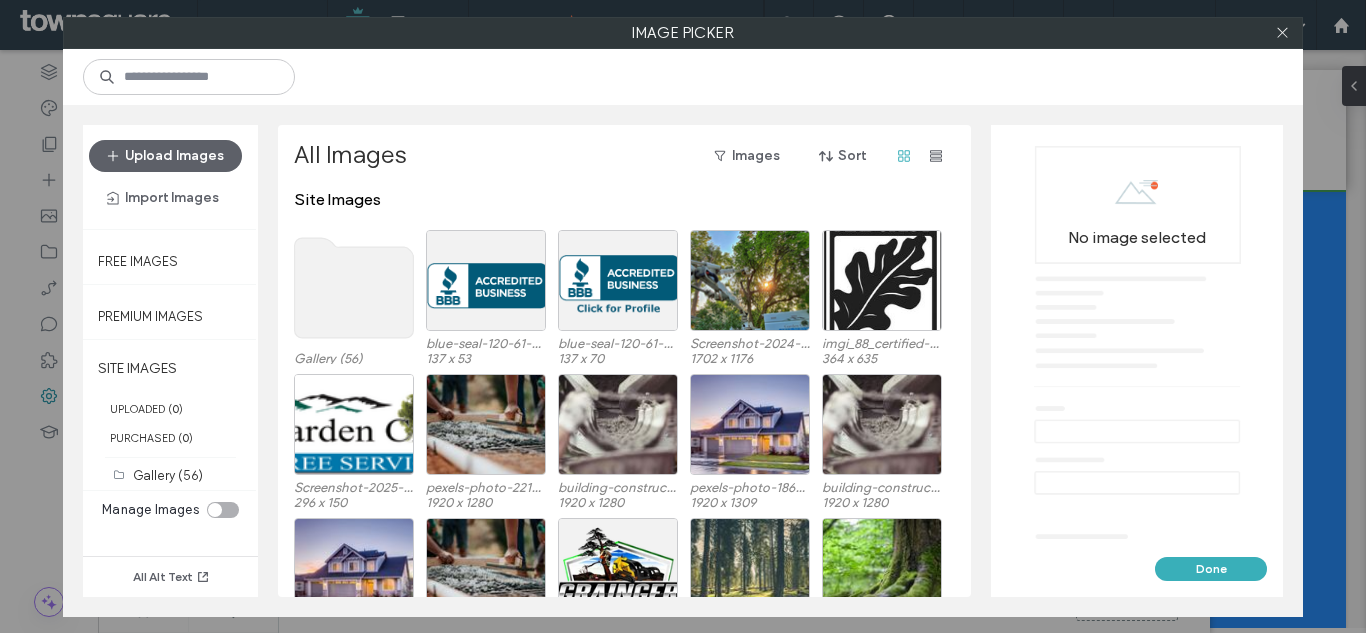 click on "Upload Images Import Images" at bounding box center [170, 177] 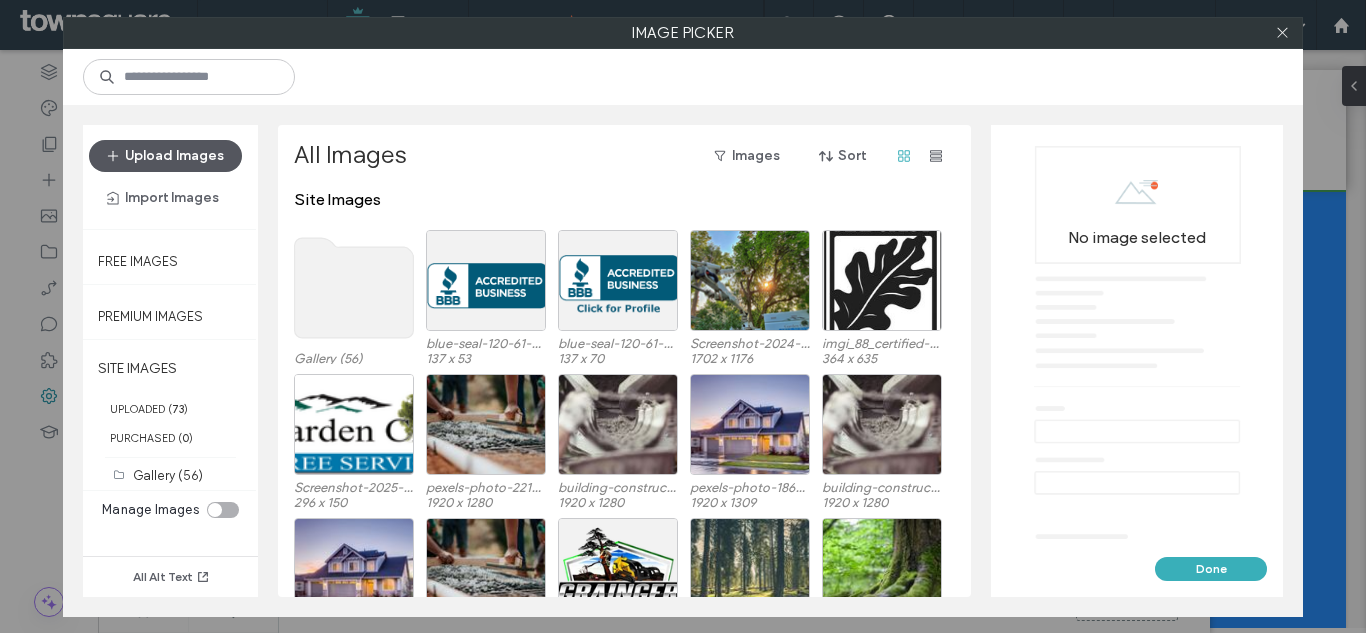 click on "Upload Images" at bounding box center (165, 156) 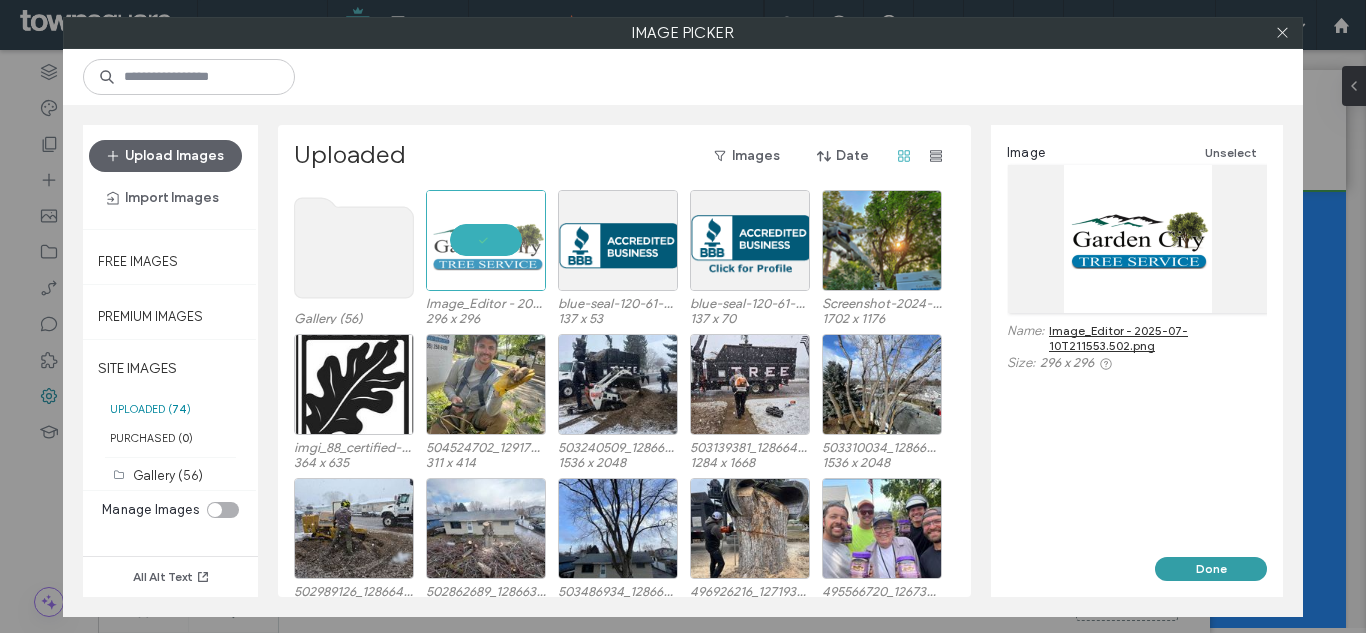 click on "Done" at bounding box center [1211, 569] 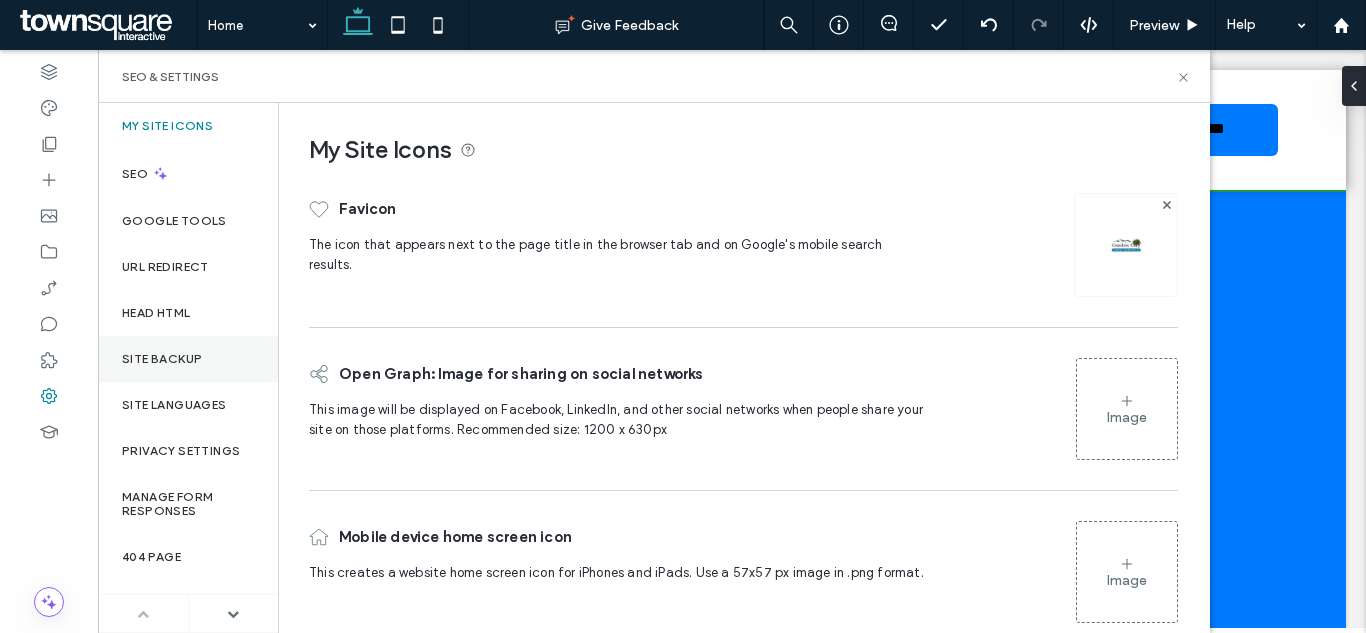 click on "Site Backup" at bounding box center [162, 359] 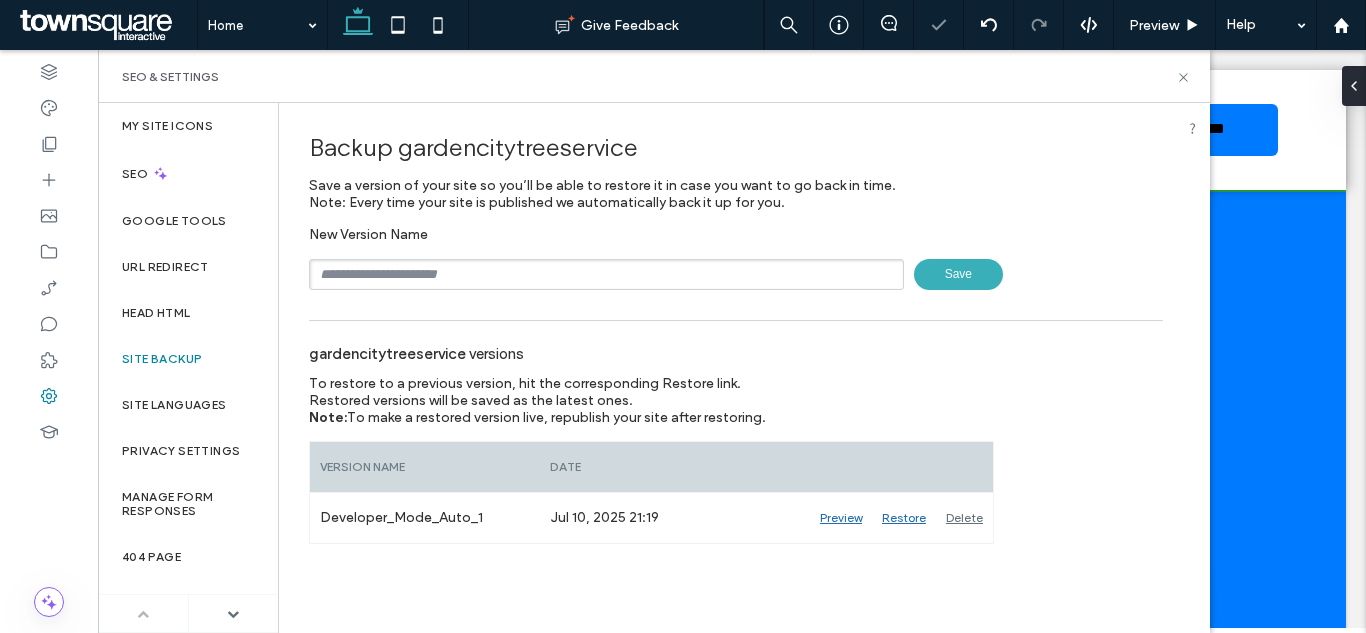 drag, startPoint x: 382, startPoint y: 277, endPoint x: 398, endPoint y: 284, distance: 17.464249 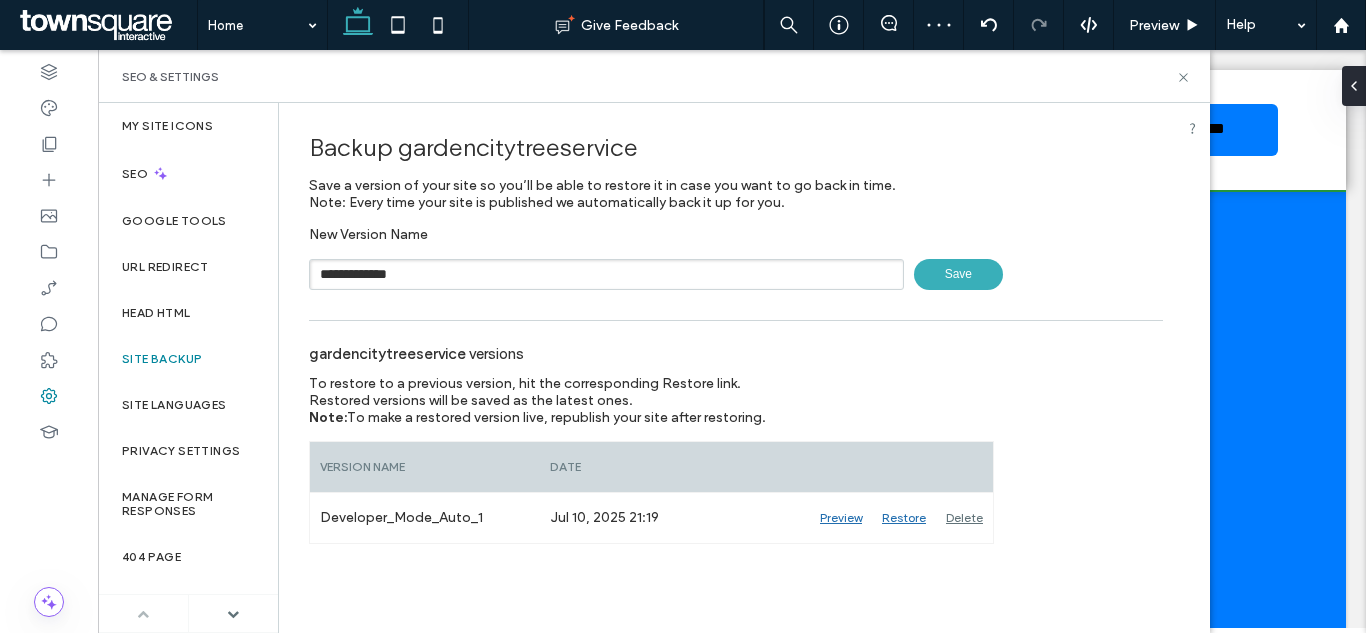 click on "Save" at bounding box center [958, 274] 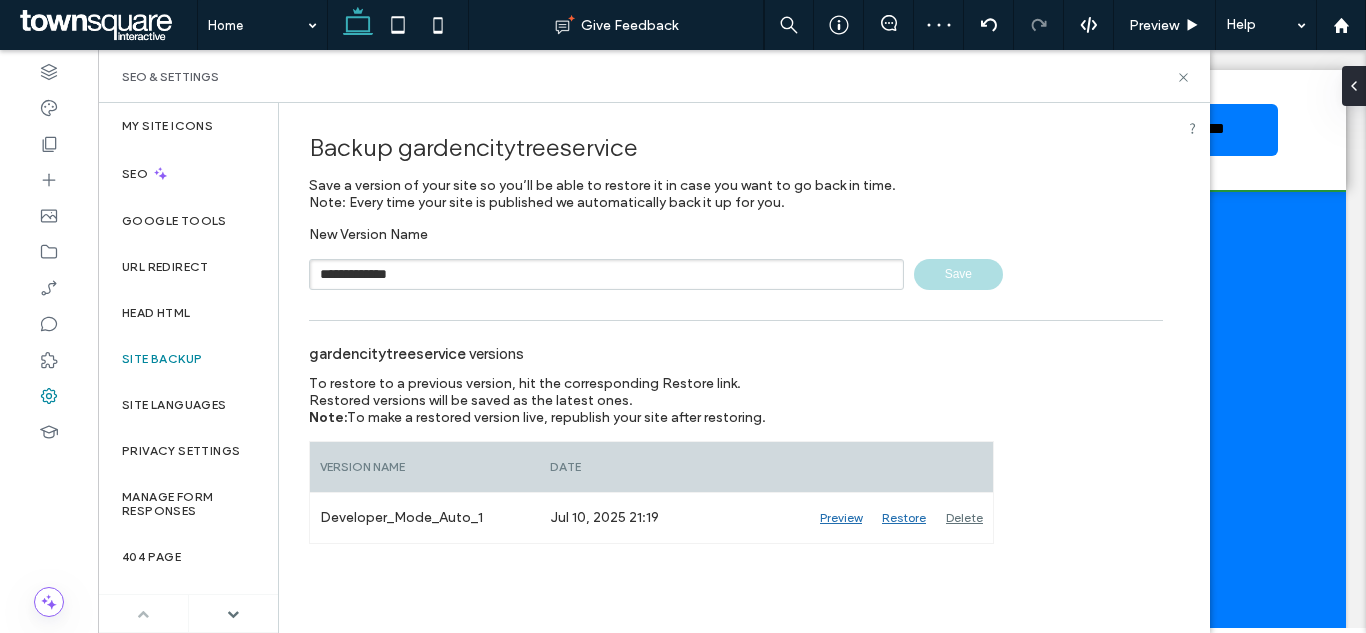 type 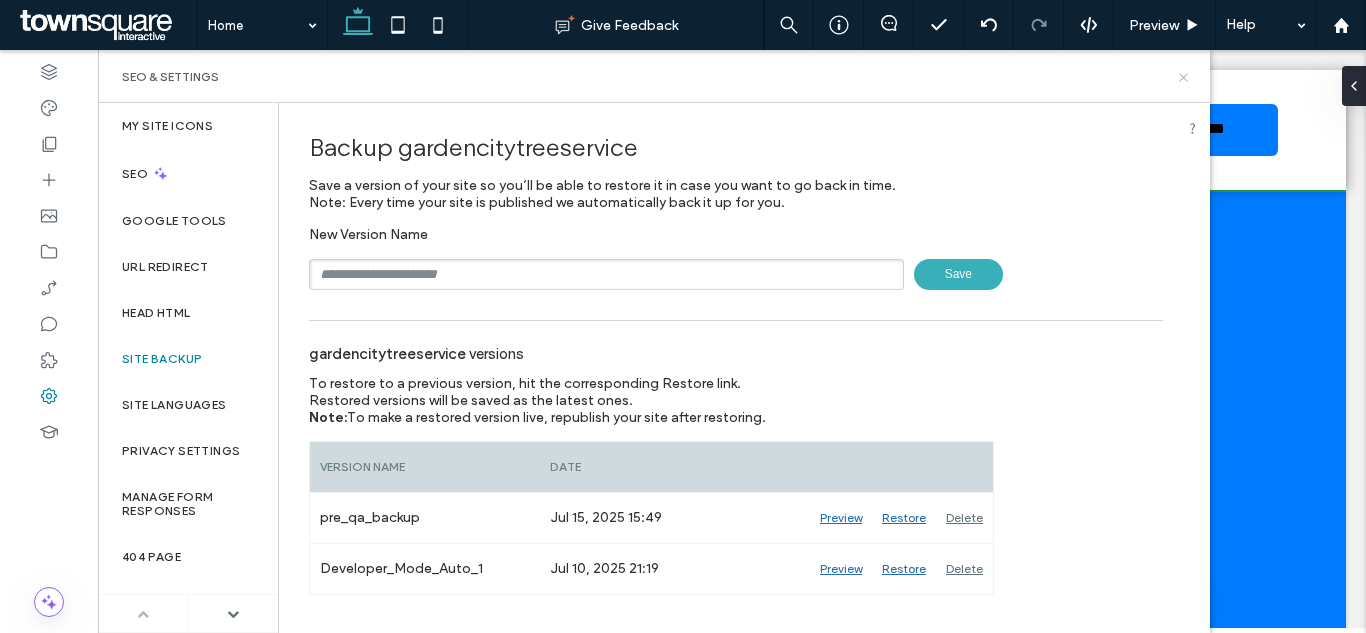 click 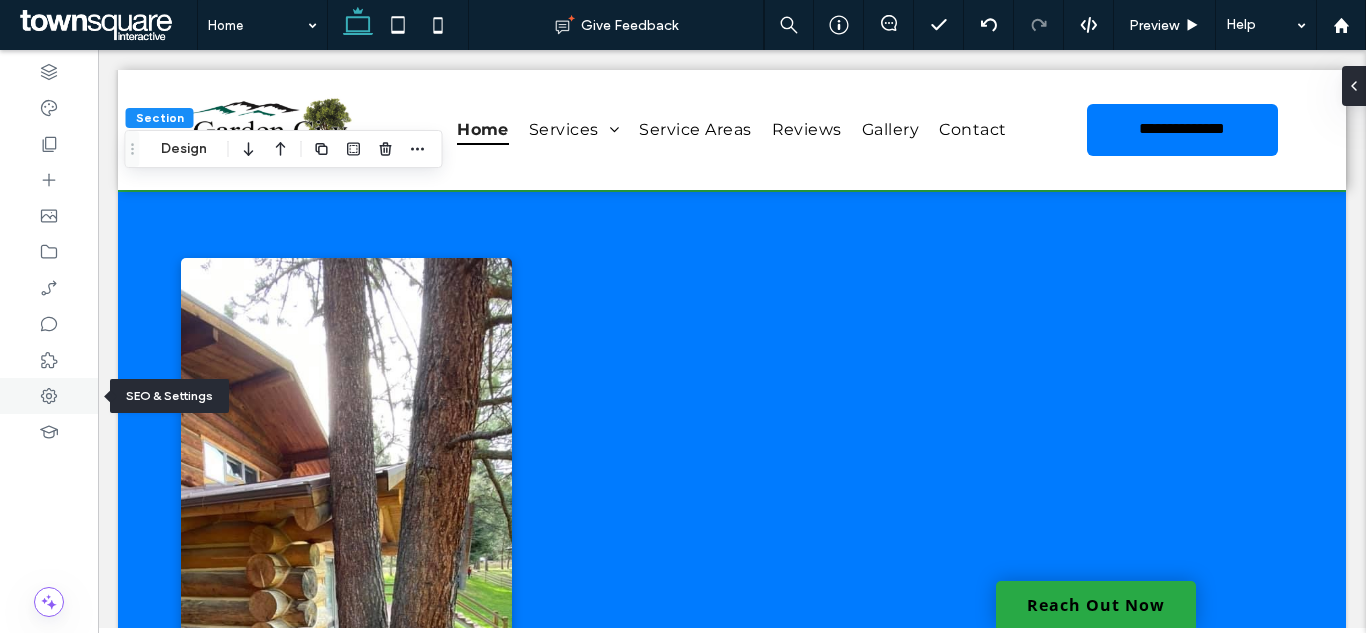 click 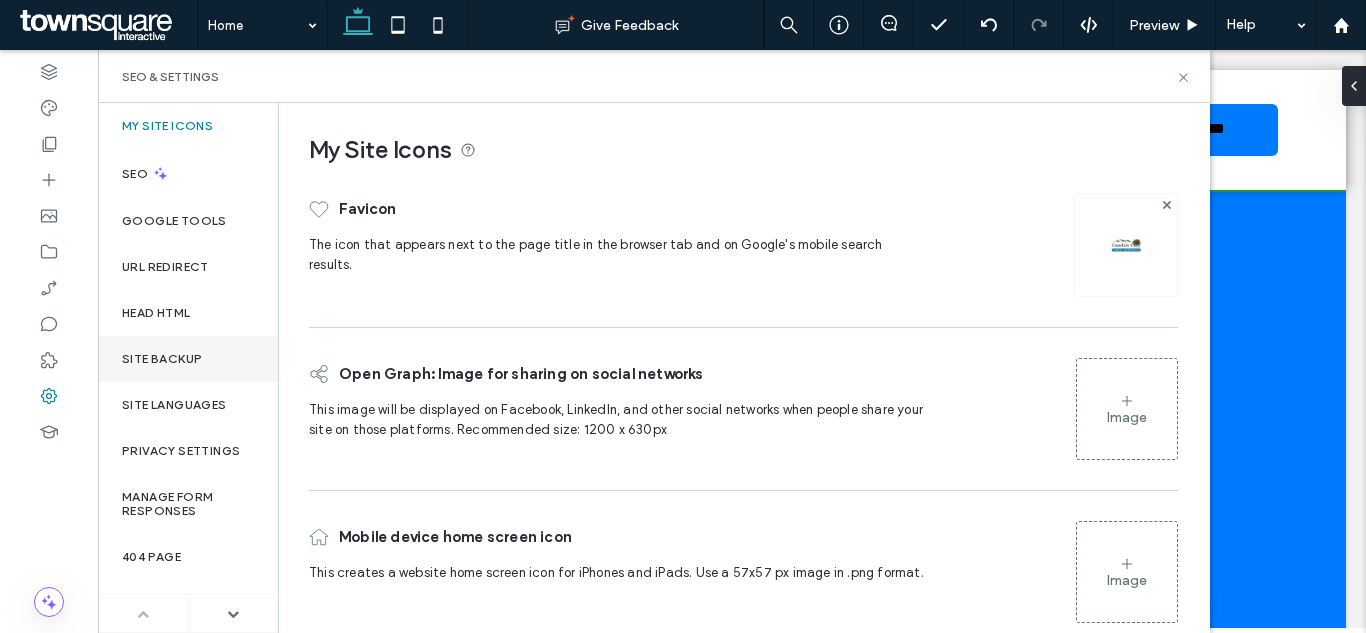 click on "Site Backup" at bounding box center (162, 359) 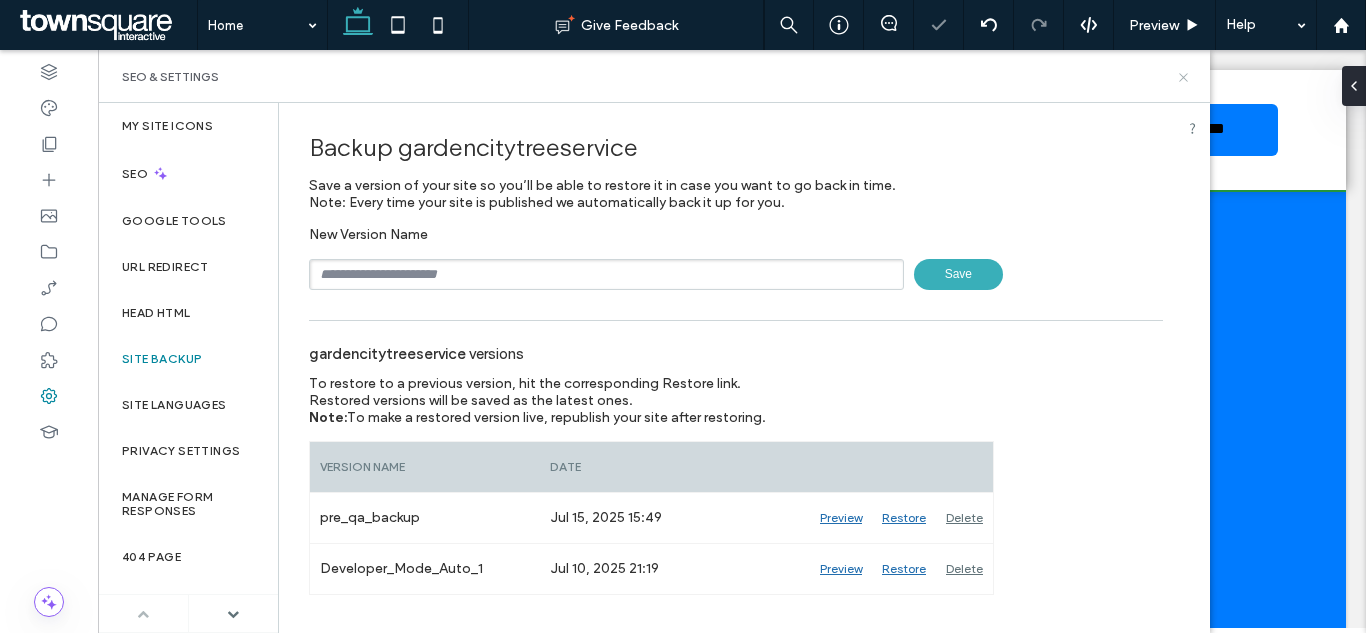 click 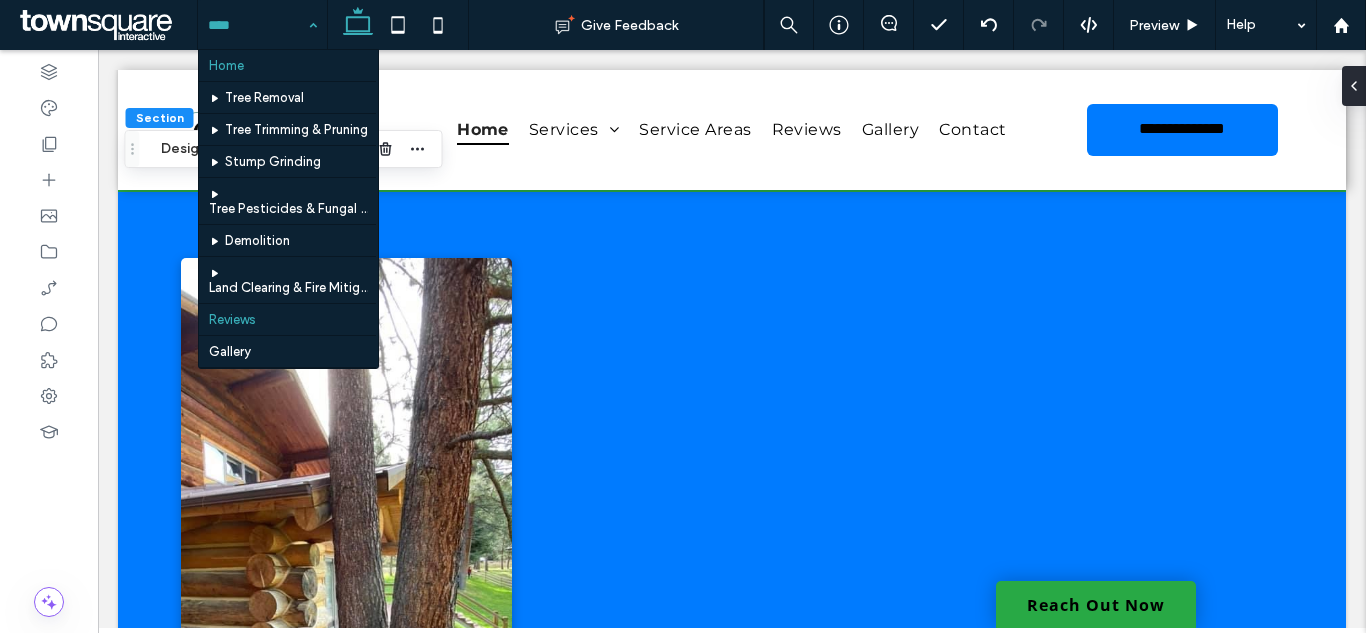 scroll, scrollTop: 44, scrollLeft: 0, axis: vertical 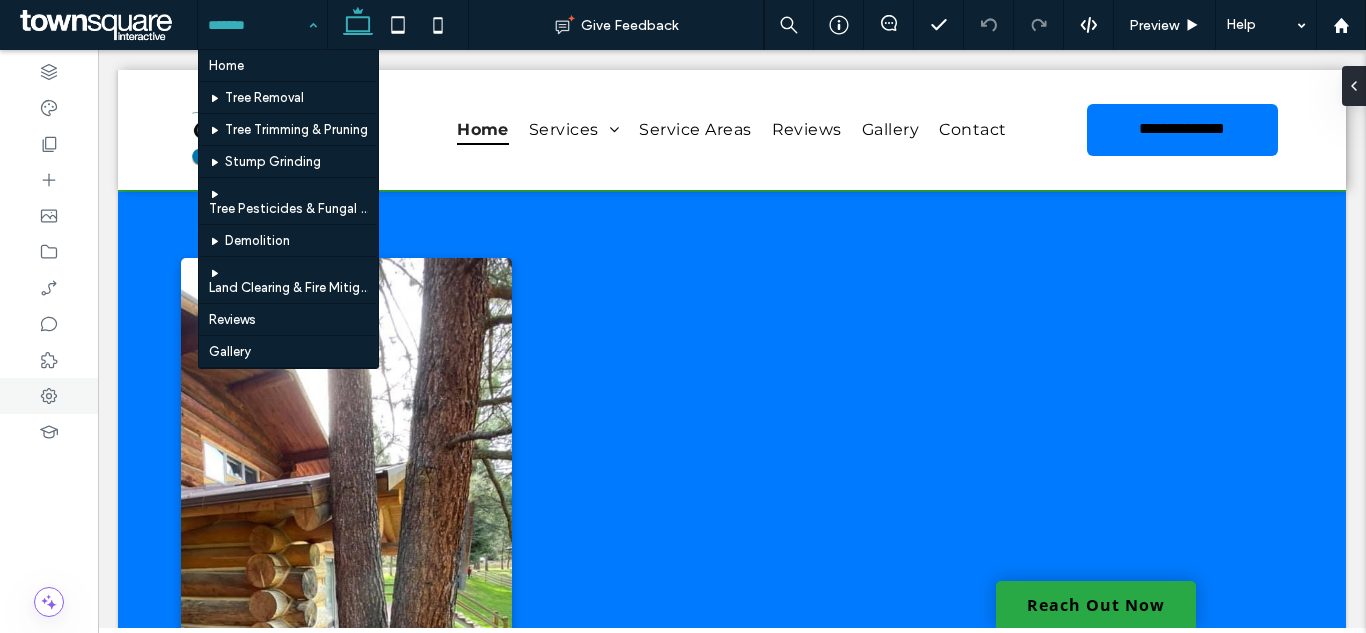 click at bounding box center [49, 396] 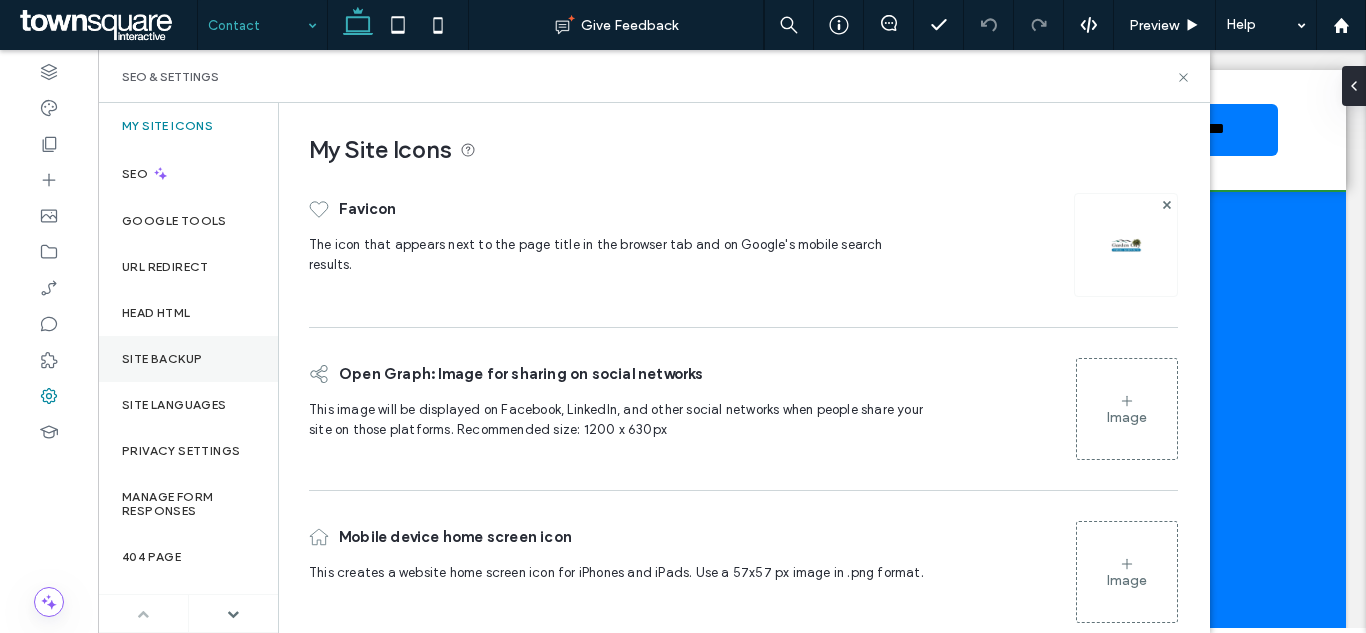 click on "Site Backup" at bounding box center (188, 359) 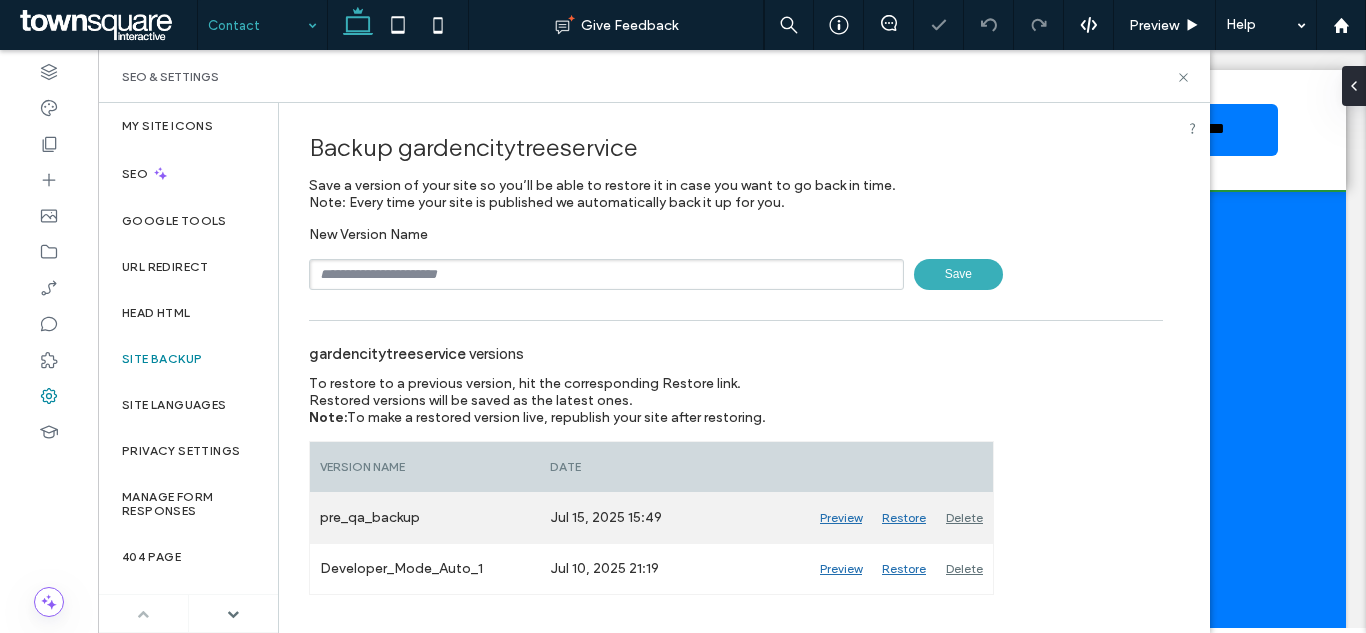 click on "Delete" at bounding box center (964, 518) 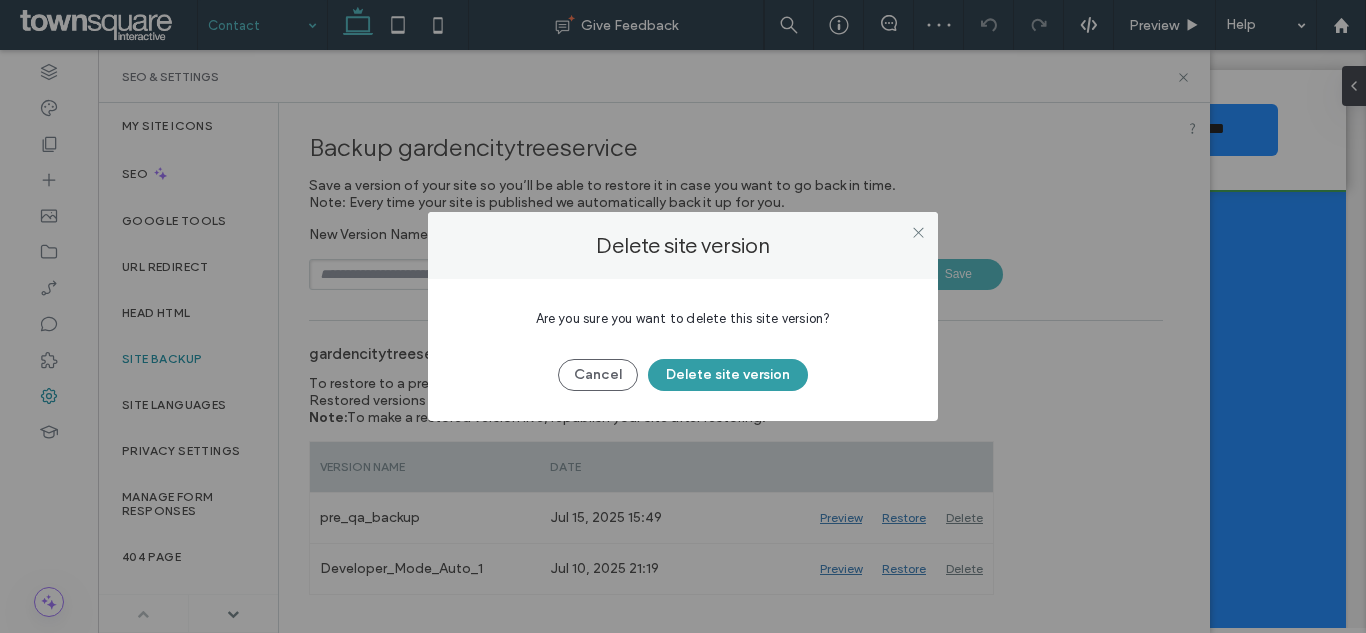 click on "Delete site version" at bounding box center (728, 375) 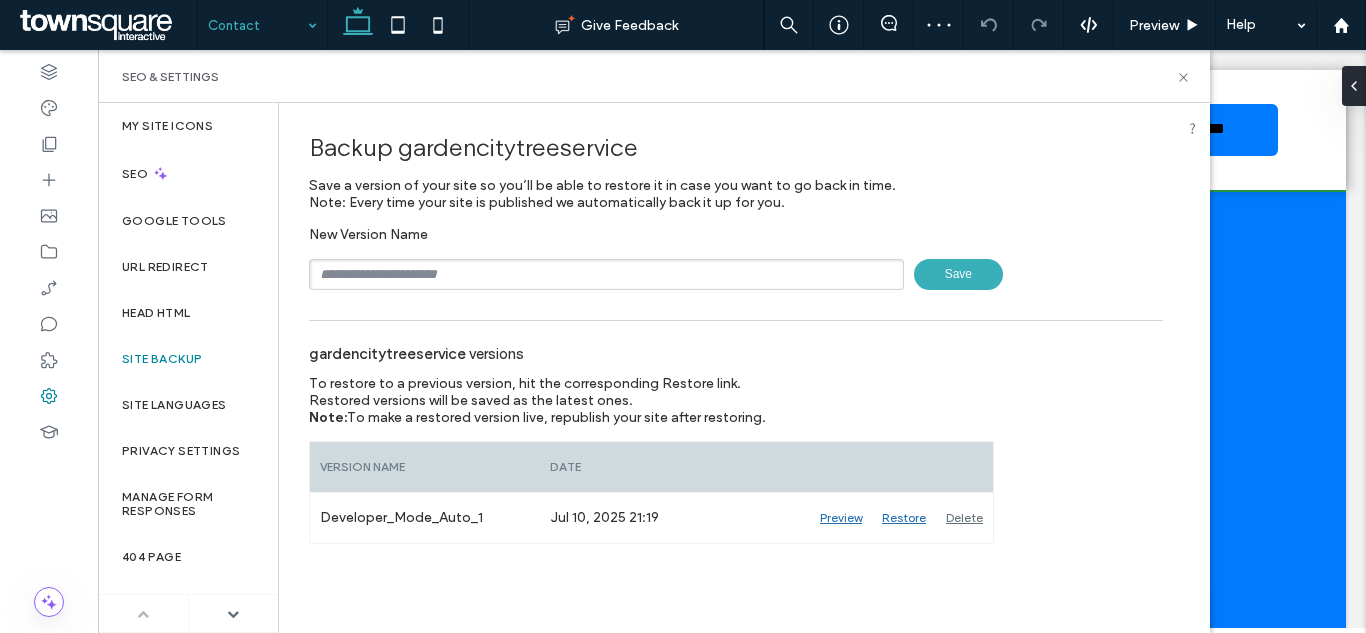 click at bounding box center [606, 274] 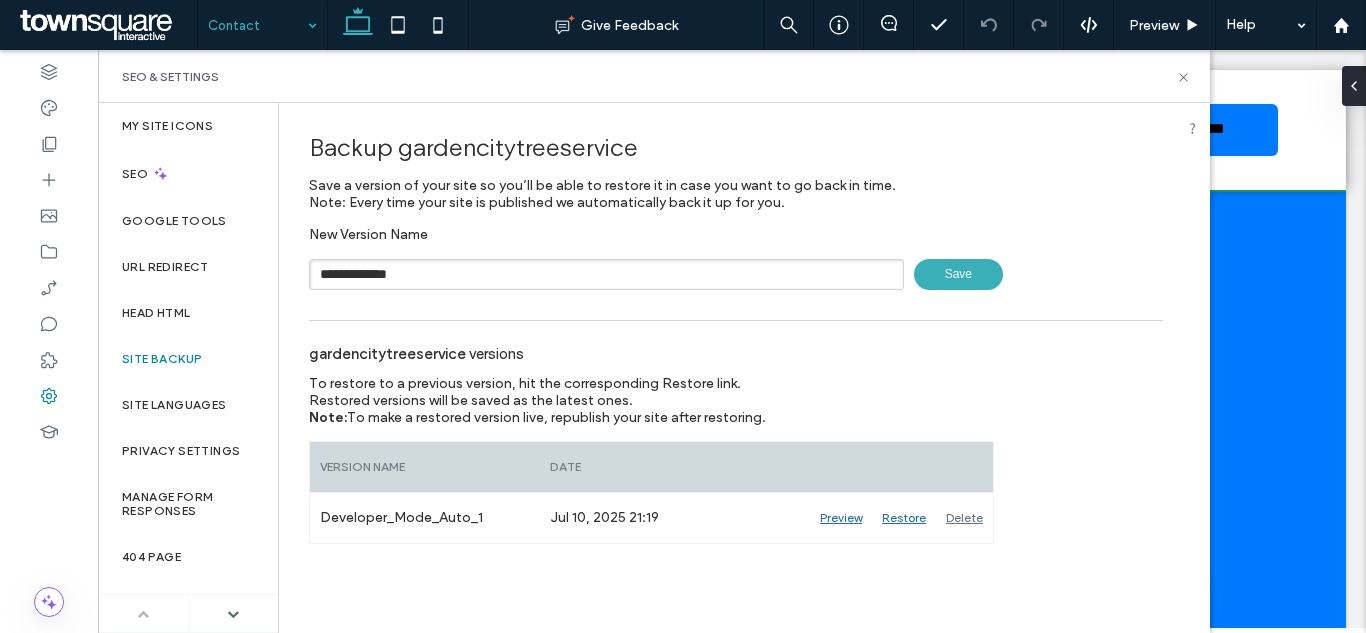click on "Save" at bounding box center [958, 274] 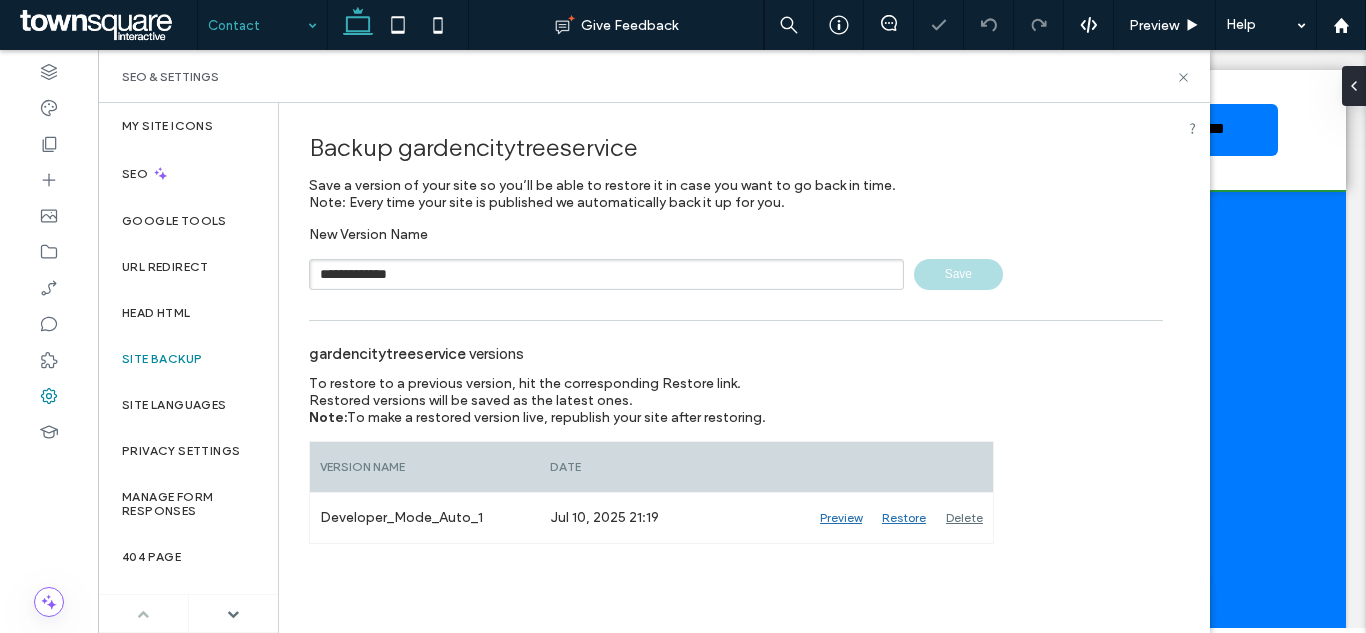 type 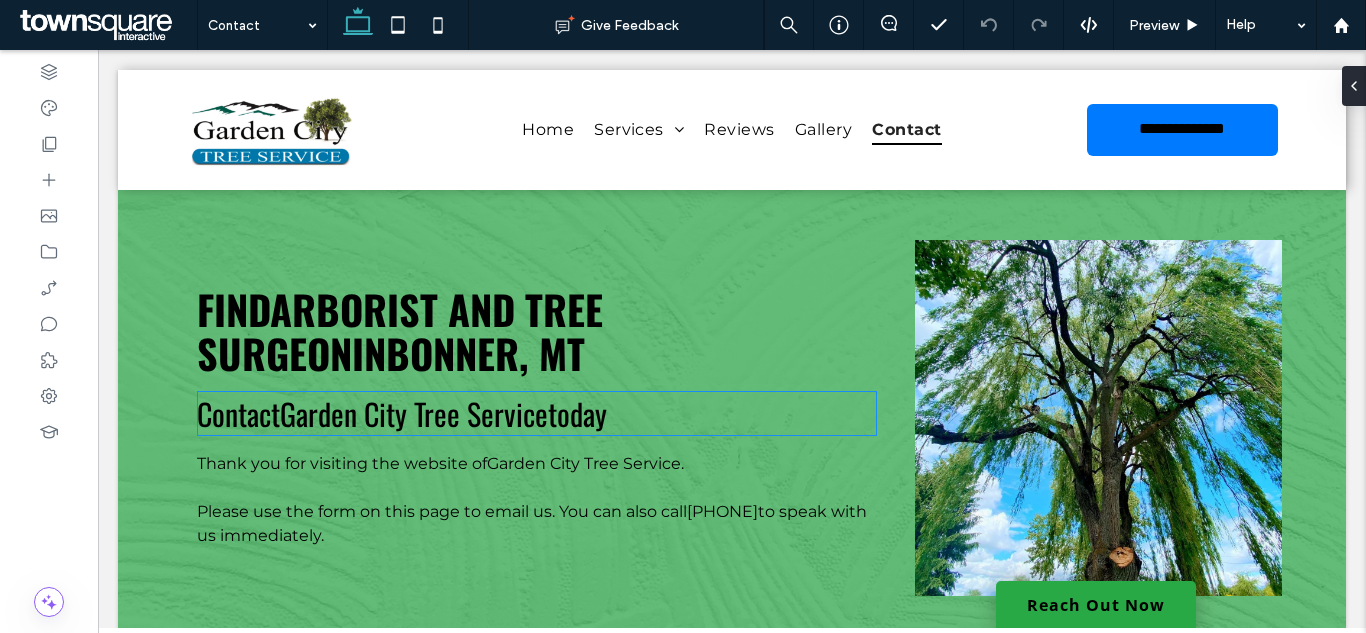 scroll, scrollTop: 500, scrollLeft: 0, axis: vertical 